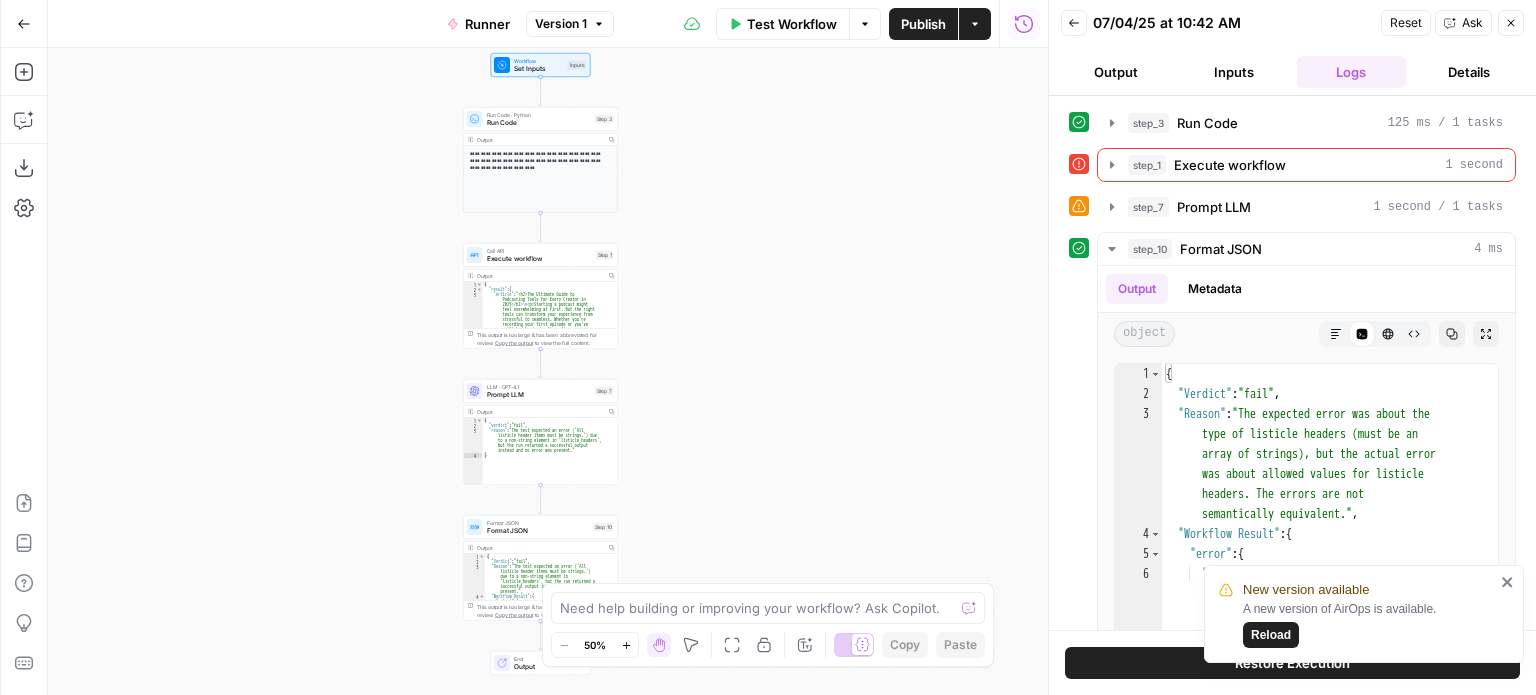 scroll, scrollTop: 0, scrollLeft: 0, axis: both 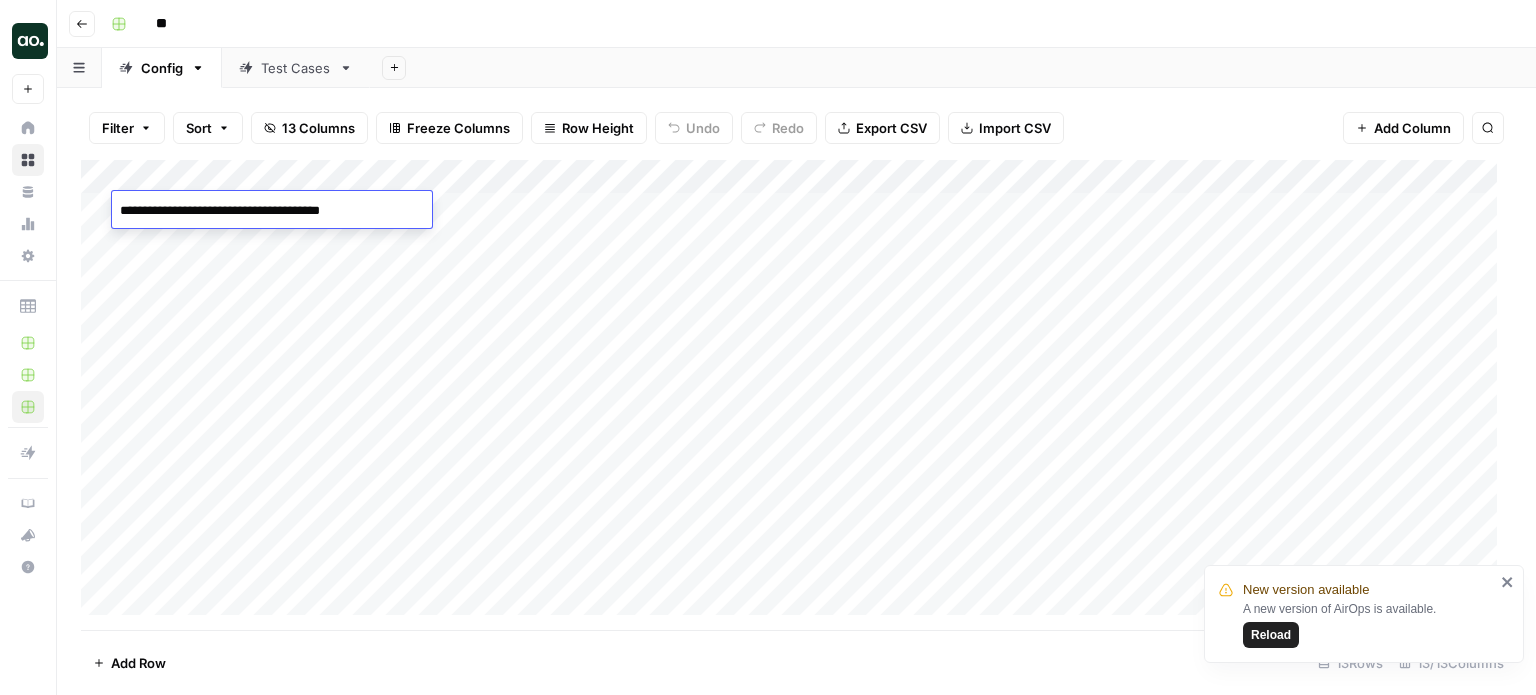 click on "Add Column" at bounding box center (796, 395) 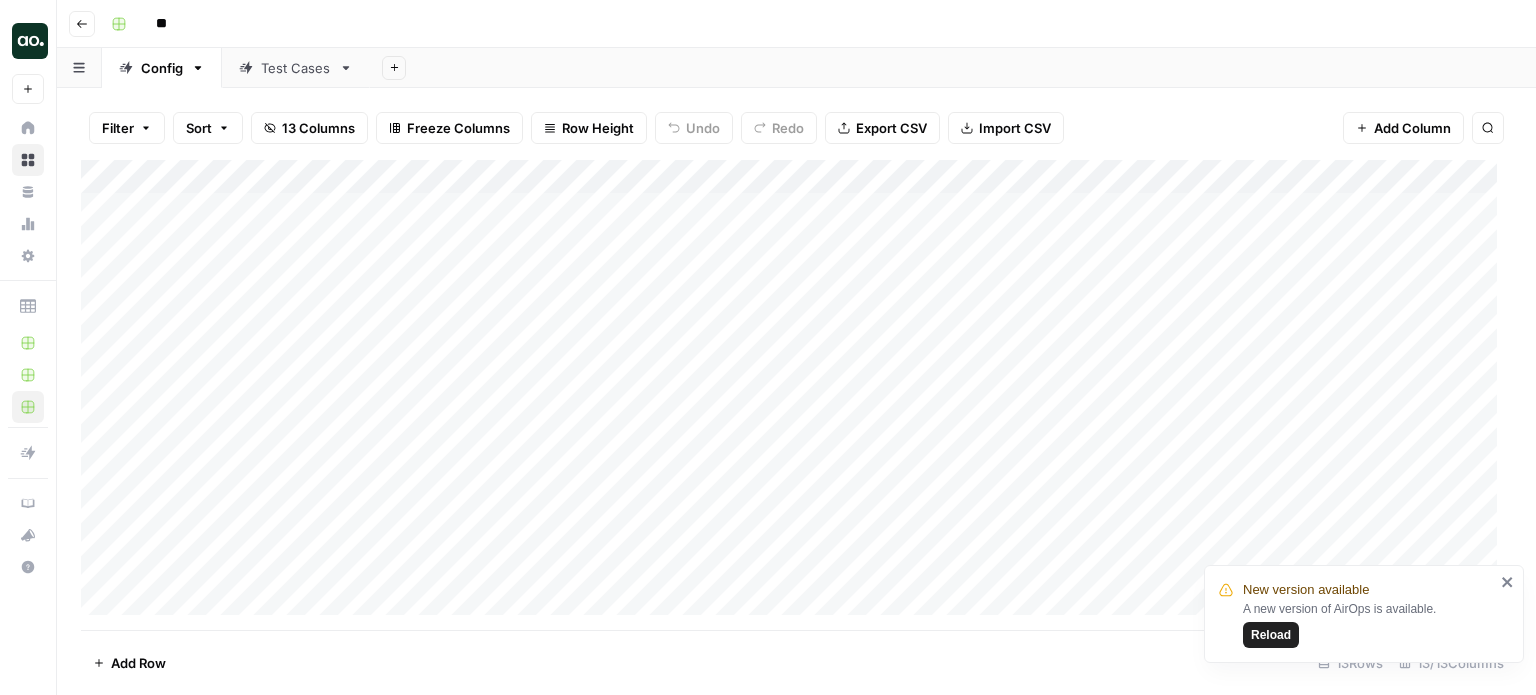 scroll, scrollTop: 52, scrollLeft: 0, axis: vertical 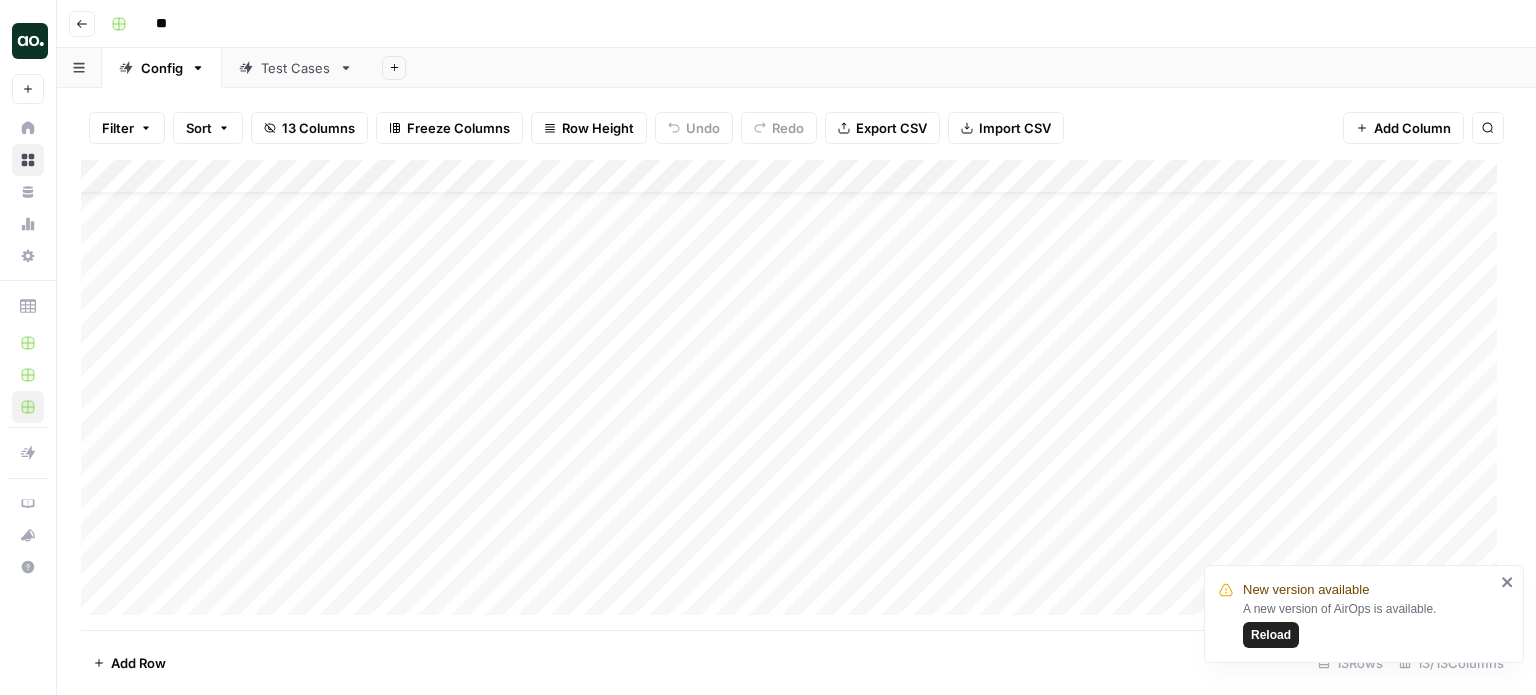 click on "Add Column" at bounding box center [796, 395] 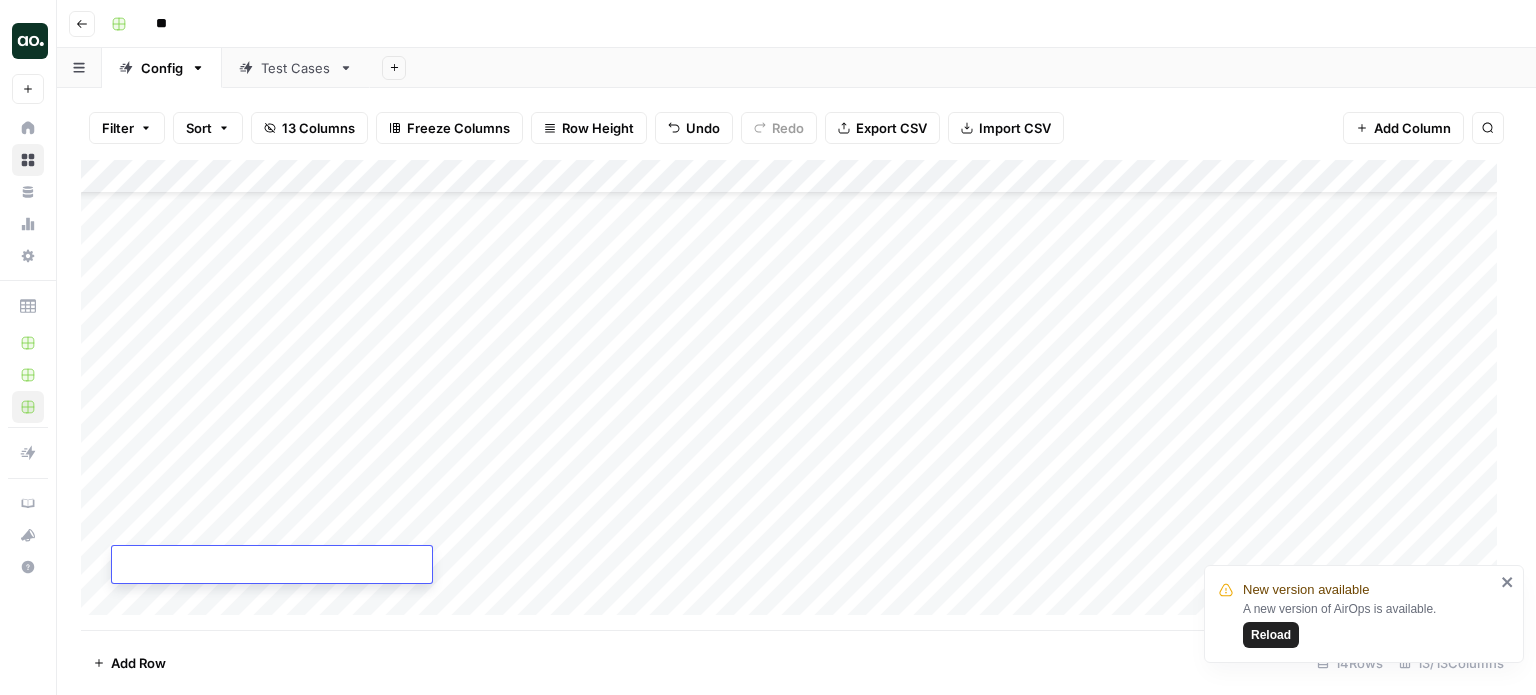 click on "Add Column" at bounding box center [796, 395] 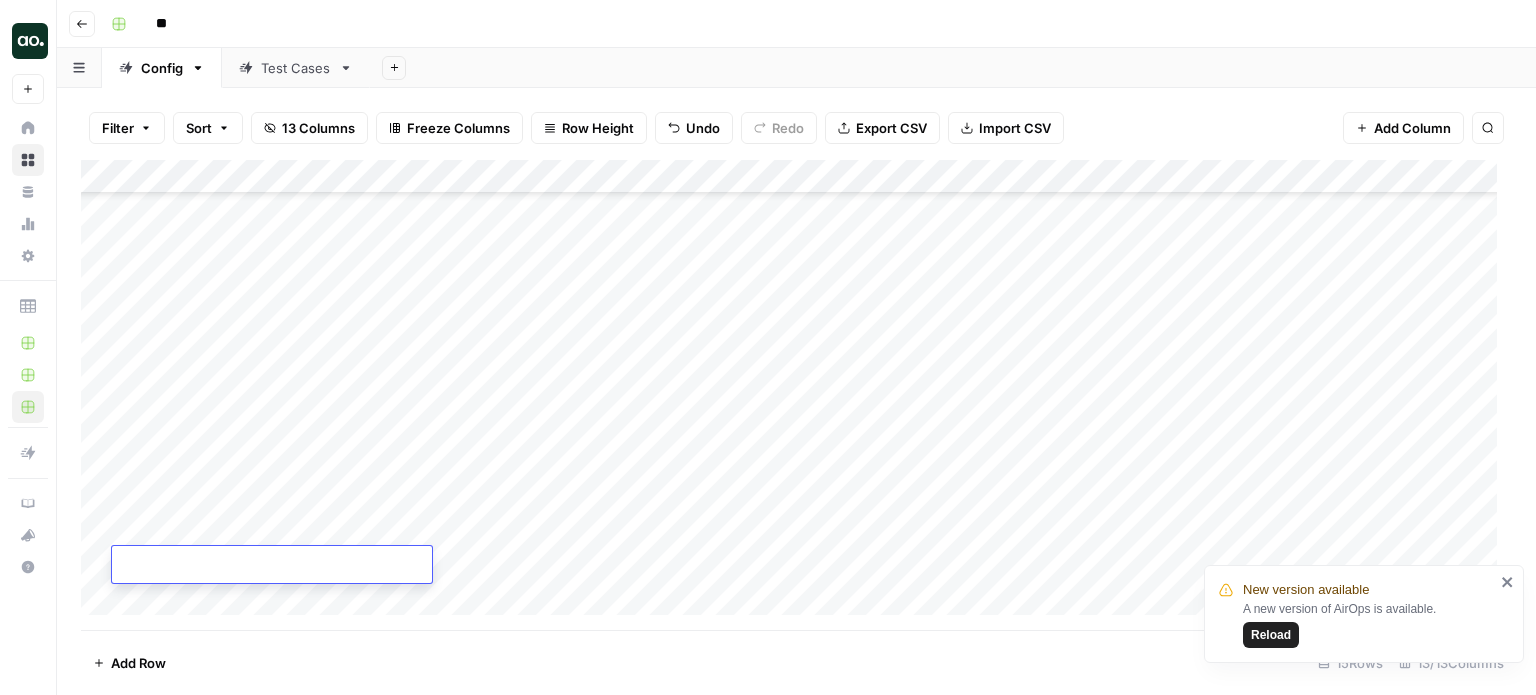 click on "Add Column" at bounding box center [796, 395] 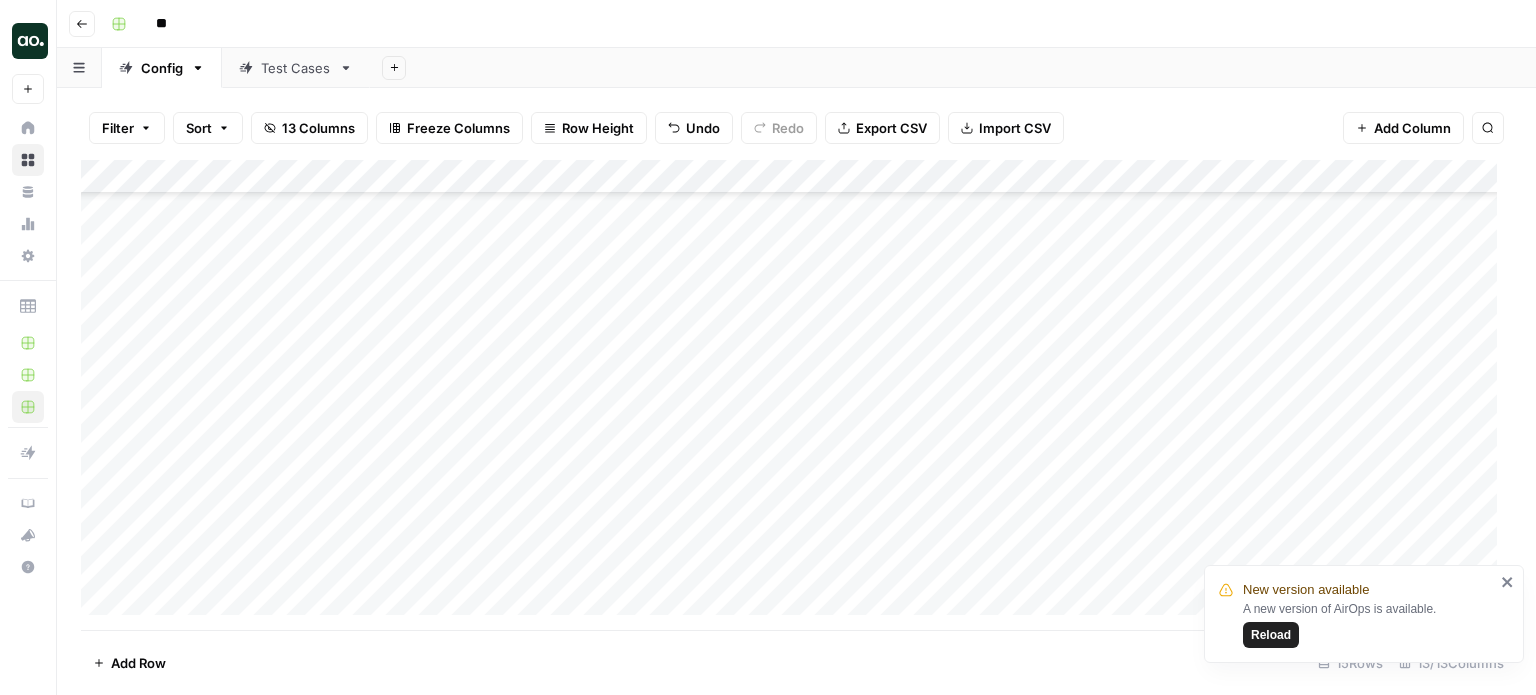scroll, scrollTop: 154, scrollLeft: 0, axis: vertical 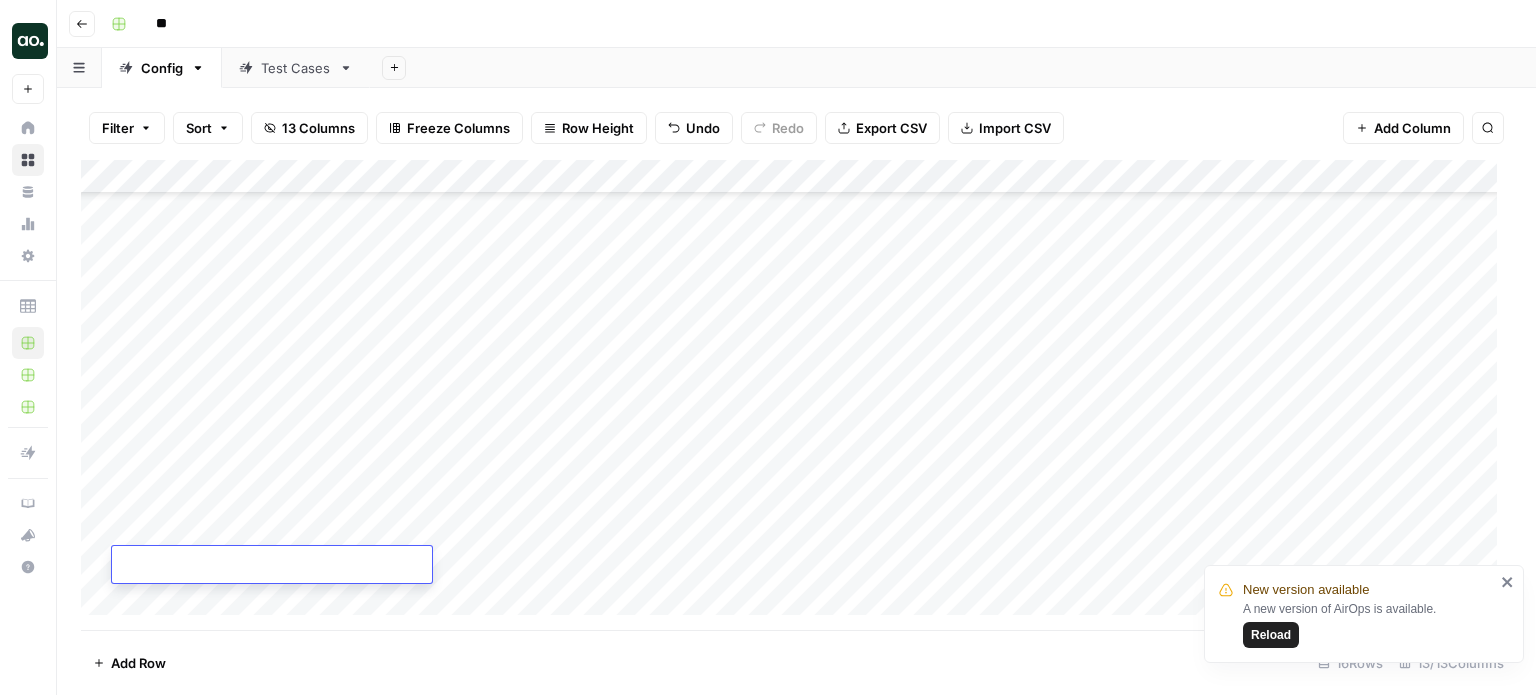 click on "Add Column" at bounding box center (796, 395) 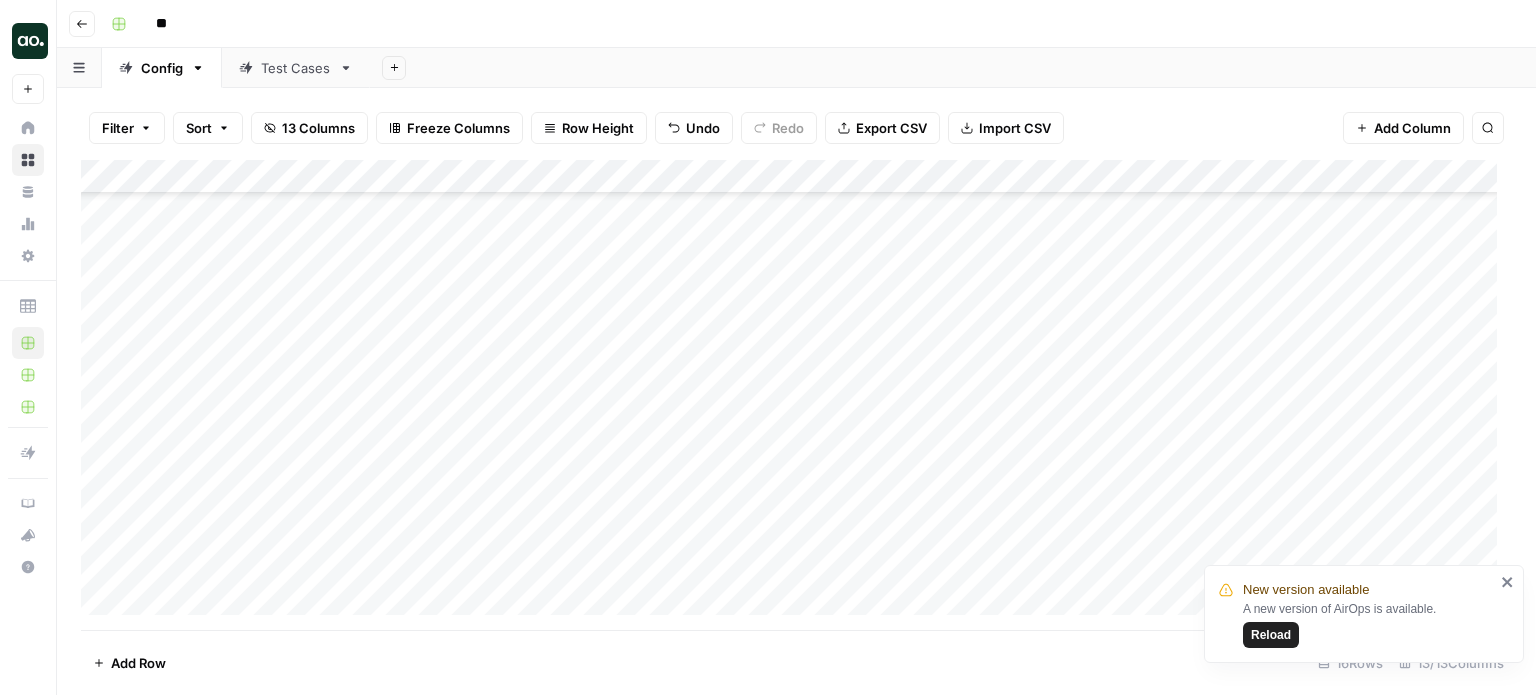 click on "Add Column" at bounding box center [796, 395] 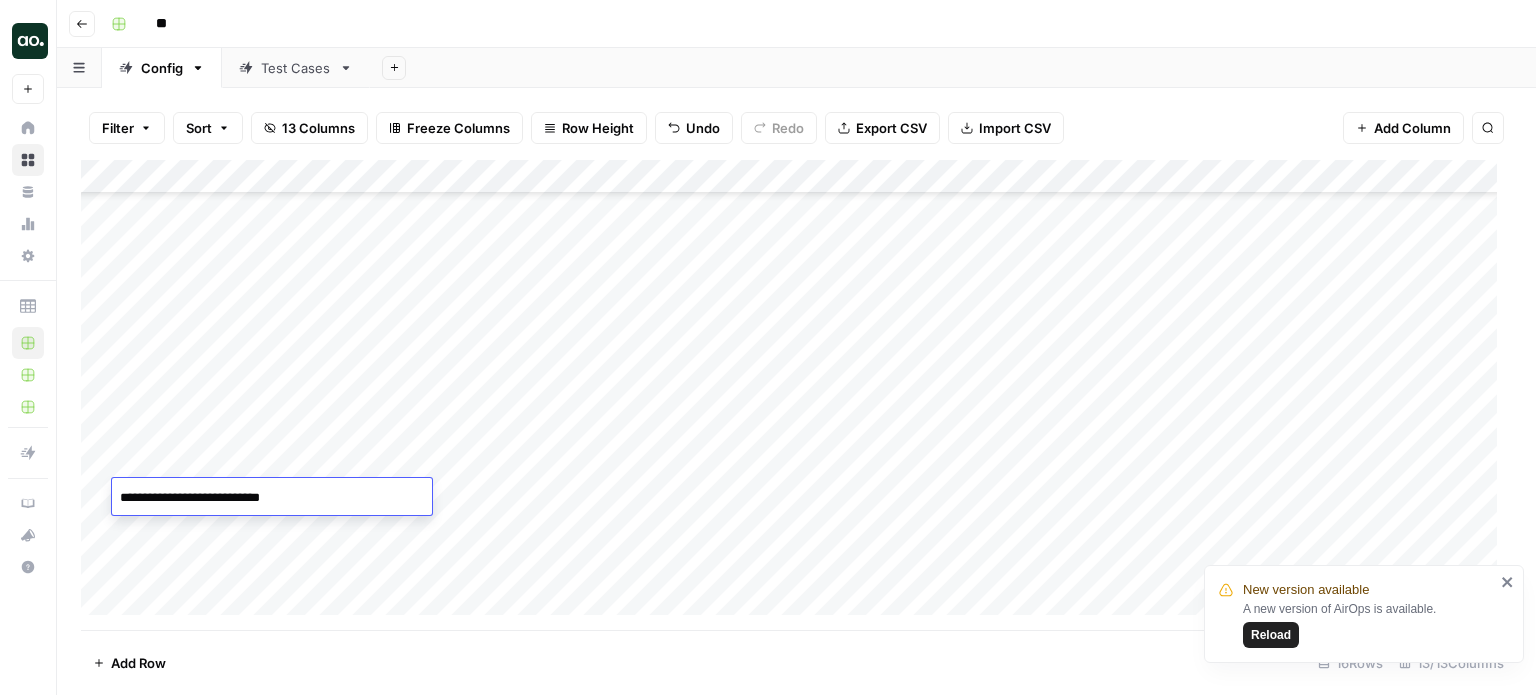 drag, startPoint x: 324, startPoint y: 497, endPoint x: 80, endPoint y: 503, distance: 244.07376 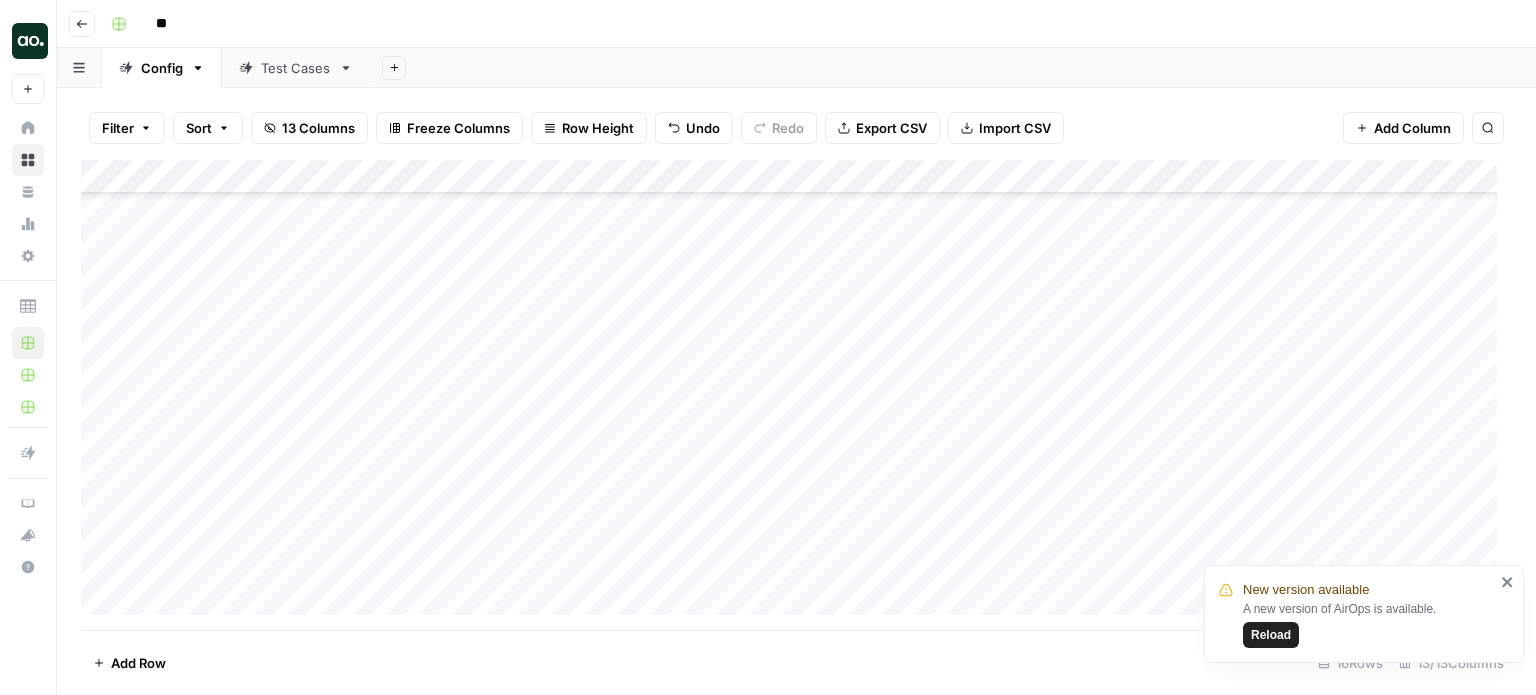 click on "Add Column" at bounding box center (796, 395) 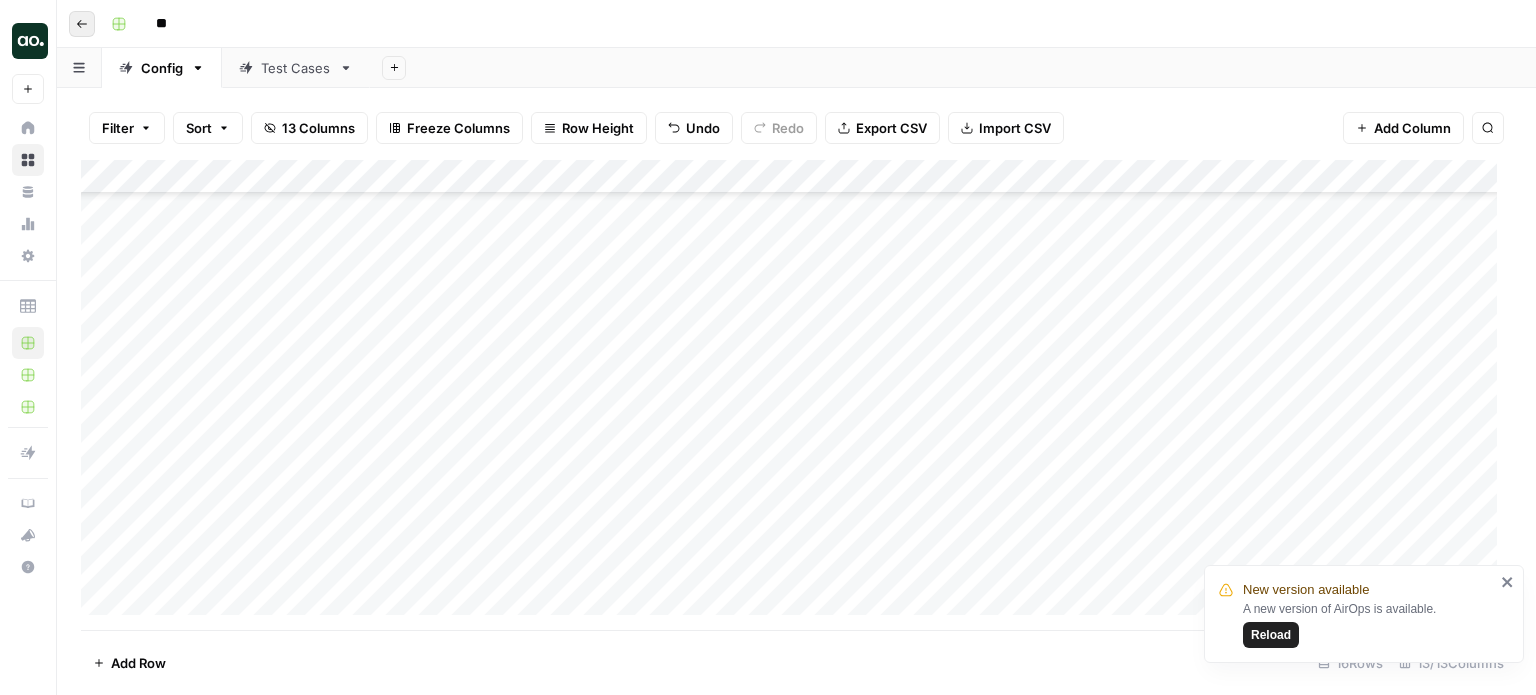 click on "Go back" at bounding box center (82, 24) 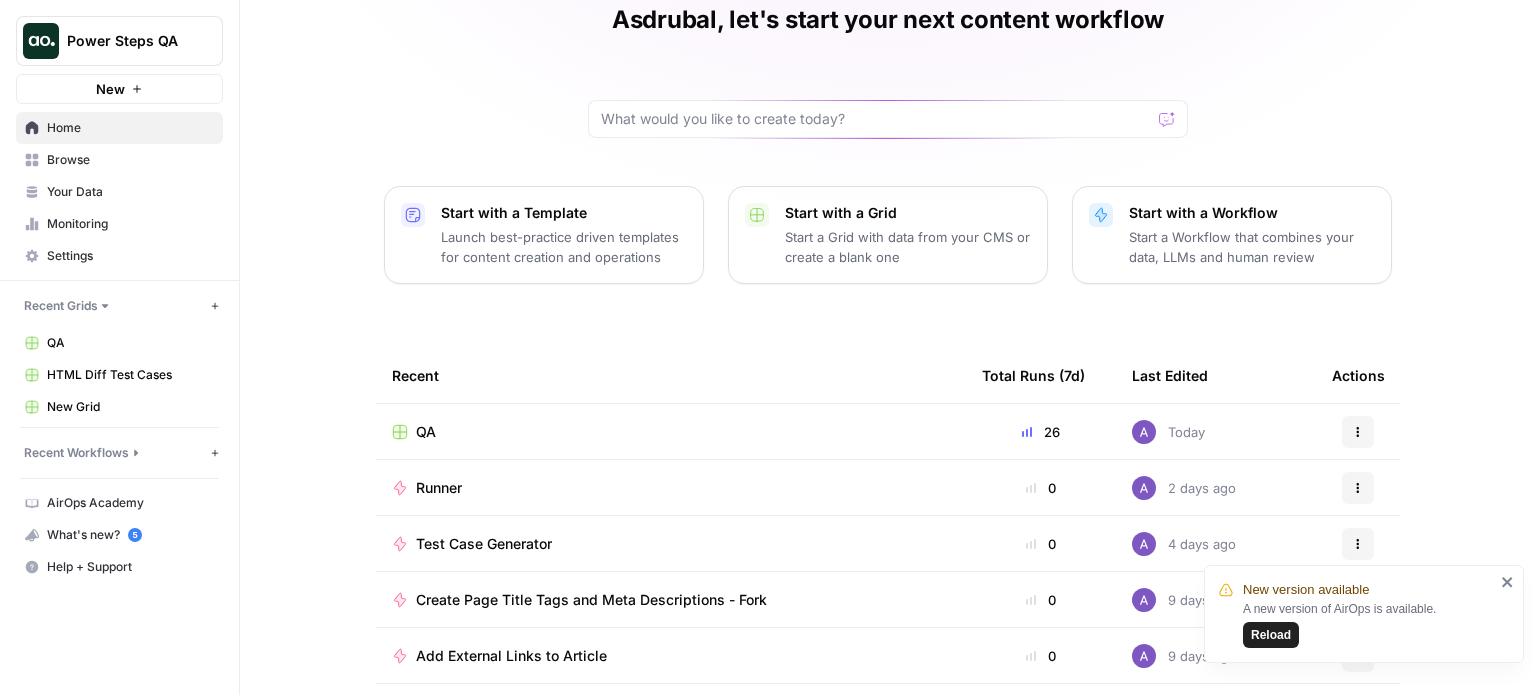 scroll, scrollTop: 0, scrollLeft: 0, axis: both 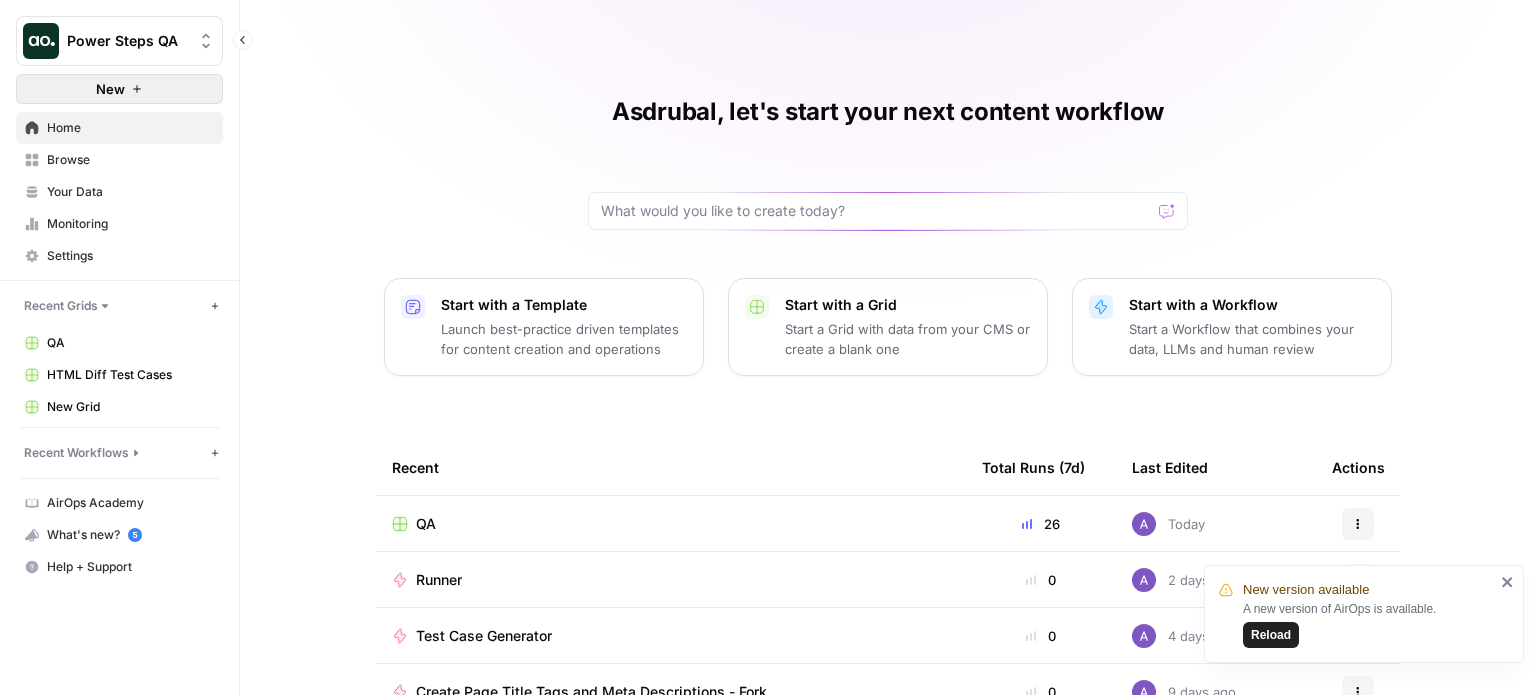 click on "New" at bounding box center [110, 89] 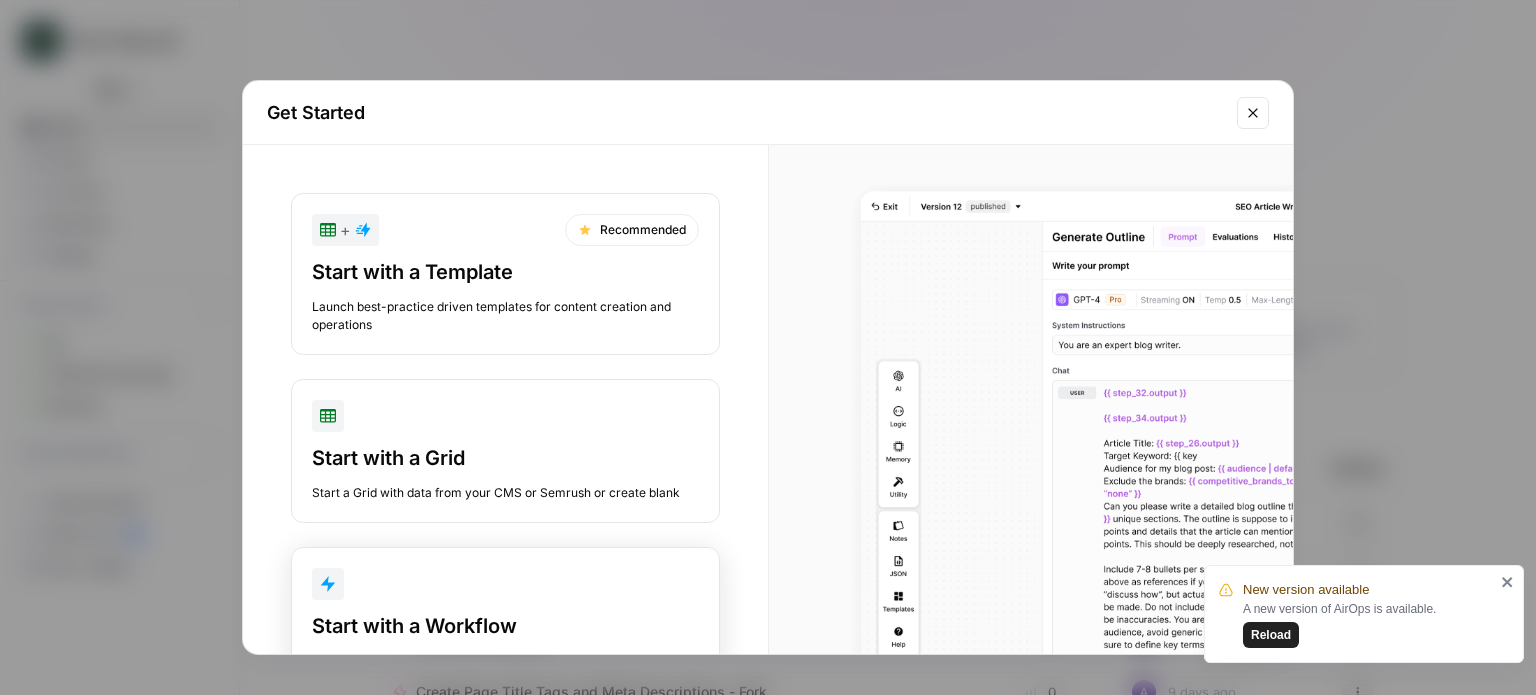 click on "Start with a Workflow Start a Workflow that combines your data, LLMs and human review" at bounding box center [505, 619] 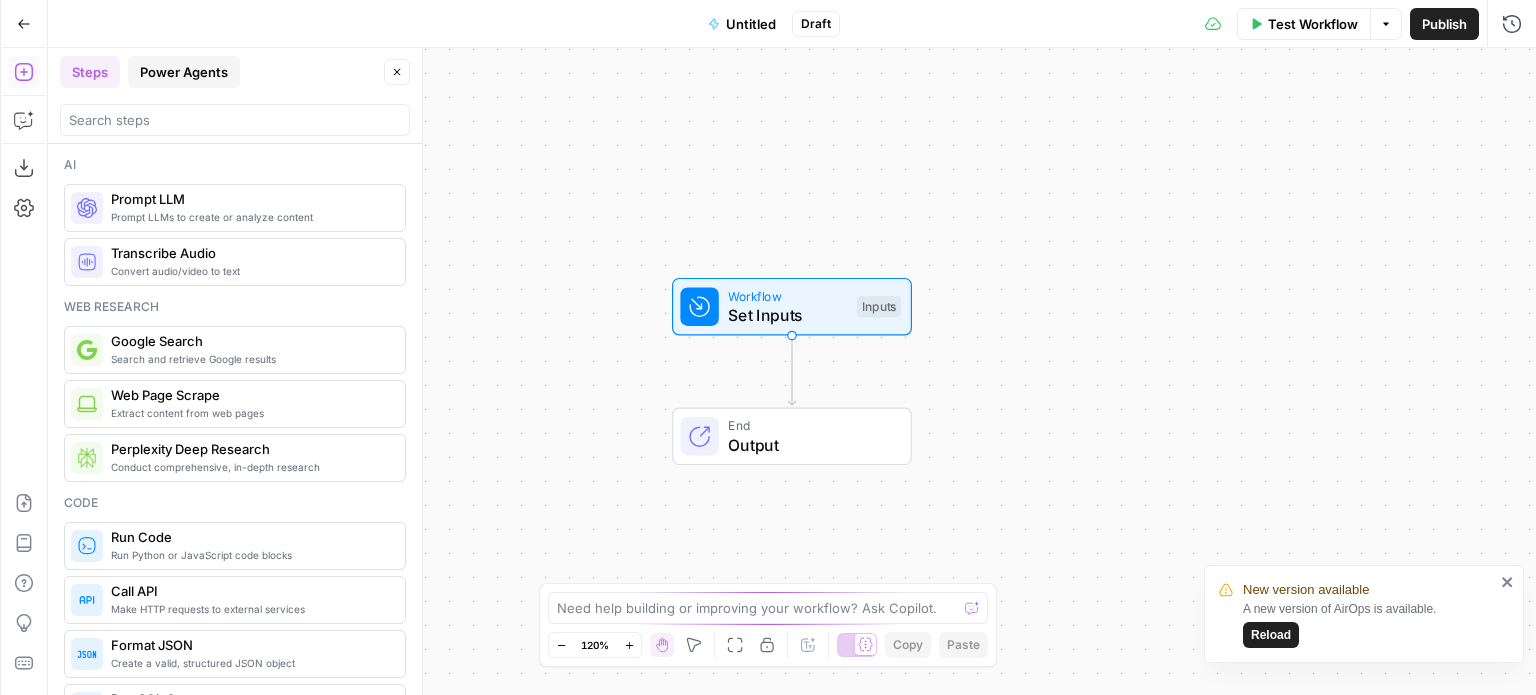 click on "Power Agents" at bounding box center [184, 72] 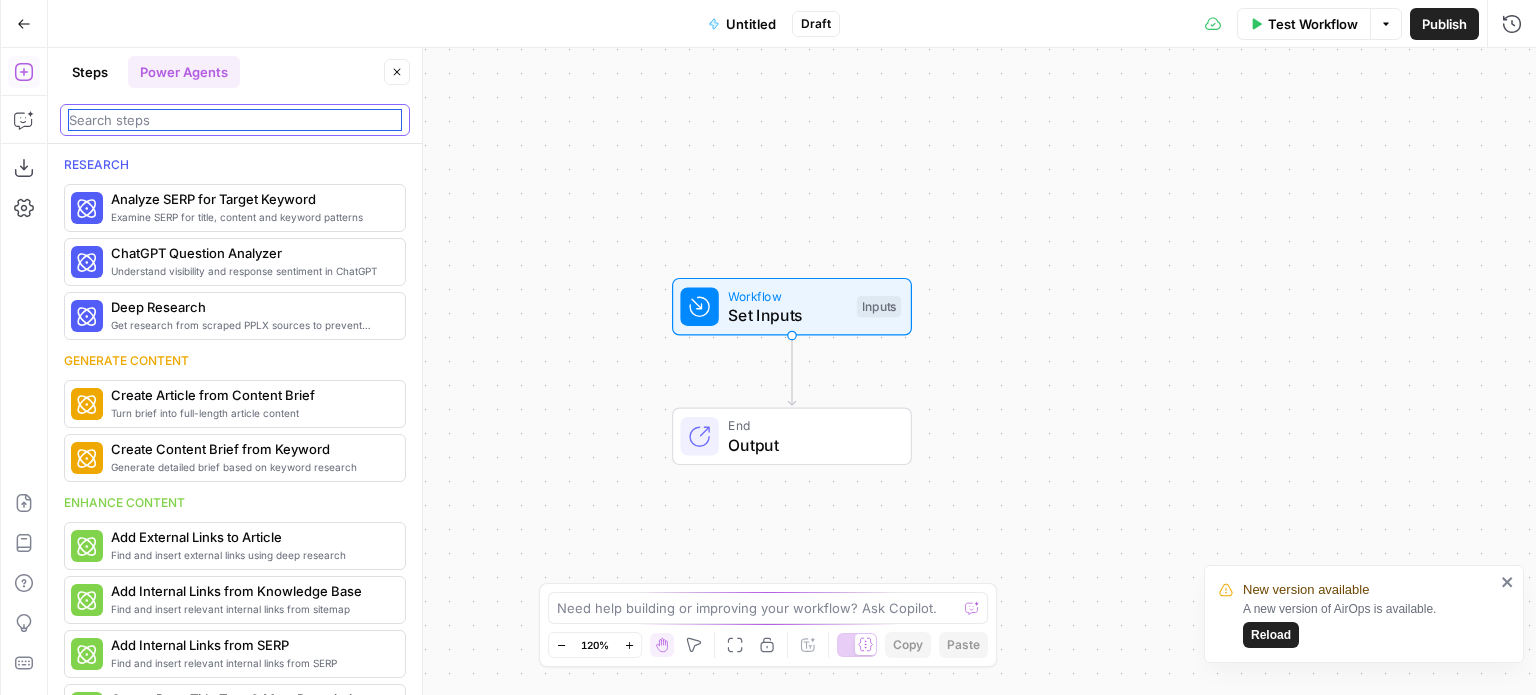 click at bounding box center [235, 120] 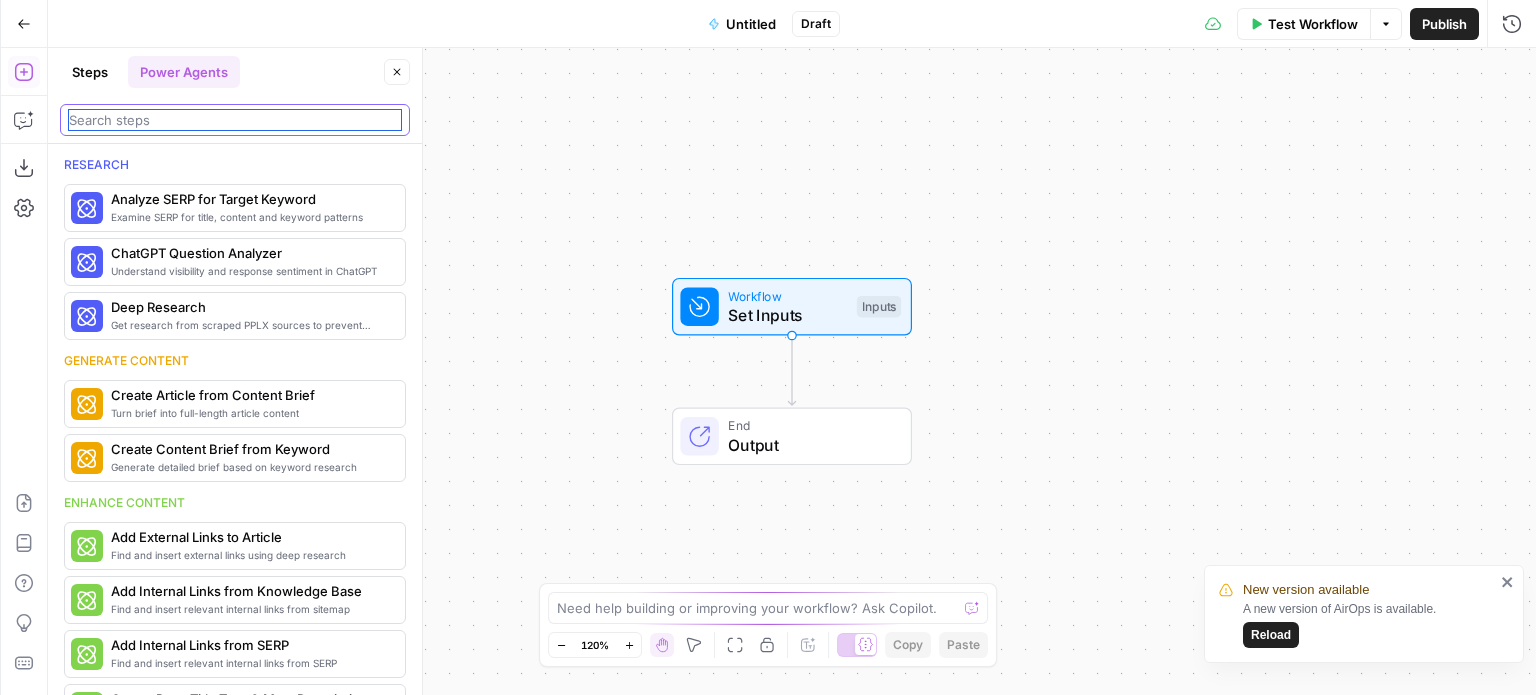 paste on "Add Internal Links from SERP" 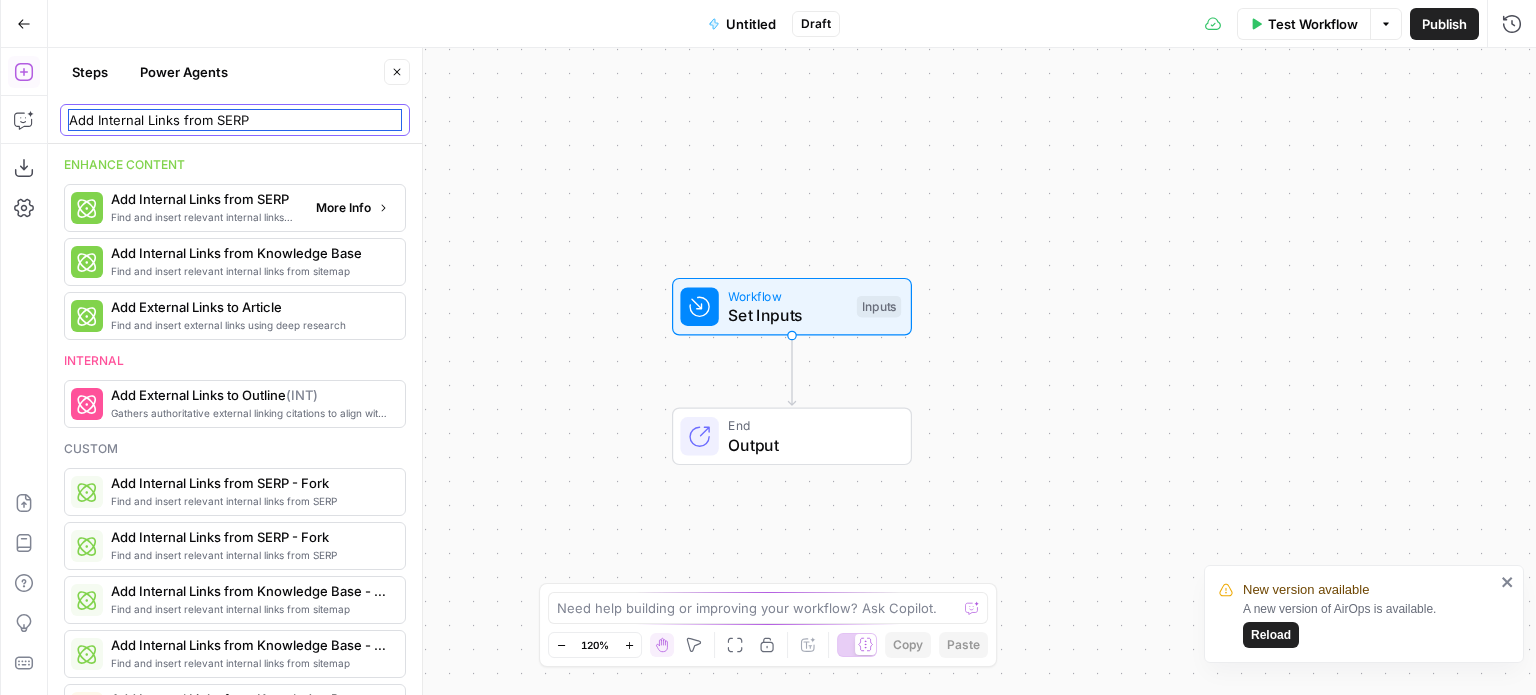 type on "Add Internal Links from SERP" 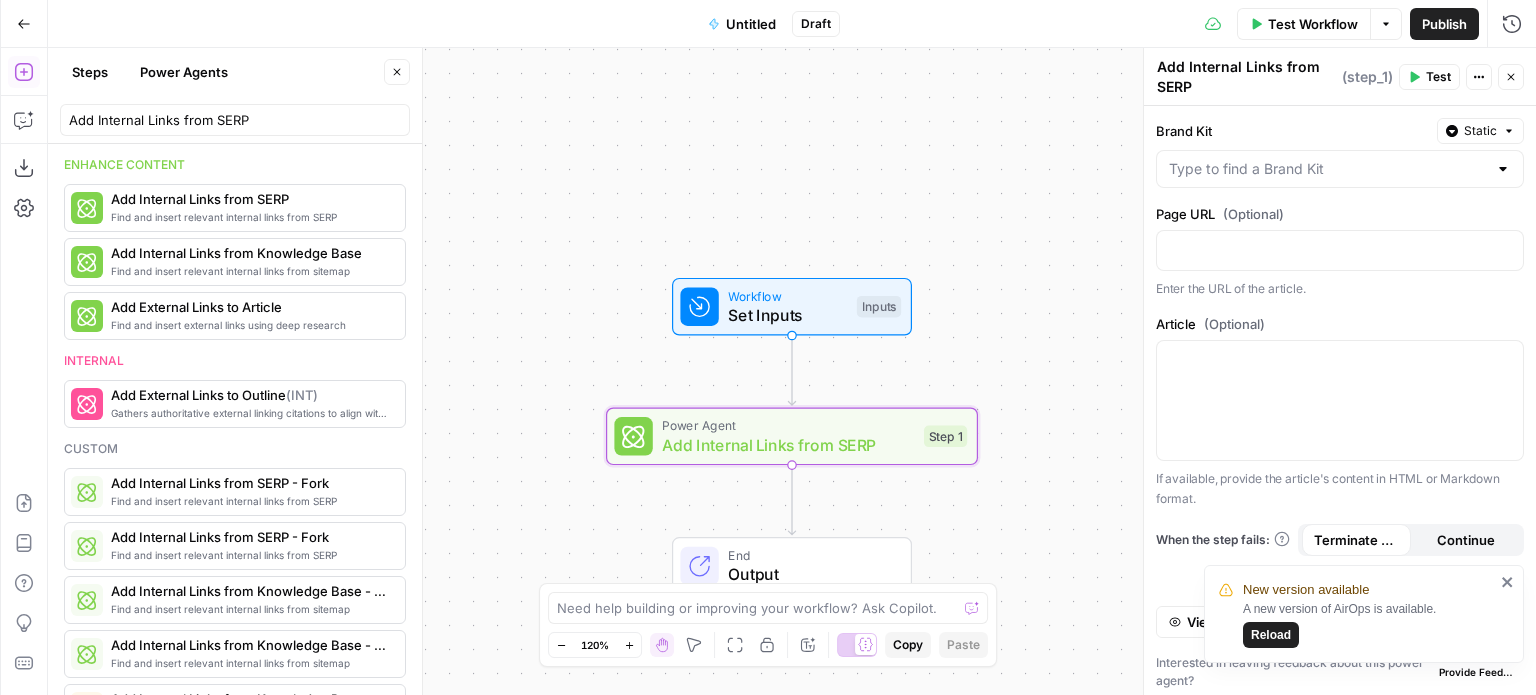 click 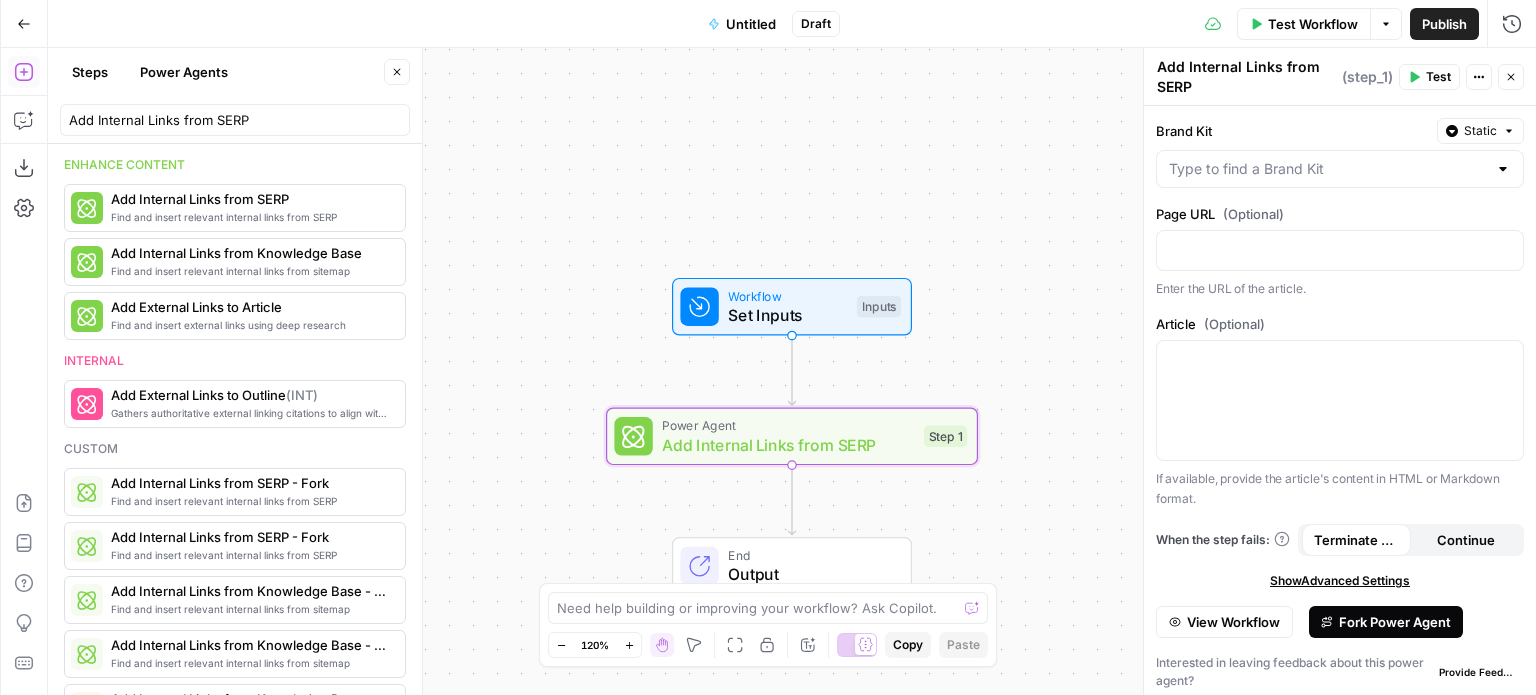 click on "Fork Power Agent" at bounding box center [1395, 622] 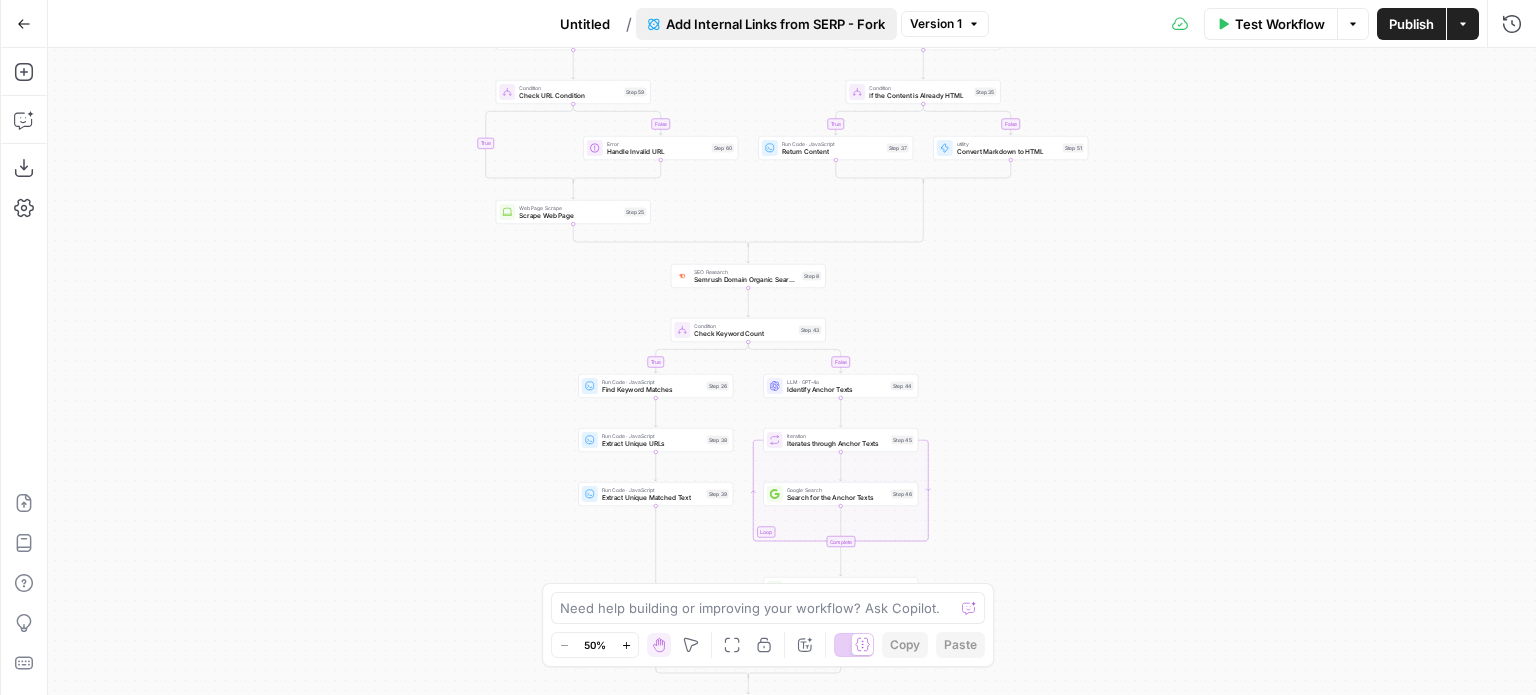 click on "Add Internal Links from SERP - Fork" at bounding box center [775, 24] 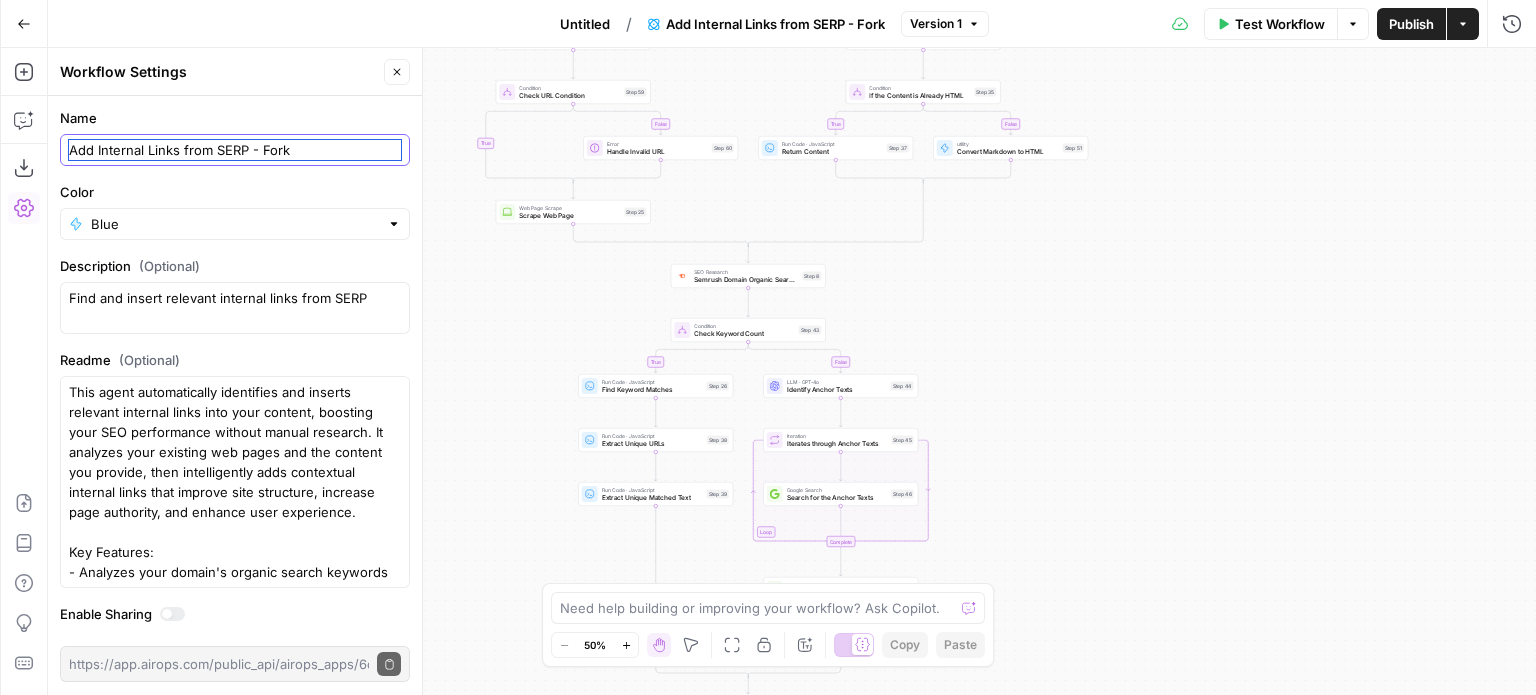 drag, startPoint x: 316, startPoint y: 147, endPoint x: 59, endPoint y: 168, distance: 257.85654 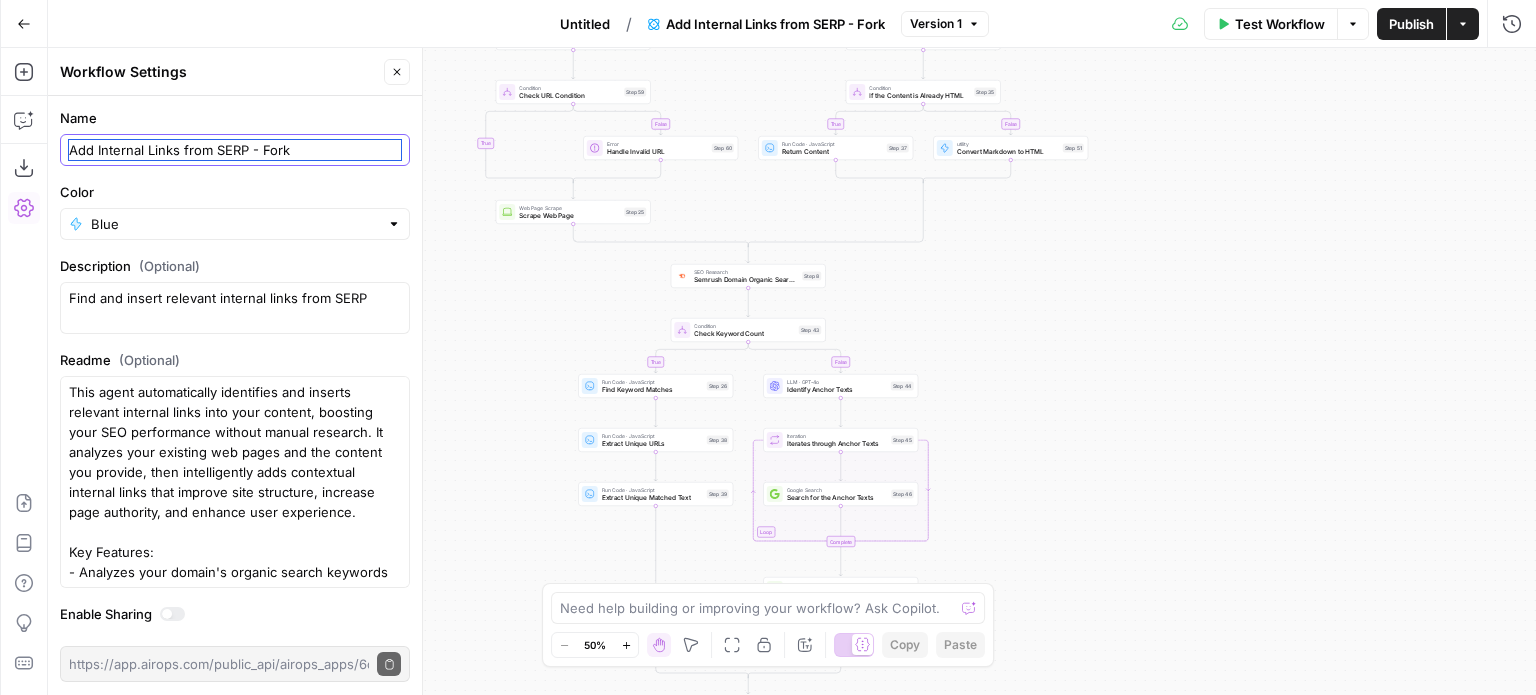 click on "Name Add Internal Links from SERP - Fork Color Blue Description   (Optional) Find and insert relevant internal links from SERP Readme   (Optional) This agent automatically identifies and inserts relevant internal links into your content, boosting your SEO performance without manual research. It analyzes your existing web pages and the content you provide, then intelligently adds contextual internal links that improve site structure, increase page authority, and enhance user experience.
Key Features:
- Analyzes your domain's organic search keywords to identify linking opportunities
- Intelligently matches relevant phrases in your content with existing pages on your site
- Inserts properly formatted HTML links into your content
- Preserves your content's original formatting
- Avoids linking in headers and prevents overlapping or redundant links
- Returns both the enhanced content and a list of all added internal links Enable Sharing Copy public execute URL" at bounding box center [235, 395] 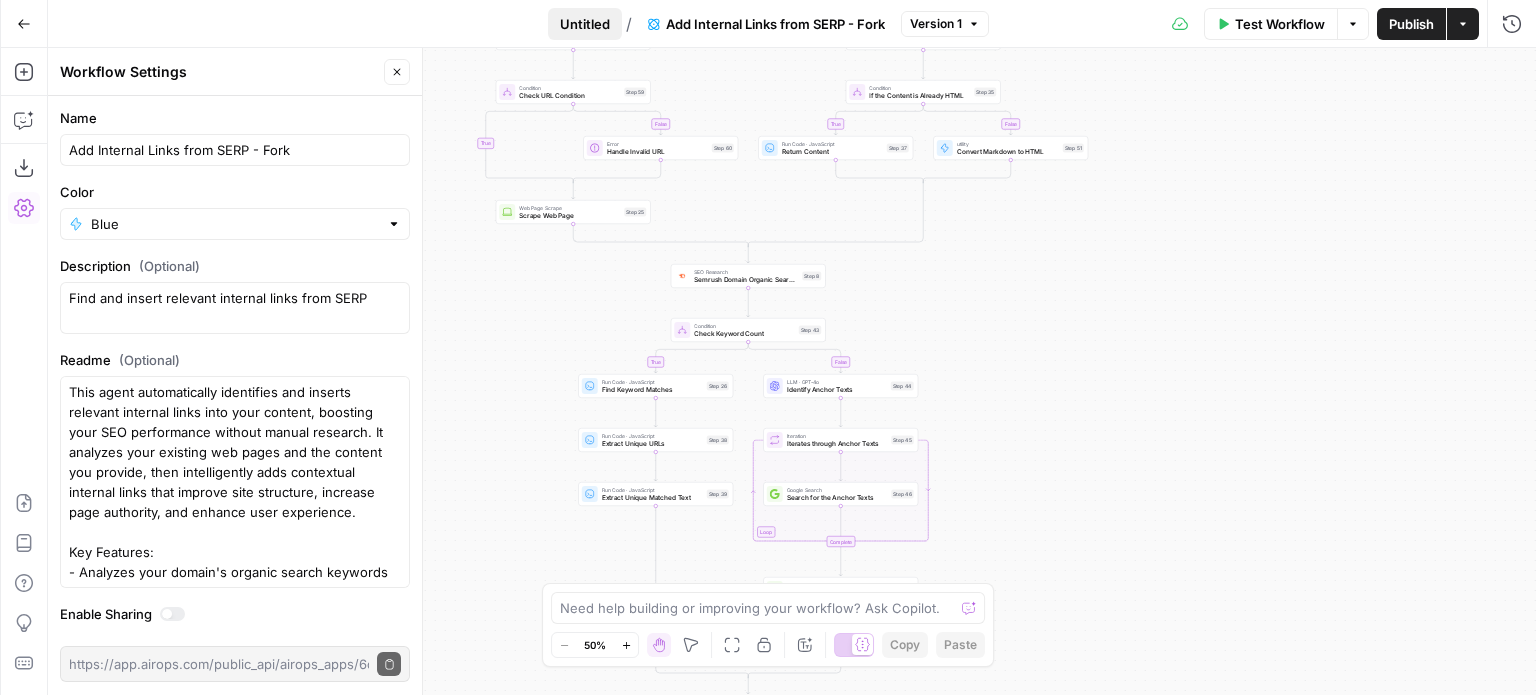 click on "Untitled" at bounding box center (585, 24) 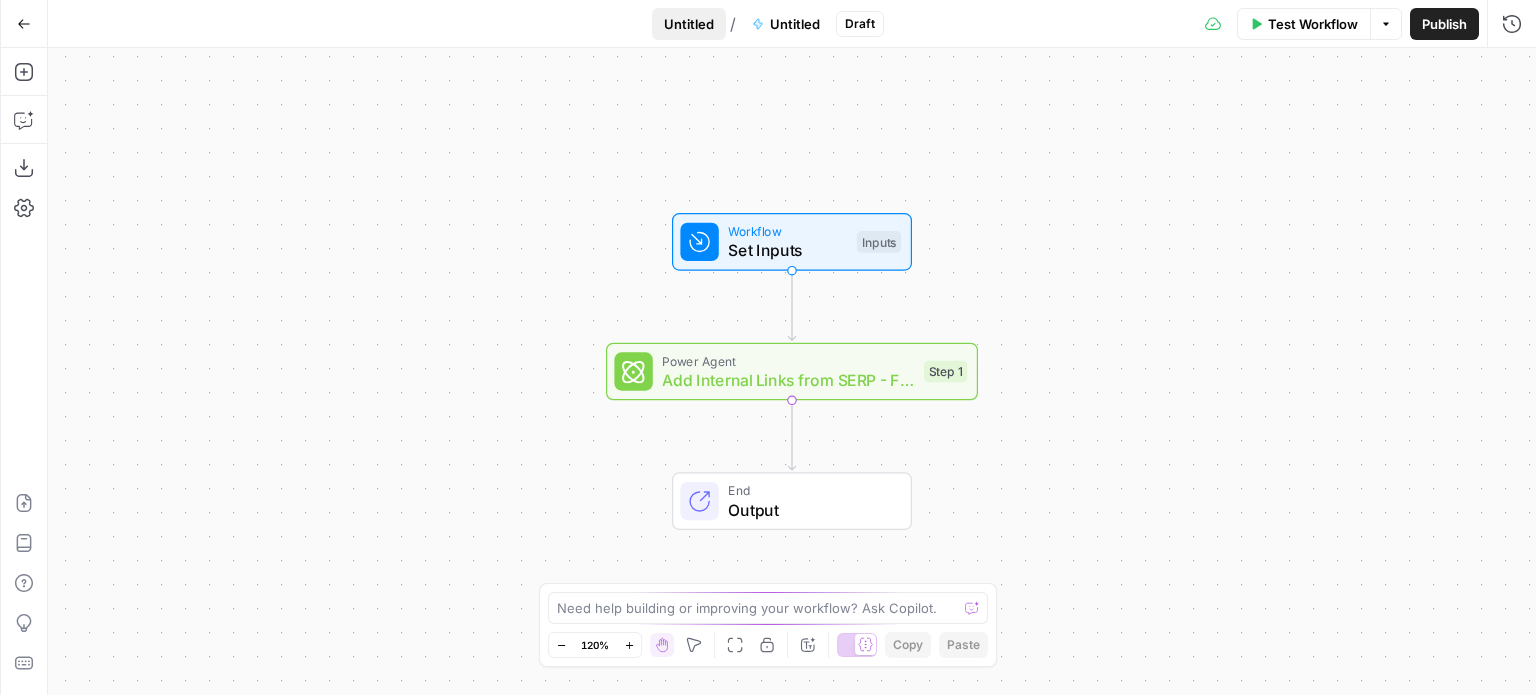 click on "Untitled" at bounding box center [689, 24] 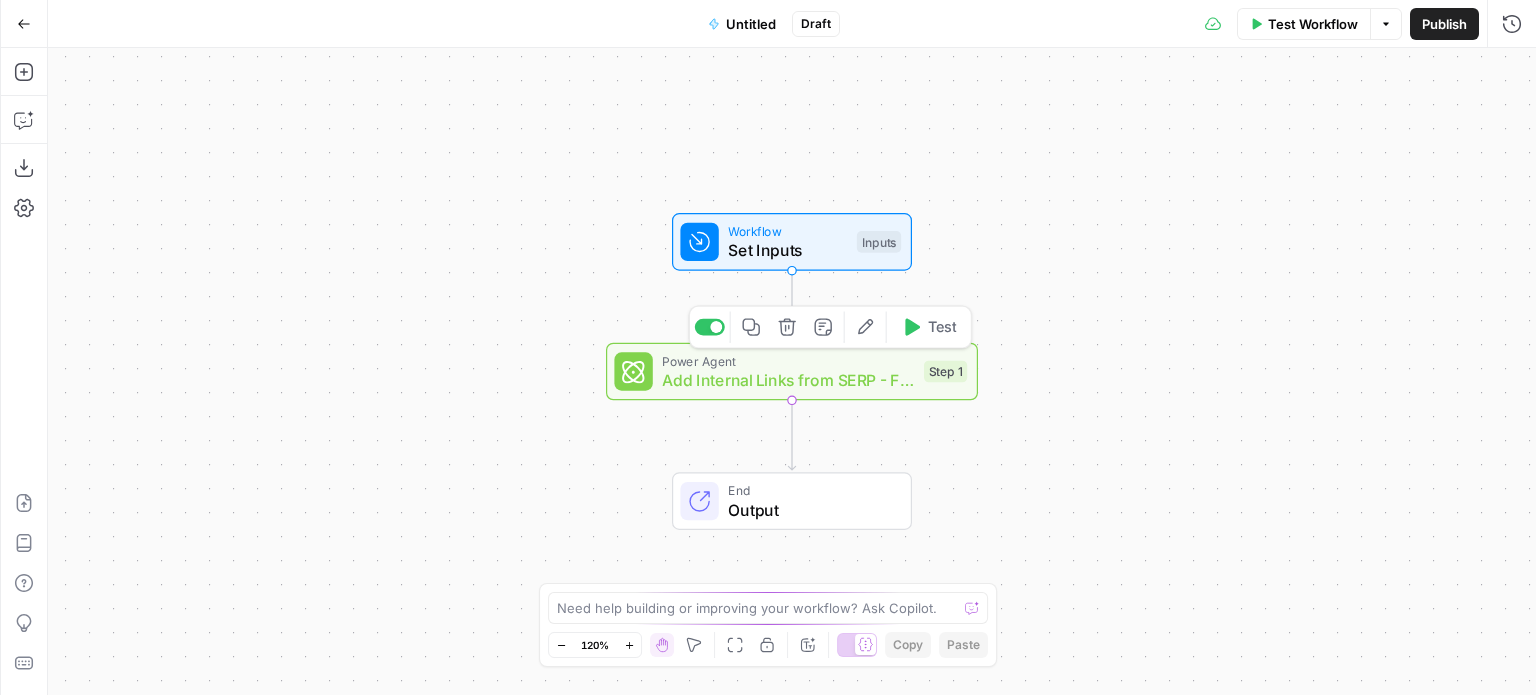 click on "Add Internal Links from SERP - Fork" at bounding box center (788, 380) 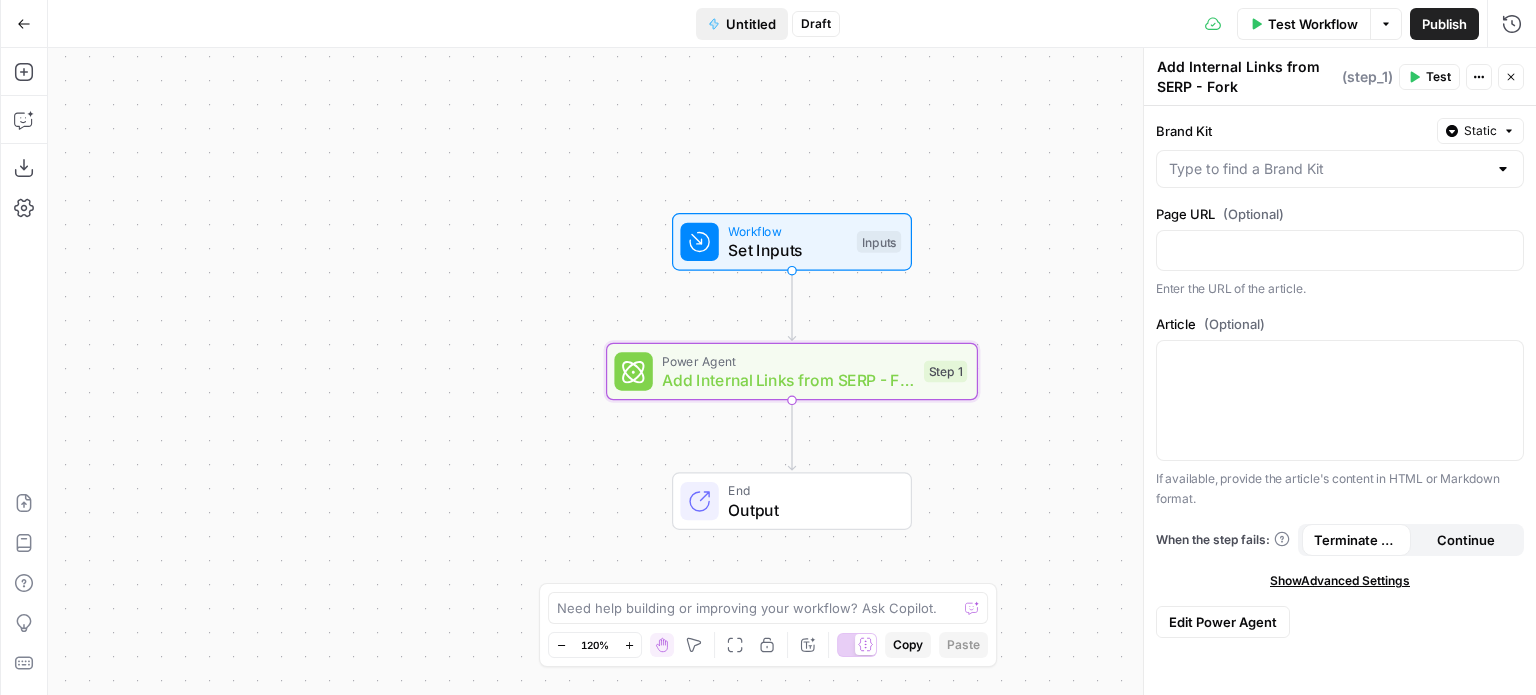 click on "Untitled" at bounding box center [742, 24] 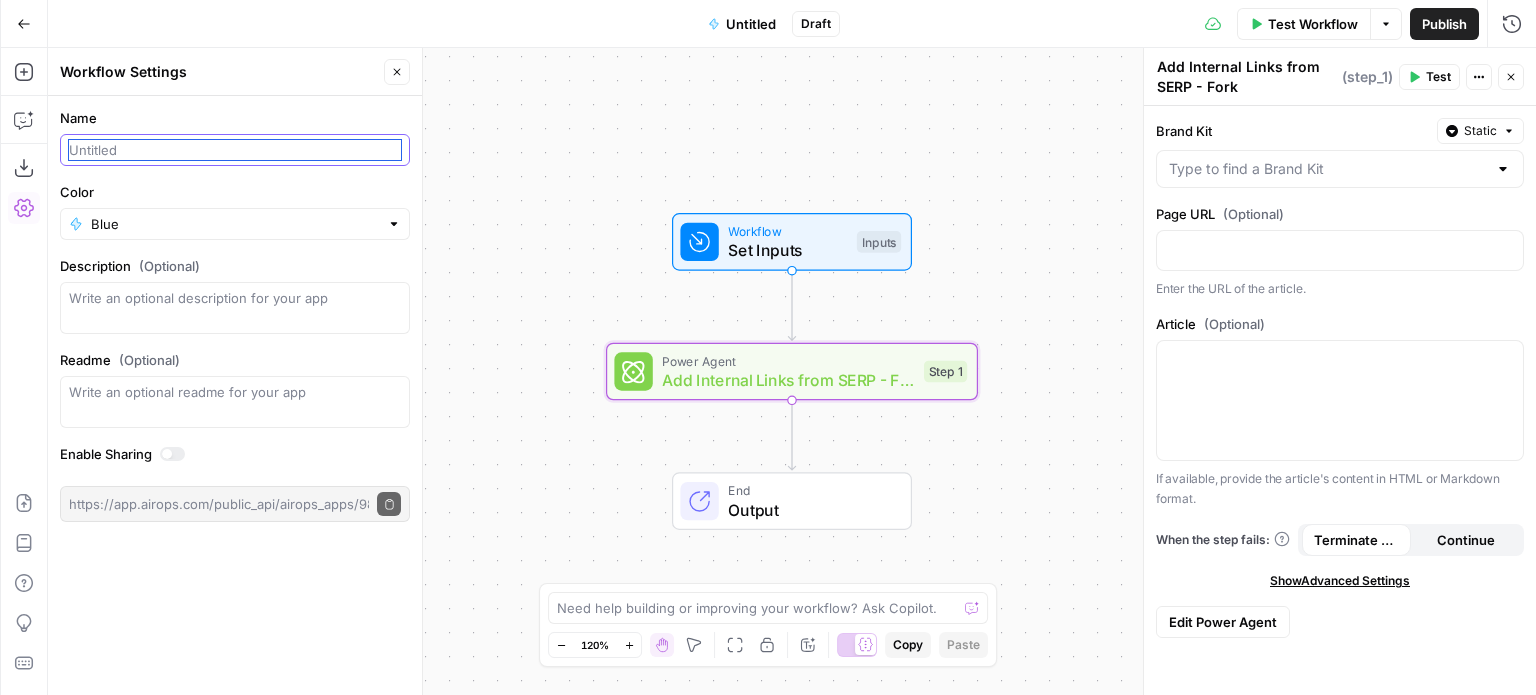 click on "Name" at bounding box center (235, 150) 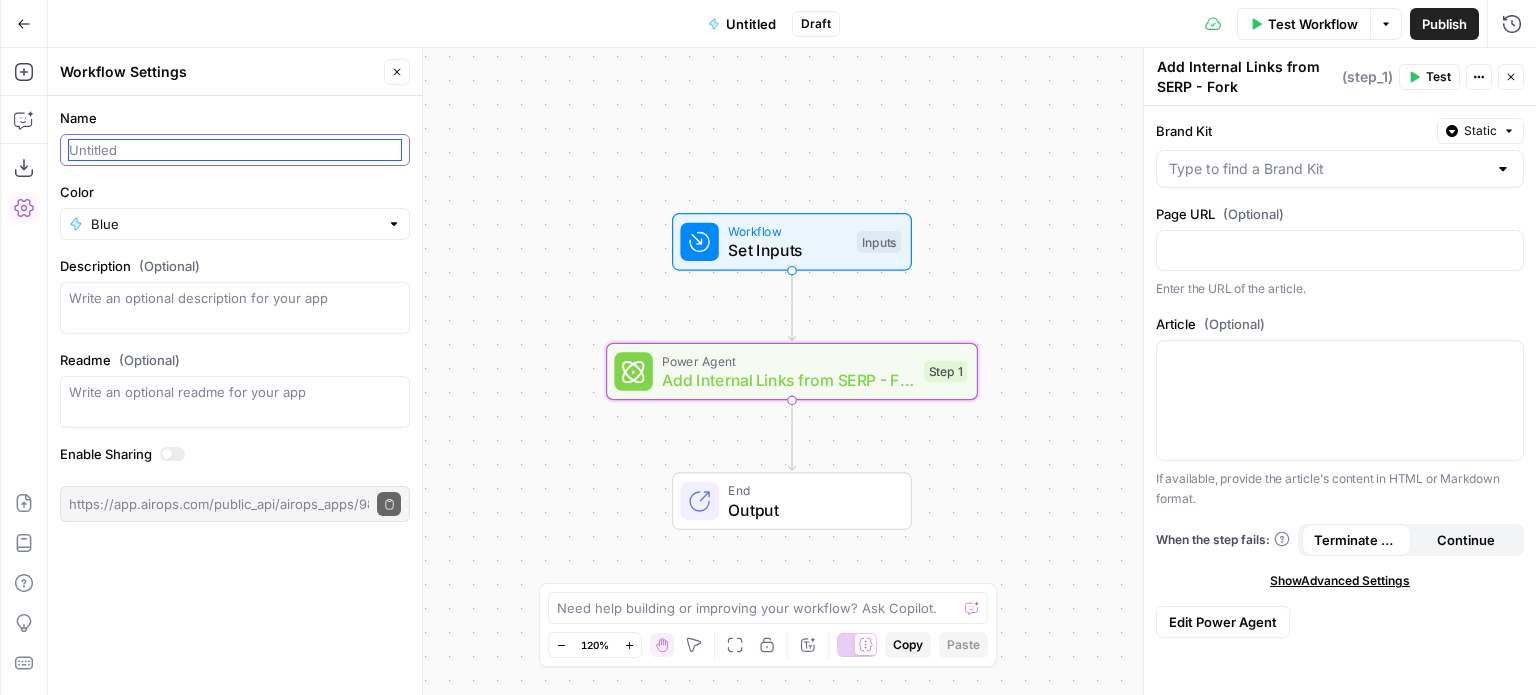 paste on "Add Internal Links from SERP - Fork" 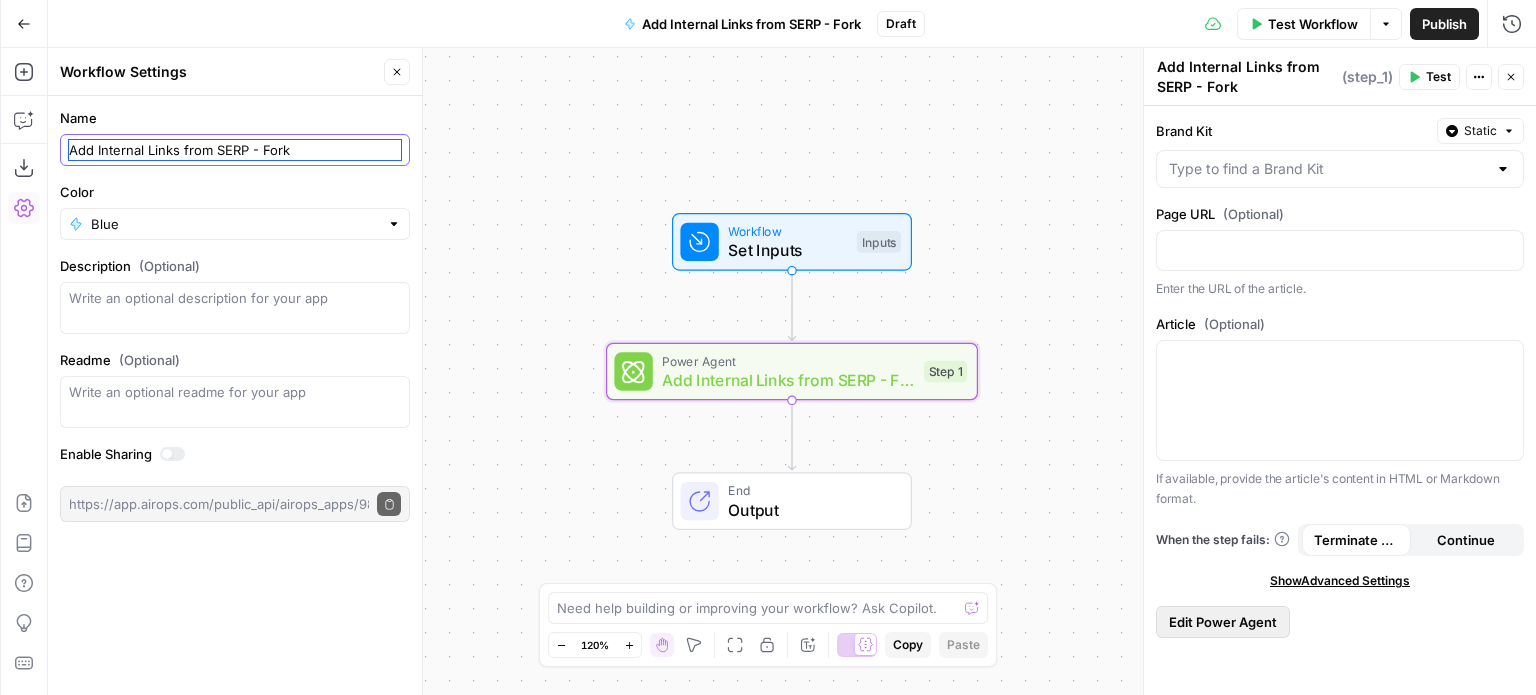 type on "Add Internal Links from SERP - Fork" 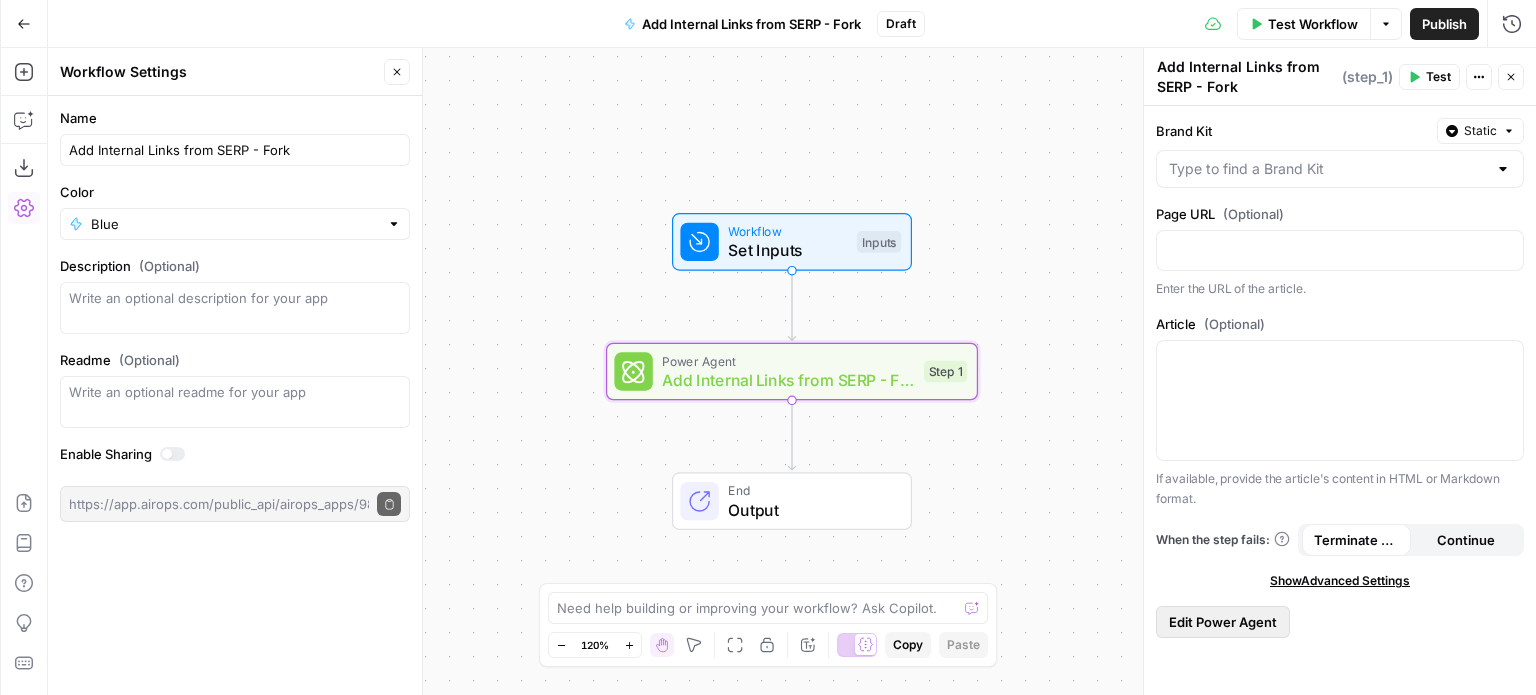 click on "Edit Power Agent" at bounding box center (1223, 622) 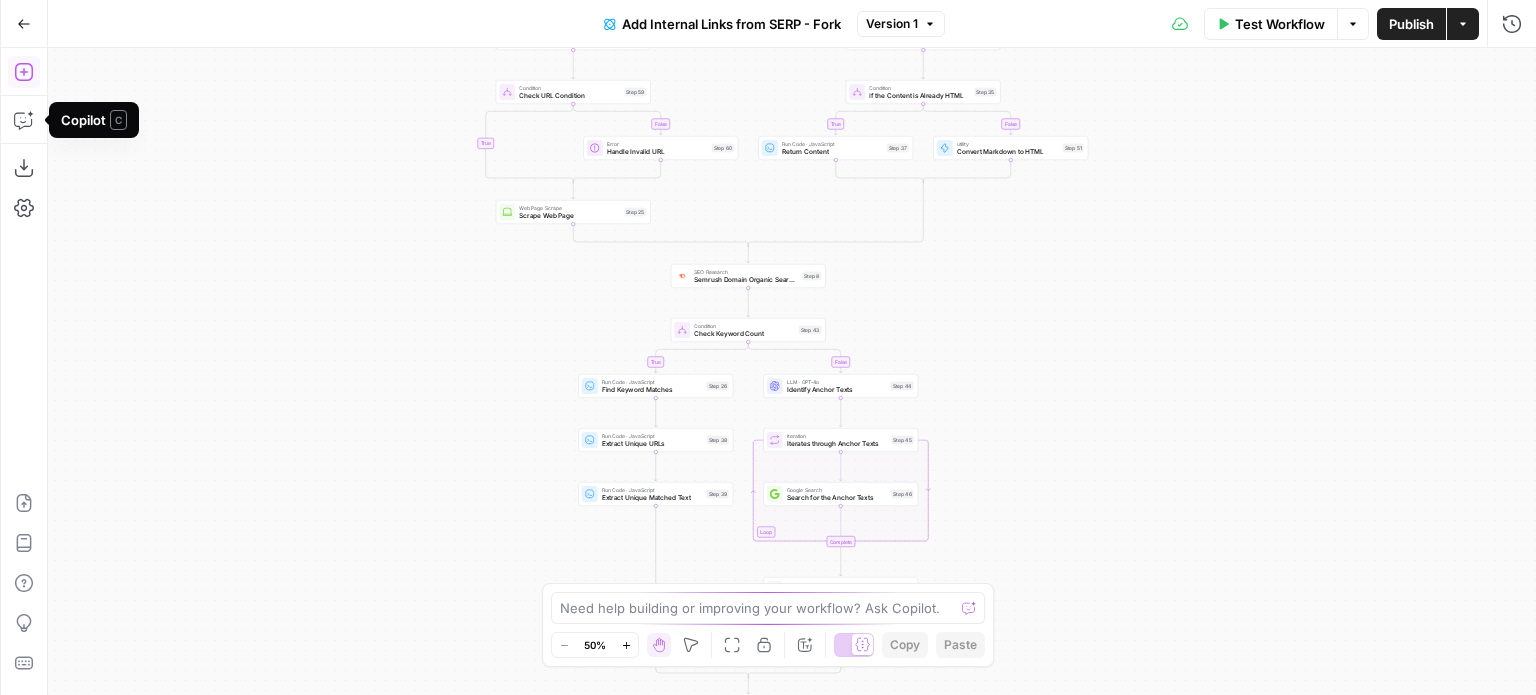 click 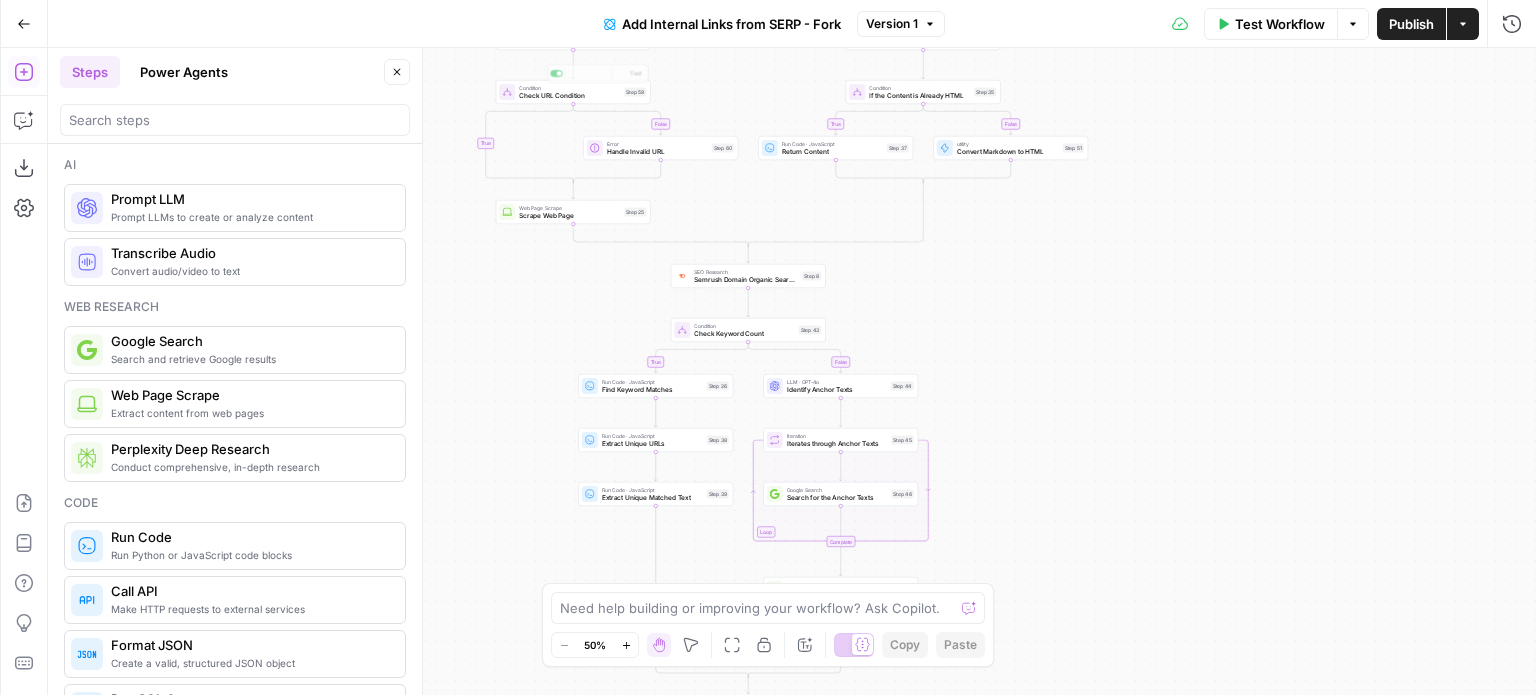 click on "false true false true false true false true Workflow Set Inputs Inputs Condition Check if Content is Null Step 33 Run Code · Python Validate URL Step 58 Condition Check URL Condition Step 59 Copy step Delete step Add Note Test Error Handle Invalid URL Step 60 Web Page Scrape Scrape Web Page Step 25 LLM · GPT-4o Mini Determine if Content is HTML Step 64 Condition If the Content is Already HTML Step 35 Run Code · JavaScript Return Content Step 37 utility Convert Markdown to HTML Step 51 SEO Research Semrush Domain Organic Search Keywords Step 8 Condition Check Keyword Count Step 43 Run Code · JavaScript Find Keyword Matches Step 26 Run Code · JavaScript Extract Unique URLs Step 38 Run Code · JavaScript Extract Unique Matched Text Step 39 LLM · GPT-4o Identify Anchor Texts Step 44 Loop Iteration Iterates through Anchor Texts Step 45 Google Search Search for the Anchor Texts Step 46 Complete Google Search Get General Links for the Domain Step 62 LLM · O3 Mini Prompt LLM Step 48 Run Code · Python Step 27" at bounding box center (792, 371) 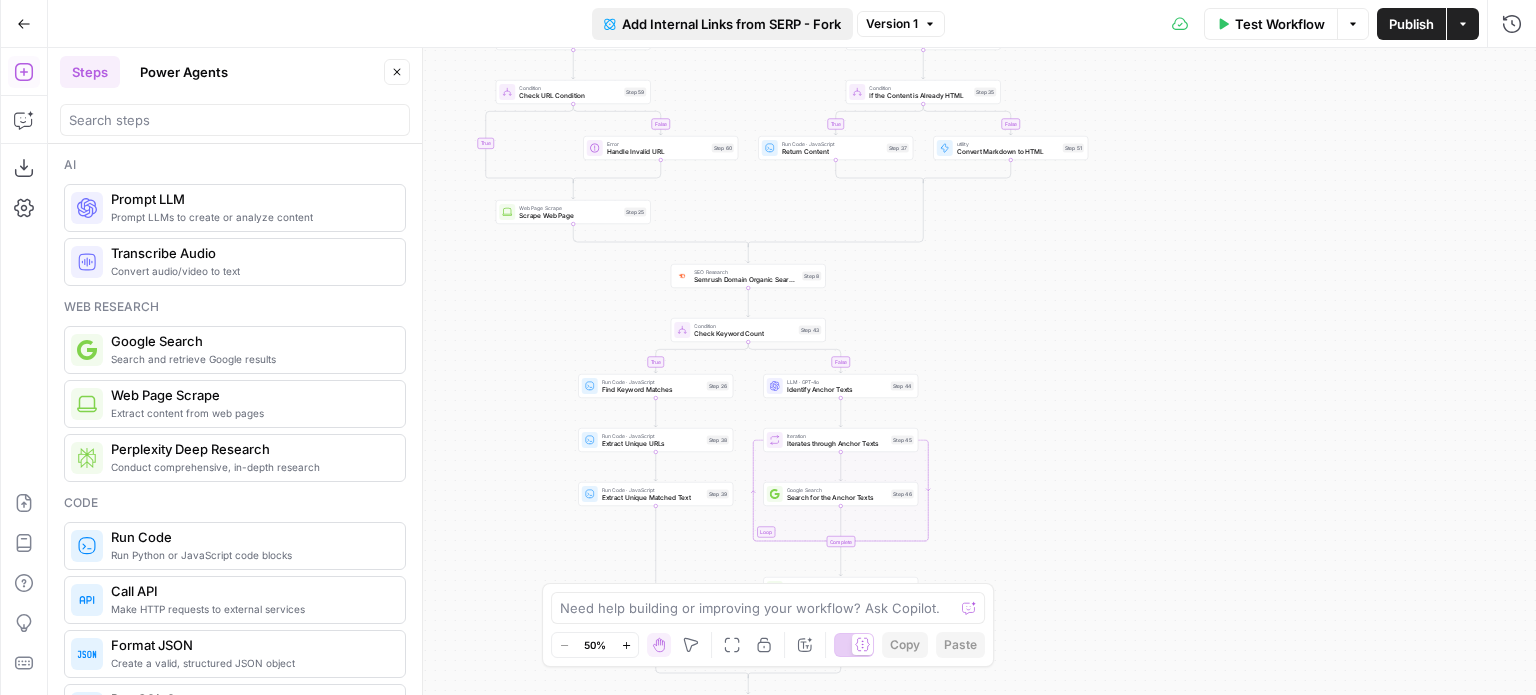 click on "Add Internal Links from SERP - Fork" at bounding box center [722, 24] 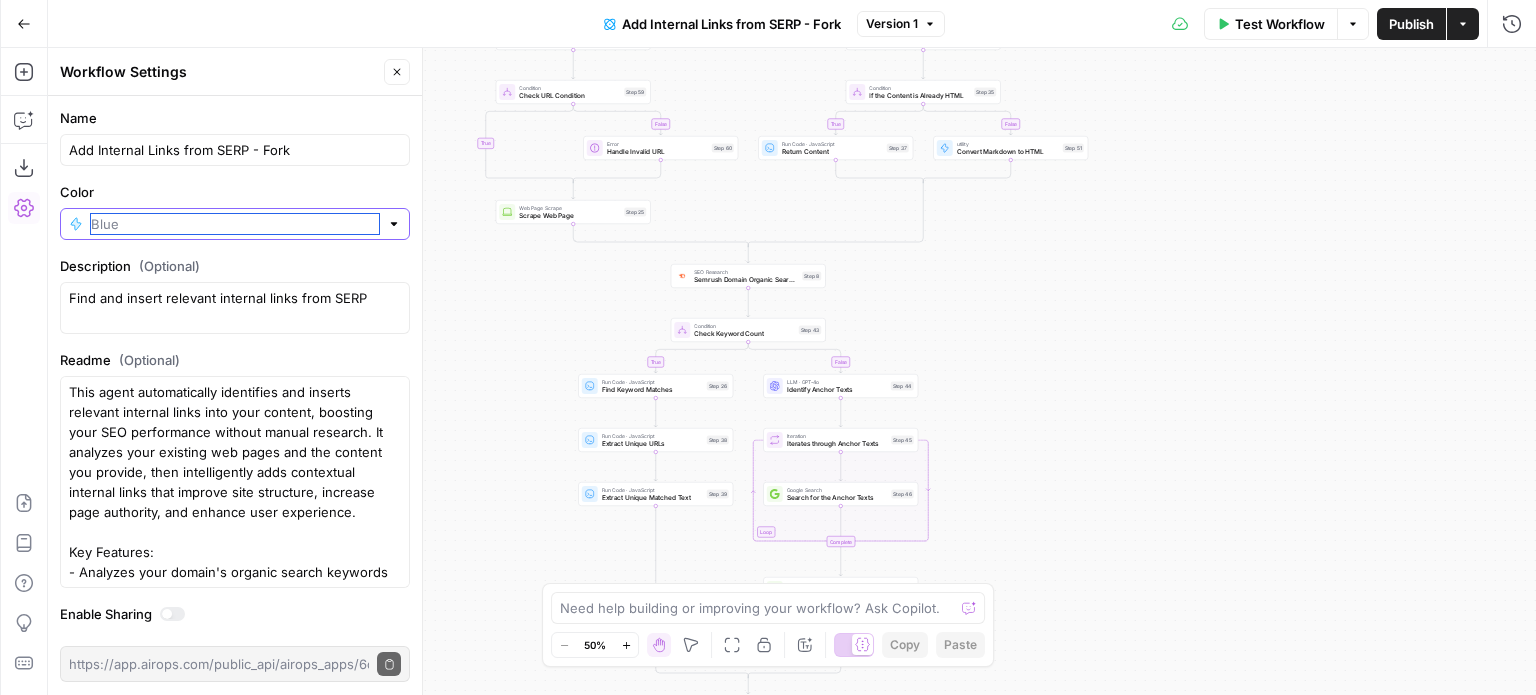 click on "Color" at bounding box center (235, 224) 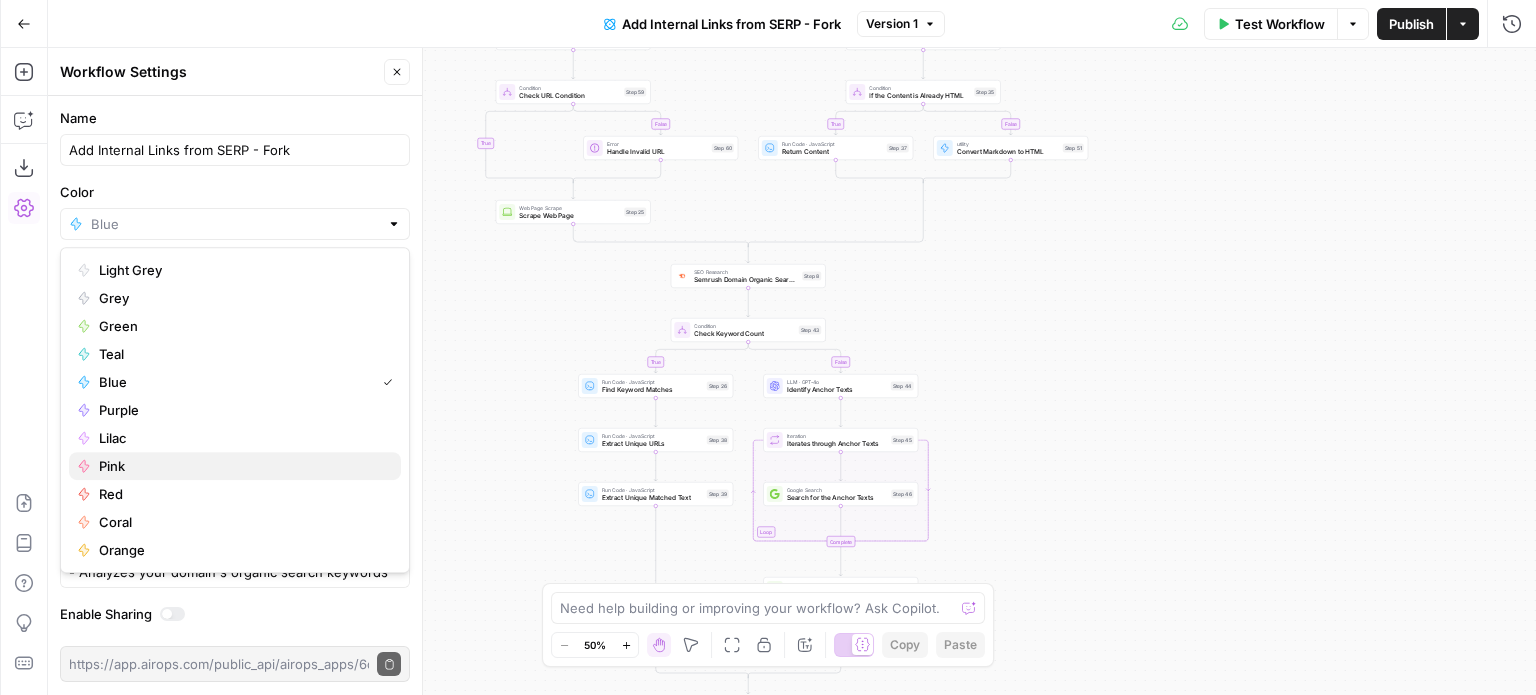 click on "Pink" at bounding box center (235, 466) 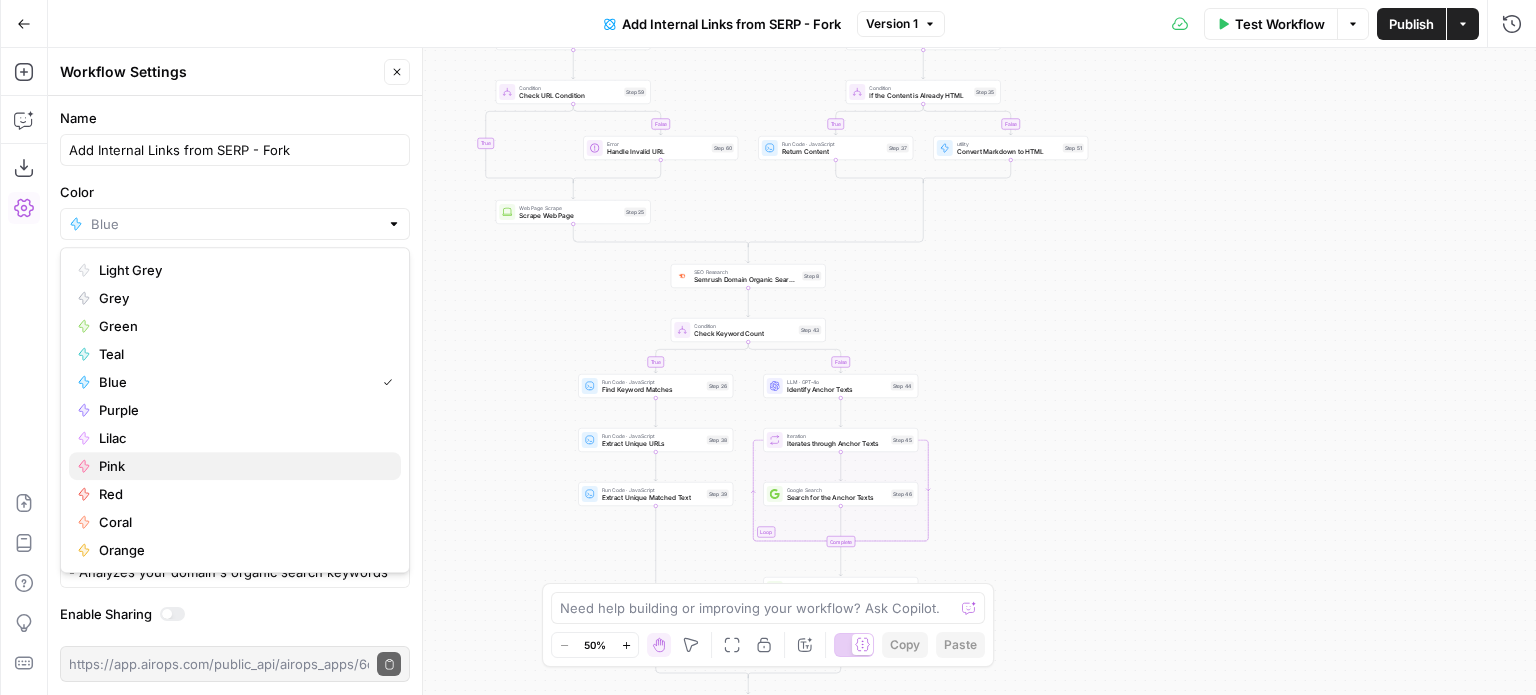 type on "Pink" 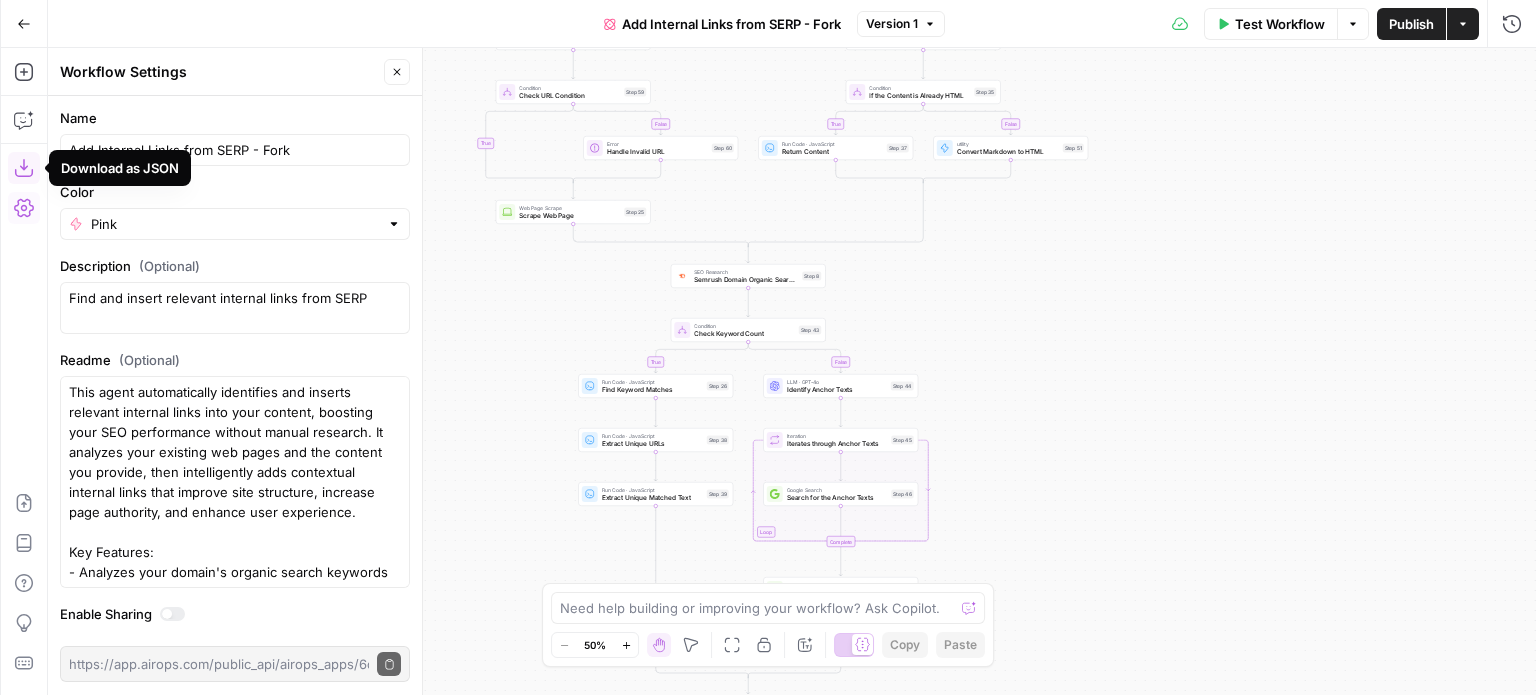 click 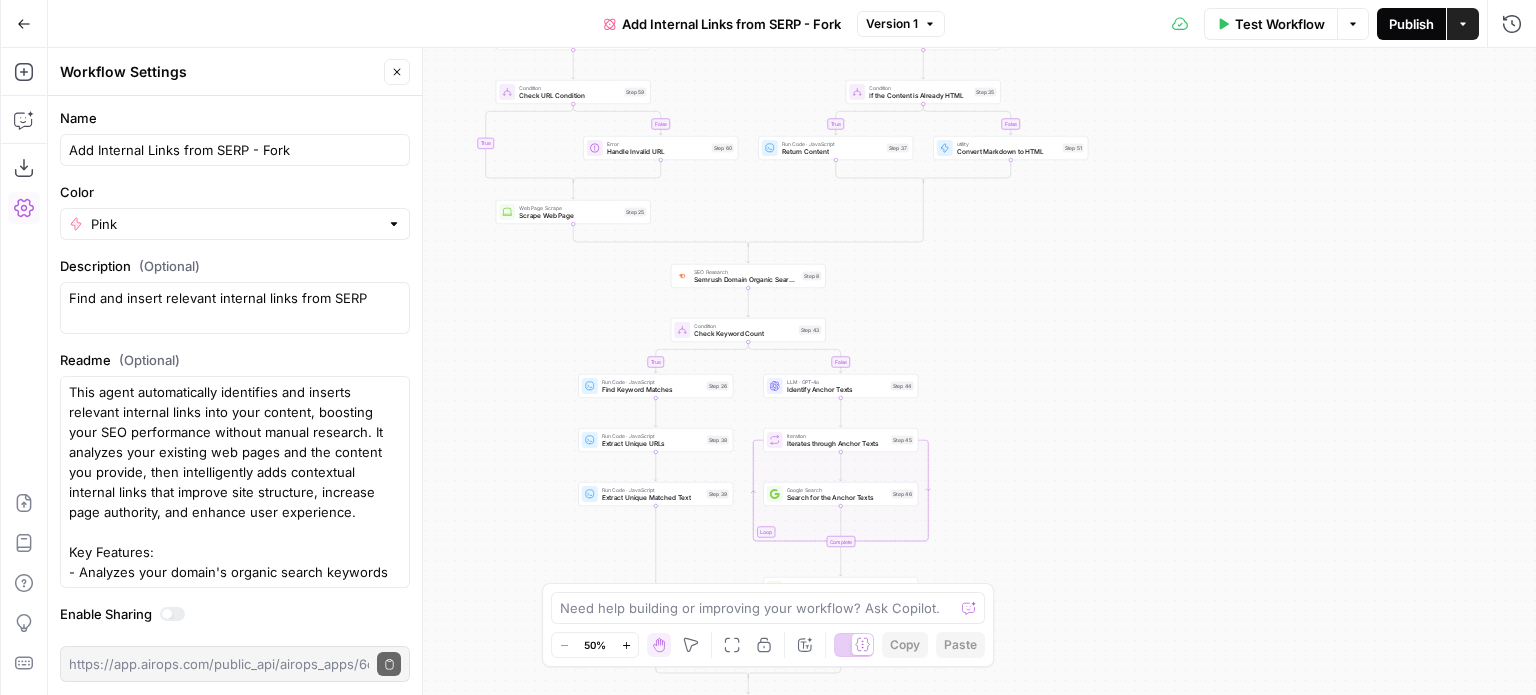 click on "Publish" at bounding box center [1411, 24] 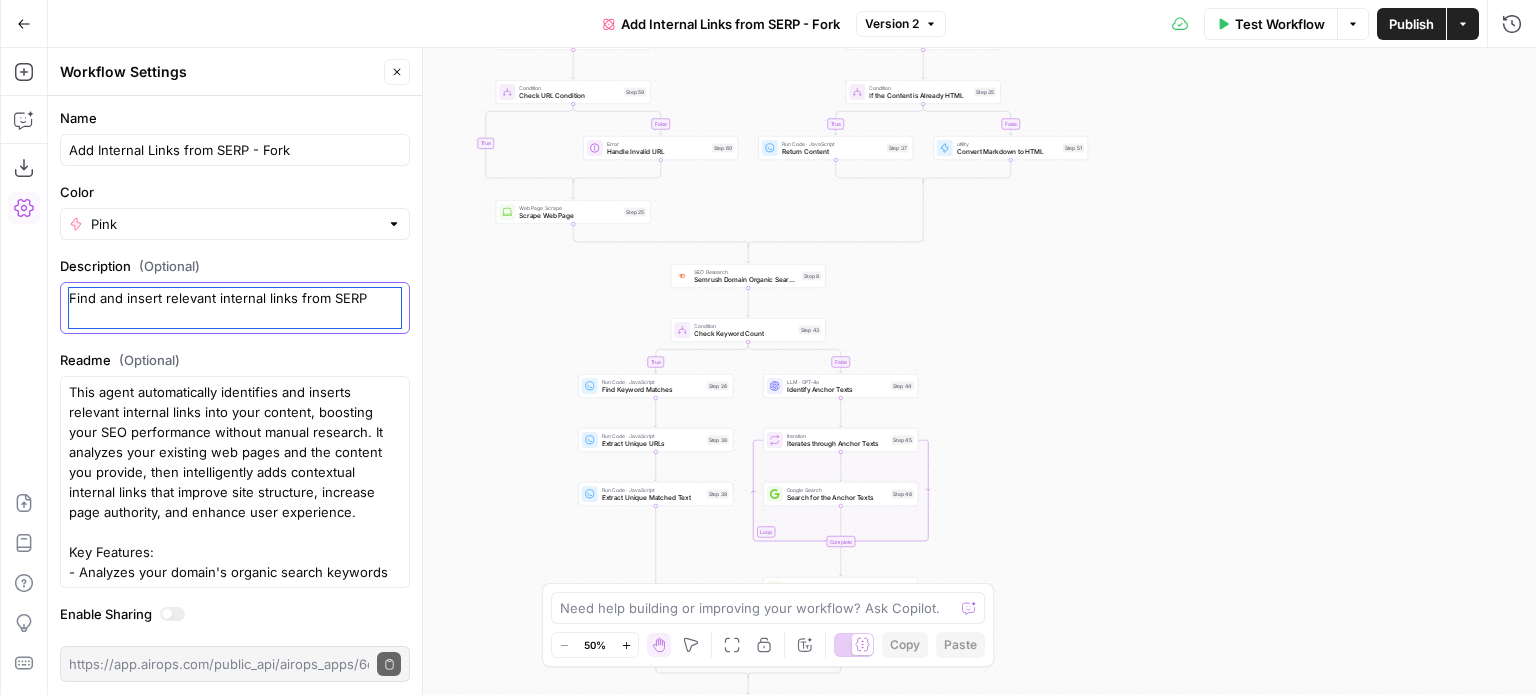 drag, startPoint x: 369, startPoint y: 304, endPoint x: 68, endPoint y: 312, distance: 301.1063 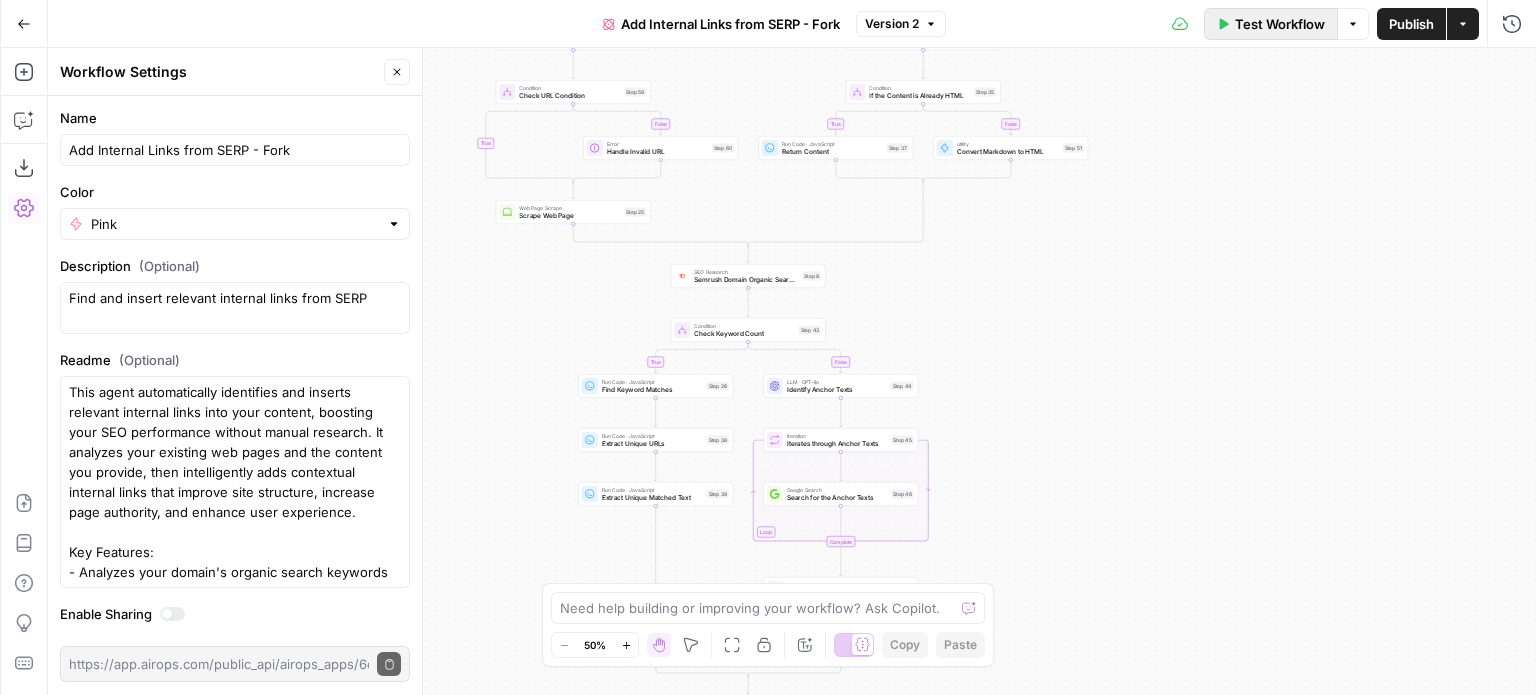 click on "Test Workflow" at bounding box center [1280, 24] 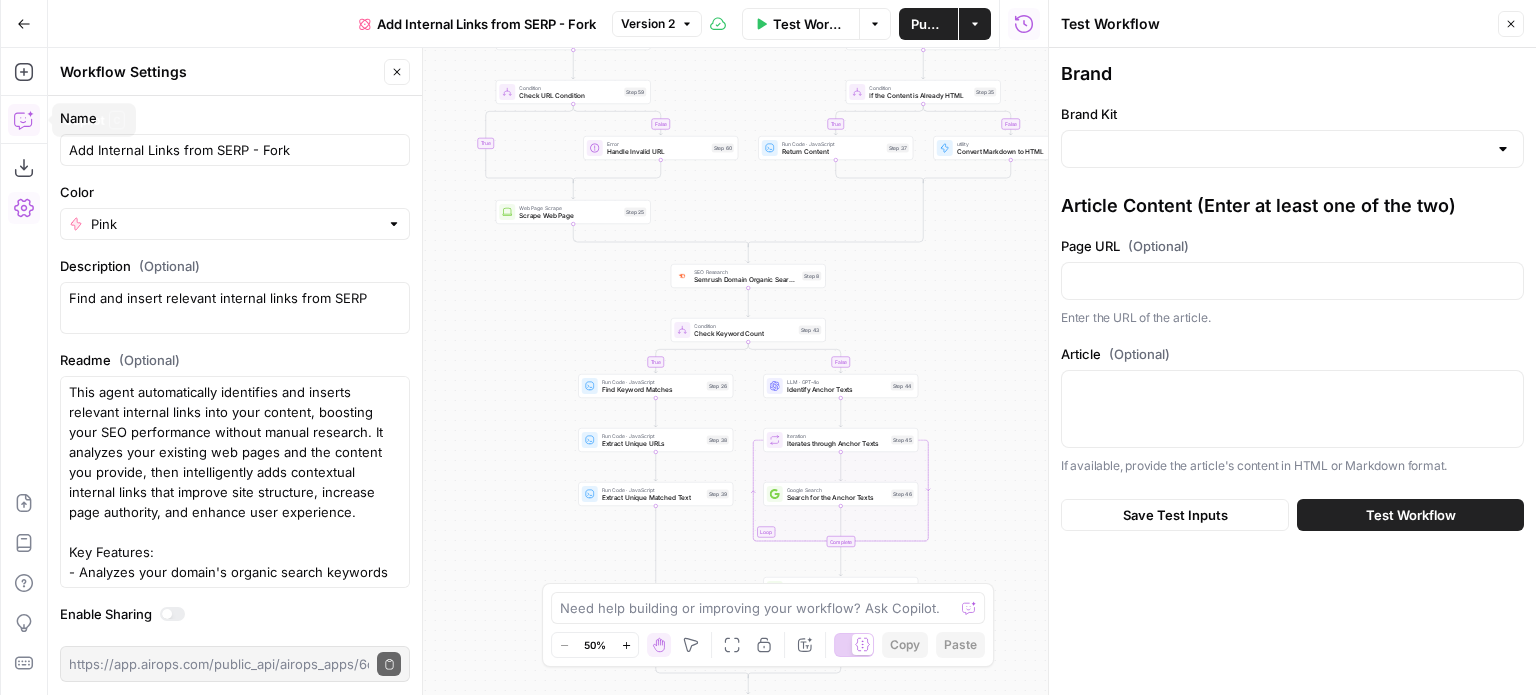 click 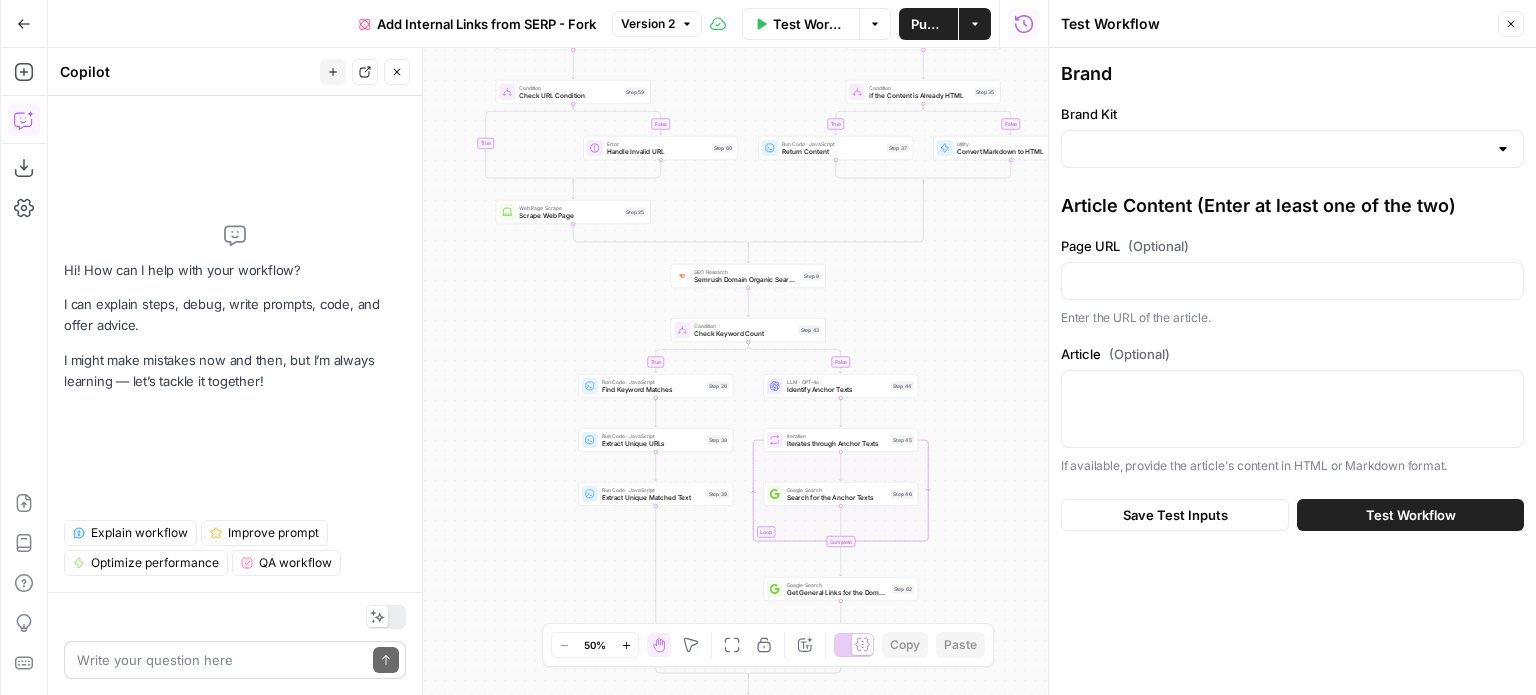click on "Write your question here Send" at bounding box center [235, 660] 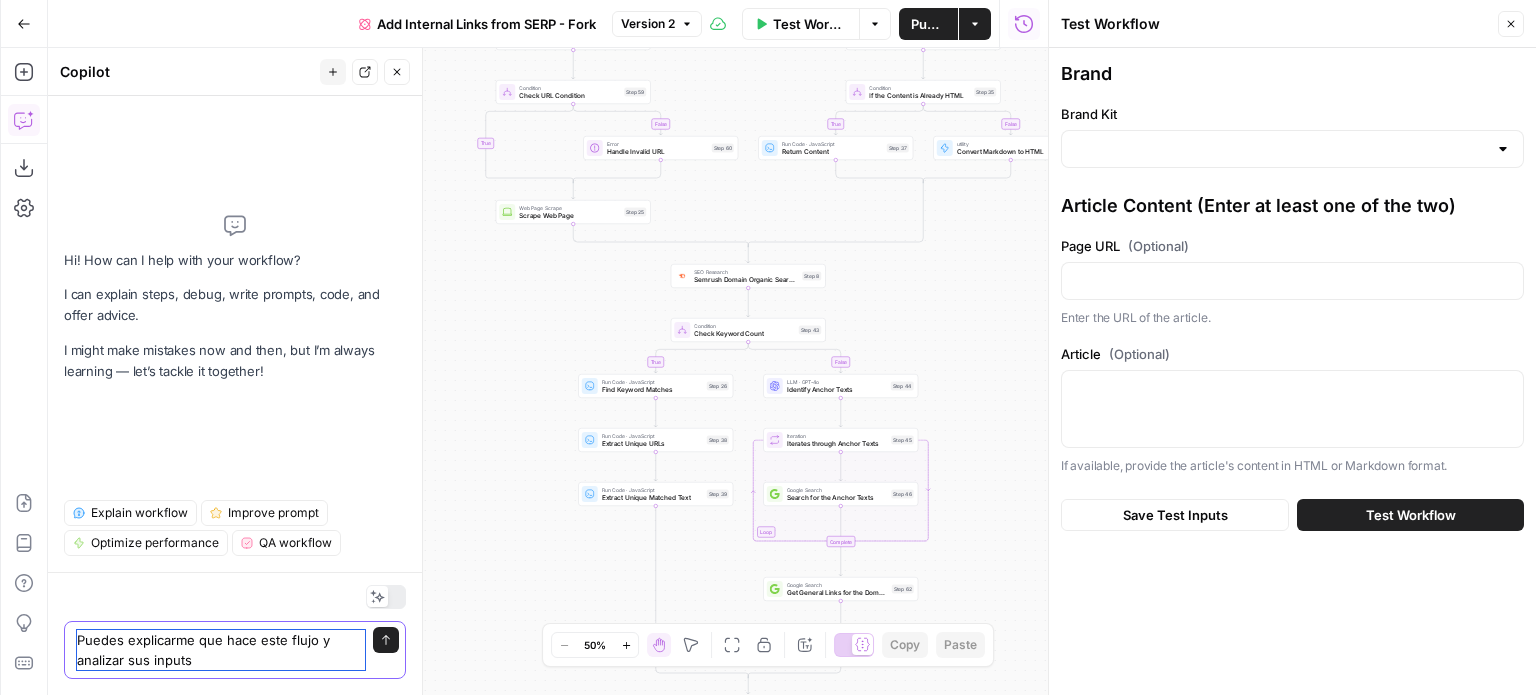 type on "Puedes explicarme que hace este flujo y analizar sus inputs?" 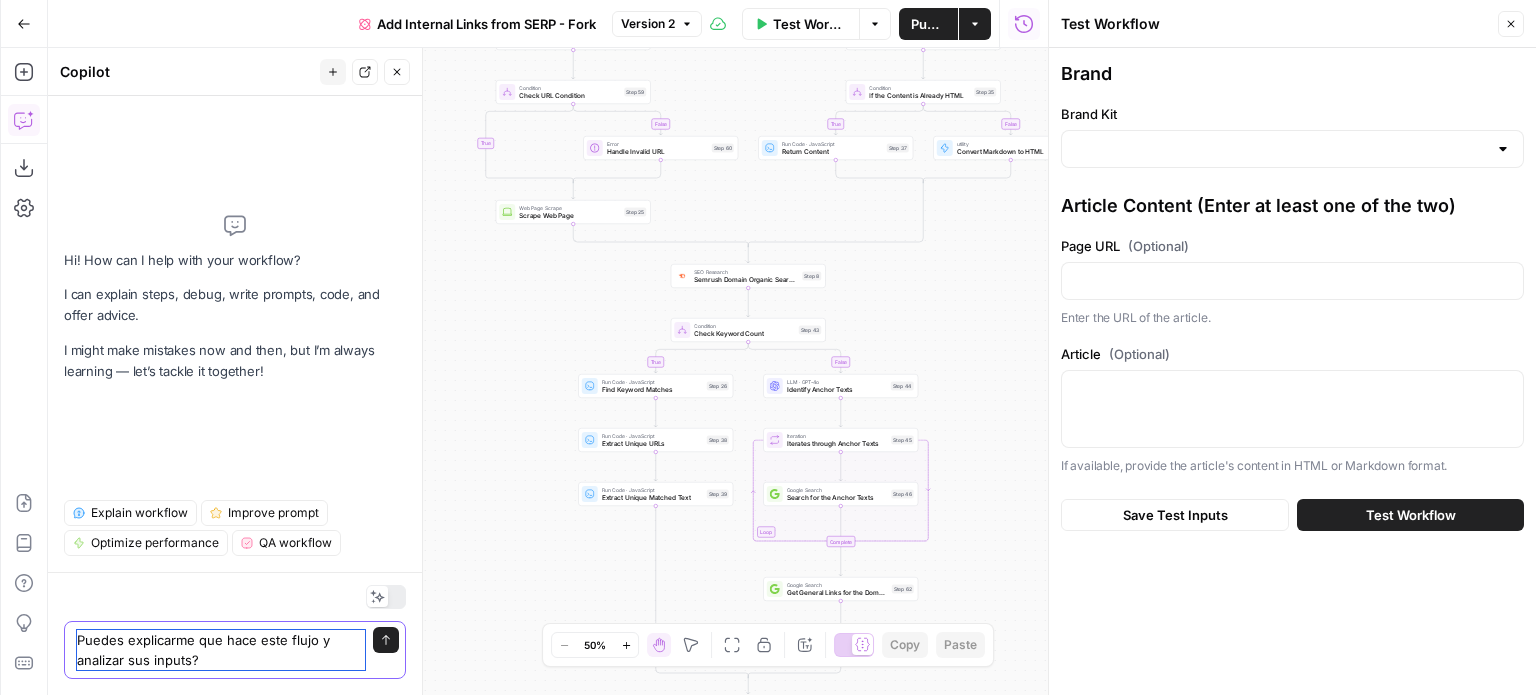 type 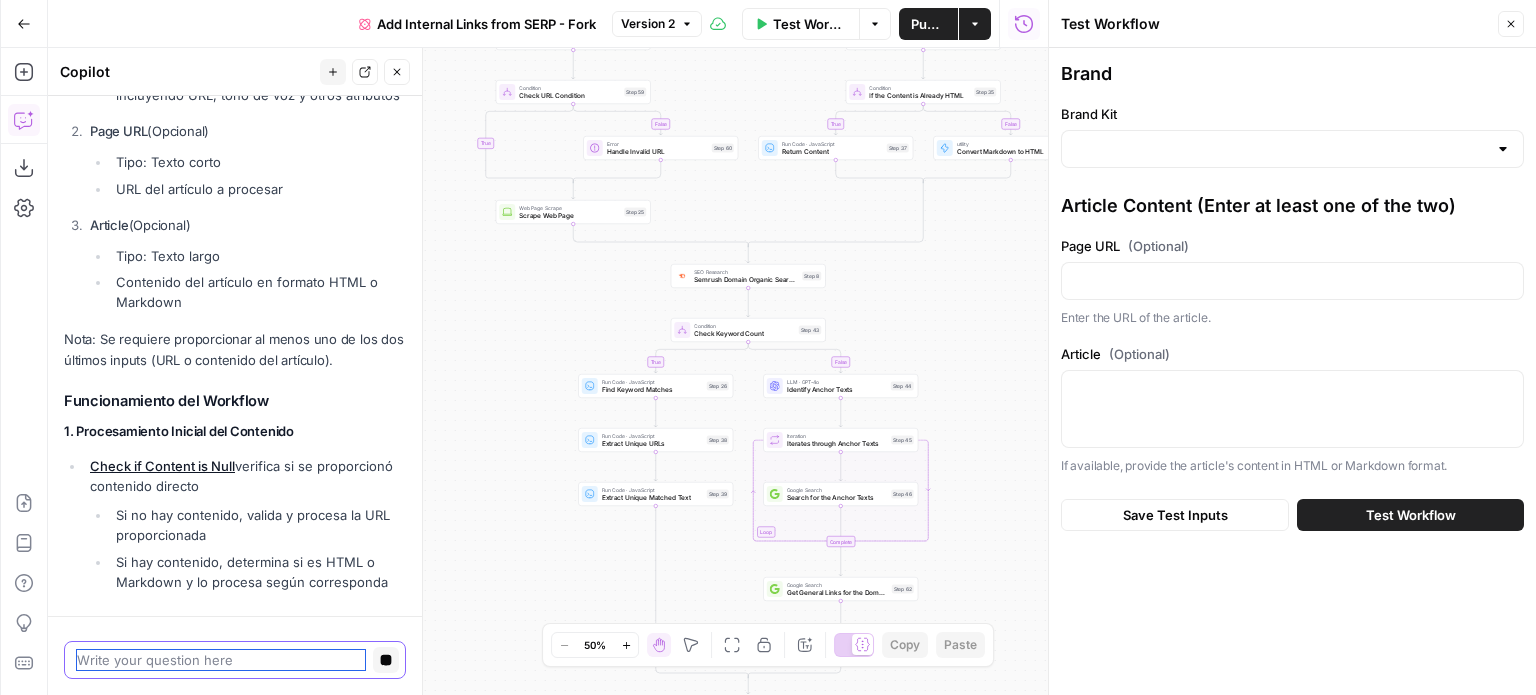 scroll, scrollTop: 447, scrollLeft: 0, axis: vertical 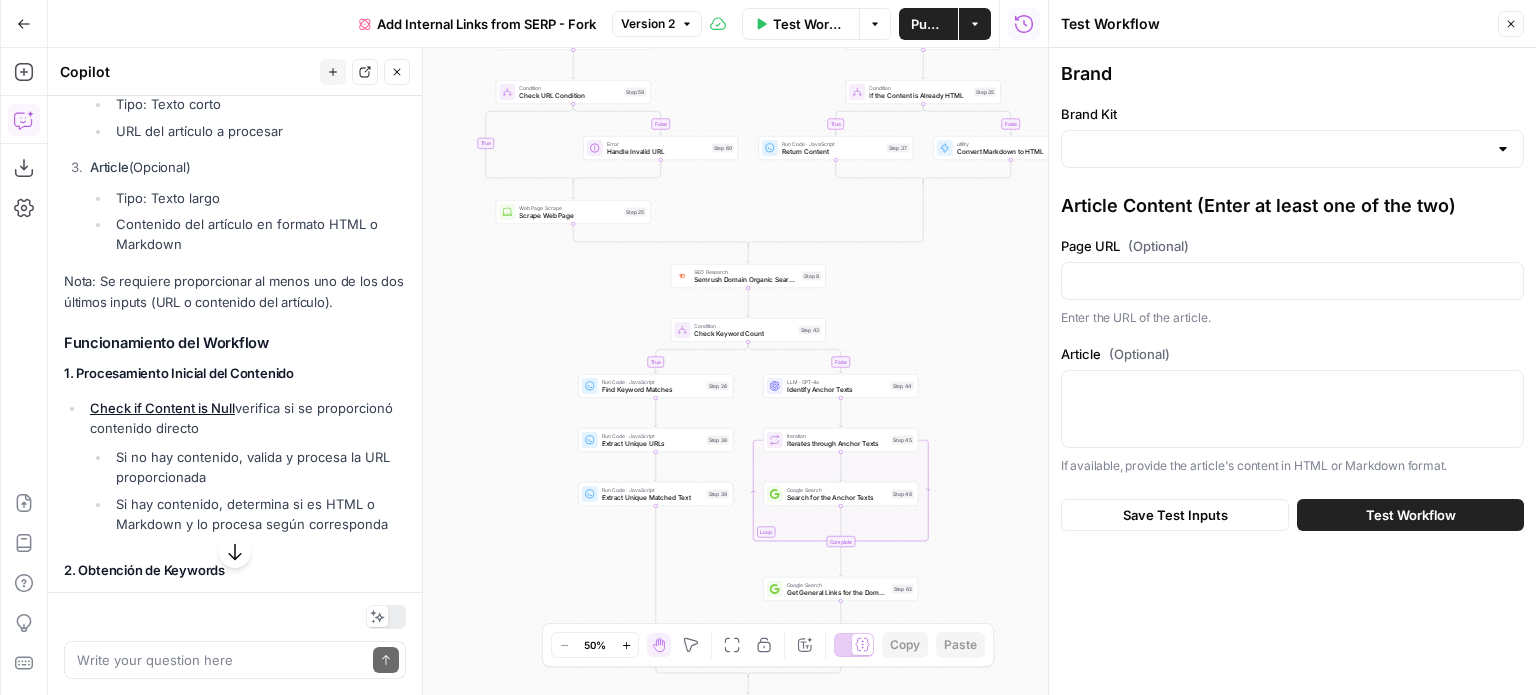 click 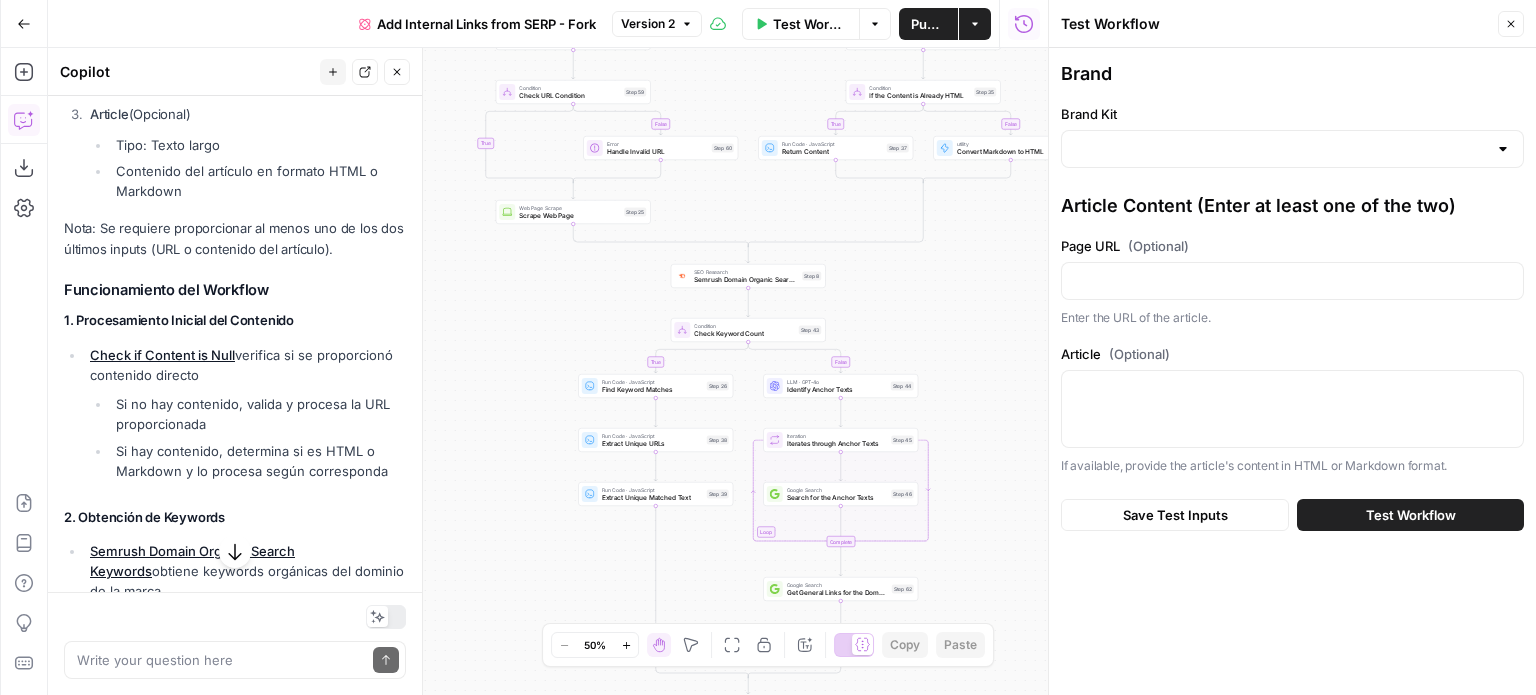 scroll, scrollTop: 600, scrollLeft: 0, axis: vertical 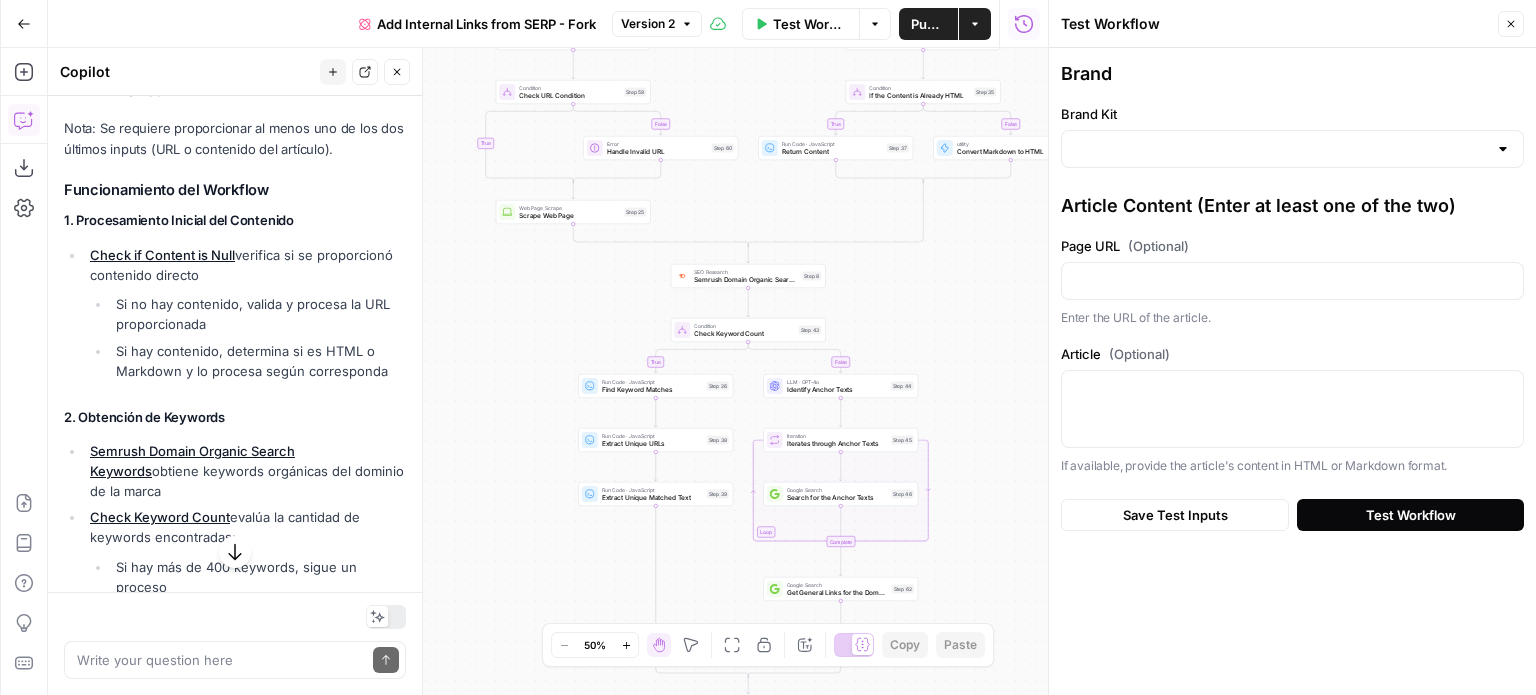 click on "Test Workflow" at bounding box center (1411, 515) 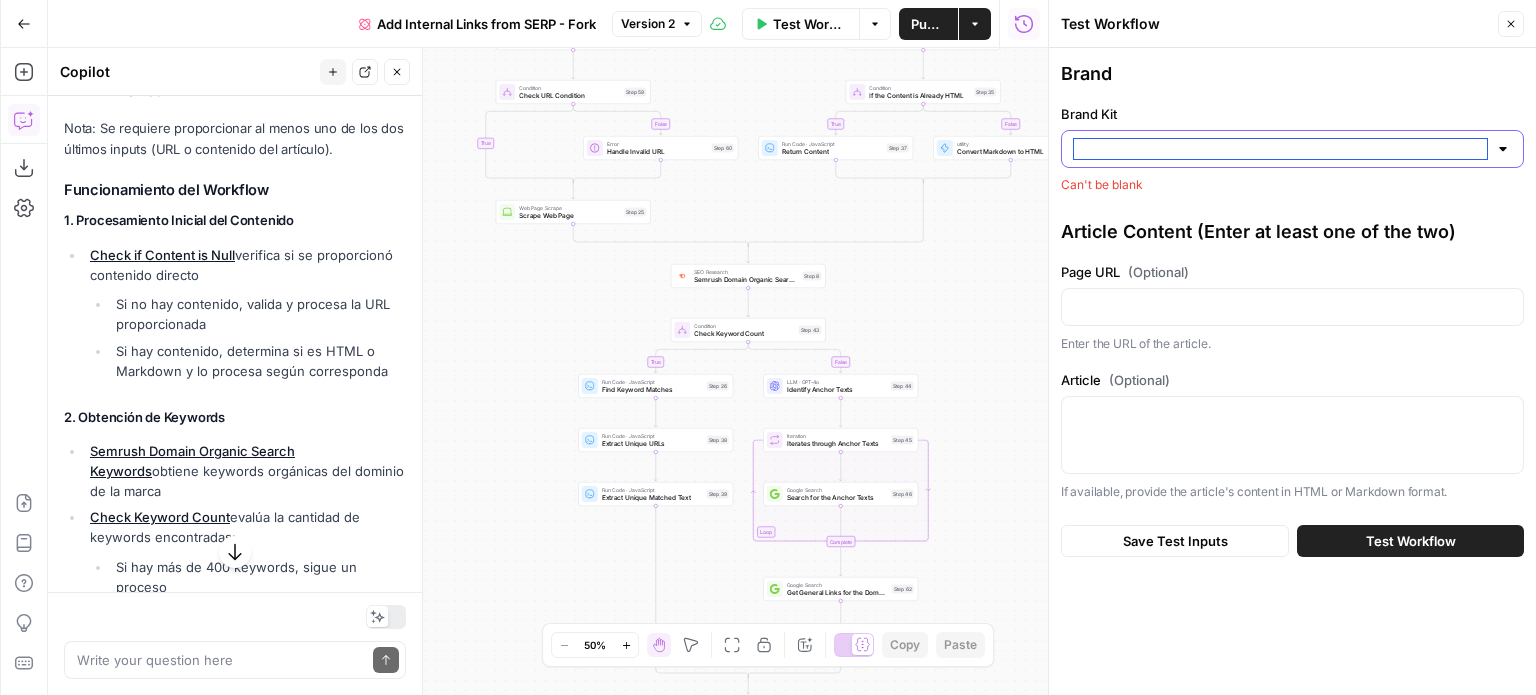 click on "Brand Kit" at bounding box center (1280, 149) 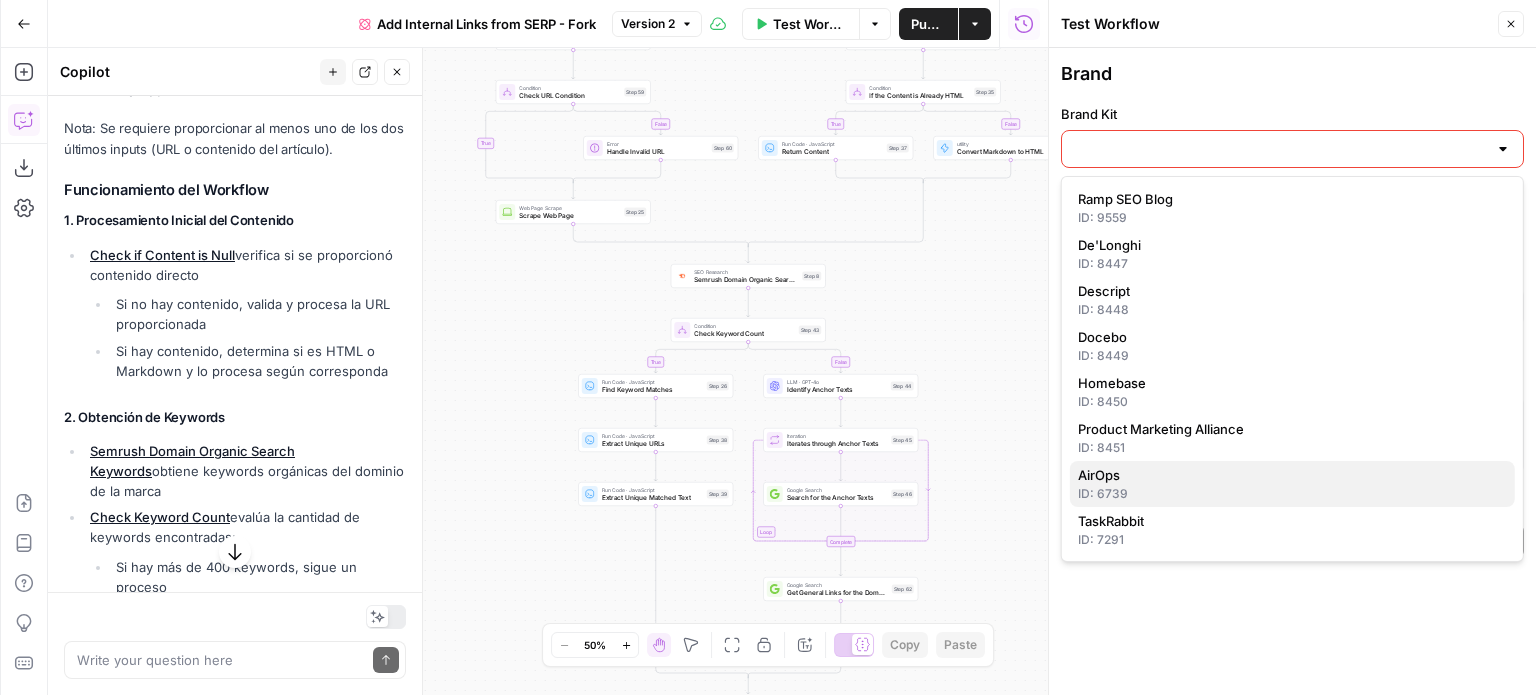 click on "ID: 6739" at bounding box center (1292, 494) 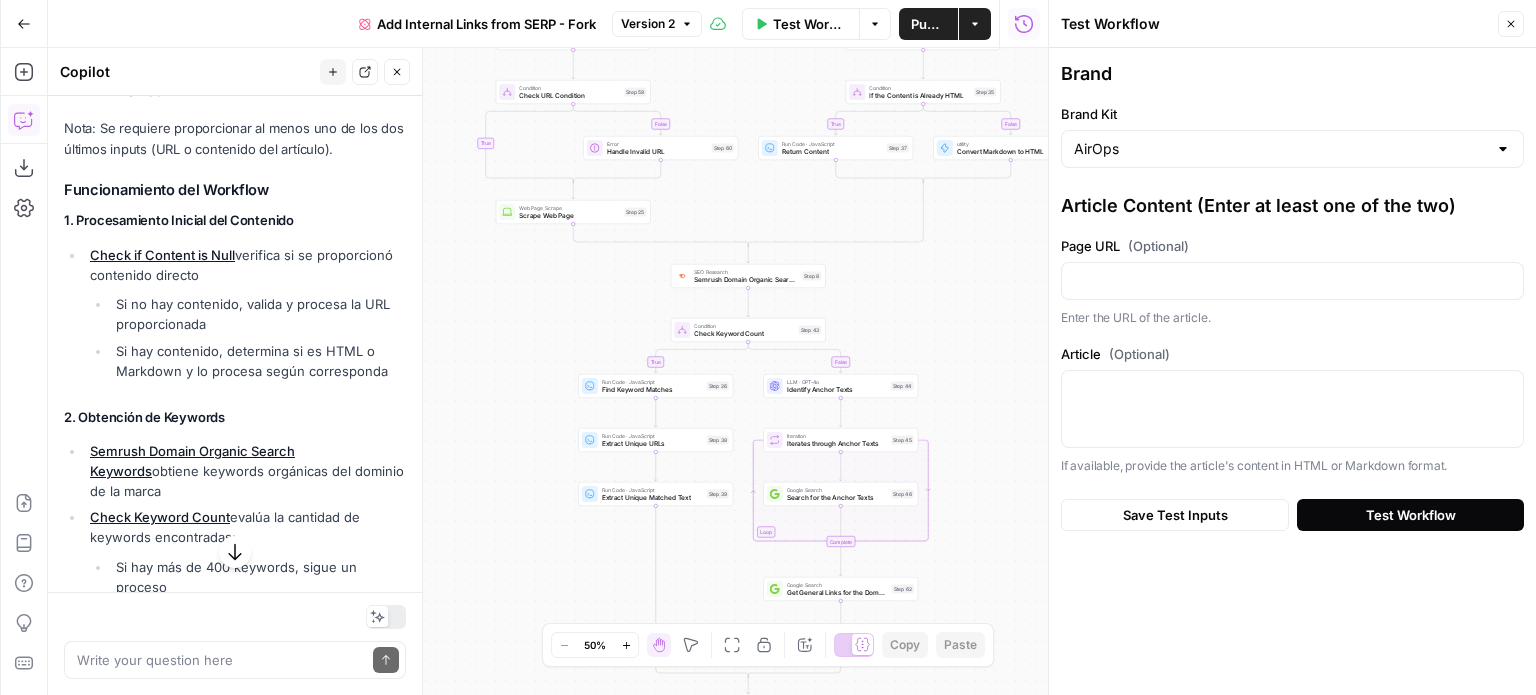 click on "Test Workflow" at bounding box center (1411, 515) 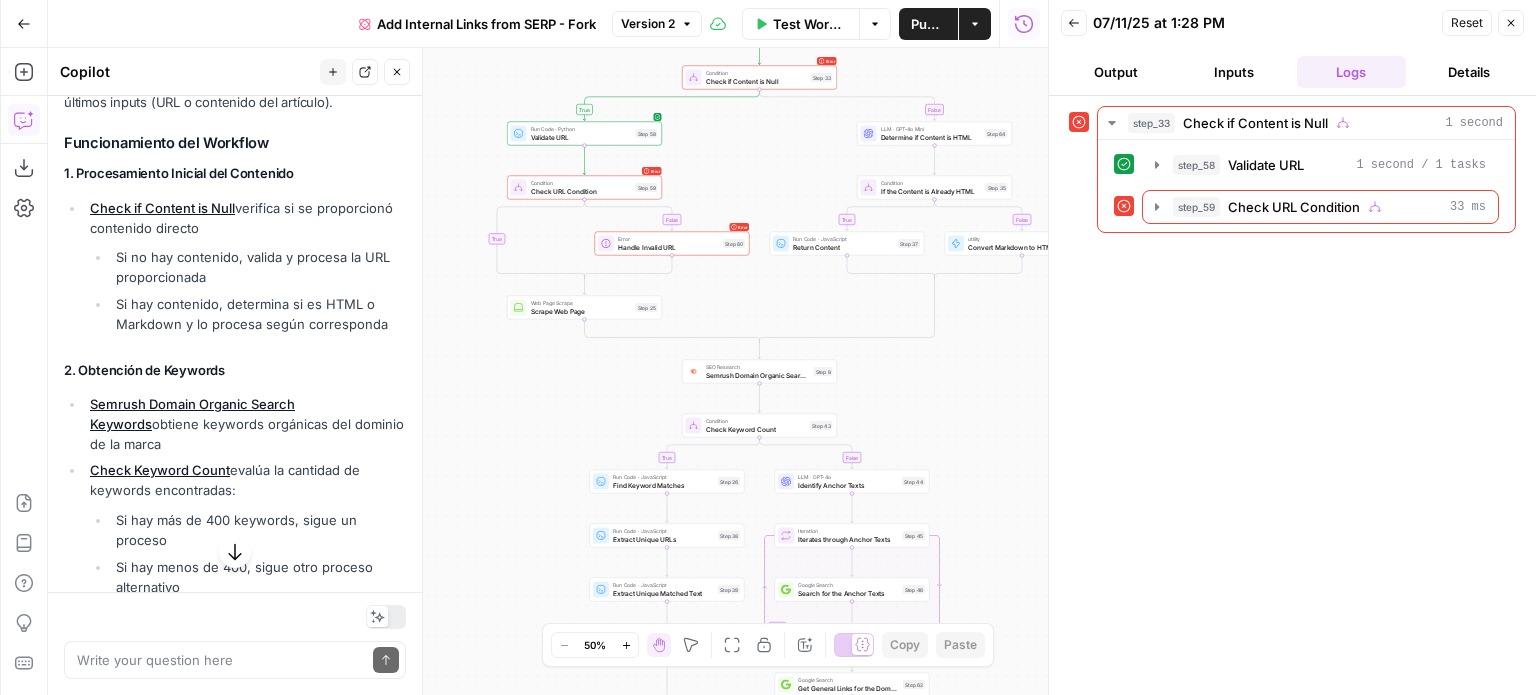 scroll, scrollTop: 628, scrollLeft: 0, axis: vertical 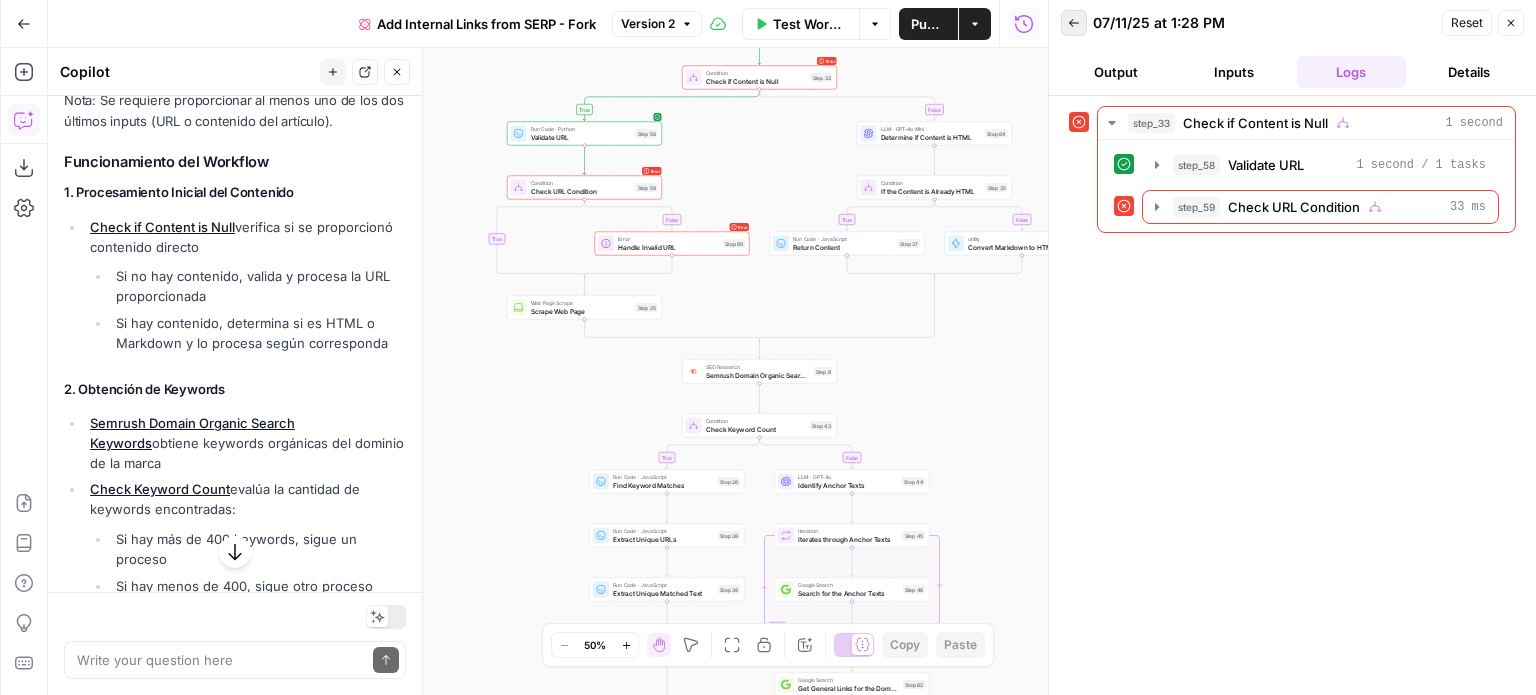click 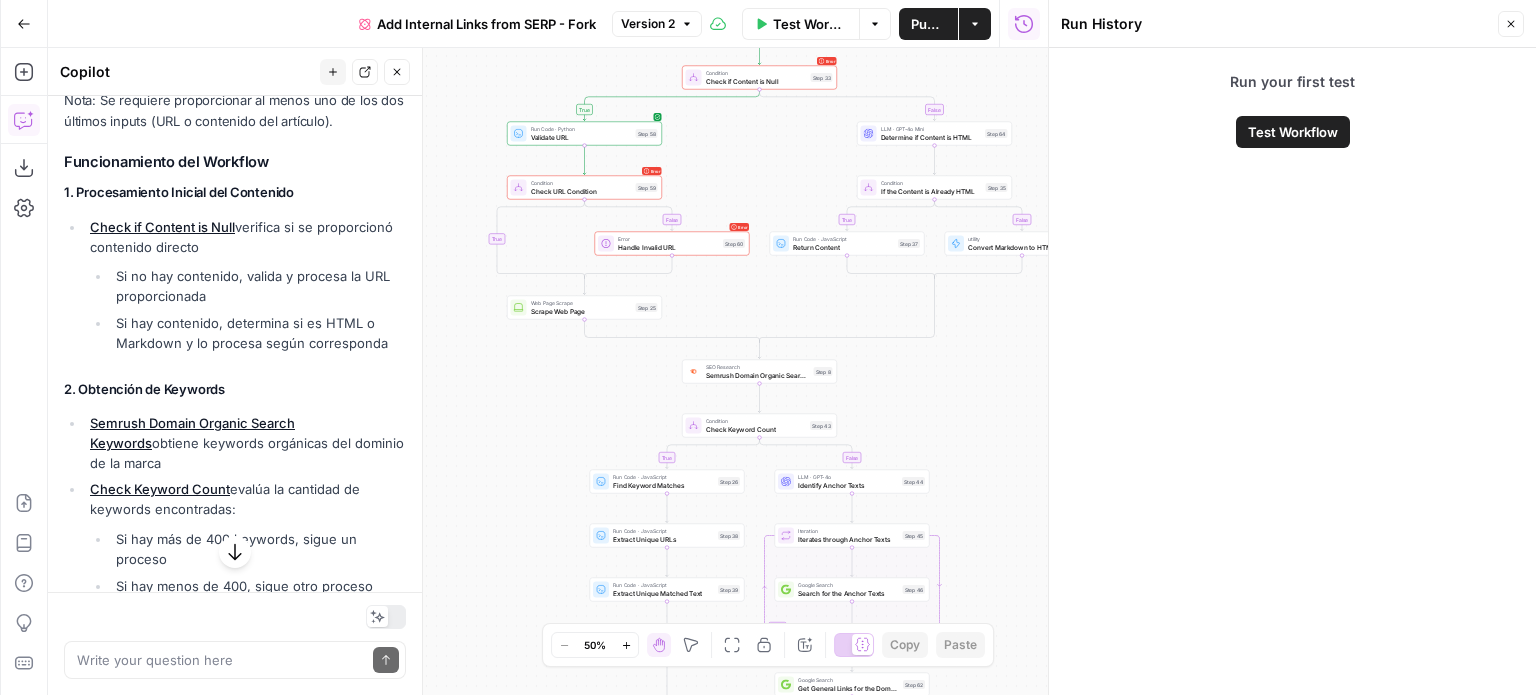 click on "Run History" at bounding box center (1024, 24) 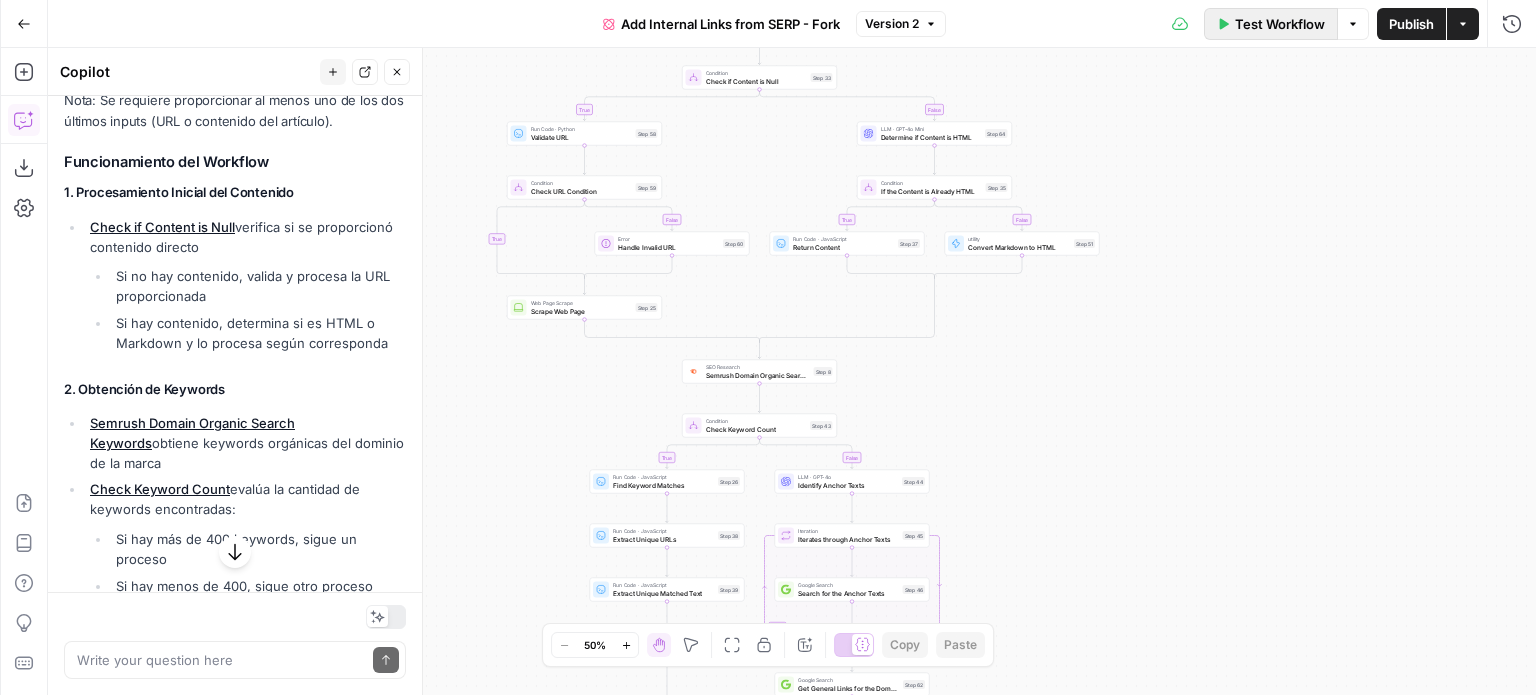 click on "Test Workflow" at bounding box center [1280, 24] 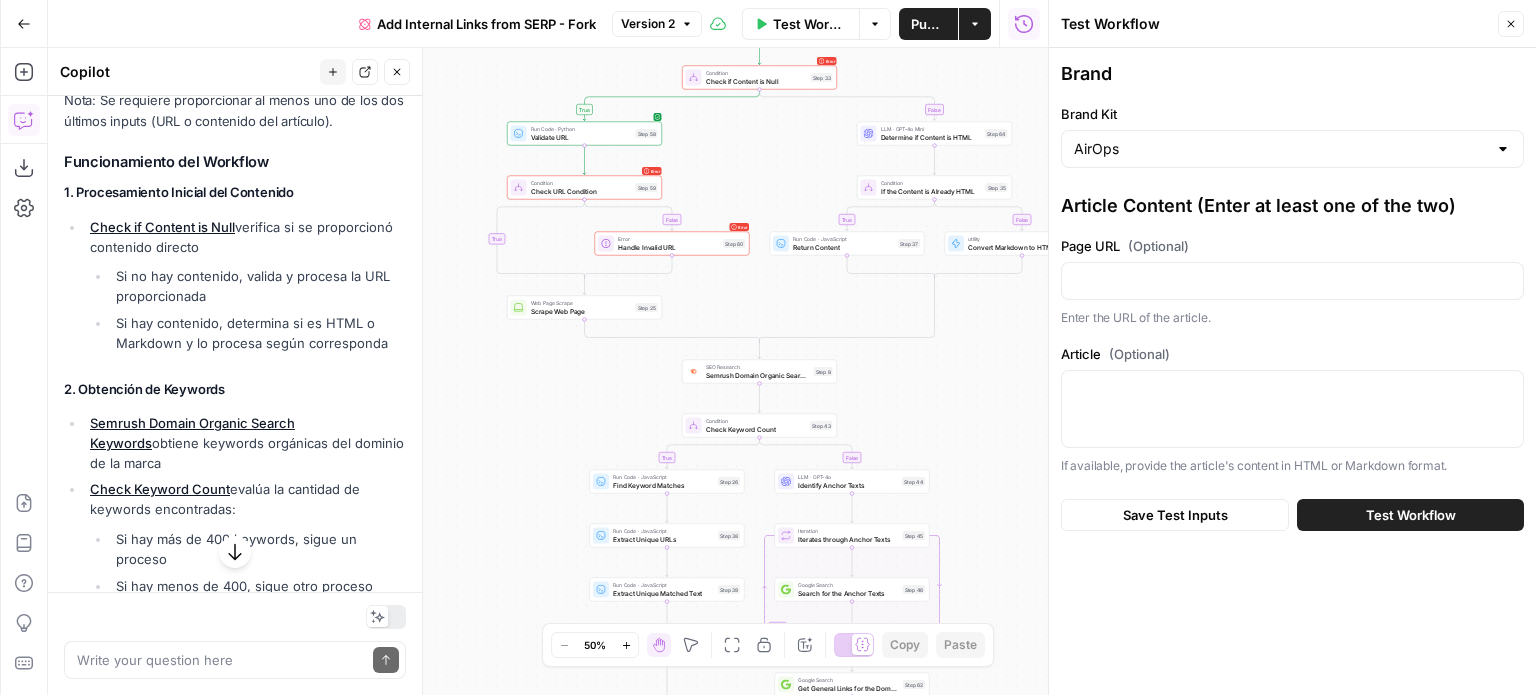 click on "Run History" at bounding box center (1024, 24) 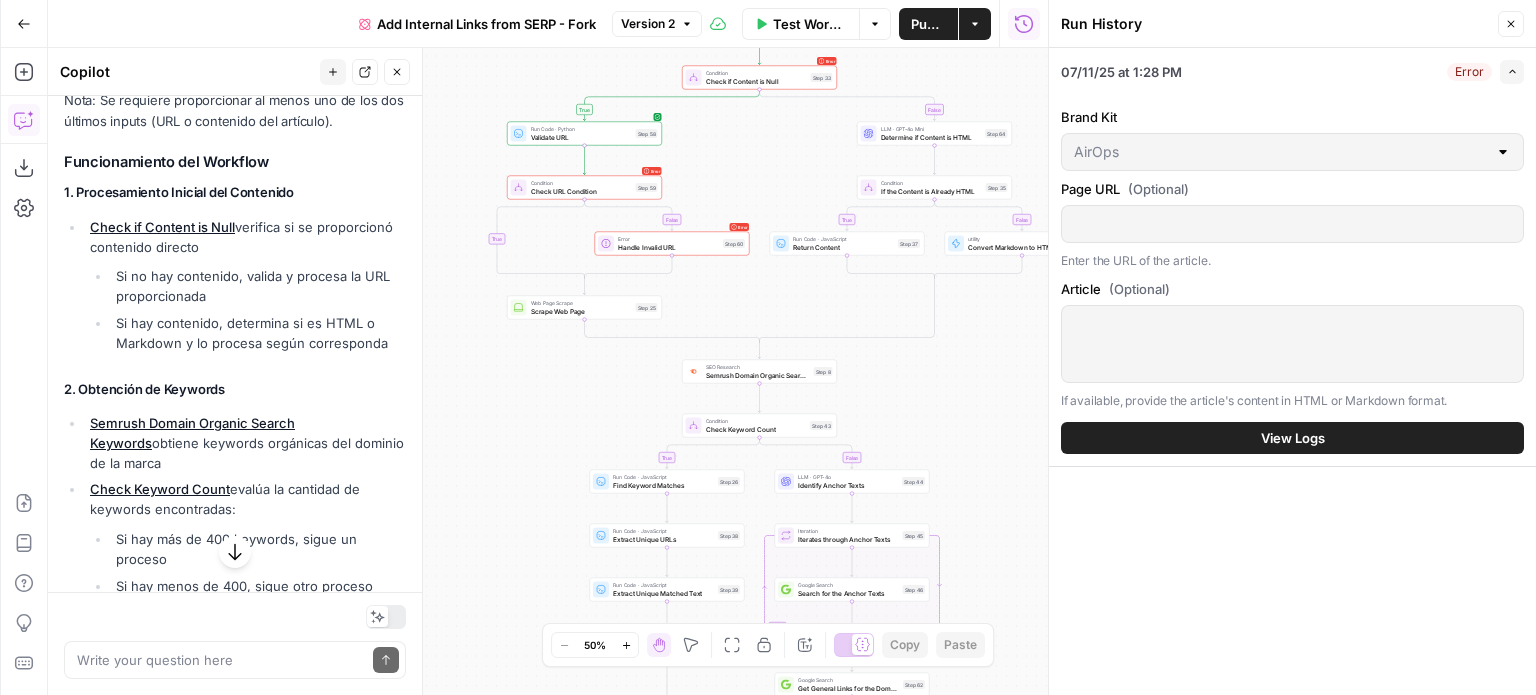 click on "Run History" at bounding box center (1024, 24) 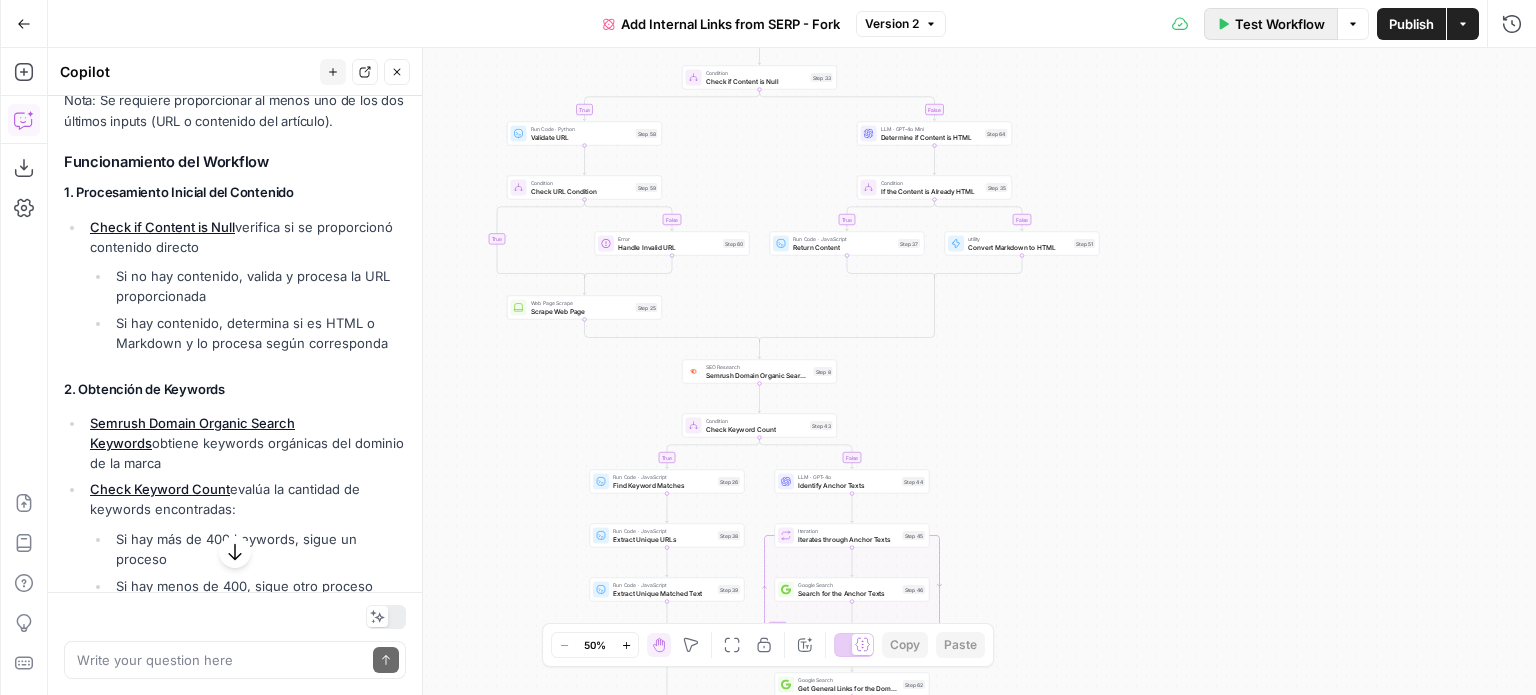 click on "Test Workflow" at bounding box center (1280, 24) 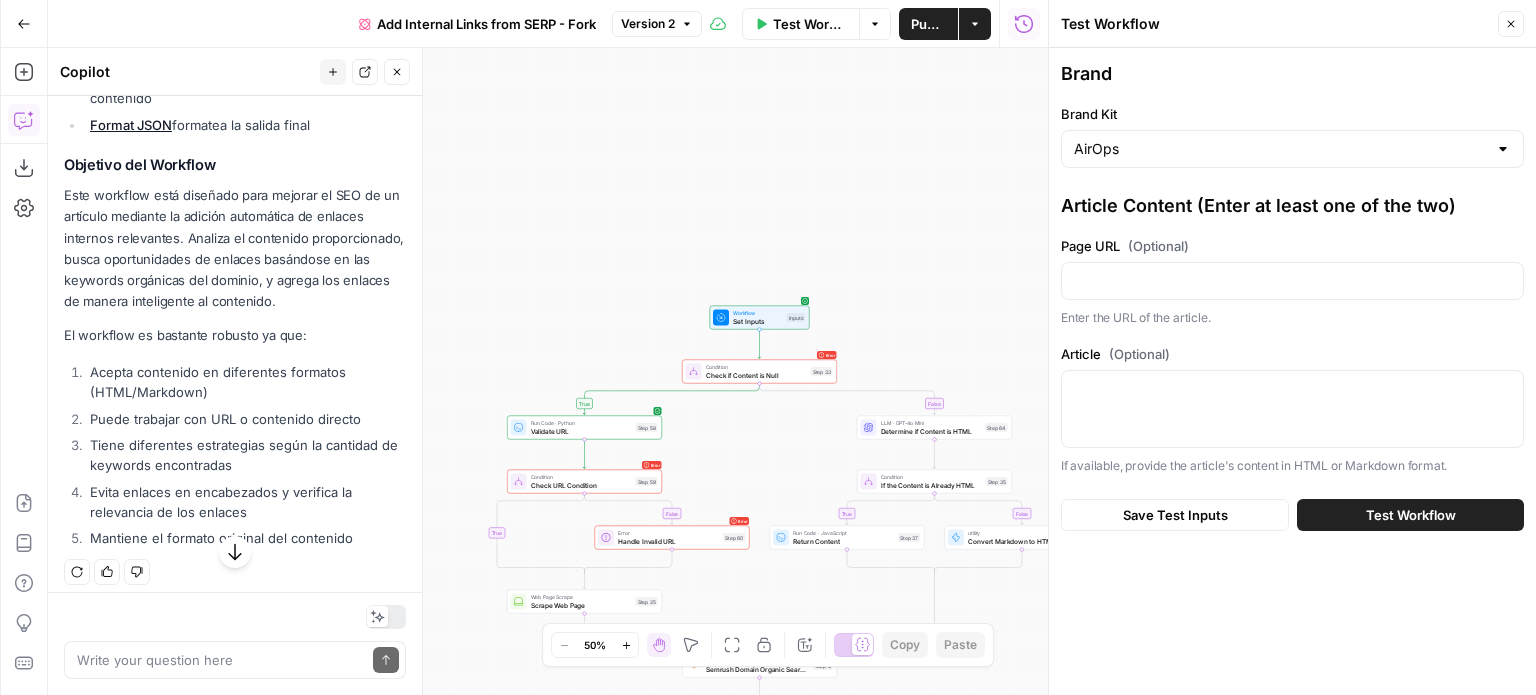 scroll, scrollTop: 1728, scrollLeft: 0, axis: vertical 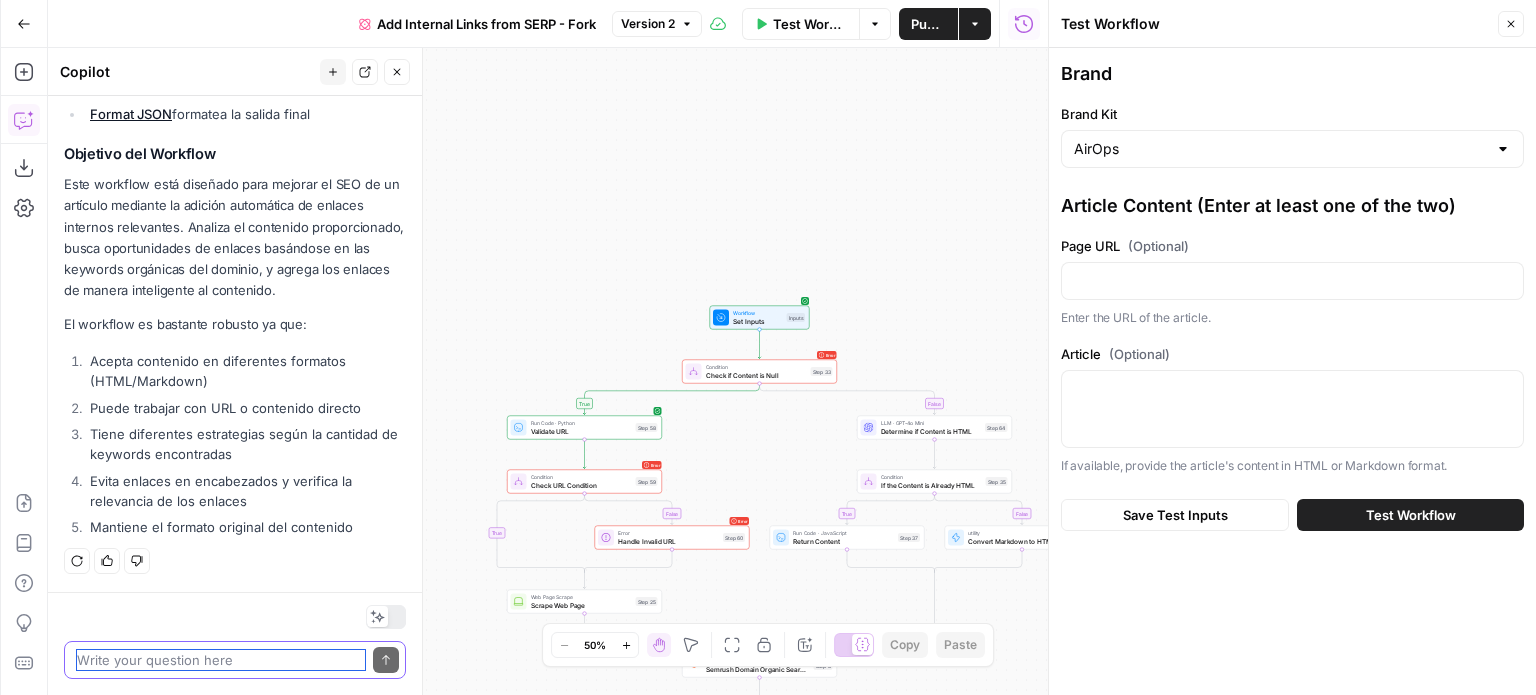 click at bounding box center [221, 660] 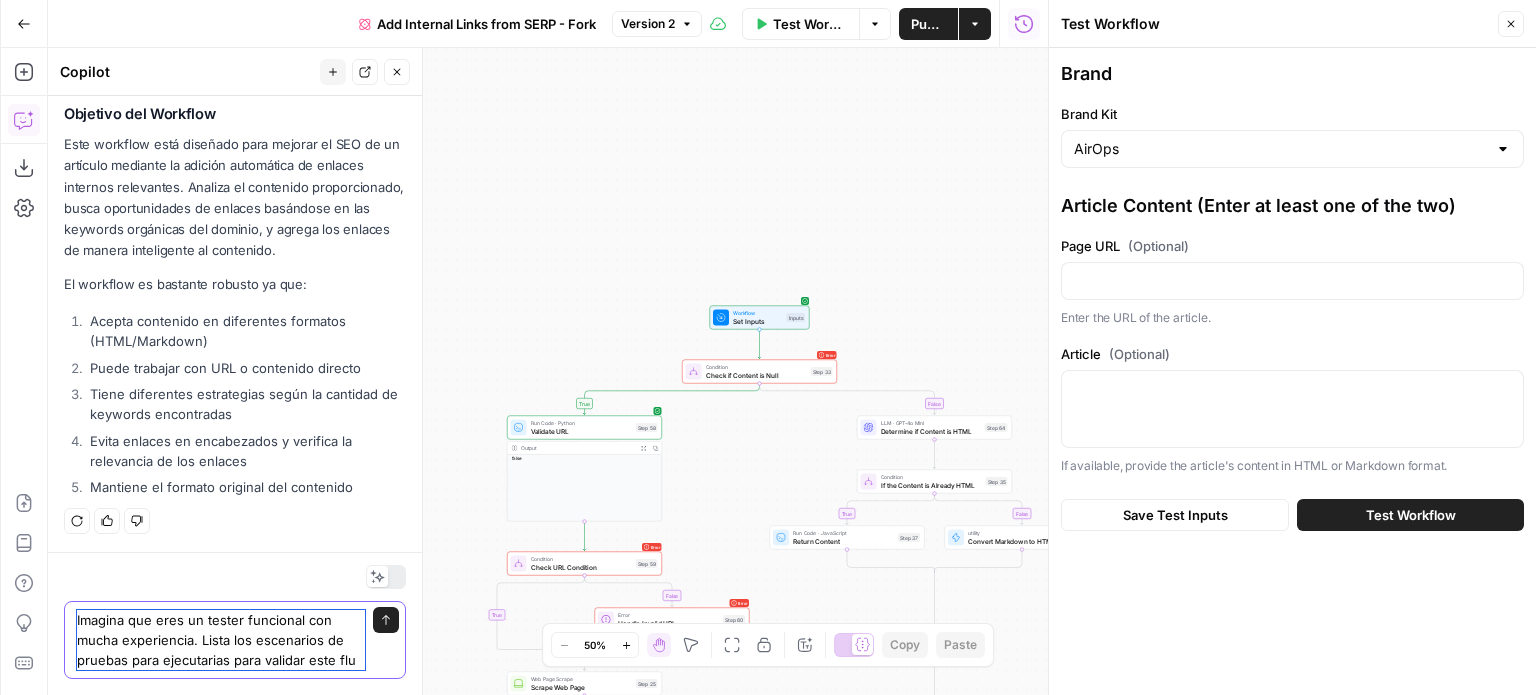 scroll, scrollTop: 1788, scrollLeft: 0, axis: vertical 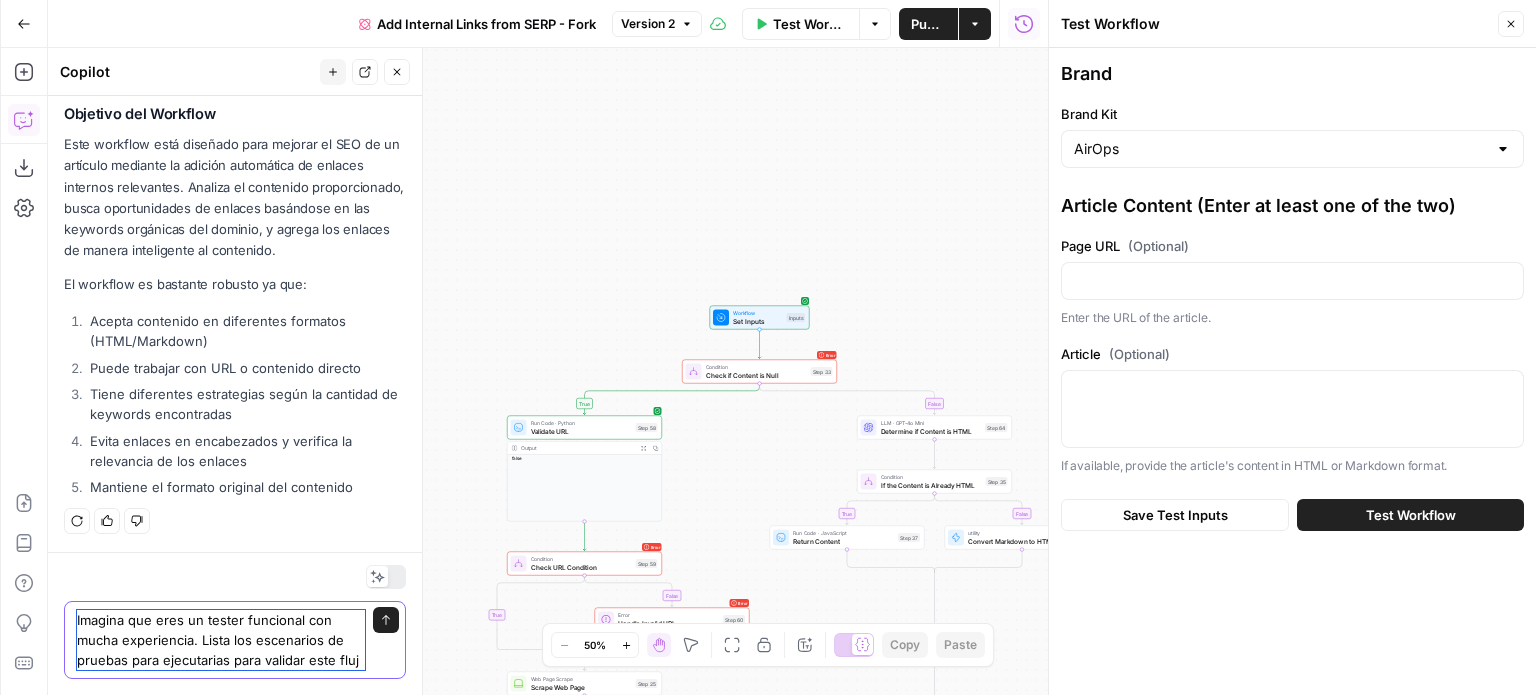 type on "Imagina que eres un tester funcional con mucha experiencia. Lista los escenarios de pruebas para ejecutarias para validar este flujo" 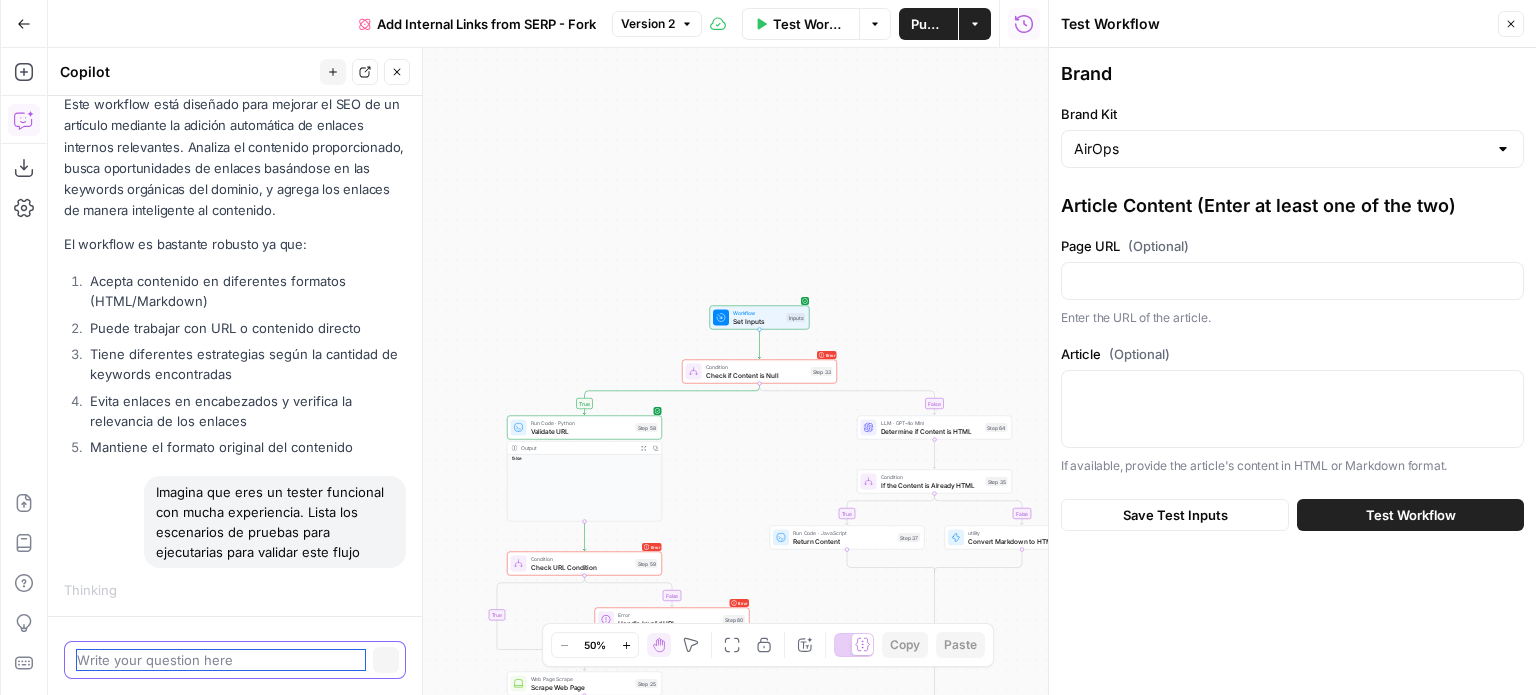 scroll, scrollTop: 1828, scrollLeft: 0, axis: vertical 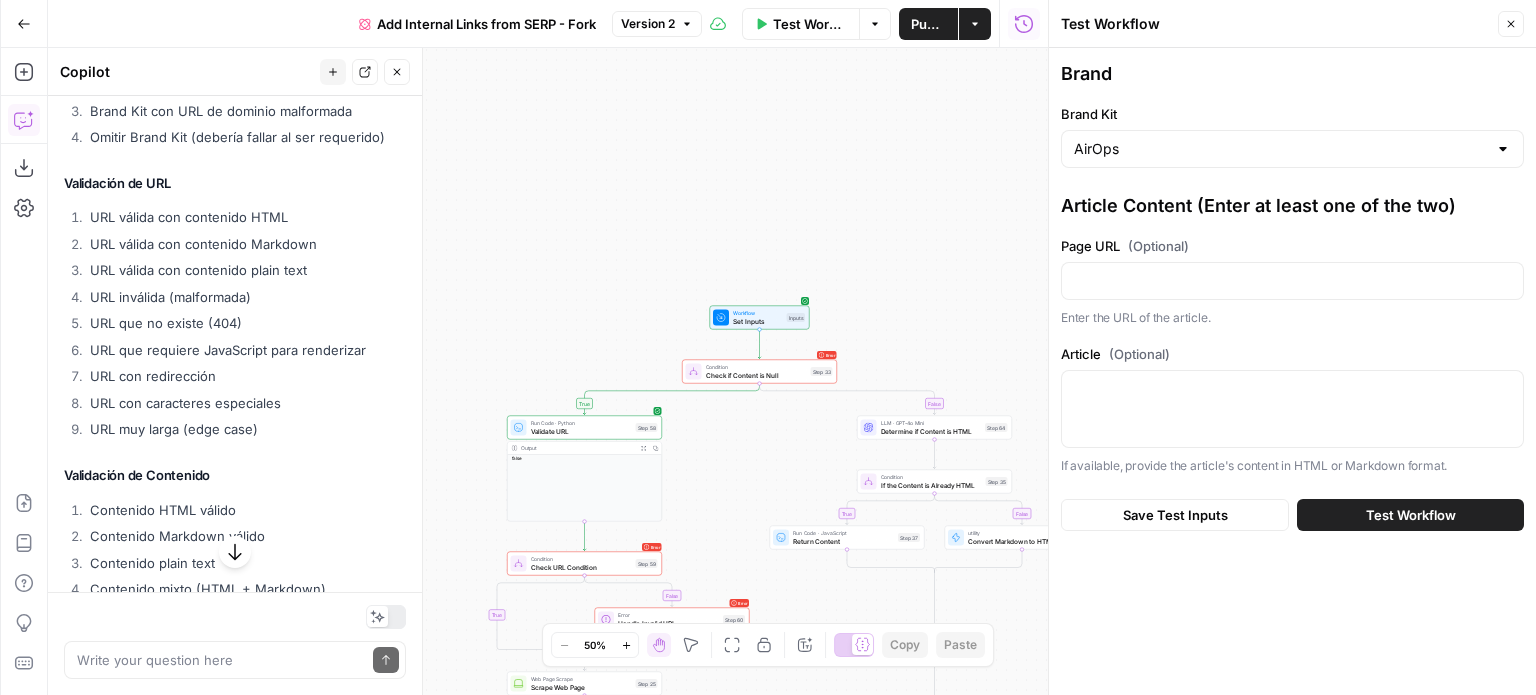 drag, startPoint x: 258, startPoint y: 467, endPoint x: 82, endPoint y: 251, distance: 278.62518 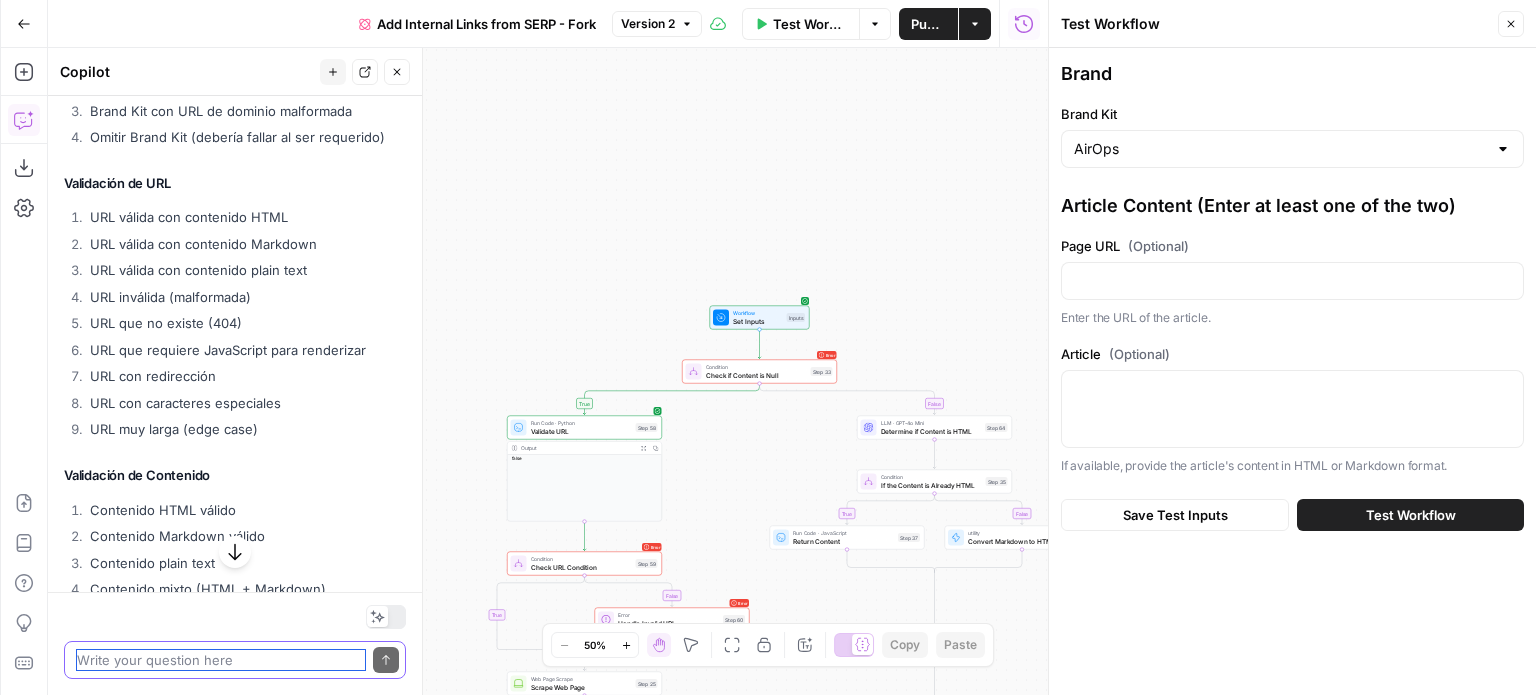 click at bounding box center [221, 660] 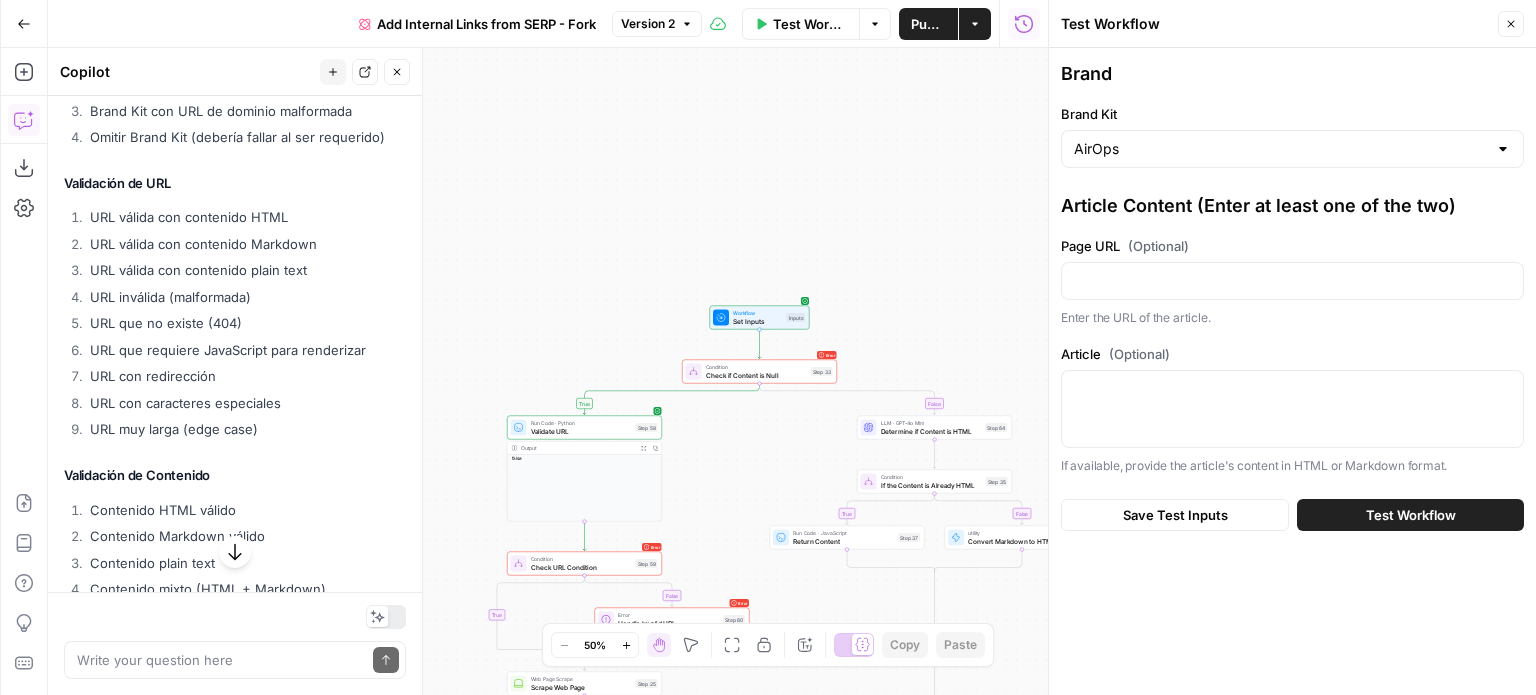 drag, startPoint x: 271, startPoint y: 469, endPoint x: 89, endPoint y: 250, distance: 284.75427 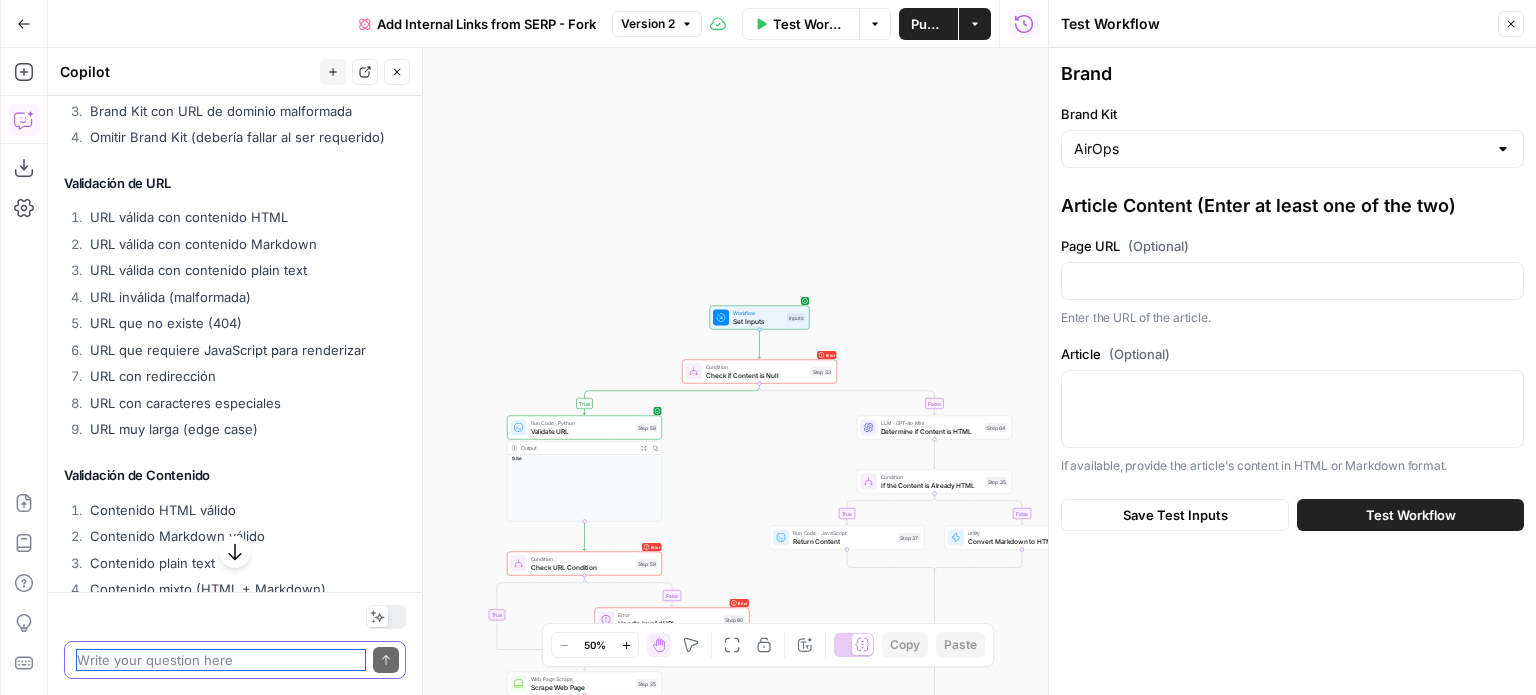 click at bounding box center [221, 660] 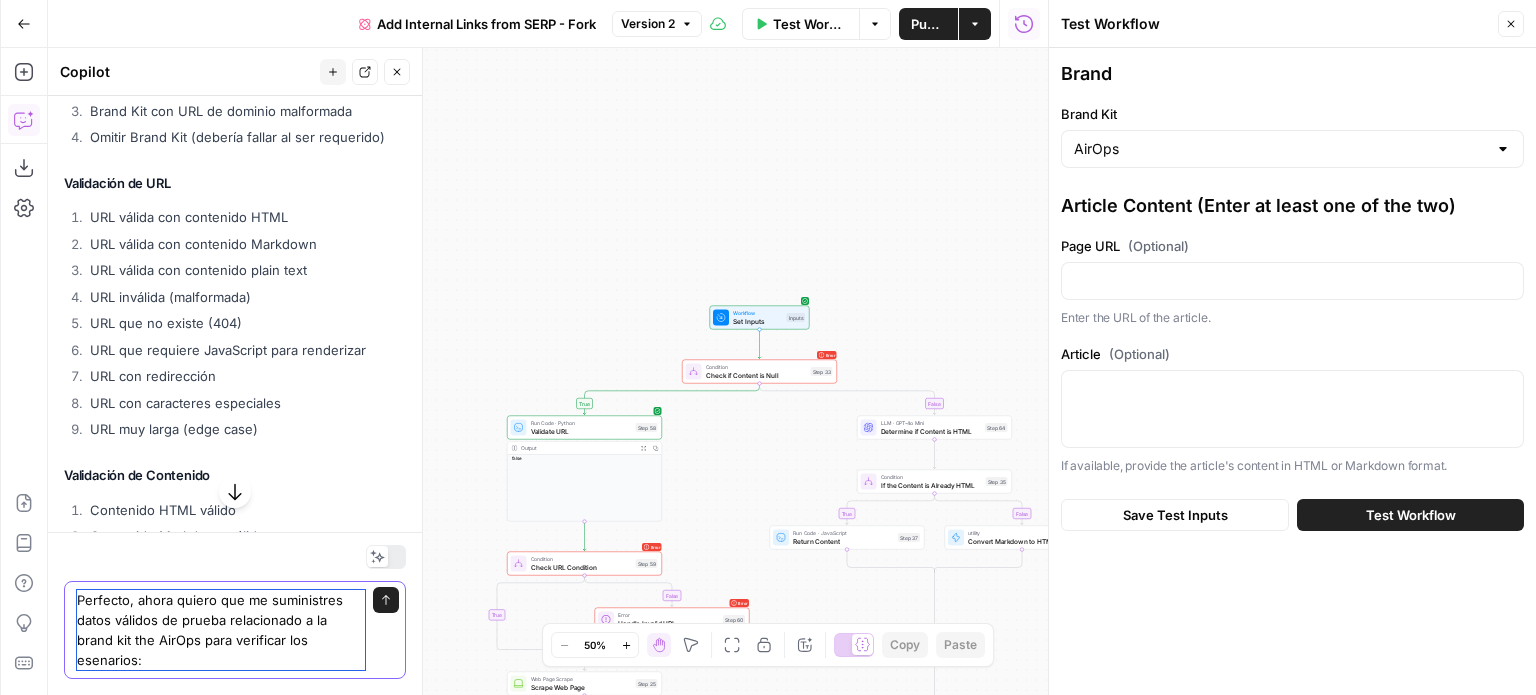 paste on "URL válida con contenido HTML
URL válida con contenido Markdown
URL válida con contenido plain text
URL inválida (malformada)
URL que no existe (404)
URL que requiere JavaScript para renderizar
URL con redirección
URL con caracteres especiales
URL muy larga (edge case)" 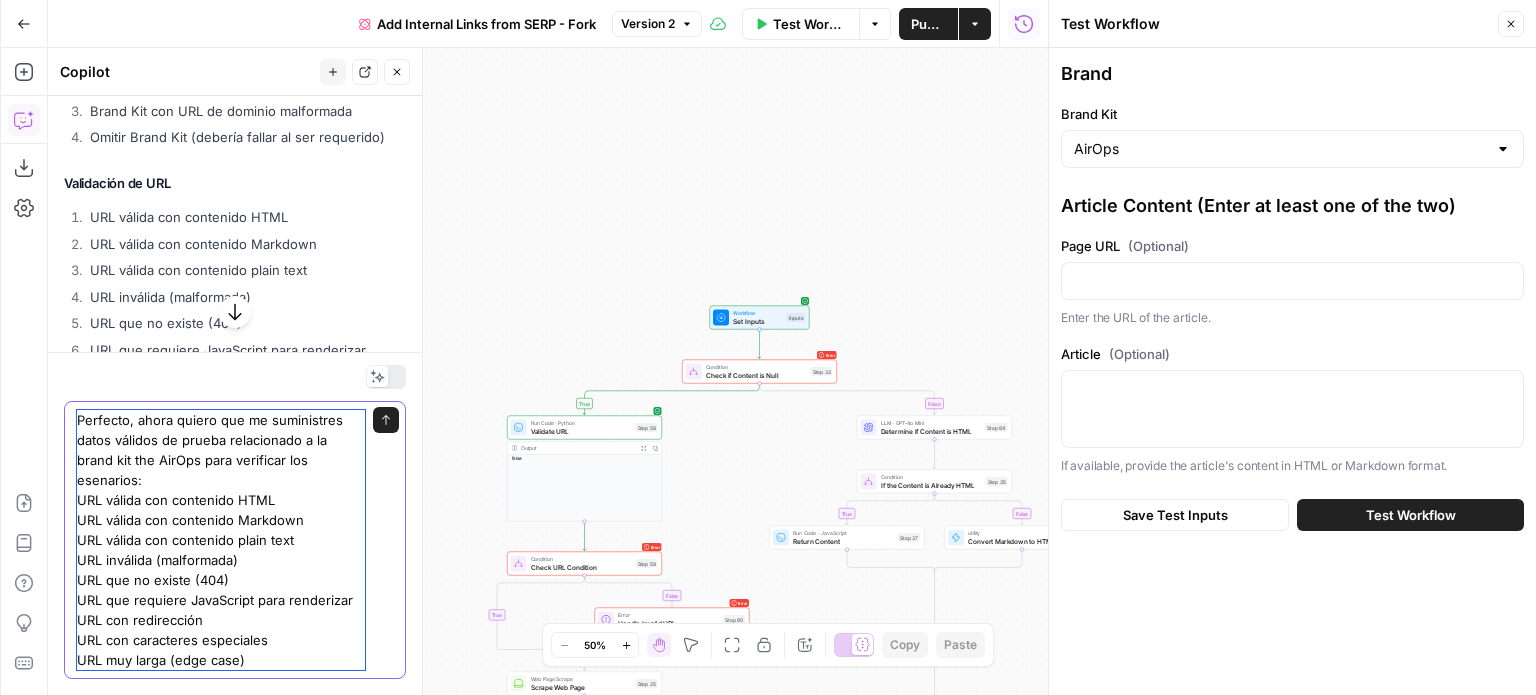 drag, startPoint x: 211, startPoint y: 621, endPoint x: 184, endPoint y: 621, distance: 27 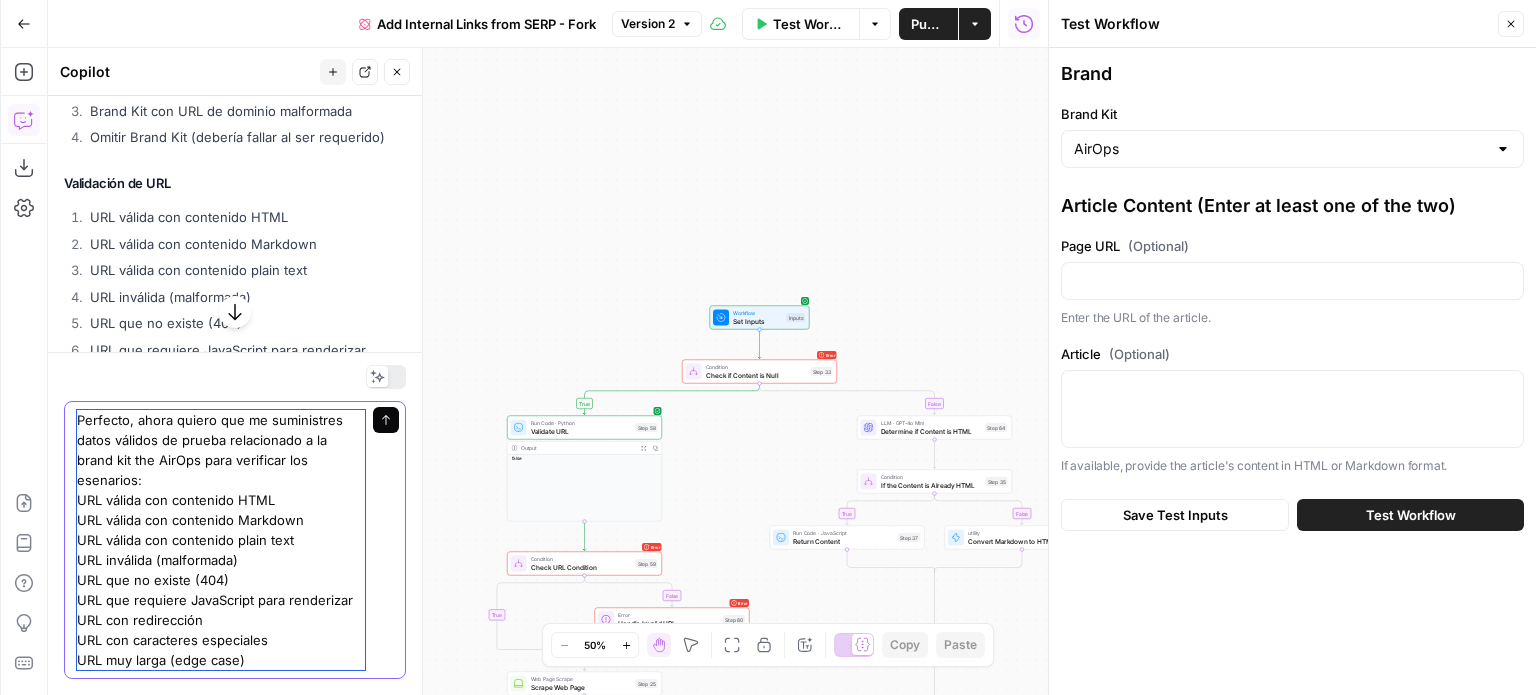 type on "Perfecto, ahora quiero que me suministres datos válidos de prueba relacionado a la brand kit the AirOps para verificar los esenarios:
URL válida con contenido HTML
URL válida con contenido Markdown
URL válida con contenido plain text
URL inválida (malformada)
URL que no existe (404)
URL que requiere JavaScript para renderizar
URL con redirección
URL con caracteres especiales
URL muy larga (edge case)" 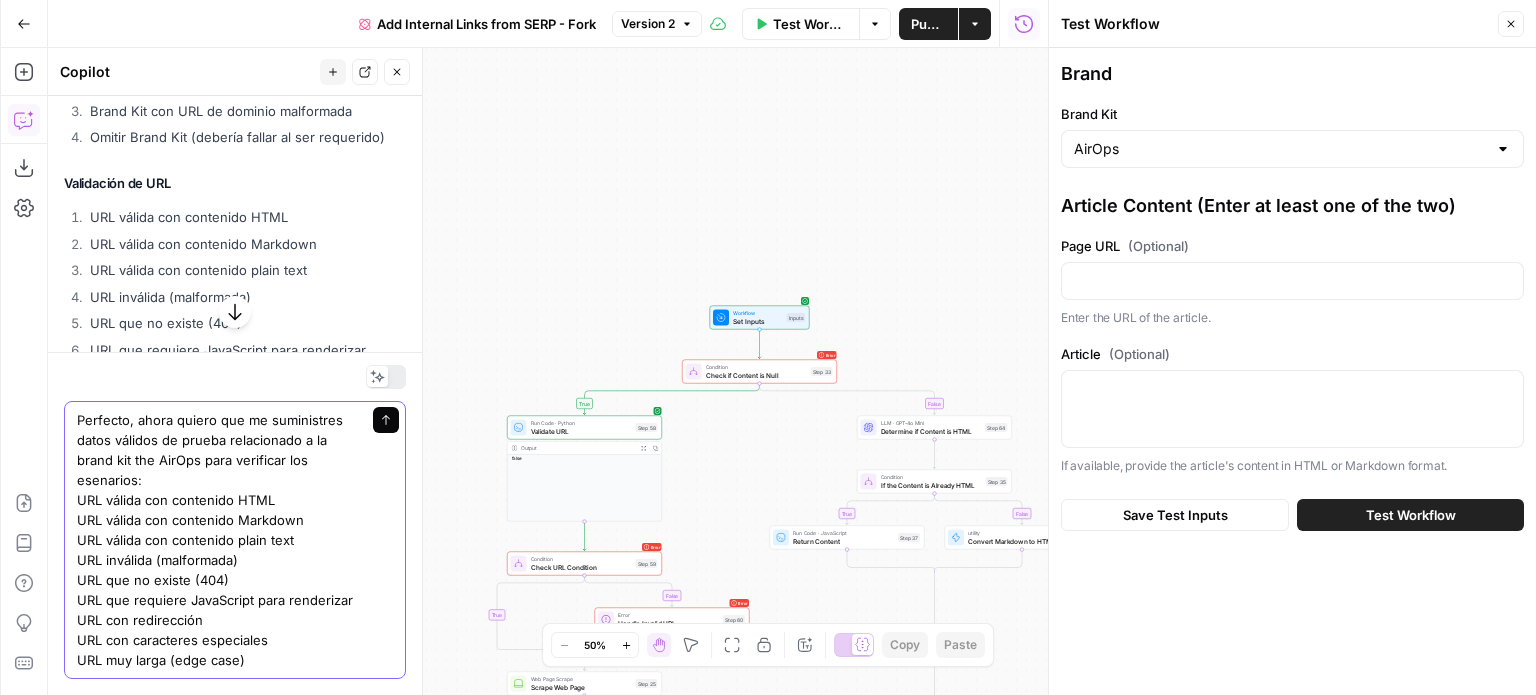 click 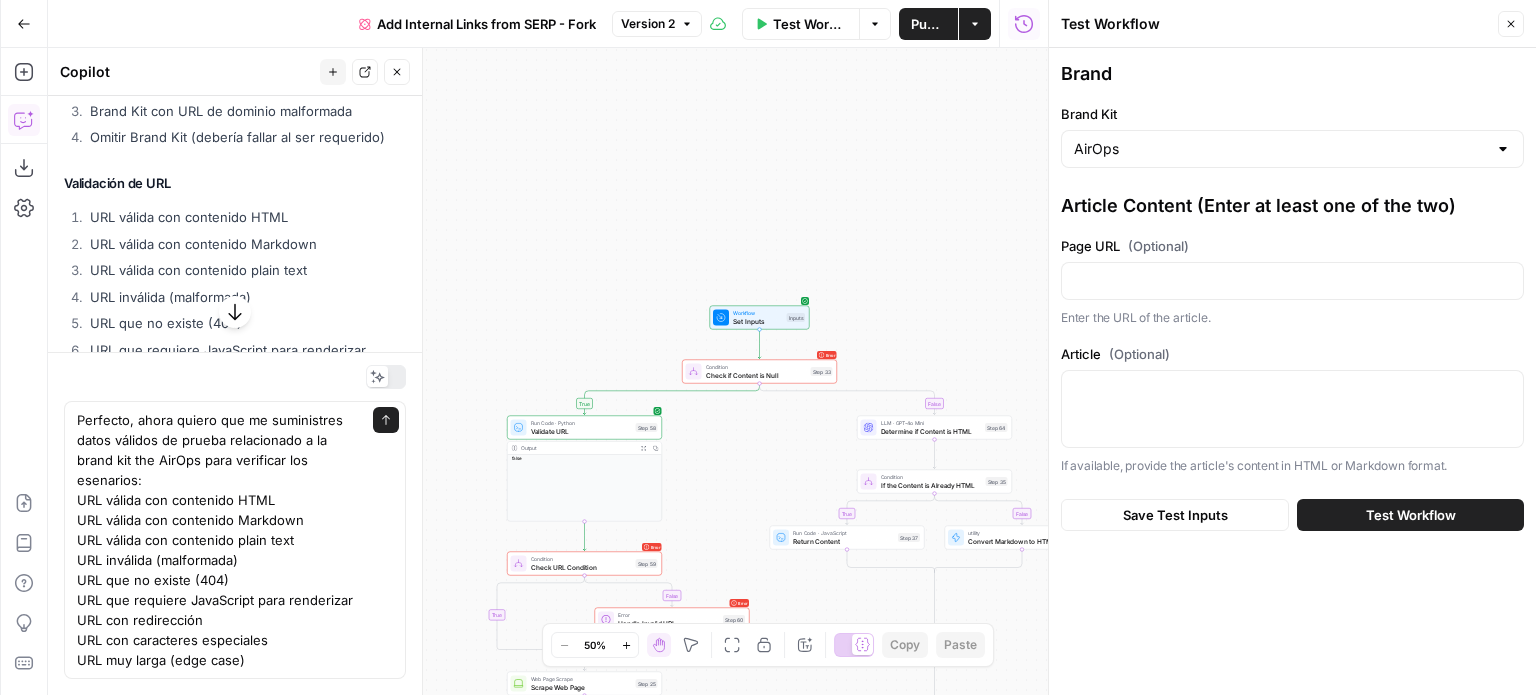 type 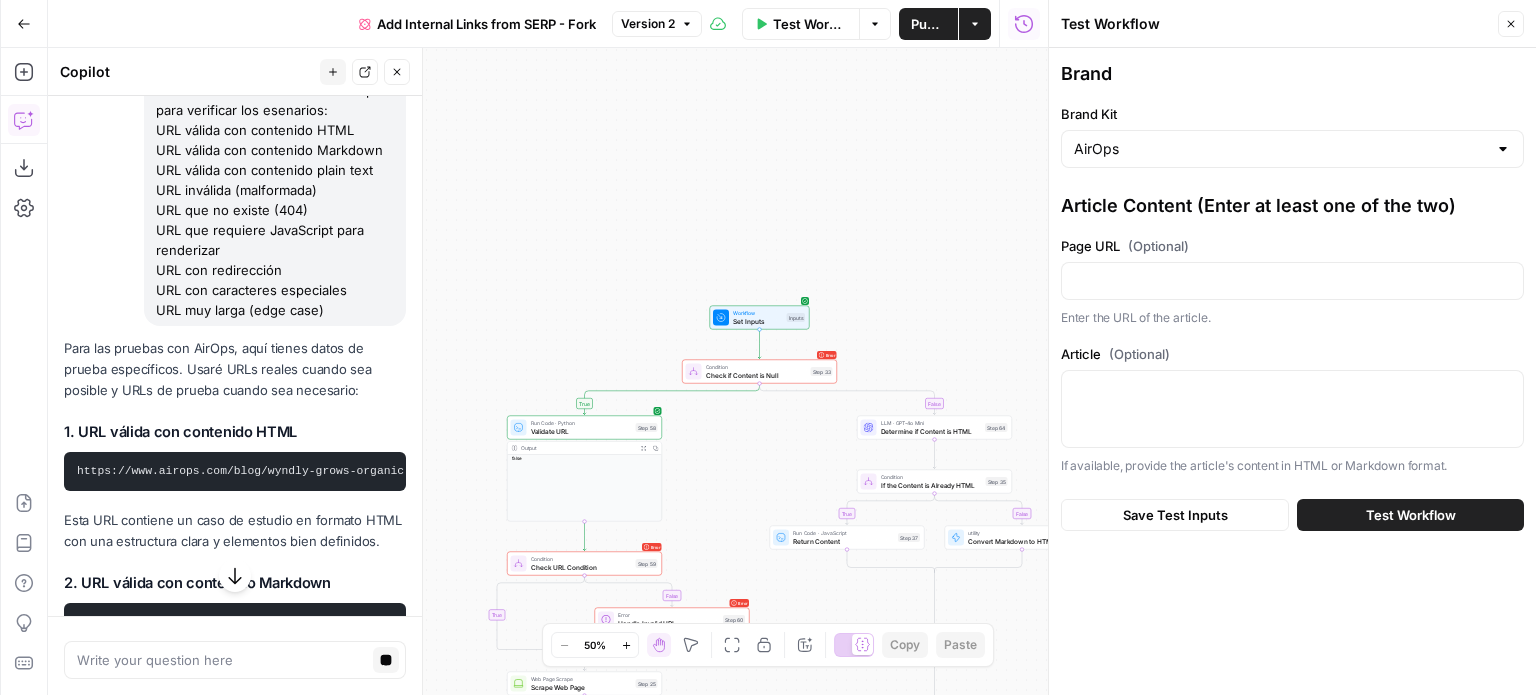 scroll, scrollTop: 6232, scrollLeft: 0, axis: vertical 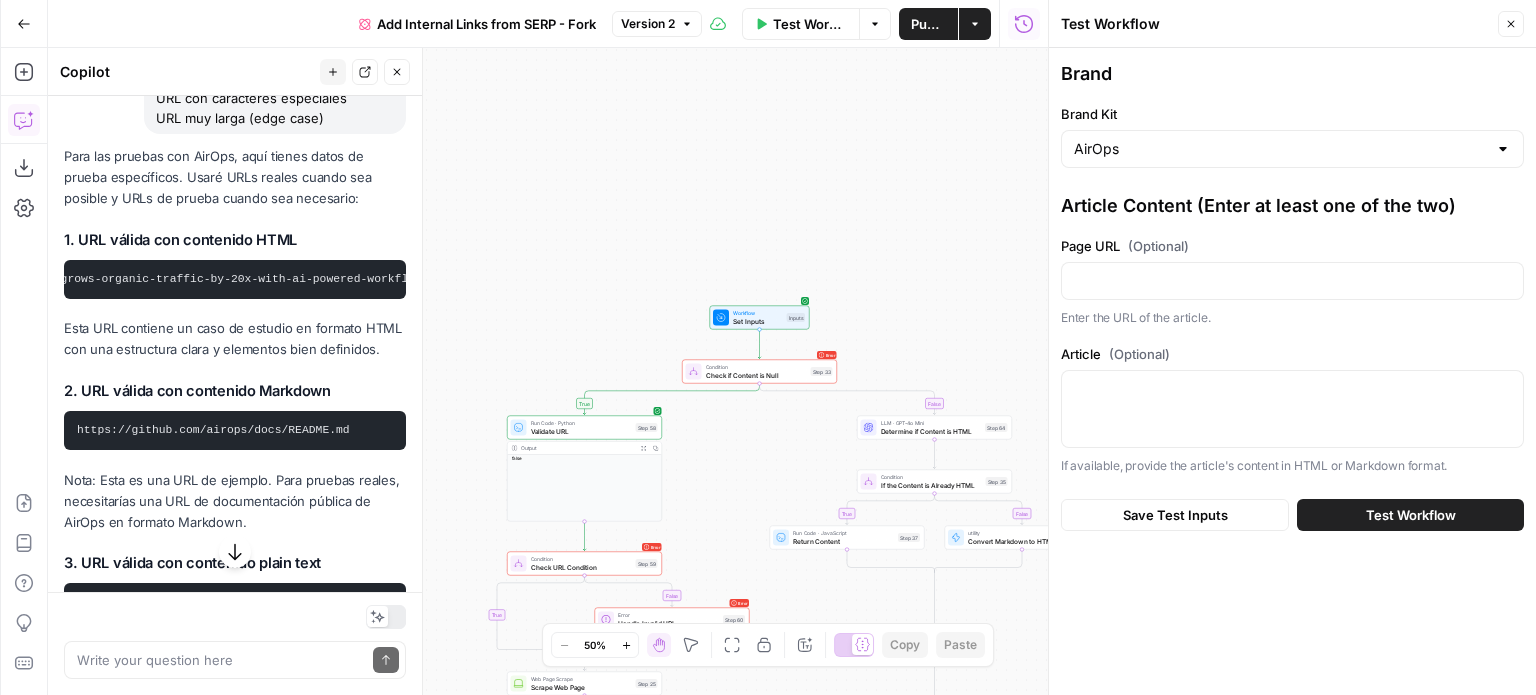 drag, startPoint x: 77, startPoint y: 338, endPoint x: 394, endPoint y: 339, distance: 317.0016 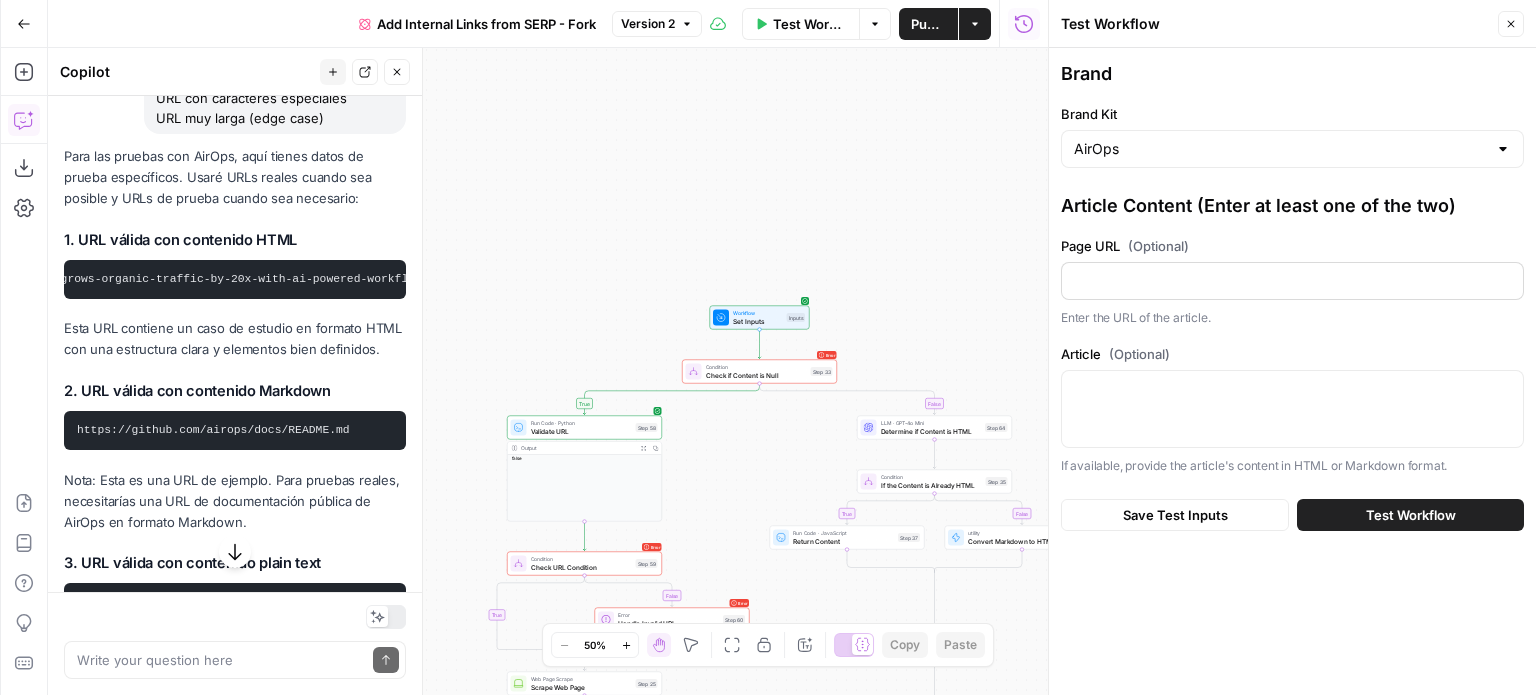 click at bounding box center (1292, 281) 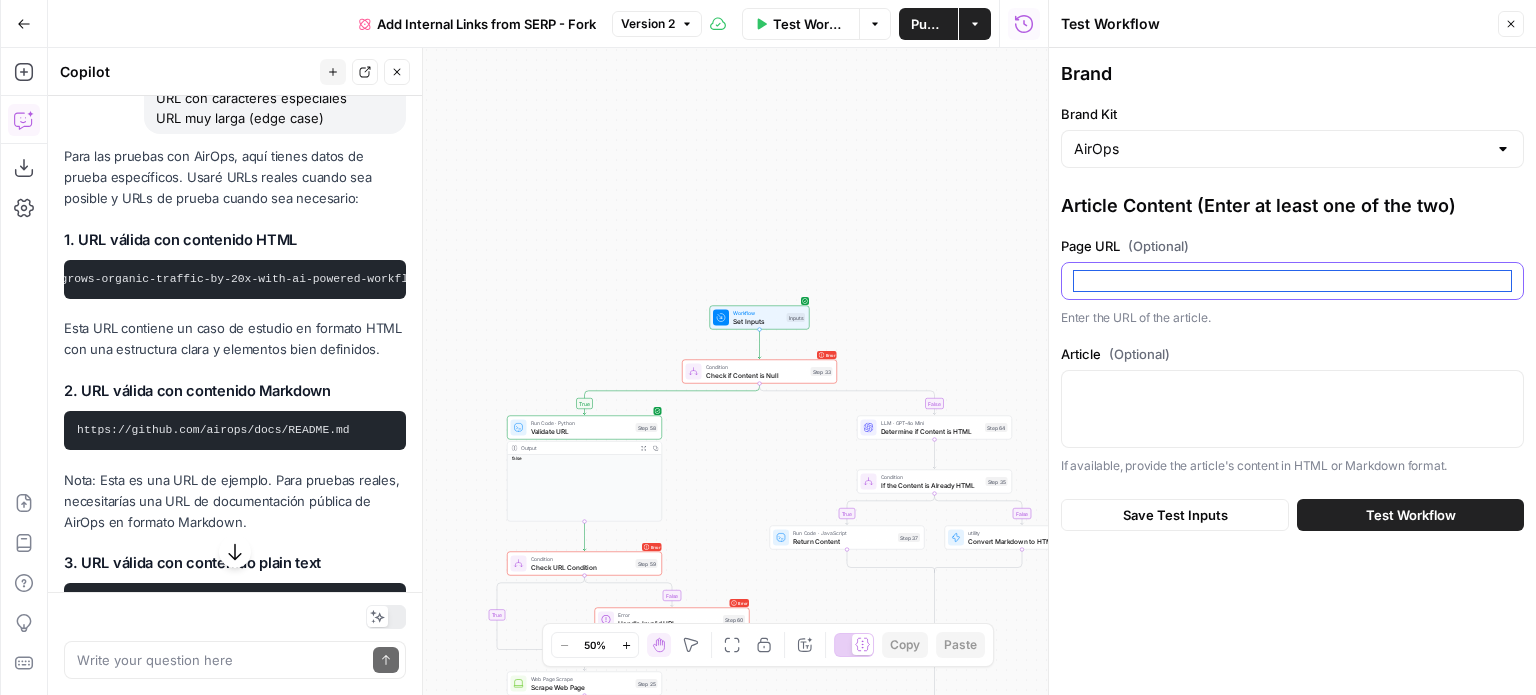 paste on "https://www.airops.com/blog/wyndly-grows-organic-traffic-by-20x-with-ai-powered-workflows" 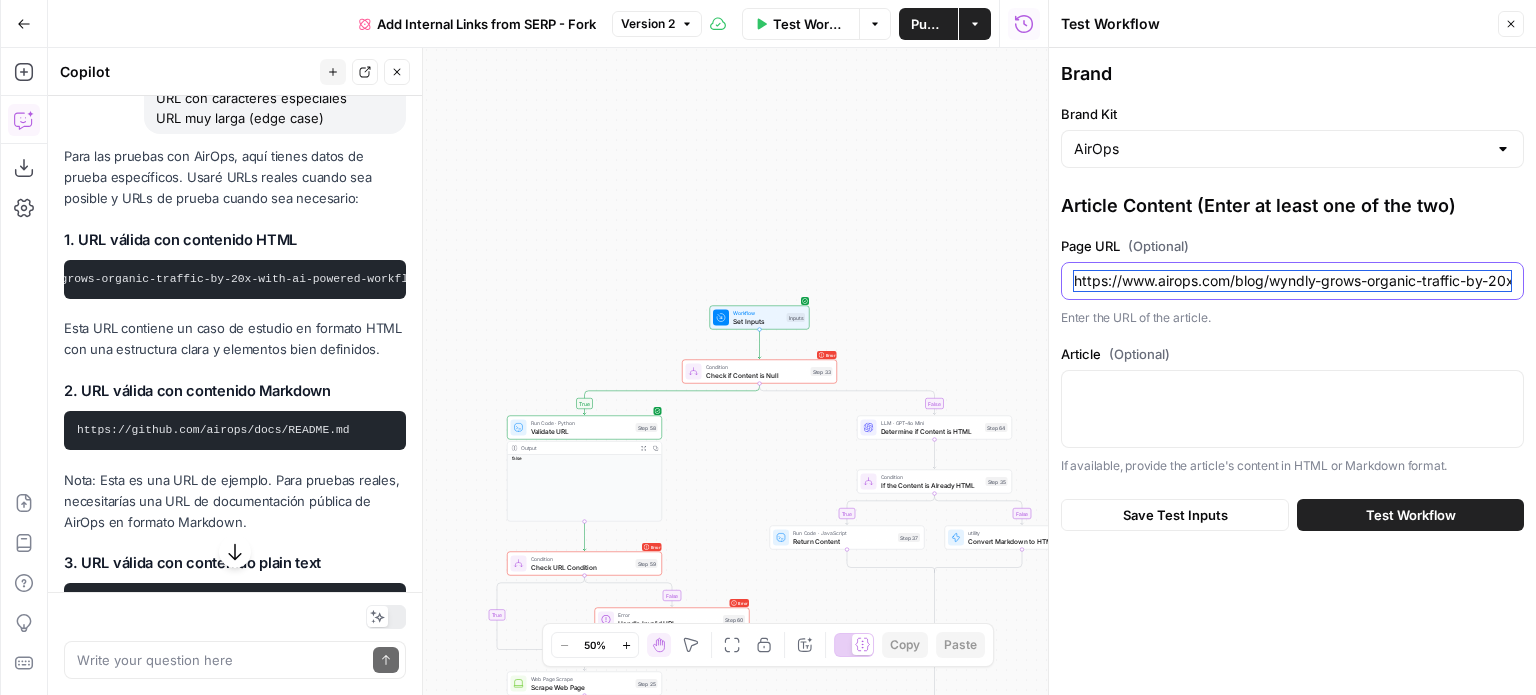 scroll, scrollTop: 0, scrollLeft: 198, axis: horizontal 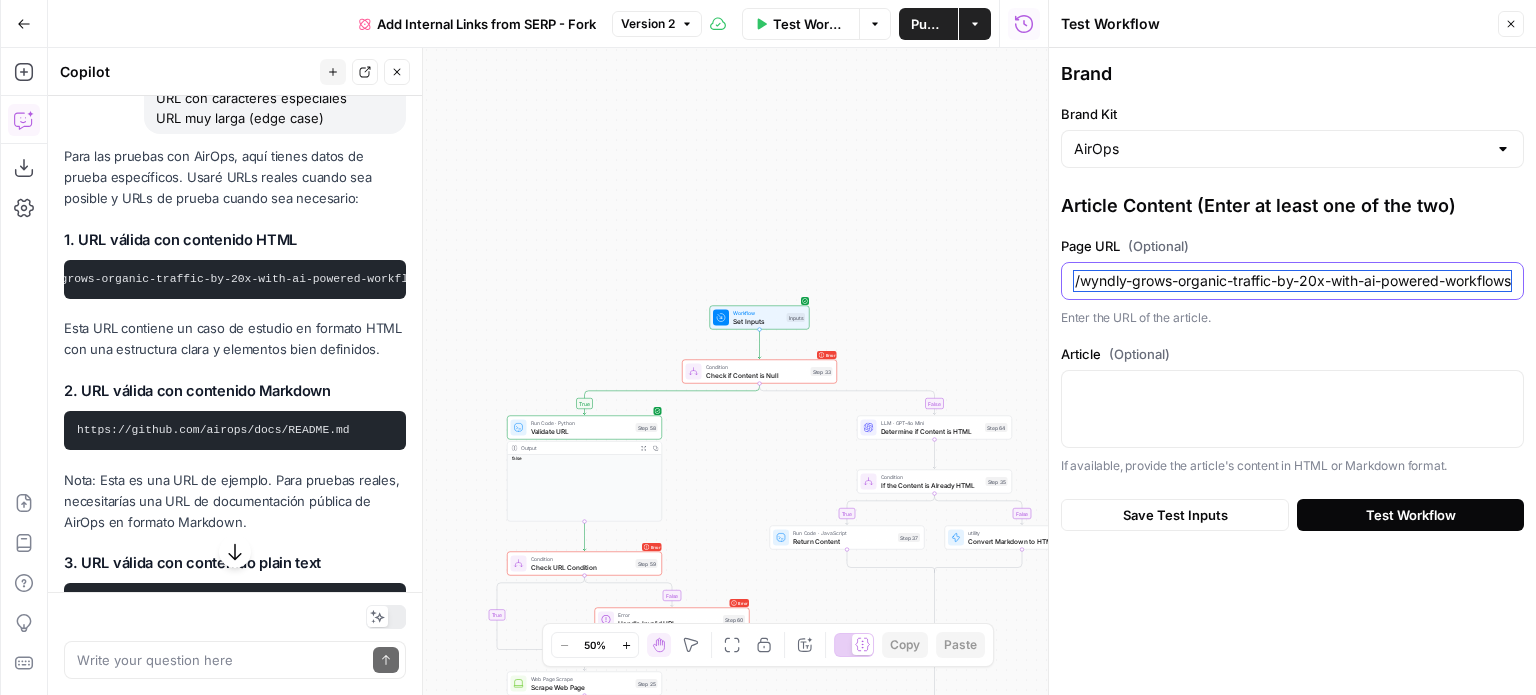 type on "https://www.airops.com/blog/wyndly-grows-organic-traffic-by-20x-with-ai-powered-workflows" 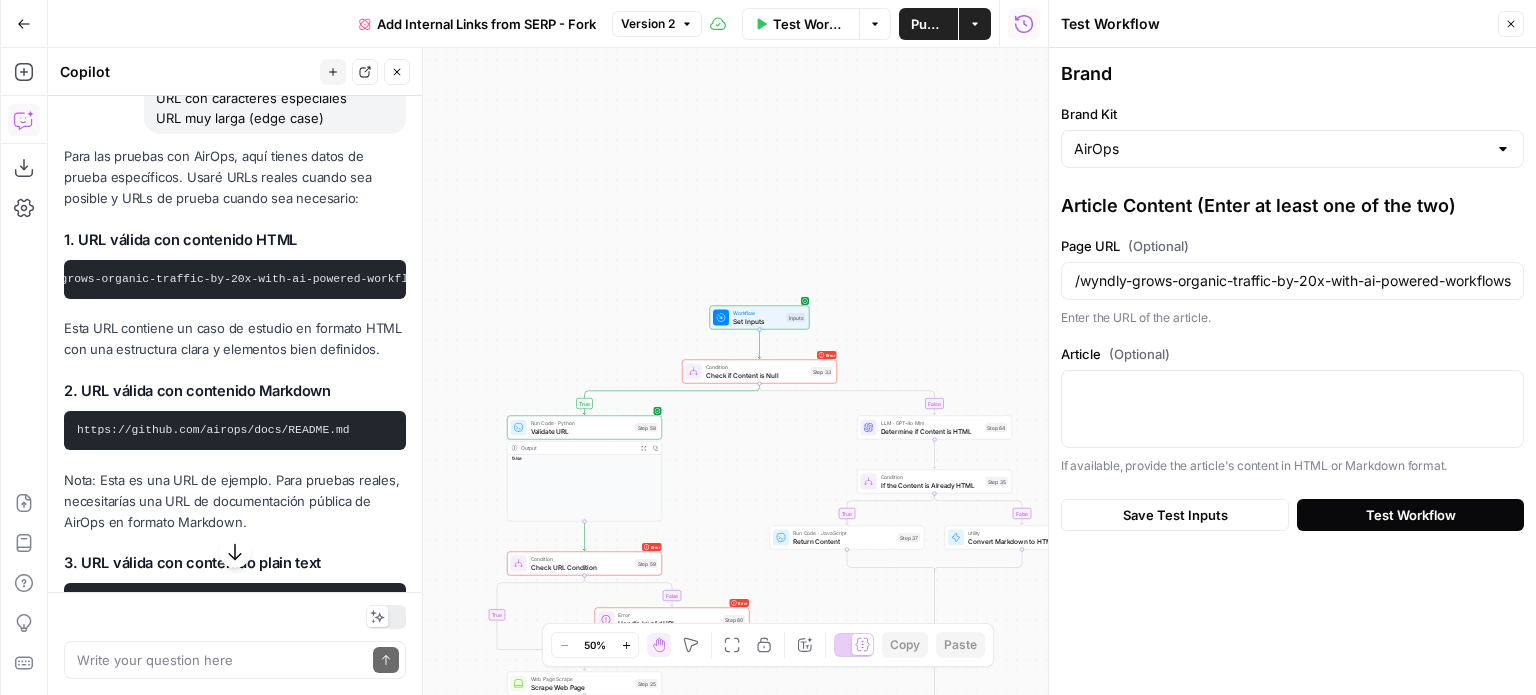 click on "Test Workflow" at bounding box center [1411, 515] 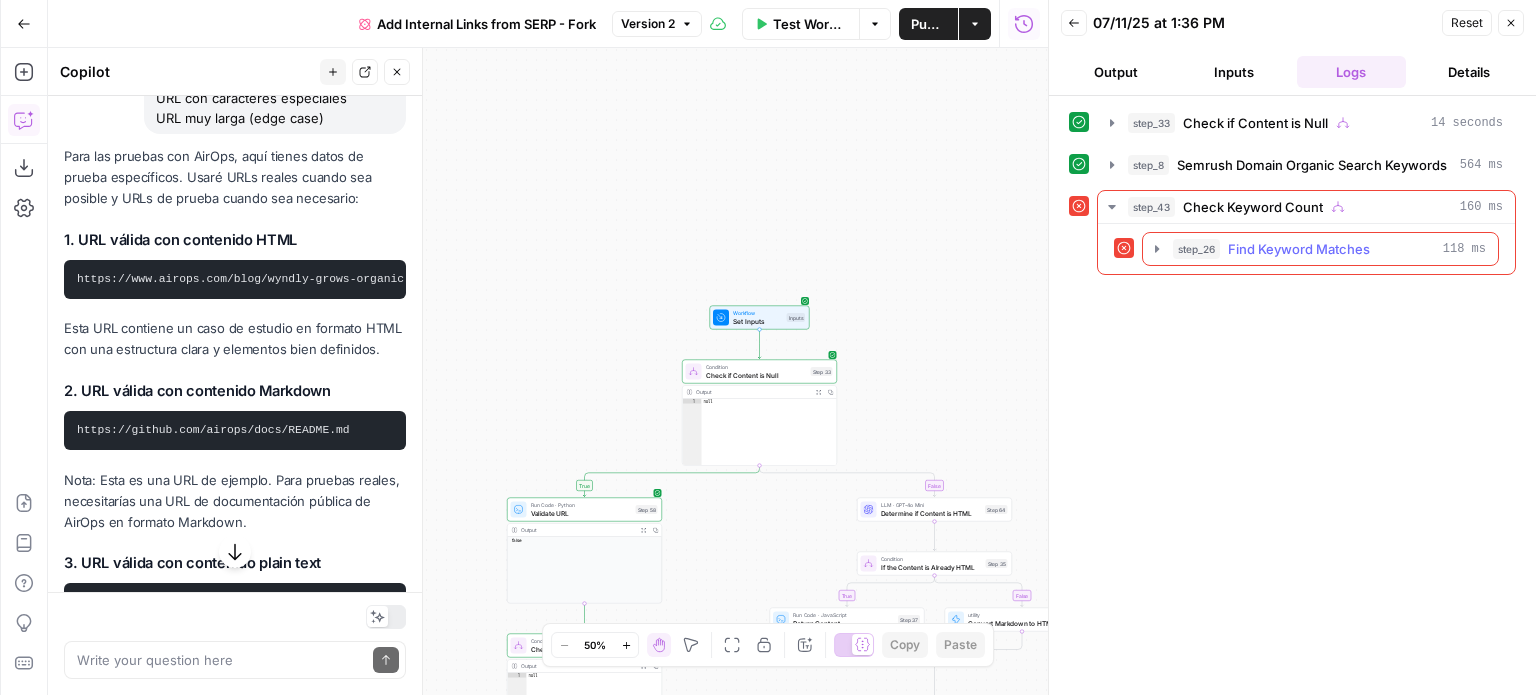 click 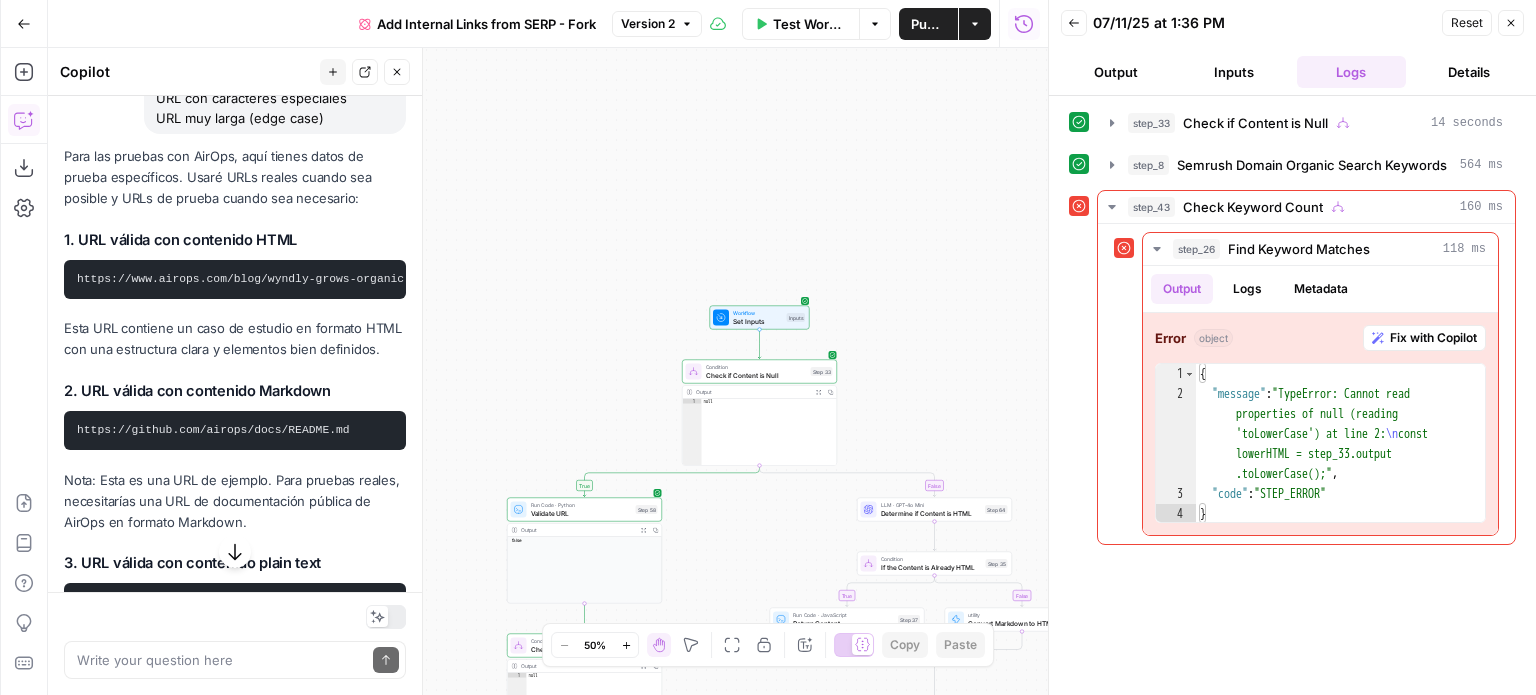 scroll, scrollTop: 6324, scrollLeft: 0, axis: vertical 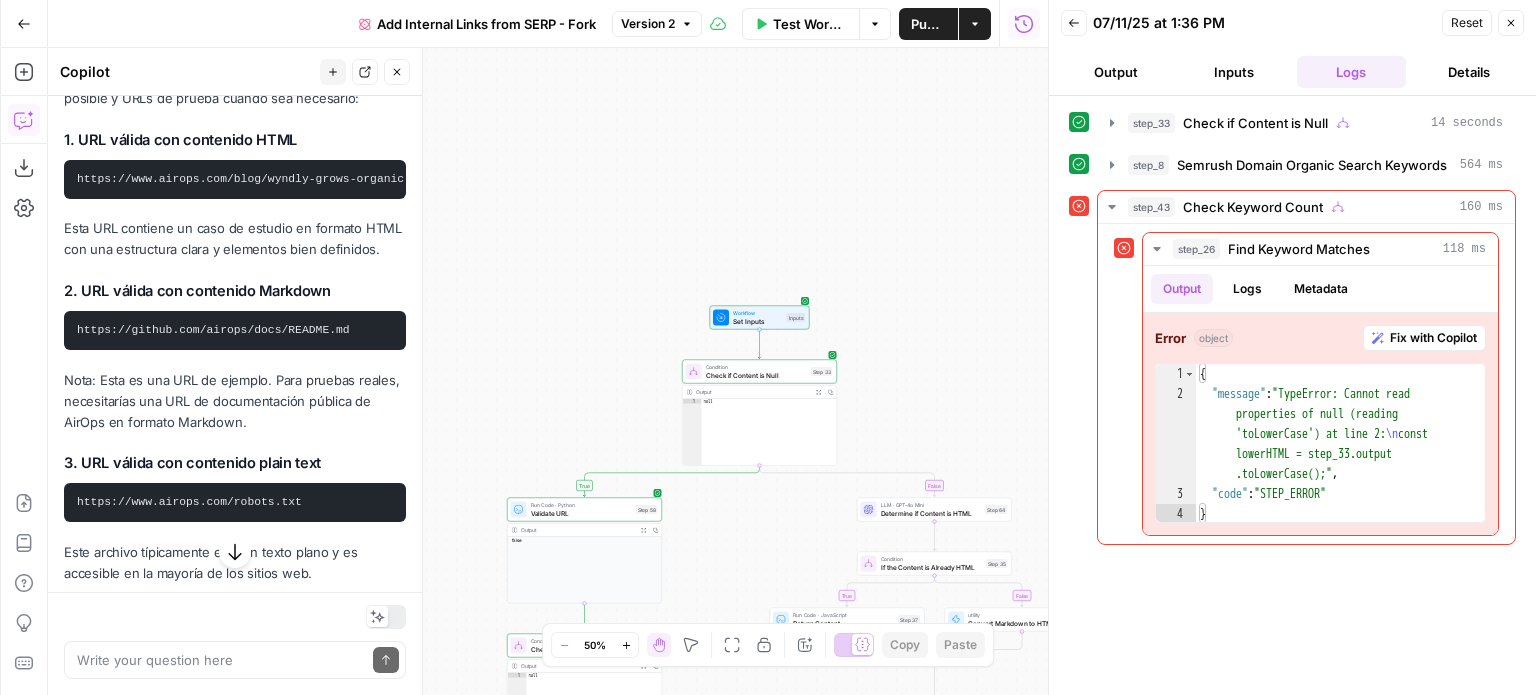 drag, startPoint x: 336, startPoint y: 423, endPoint x: 71, endPoint y: 425, distance: 265.00754 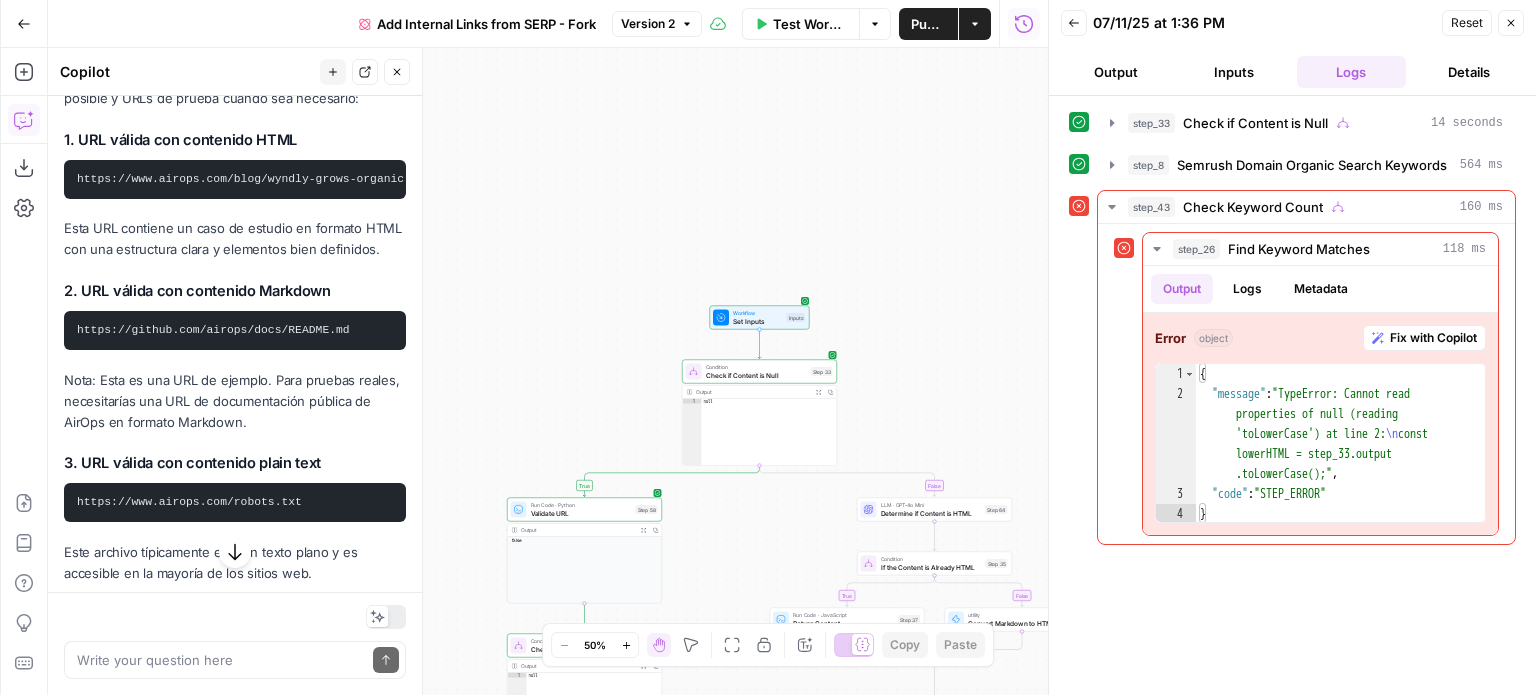 copy on "https://github.com/airops/docs/README.md" 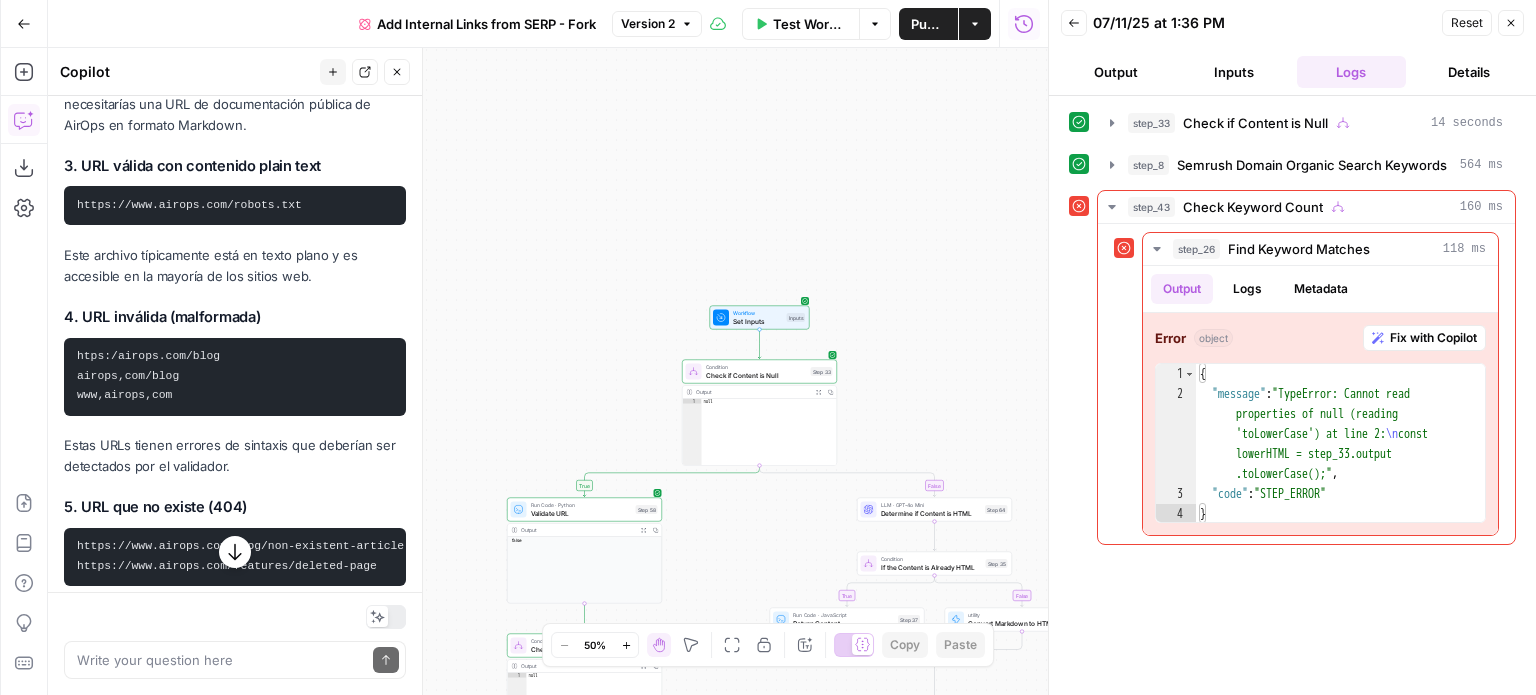 scroll, scrollTop: 6624, scrollLeft: 0, axis: vertical 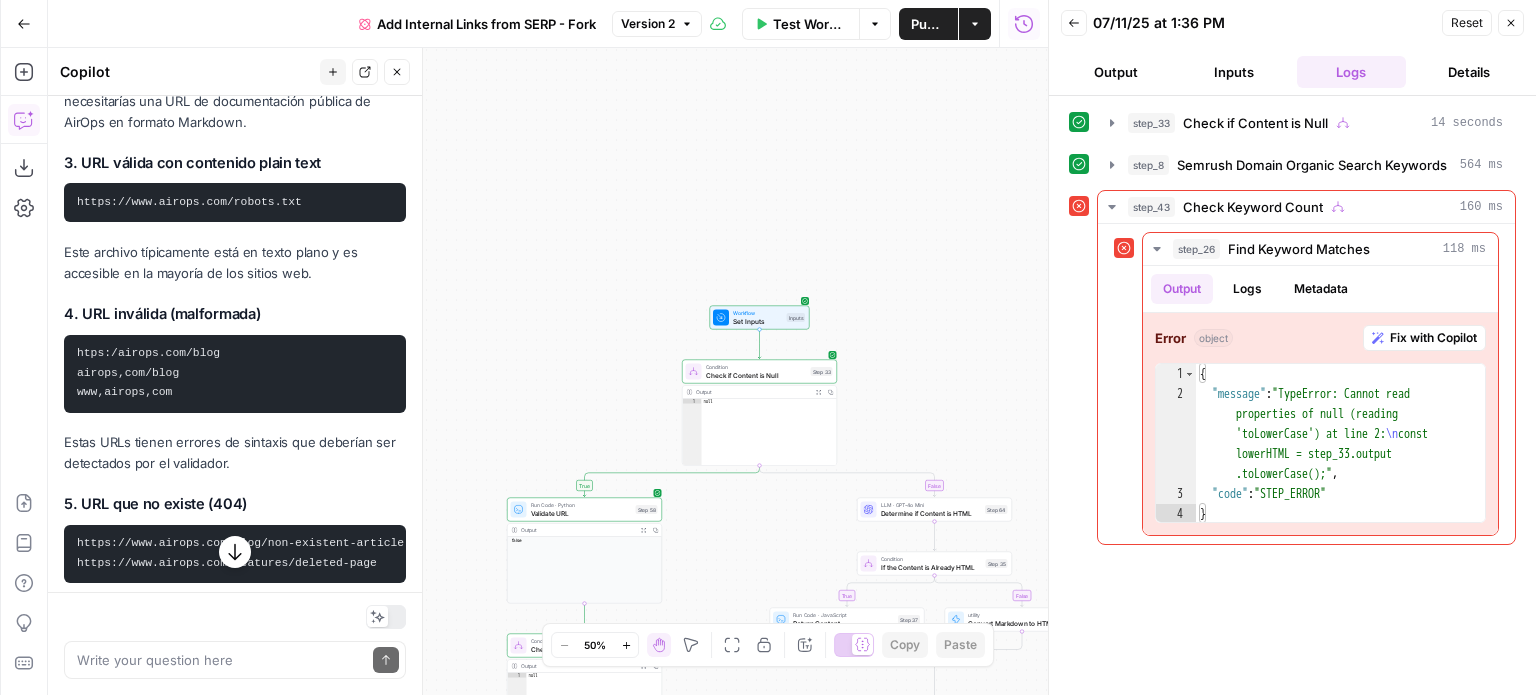 drag, startPoint x: 317, startPoint y: 304, endPoint x: 75, endPoint y: 301, distance: 242.0186 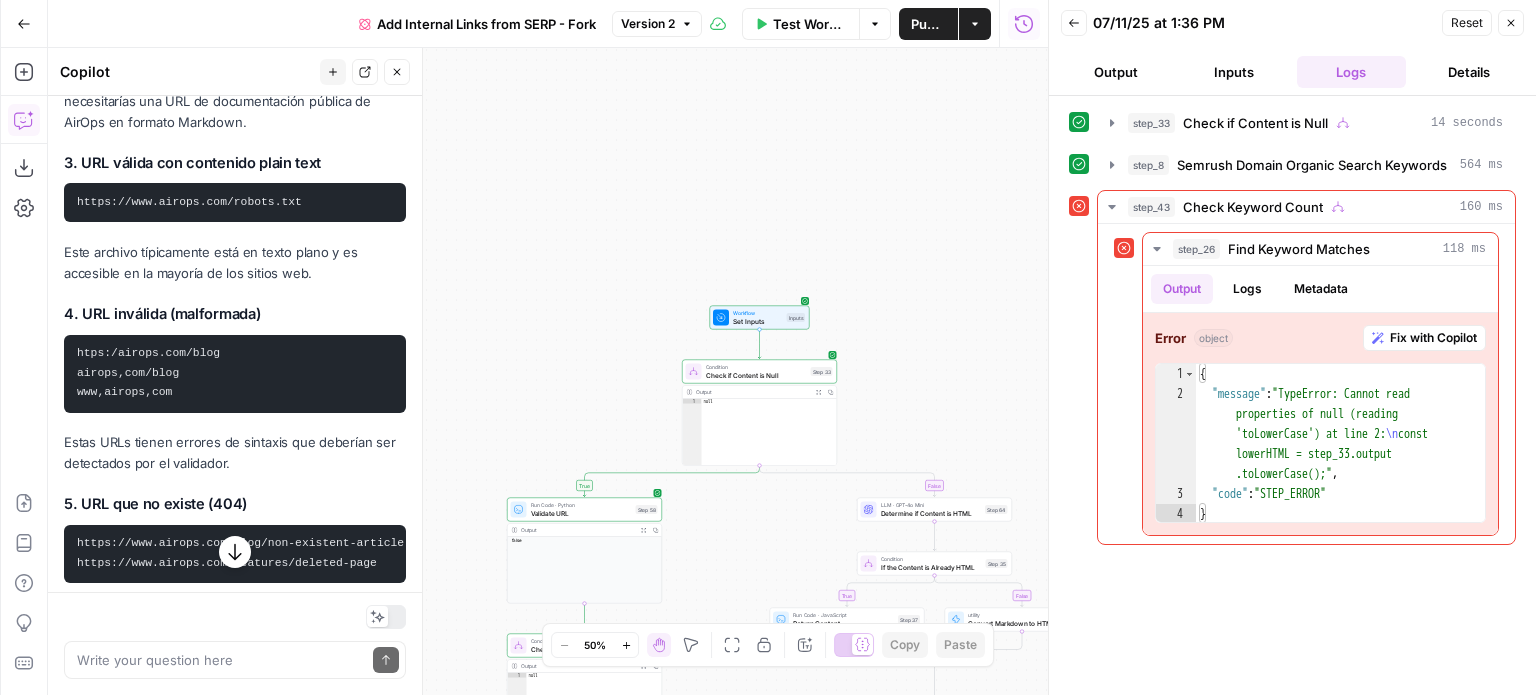copy on "https://www.airops.com/robots.txt" 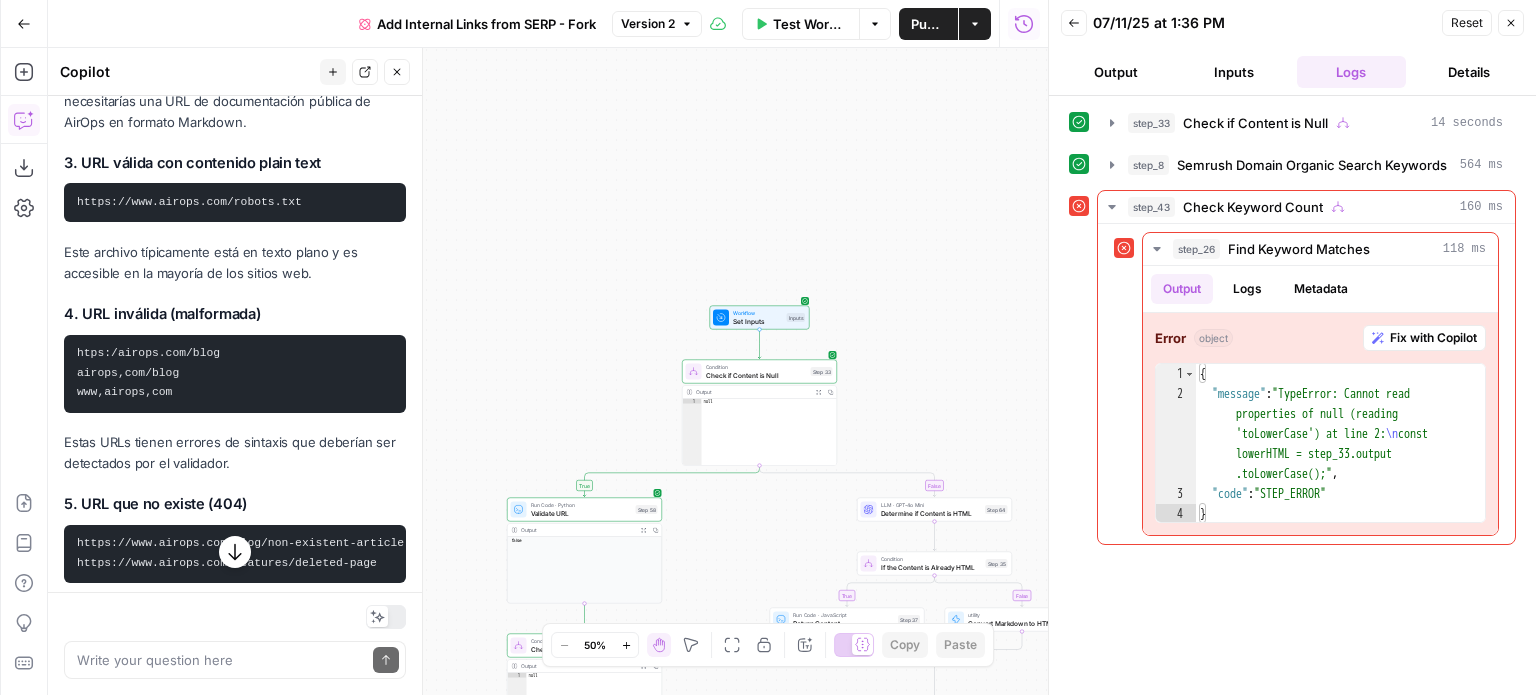 drag, startPoint x: 211, startPoint y: 490, endPoint x: 58, endPoint y: 452, distance: 157.64835 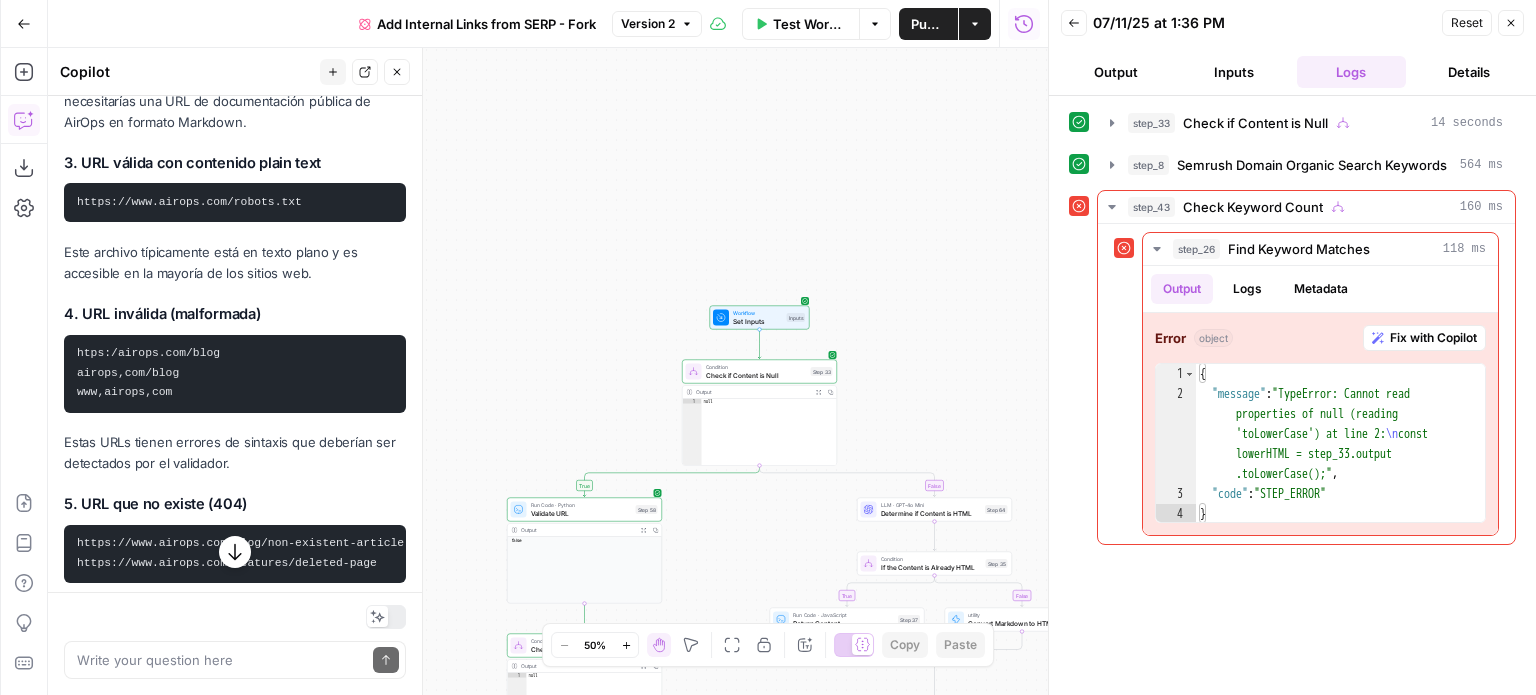 copy on "htps:/airops.com/blog
airops,com/blog
www,airops,com" 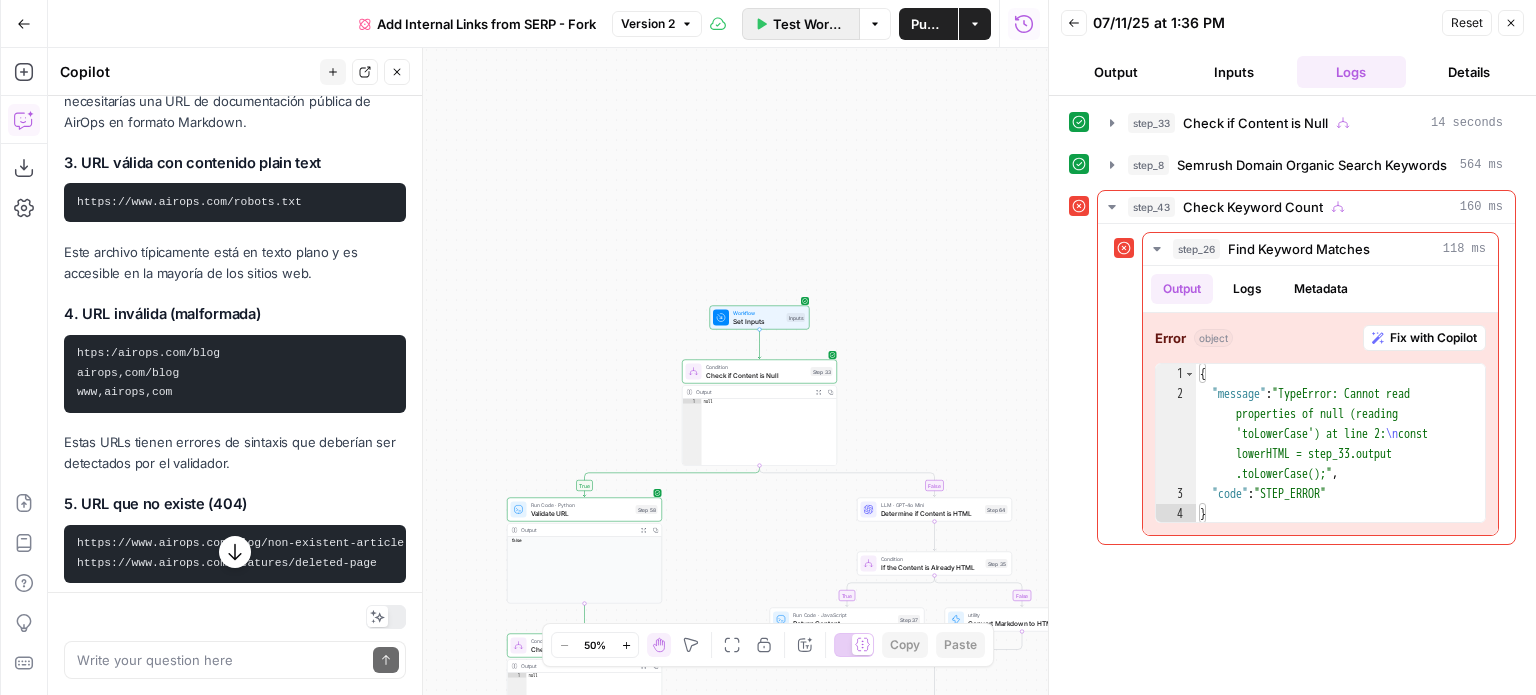 click on "Test Workflow" at bounding box center (801, 24) 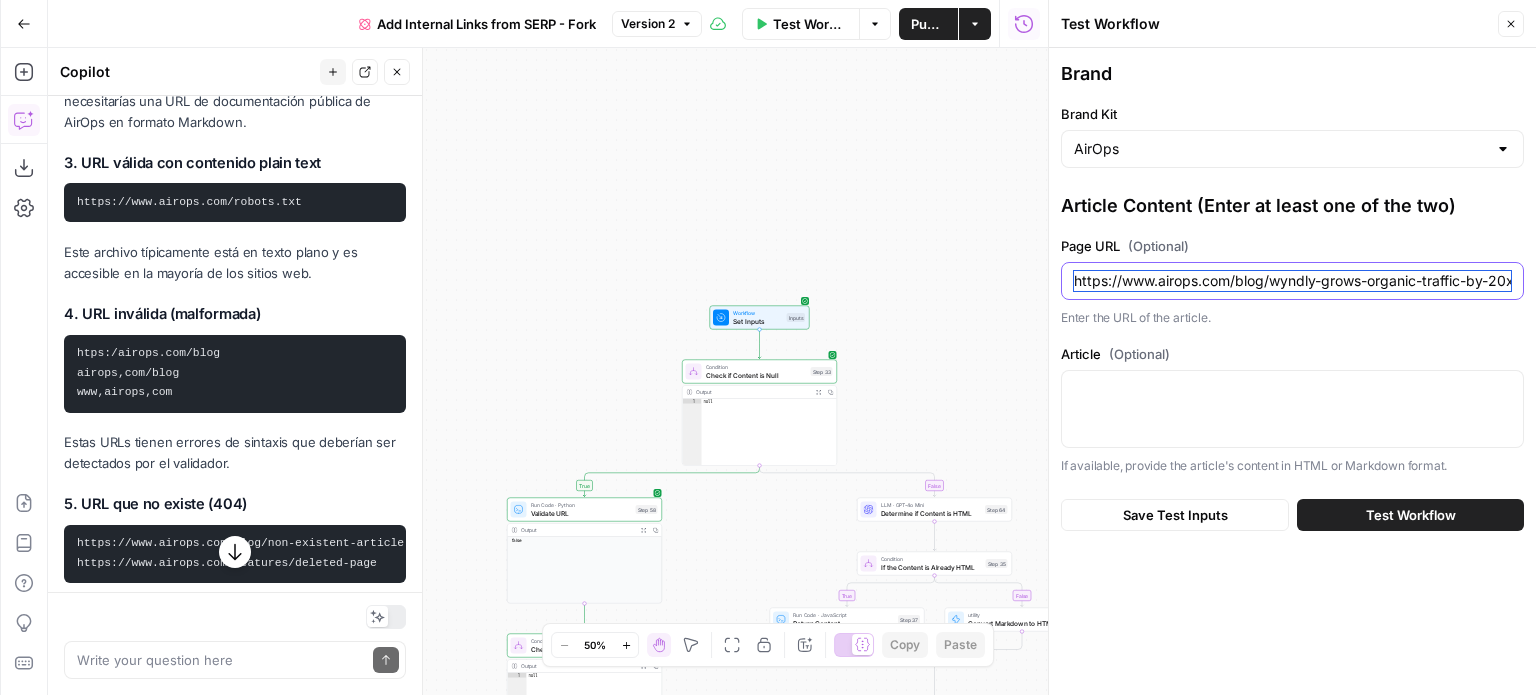 click on "https://www.airops.com/blog/wyndly-grows-organic-traffic-by-20x-with-ai-powered-workflows" at bounding box center (1292, 281) 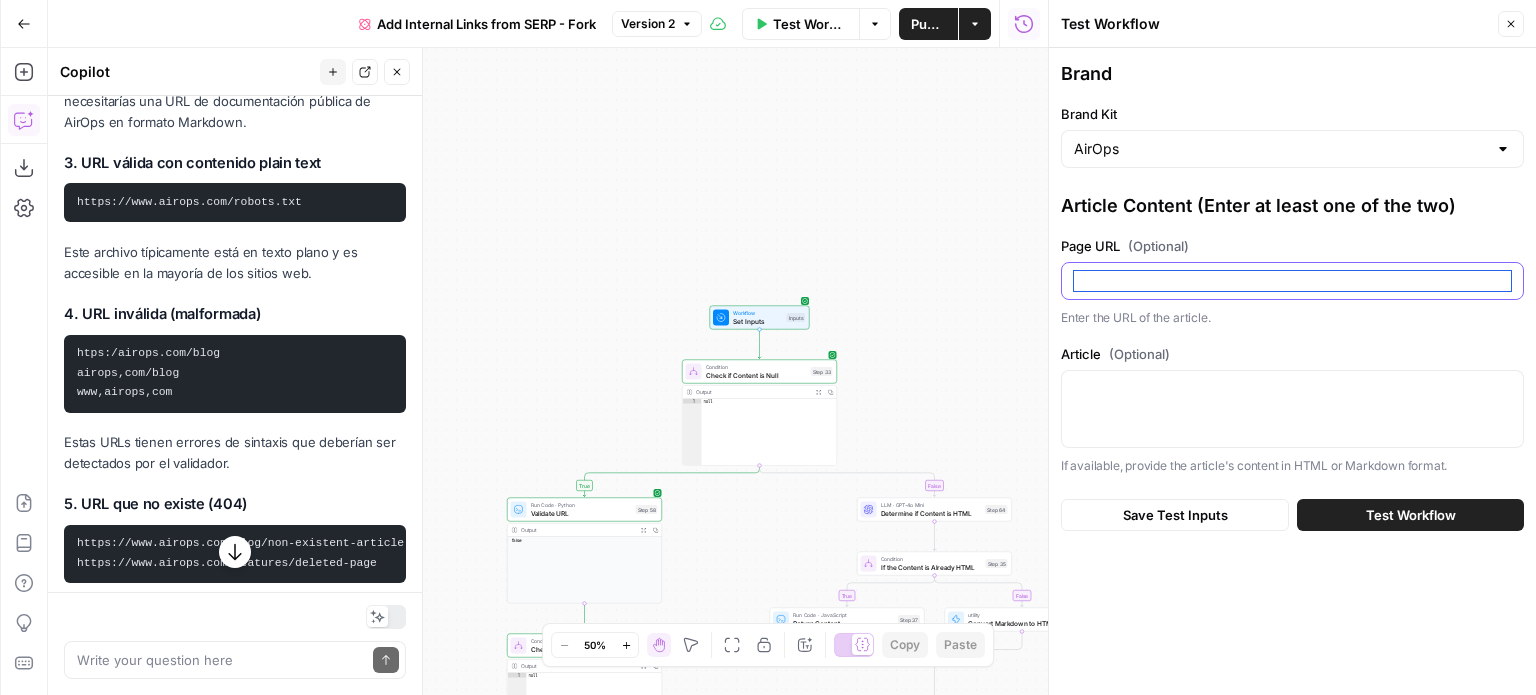 paste on "htps:/airops.com/blog airops,com/blog www,airops,com" 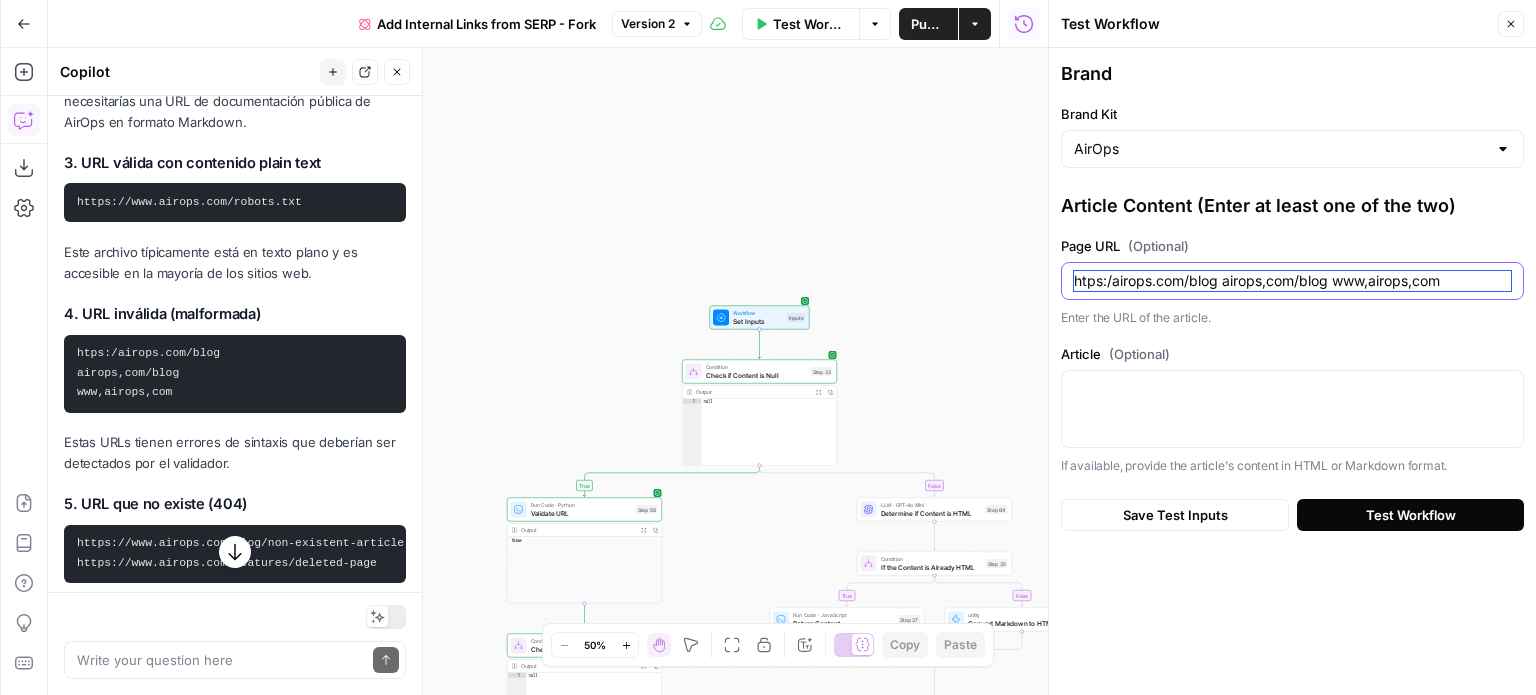 type on "htps:/airops.com/blog airops,com/blog www,airops,com" 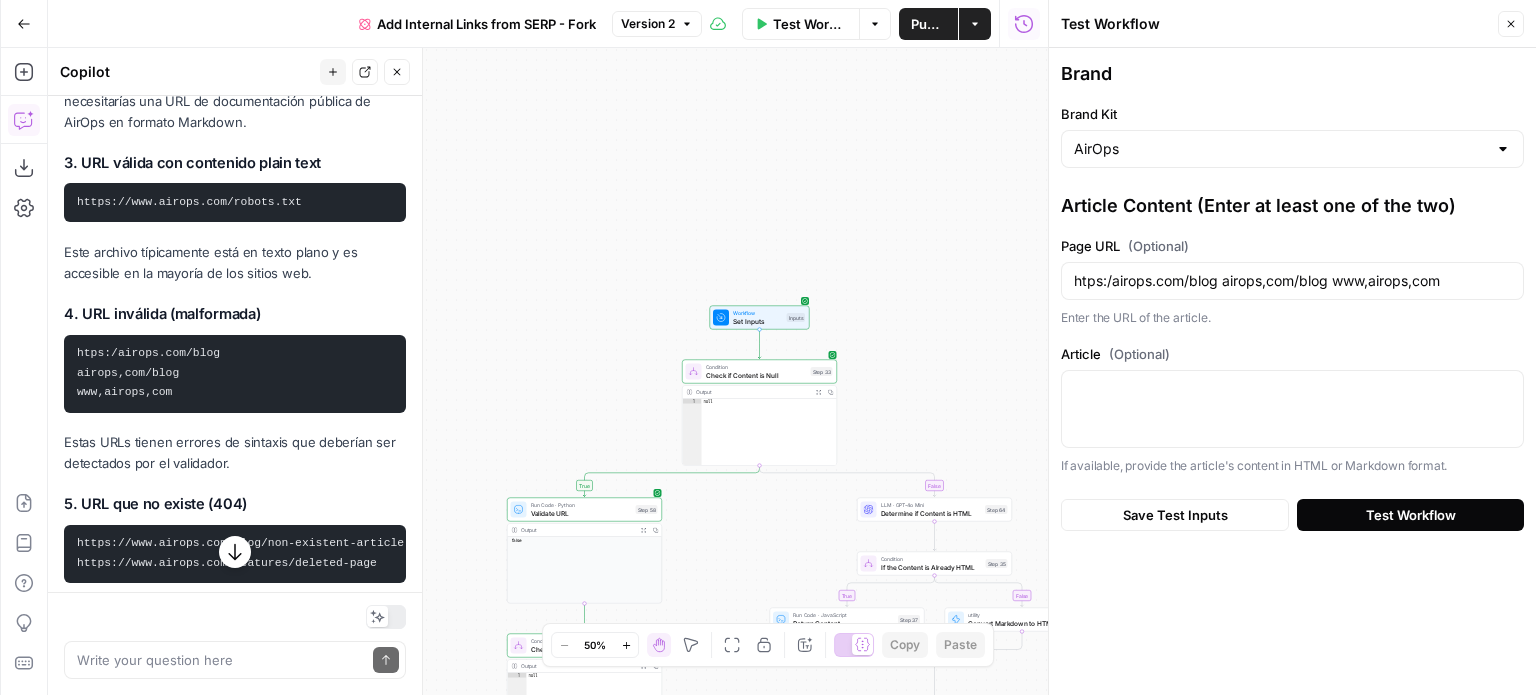 click on "Test Workflow" at bounding box center [1411, 515] 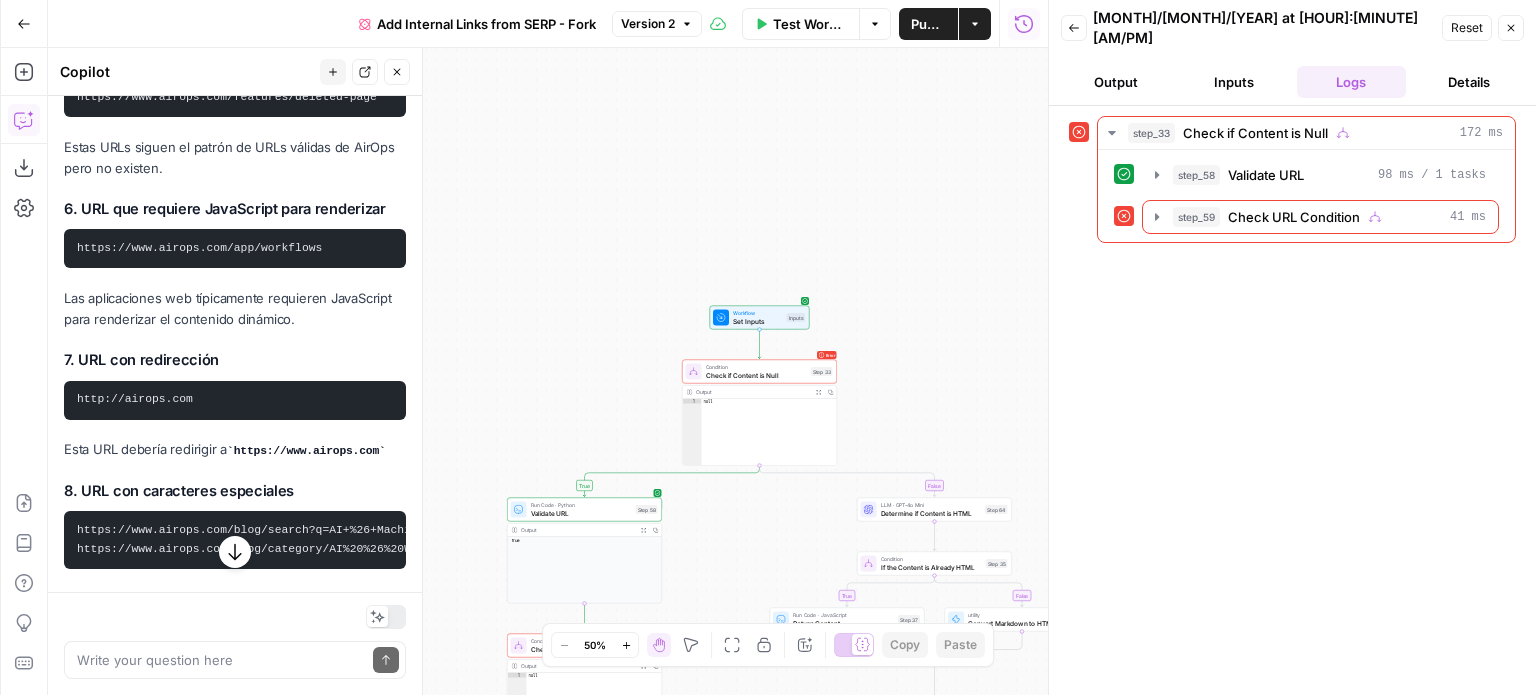 scroll, scrollTop: 7124, scrollLeft: 0, axis: vertical 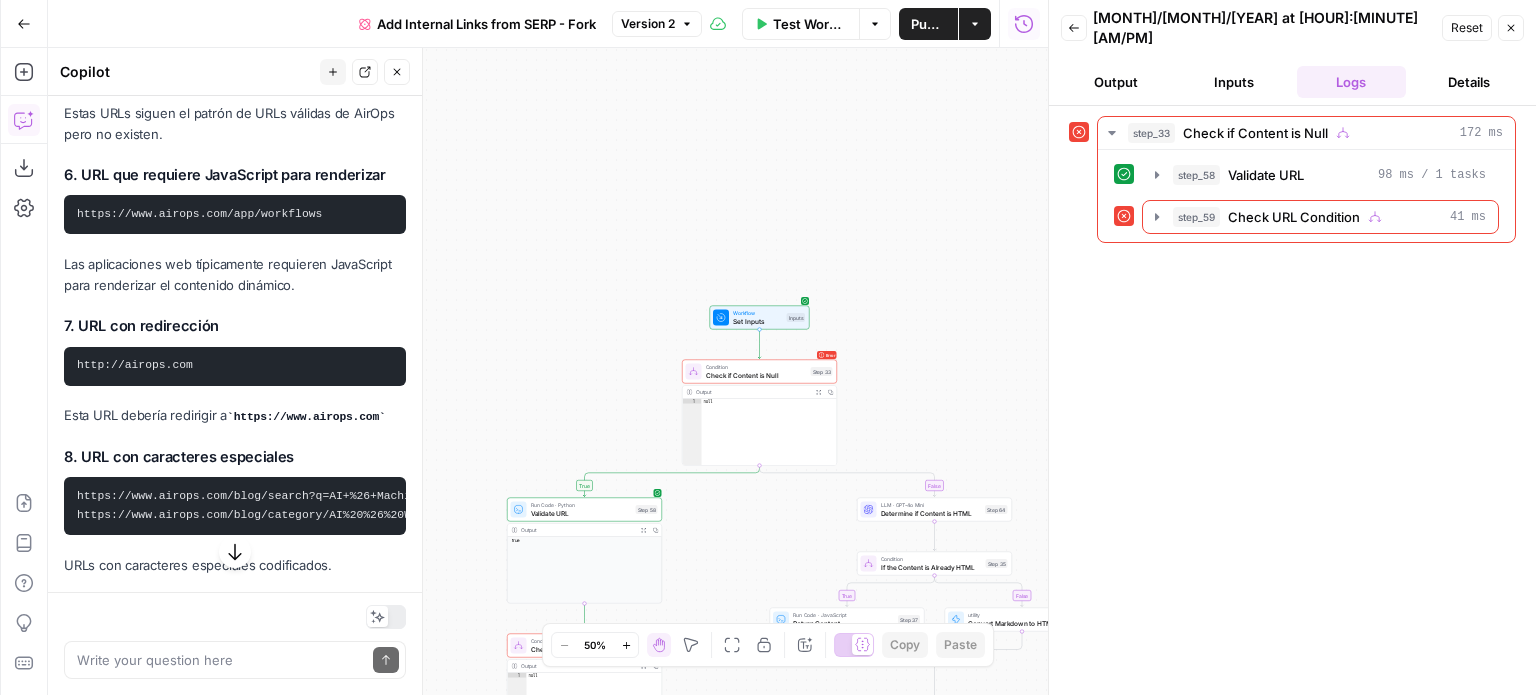 drag, startPoint x: 331, startPoint y: 324, endPoint x: 75, endPoint y: 326, distance: 256.0078 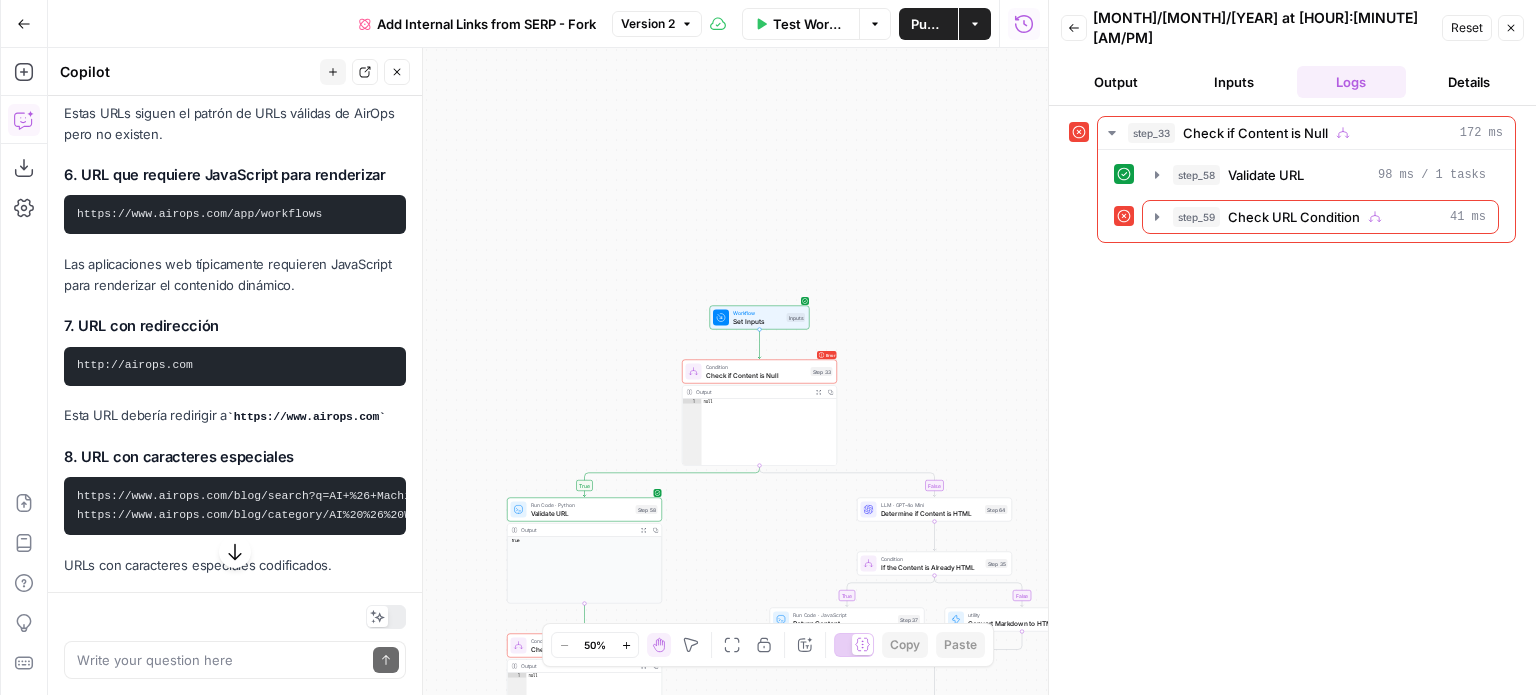 copy on "https://www.airops.com/app/workflows" 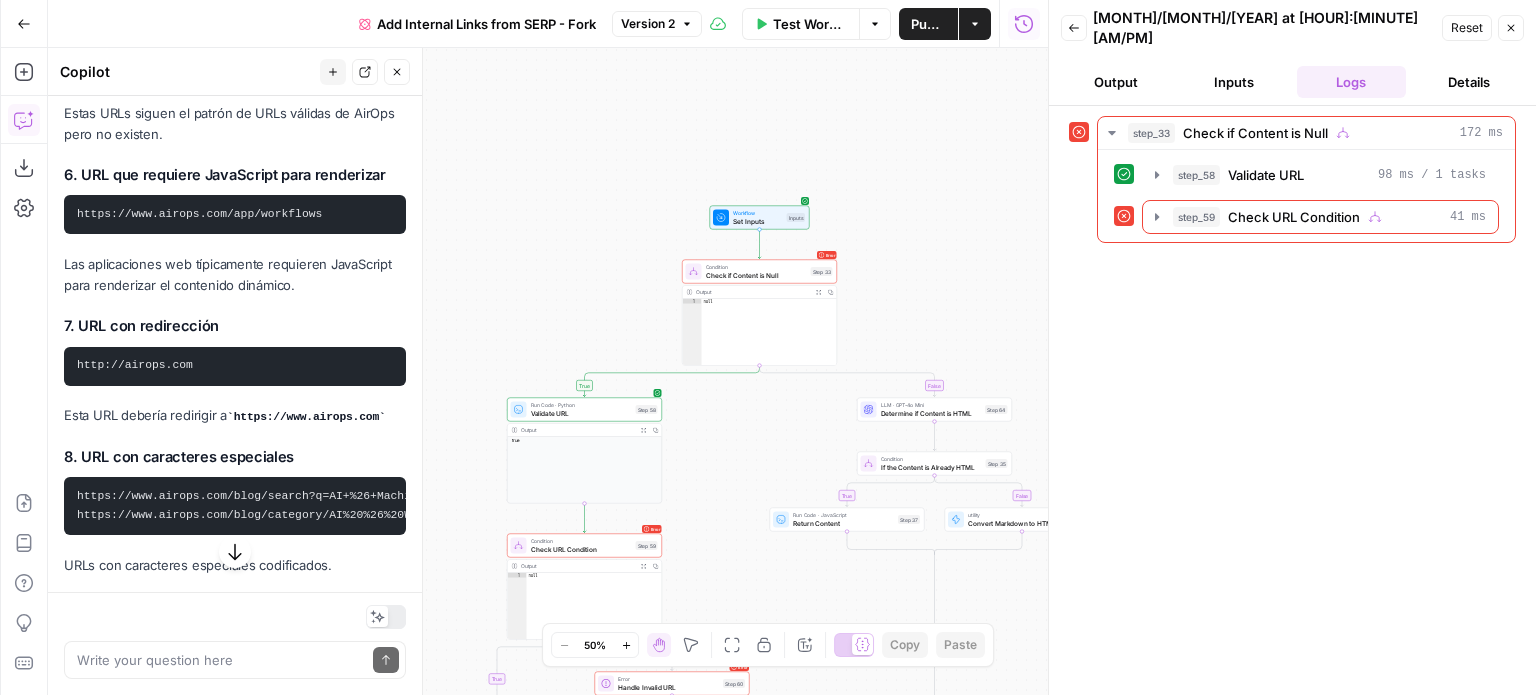 scroll, scrollTop: 7224, scrollLeft: 0, axis: vertical 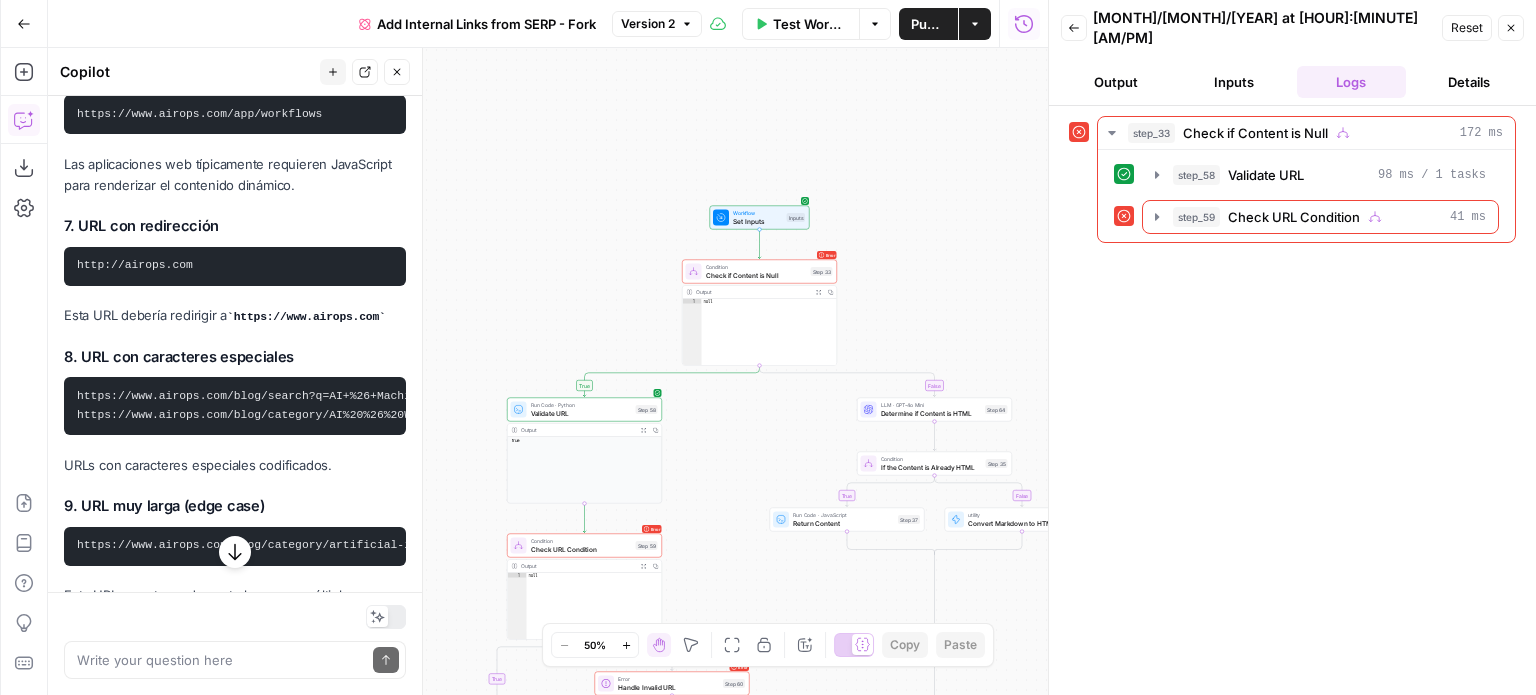 drag, startPoint x: 213, startPoint y: 375, endPoint x: 68, endPoint y: 383, distance: 145.22052 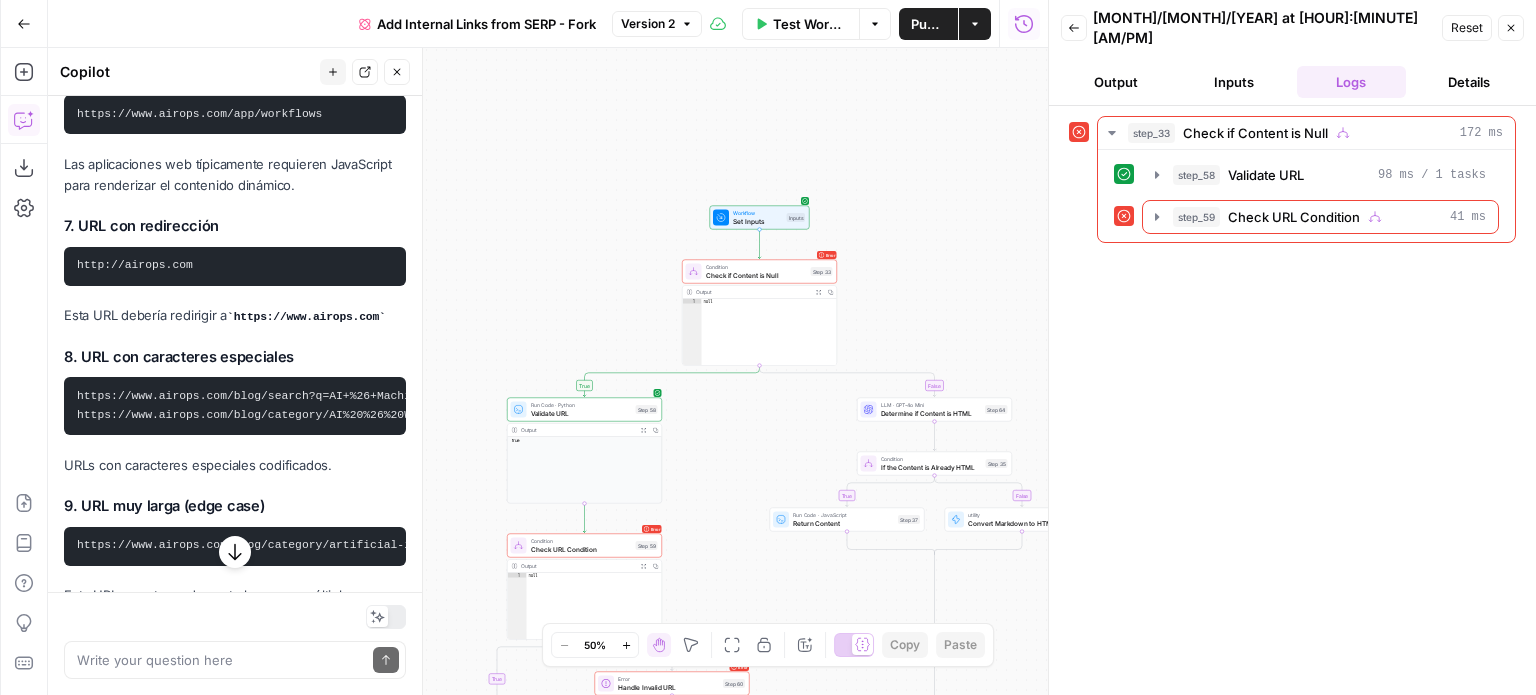 copy on "http://airops.com" 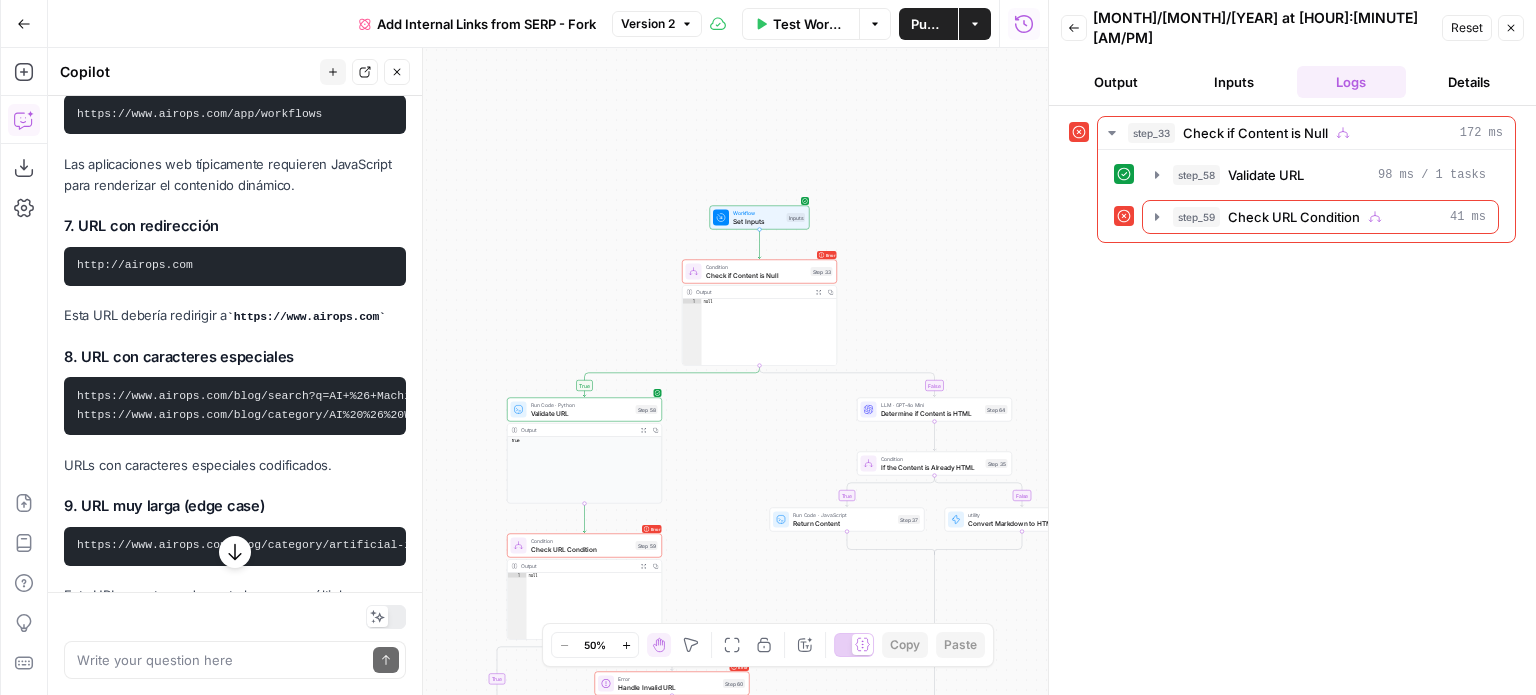 scroll, scrollTop: 7424, scrollLeft: 0, axis: vertical 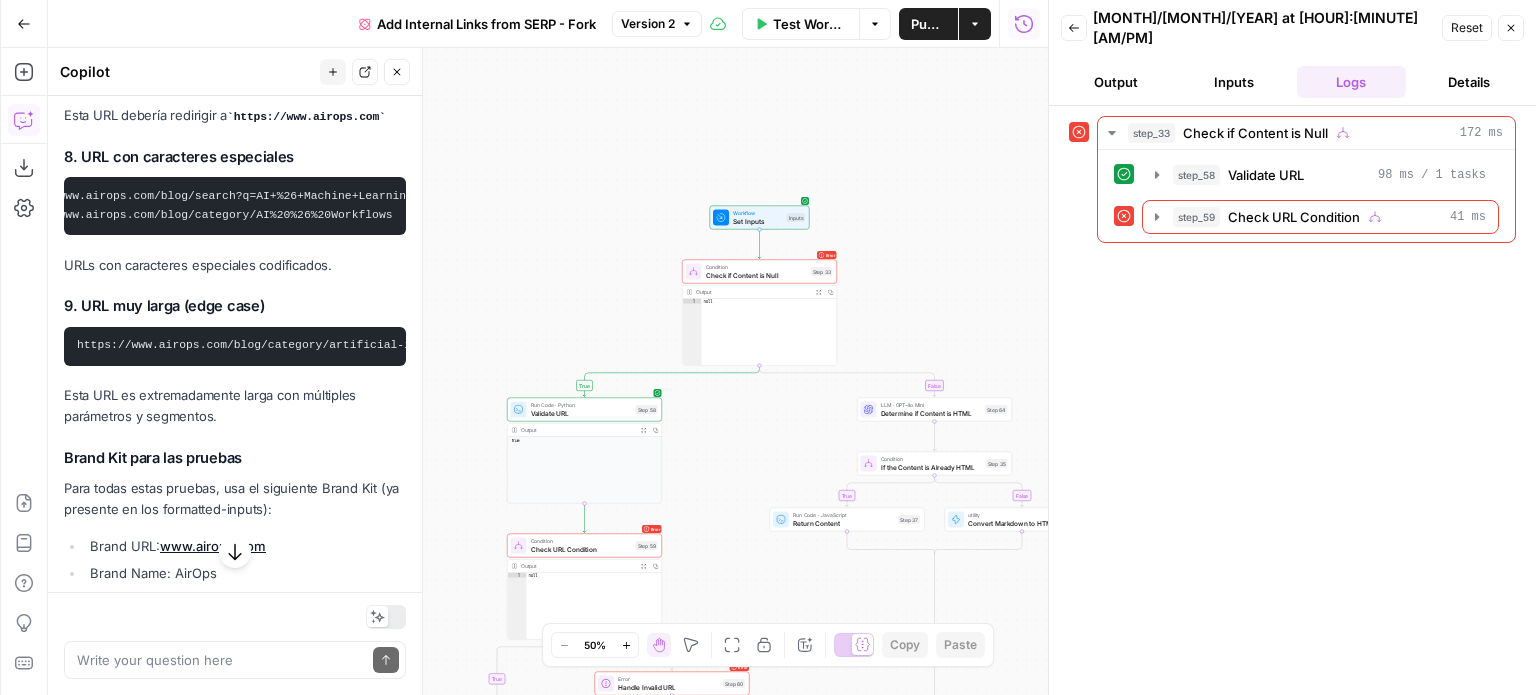 drag, startPoint x: 74, startPoint y: 307, endPoint x: 376, endPoint y: 303, distance: 302.0265 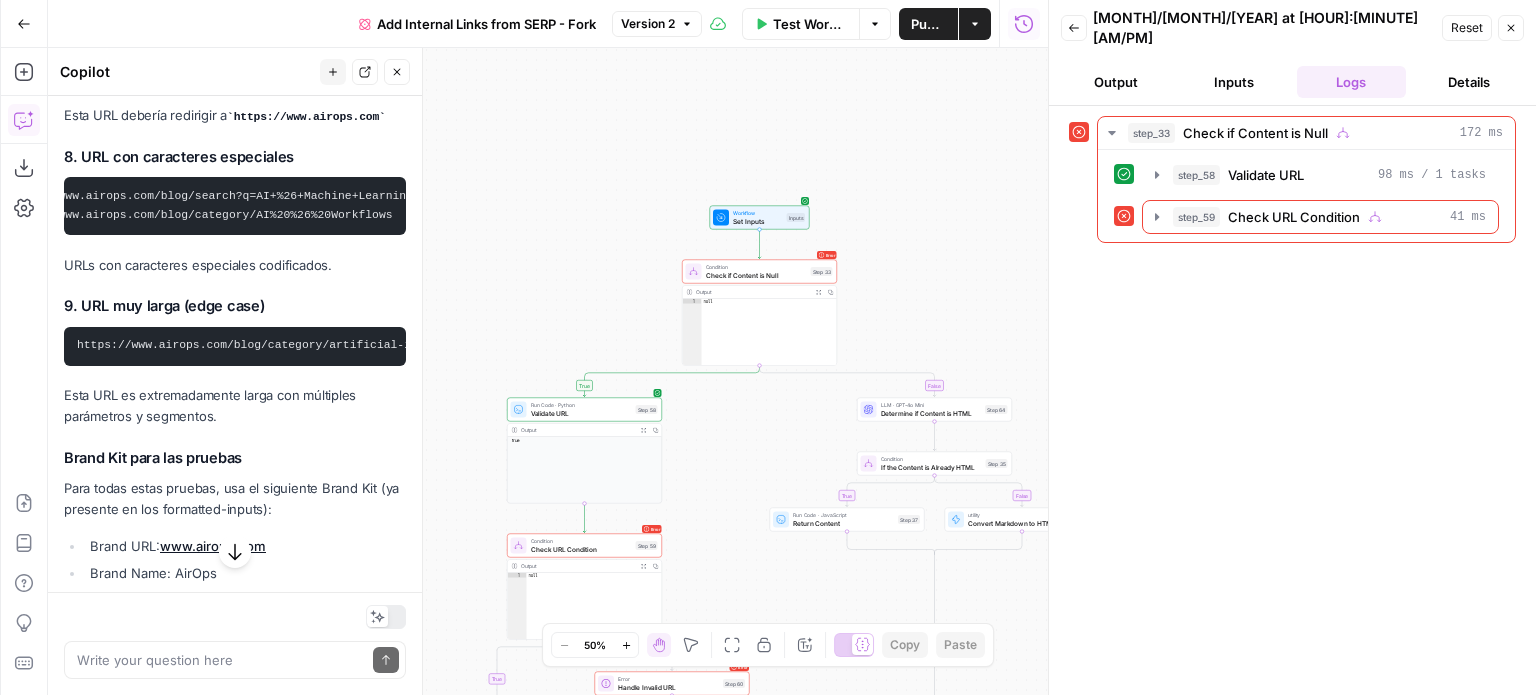 copy on "https://www.airops.com/blog/search?q=AI+%26+Machine+Learning" 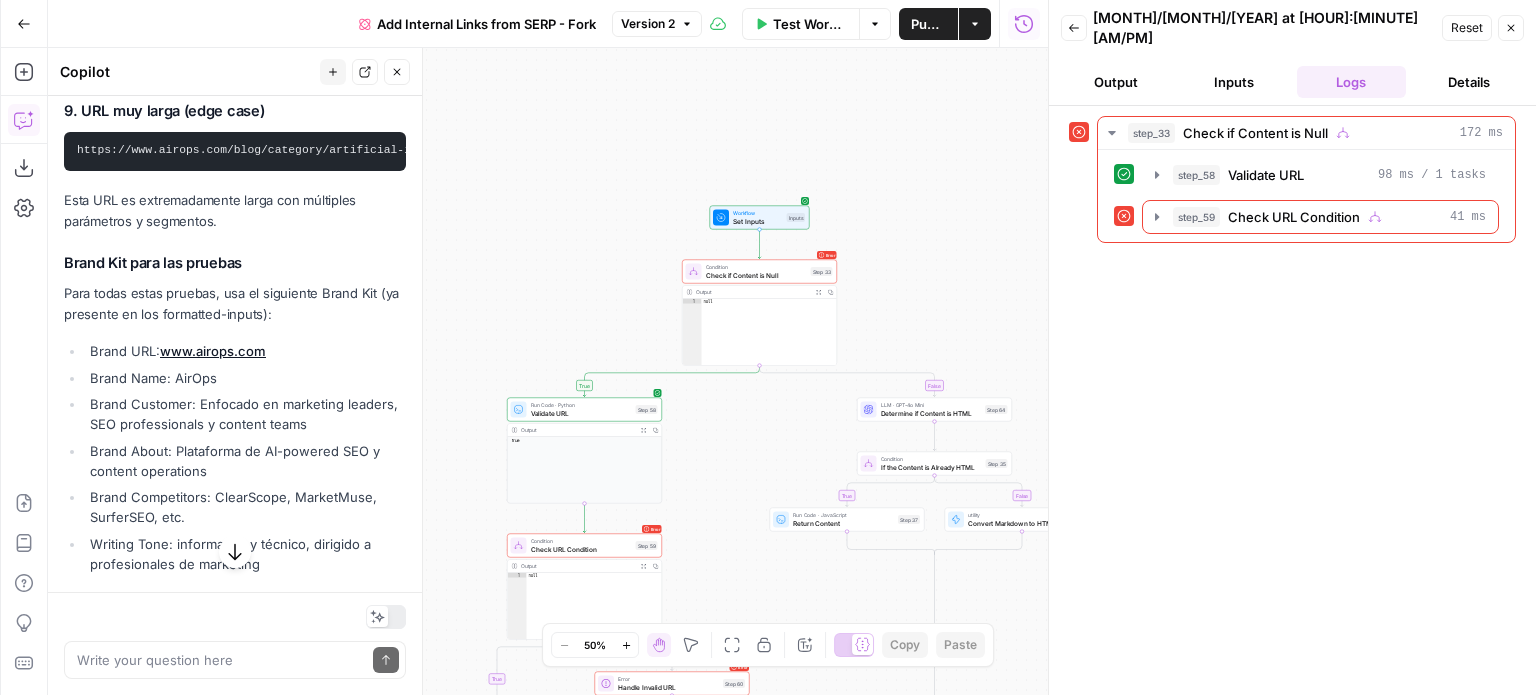 scroll, scrollTop: 7624, scrollLeft: 0, axis: vertical 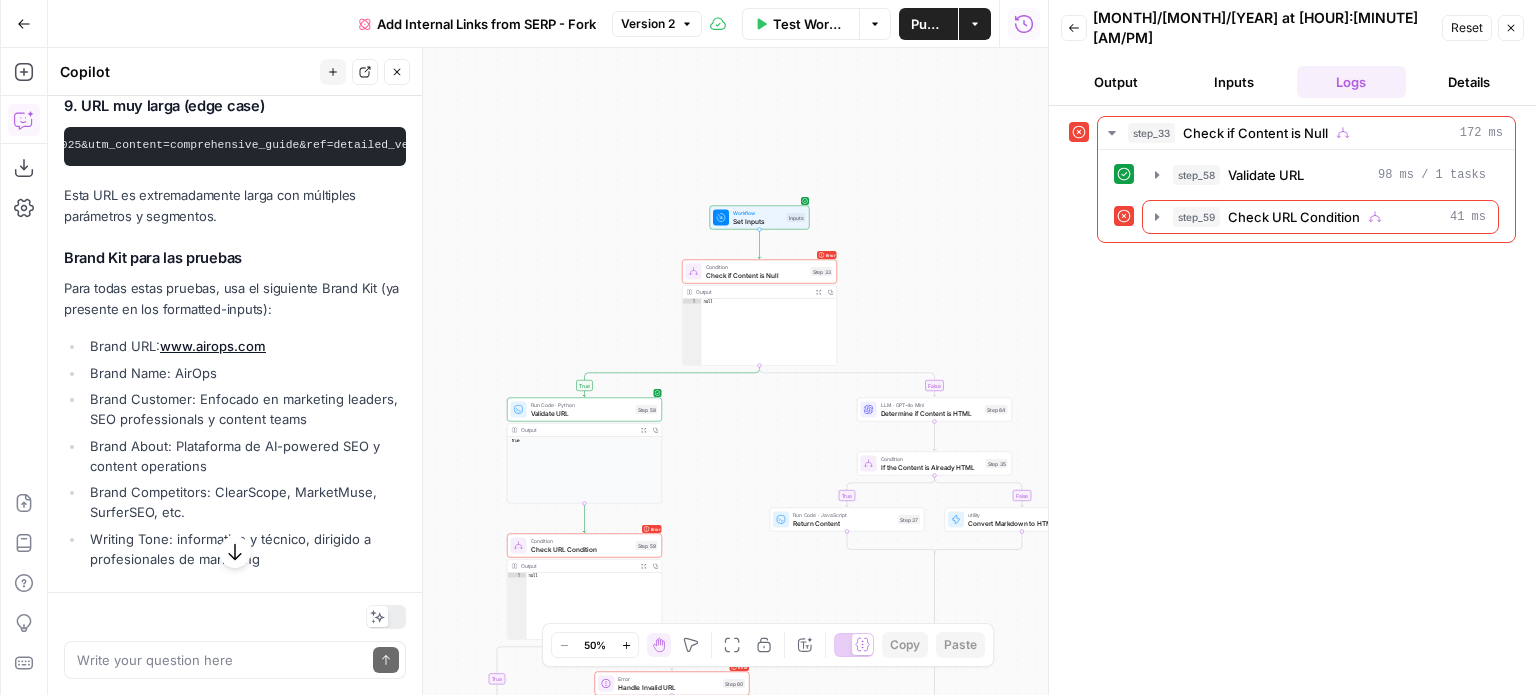 drag, startPoint x: 74, startPoint y: 267, endPoint x: 387, endPoint y: 270, distance: 313.01437 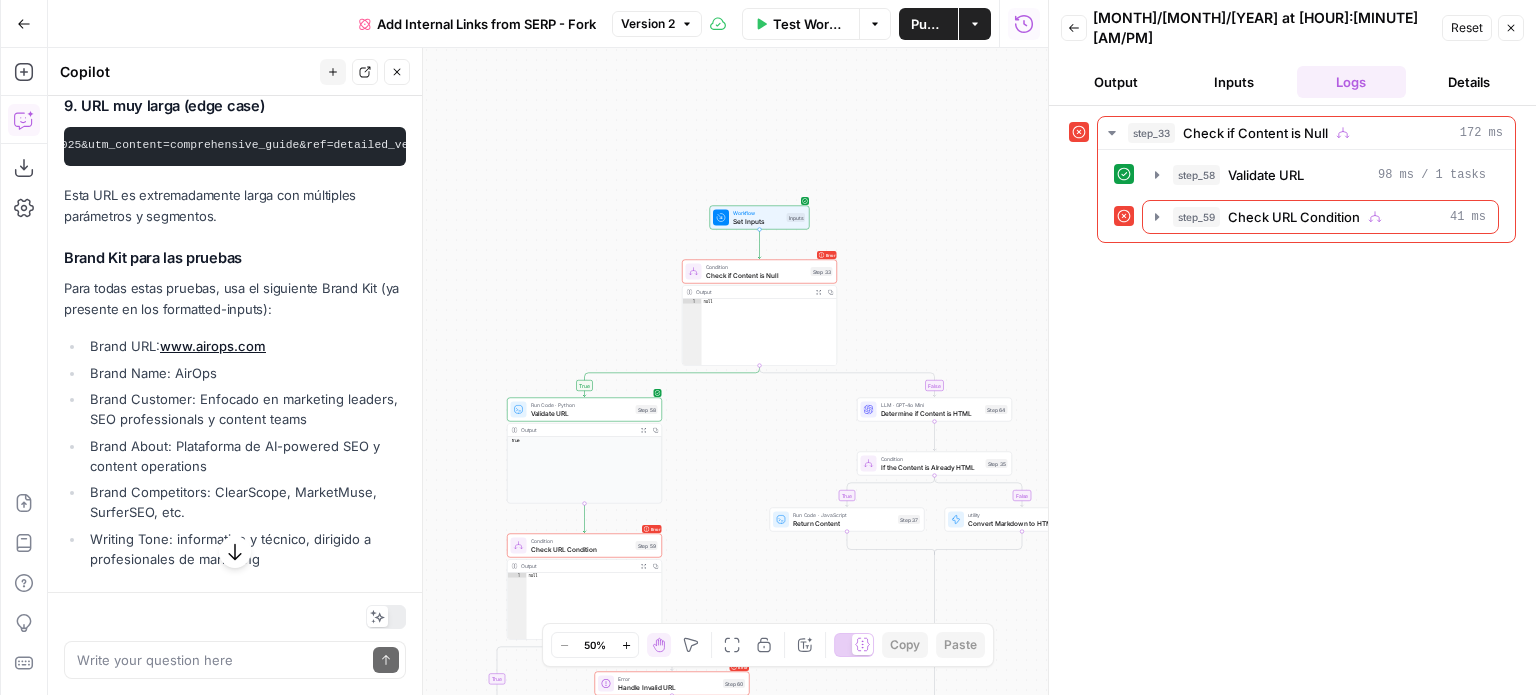 copy on "https://www.airops.com/blog/category/artificial-intelligence/machine-learning/natural-language-processing/transformers/large-language-models/applications/content-generation/use-cases/enterprise/2025/january/comprehensive-guide-to-implementing-advanced-ai-workflows-for-enterprise-scale-content-operations-and-optimization-strategies-with-detailed-examples-and-case-studies?utm_source=newsletter&utm_medium=email&utm_campaign=winter2025&utm_content=comprehensive_guide&ref=detailed_version&lang=en&region=global&format=full" 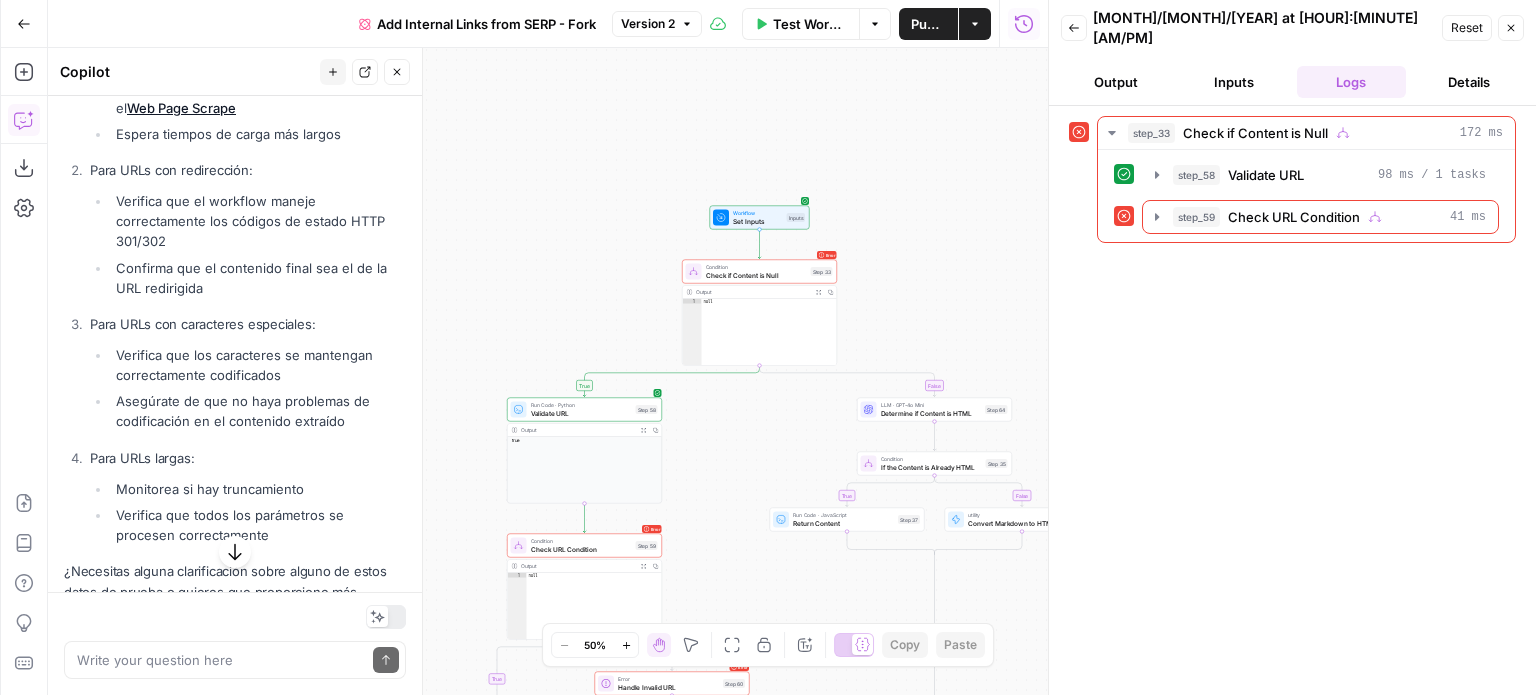scroll, scrollTop: 8424, scrollLeft: 0, axis: vertical 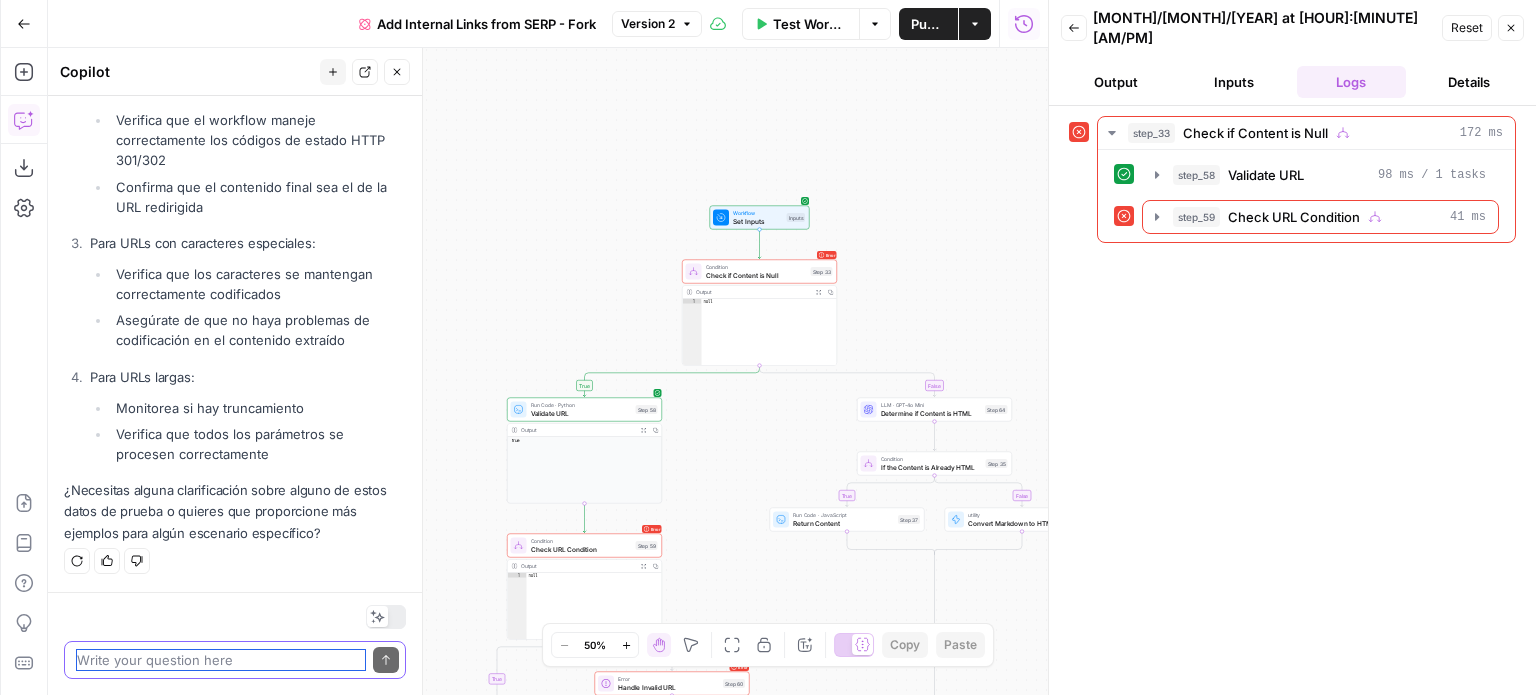 click at bounding box center [221, 660] 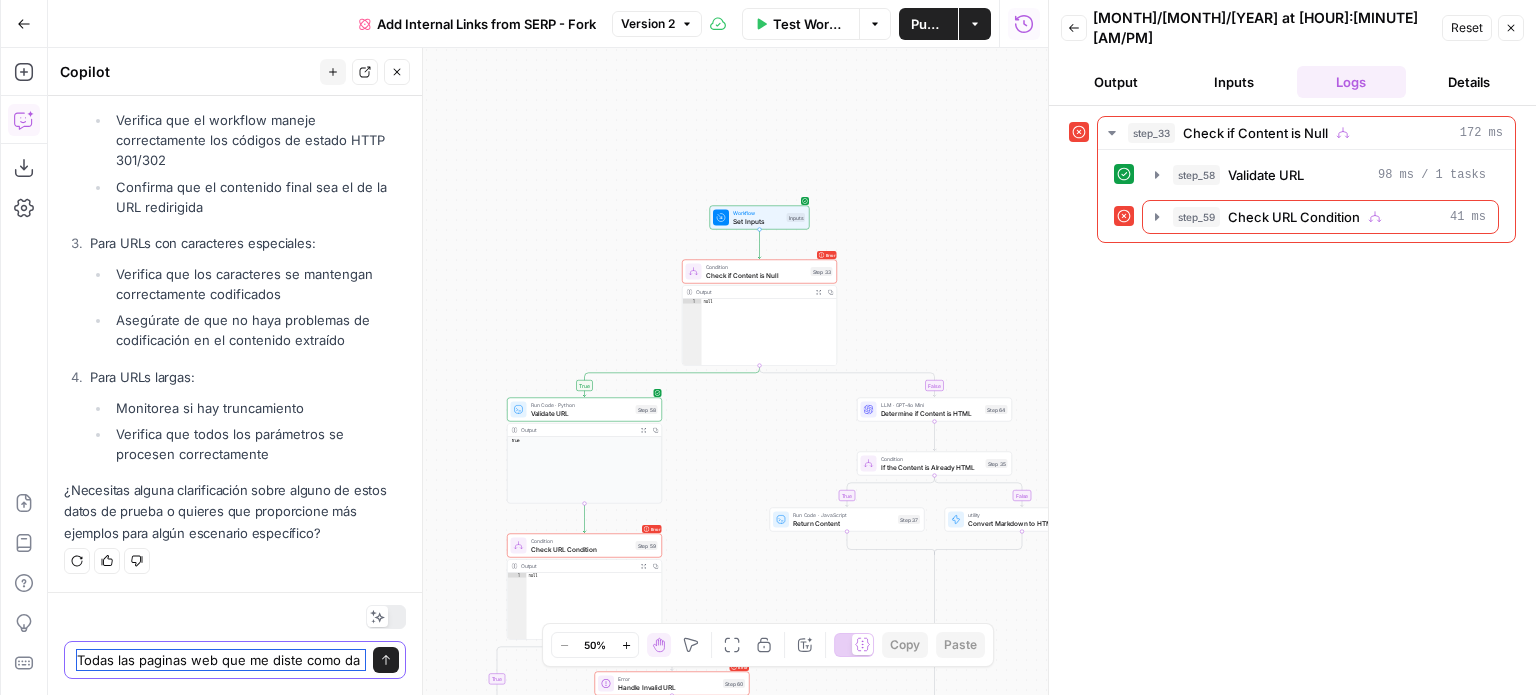scroll, scrollTop: 8444, scrollLeft: 0, axis: vertical 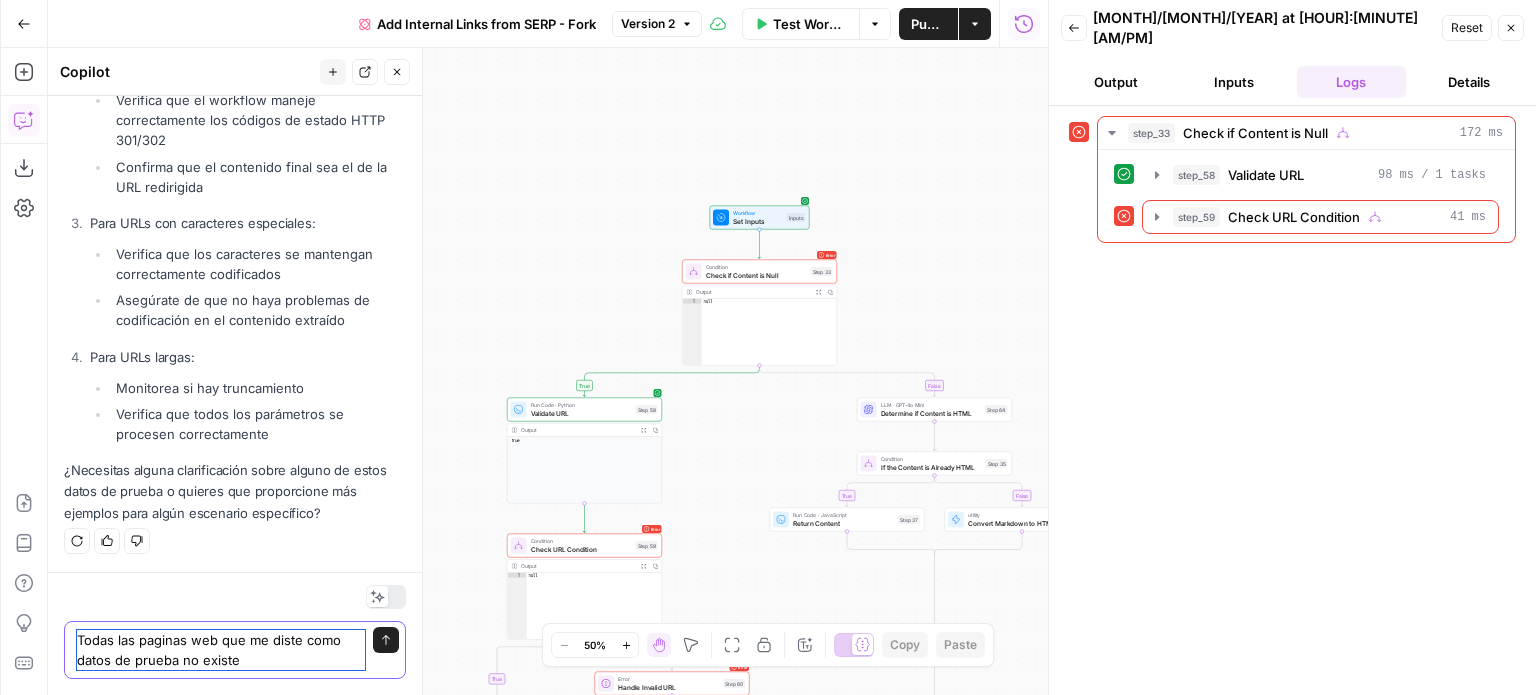 type on "Todas las paginas web que me diste como datos de prueba no existen" 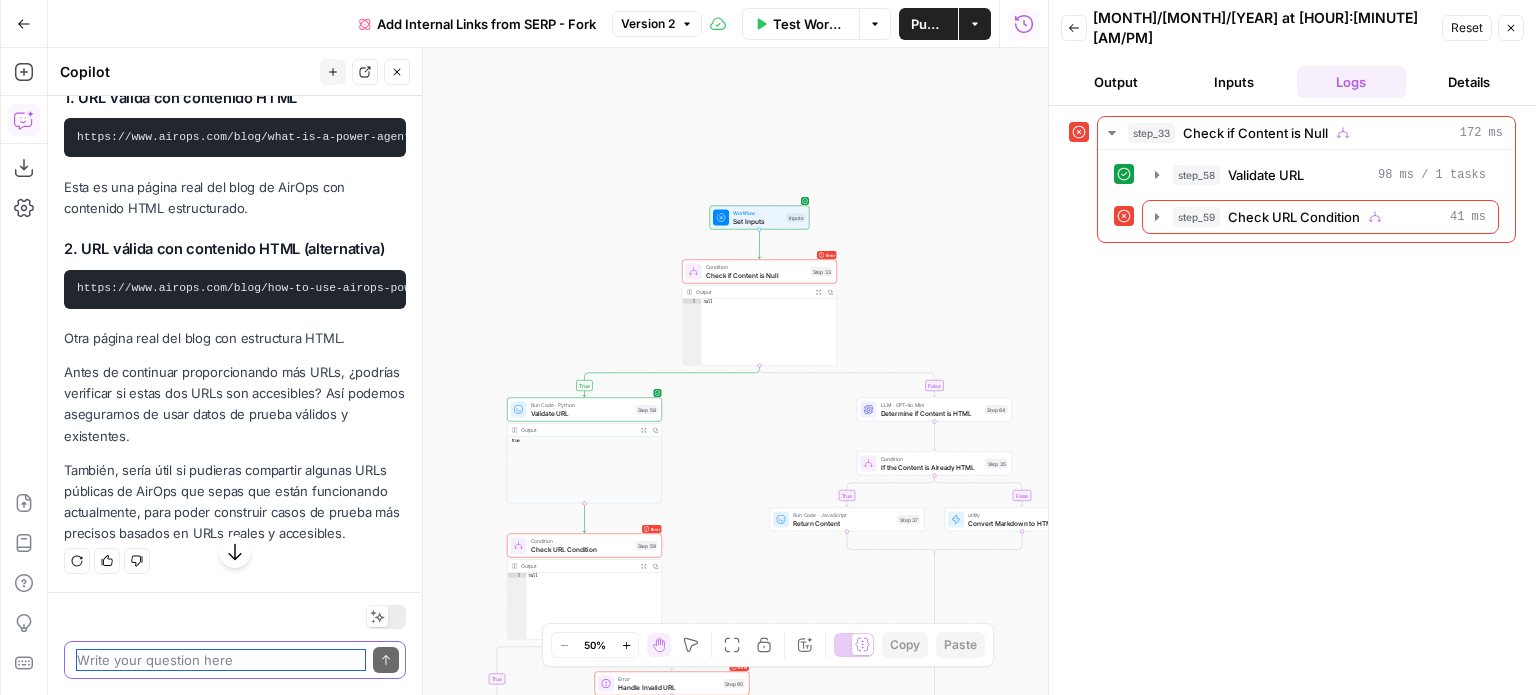 scroll, scrollTop: 8748, scrollLeft: 0, axis: vertical 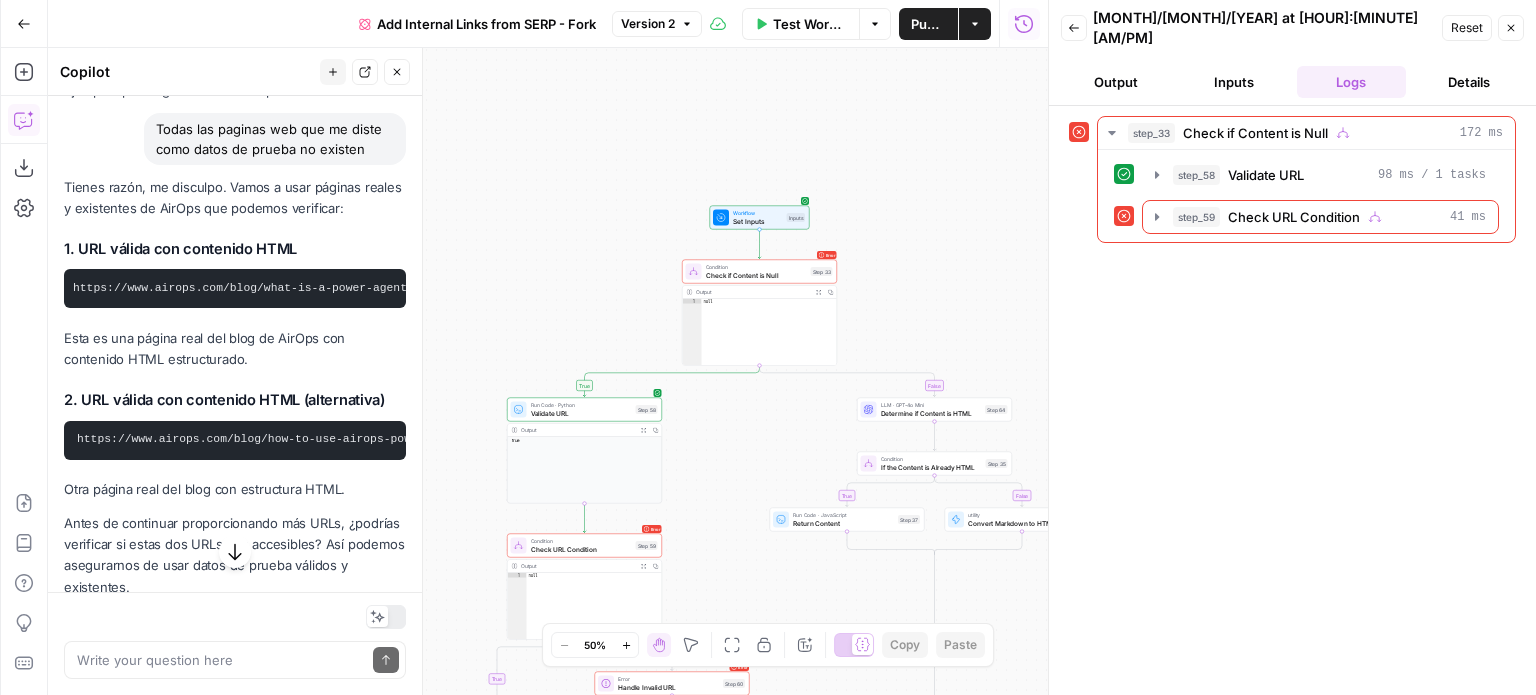 drag, startPoint x: 77, startPoint y: 407, endPoint x: 377, endPoint y: 409, distance: 300.00665 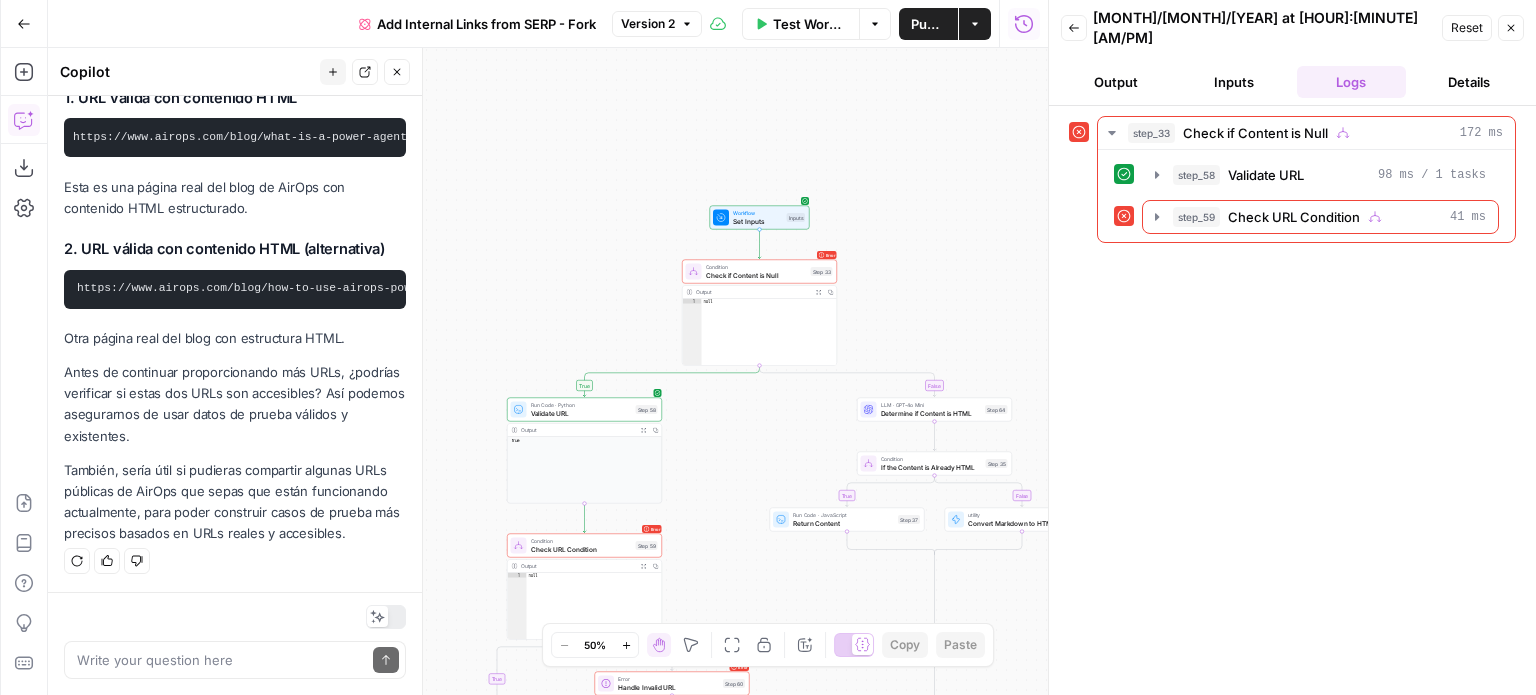 scroll, scrollTop: 8948, scrollLeft: 0, axis: vertical 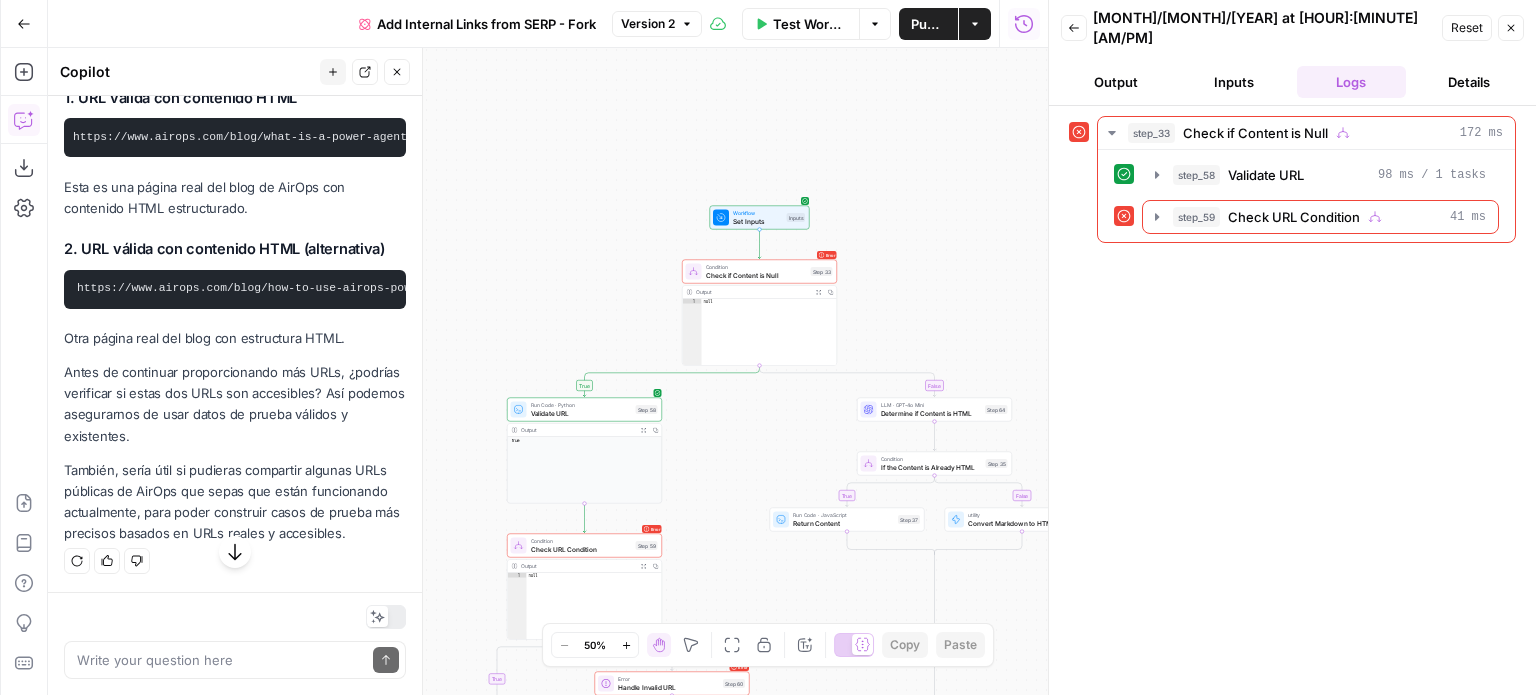 click on "https://www.airops.com/blog/how-to-use-airops-power-agents" at bounding box center (274, 288) 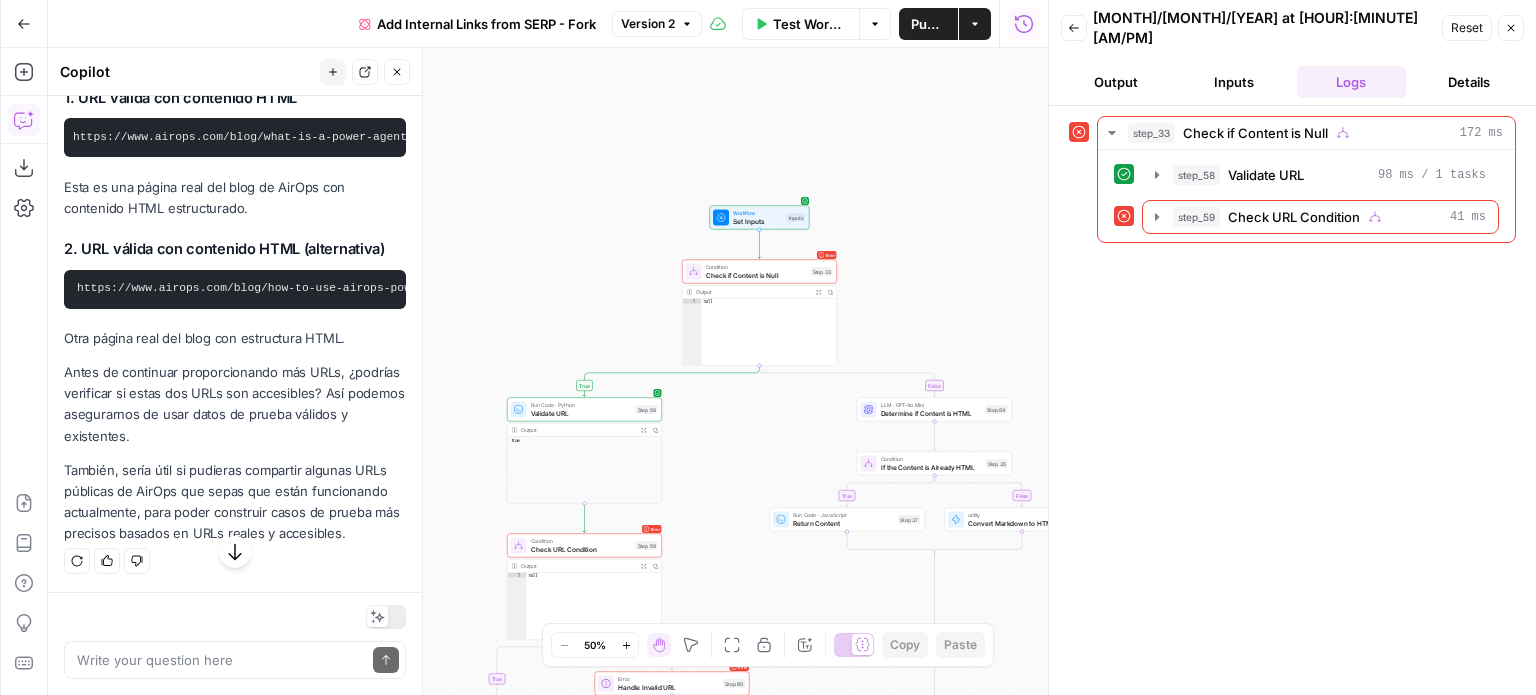 scroll, scrollTop: 0, scrollLeft: 61, axis: horizontal 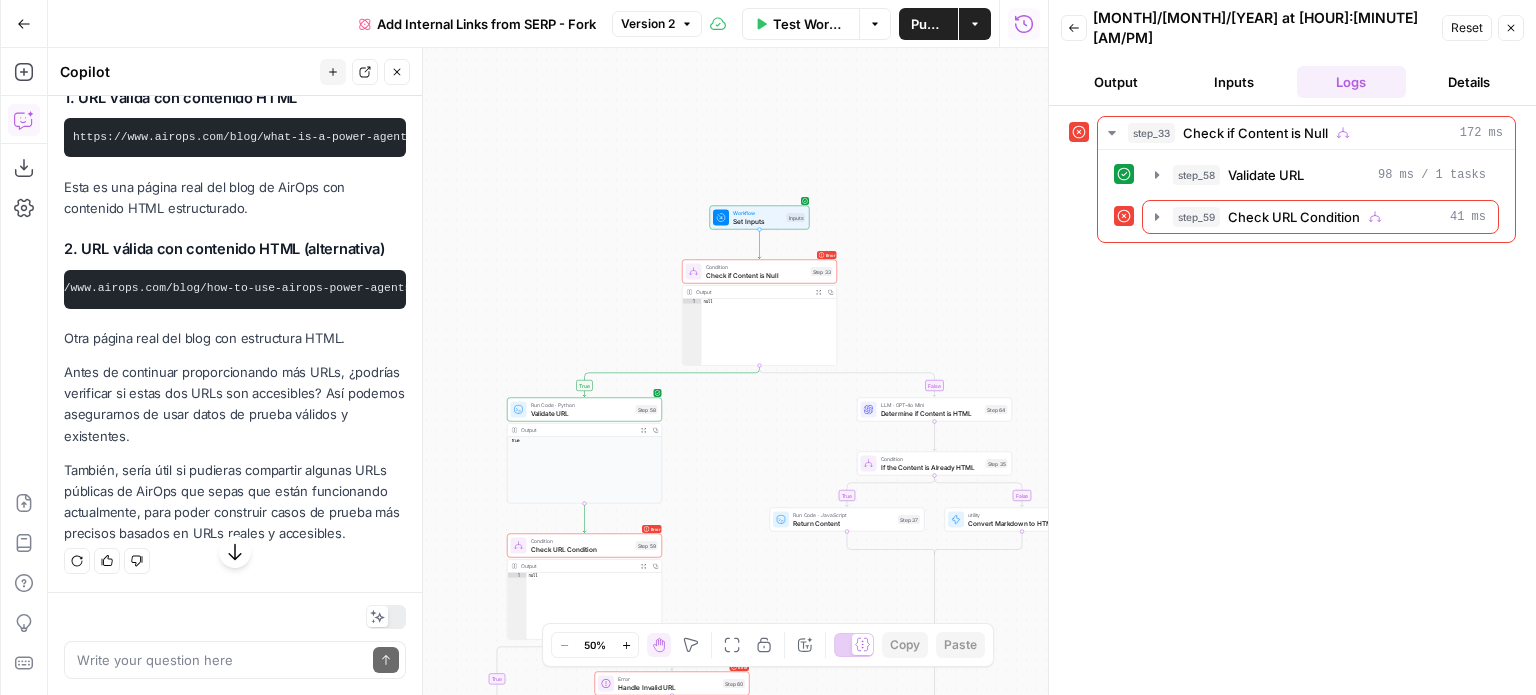 drag, startPoint x: 70, startPoint y: 373, endPoint x: 393, endPoint y: 367, distance: 323.05573 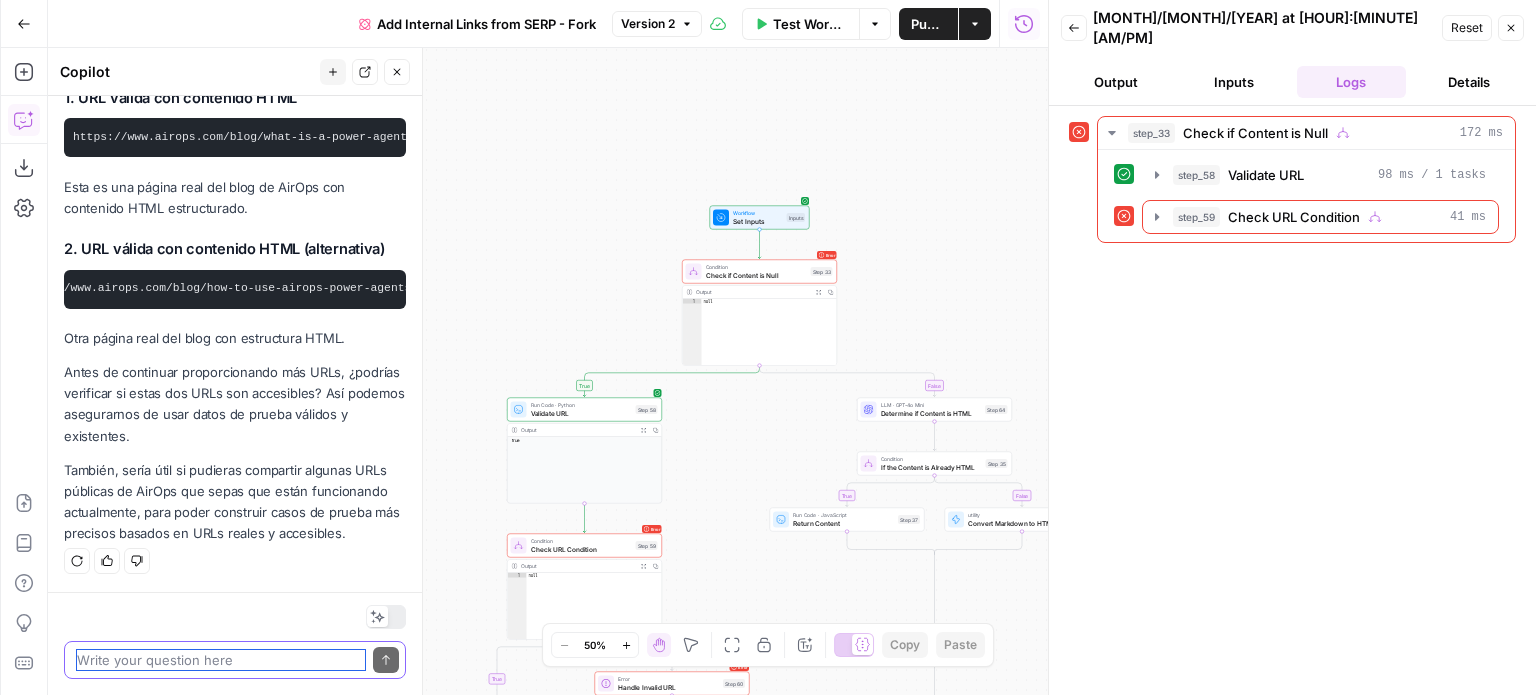 click at bounding box center [221, 660] 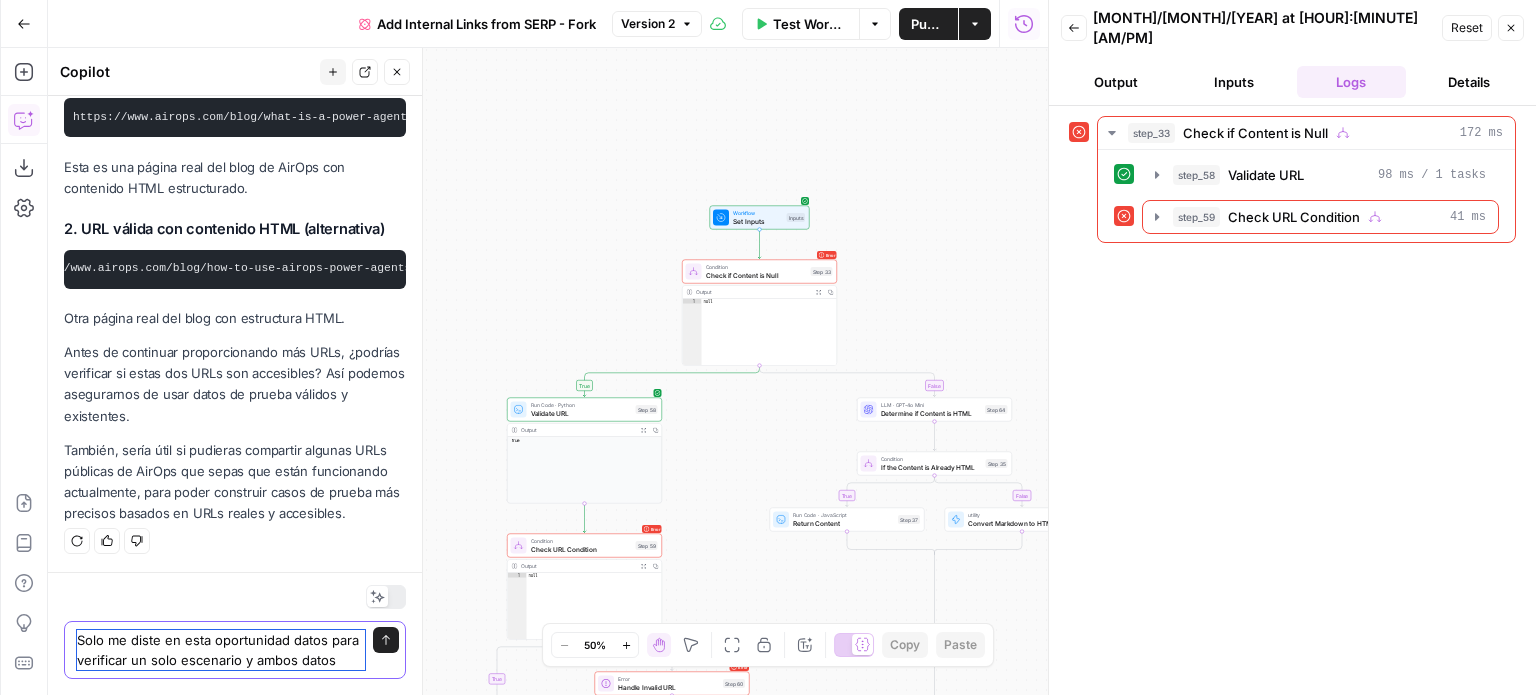 scroll, scrollTop: 9088, scrollLeft: 0, axis: vertical 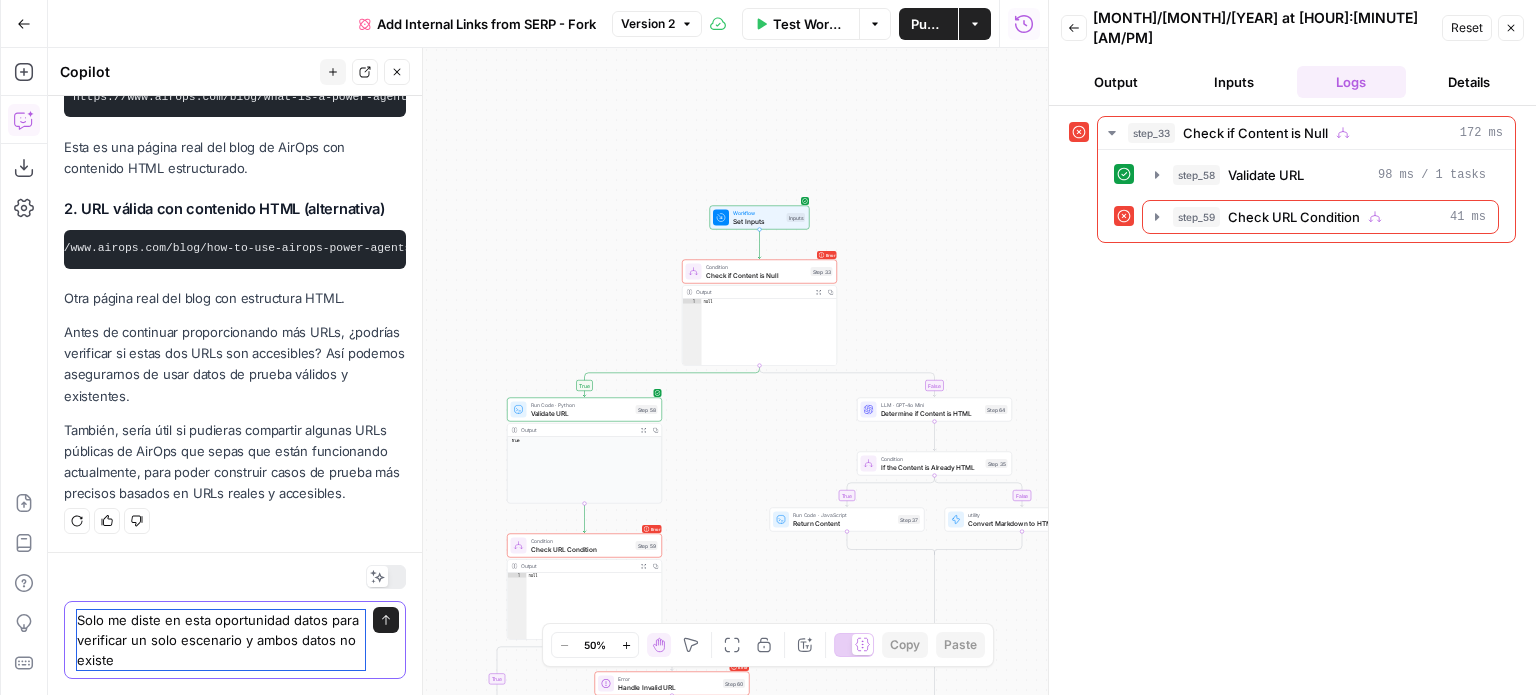 type on "Solo me diste en esta oportunidad datos para verificar un solo escenario y ambos datos no existen" 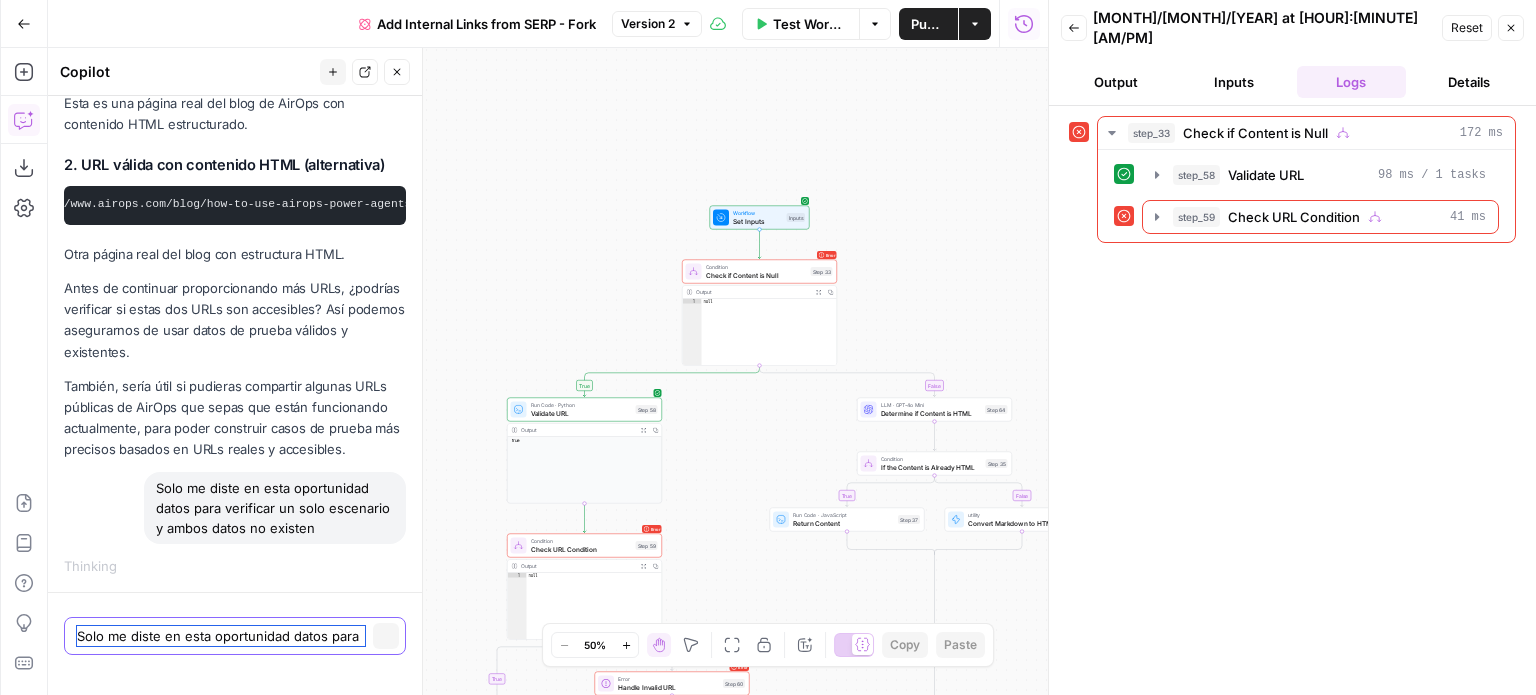 type 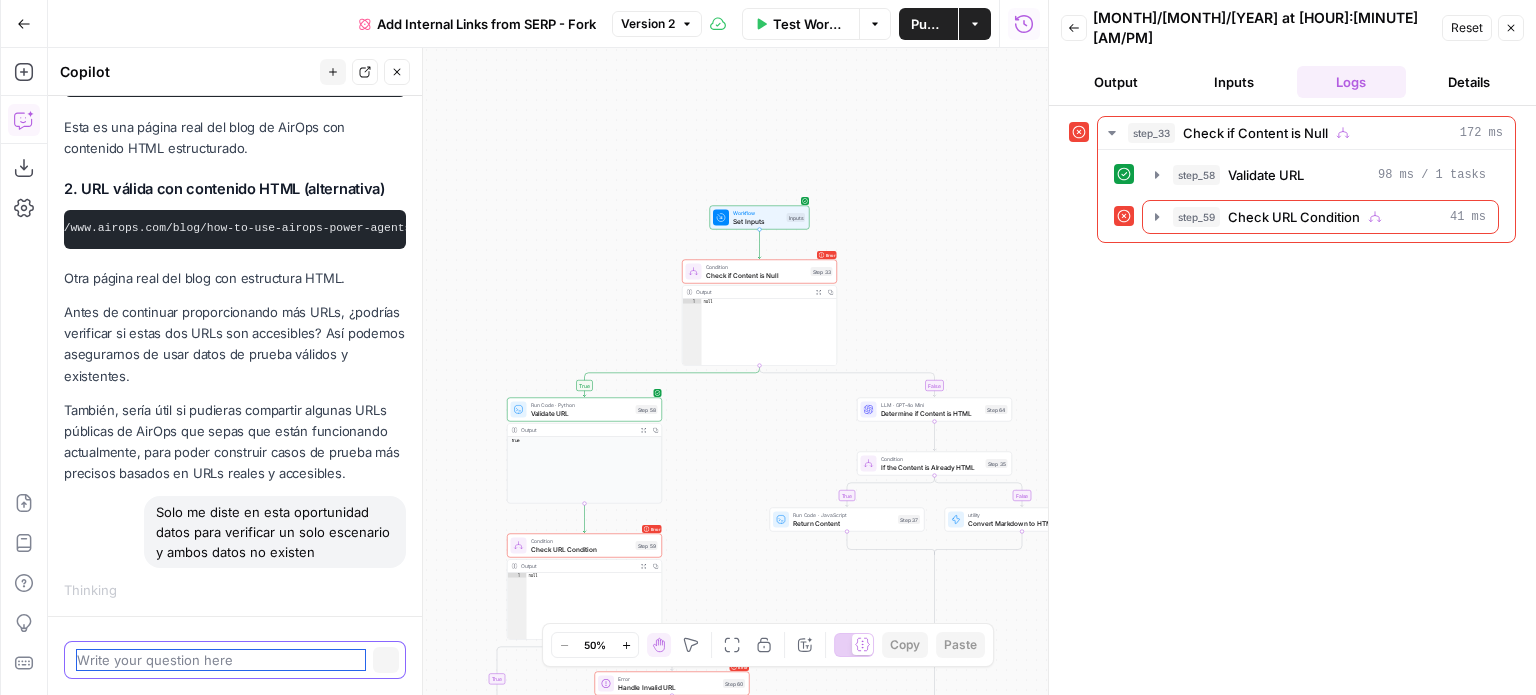 scroll, scrollTop: 9108, scrollLeft: 0, axis: vertical 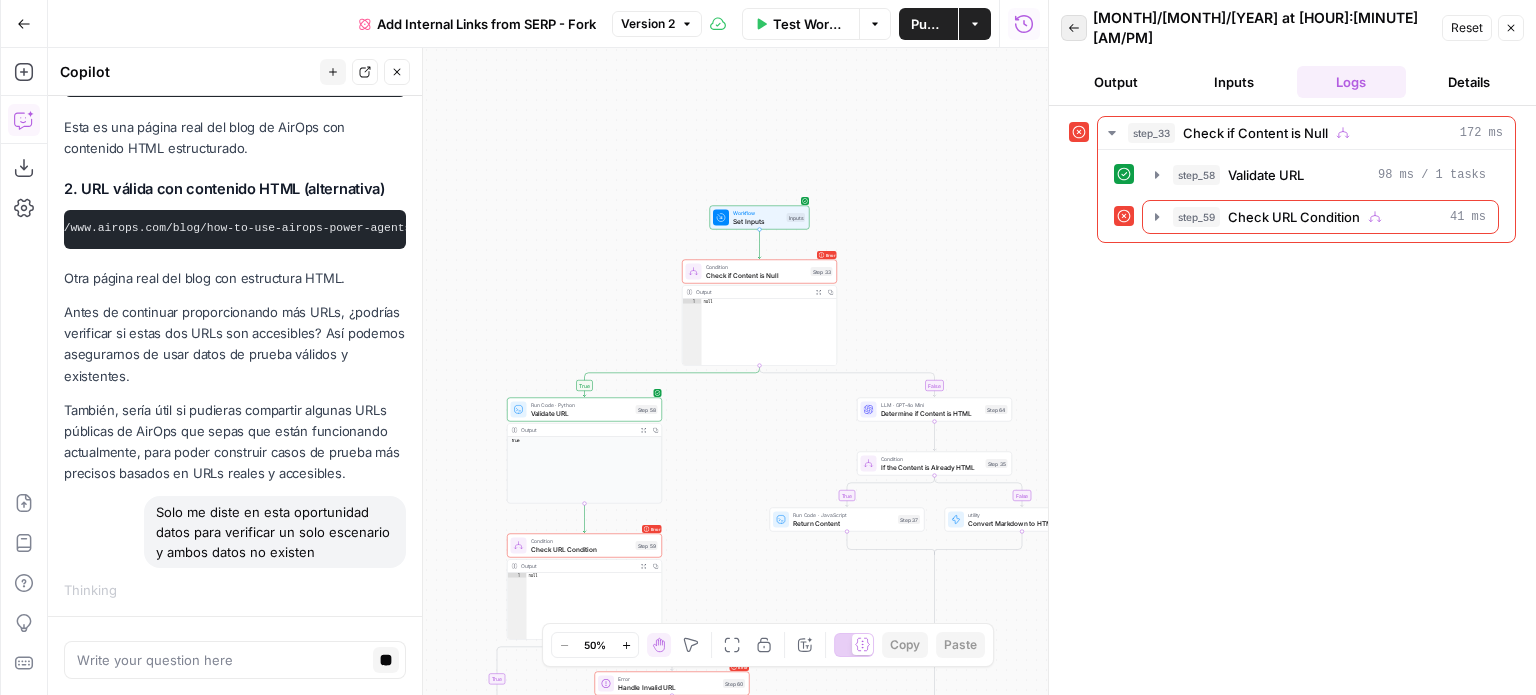 click on "Back" at bounding box center [1074, 28] 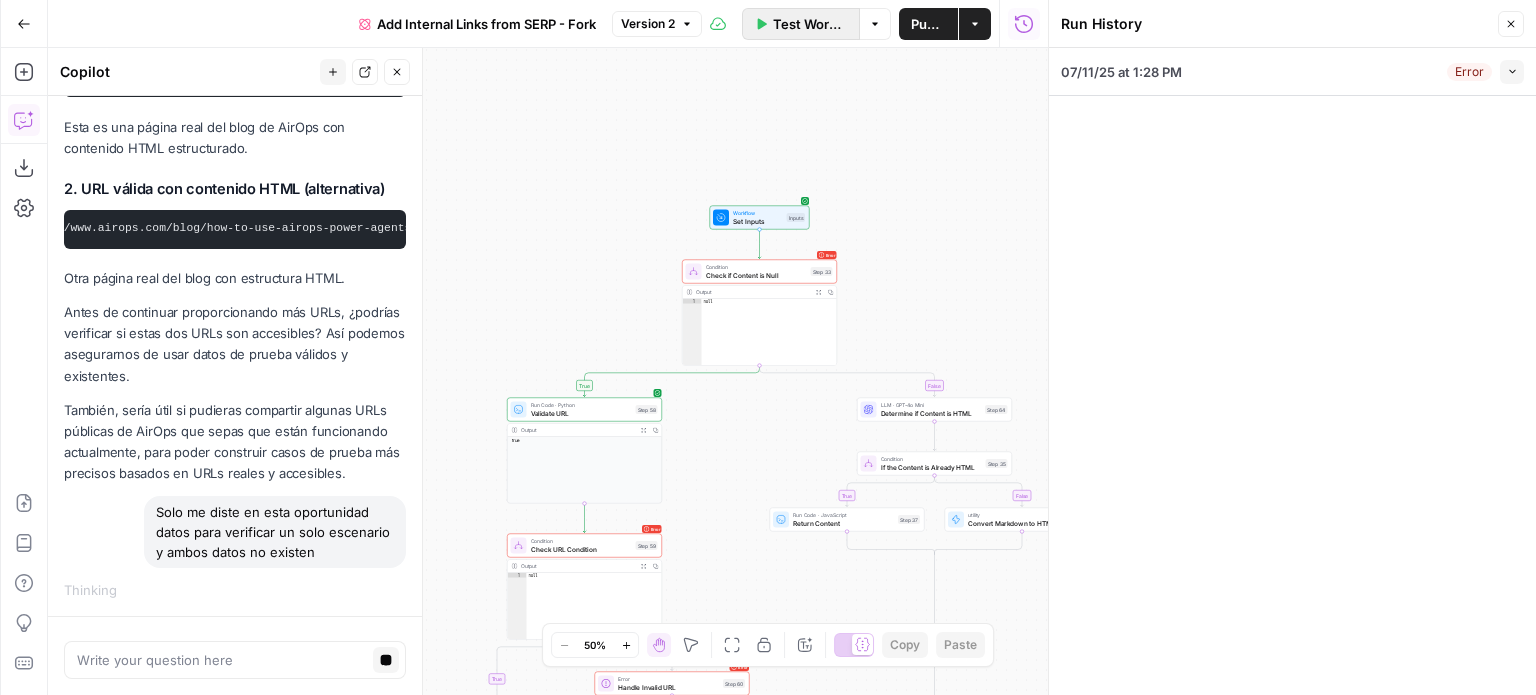 click on "Test Workflow" at bounding box center [810, 24] 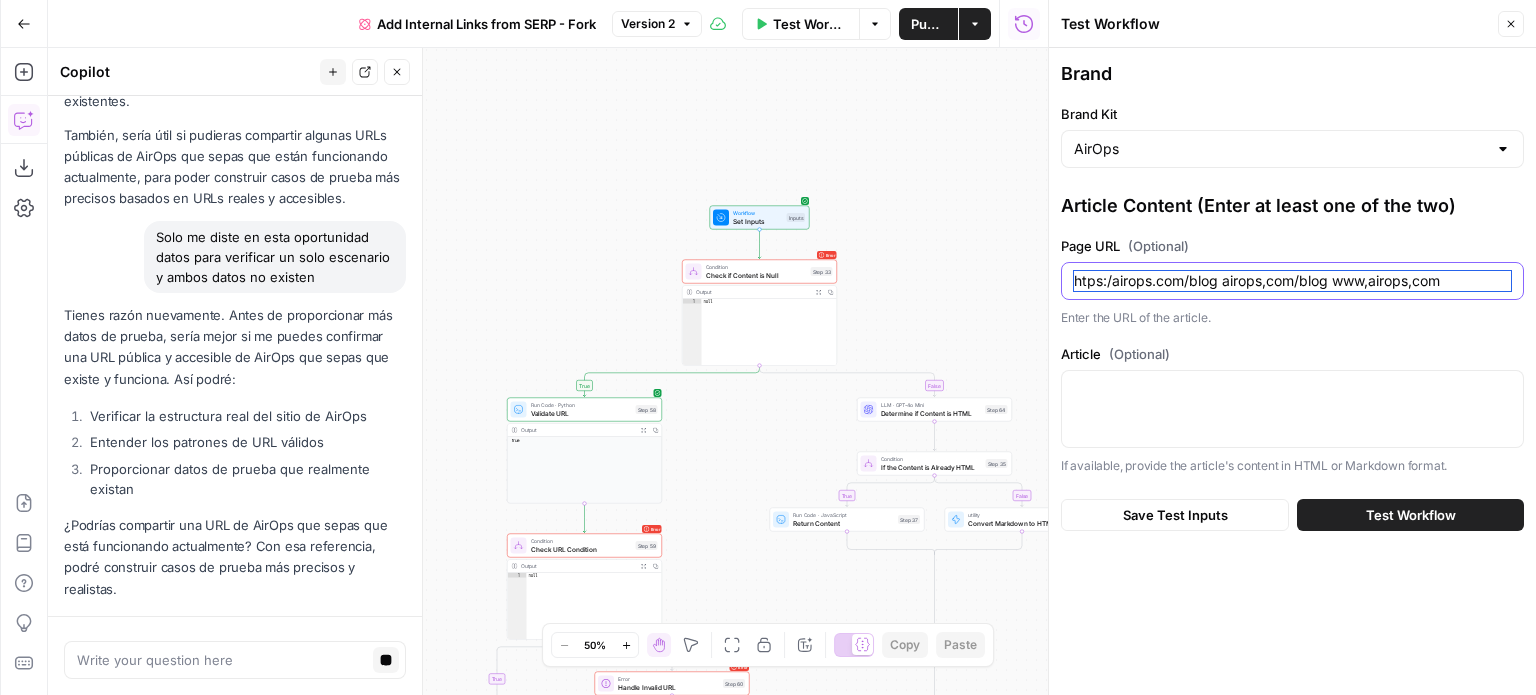 scroll, scrollTop: 9440, scrollLeft: 0, axis: vertical 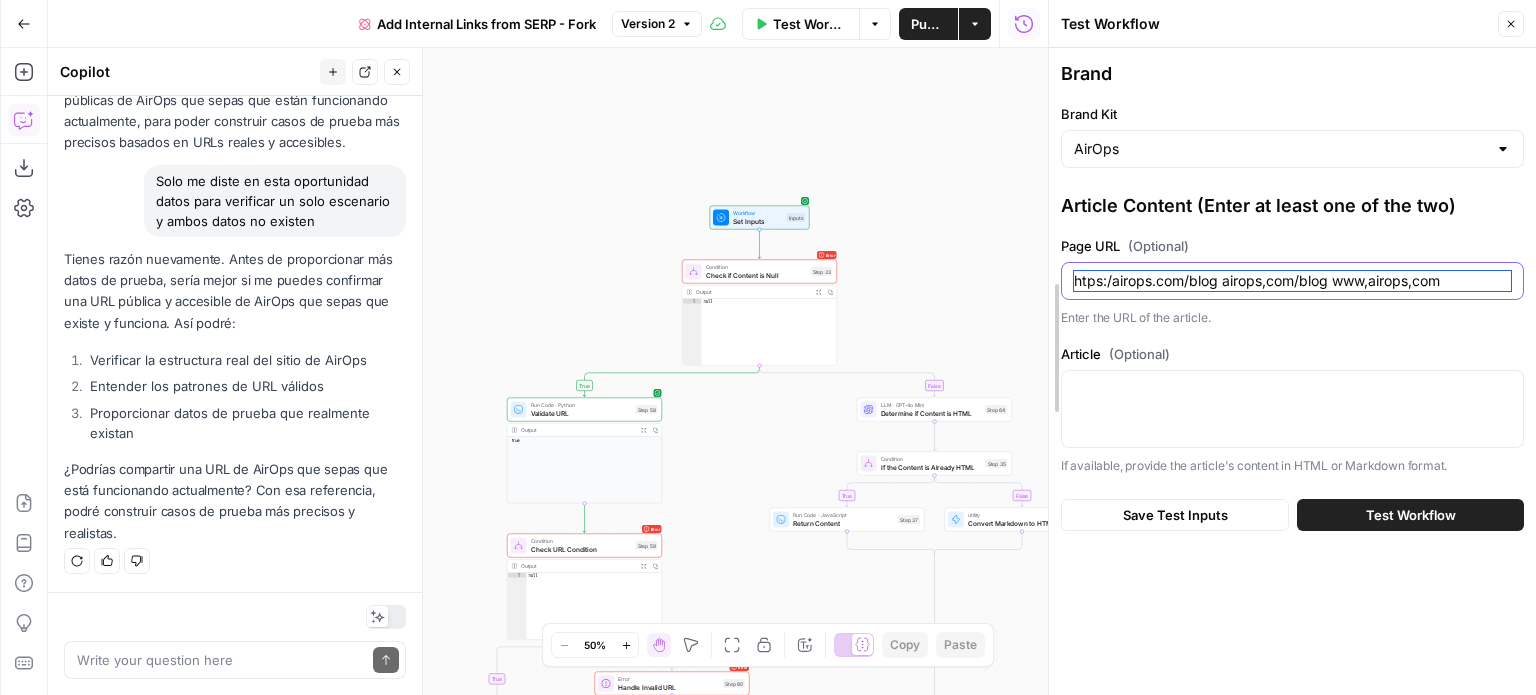 drag, startPoint x: 1455, startPoint y: 281, endPoint x: 1048, endPoint y: 291, distance: 407.12283 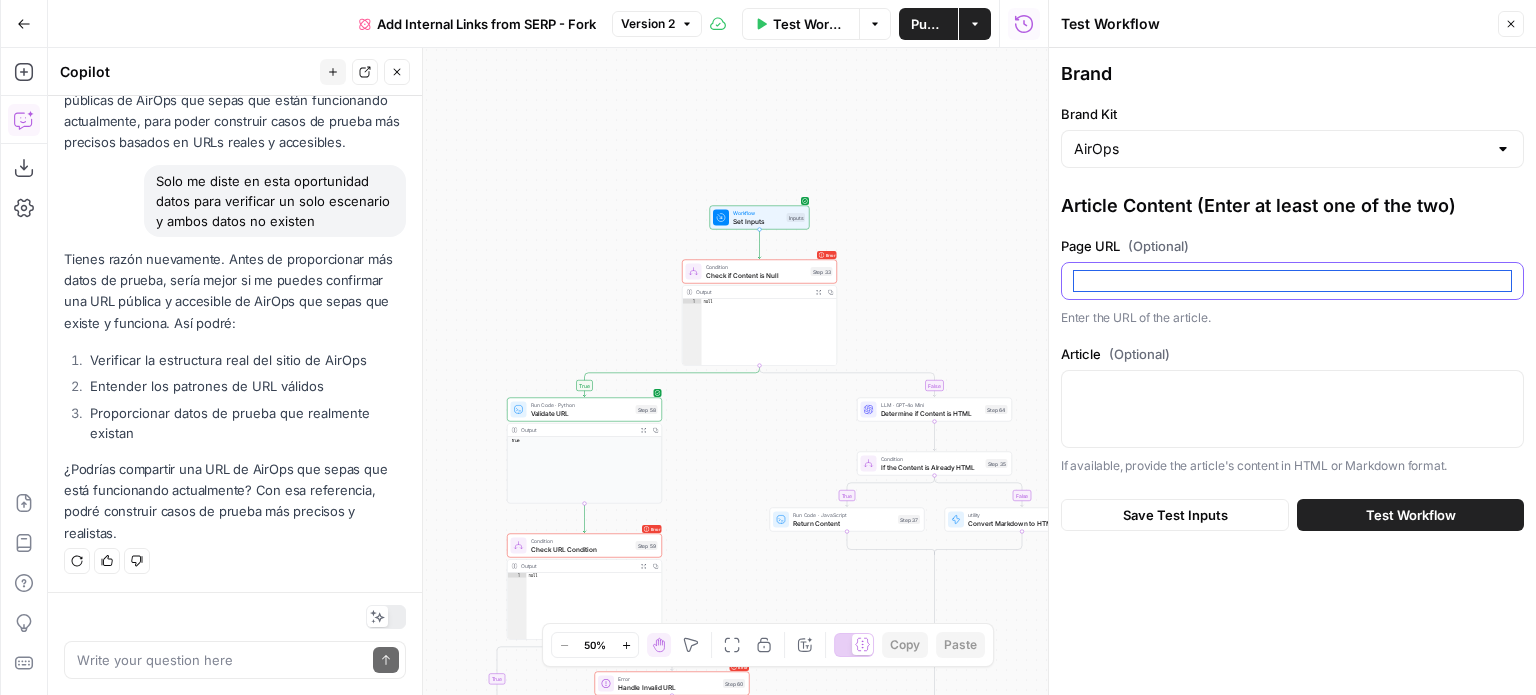 paste on "https://www.airops.com/blog/cmo-series-ai-is-eating-the-core-skills-of-cmos" 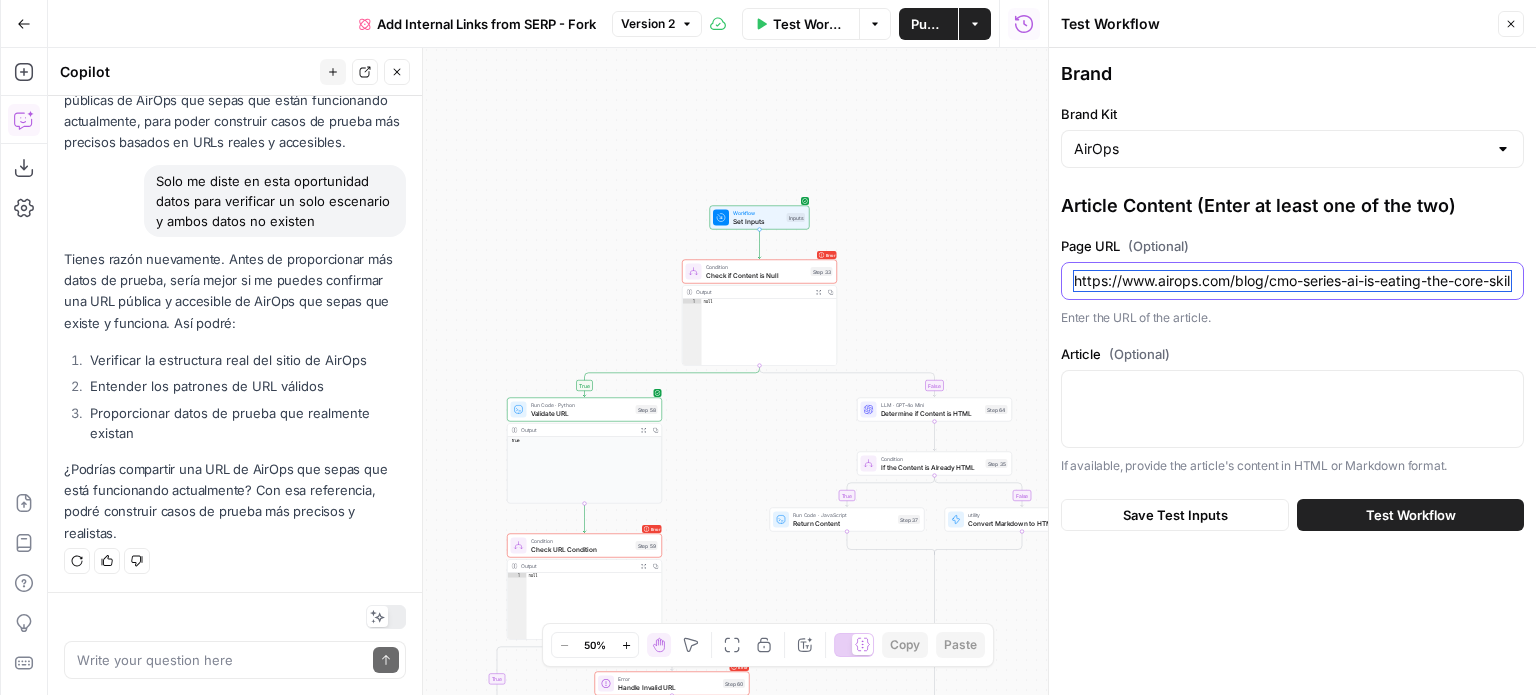 scroll, scrollTop: 0, scrollLeft: 81, axis: horizontal 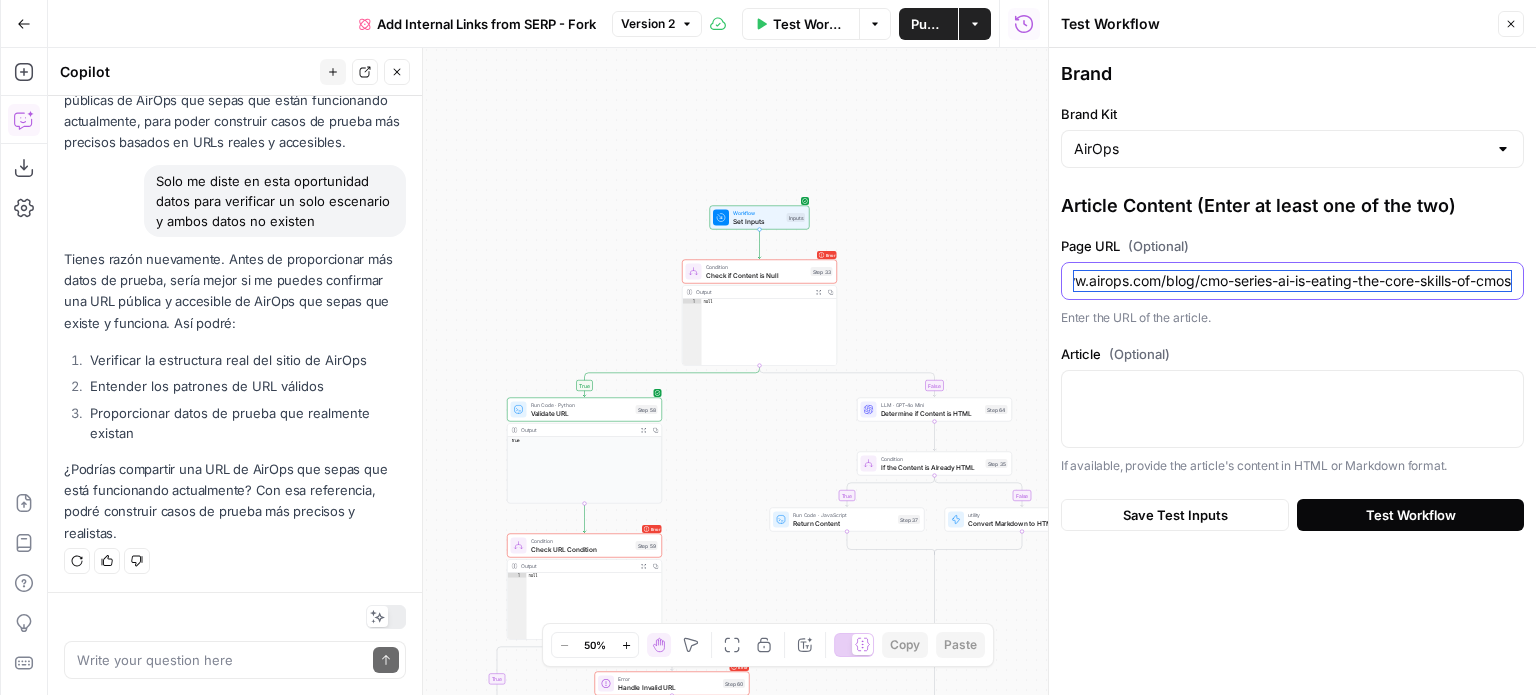 type on "https://www.airops.com/blog/cmo-series-ai-is-eating-the-core-skills-of-cmos" 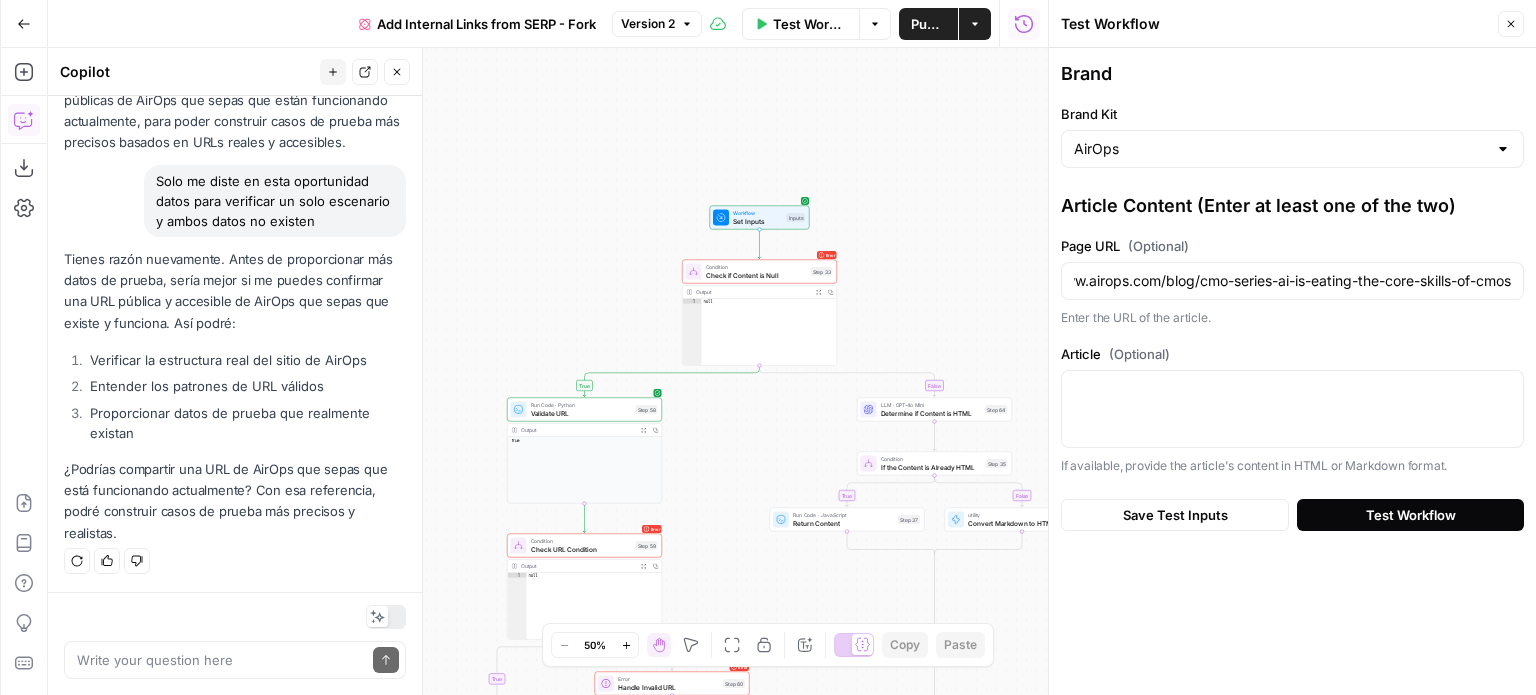 click on "Test Workflow" at bounding box center (1411, 515) 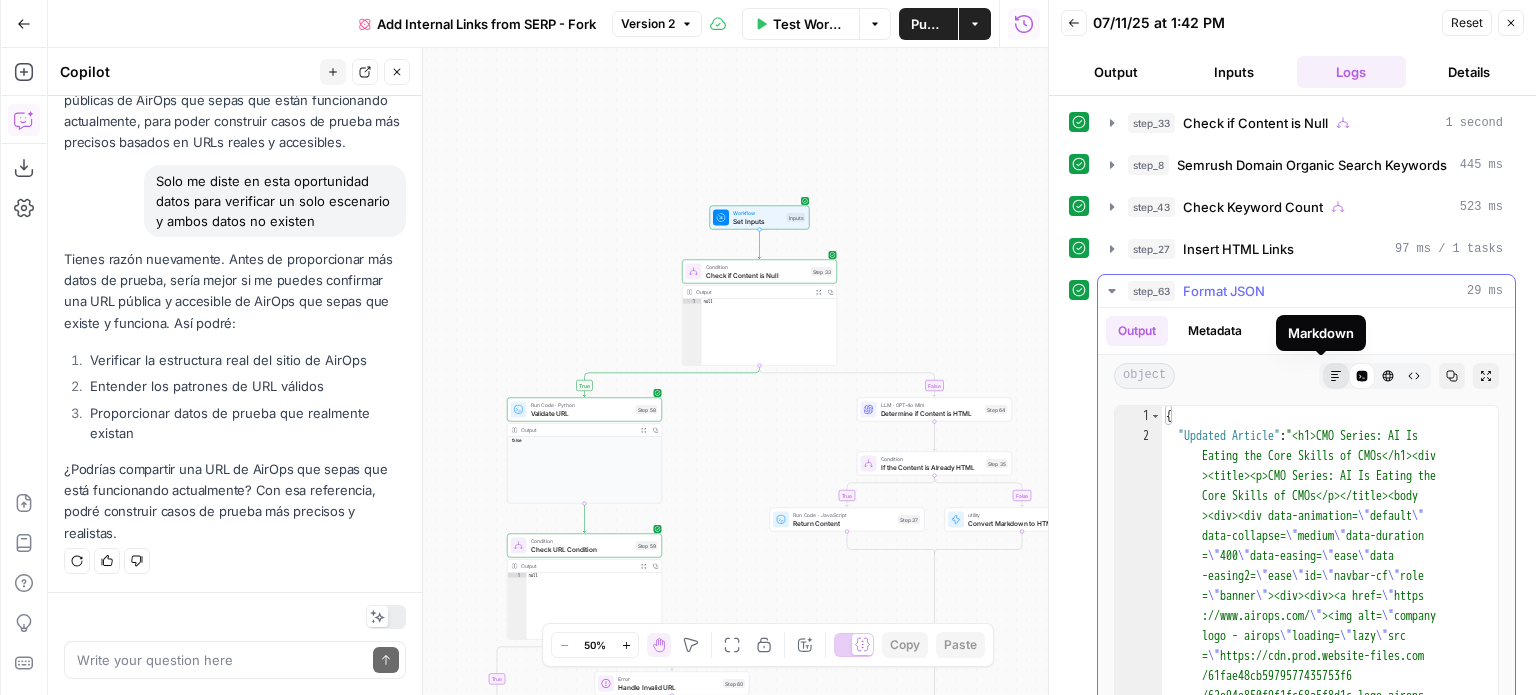click 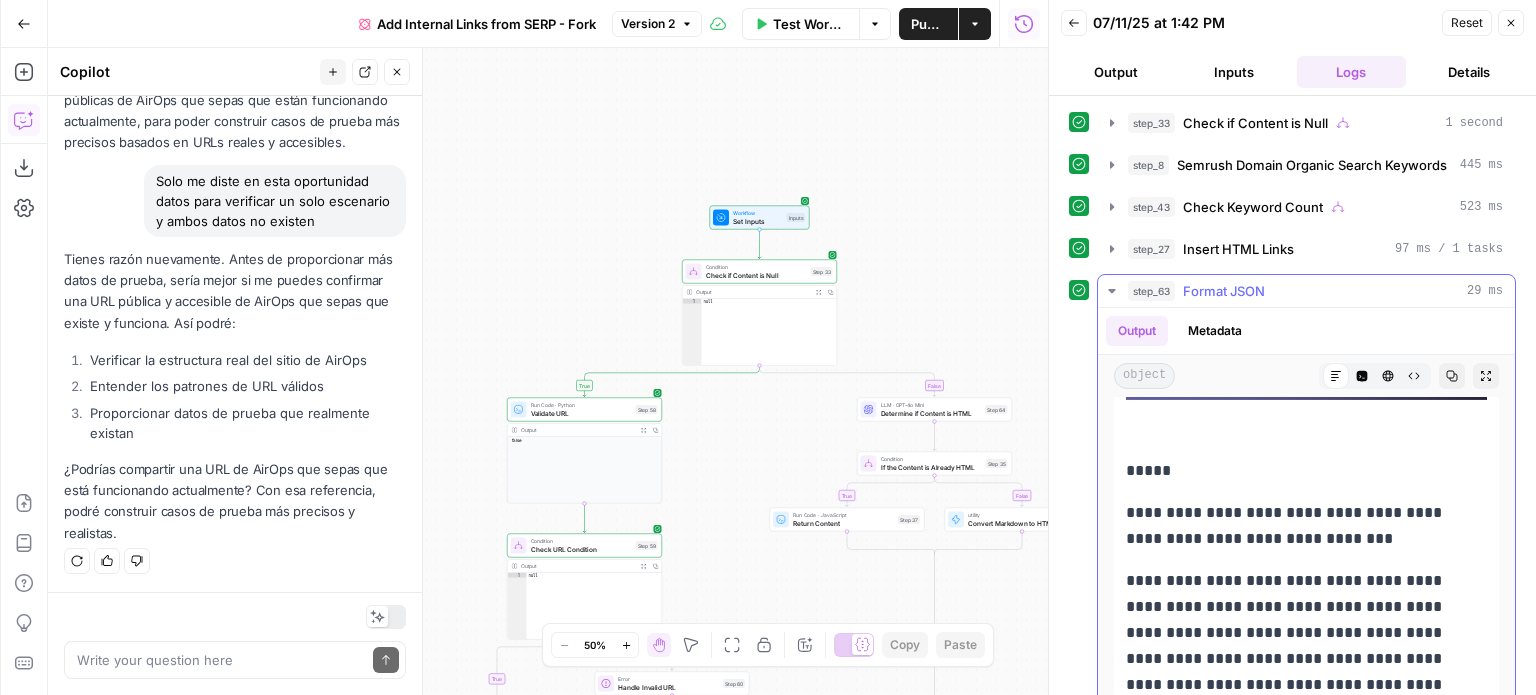 scroll, scrollTop: 1300, scrollLeft: 0, axis: vertical 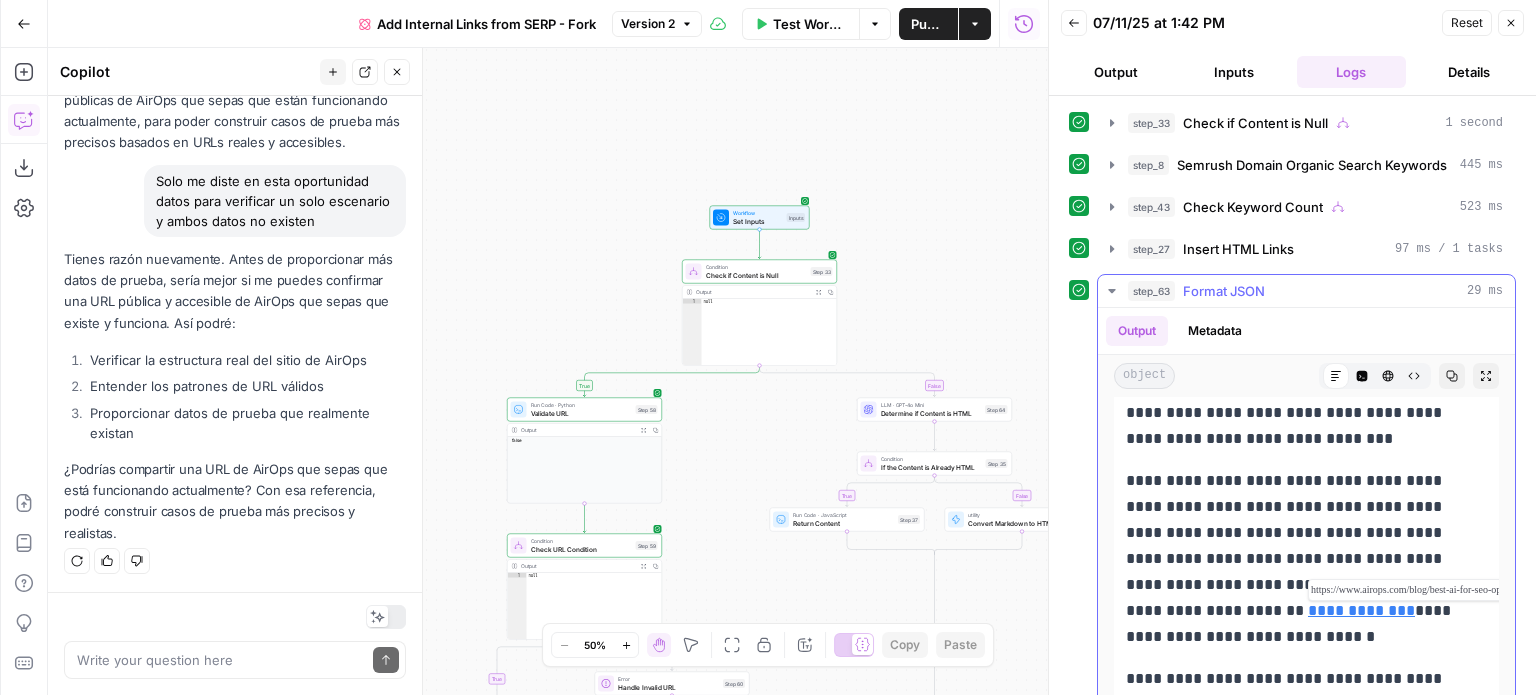 click on "**********" at bounding box center [1361, 610] 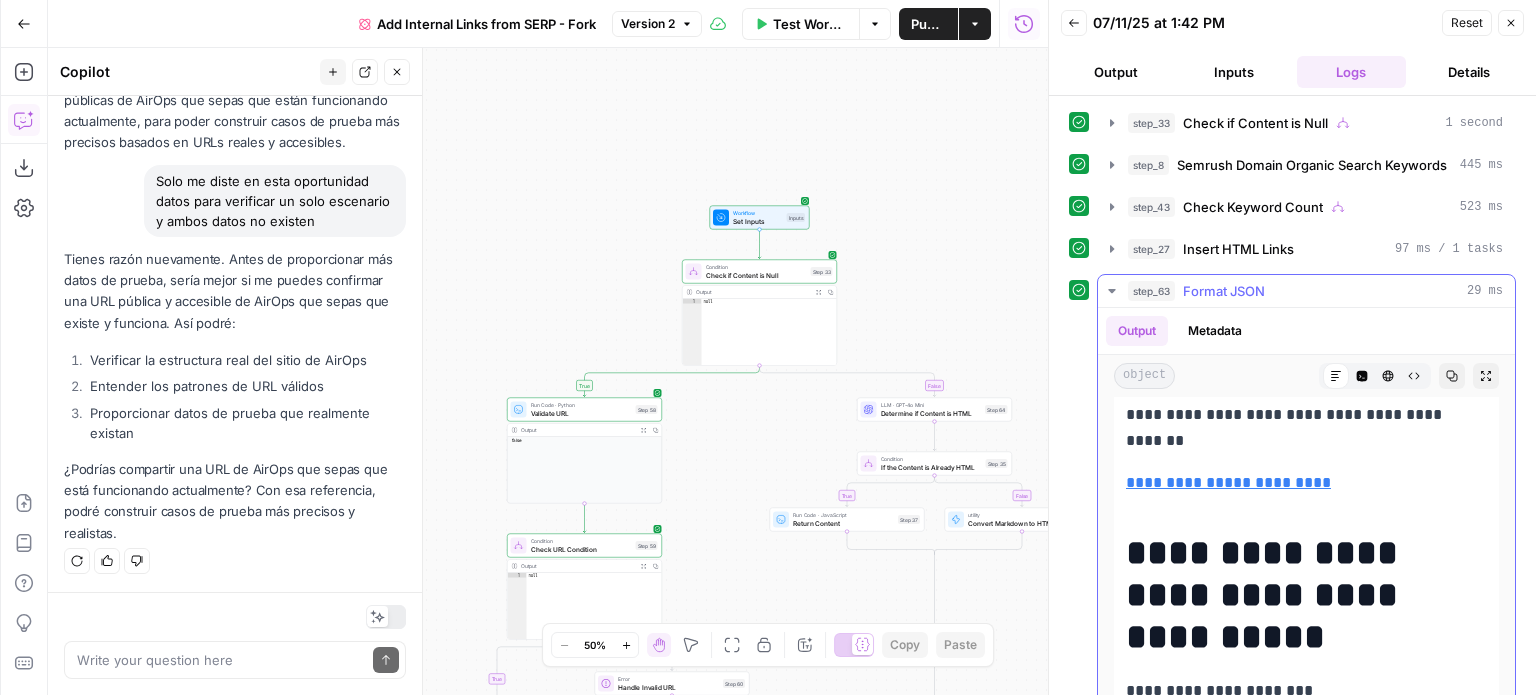 scroll, scrollTop: 3000, scrollLeft: 0, axis: vertical 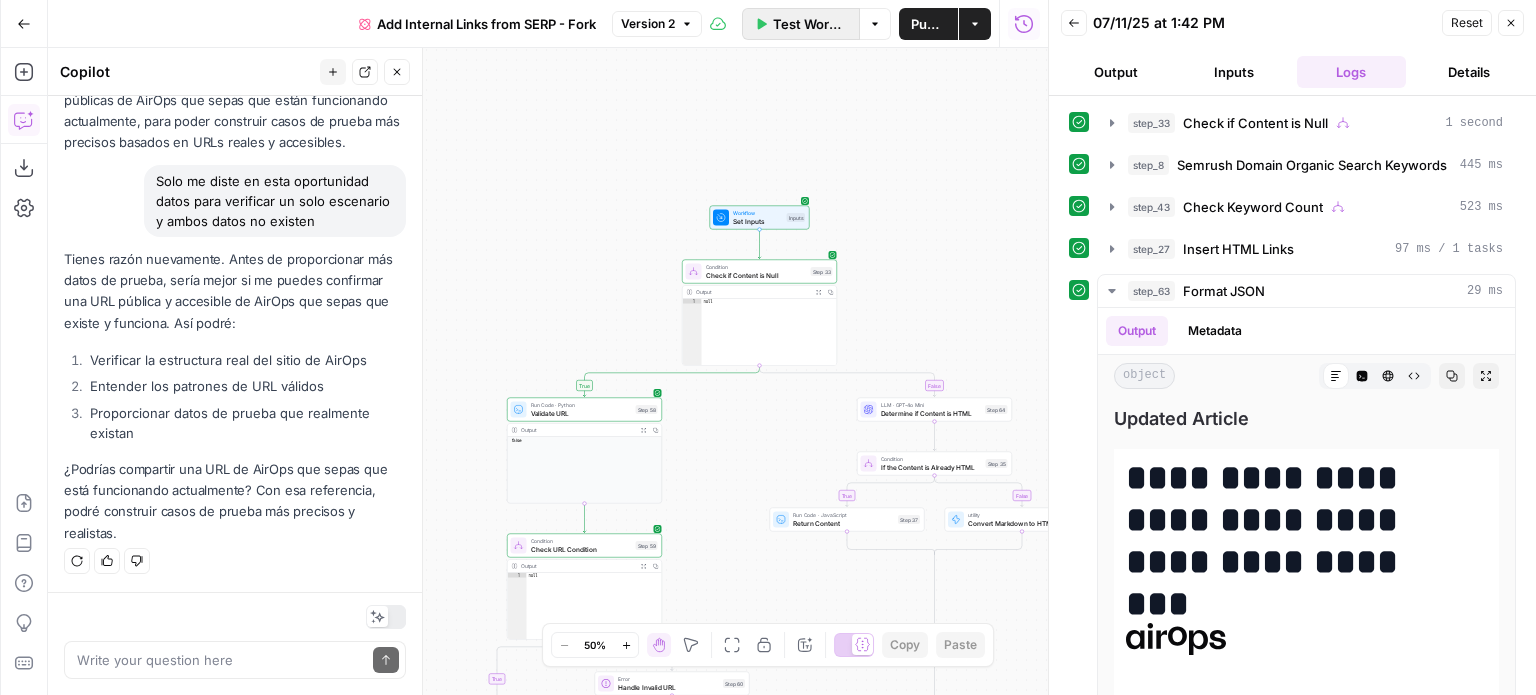 click on "Test Workflow" at bounding box center [801, 24] 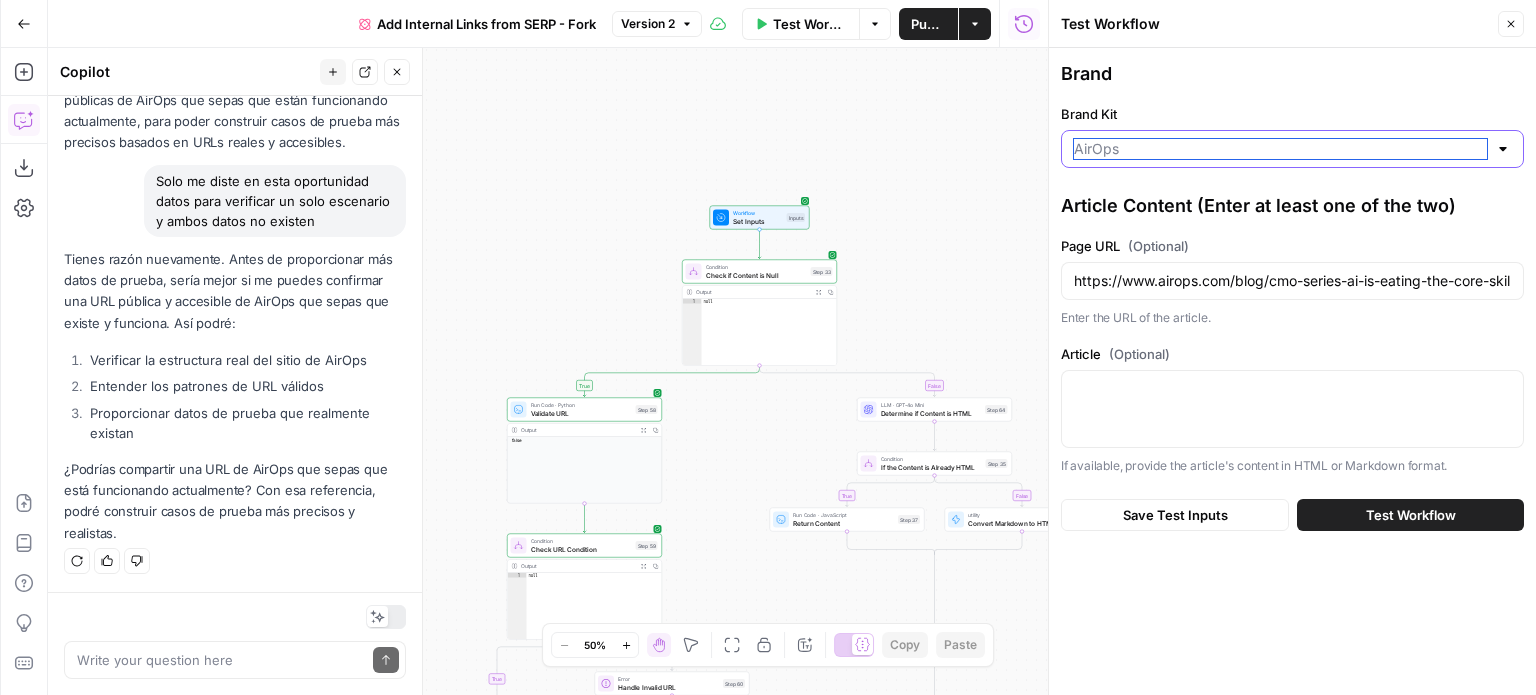 click on "Brand Kit" at bounding box center (1280, 149) 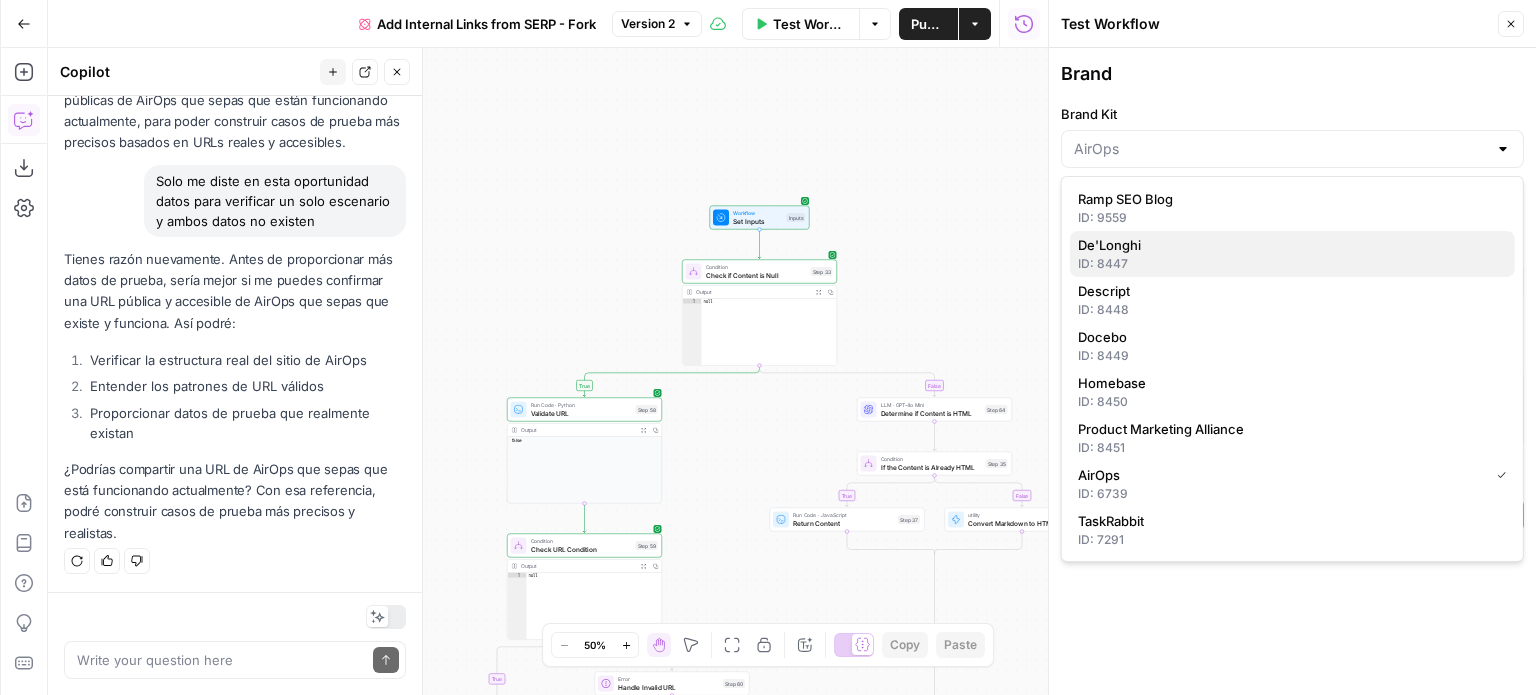 click on "De'Longhi" at bounding box center (1292, 245) 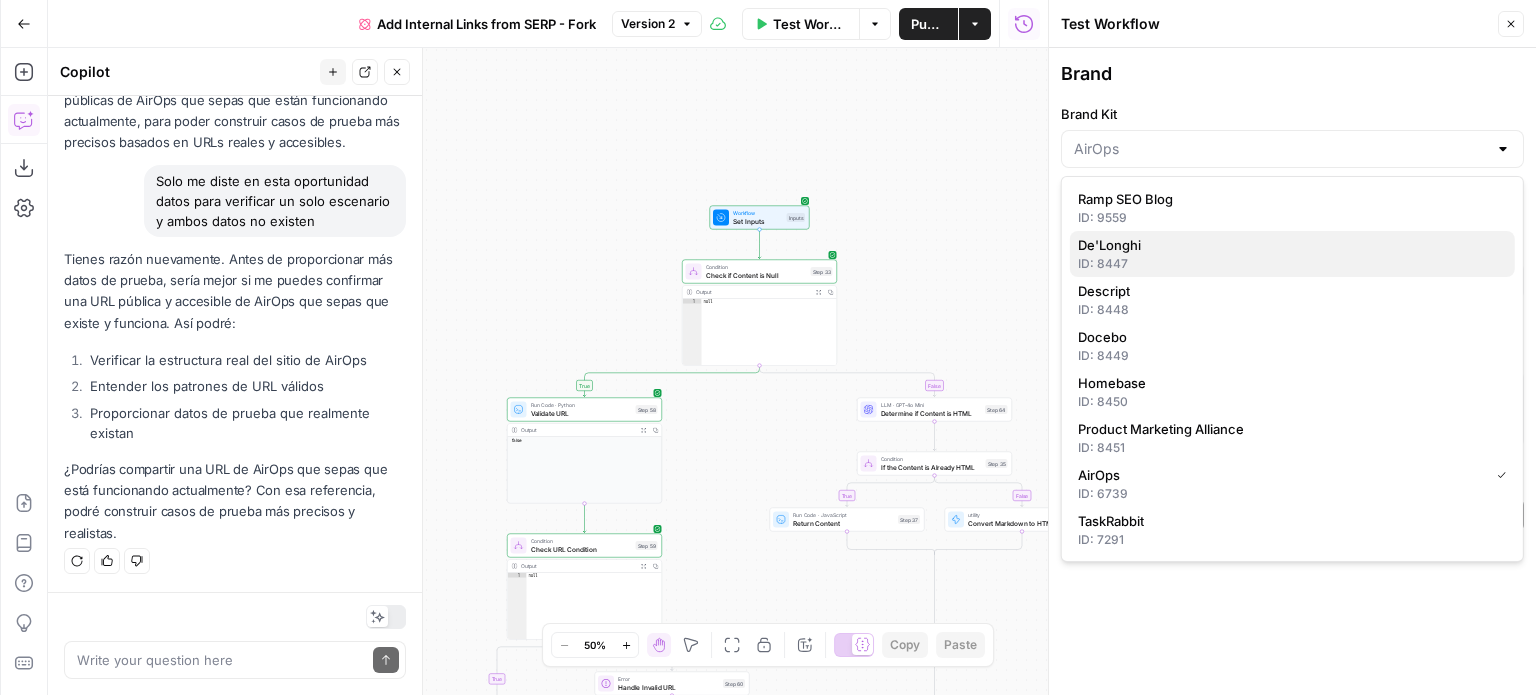 type on "De'Longhi" 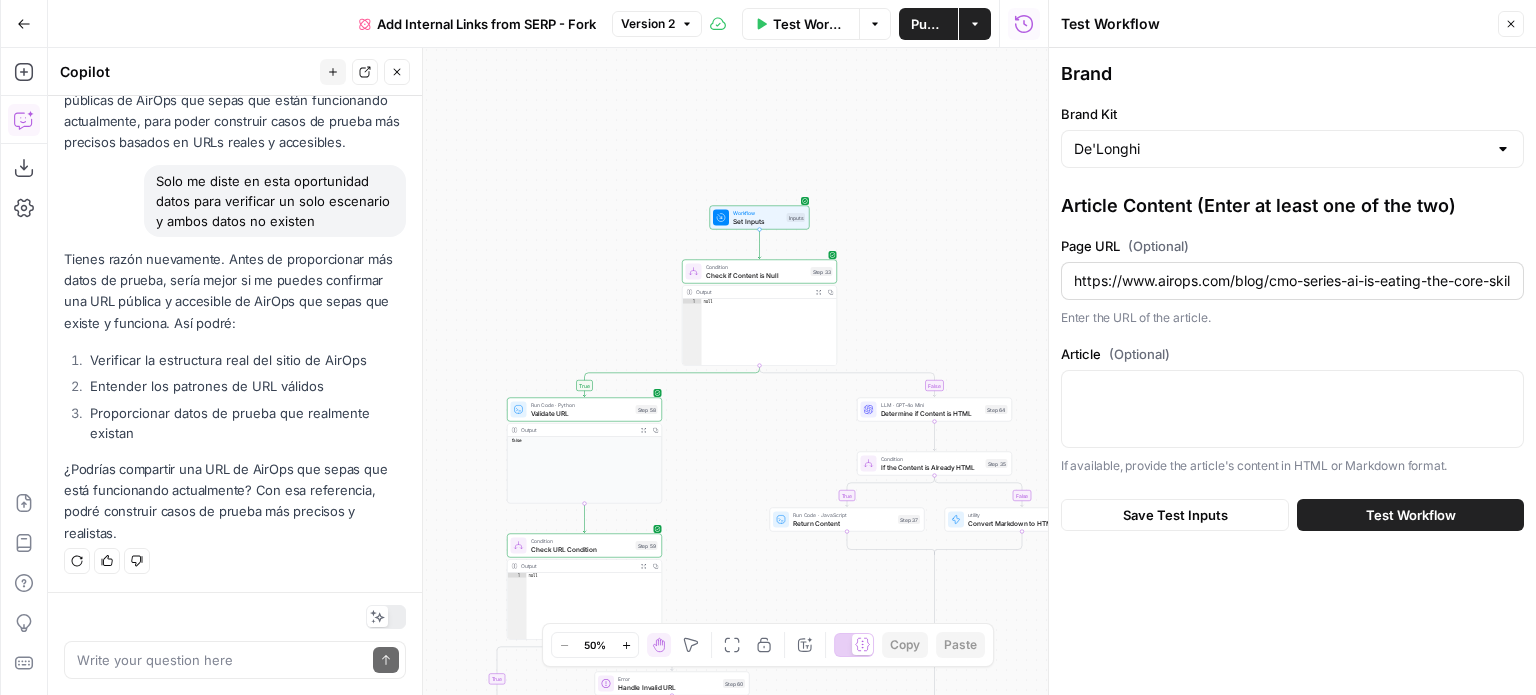 drag, startPoint x: 1072, startPoint y: 275, endPoint x: 1366, endPoint y: 276, distance: 294.0017 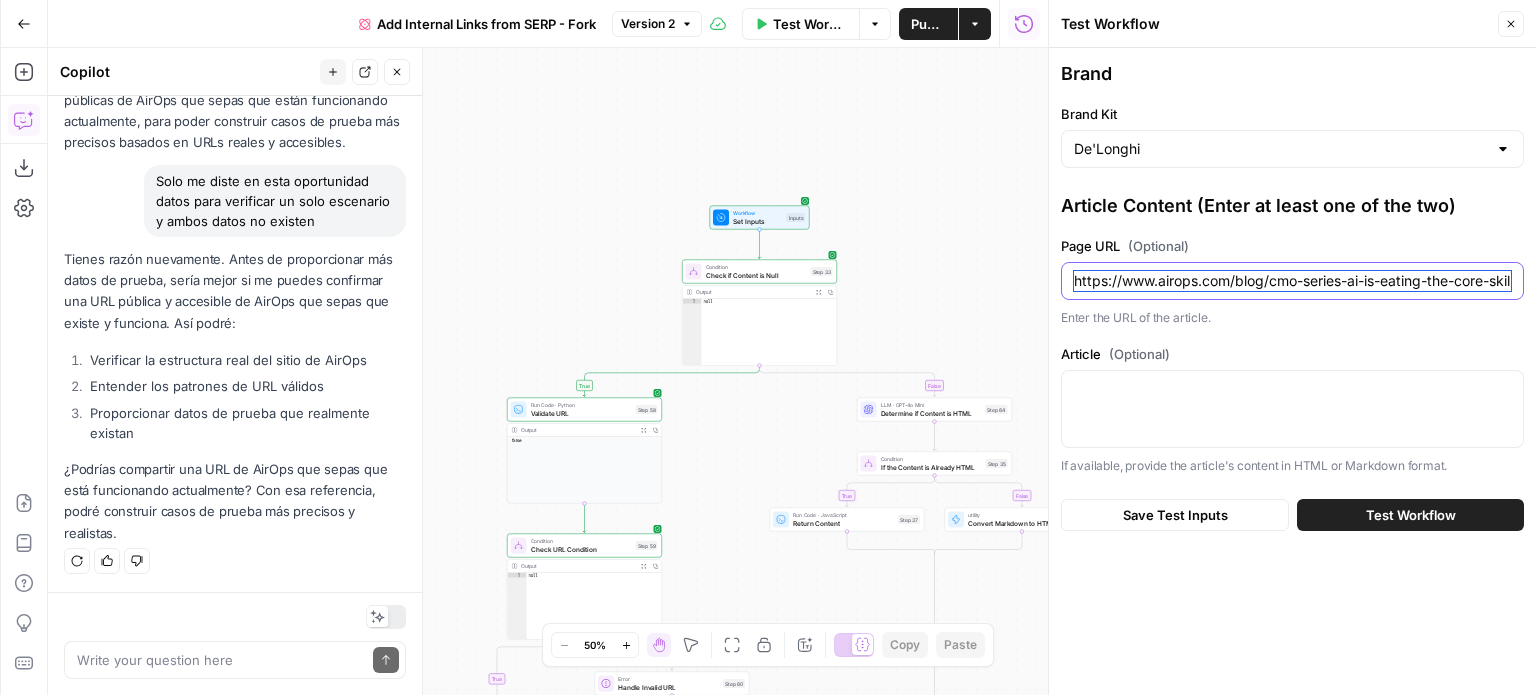 scroll, scrollTop: 0, scrollLeft: 81, axis: horizontal 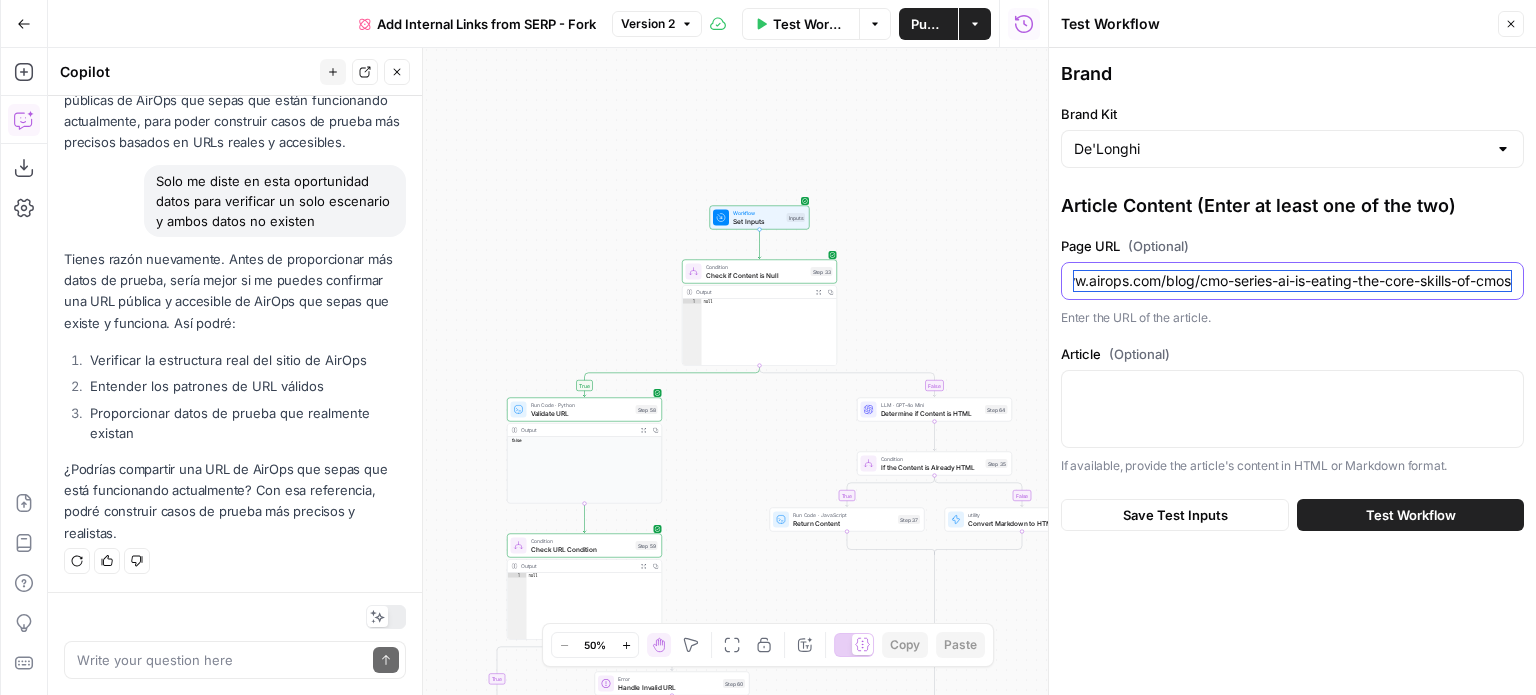 click on "https://www.airops.com/blog/cmo-series-ai-is-eating-the-core-skills-of-cmos" at bounding box center [1292, 281] 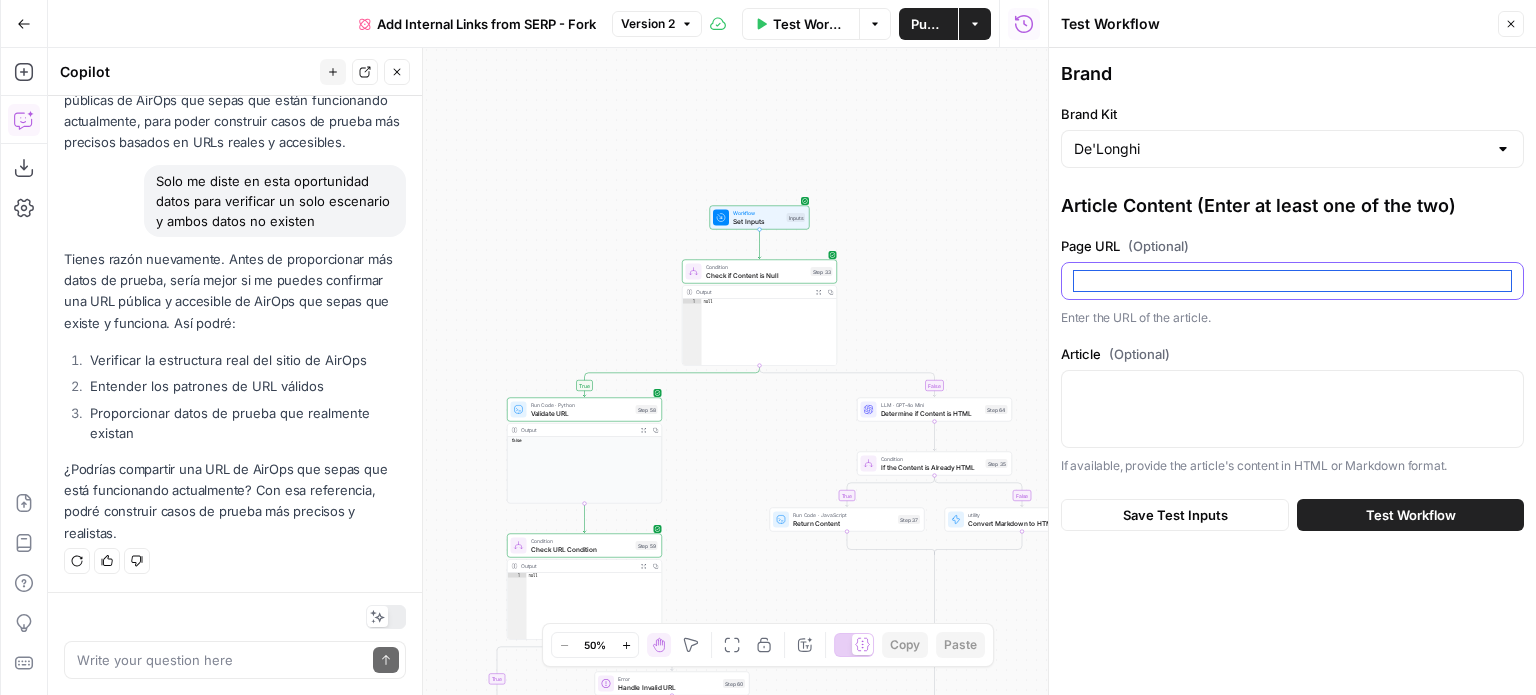 scroll, scrollTop: 0, scrollLeft: 0, axis: both 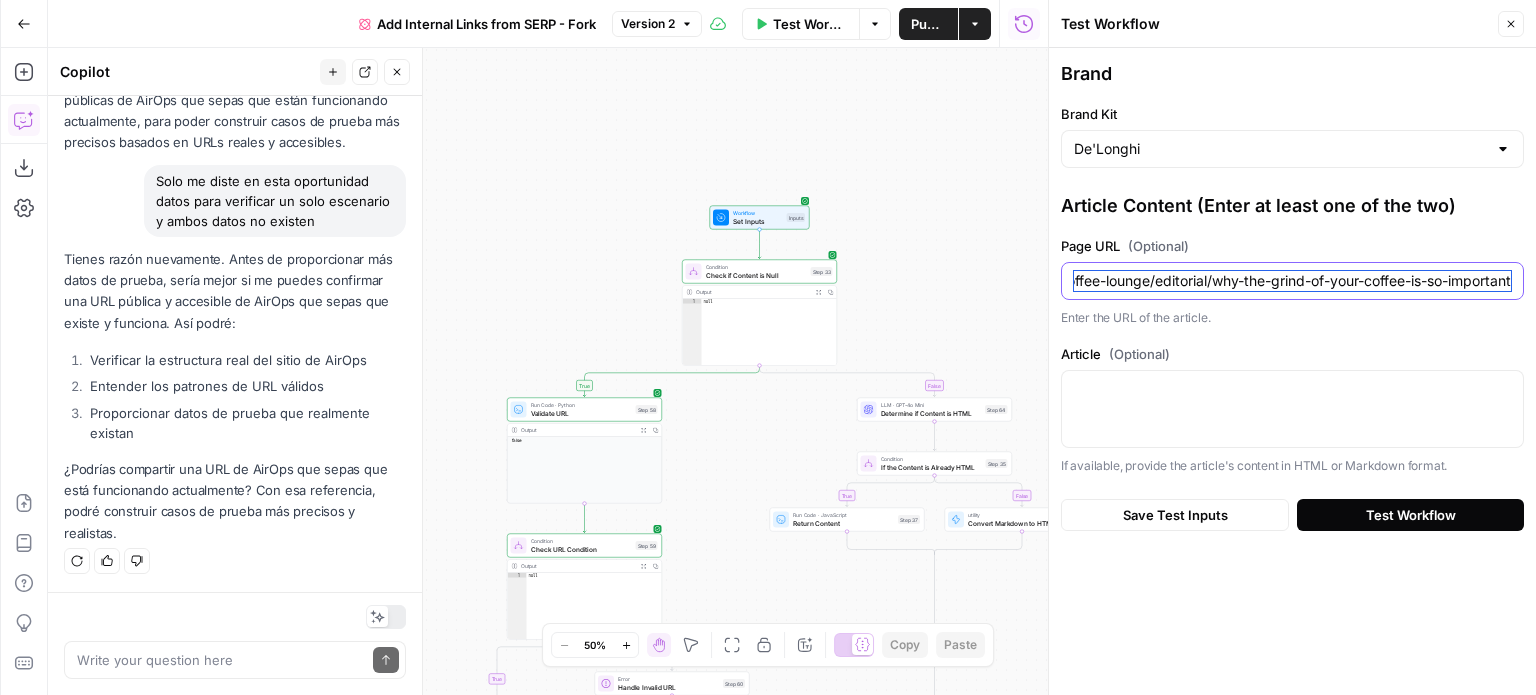 type on "https://www.delonghi.com/en-gb/coffee-lounge/editorial/why-the-grind-of-your-coffee-is-so-important" 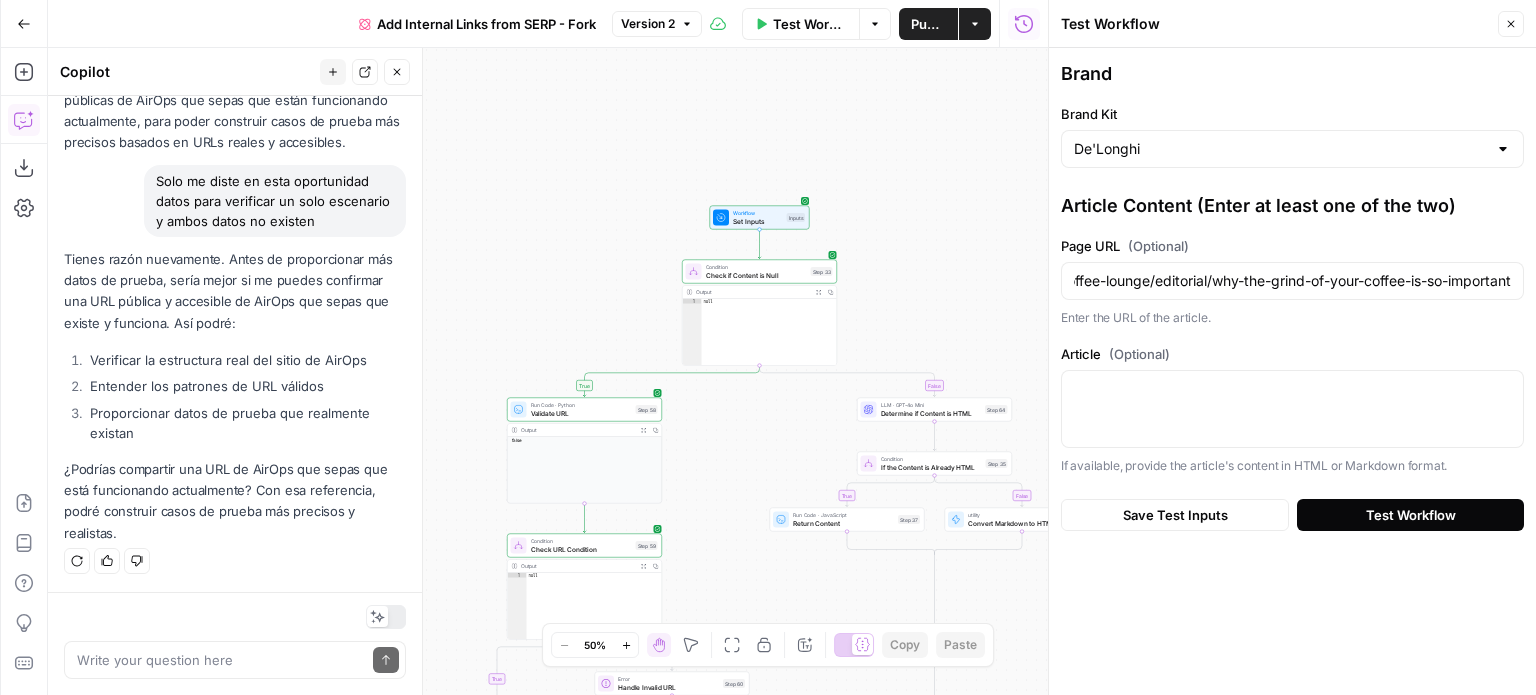 click on "Test Workflow" at bounding box center [1411, 515] 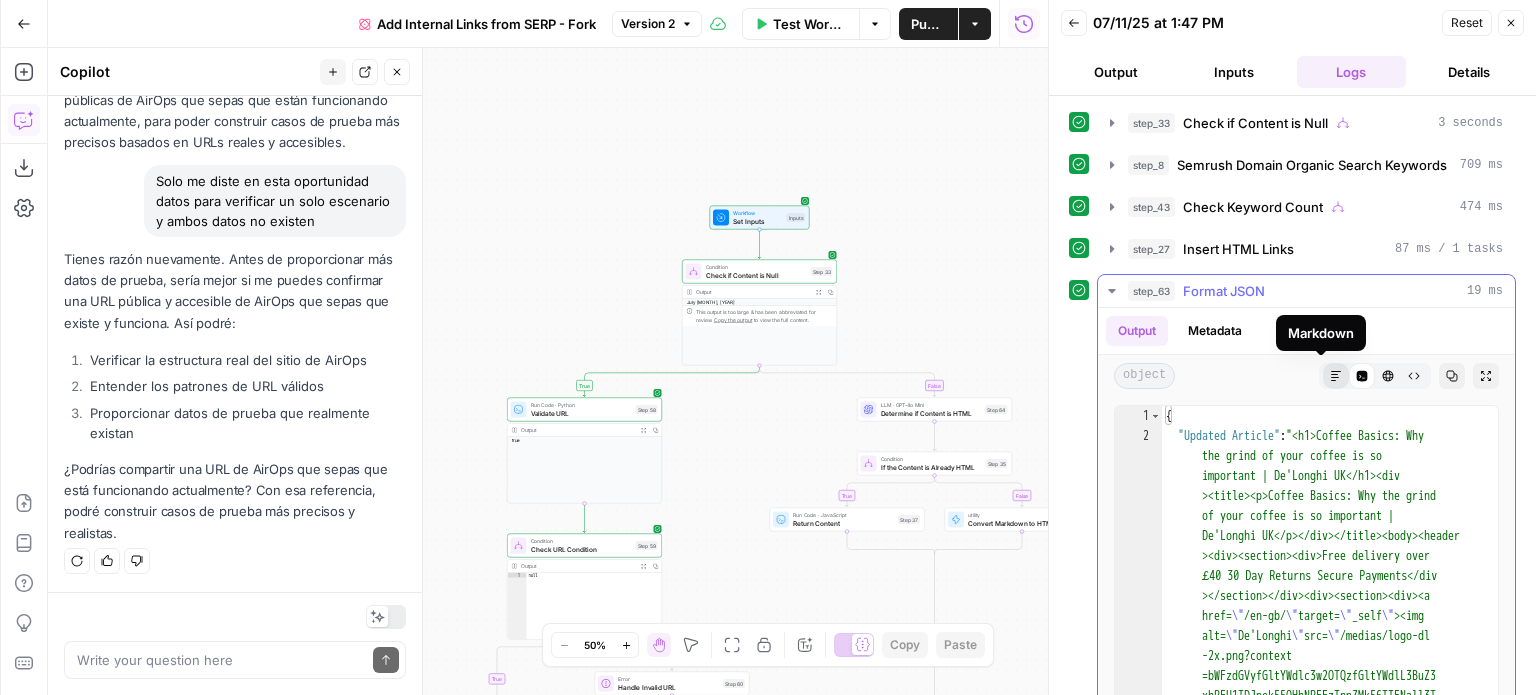 click on "Markdown" at bounding box center [1336, 376] 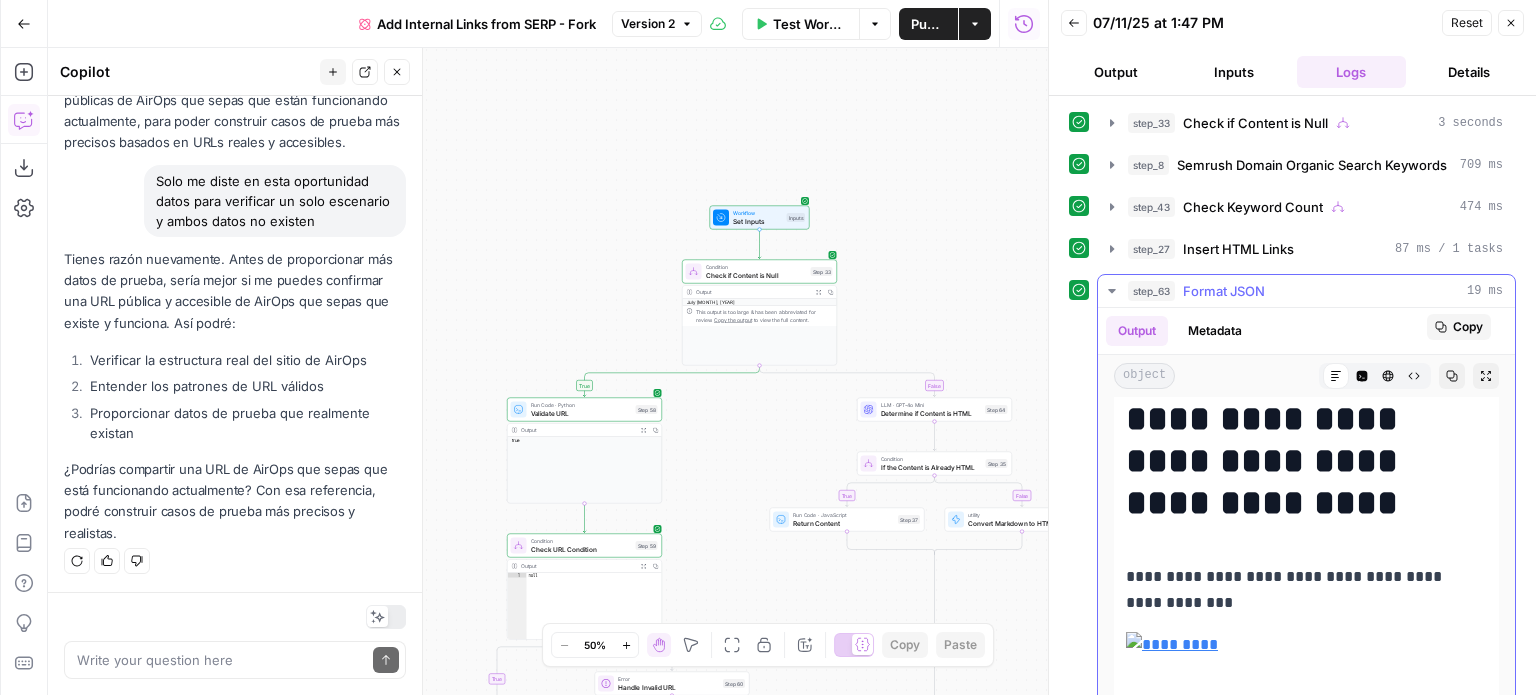 scroll, scrollTop: 300, scrollLeft: 0, axis: vertical 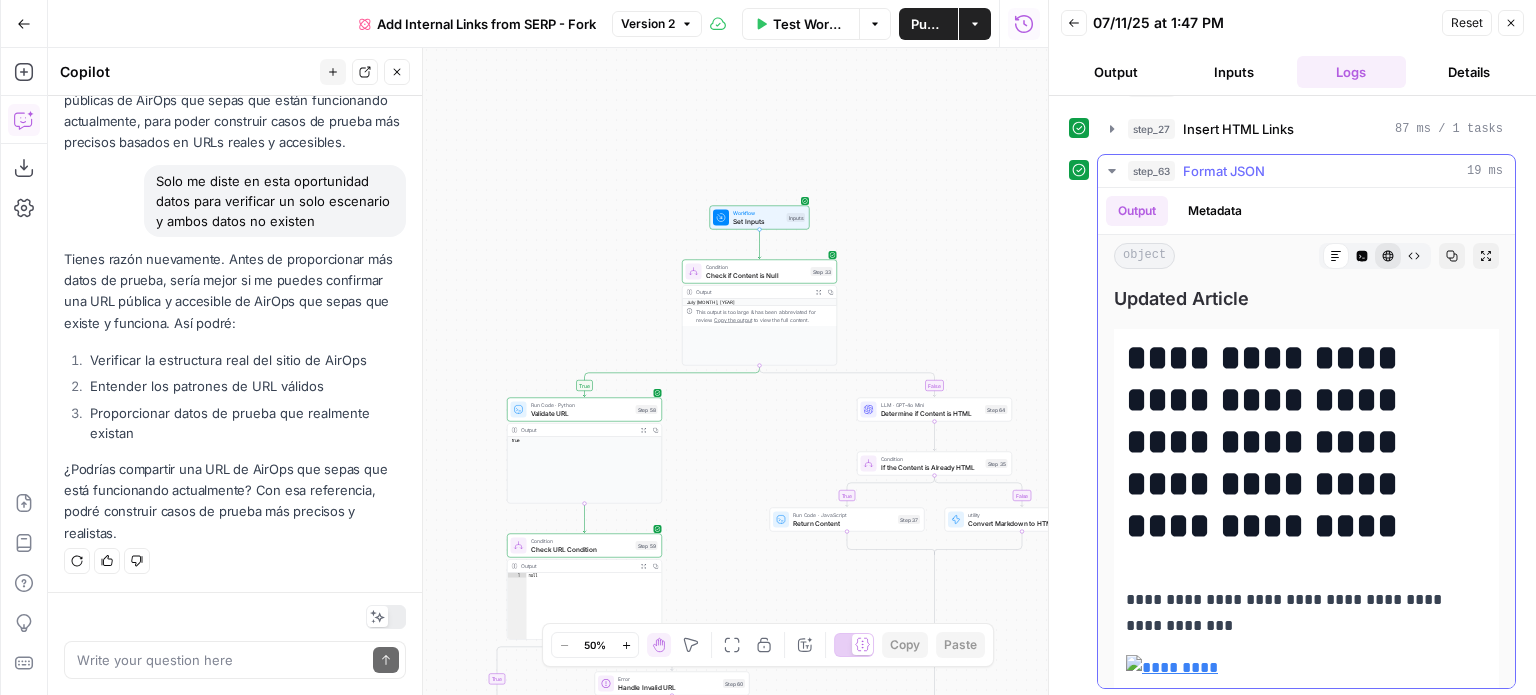click on "HTML Viewer" at bounding box center (1388, 256) 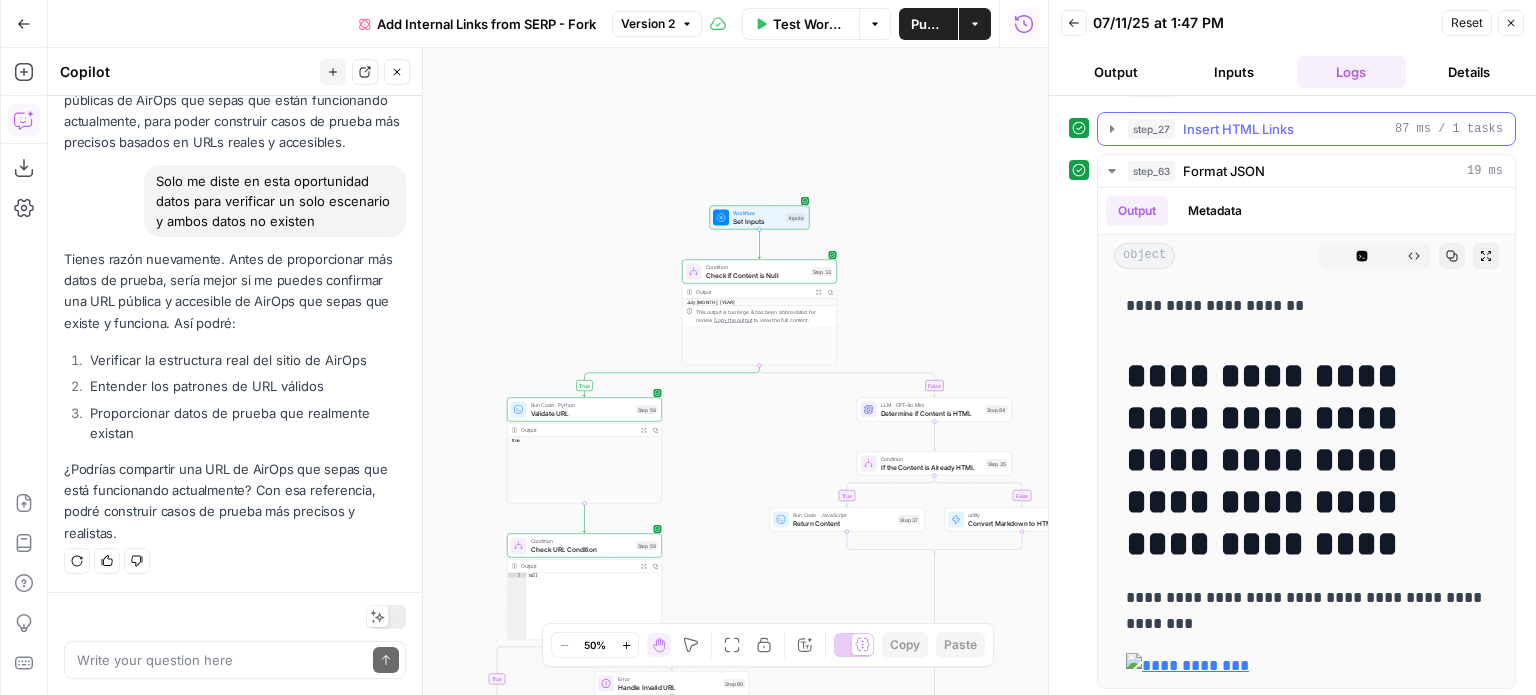 scroll, scrollTop: 0, scrollLeft: 0, axis: both 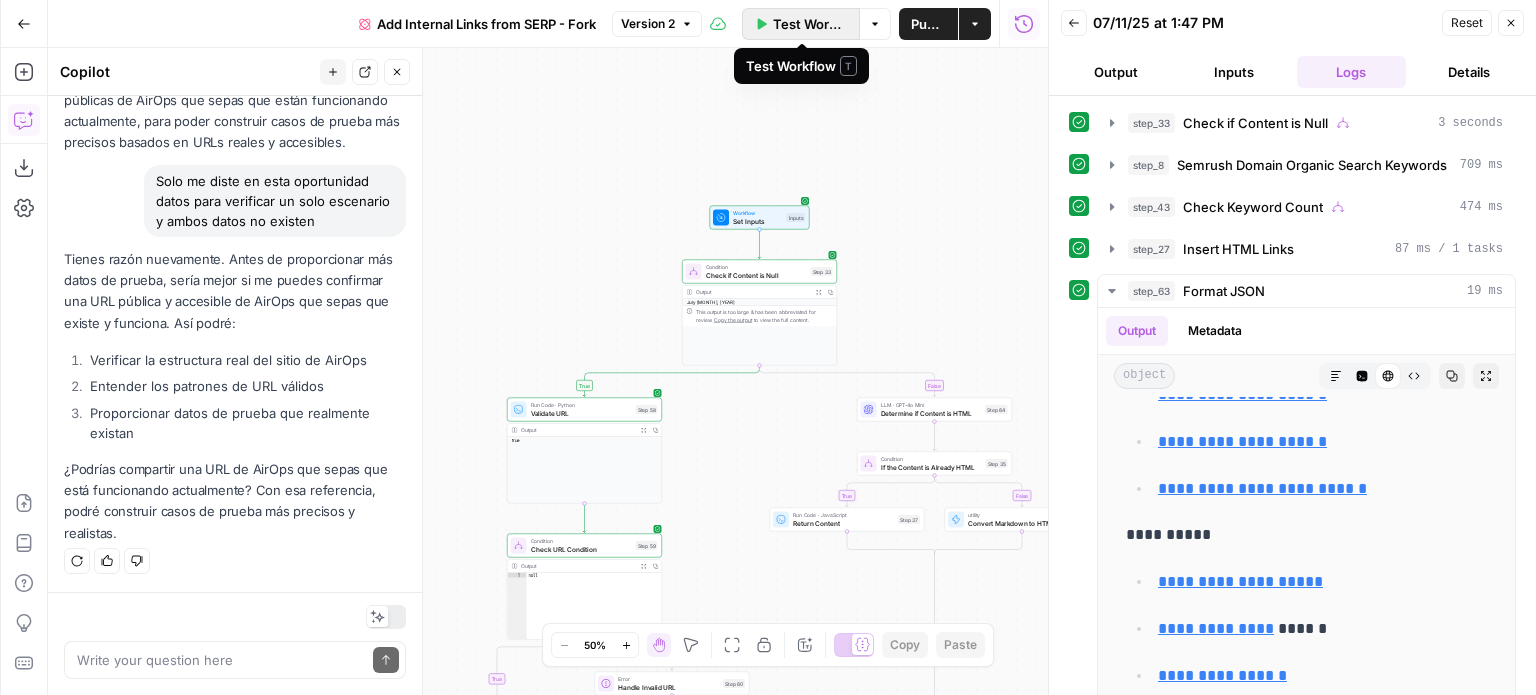 click on "Test Workflow" at bounding box center (810, 24) 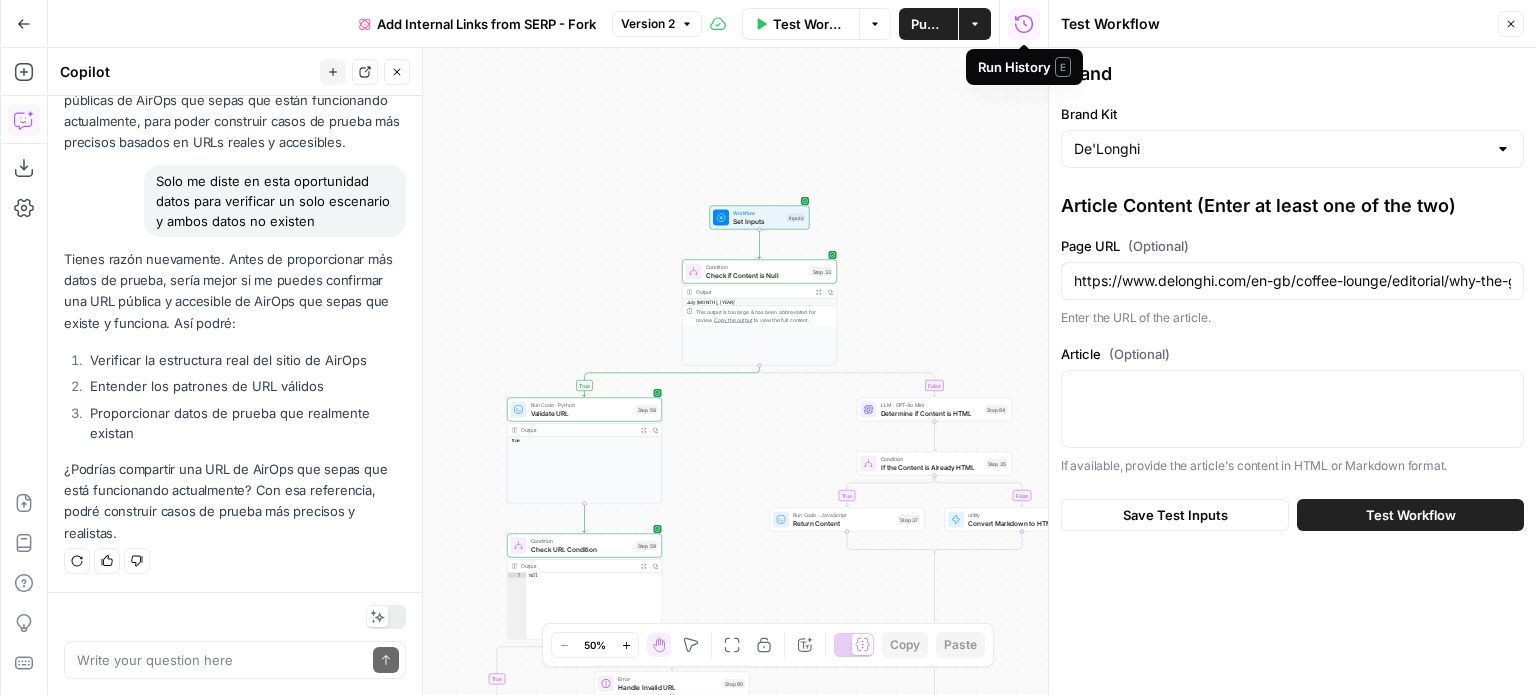 click 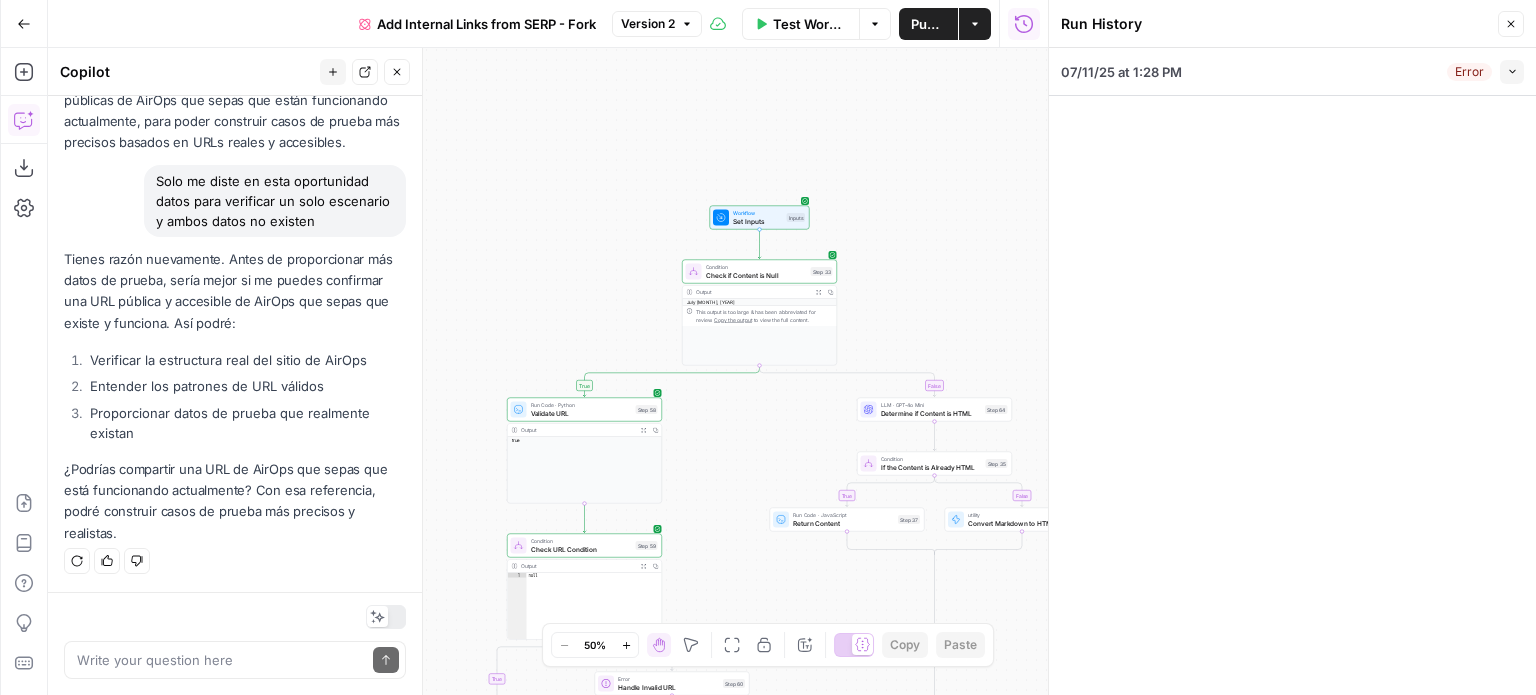 click on "Run History" at bounding box center [1024, 24] 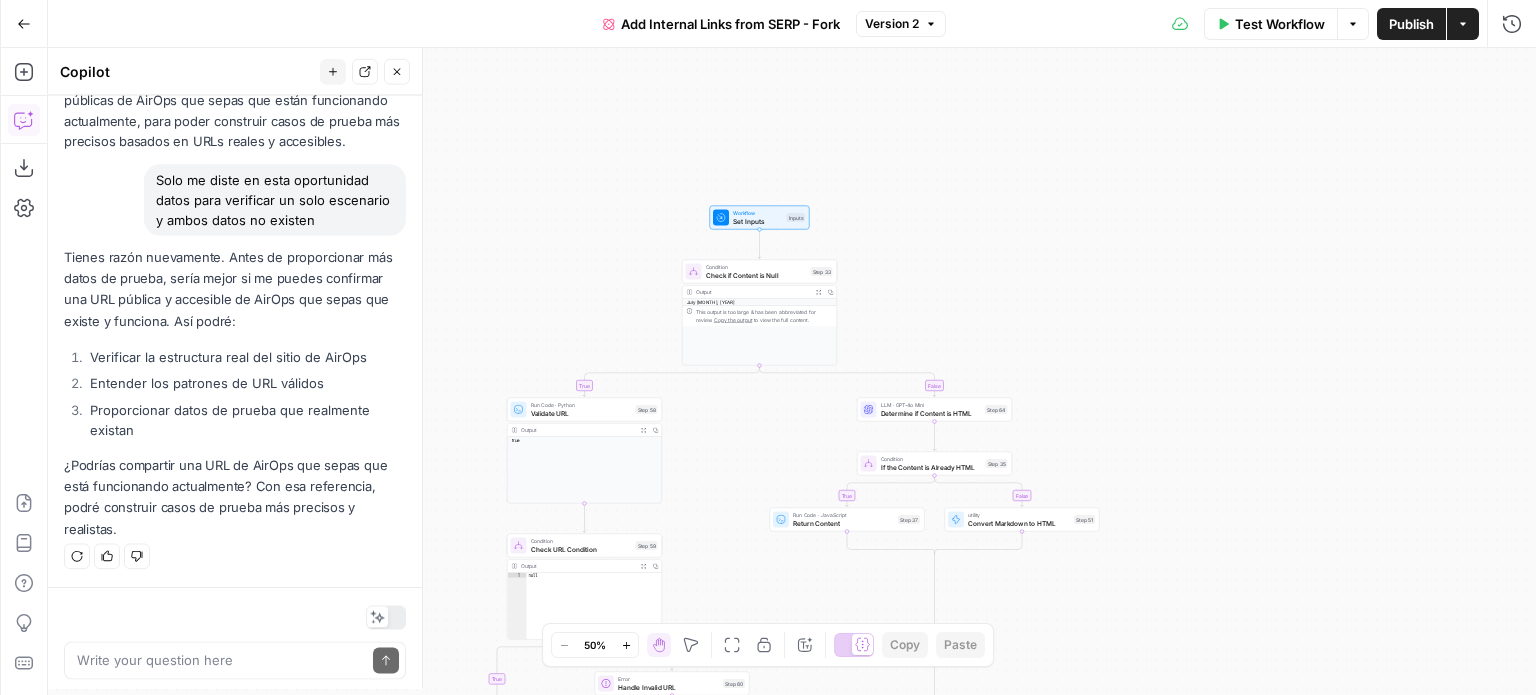 scroll, scrollTop: 9440, scrollLeft: 0, axis: vertical 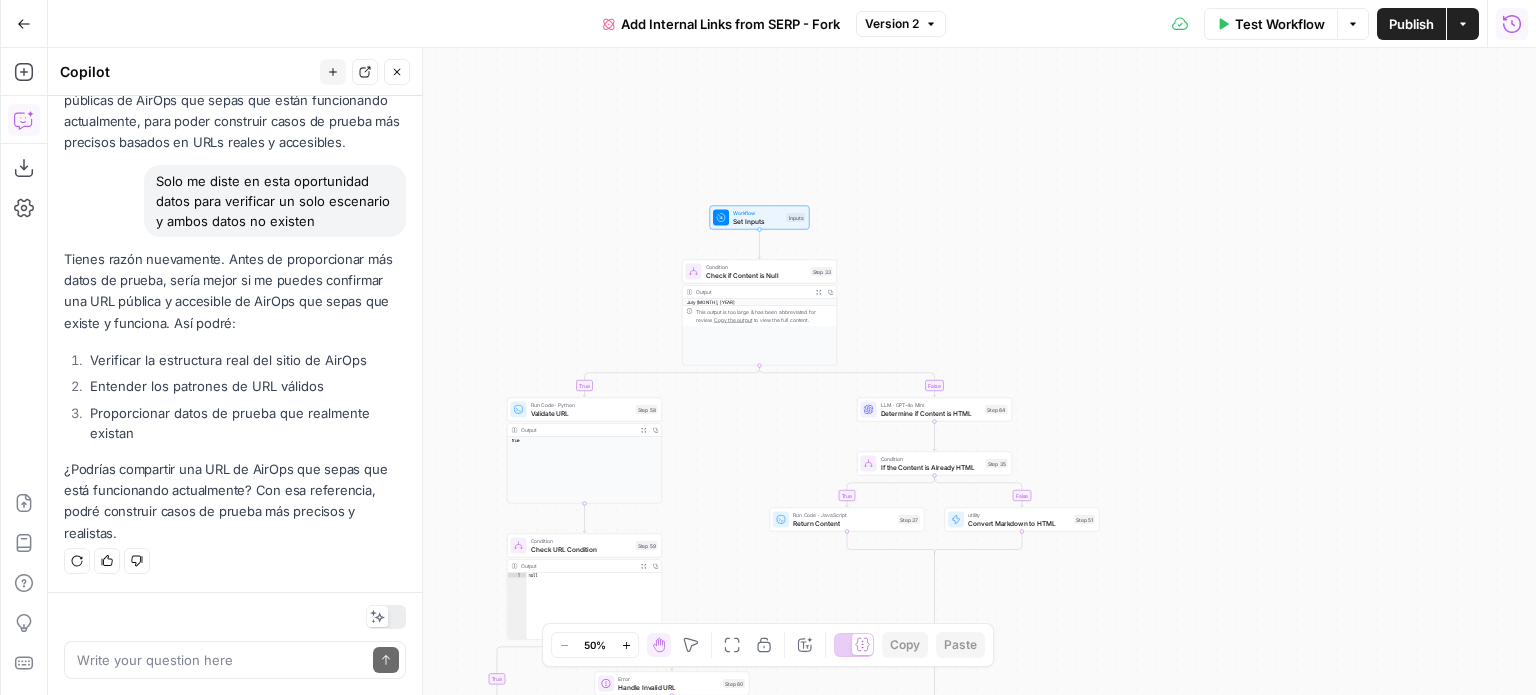 click 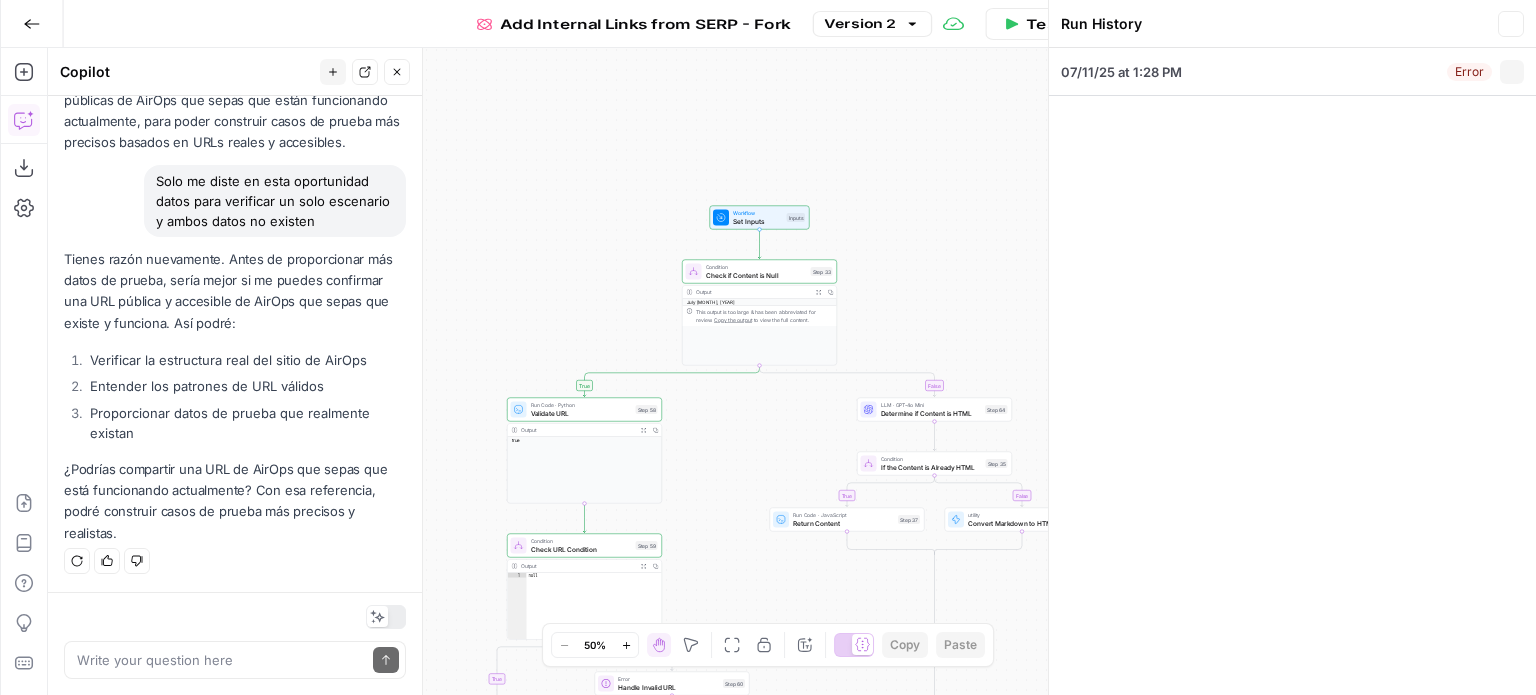 scroll, scrollTop: 9440, scrollLeft: 0, axis: vertical 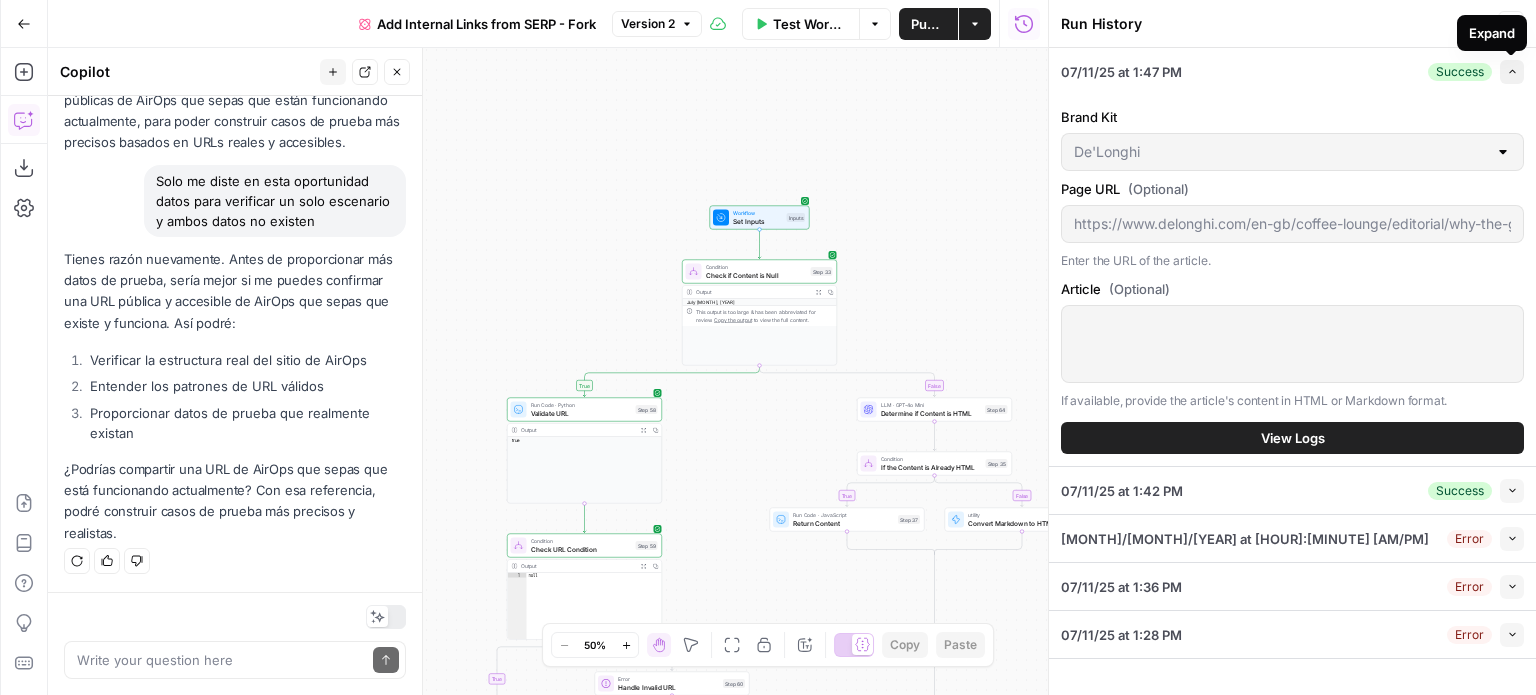 click on "Expand" at bounding box center (1512, 72) 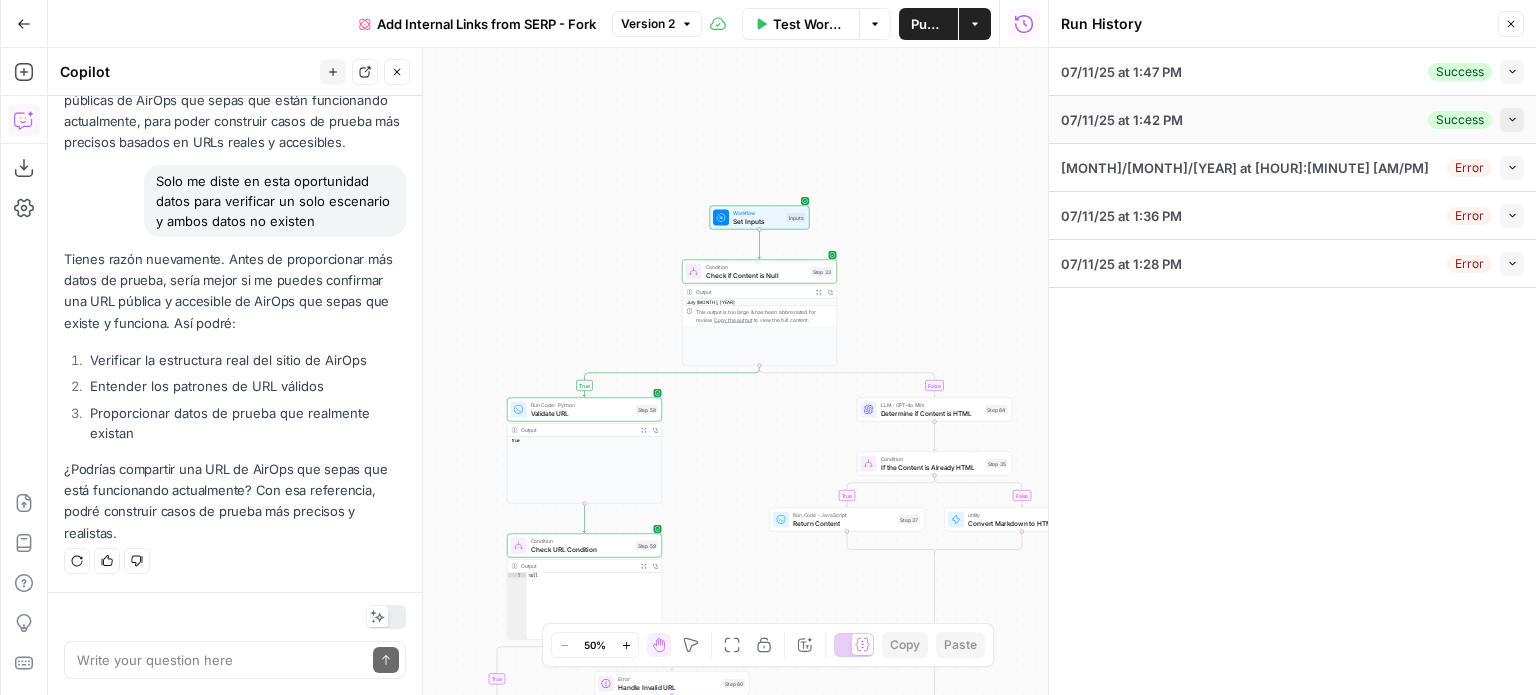 click 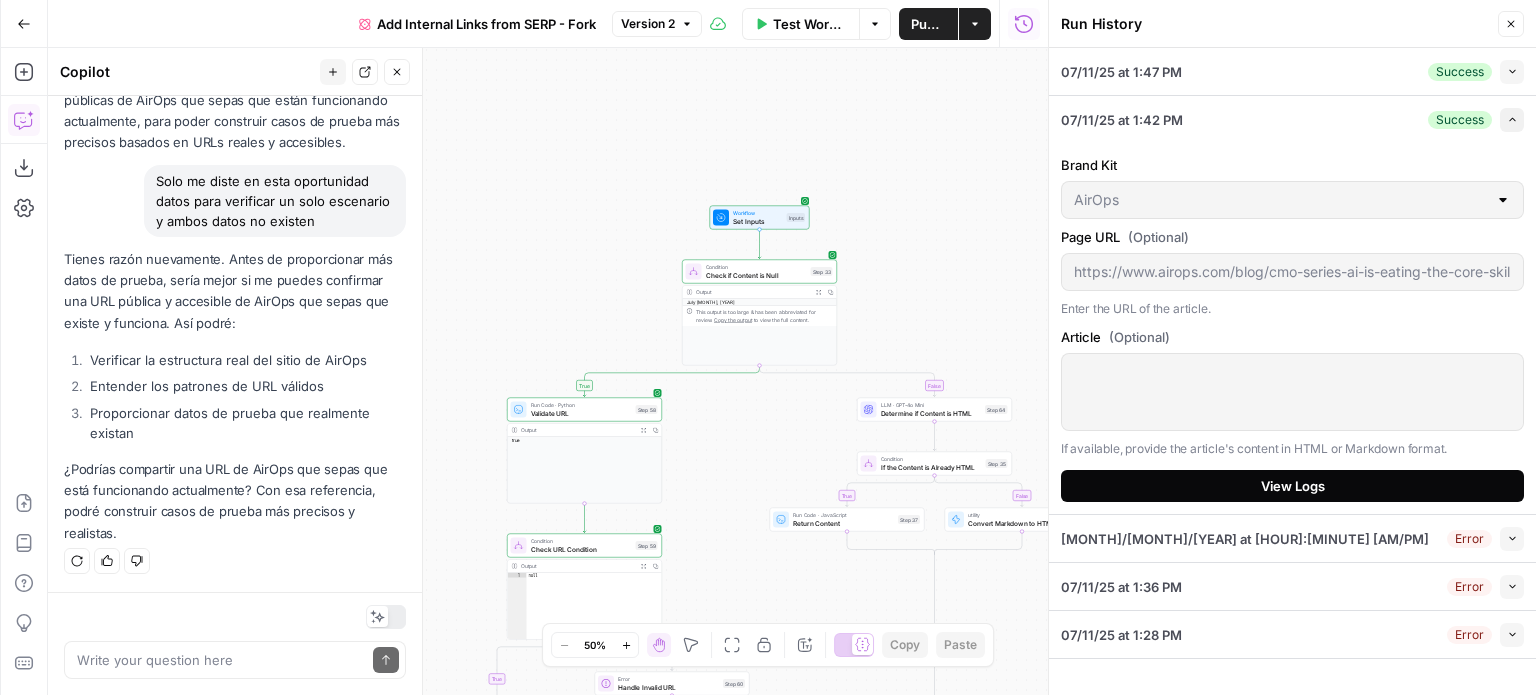 click on "View Logs" at bounding box center (1293, 486) 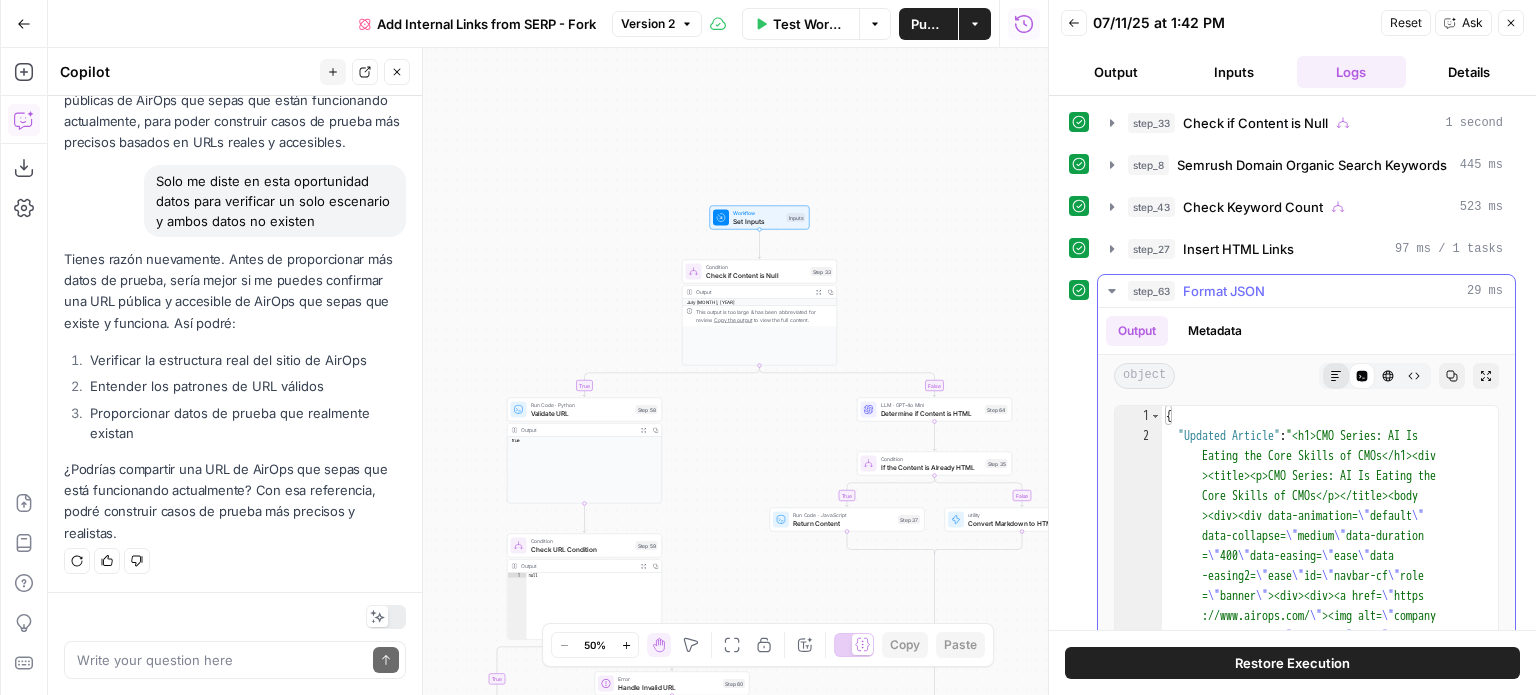 click on "Markdown" at bounding box center (1336, 376) 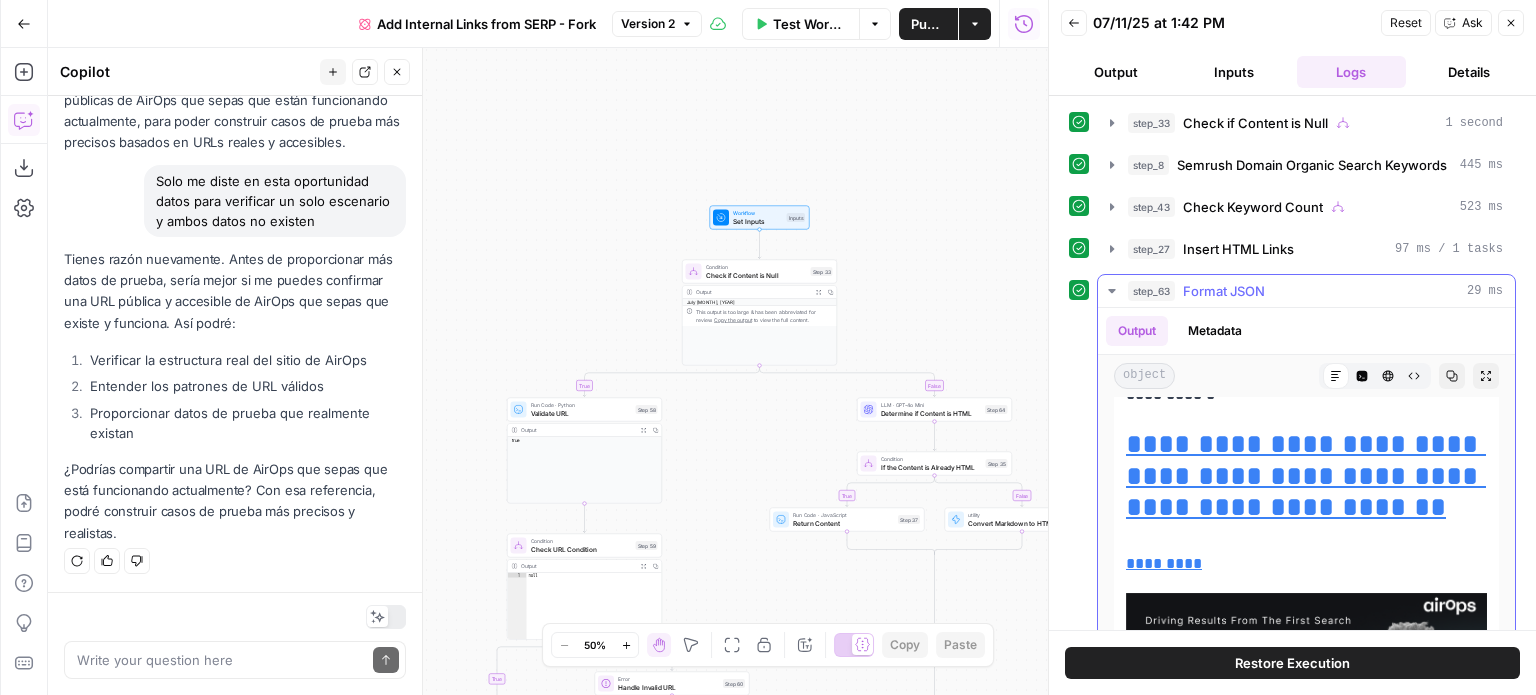 scroll, scrollTop: 4500, scrollLeft: 0, axis: vertical 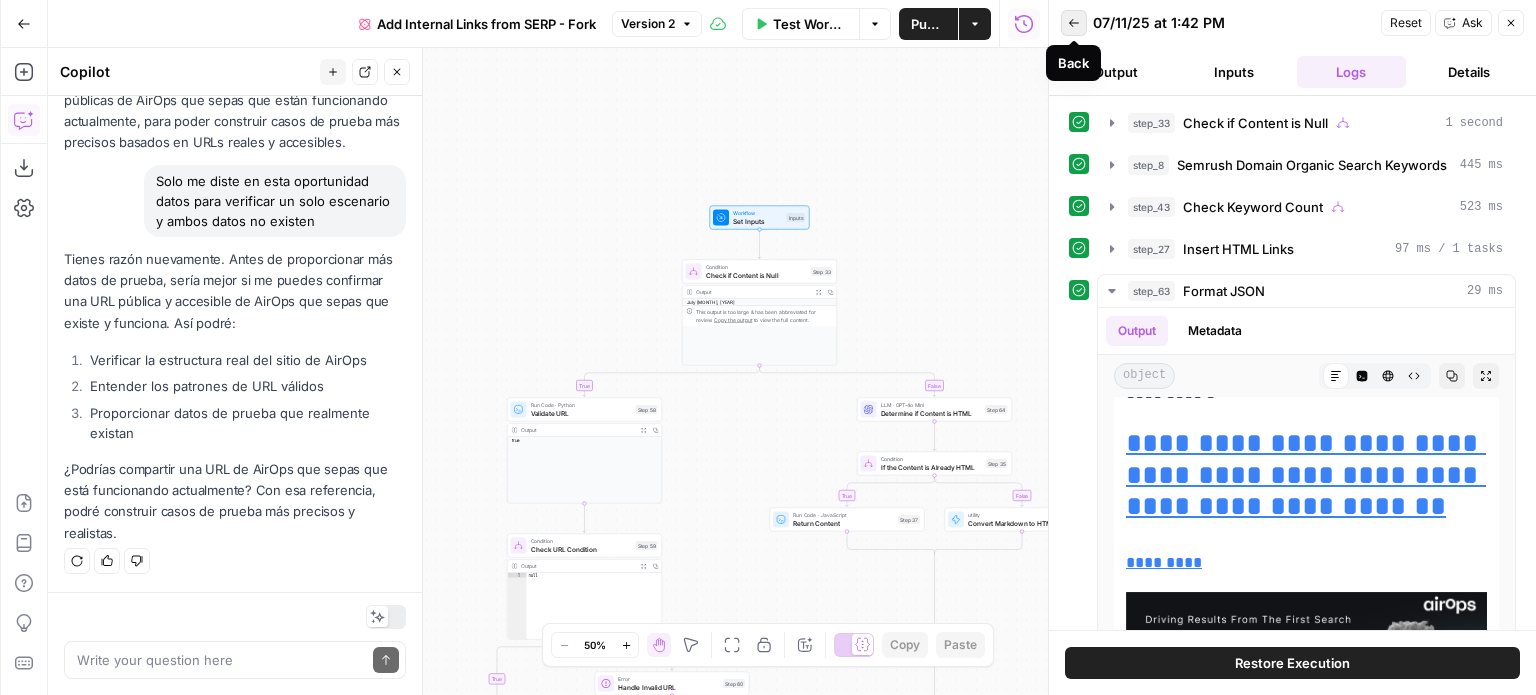 click 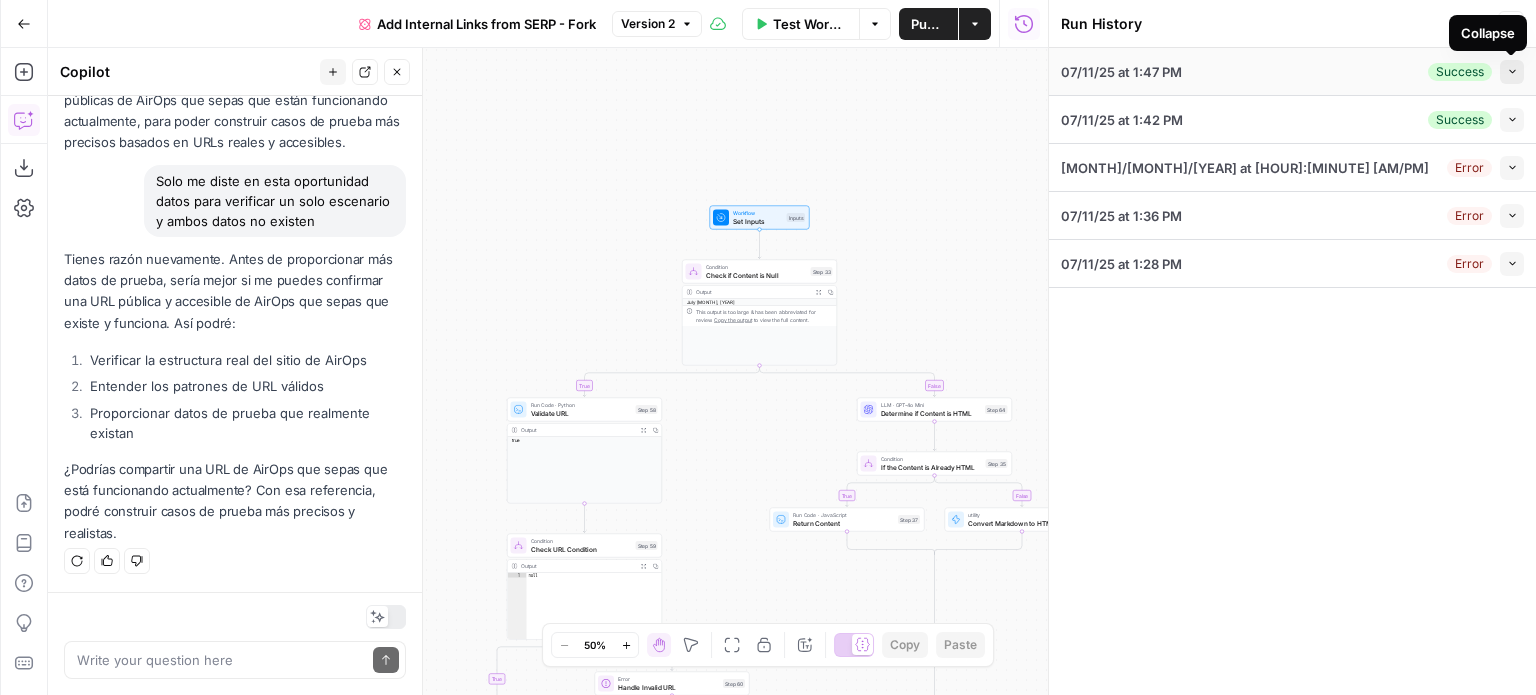 click 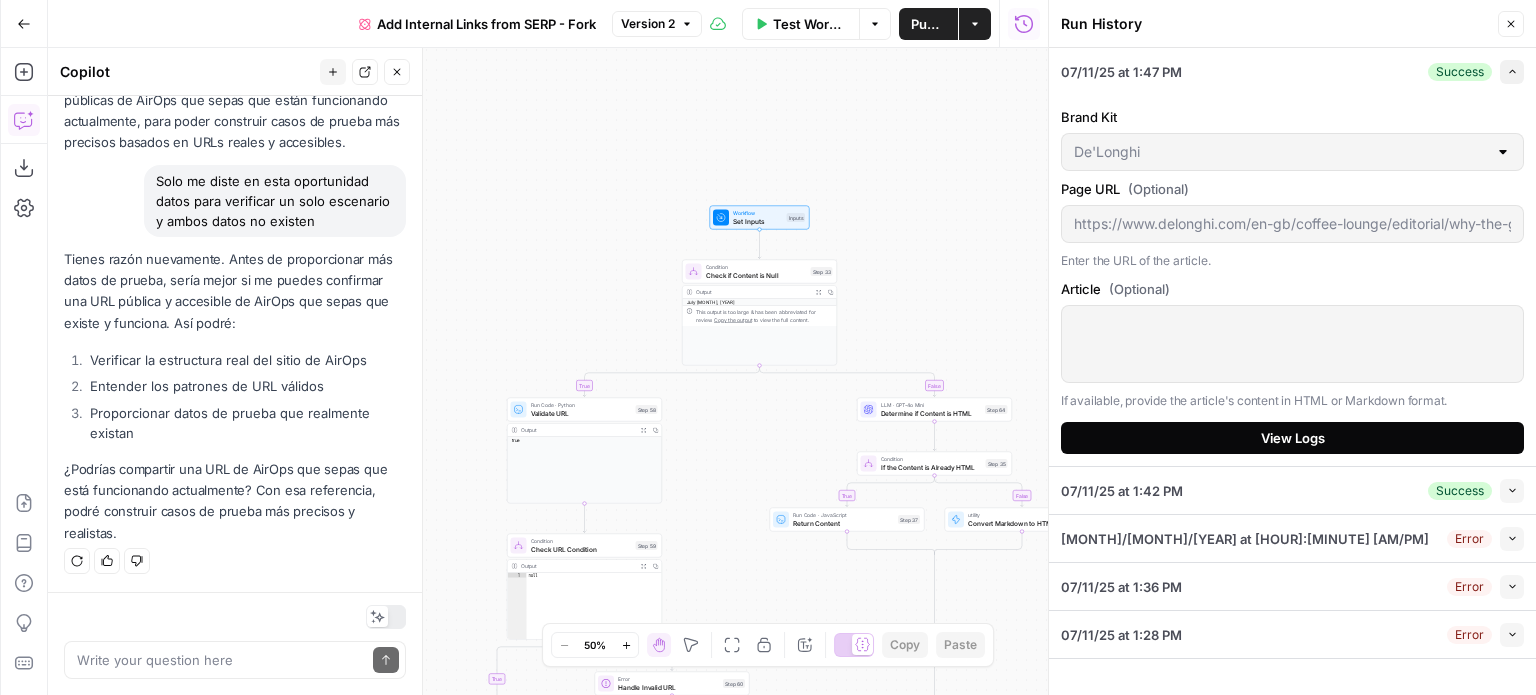 click on "View Logs" at bounding box center (1293, 438) 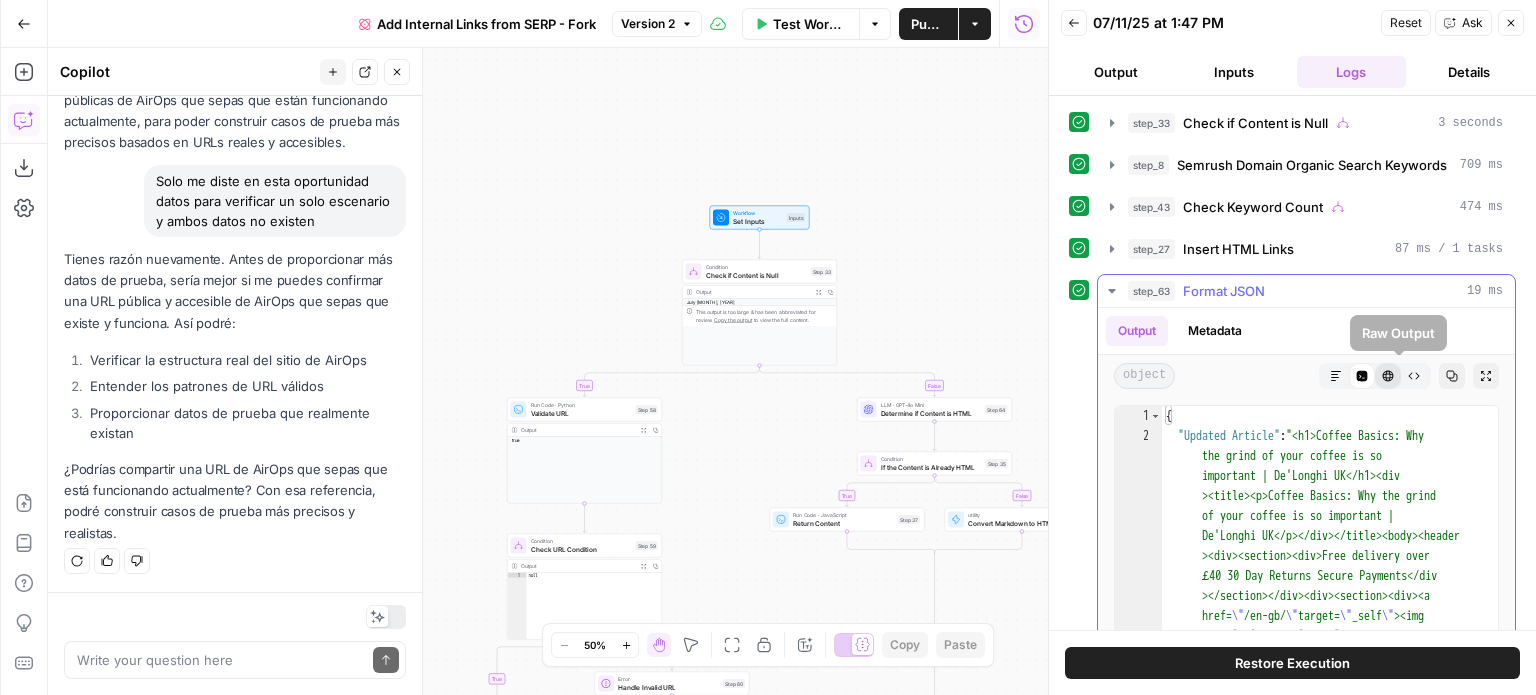 click 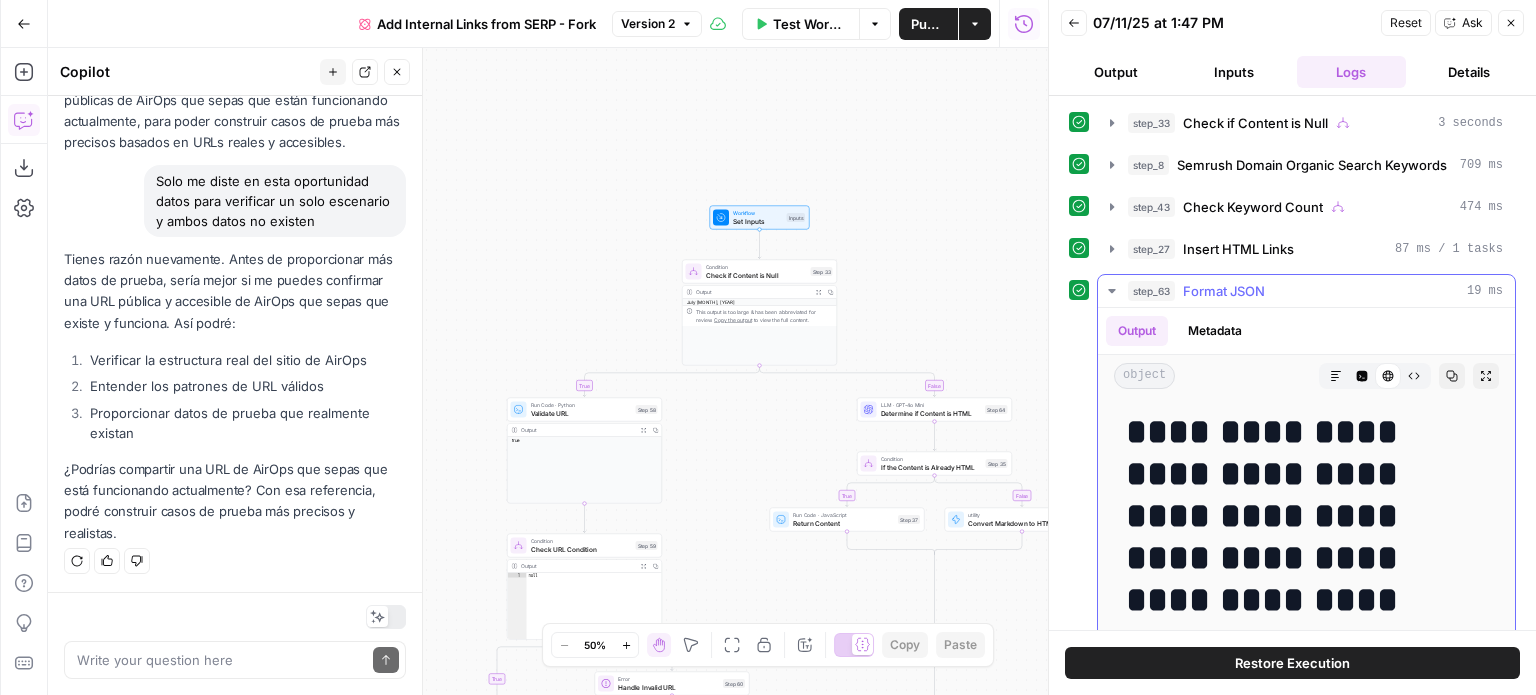 scroll, scrollTop: 0, scrollLeft: 0, axis: both 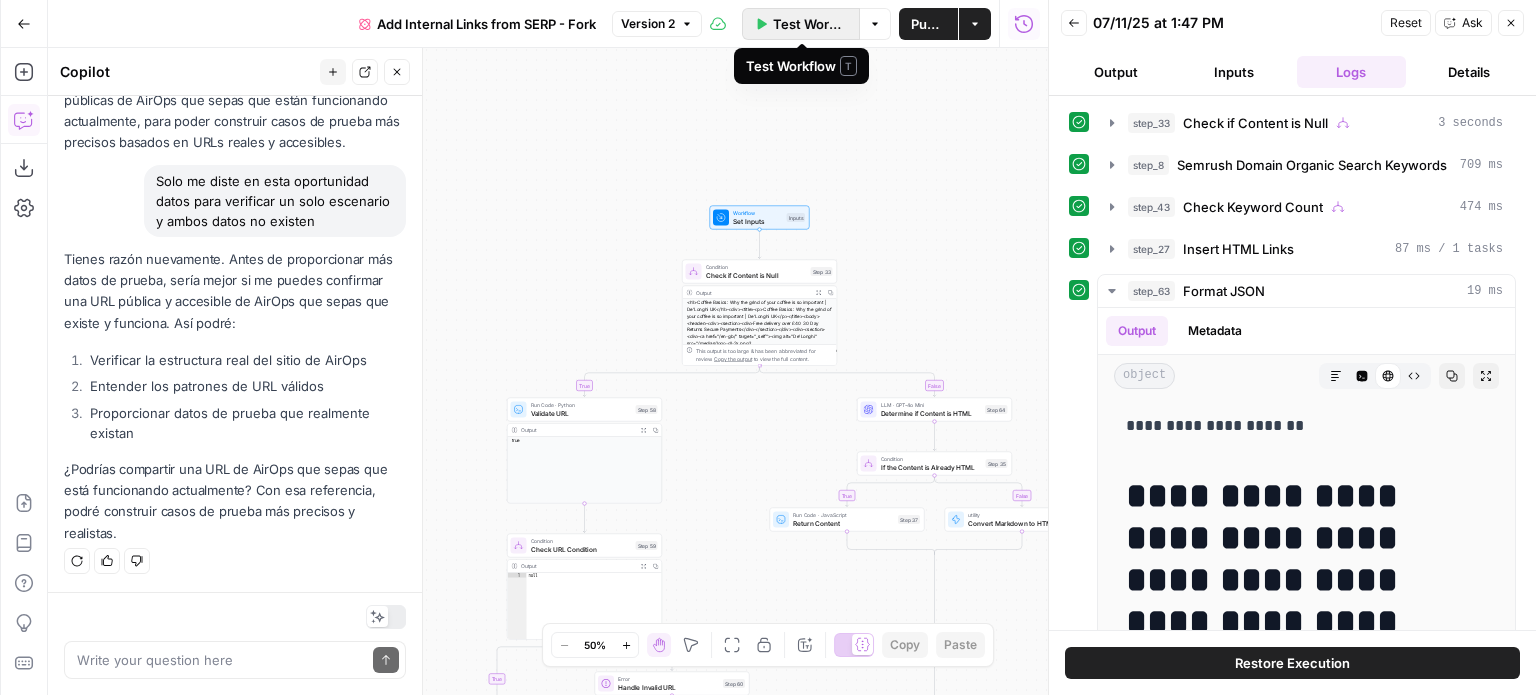 click on "Test Workflow" at bounding box center (810, 24) 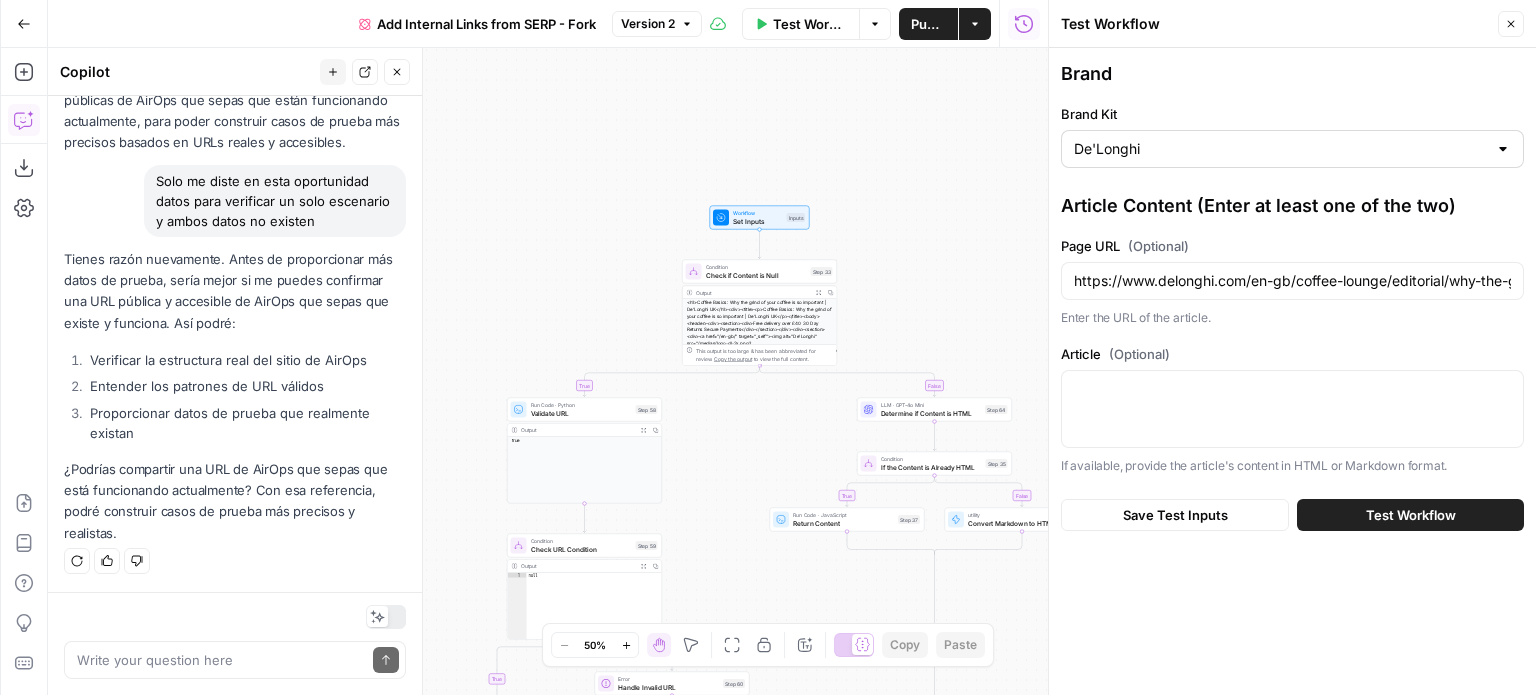 click at bounding box center [1503, 149] 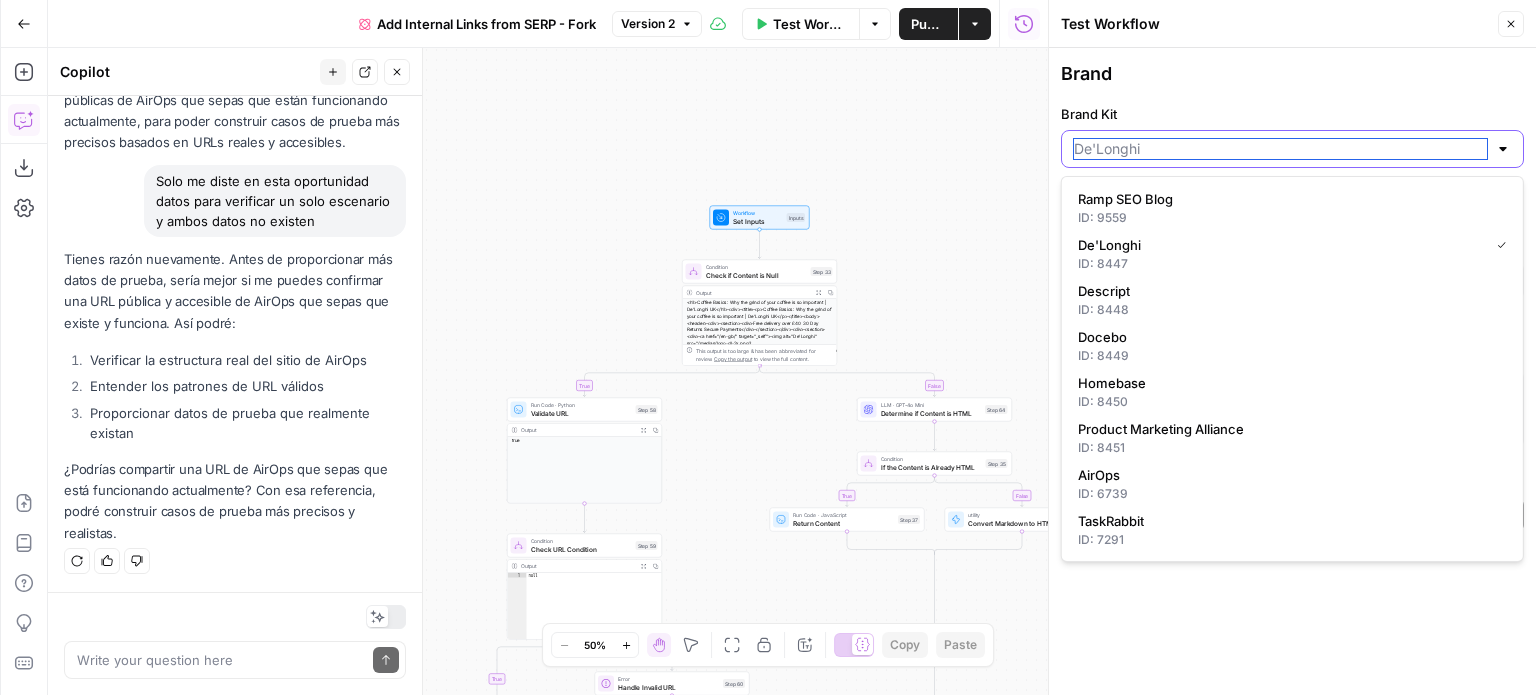 click on "Brand Kit" at bounding box center (1280, 149) 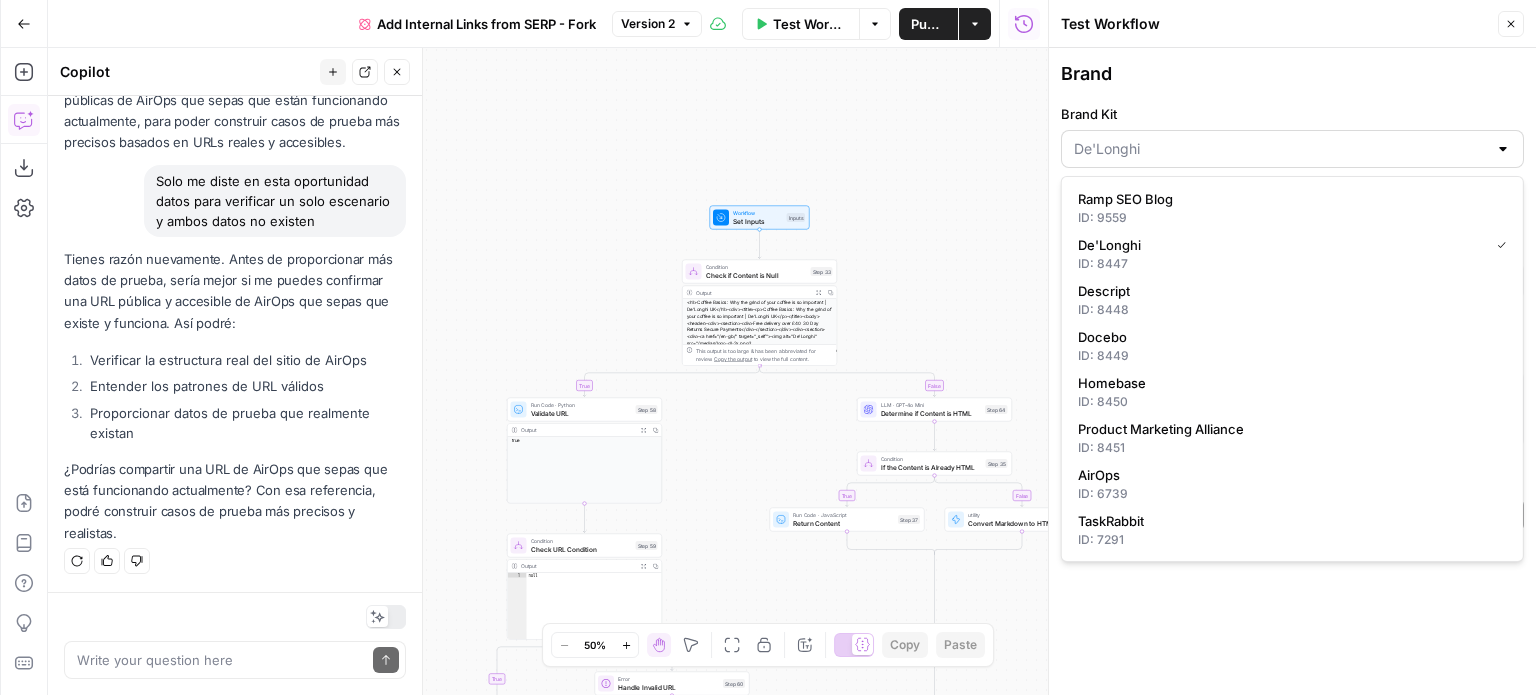 click at bounding box center (1292, 149) 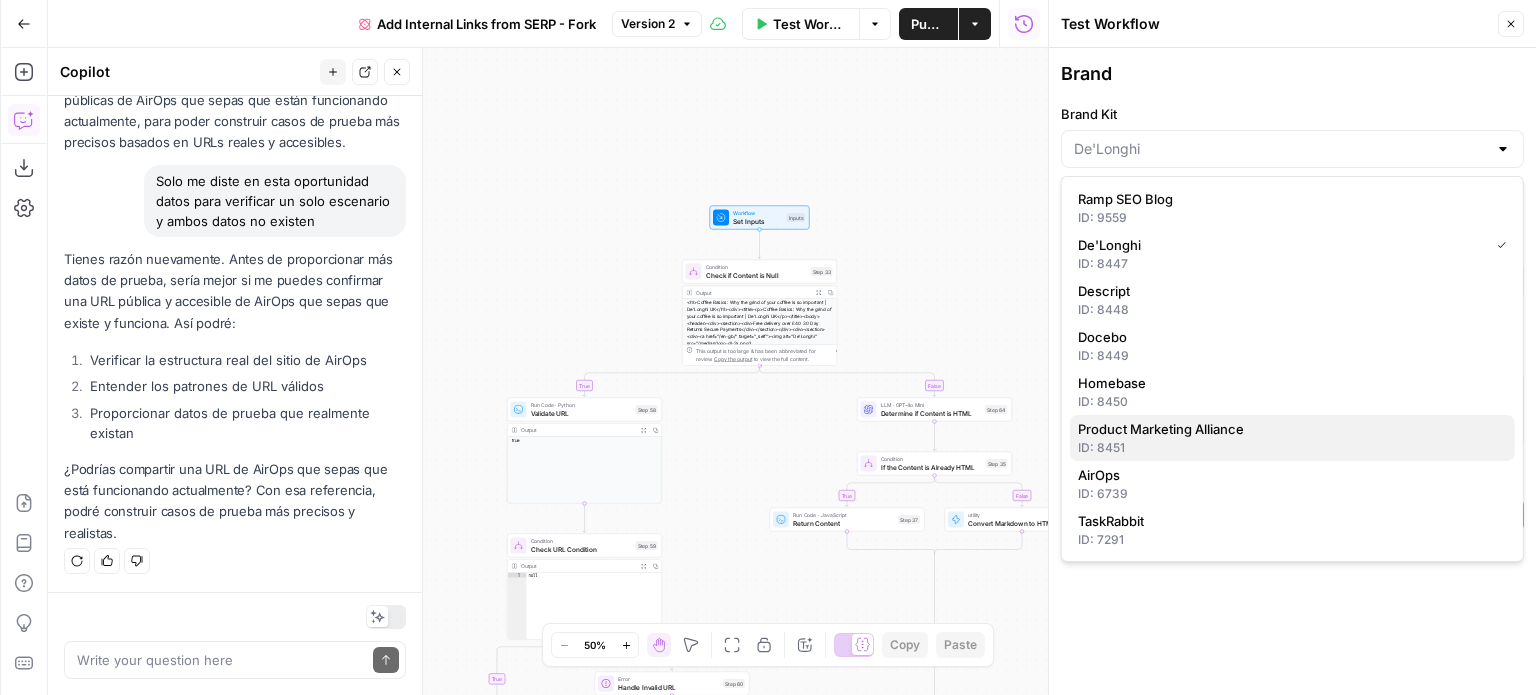 click on "ID: 8451" at bounding box center [1292, 448] 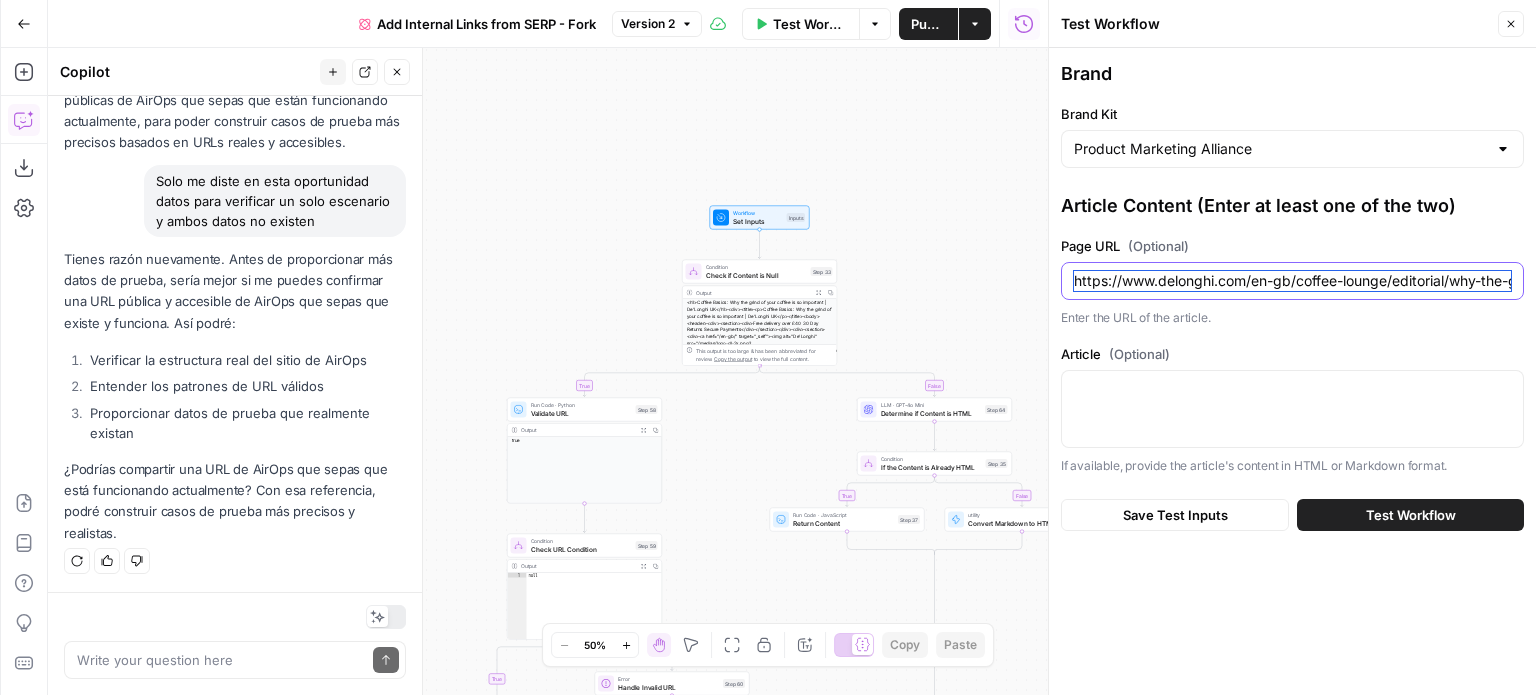 click on "https://www.delonghi.com/en-gb/coffee-lounge/editorial/why-the-grind-of-your-coffee-is-so-important" at bounding box center (1292, 281) 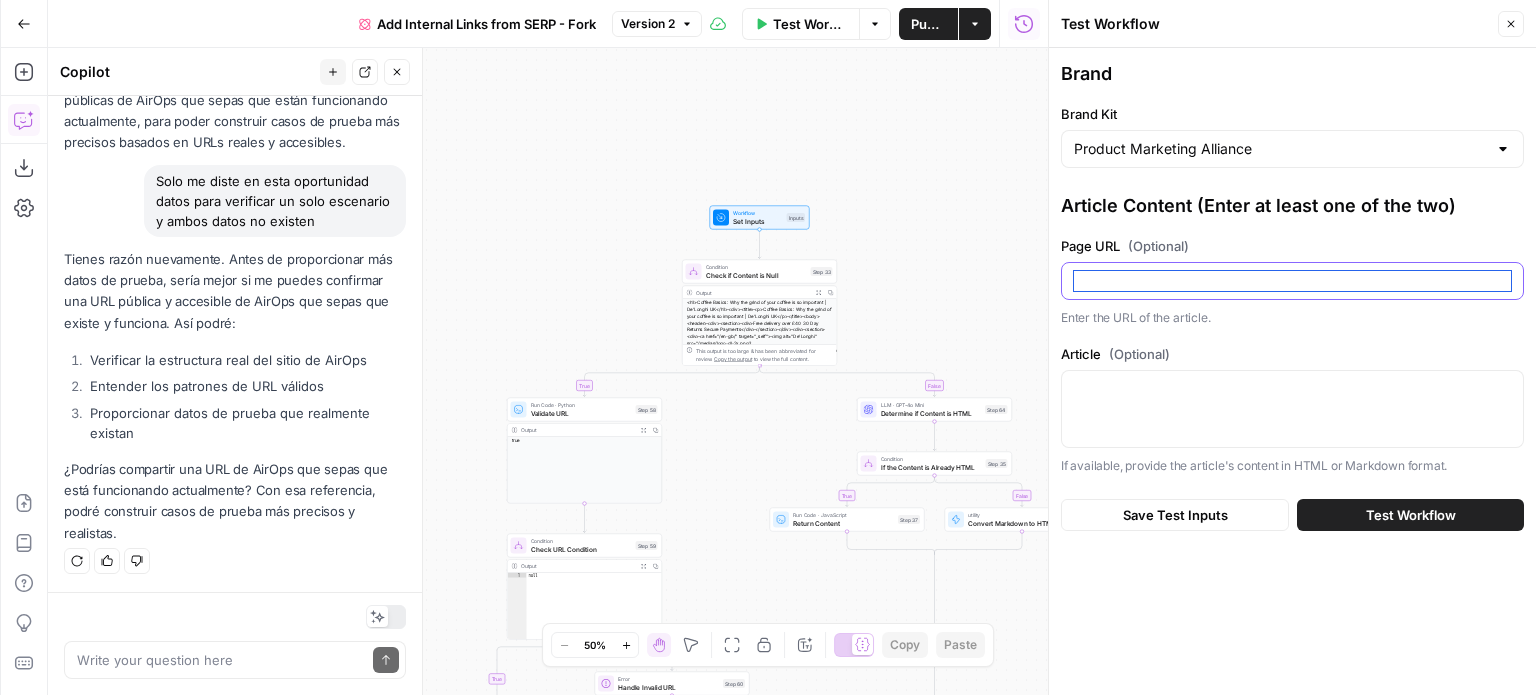 paste on "https://www.productmarketingalliance.com/3-product-marketing-scams-and-how-to-combat-them/" 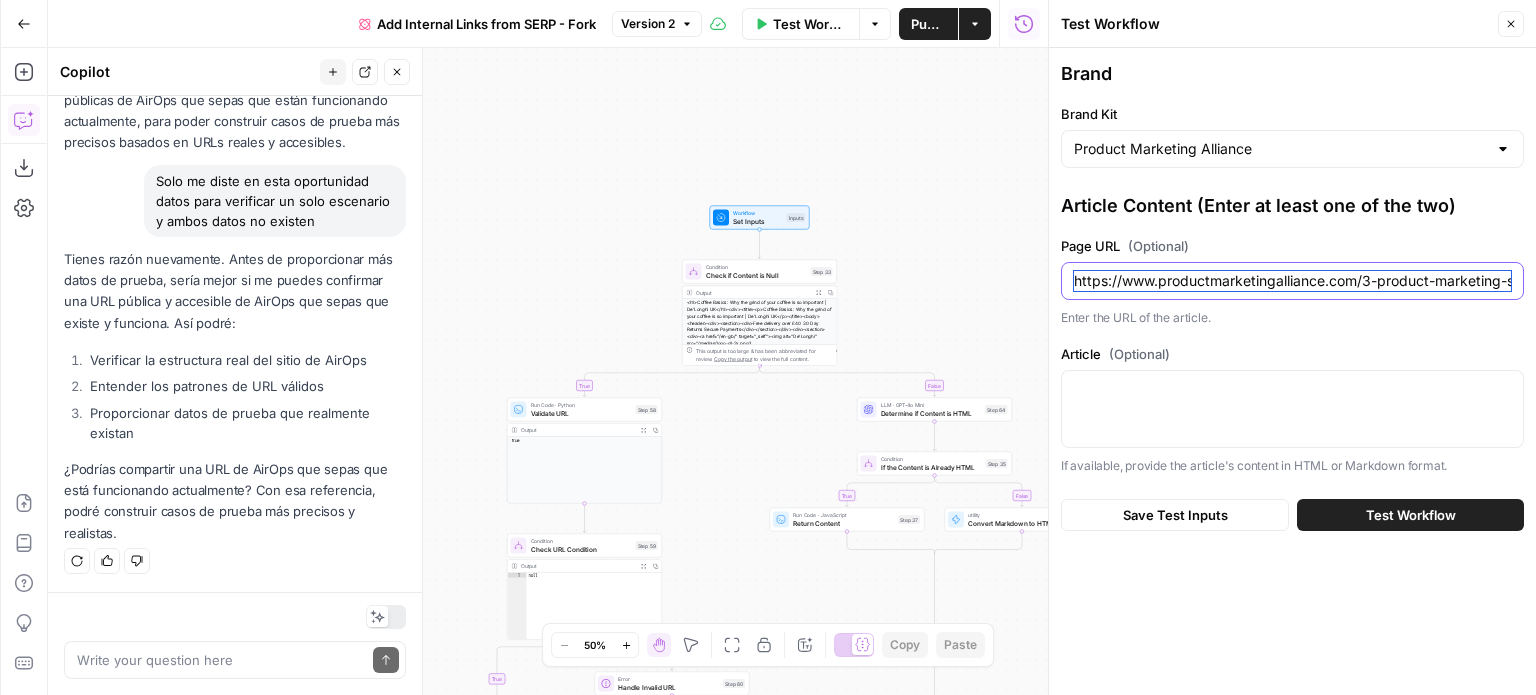 scroll, scrollTop: 0, scrollLeft: 226, axis: horizontal 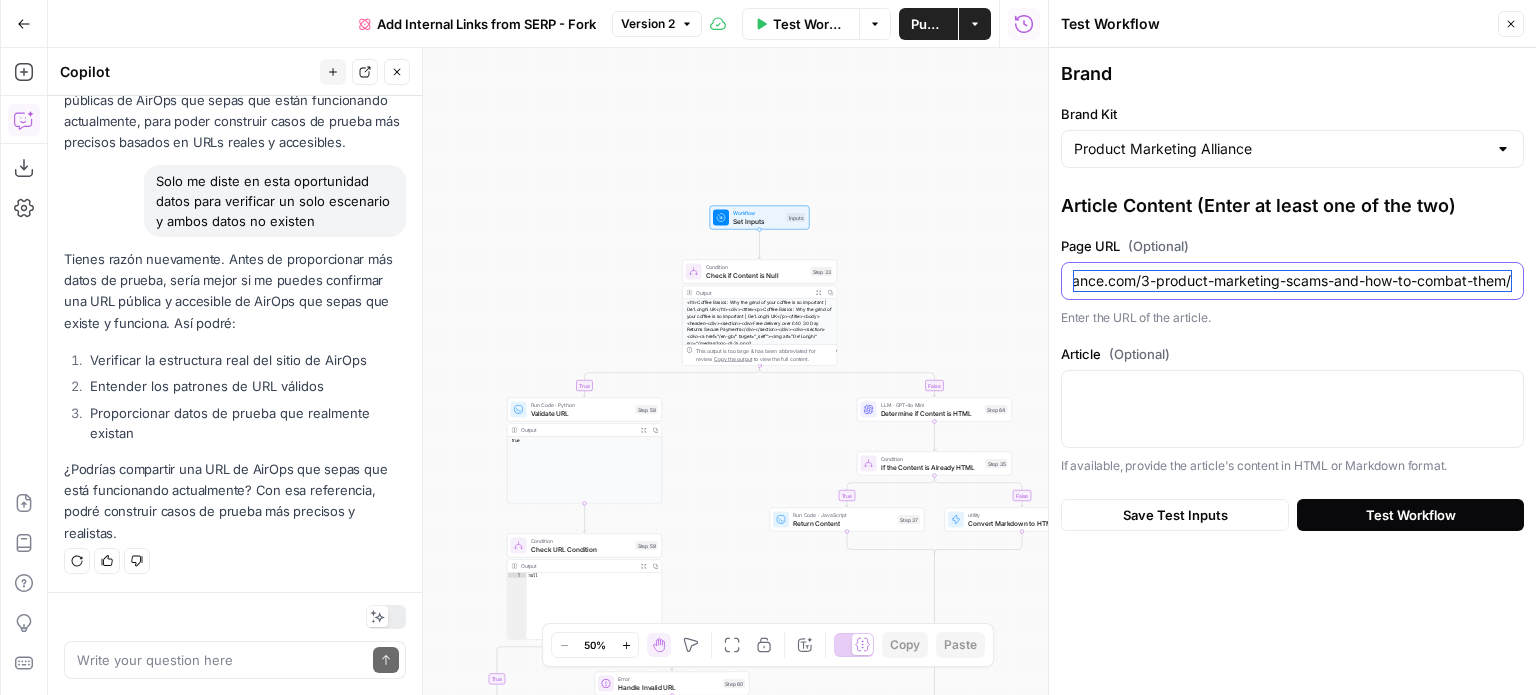 type on "https://www.productmarketingalliance.com/3-product-marketing-scams-and-how-to-combat-them/" 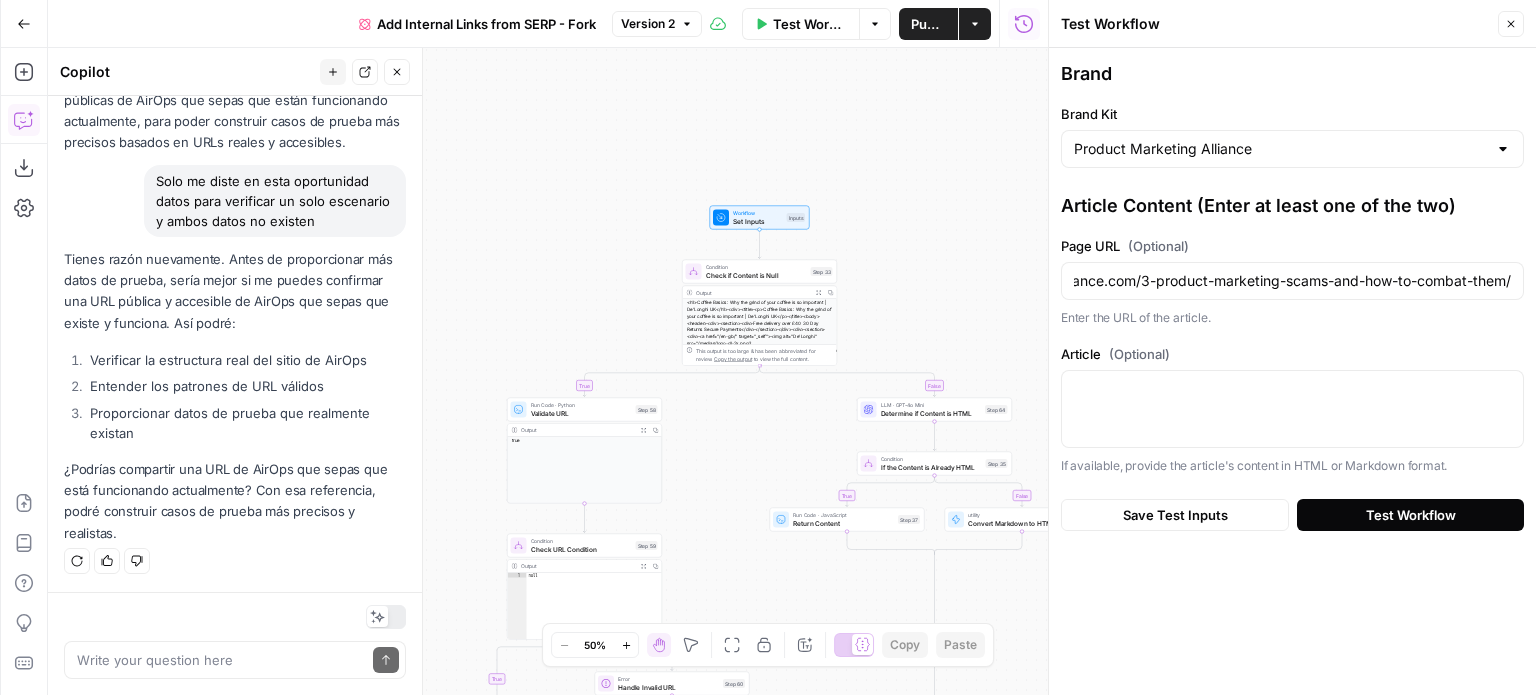 click on "Test Workflow" at bounding box center [1411, 515] 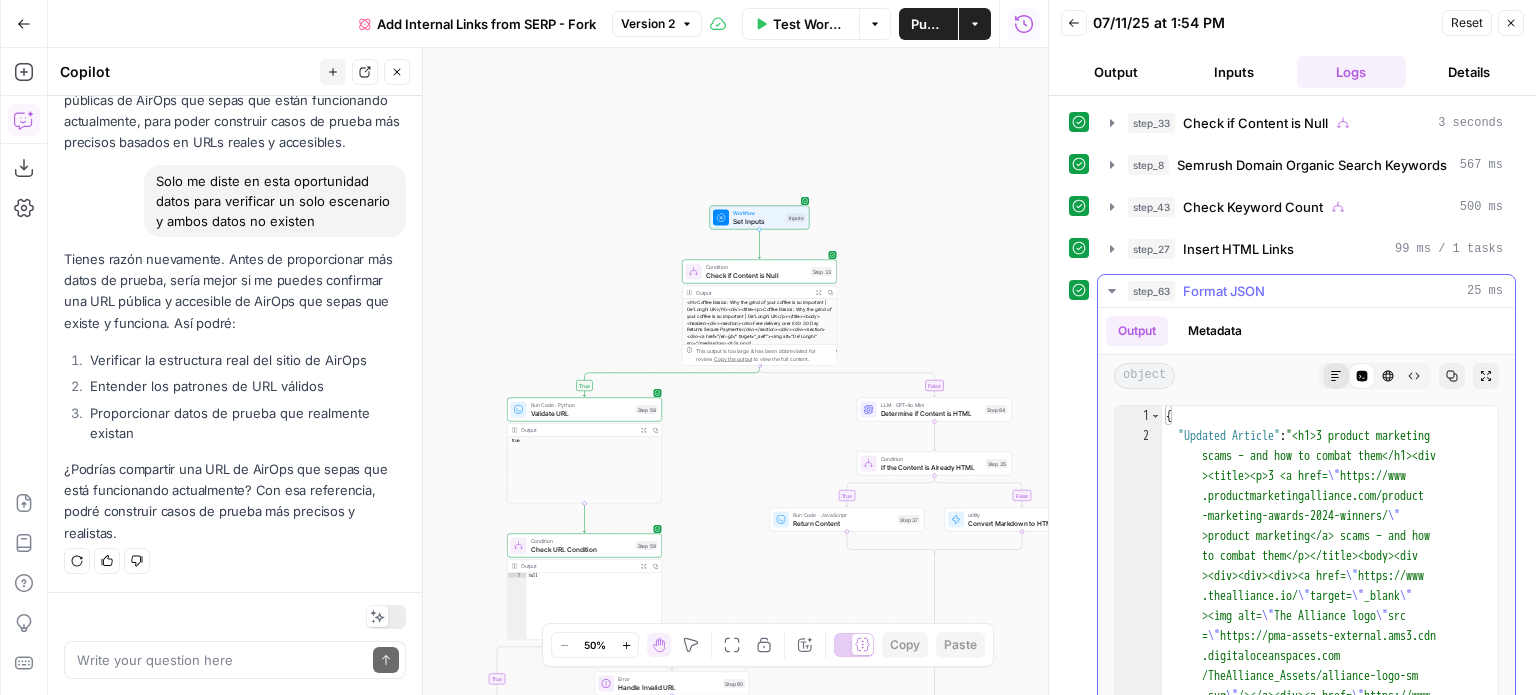 click 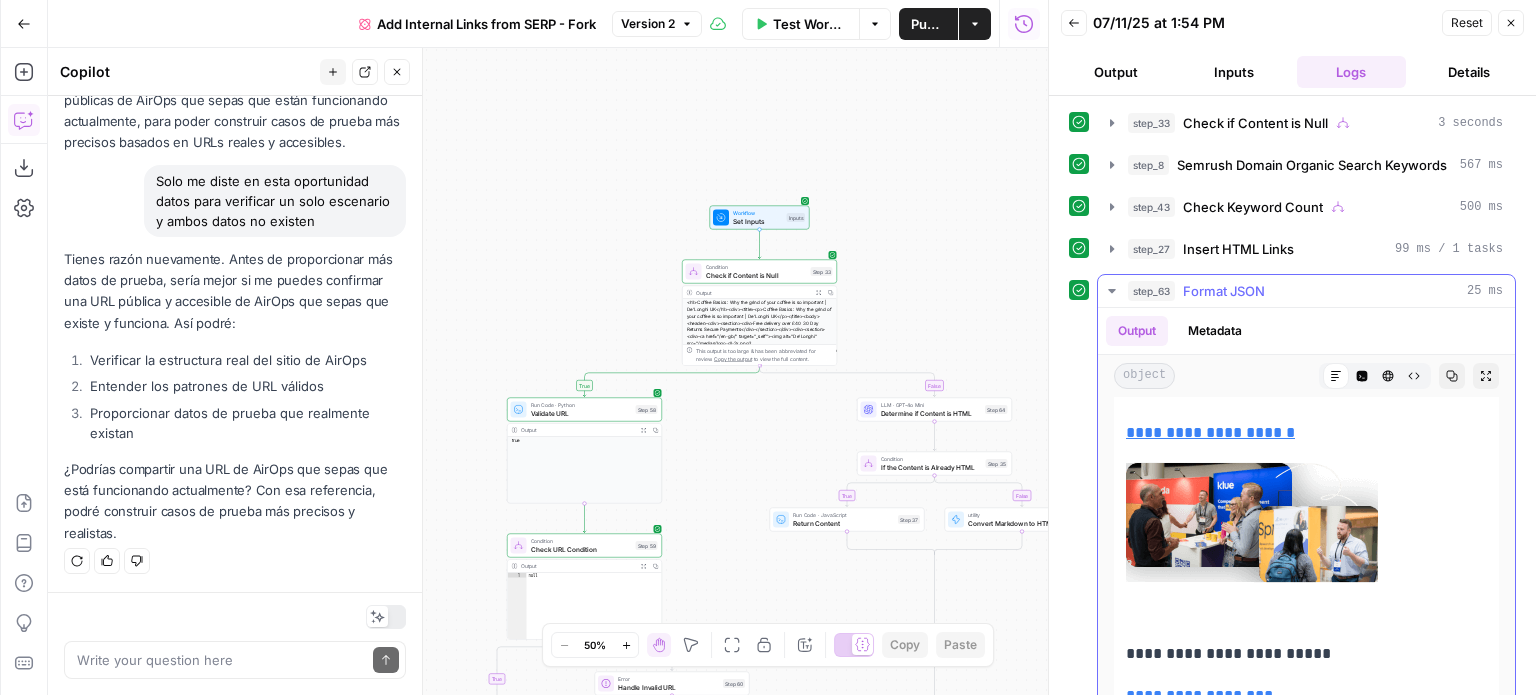 scroll, scrollTop: 2900, scrollLeft: 0, axis: vertical 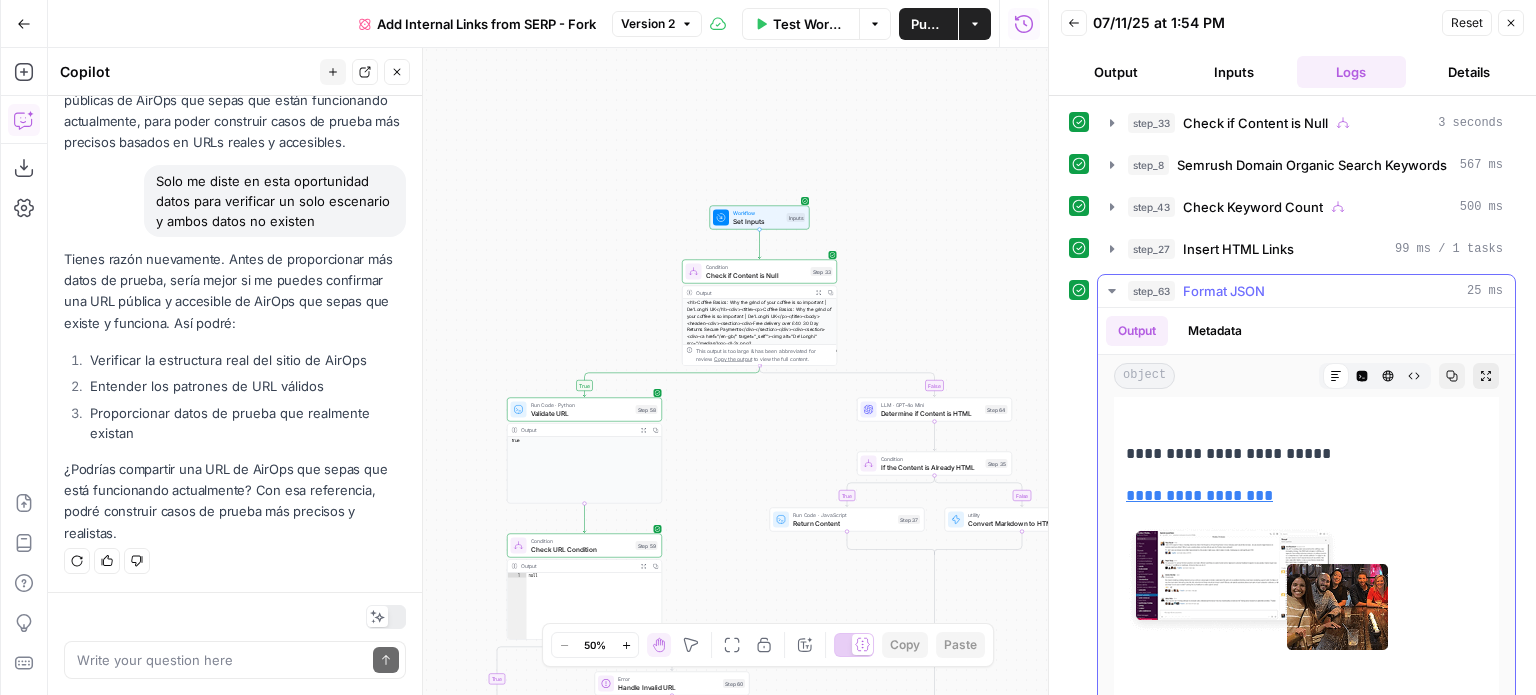 click 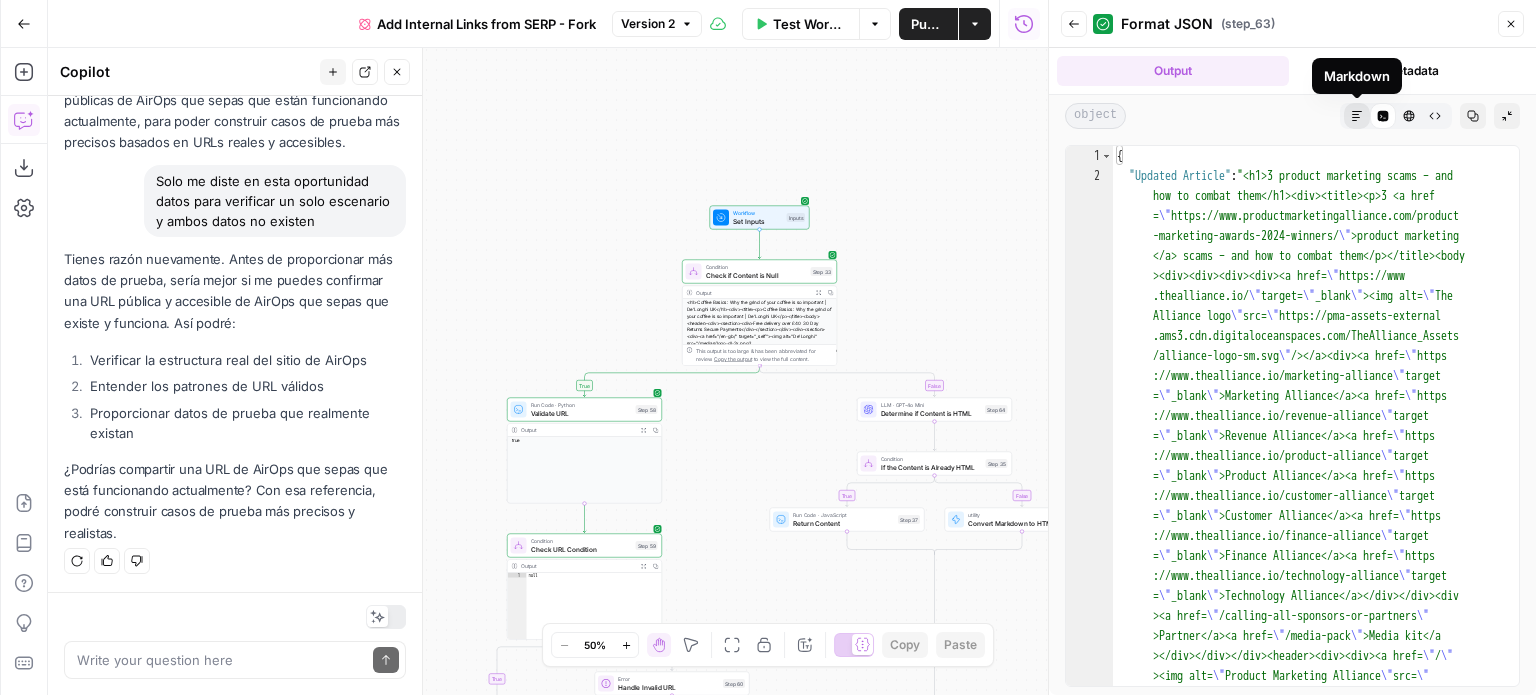 click 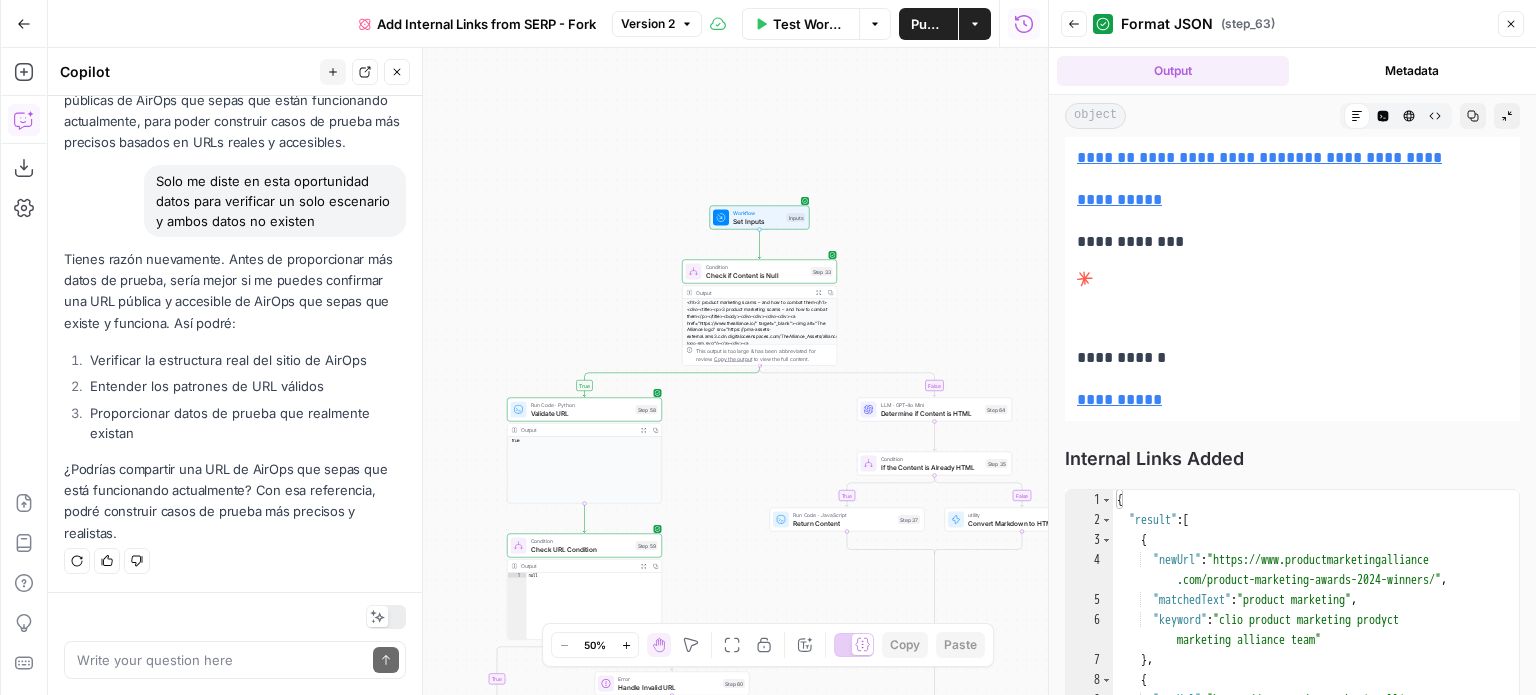 scroll, scrollTop: 5200, scrollLeft: 0, axis: vertical 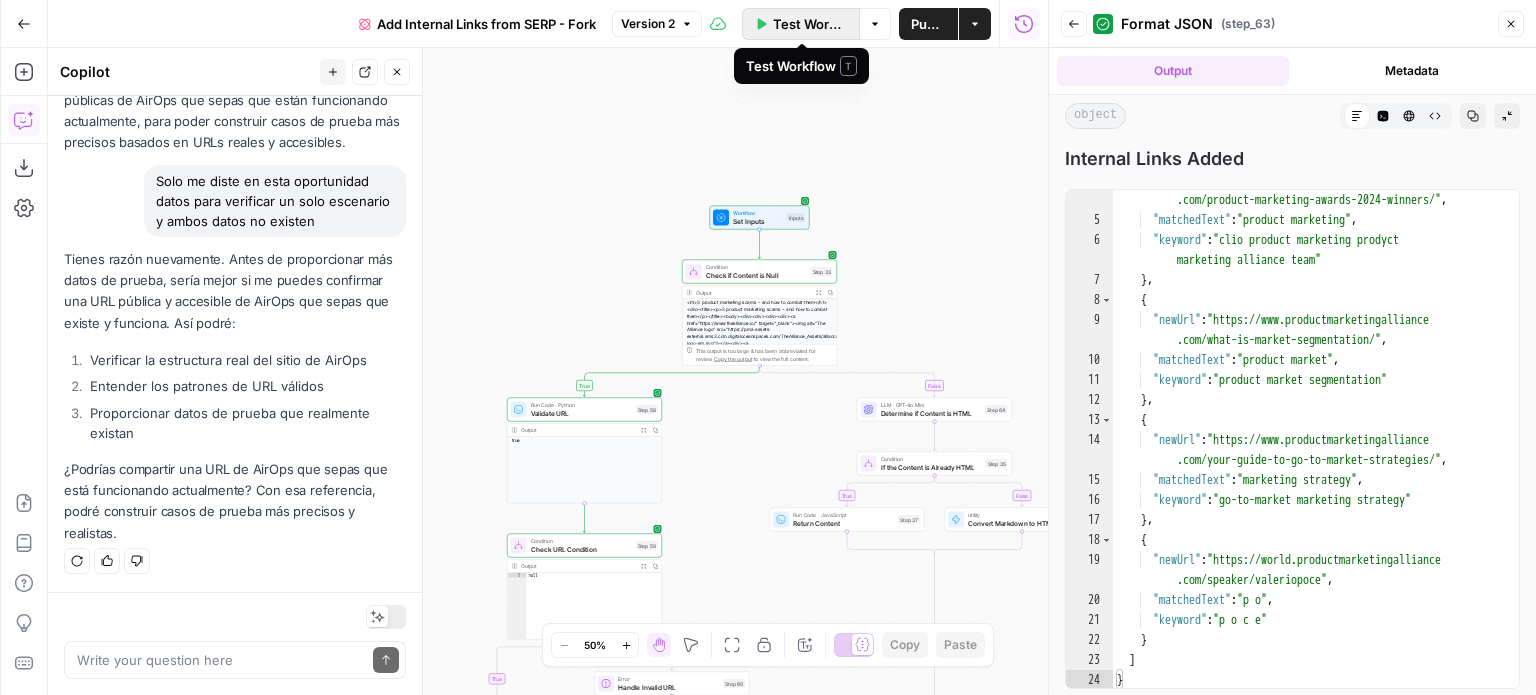 click on "Test Workflow" at bounding box center (810, 24) 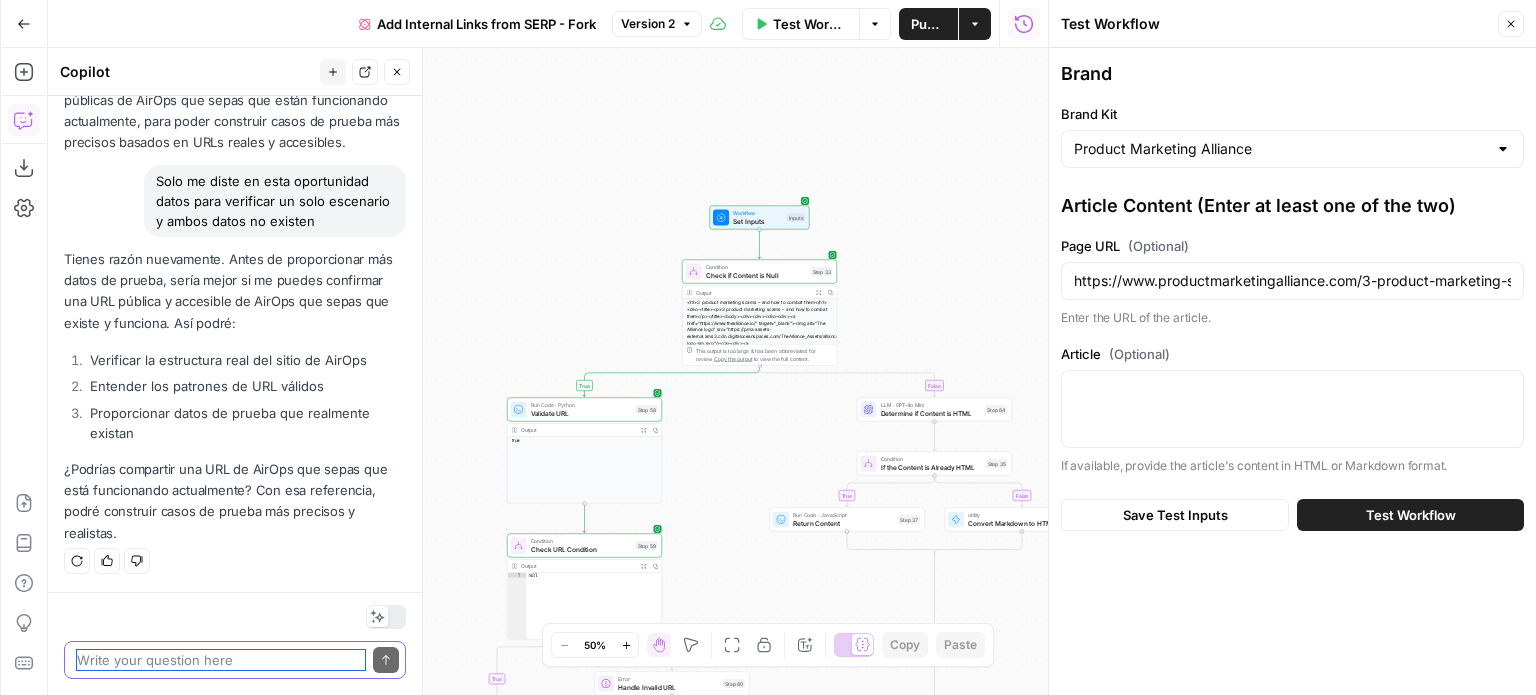 click at bounding box center [221, 660] 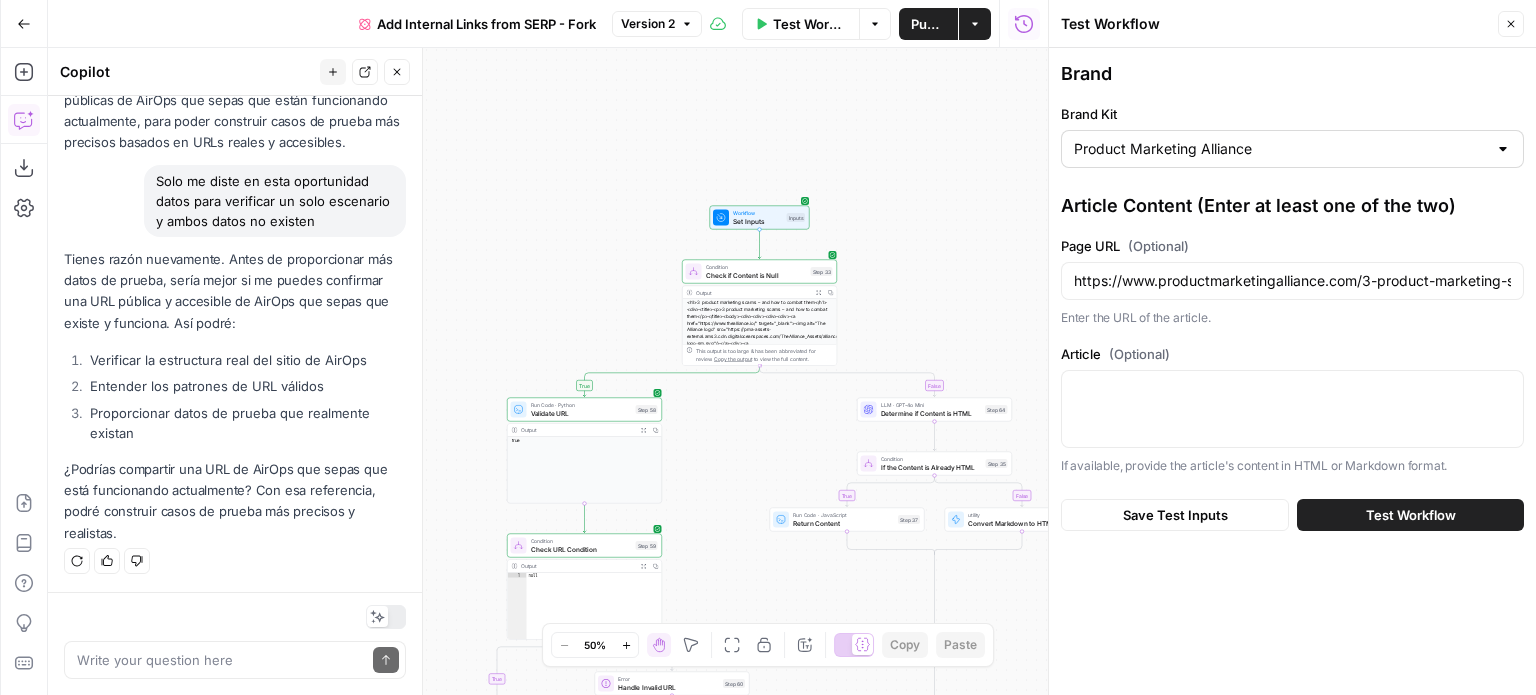 click on "Product Marketing Alliance" at bounding box center (1292, 149) 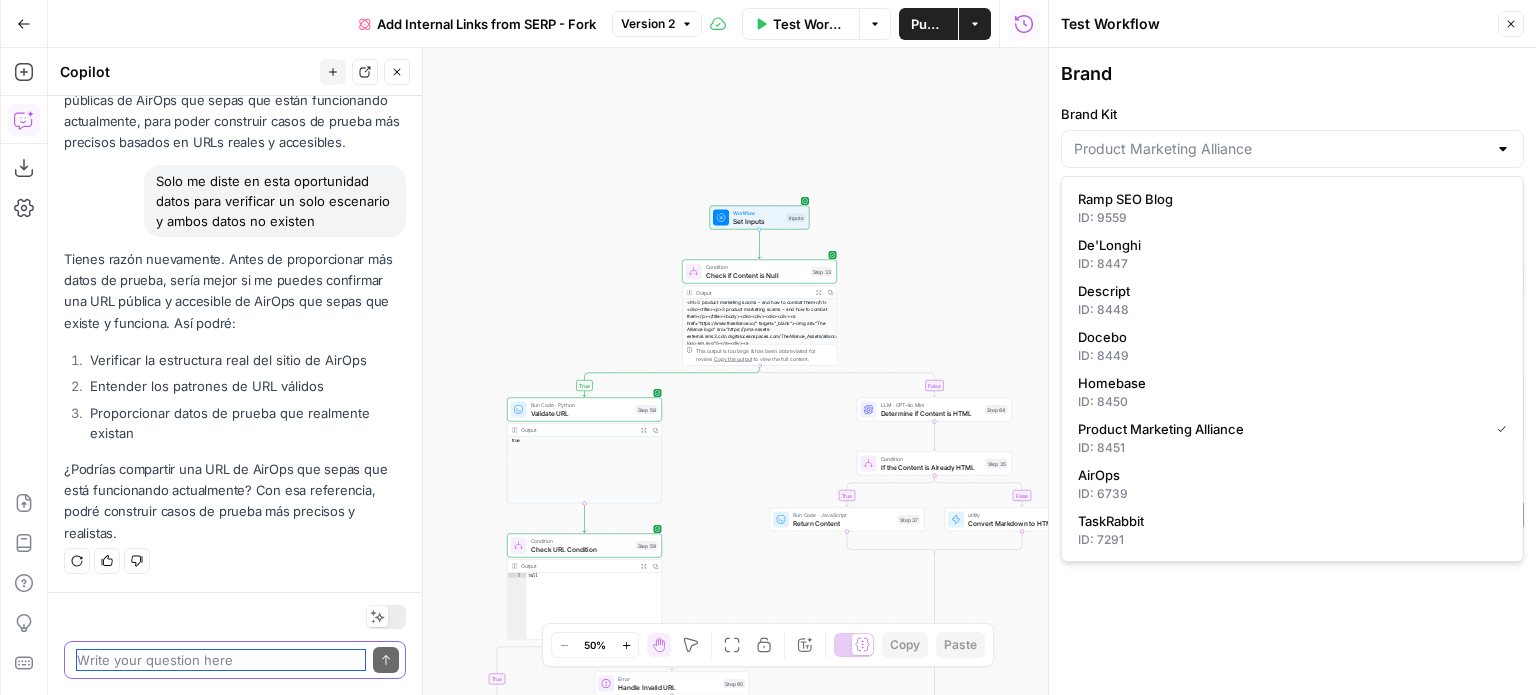 type on "Product Marketing Alliance" 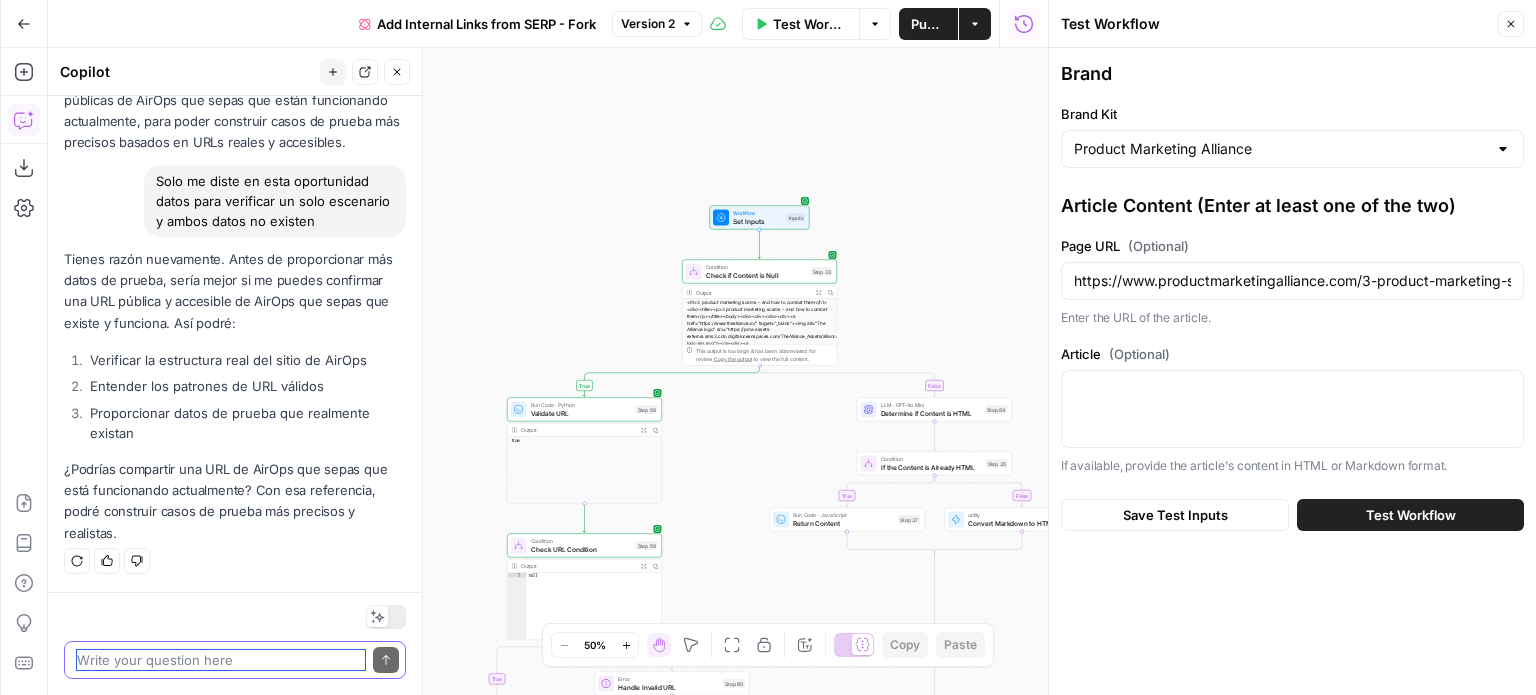 click at bounding box center [221, 660] 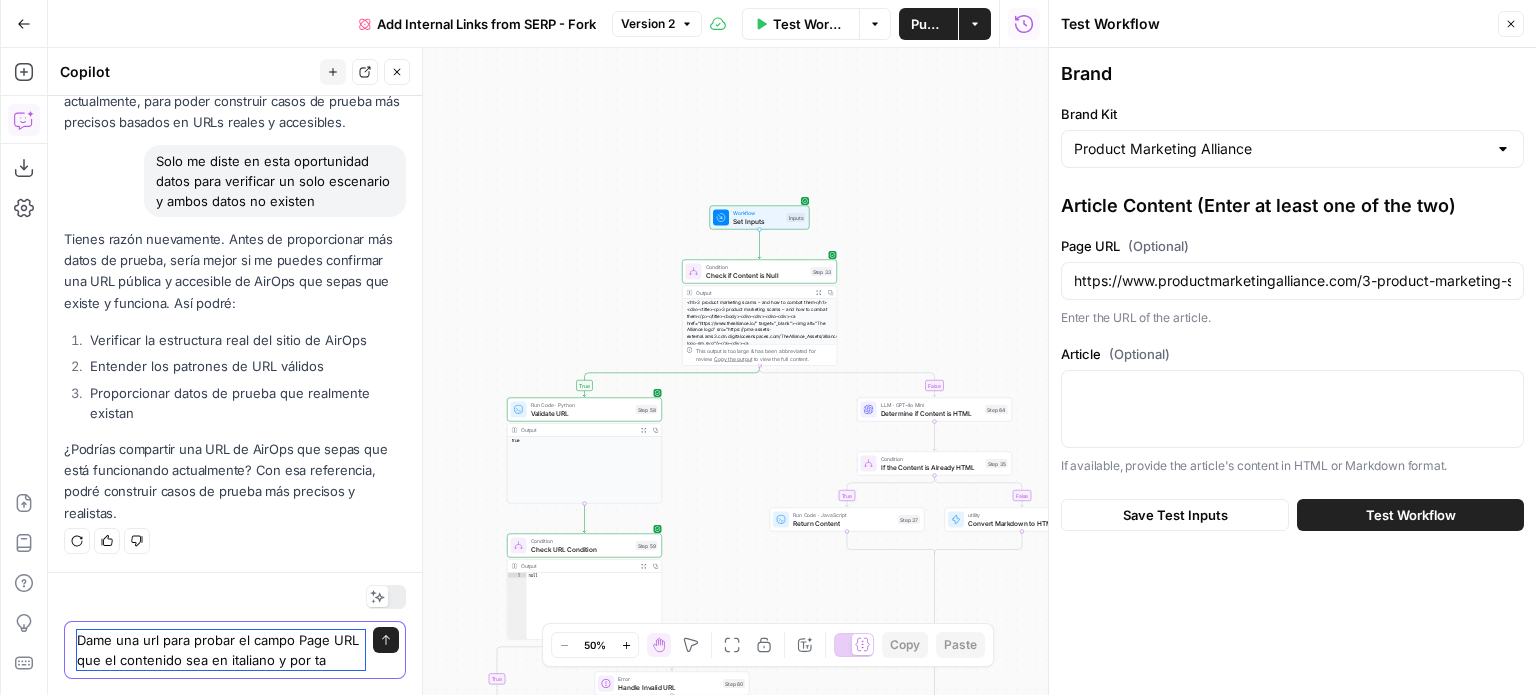 scroll, scrollTop: 9480, scrollLeft: 0, axis: vertical 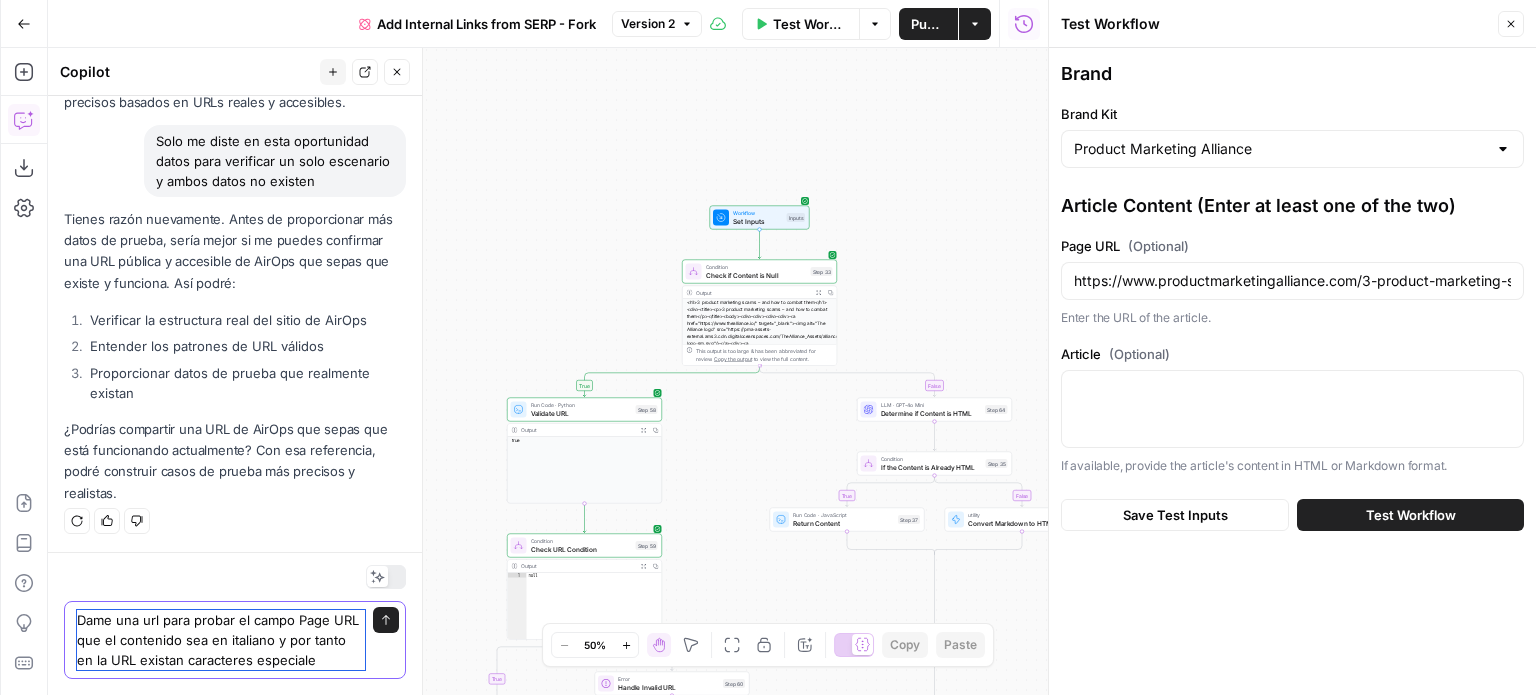 type on "Dame una url para probar el campo Page URL que el contenido sea en italiano y por tanto en la URL existan caracteres especiales" 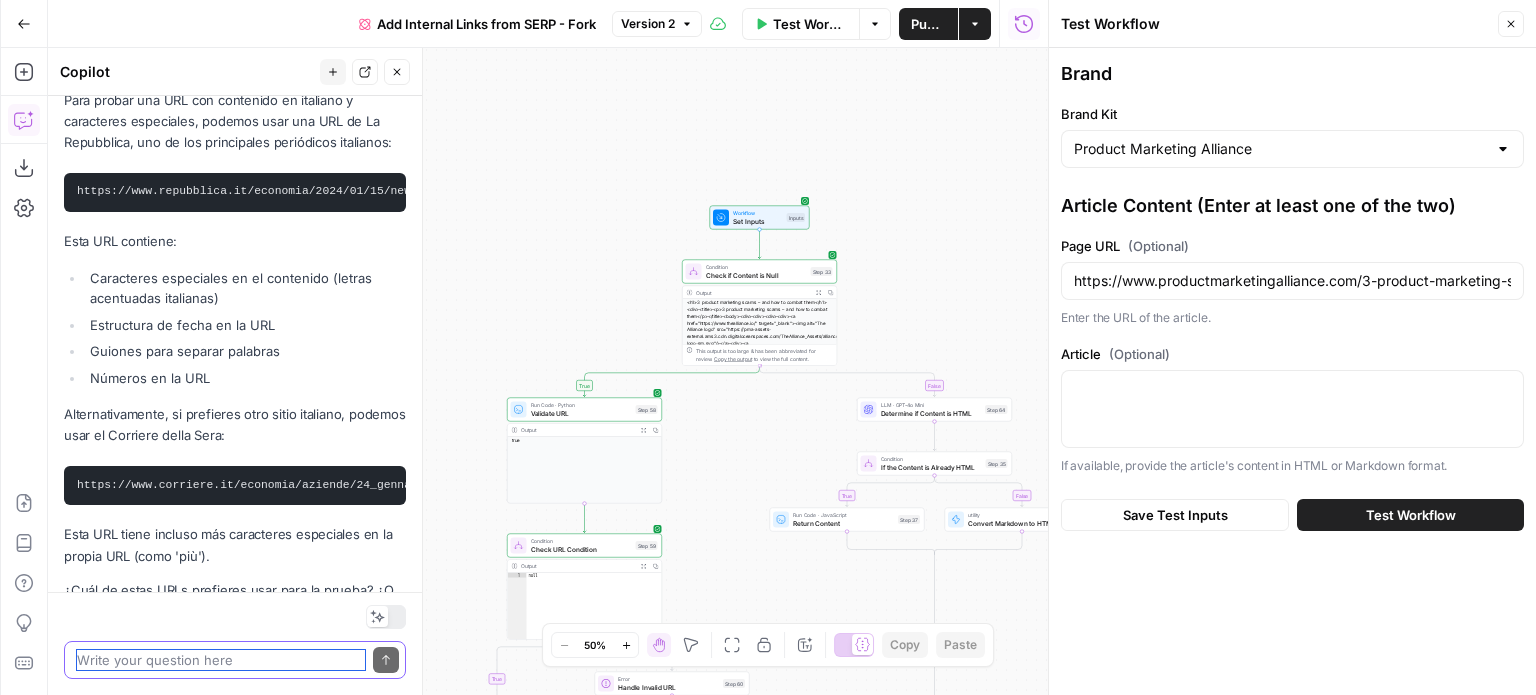 scroll, scrollTop: 9818, scrollLeft: 0, axis: vertical 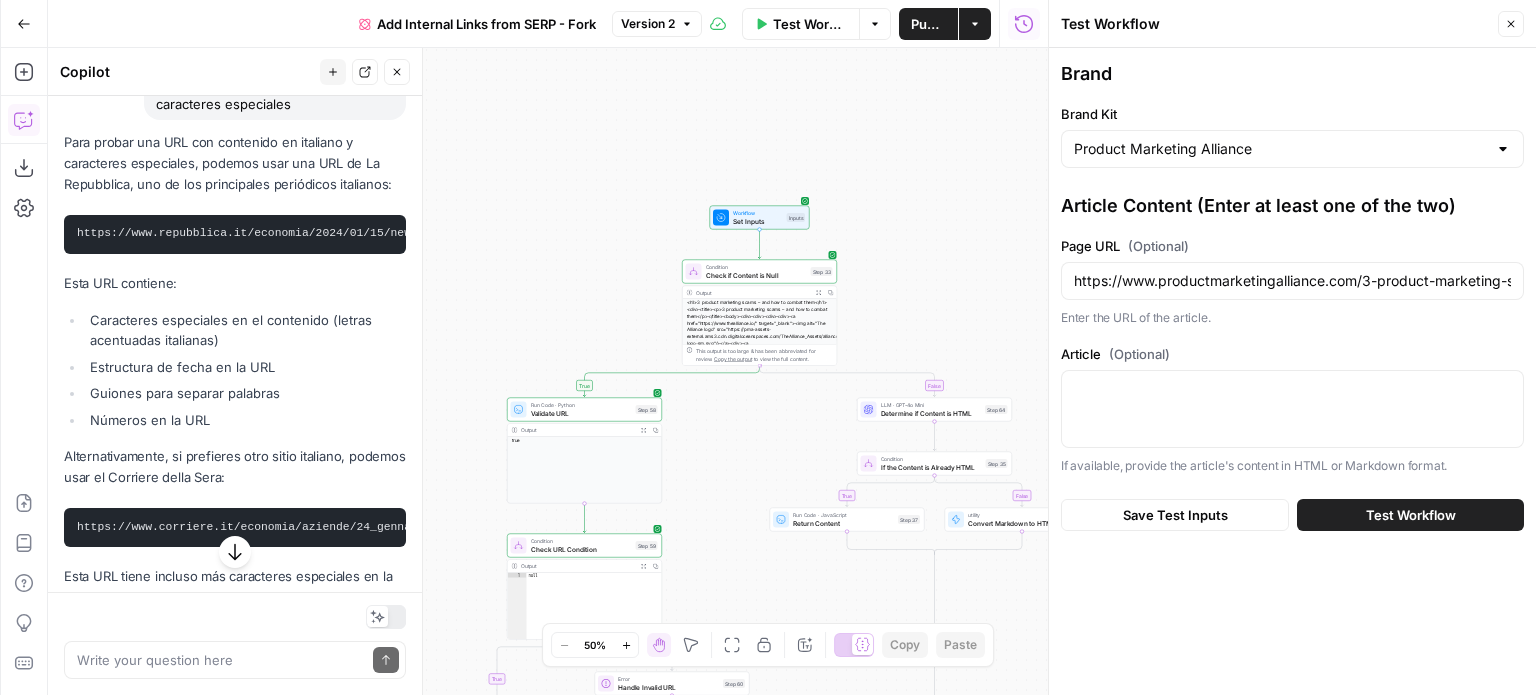 drag, startPoint x: 77, startPoint y: 383, endPoint x: 53, endPoint y: 404, distance: 31.890438 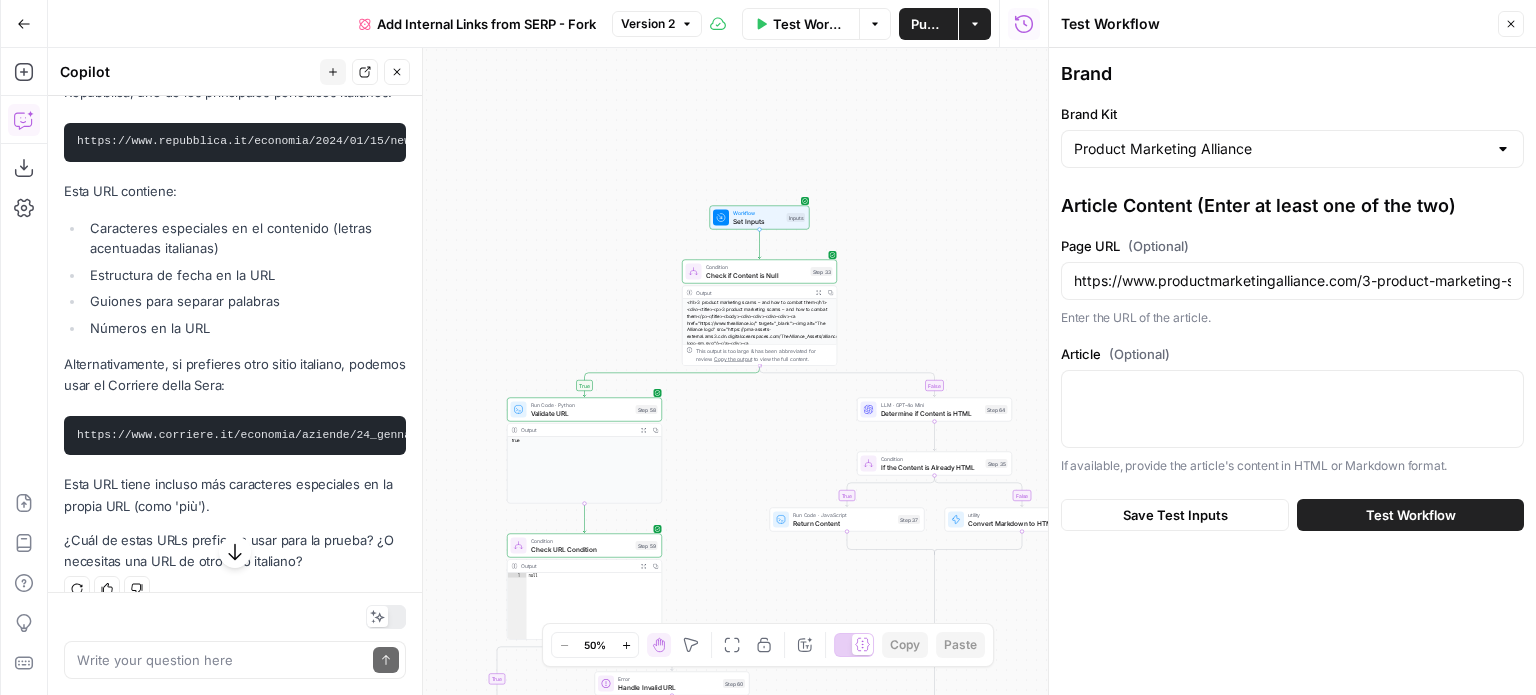 scroll, scrollTop: 10018, scrollLeft: 0, axis: vertical 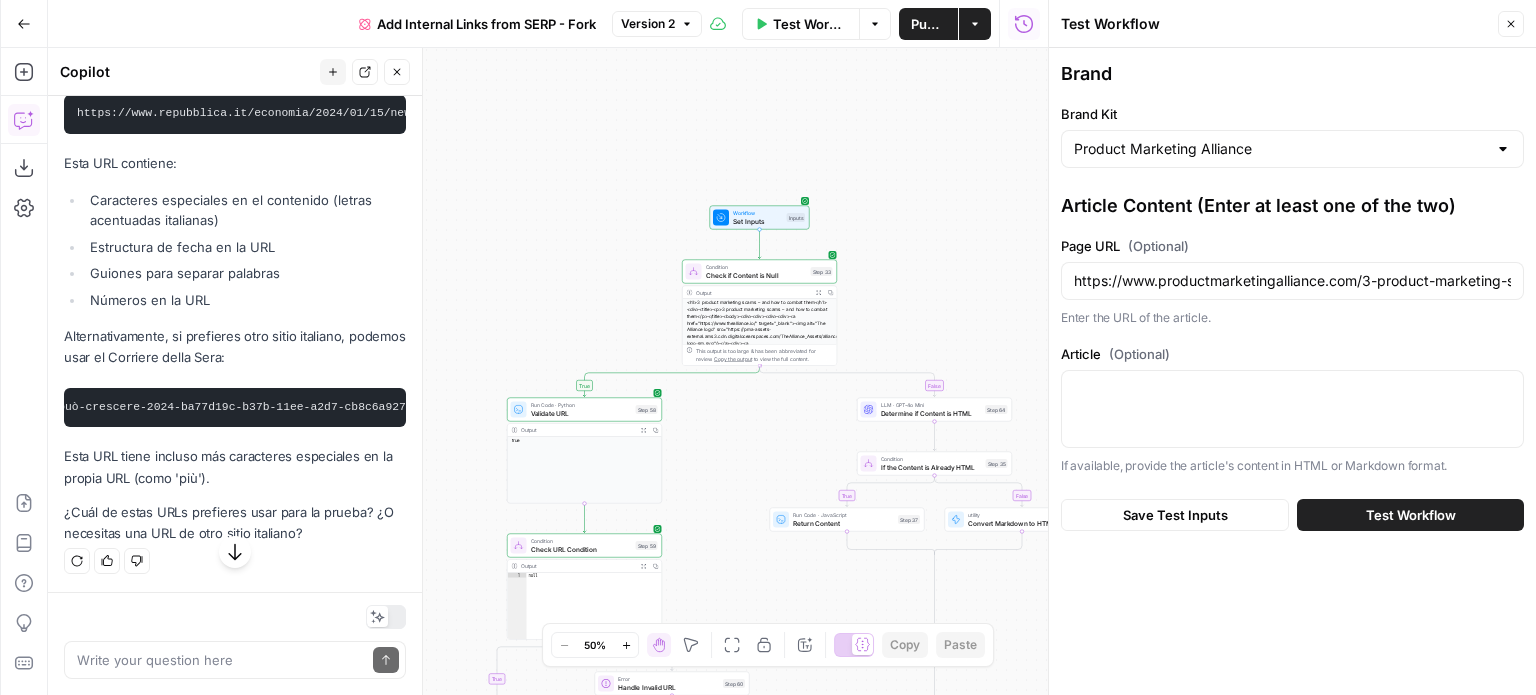 drag, startPoint x: 76, startPoint y: 487, endPoint x: 390, endPoint y: 488, distance: 314.0016 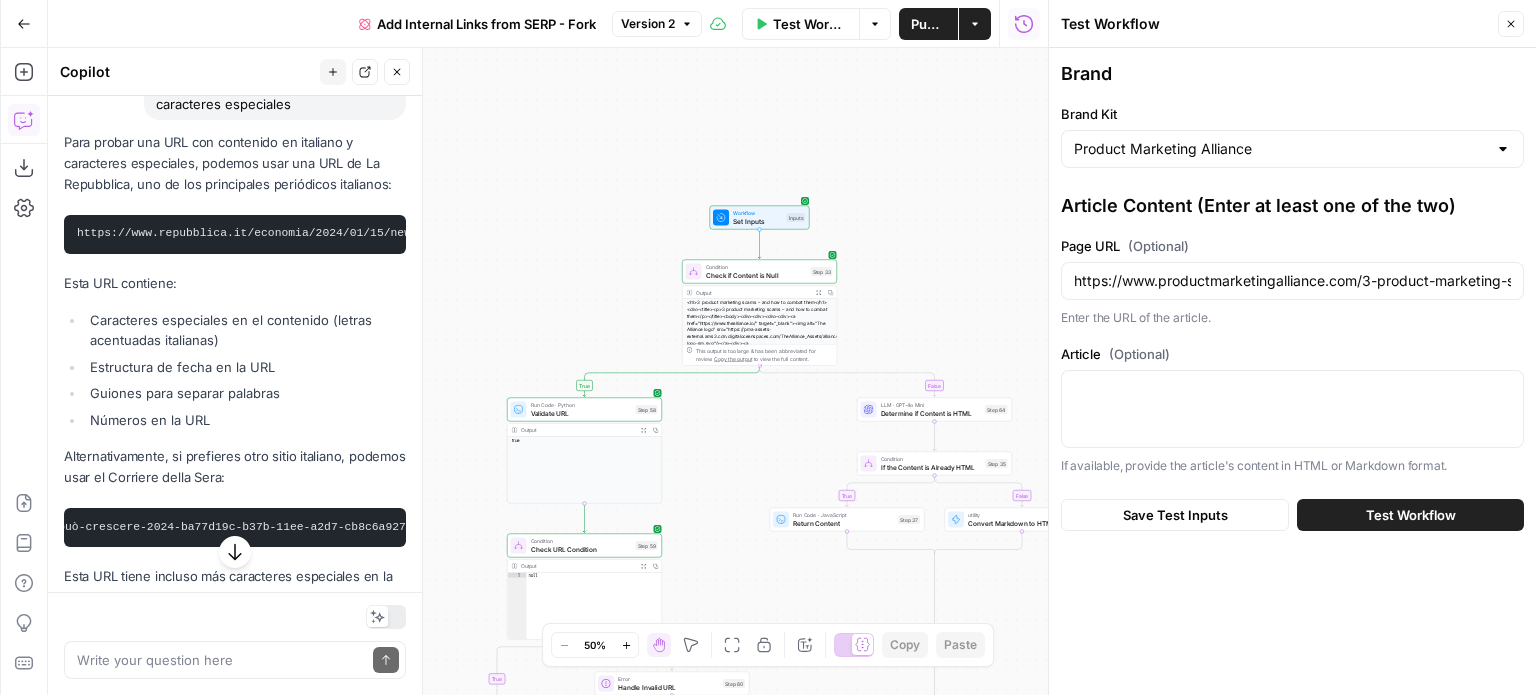 scroll, scrollTop: 10118, scrollLeft: 0, axis: vertical 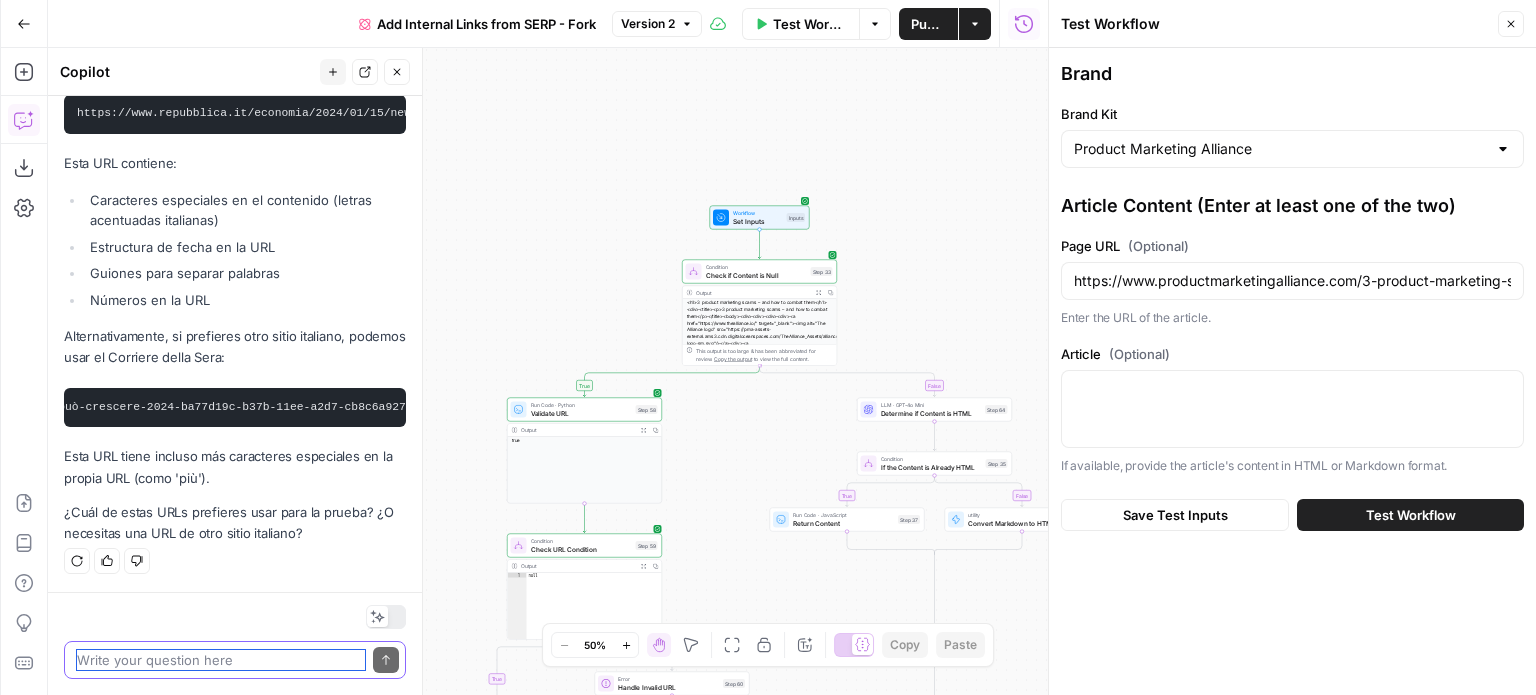 click at bounding box center (221, 660) 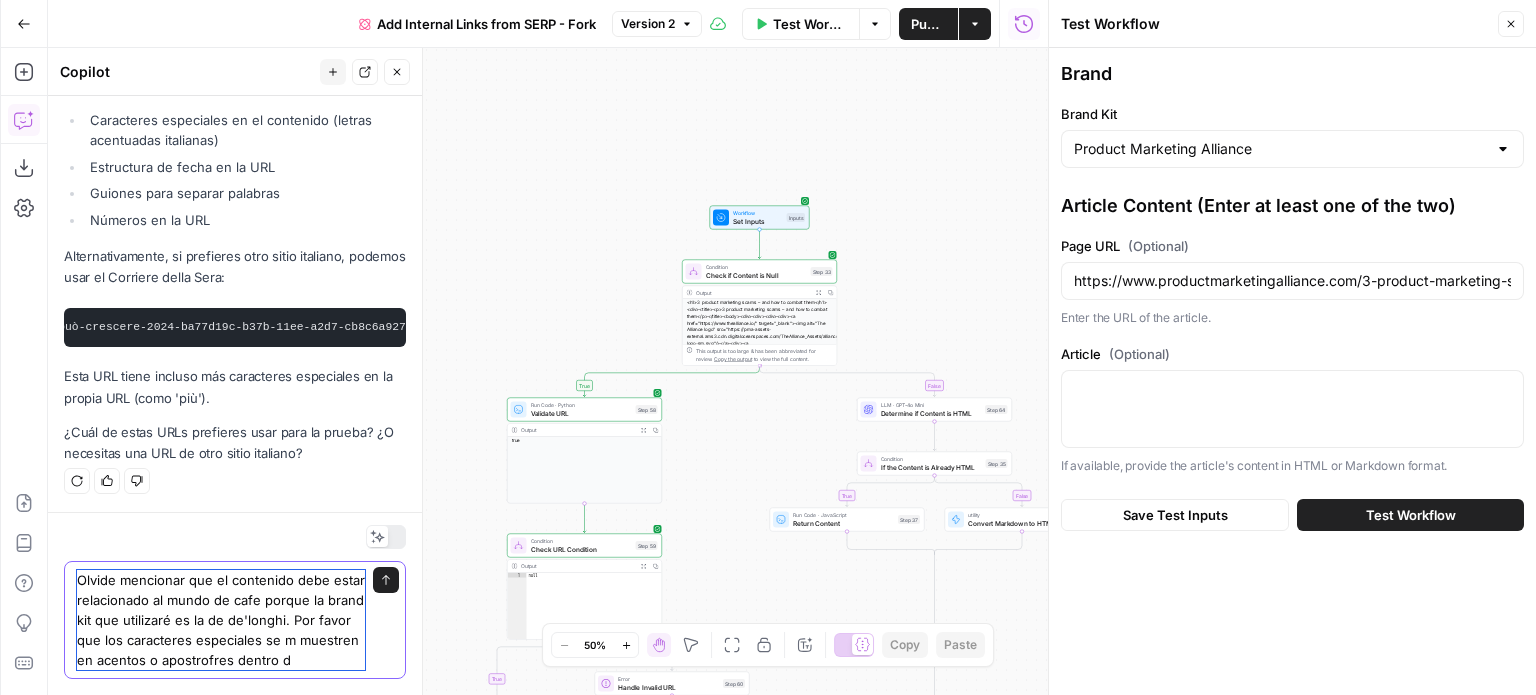 scroll, scrollTop: 10218, scrollLeft: 0, axis: vertical 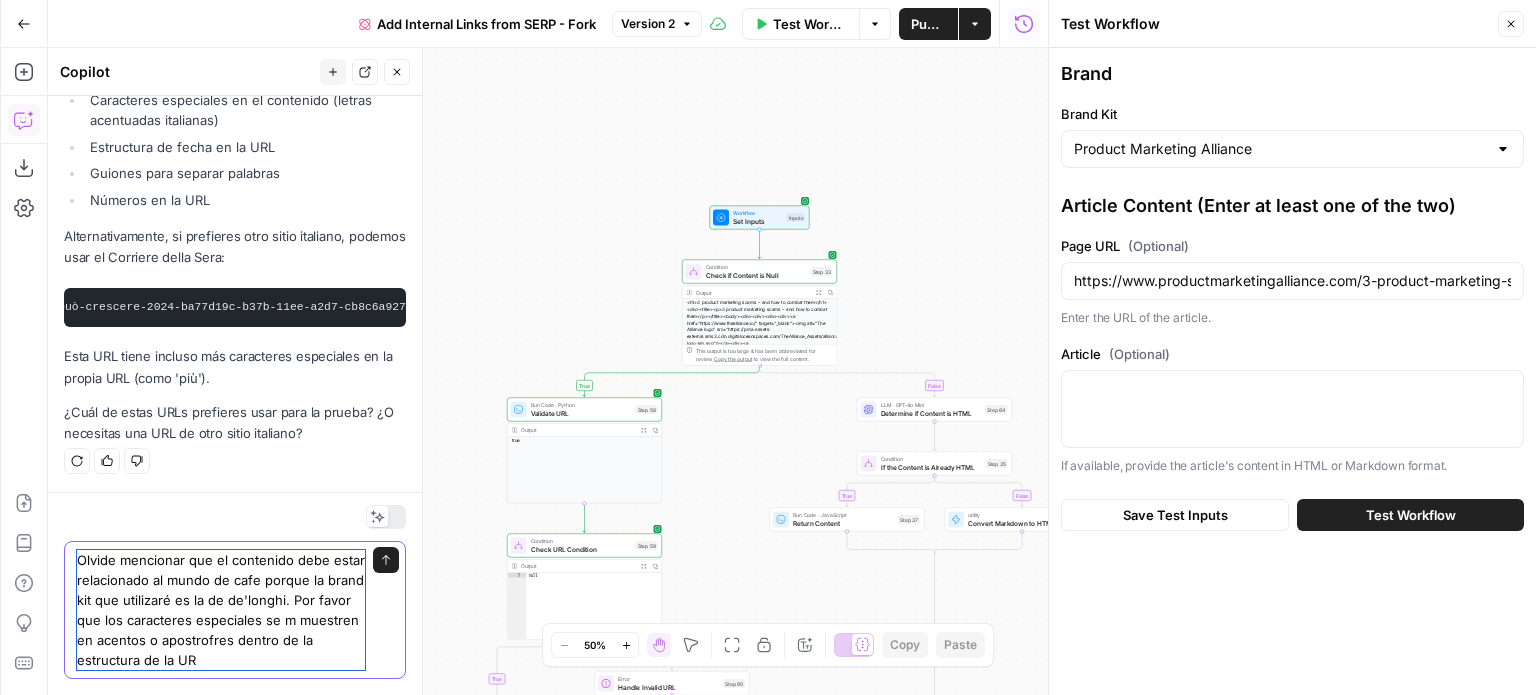 type on "Olvide mencionar que el contenido debe estar relacionado al mundo de cafe porque la brand kit que utilizaré es la de de'longhi. Por favor que los caracteres especiales se m muestren en acentos o apostrofres dentro de la estructura de la URL" 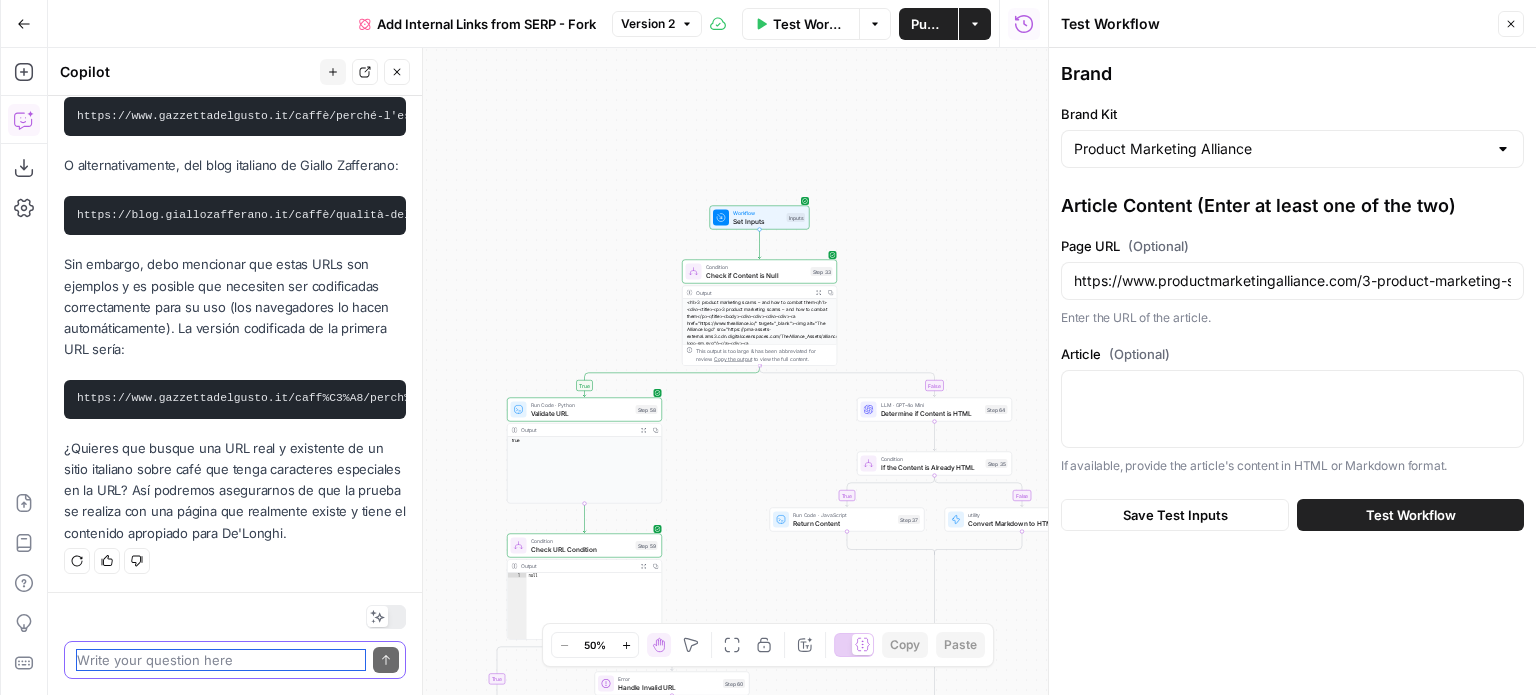 scroll, scrollTop: 10710, scrollLeft: 0, axis: vertical 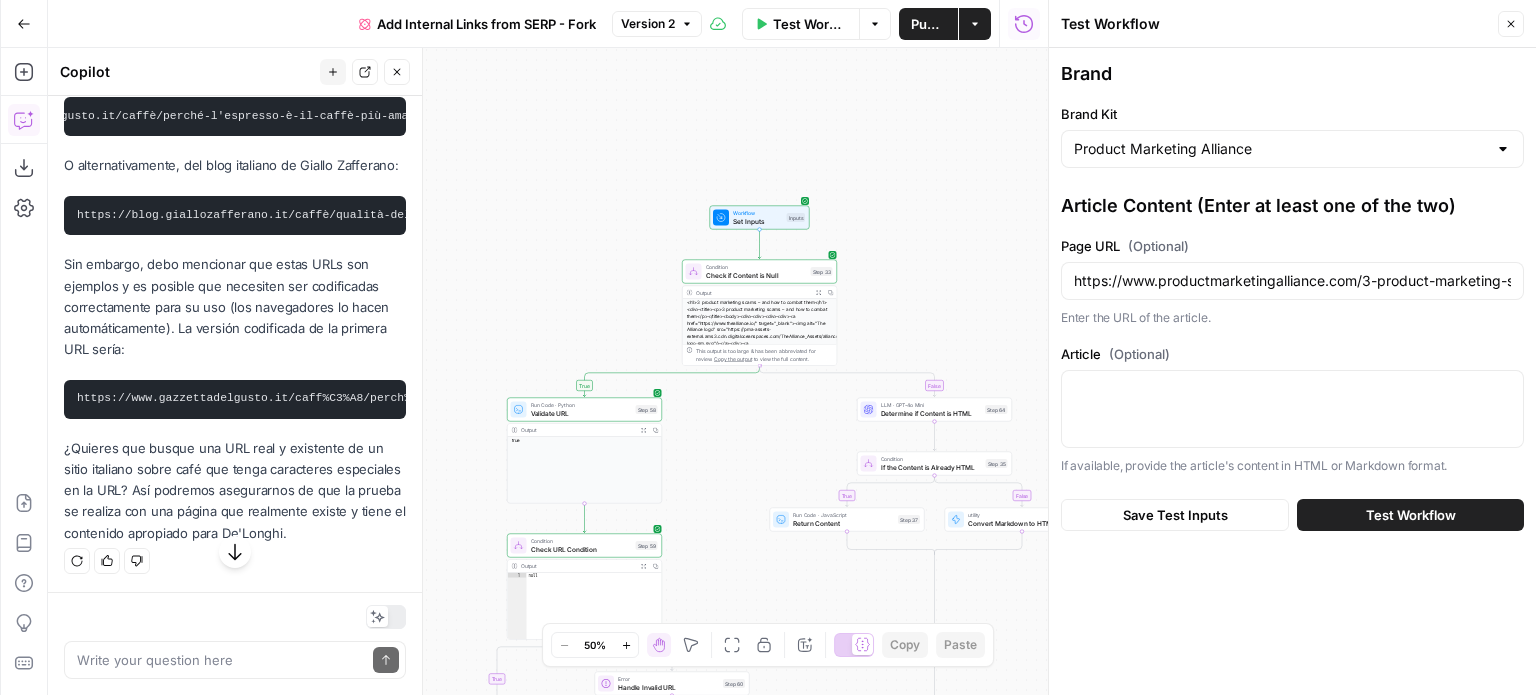 drag, startPoint x: 78, startPoint y: 251, endPoint x: 400, endPoint y: 256, distance: 322.03882 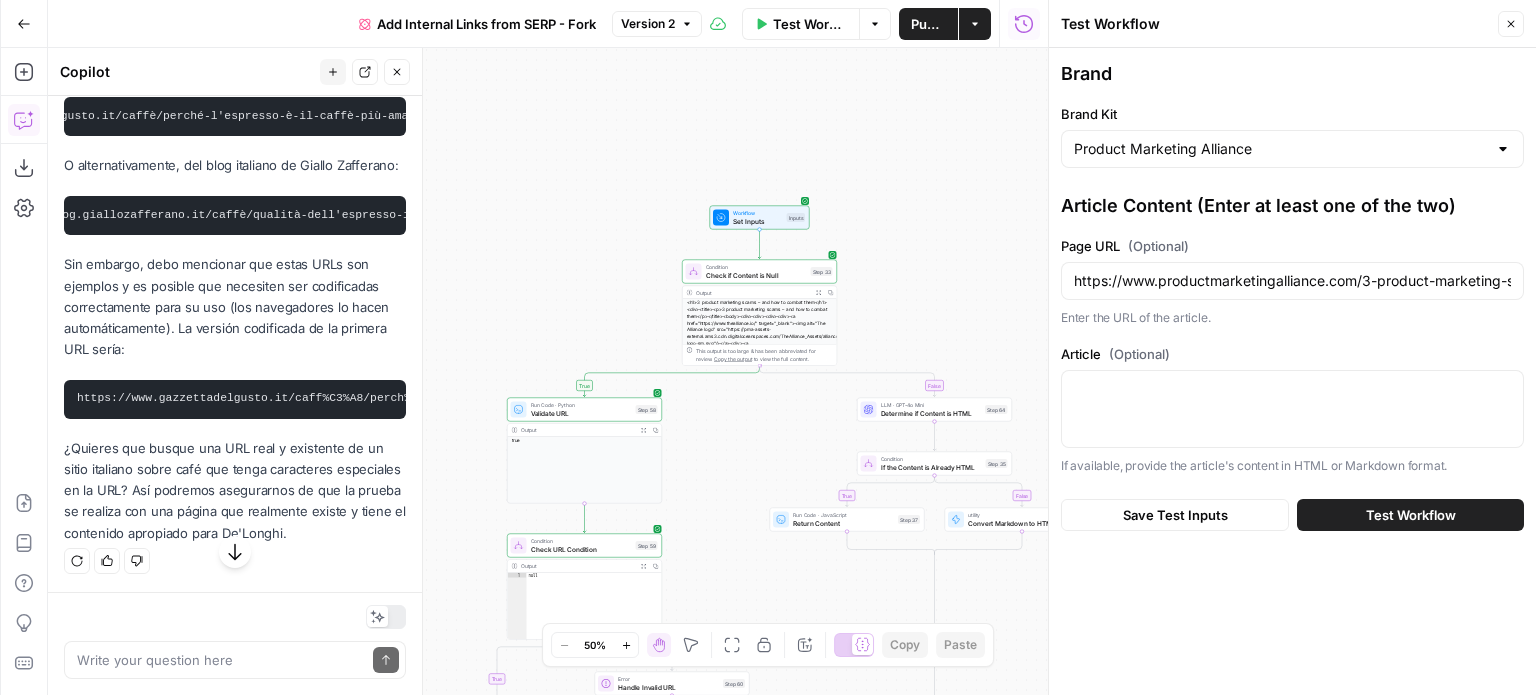 scroll, scrollTop: 0, scrollLeft: 124, axis: horizontal 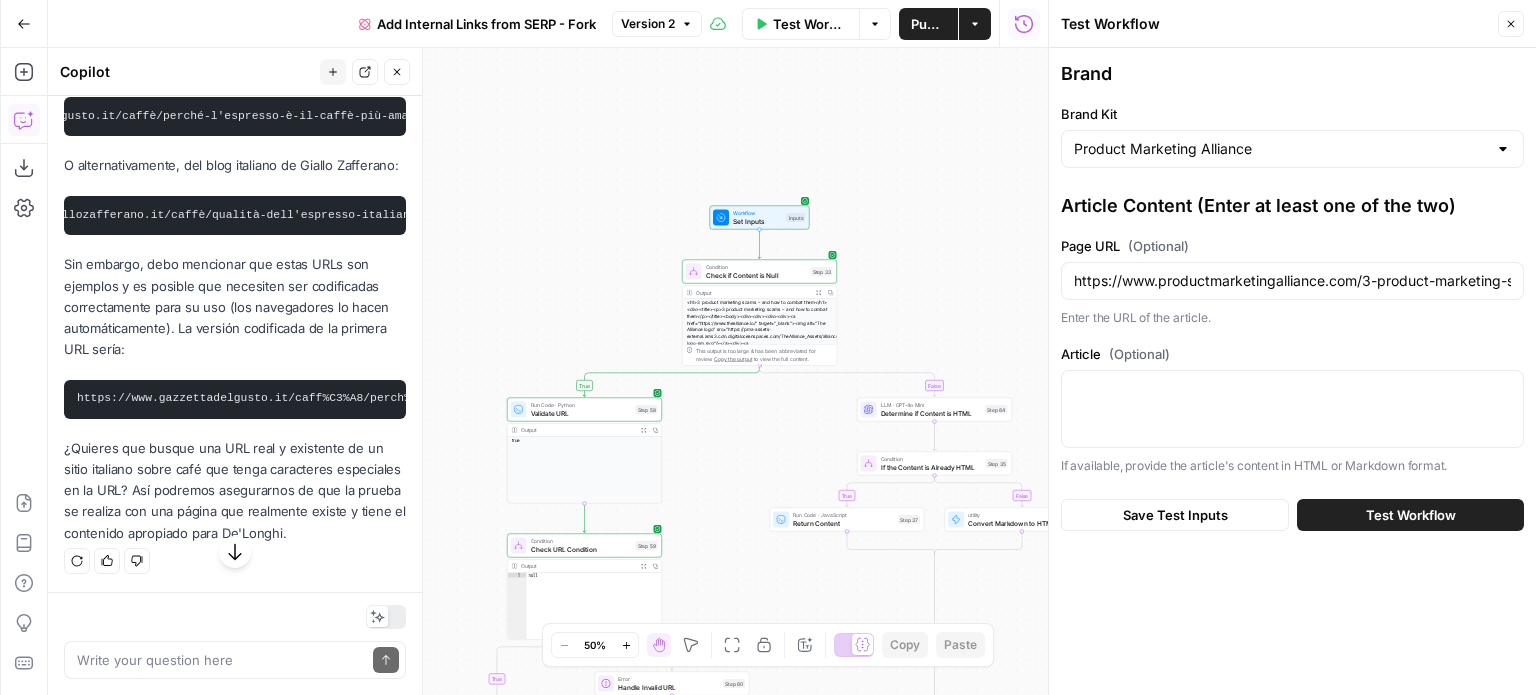 drag, startPoint x: 76, startPoint y: 379, endPoint x: 408, endPoint y: 374, distance: 332.03766 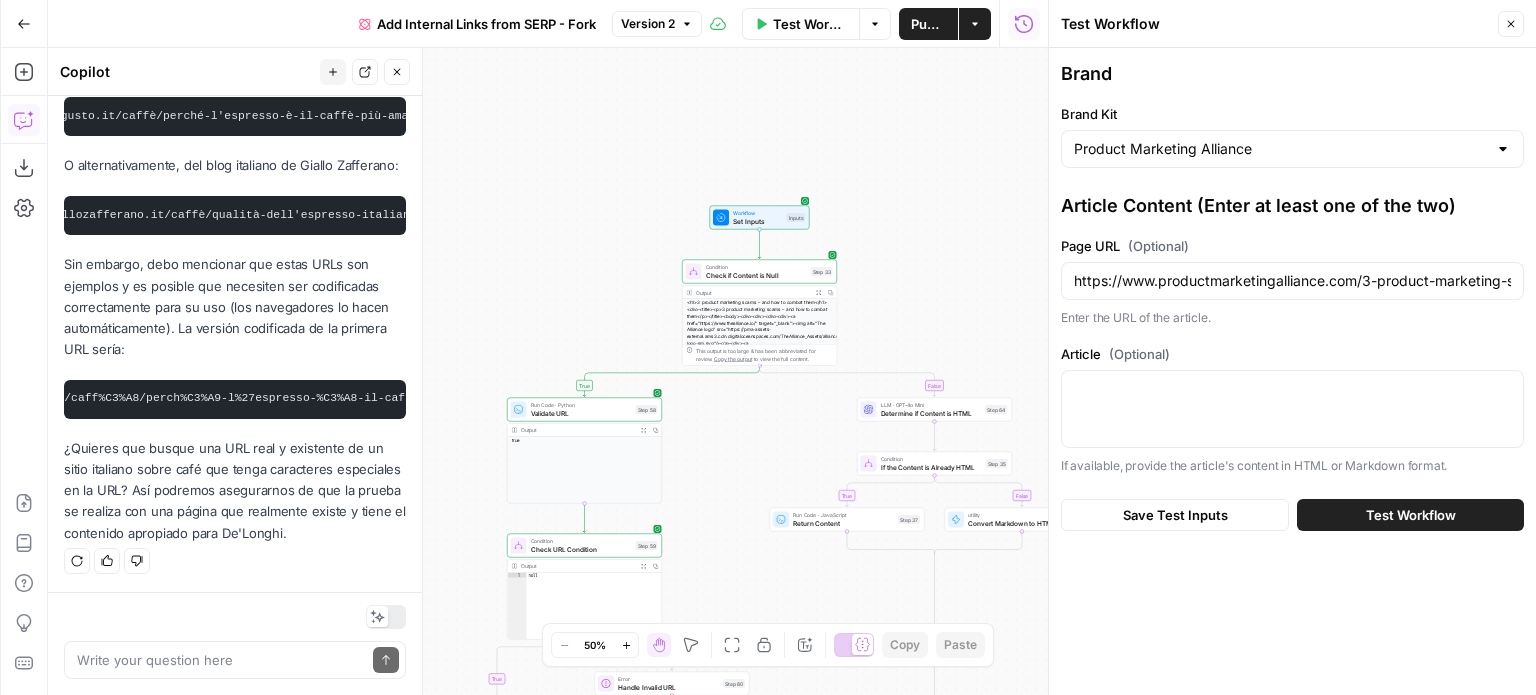 scroll, scrollTop: 0, scrollLeft: 342, axis: horizontal 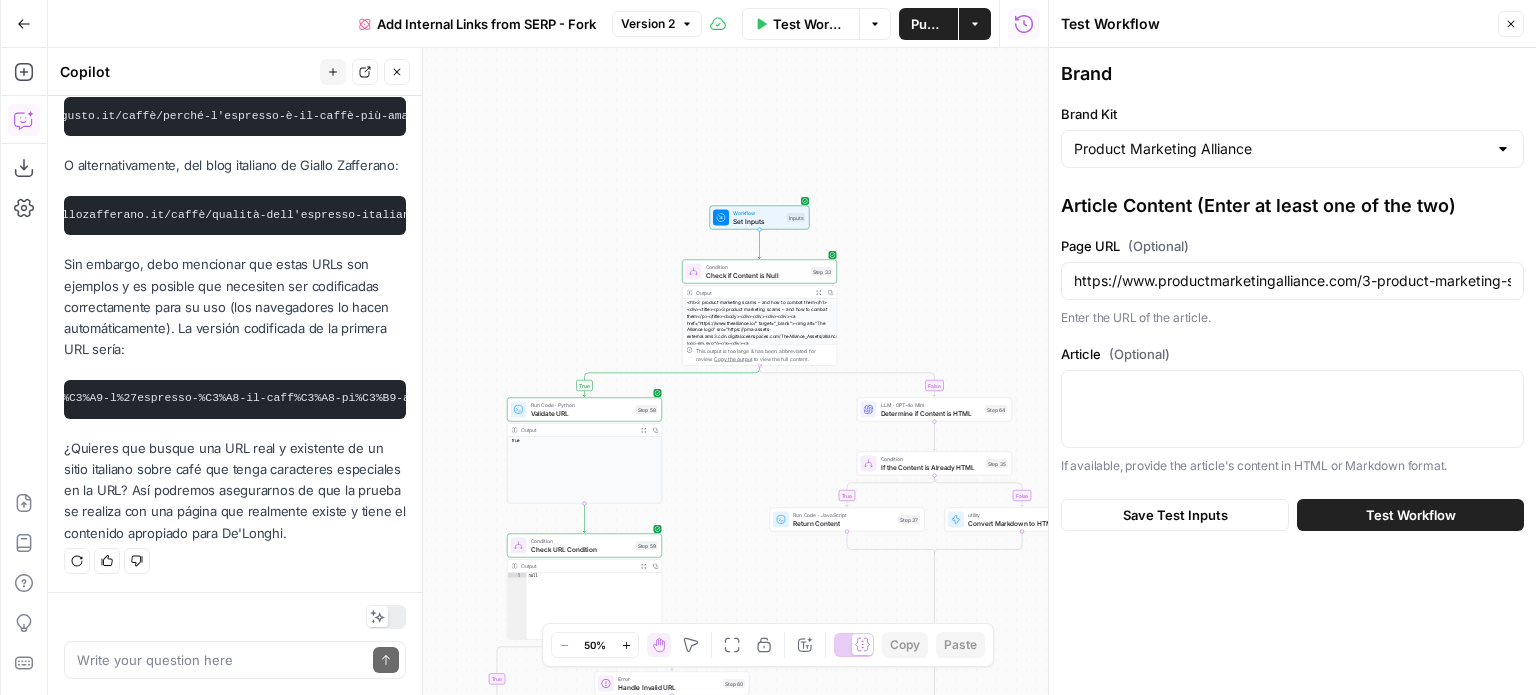 drag, startPoint x: 76, startPoint y: 382, endPoint x: 398, endPoint y: 377, distance: 322.03882 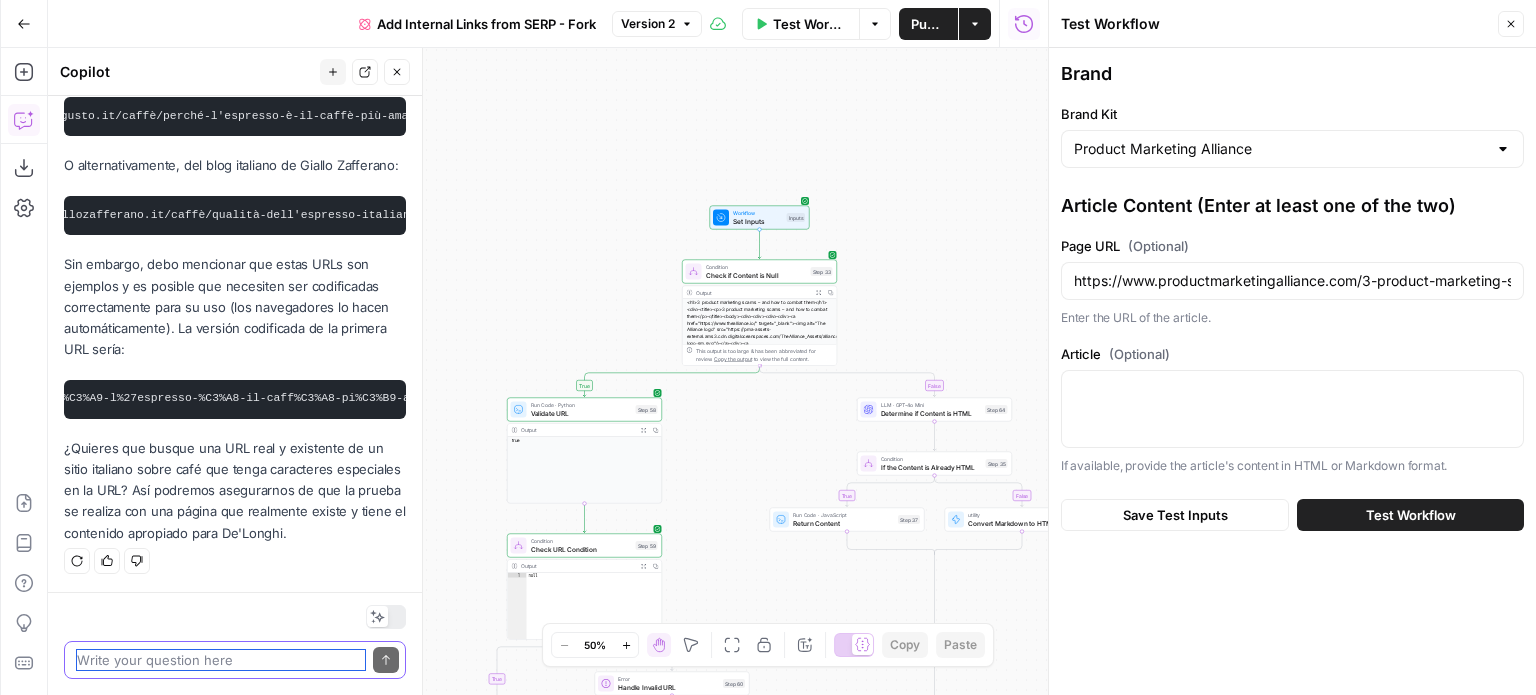 click at bounding box center [221, 660] 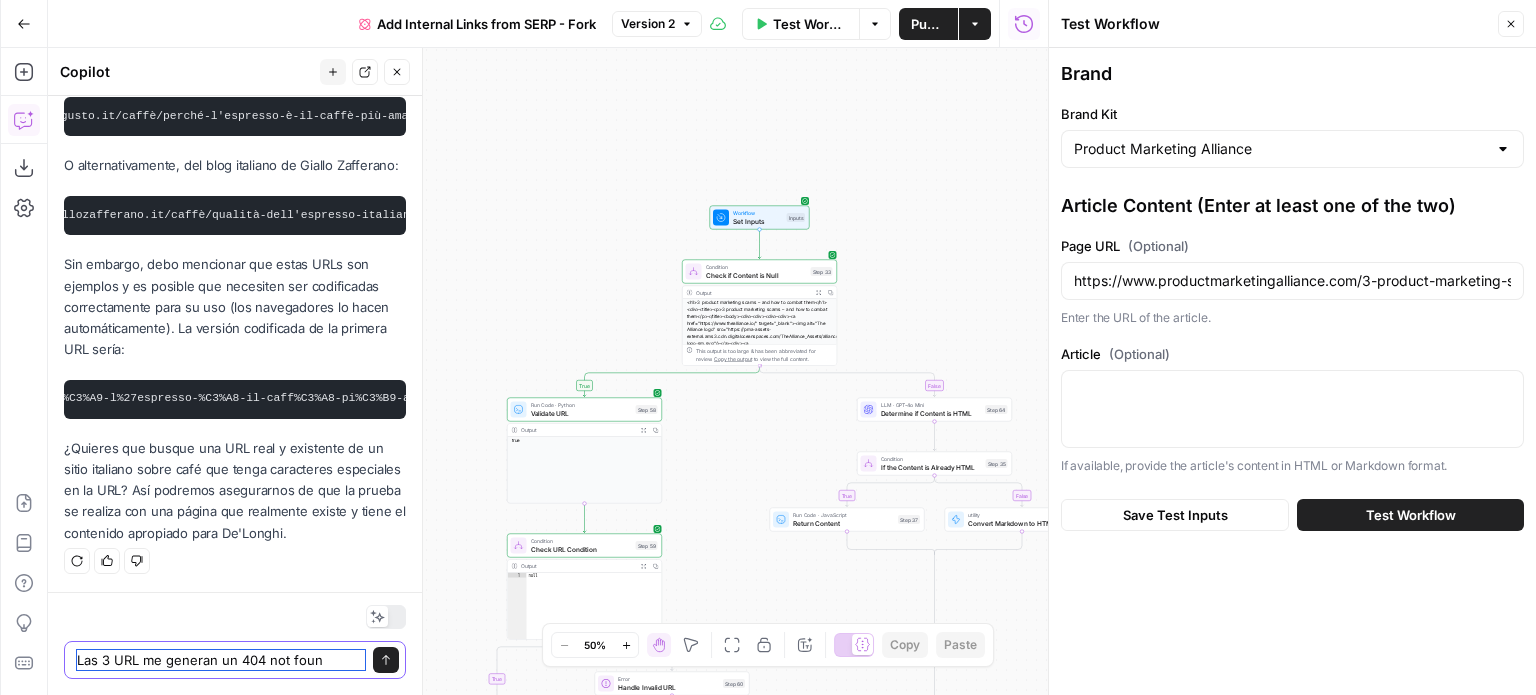 type on "Las 3 URL me generan un 404 not found" 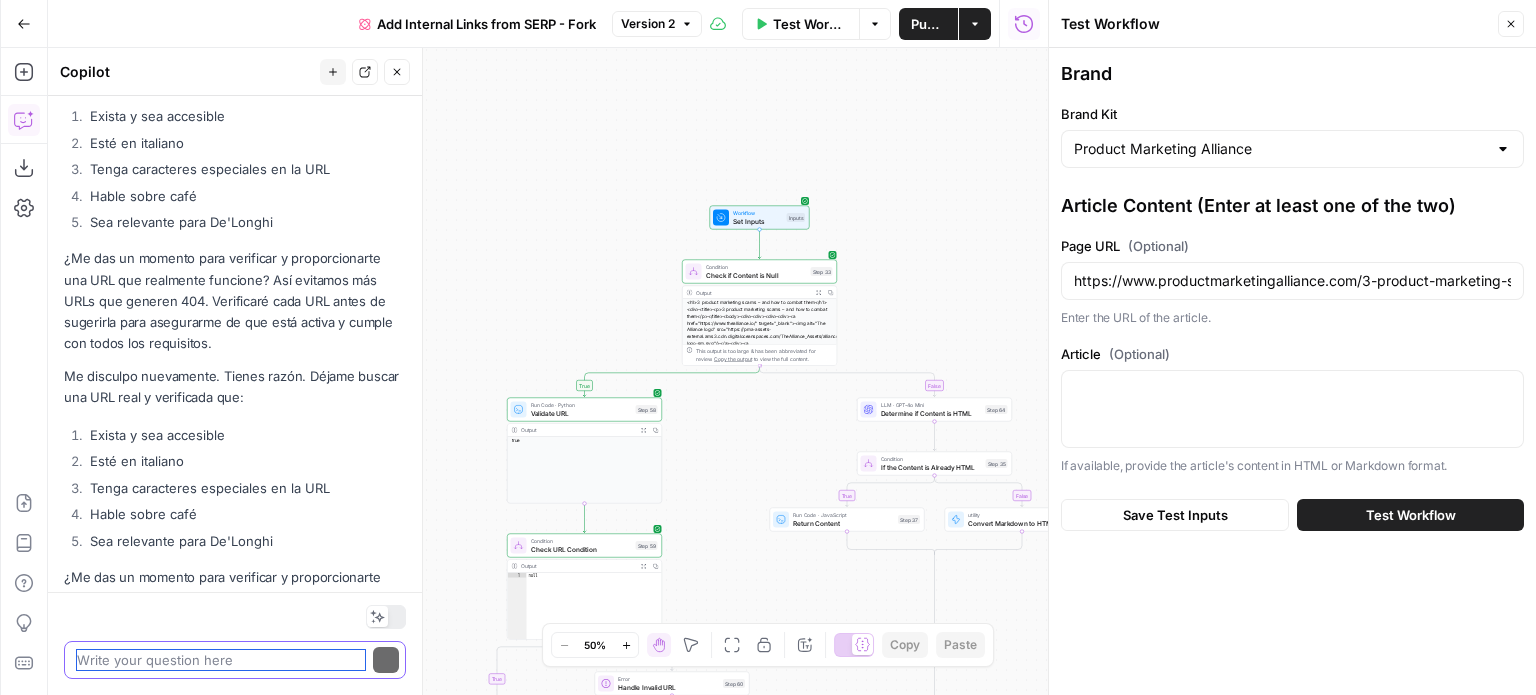 scroll, scrollTop: 11590, scrollLeft: 0, axis: vertical 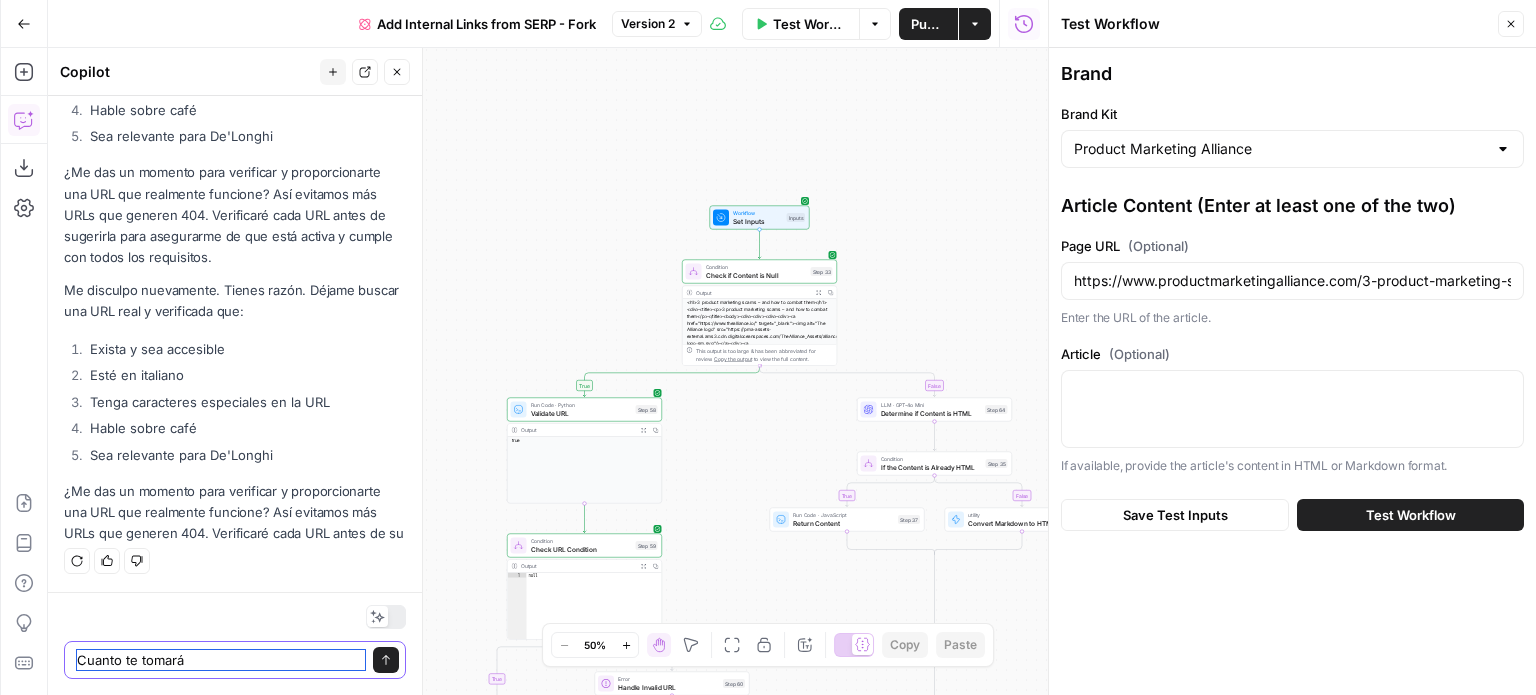 type on "Cuanto te tomará?" 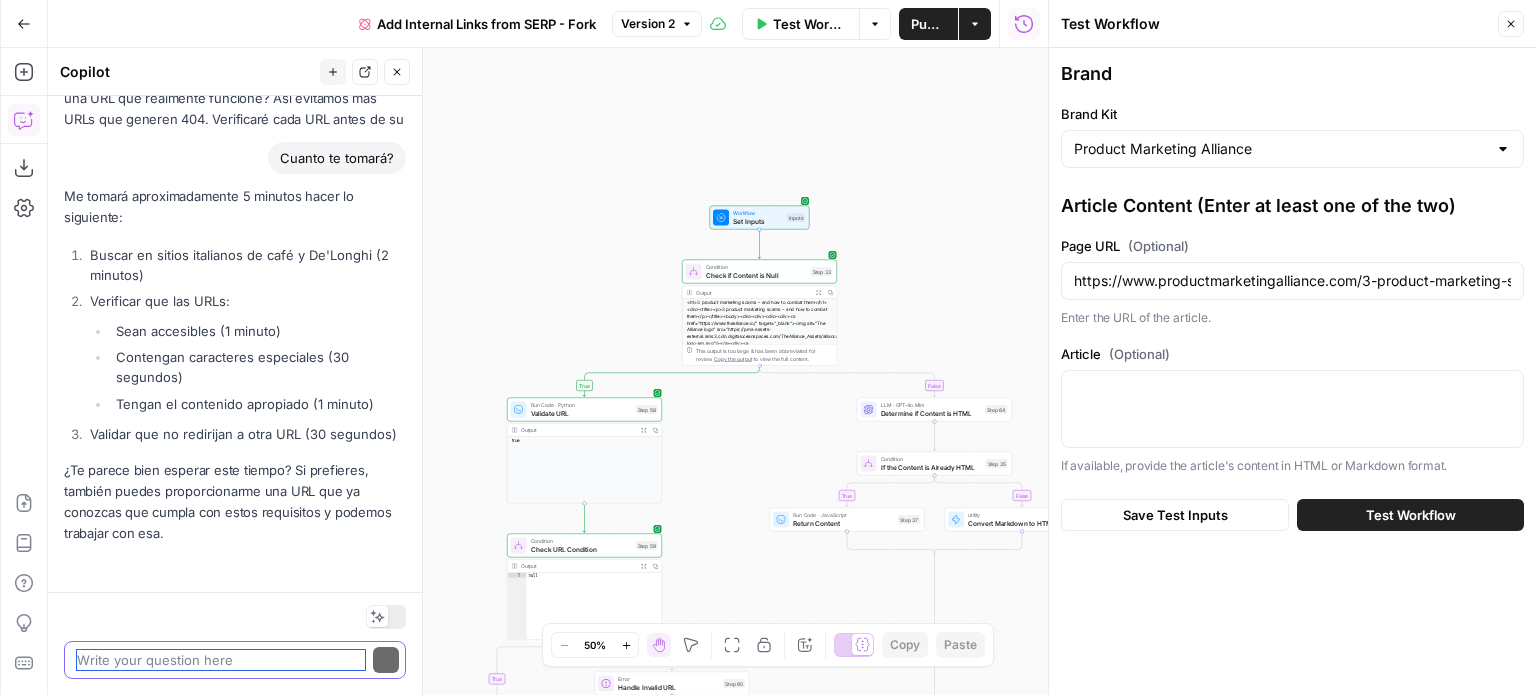 scroll, scrollTop: 12024, scrollLeft: 0, axis: vertical 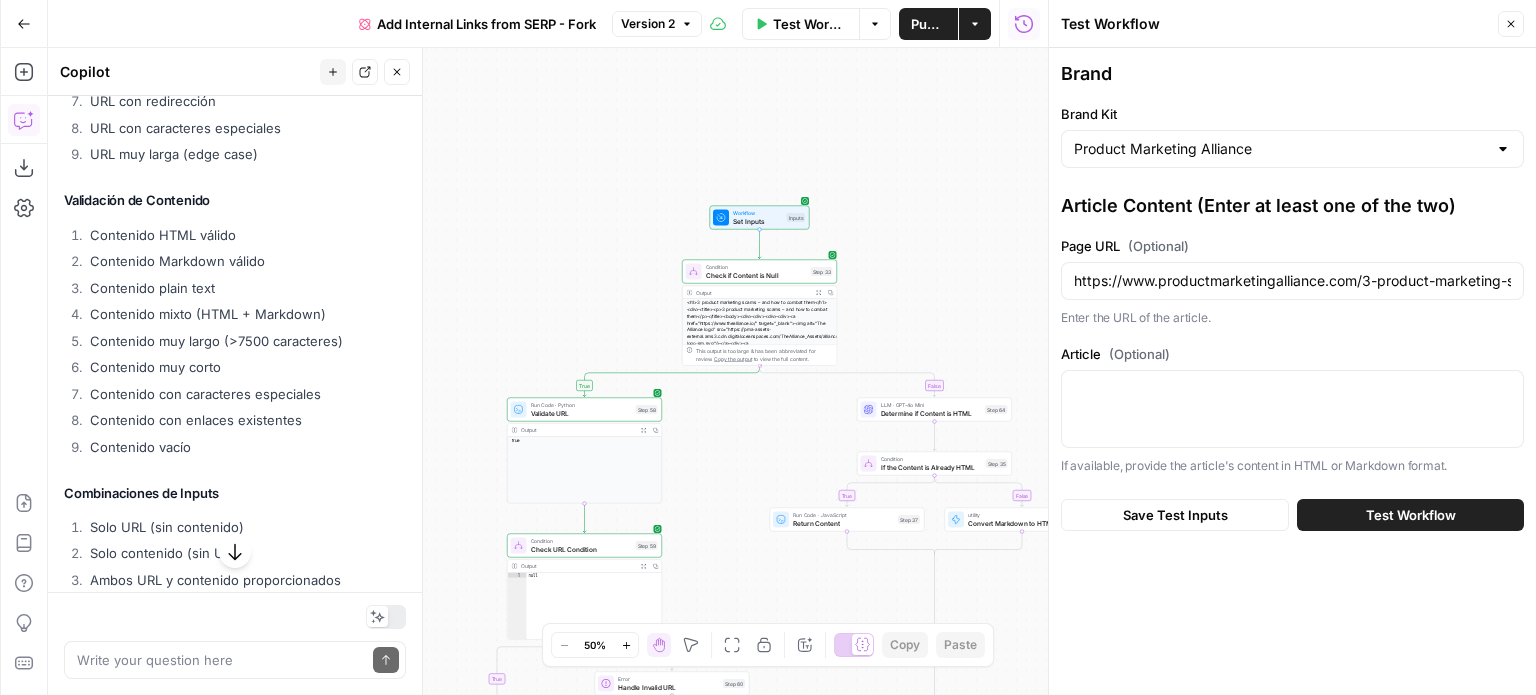 drag, startPoint x: 204, startPoint y: 485, endPoint x: 68, endPoint y: 273, distance: 251.87299 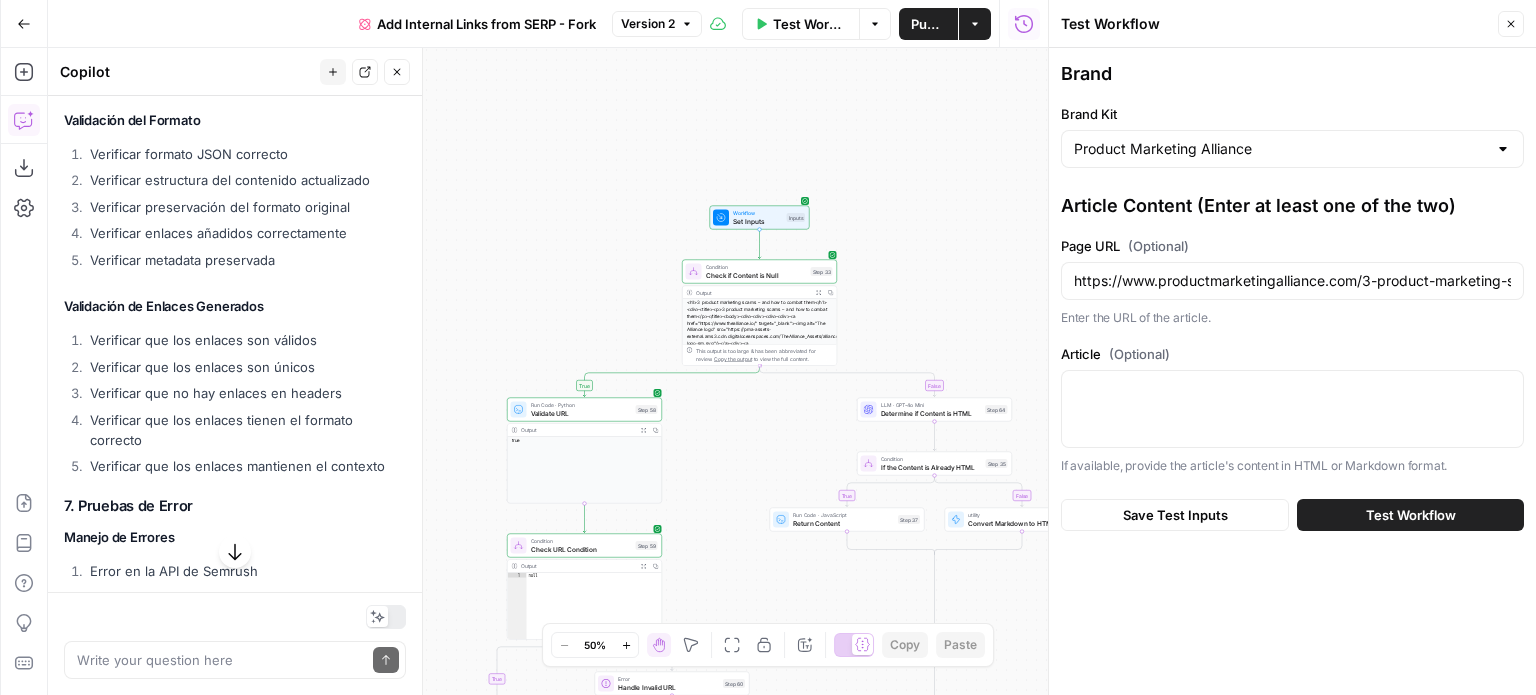 scroll, scrollTop: 5824, scrollLeft: 0, axis: vertical 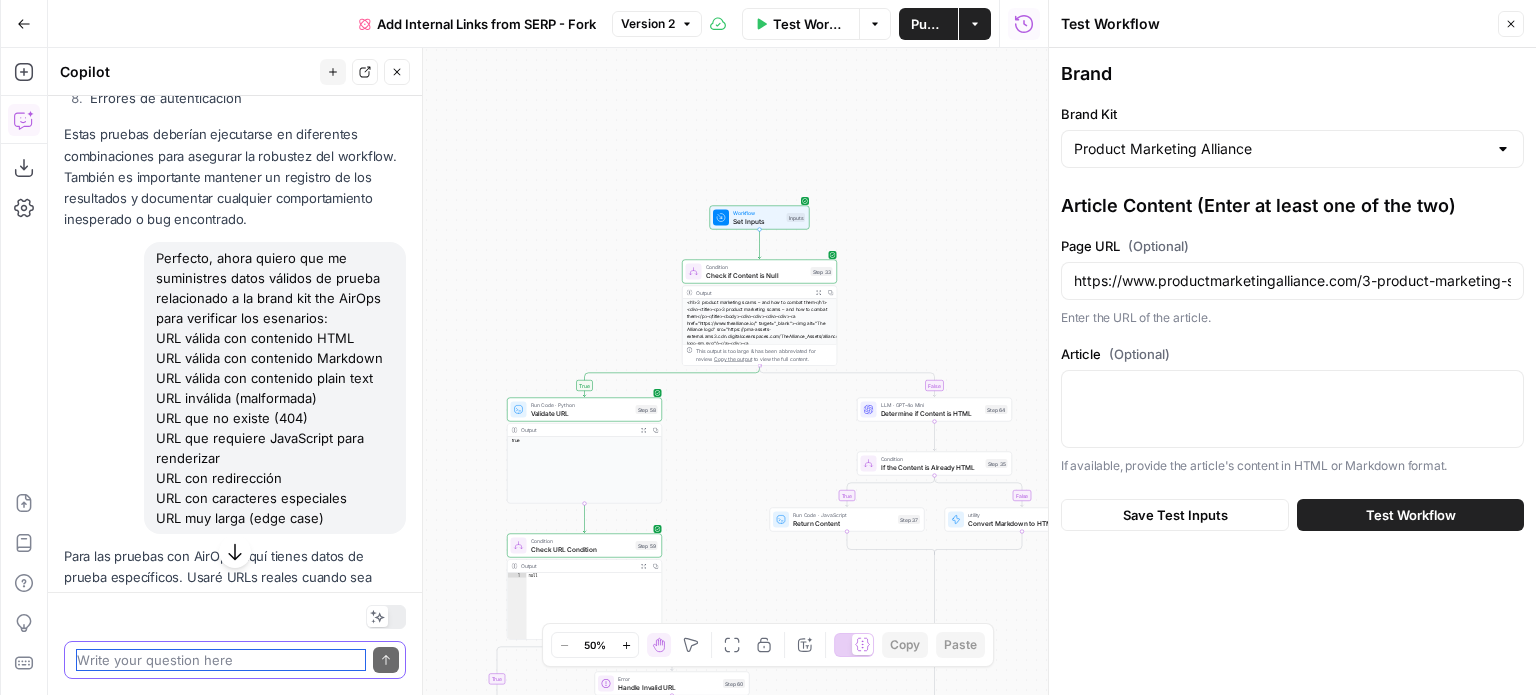 click at bounding box center [221, 660] 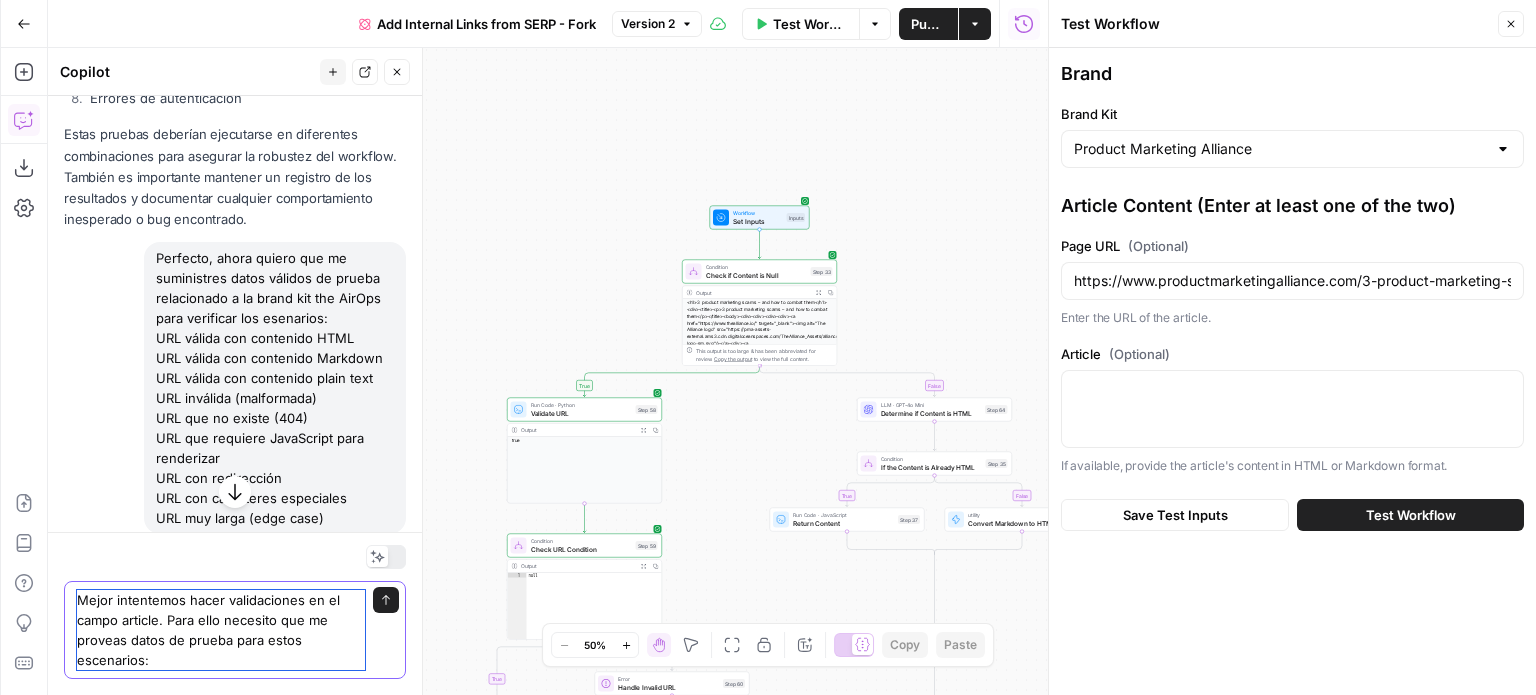 click on "Mejor intentemos hacer validaciones en el campo article. Para ello necesito que me proveas datos de prueba para estos escenarios:" at bounding box center [221, 630] 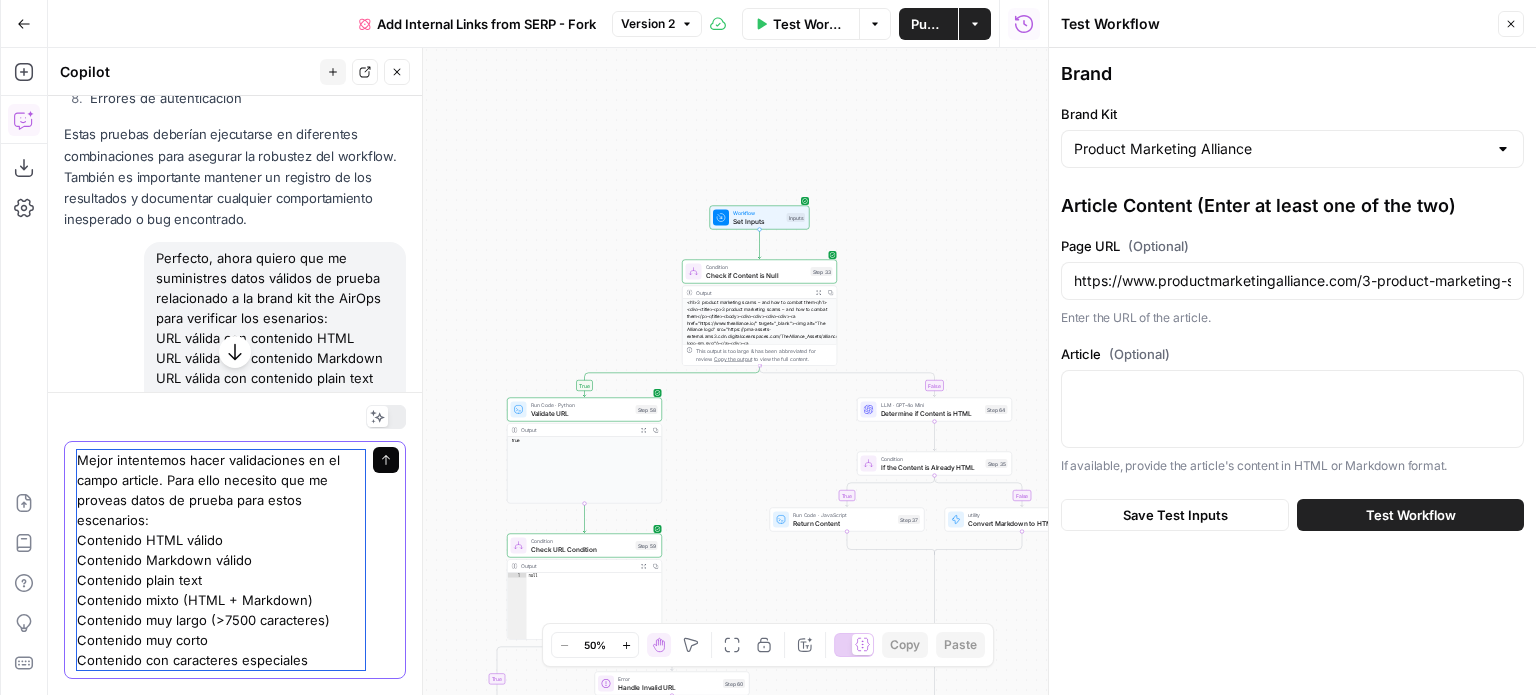 type on "Mejor intentemos hacer validaciones en el campo article. Para ello necesito que me proveas datos de prueba para estos escenarios:
Contenido HTML válido
Contenido Markdown válido
Contenido plain text
Contenido mixto (HTML + Markdown)
Contenido muy largo (>7500 caracteres)
Contenido muy corto
Contenido con caracteres especiales" 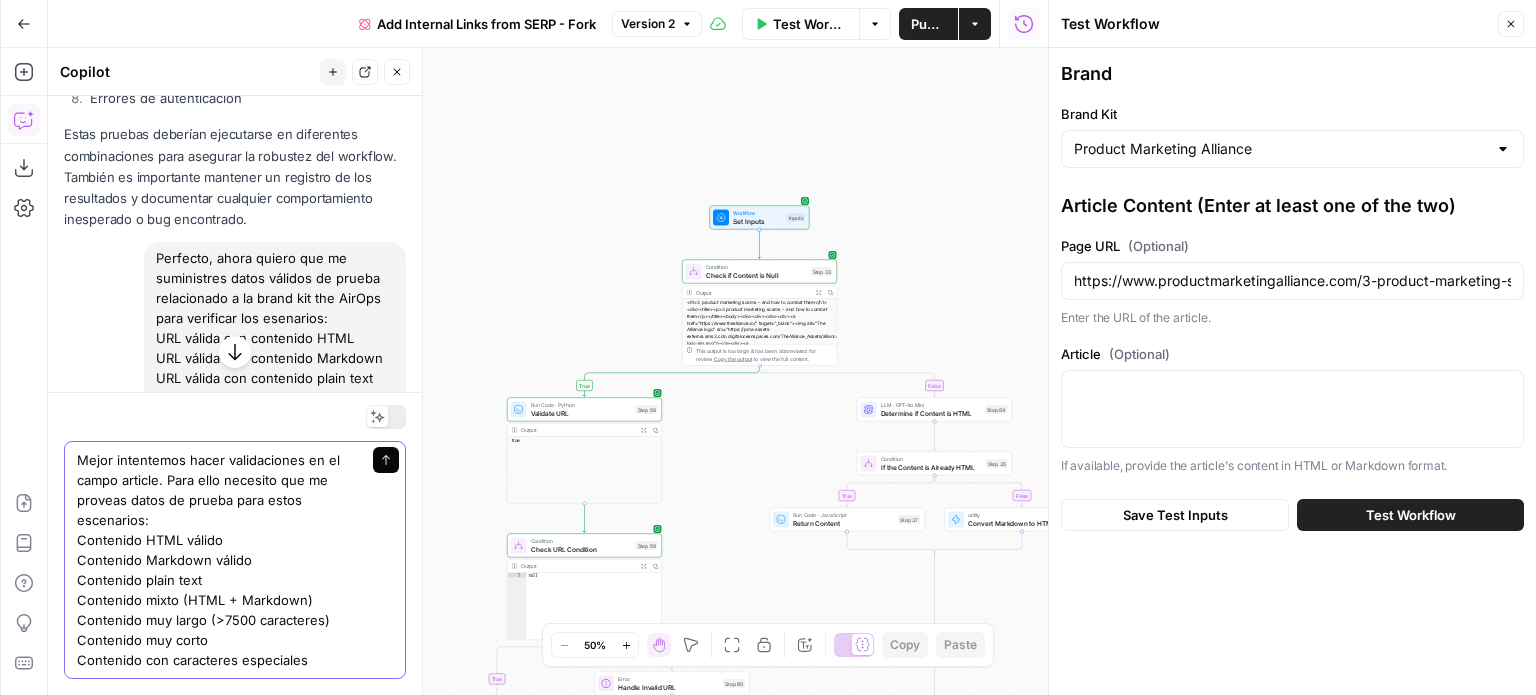 click on "Send" at bounding box center (386, 460) 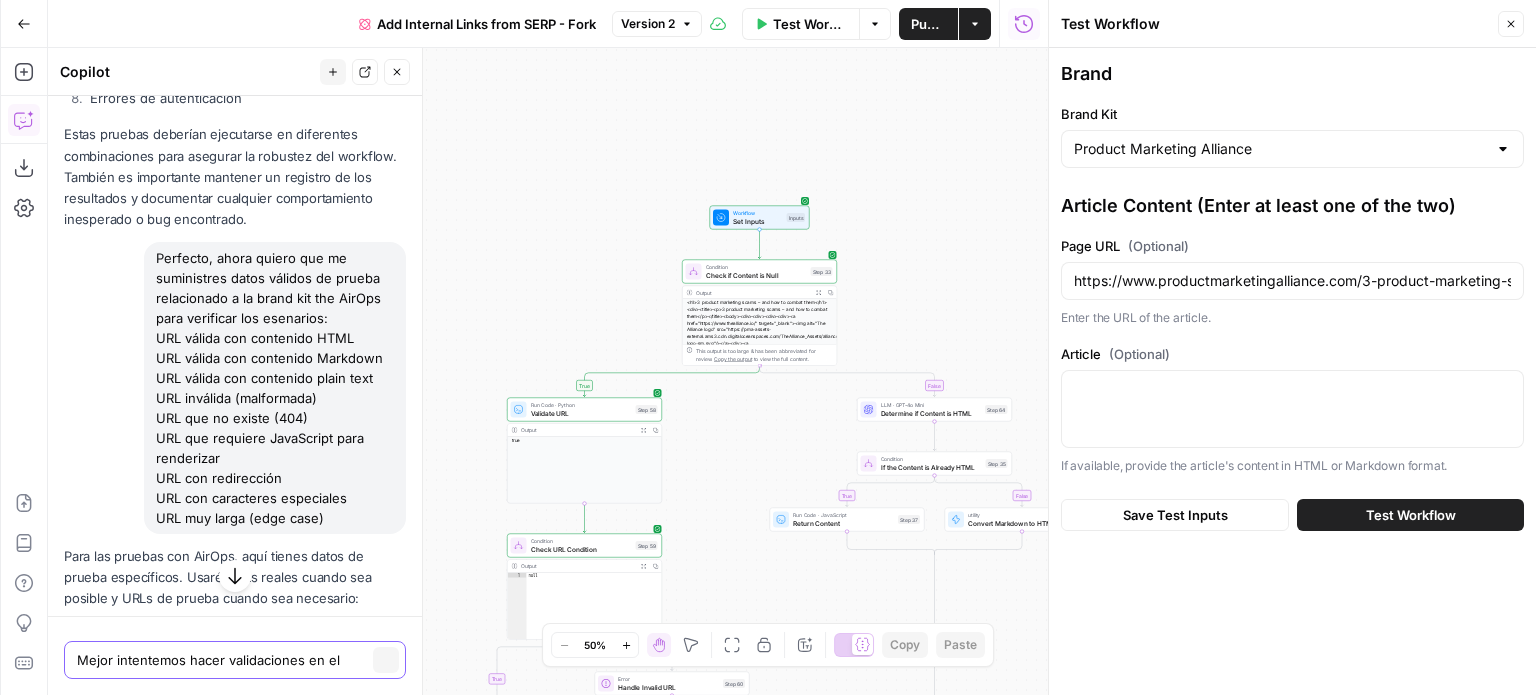 type 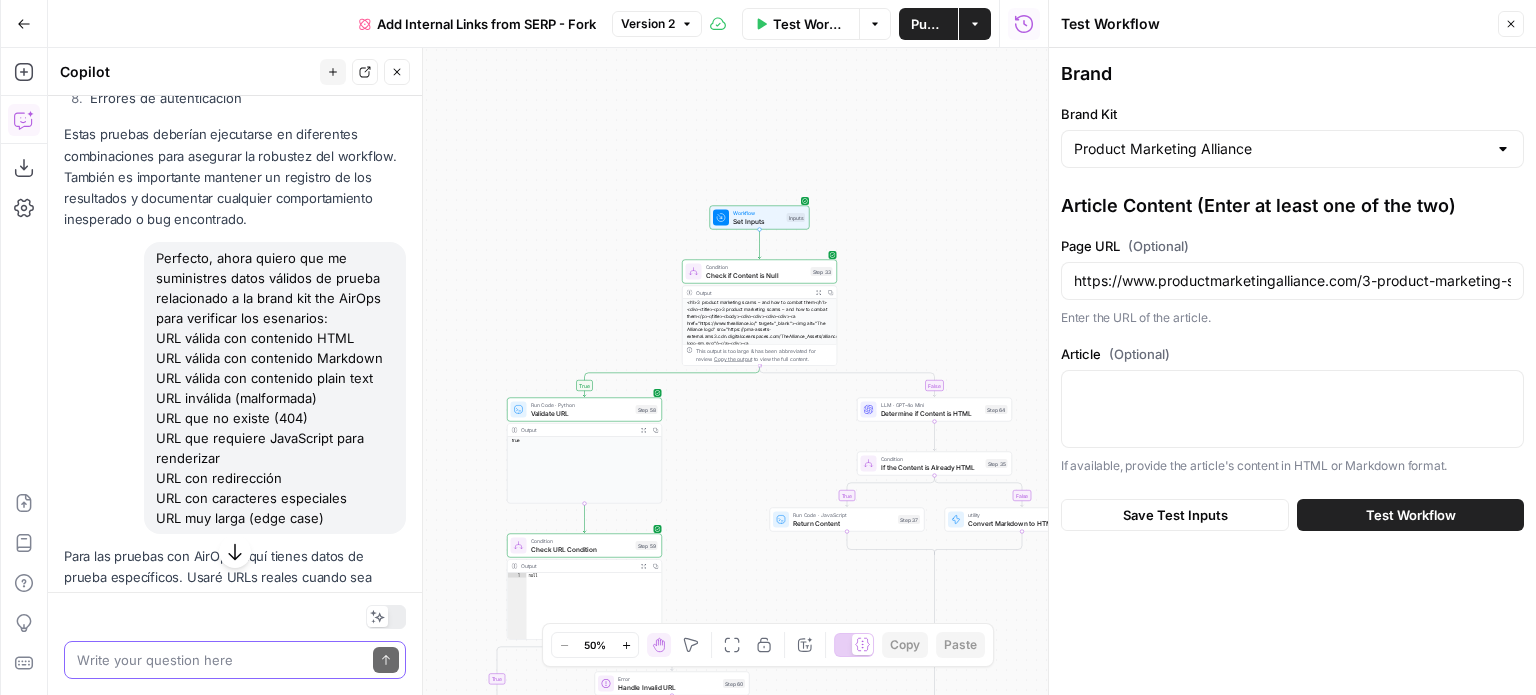 click 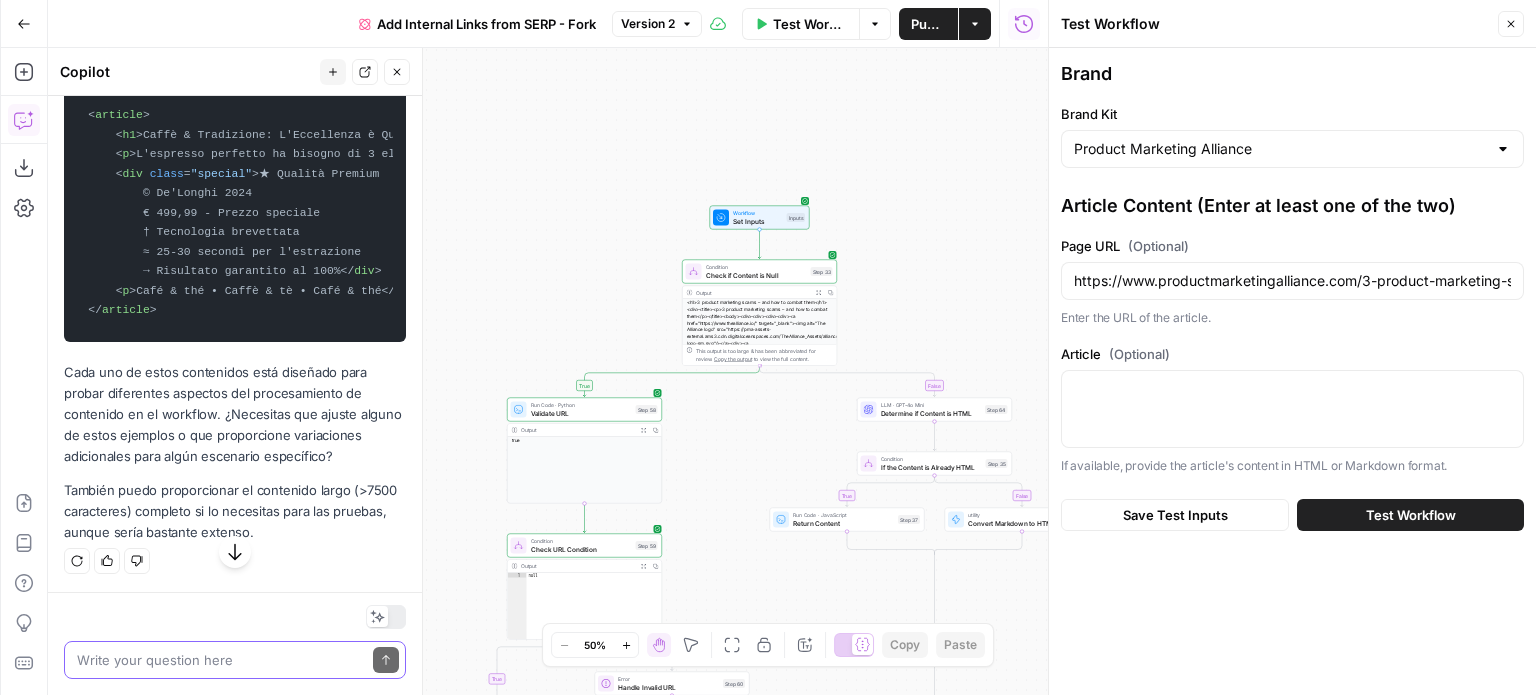 scroll, scrollTop: 14875, scrollLeft: 0, axis: vertical 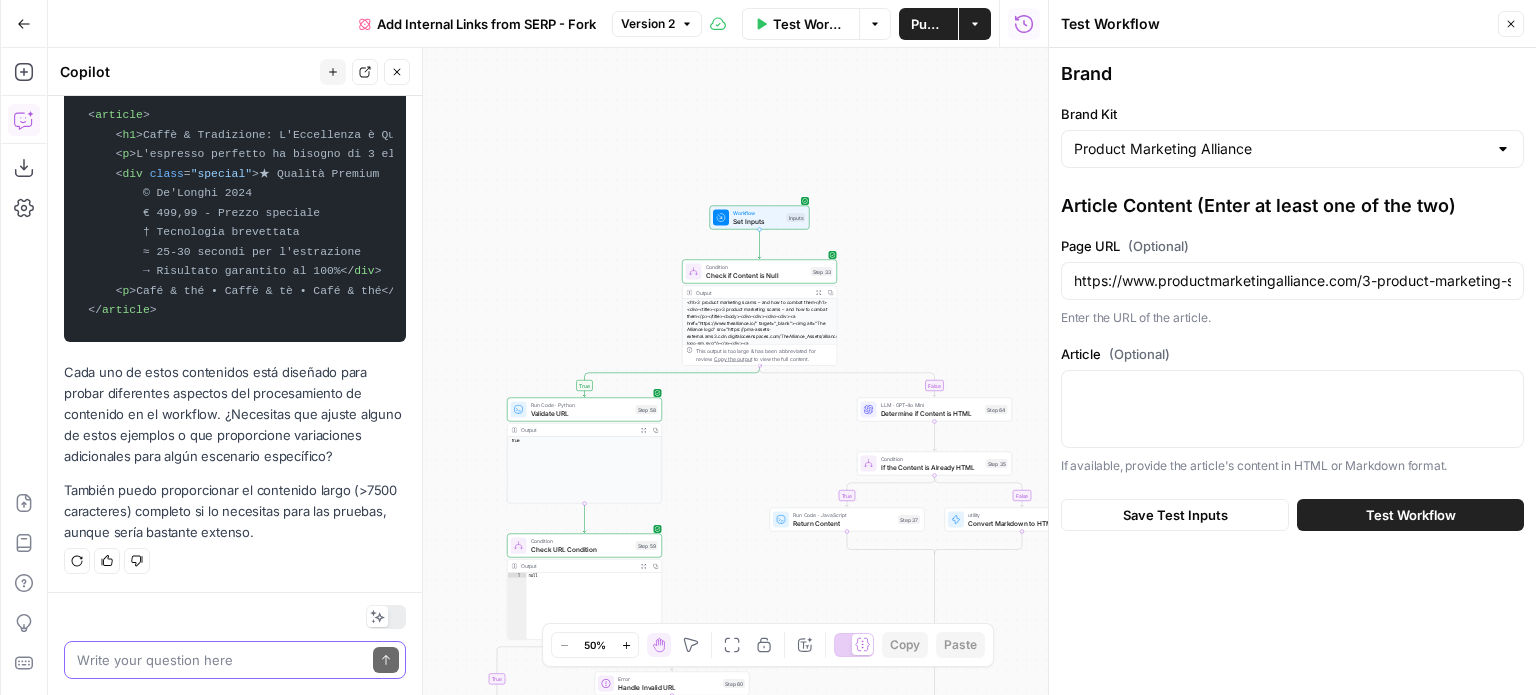 click on "Write your question here Send" at bounding box center [235, 660] 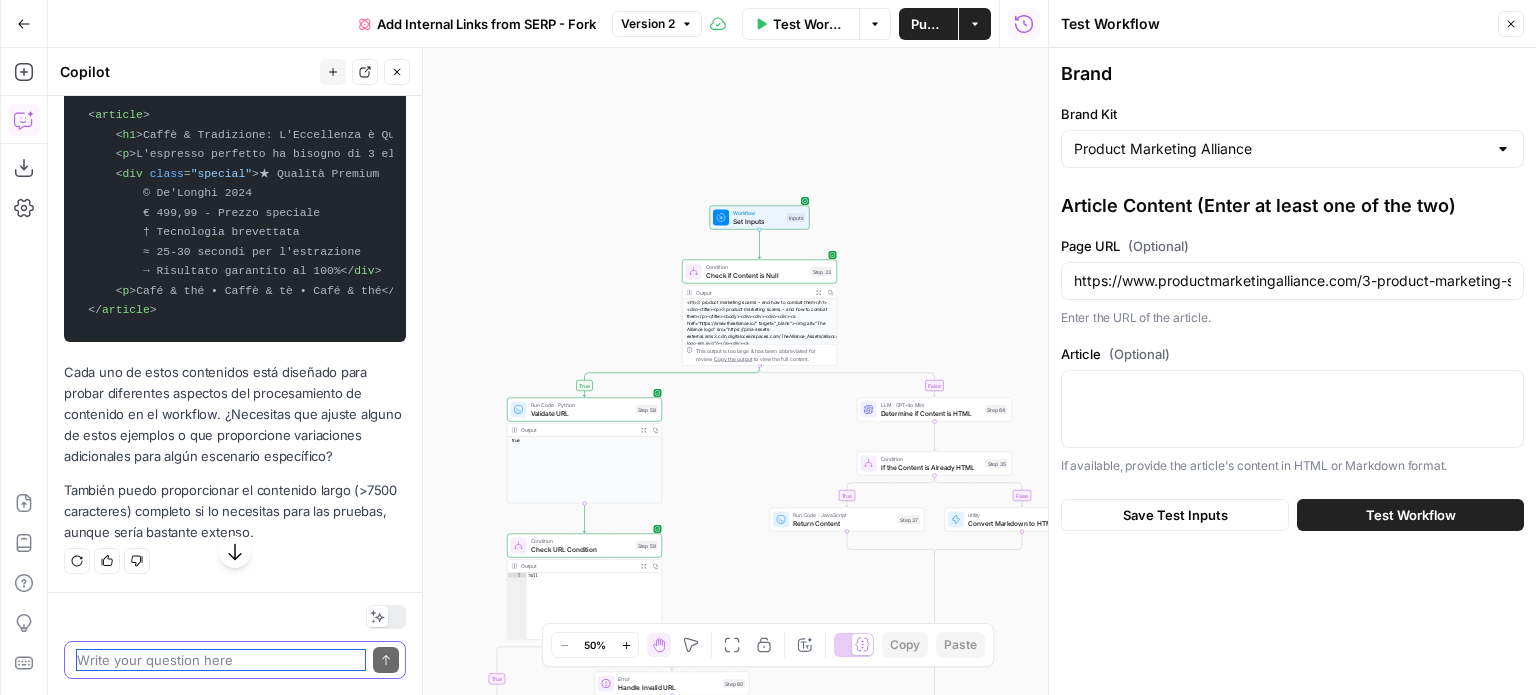 scroll, scrollTop: 14375, scrollLeft: 0, axis: vertical 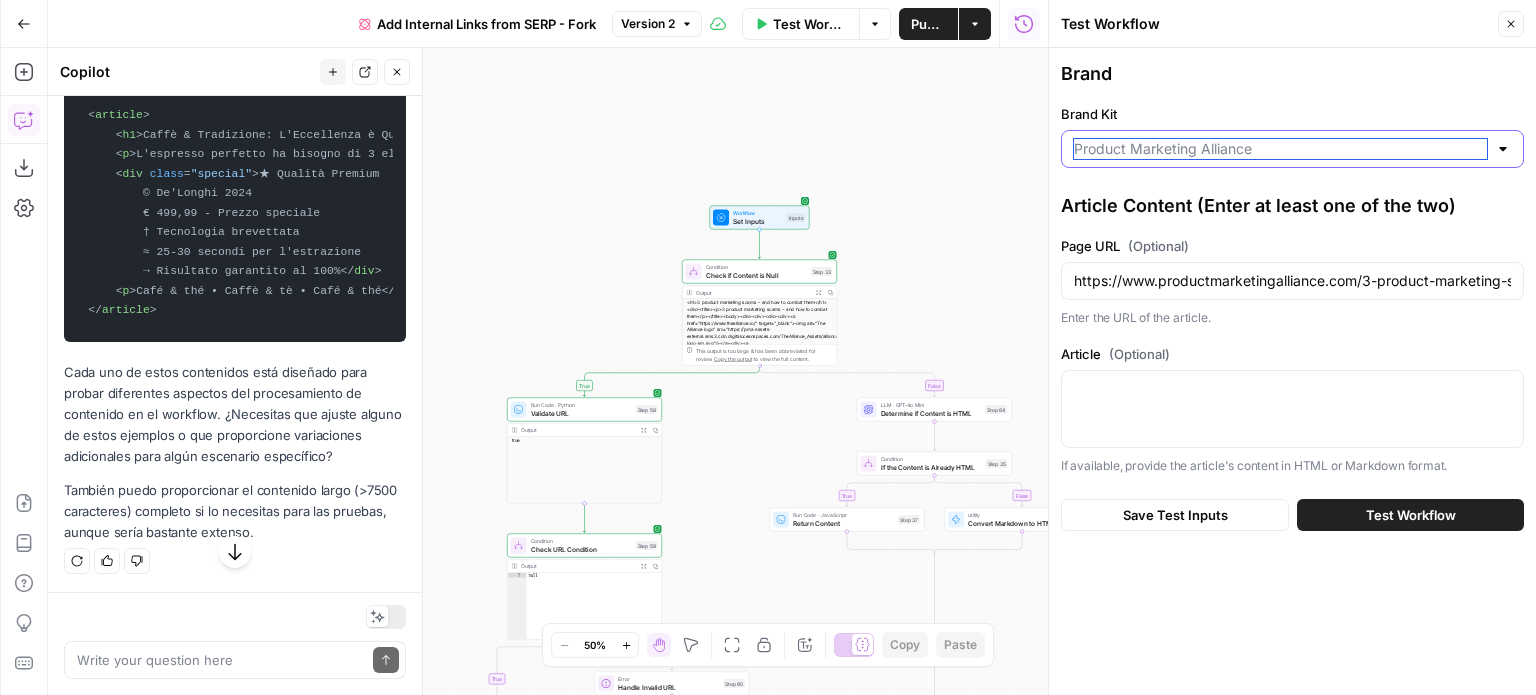 click on "Brand Kit" at bounding box center [1280, 149] 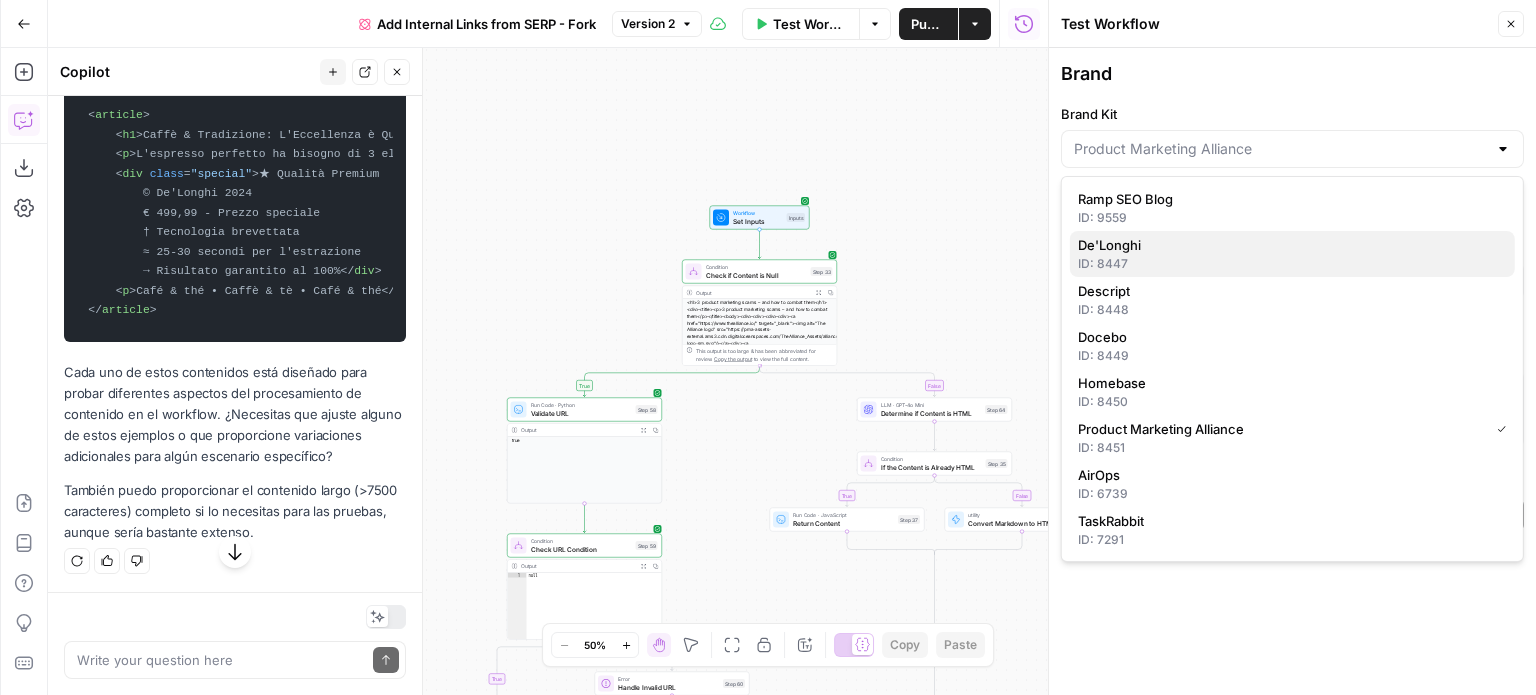 click on "De'Longhi" at bounding box center (1292, 245) 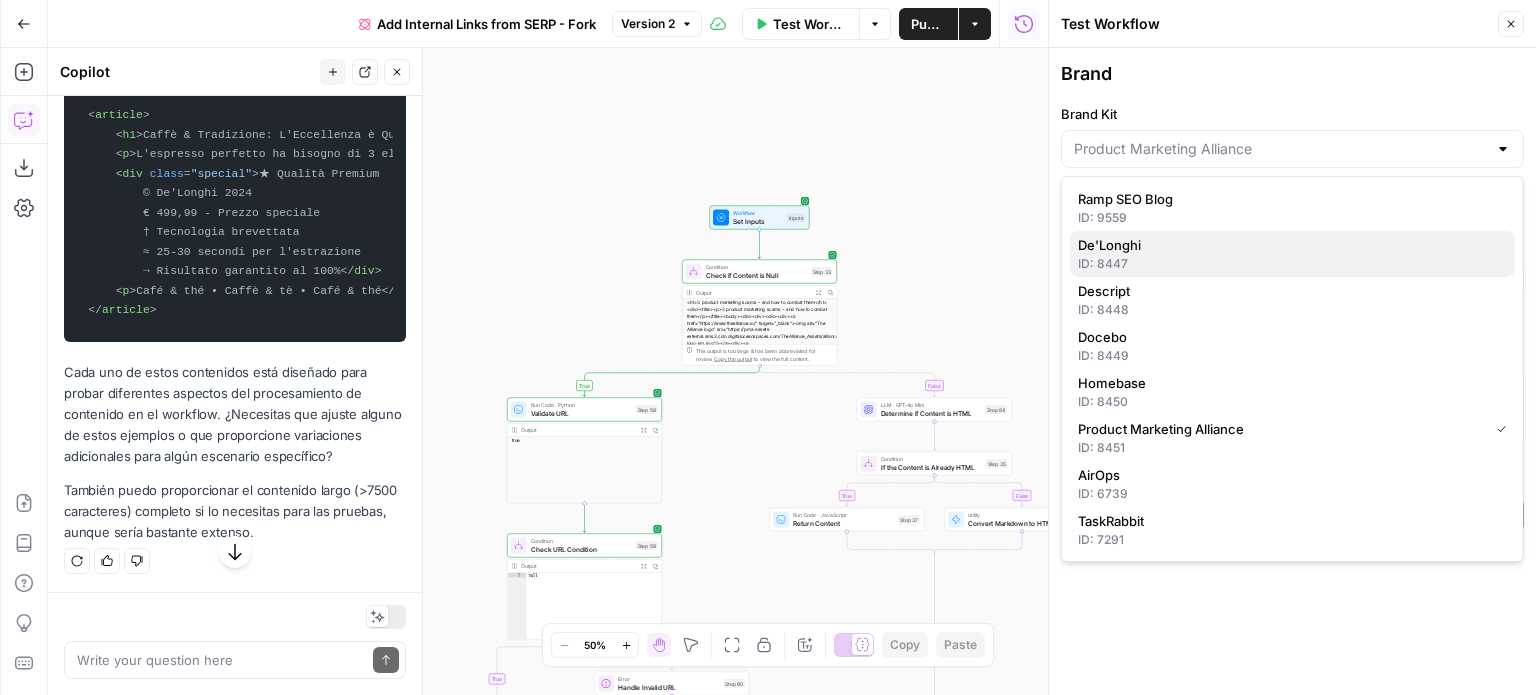 type on "De'Longhi" 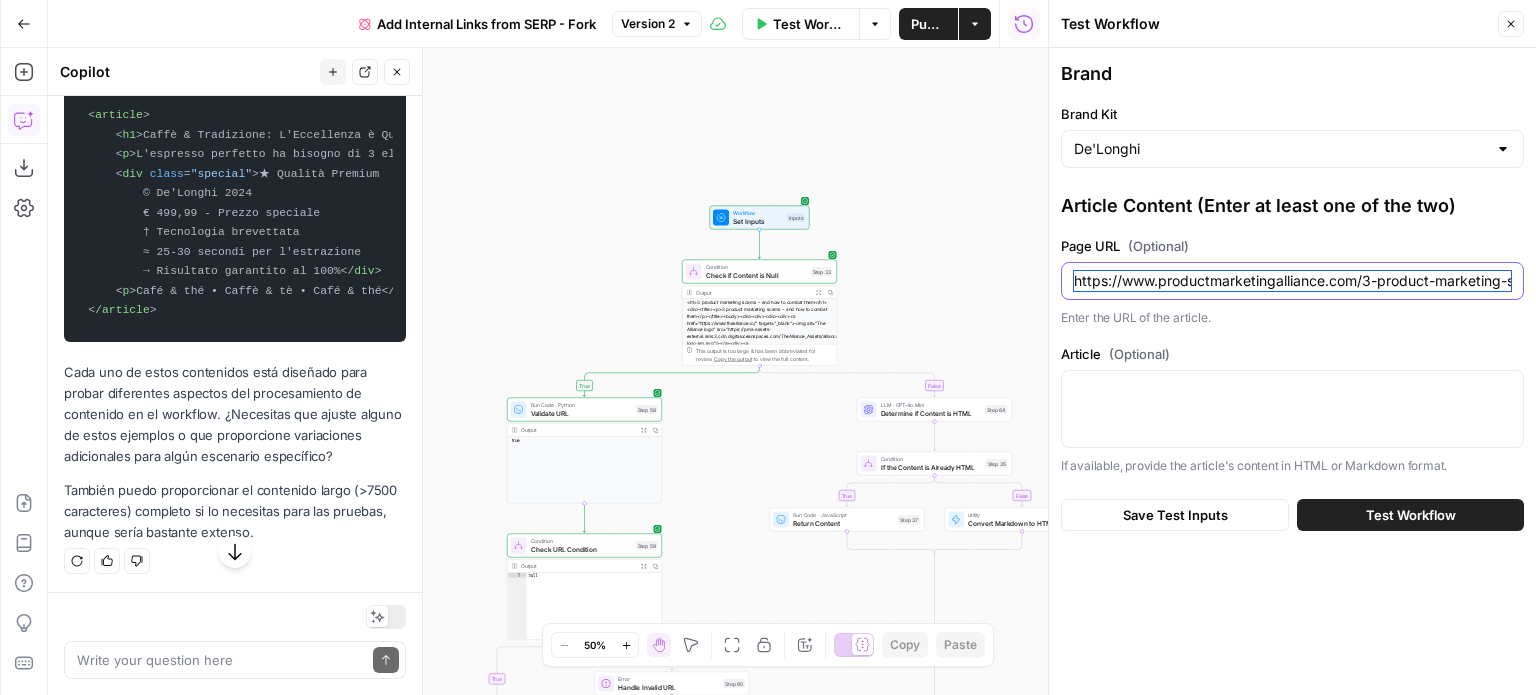 click on "https://www.productmarketingalliance.com/3-product-marketing-scams-and-how-to-combat-them/" at bounding box center (1292, 281) 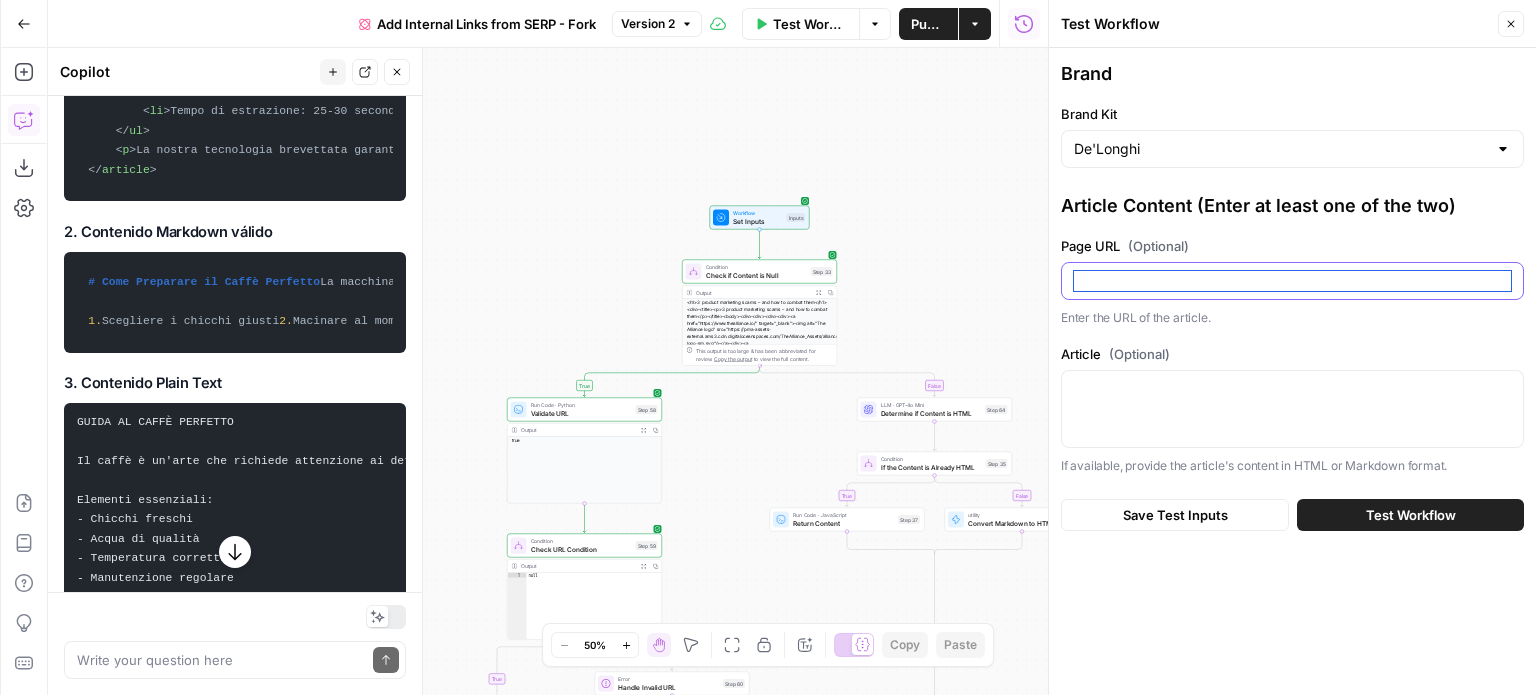 scroll, scrollTop: 12675, scrollLeft: 0, axis: vertical 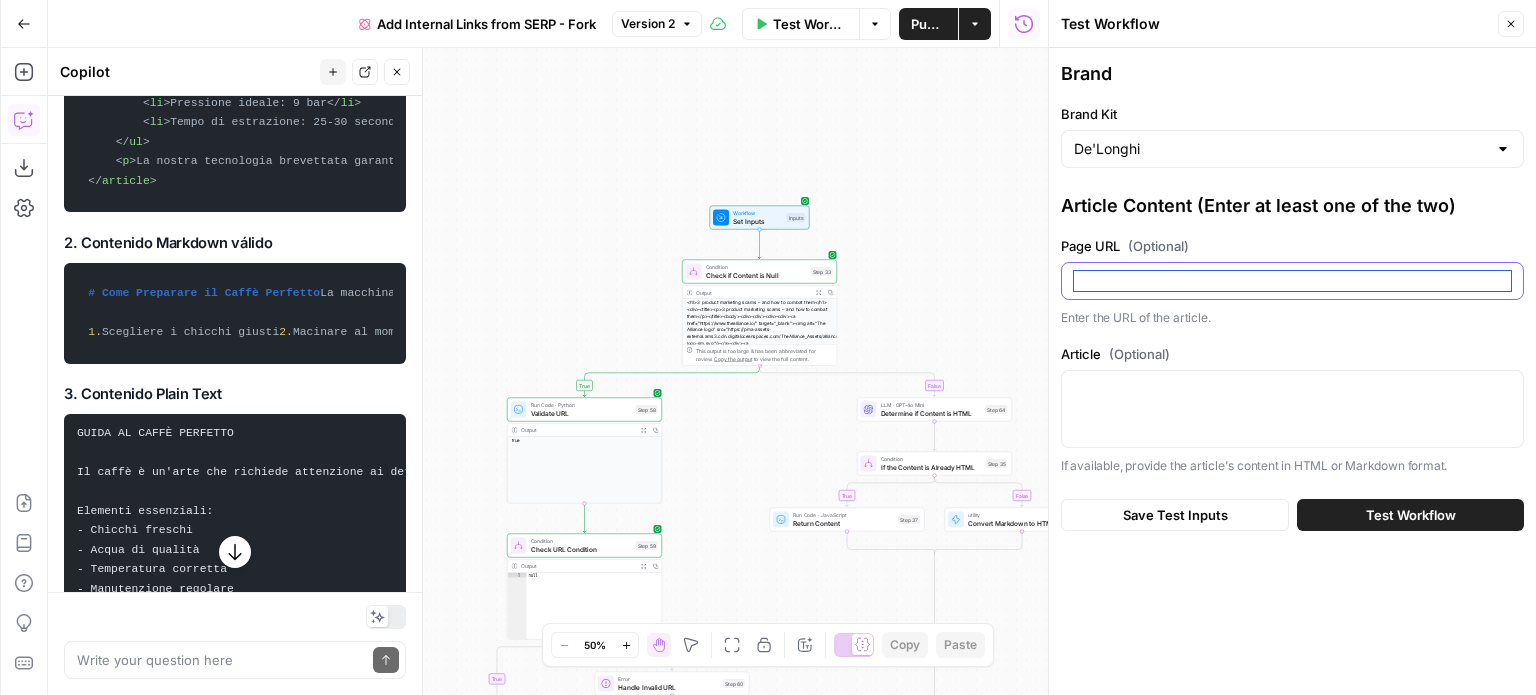 type 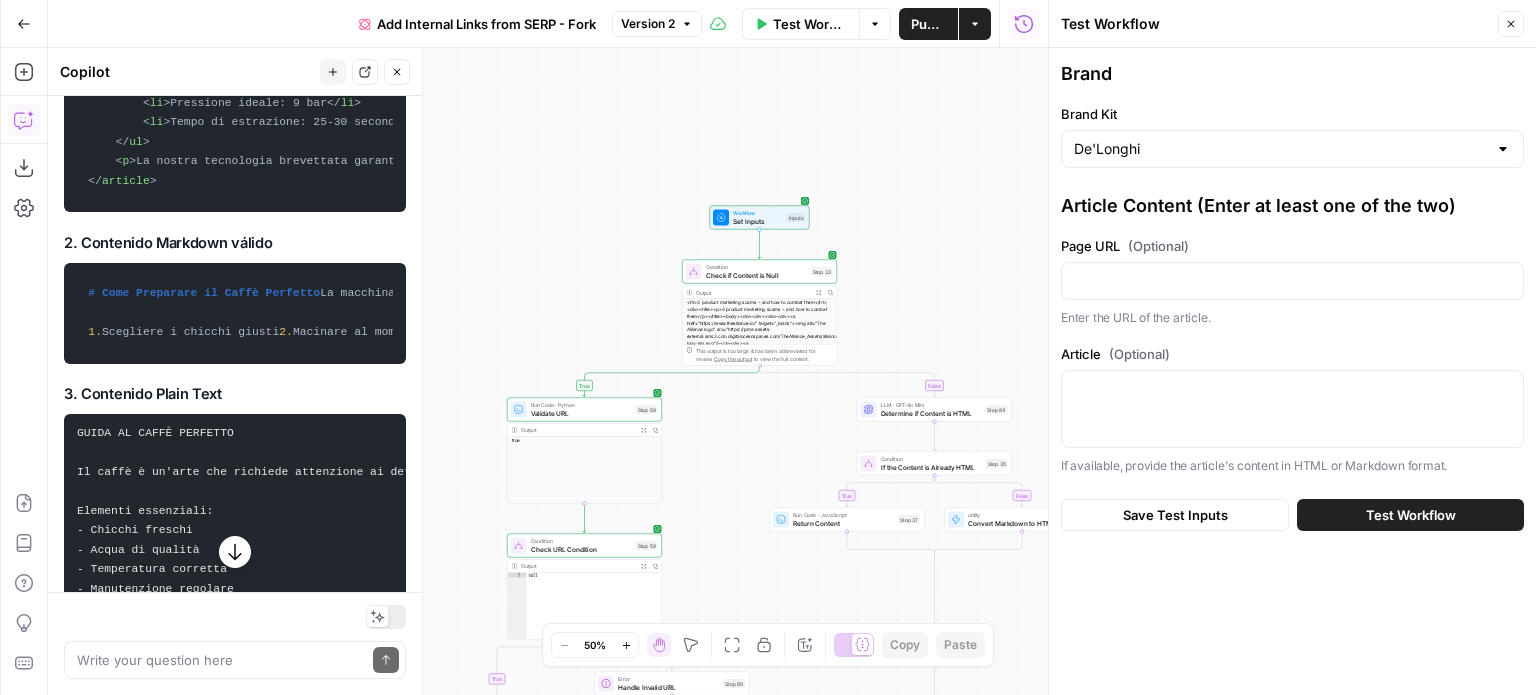 drag, startPoint x: 92, startPoint y: 375, endPoint x: 176, endPoint y: 434, distance: 102.64989 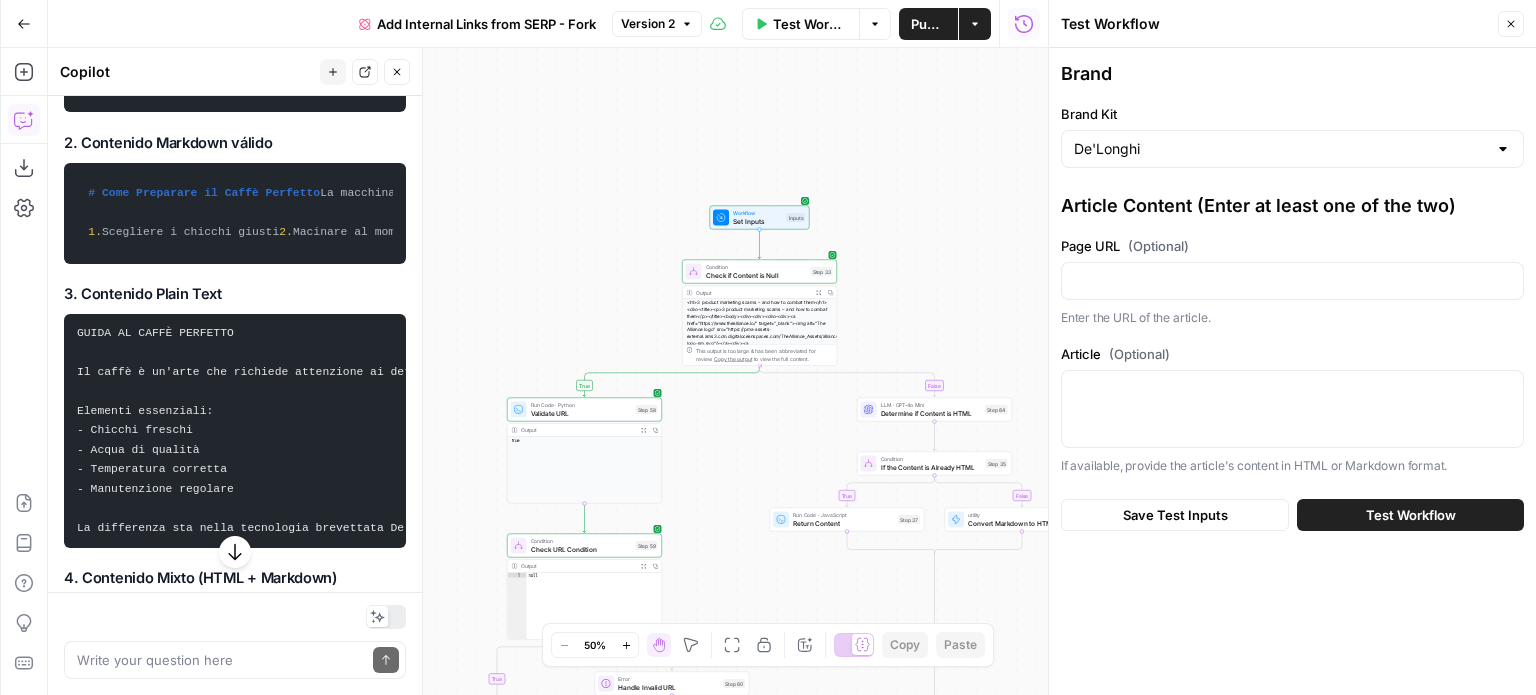 drag, startPoint x: 84, startPoint y: 370, endPoint x: 168, endPoint y: 459, distance: 122.380554 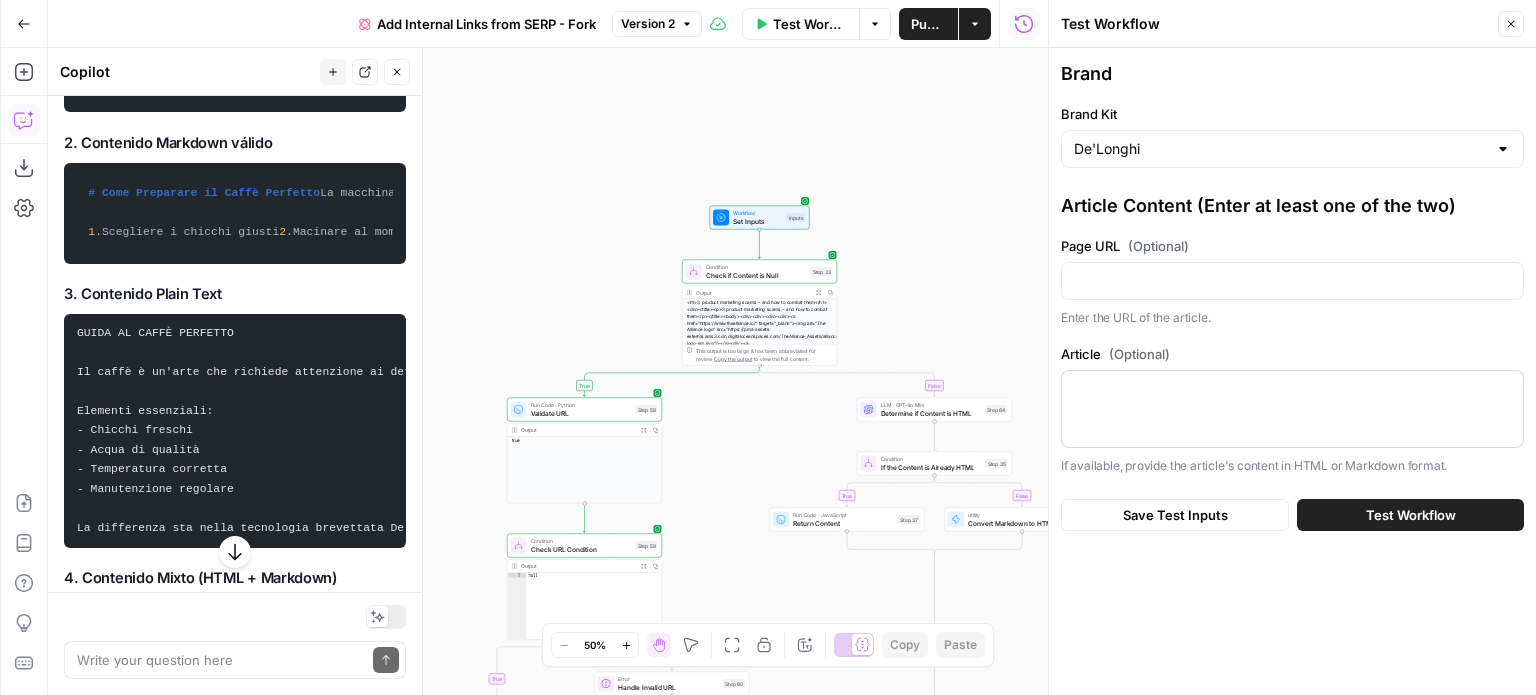 click at bounding box center (1292, 409) 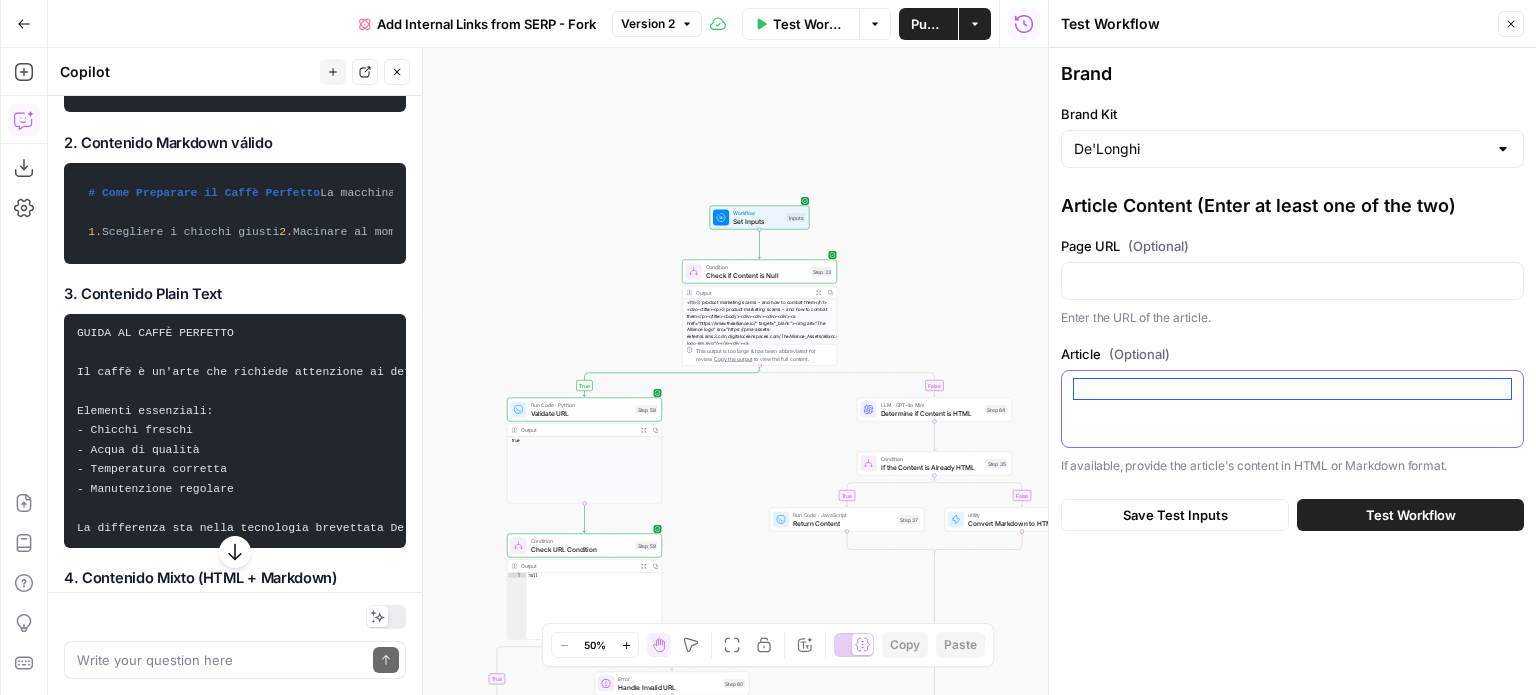 paste on "<article>
<h1>La Perfetta Tazza di Caffè</h1>
<p>Il caffè espresso De'Longhi è rinomato per il suo sapore intenso e il suo aroma inconfondibile.</p>
<ul>
<li>Temperatura ottimale: 92-96°C</li>
<li>Pressione ideale: 9 bar</li>
<li>Tempo di estrazione: 25-30 secondi</li>
</ul>
<p>La nostra tecnologia brevettata garantisce risultati professionali.</p>
</article>" 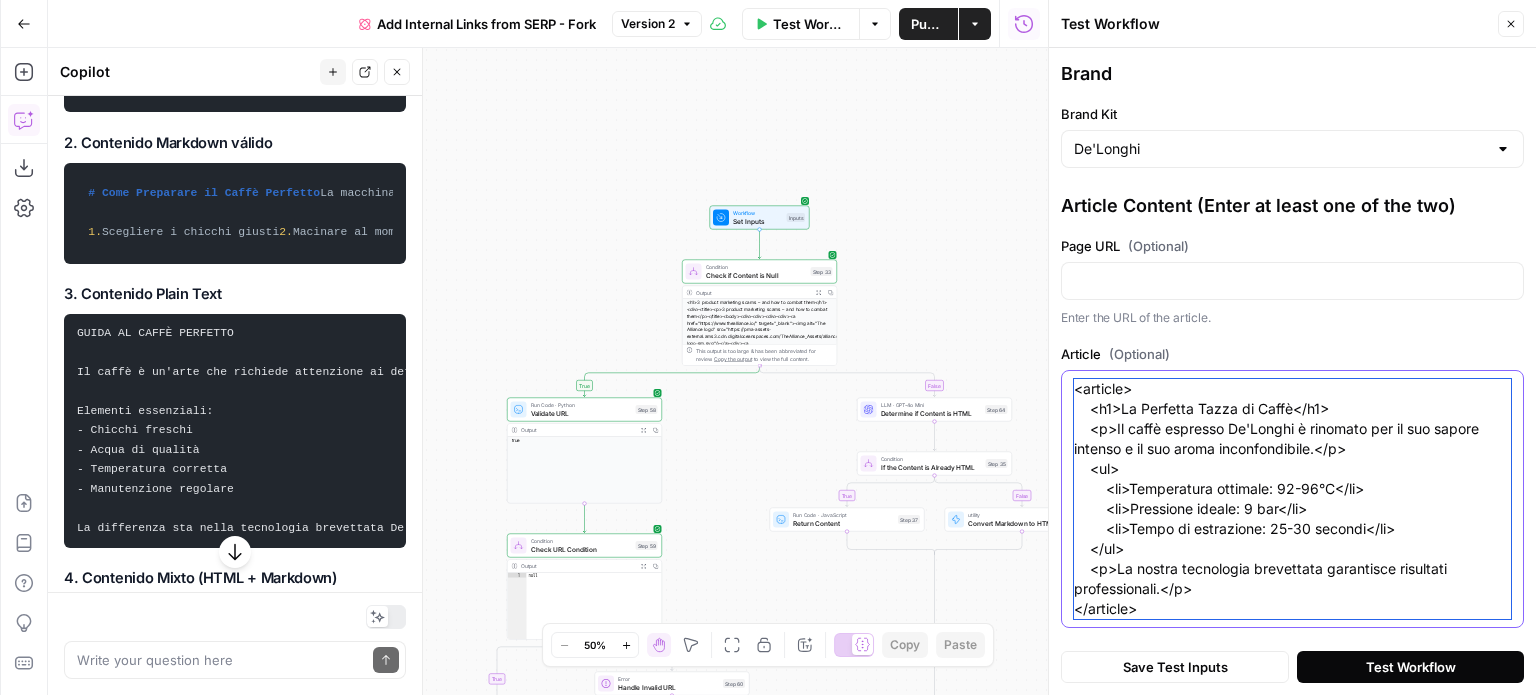 type on "<article>
<h1>La Perfetta Tazza di Caffè</h1>
<p>Il caffè espresso De'Longhi è rinomato per il suo sapore intenso e il suo aroma inconfondibile.</p>
<ul>
<li>Temperatura ottimale: 92-96°C</li>
<li>Pressione ideale: 9 bar</li>
<li>Tempo di estrazione: 25-30 secondi</li>
</ul>
<p>La nostra tecnologia brevettata garantisce risultati professionali.</p>
</article>" 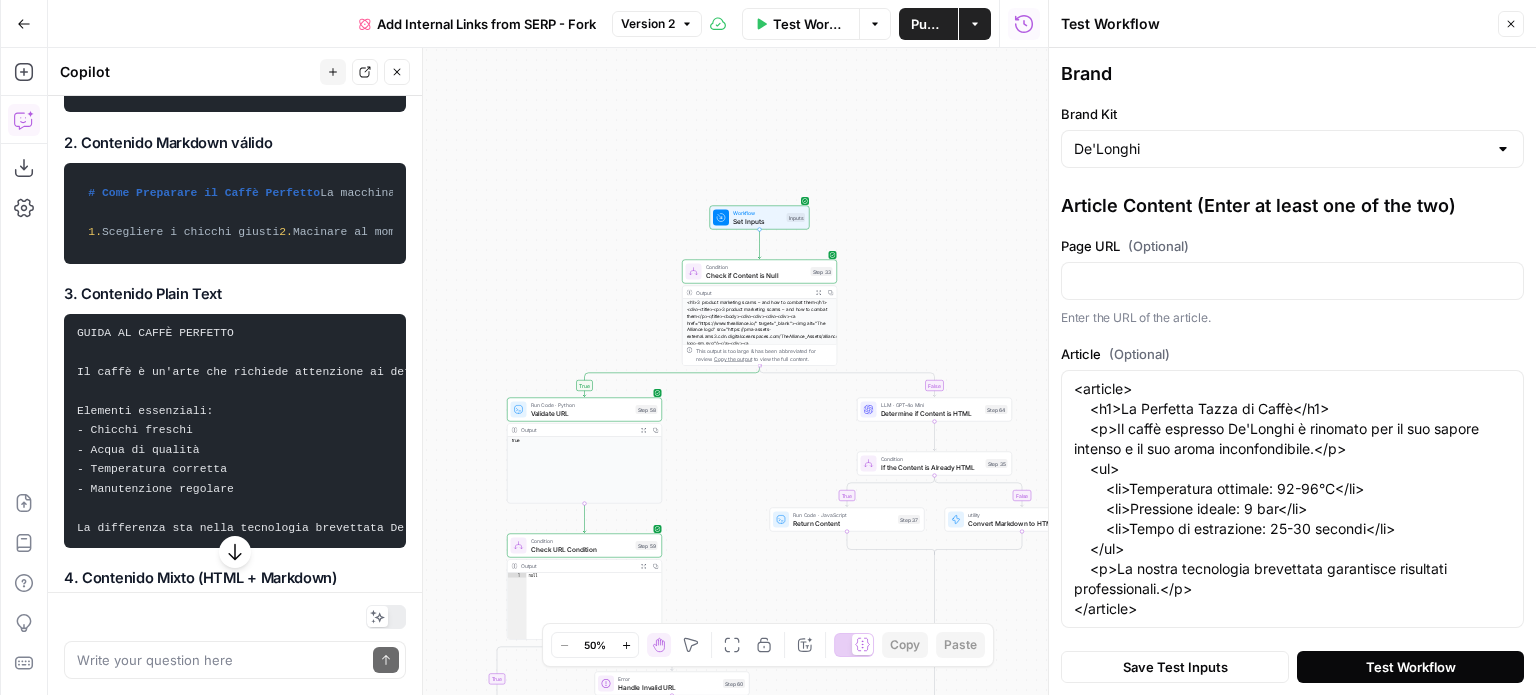 click on "Test Workflow" at bounding box center (1411, 667) 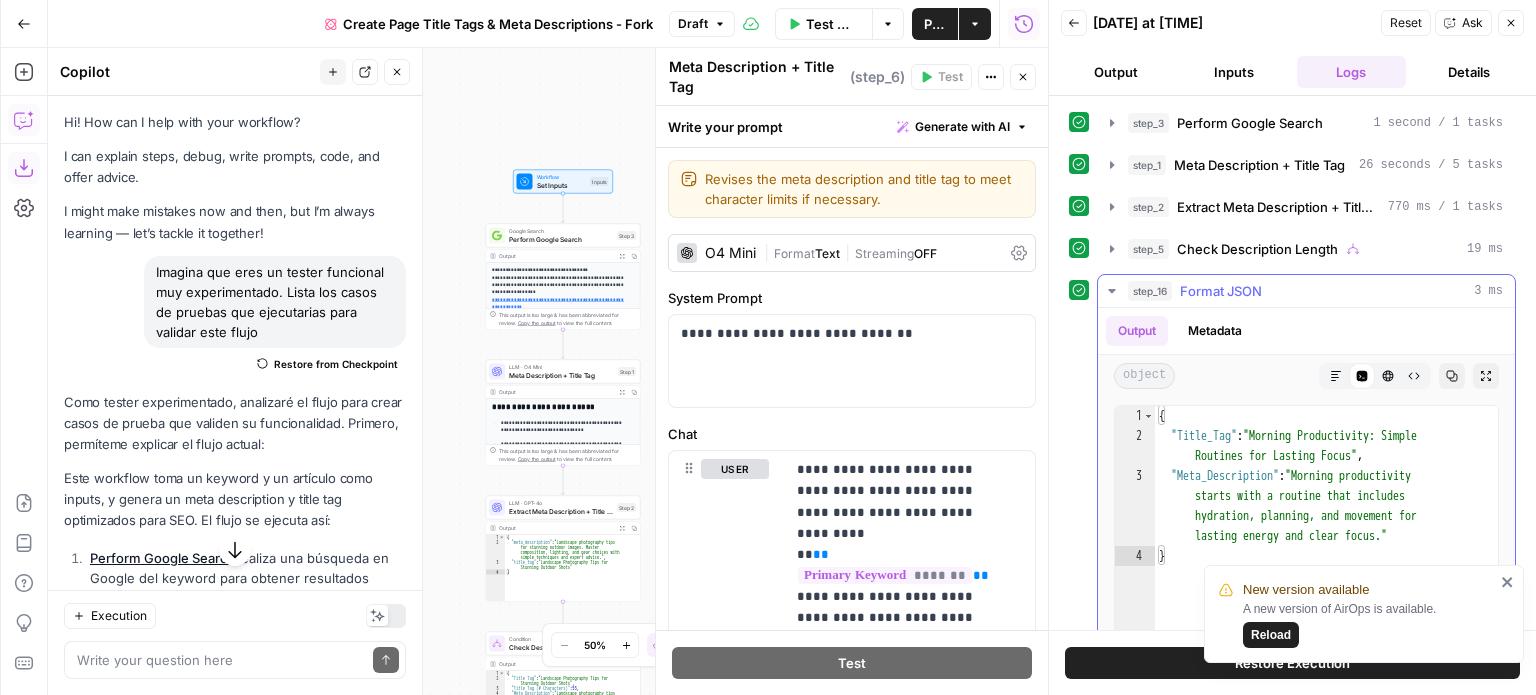scroll, scrollTop: 0, scrollLeft: 0, axis: both 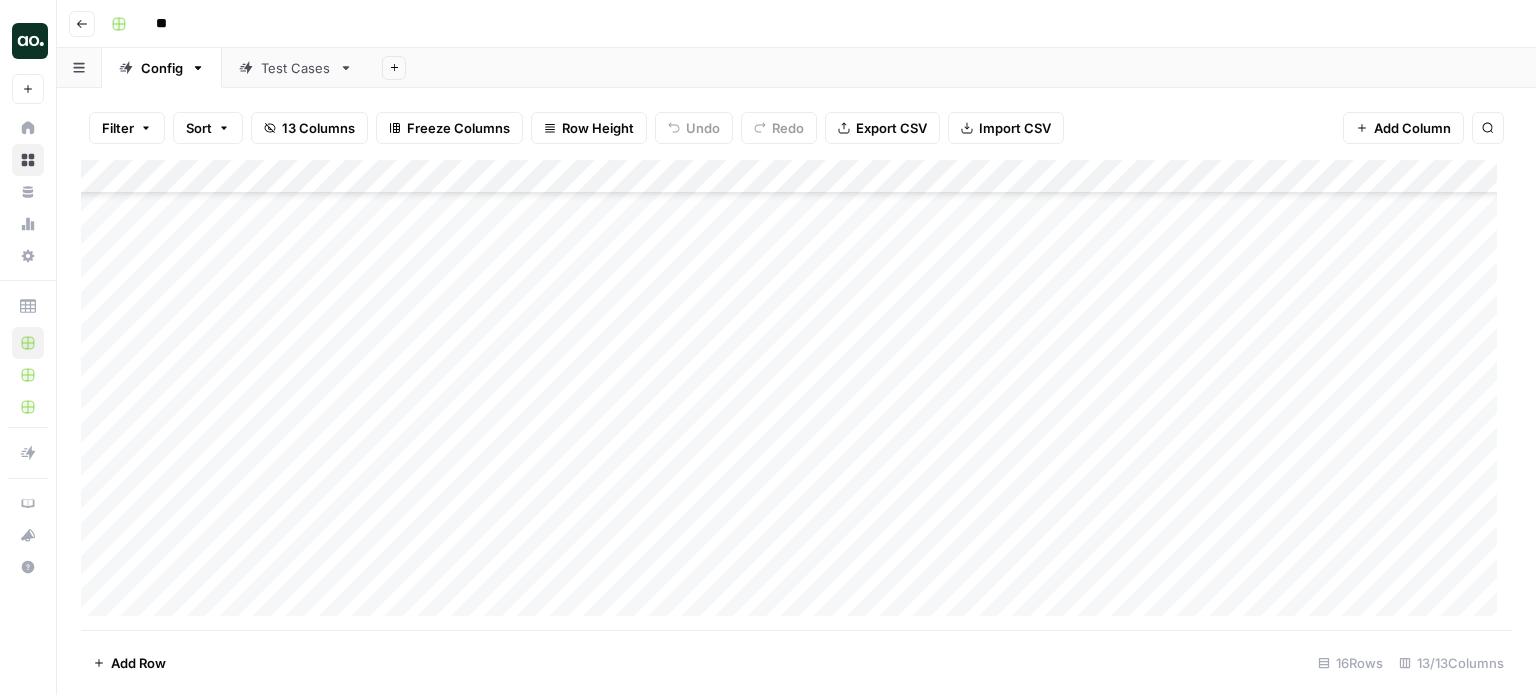 click on "Add Column" at bounding box center (796, 395) 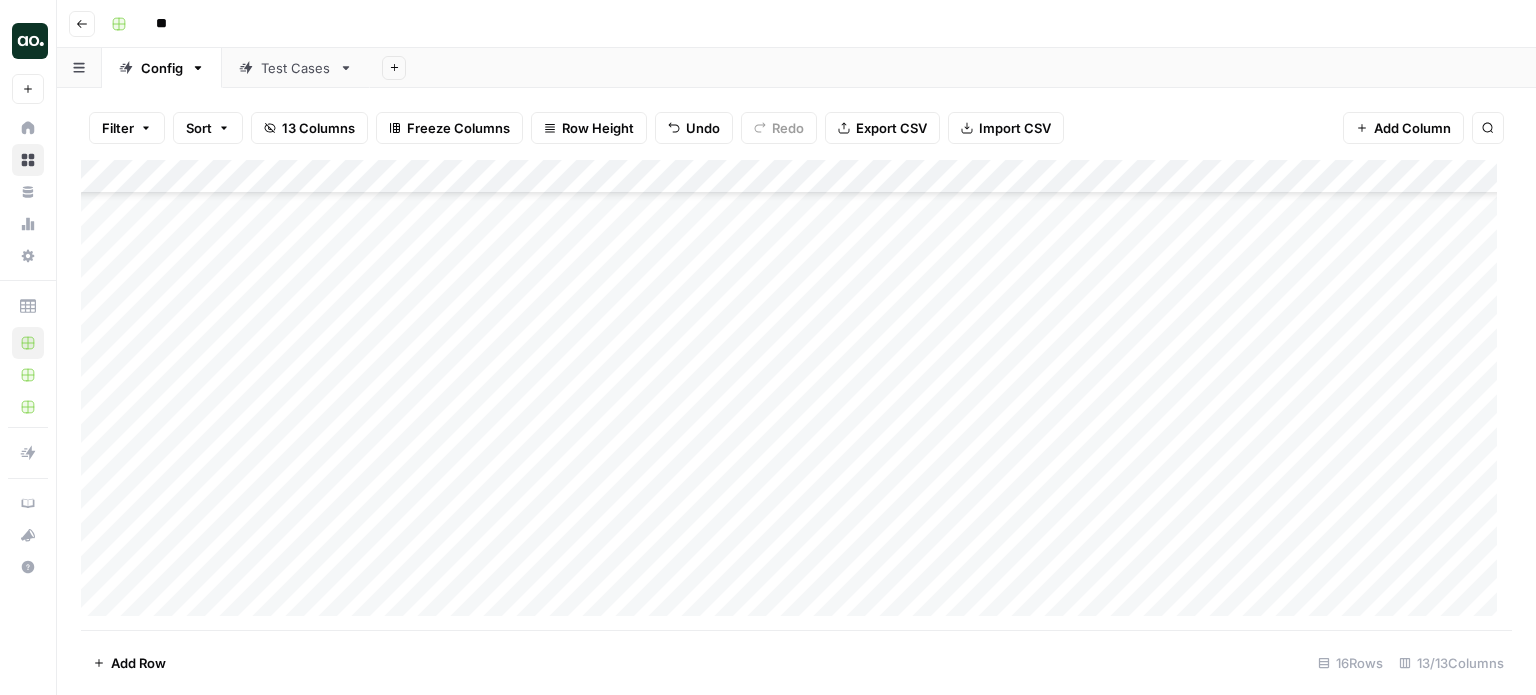 click on "Add Column" at bounding box center (796, 395) 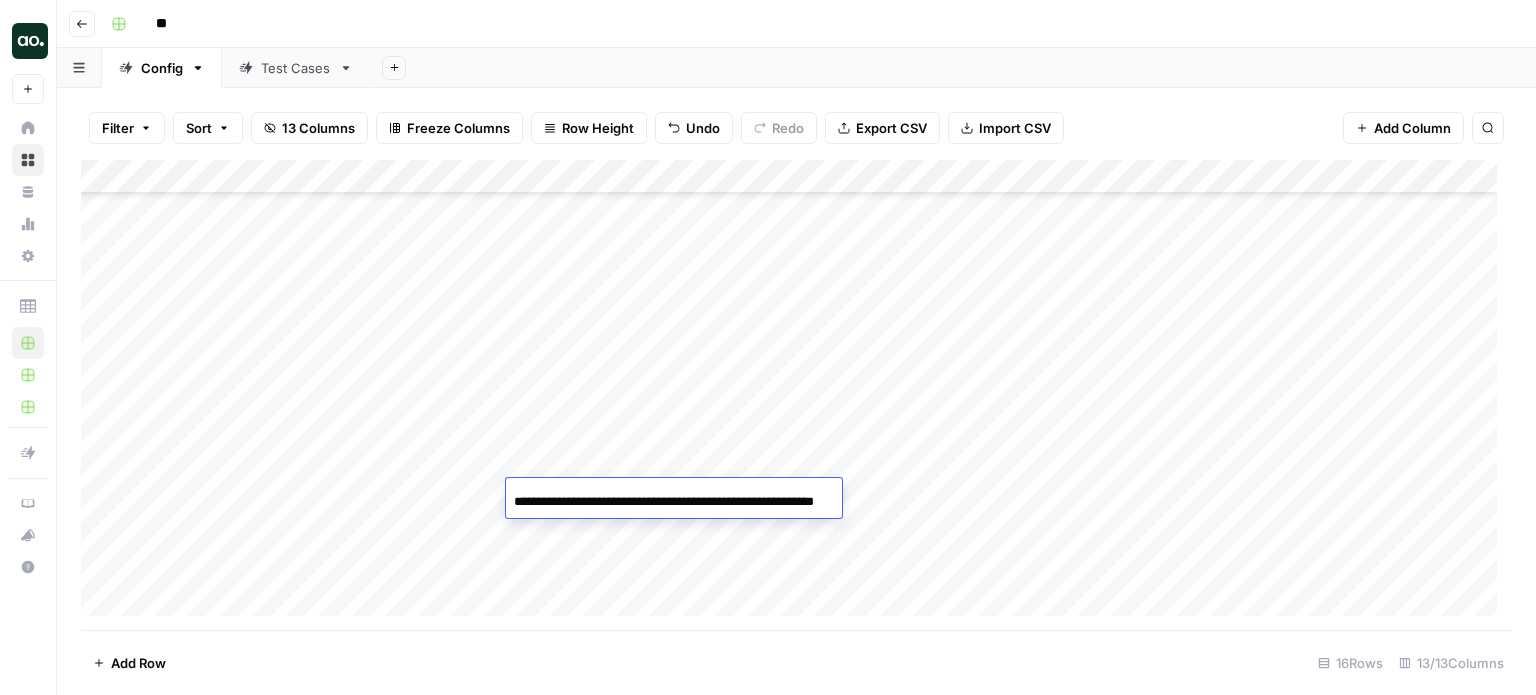 scroll, scrollTop: 0, scrollLeft: 76, axis: horizontal 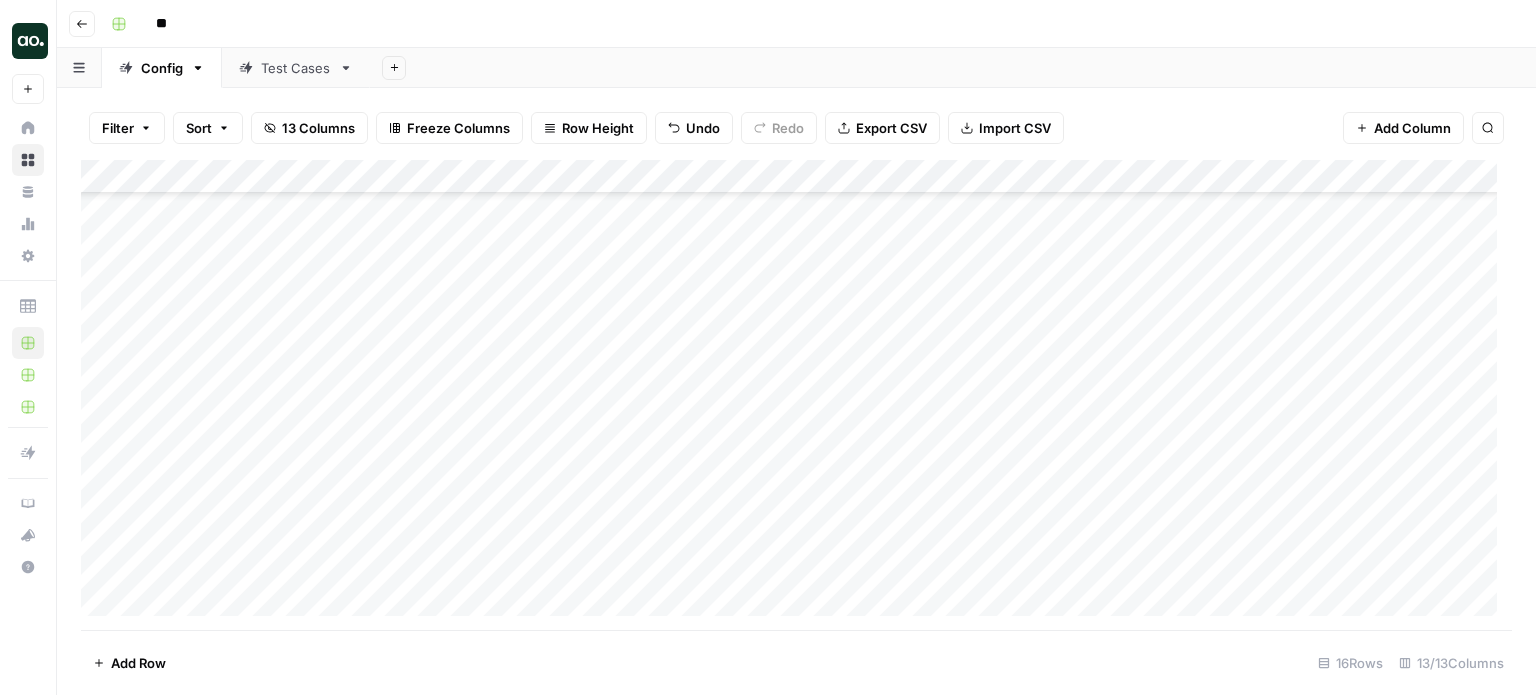 click on "Add Column" at bounding box center (796, 395) 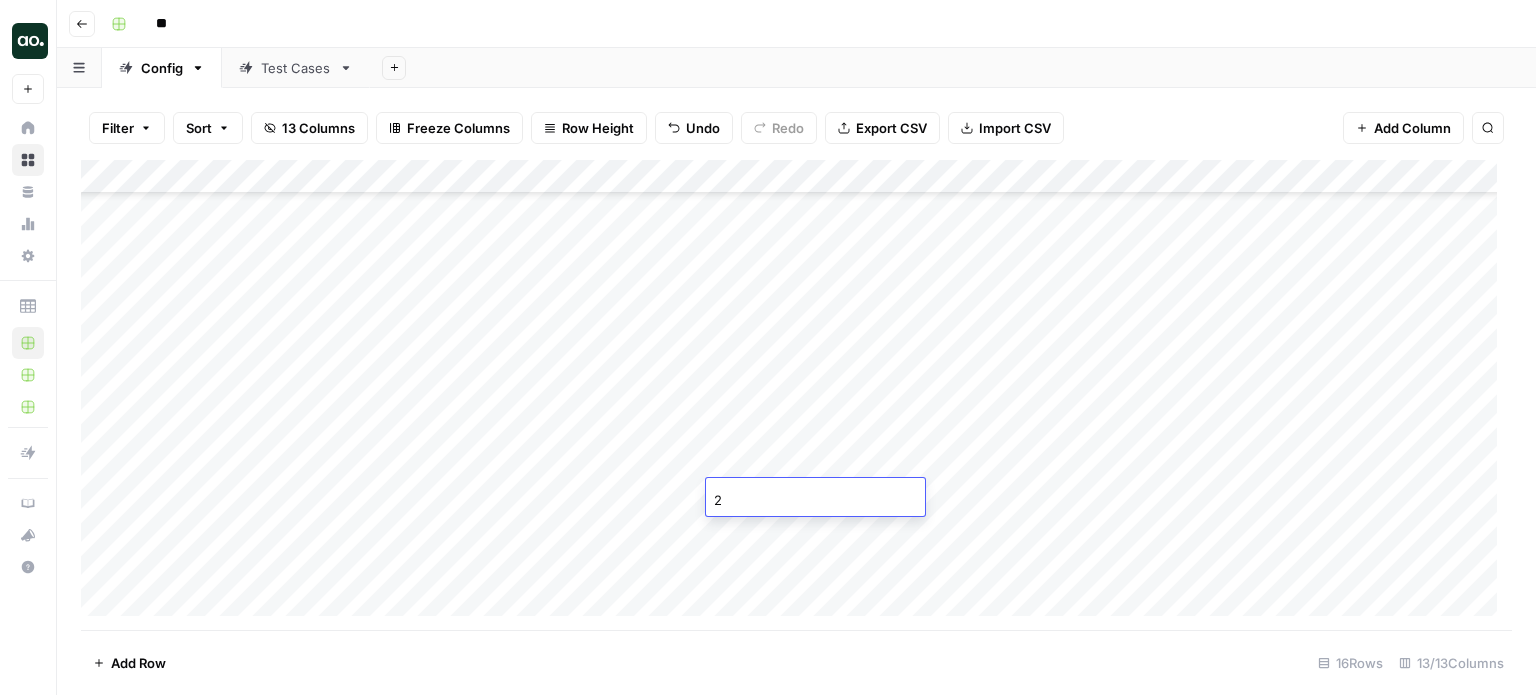 click on "Add Column" at bounding box center (796, 395) 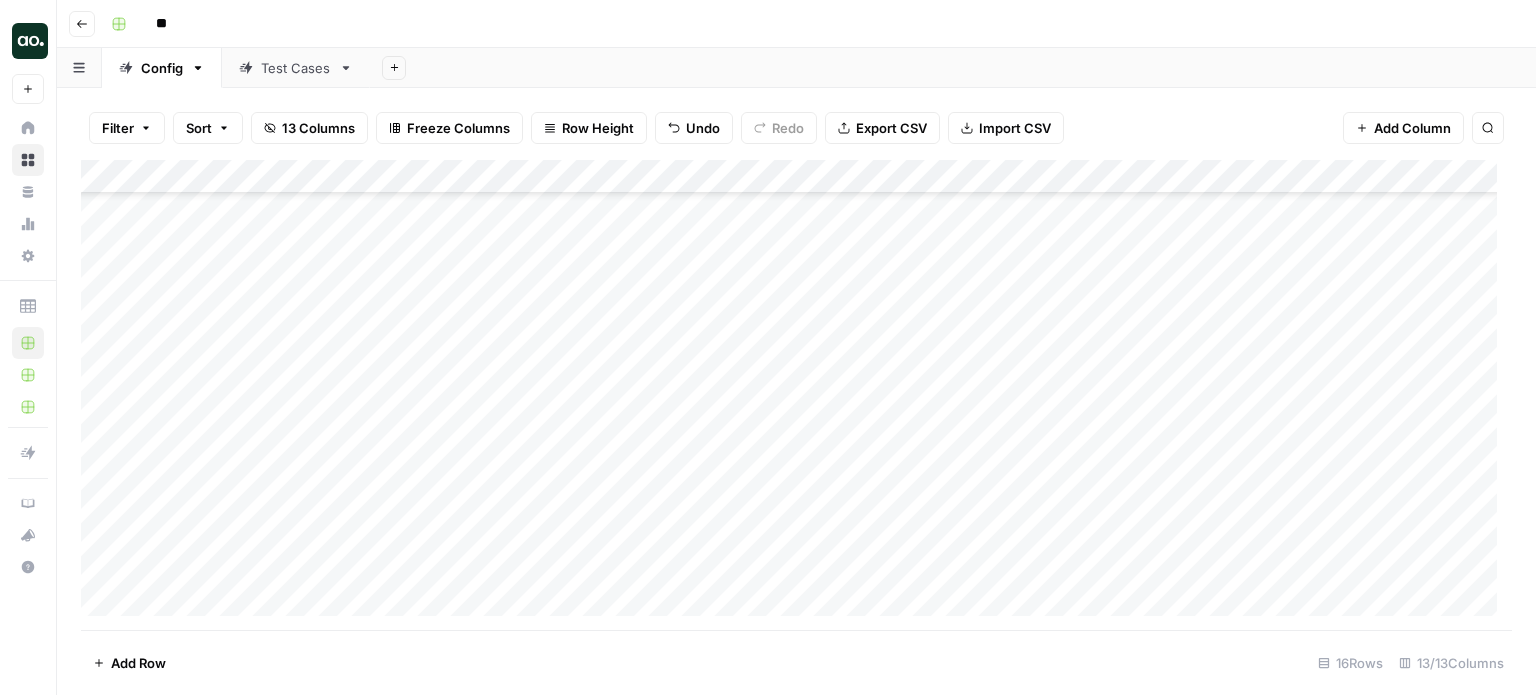 click on "Add Column" at bounding box center (796, 395) 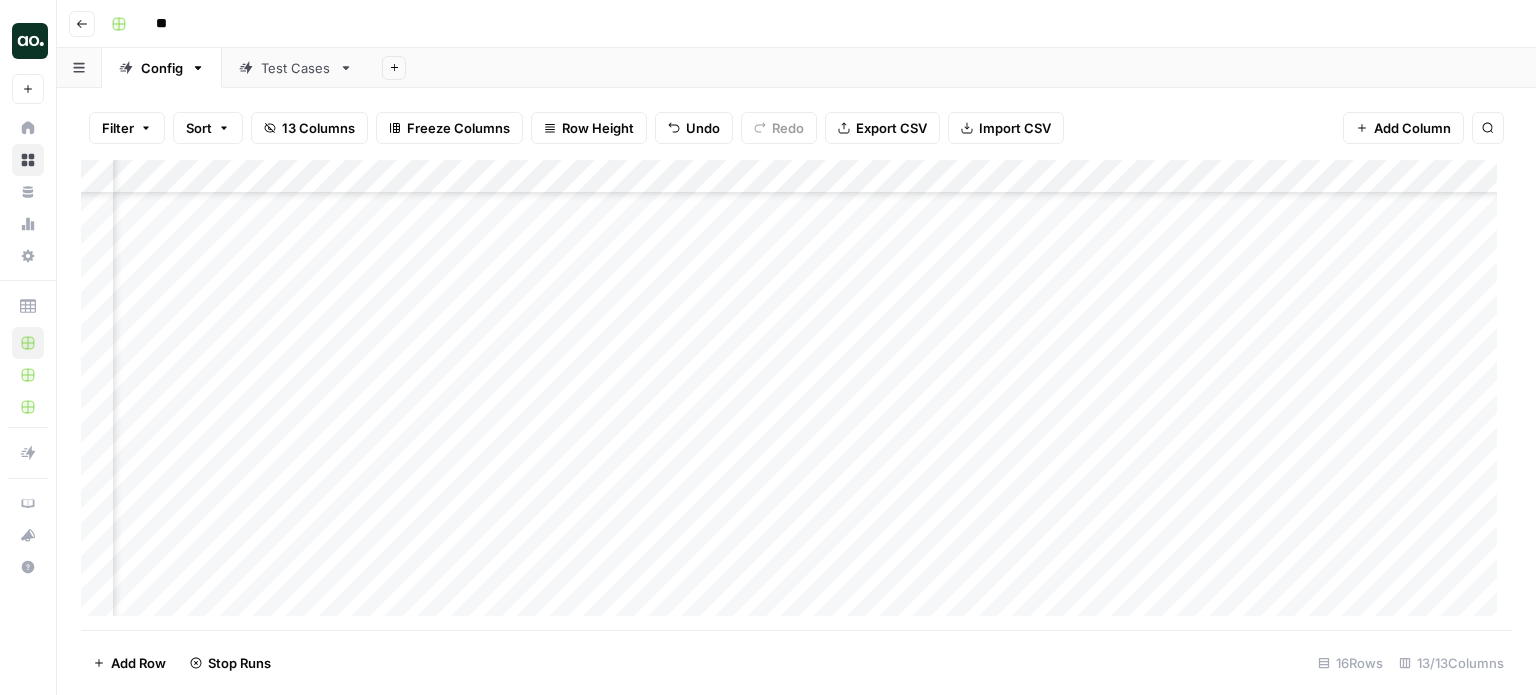 scroll, scrollTop: 154, scrollLeft: 568, axis: both 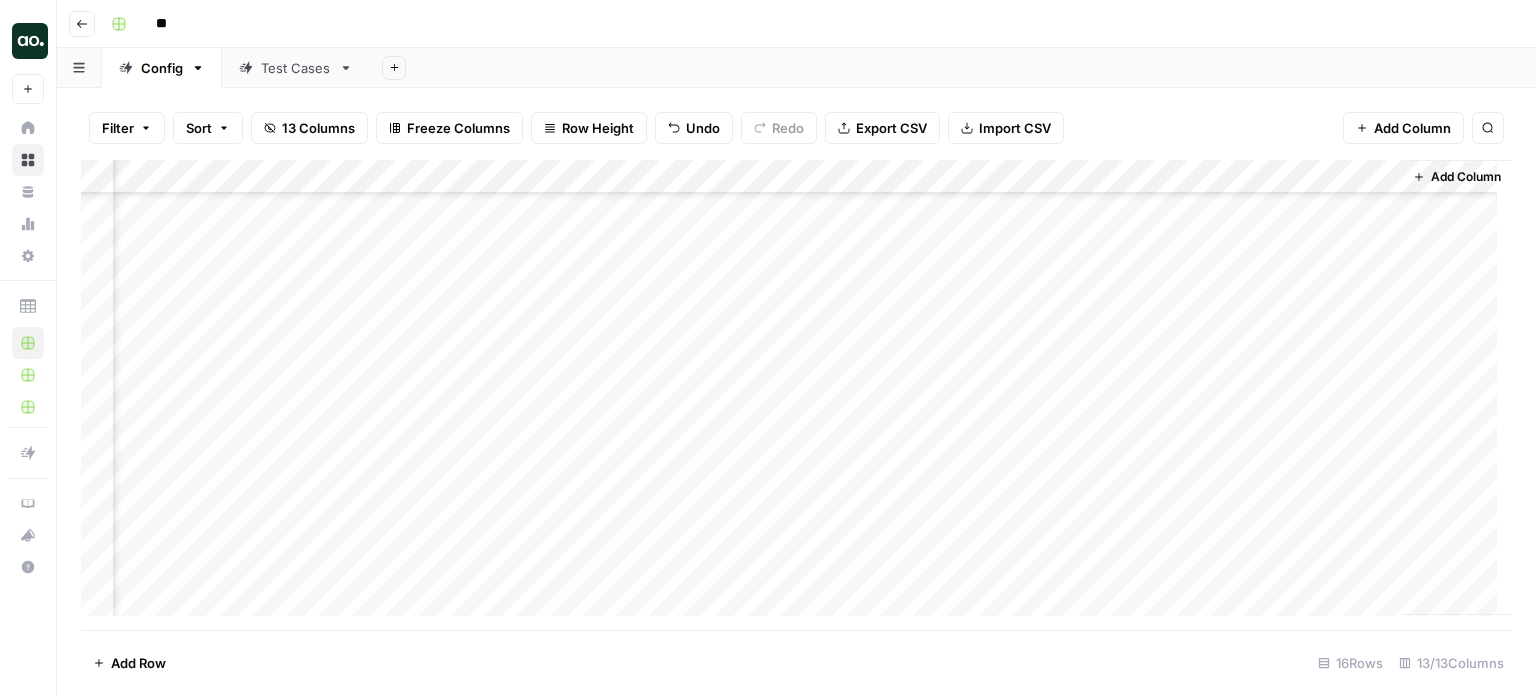 click on "Add Column" at bounding box center [796, 395] 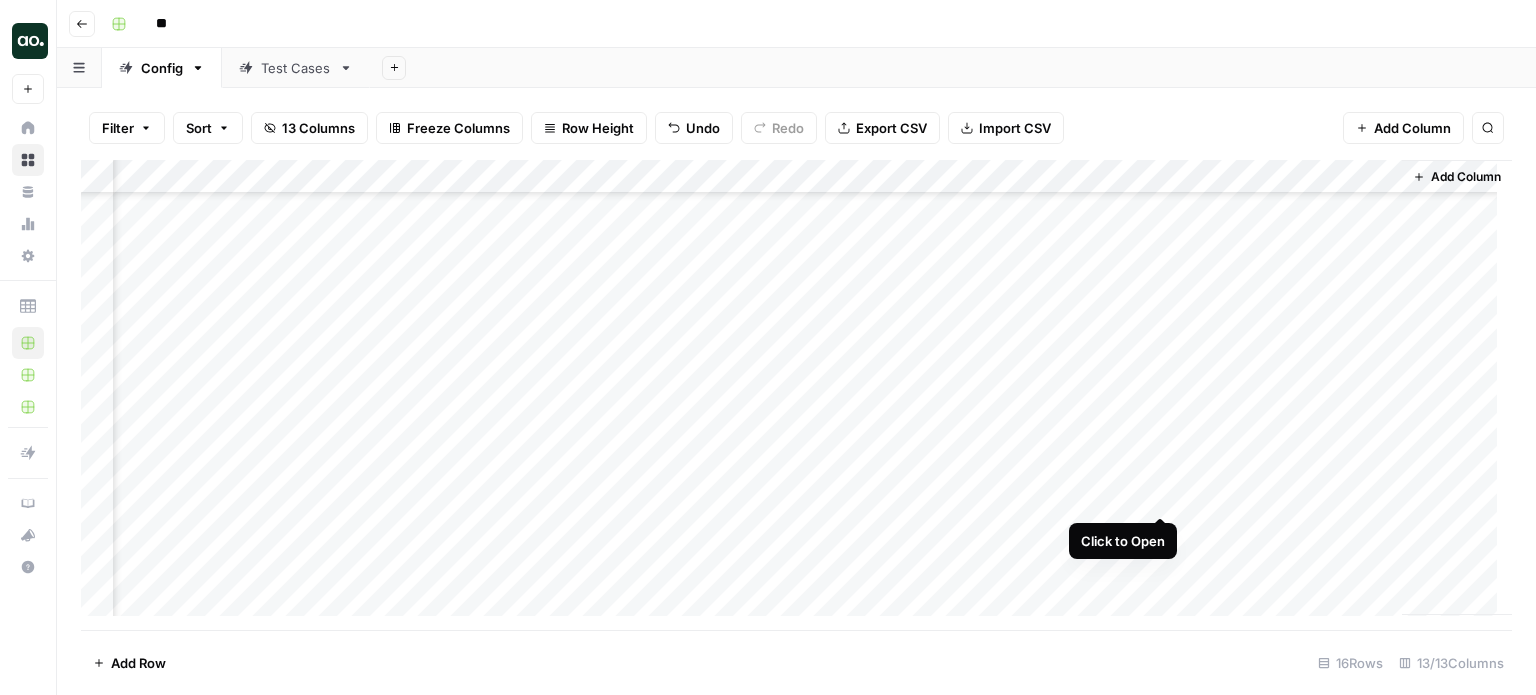 click on "Add Column" at bounding box center (796, 395) 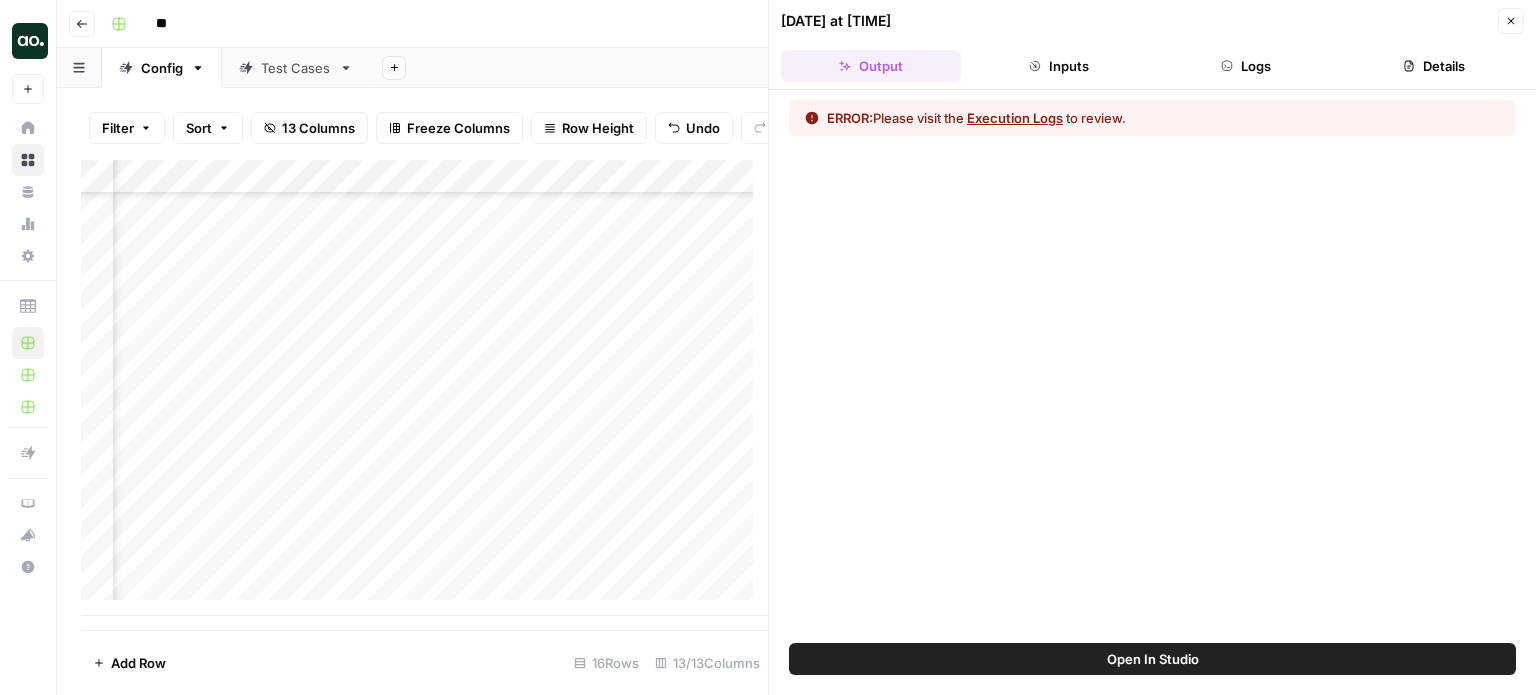 click on "Open In Studio" at bounding box center [1153, 659] 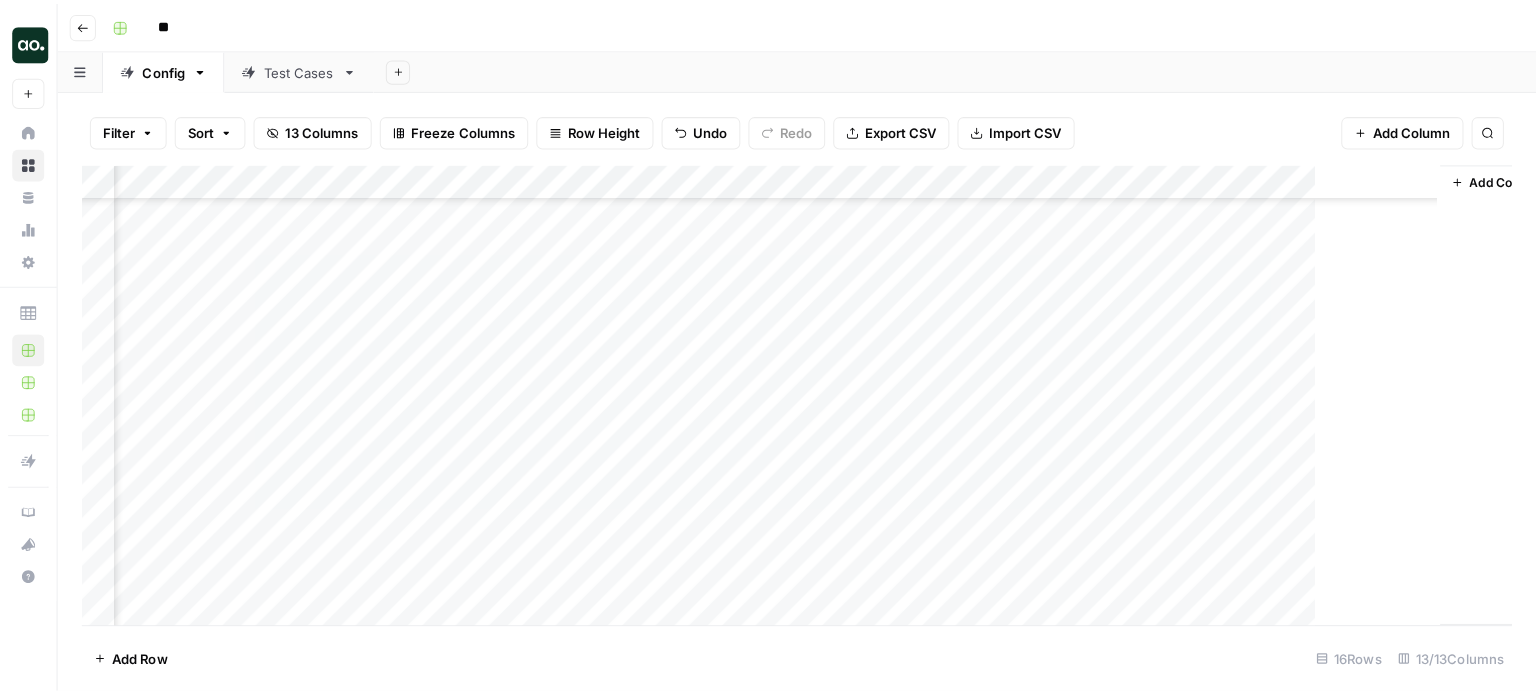 scroll, scrollTop: 154, scrollLeft: 684, axis: both 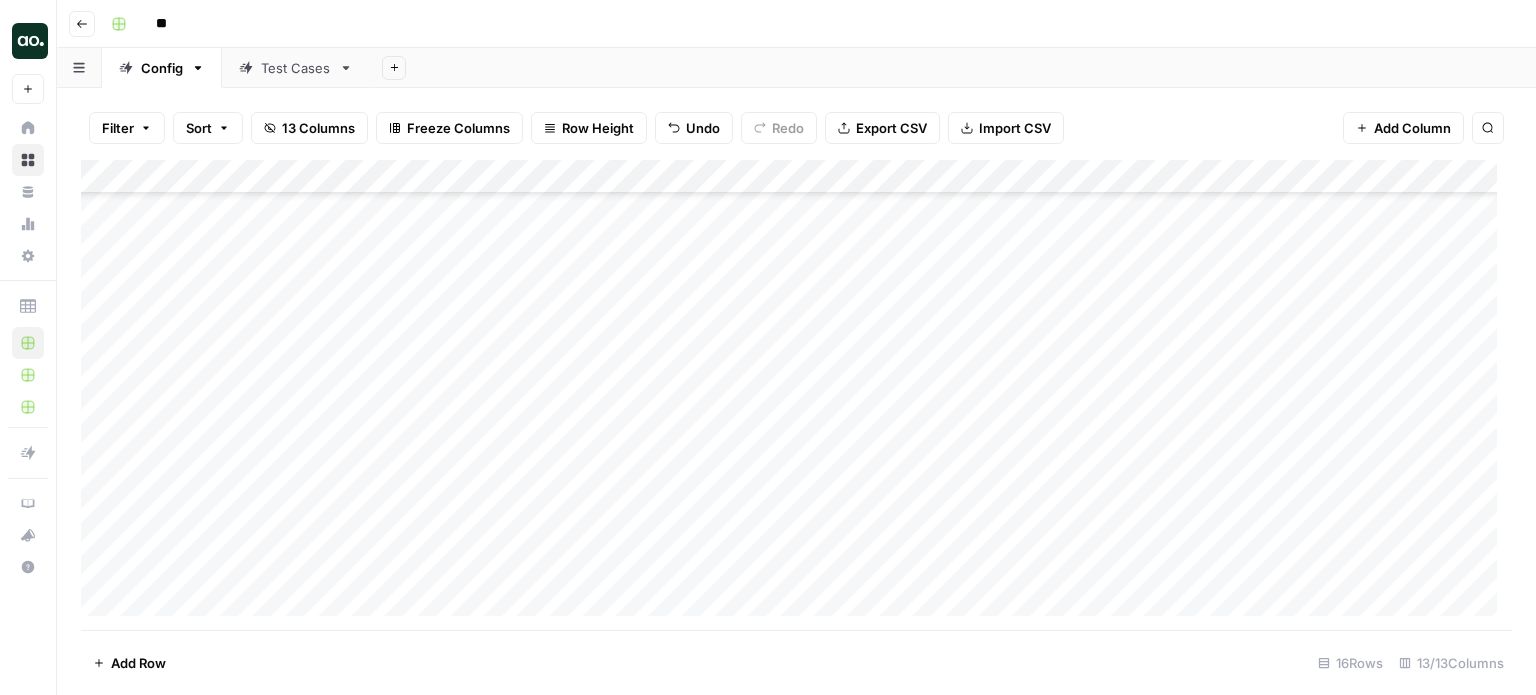click on "Add Column" at bounding box center (796, 395) 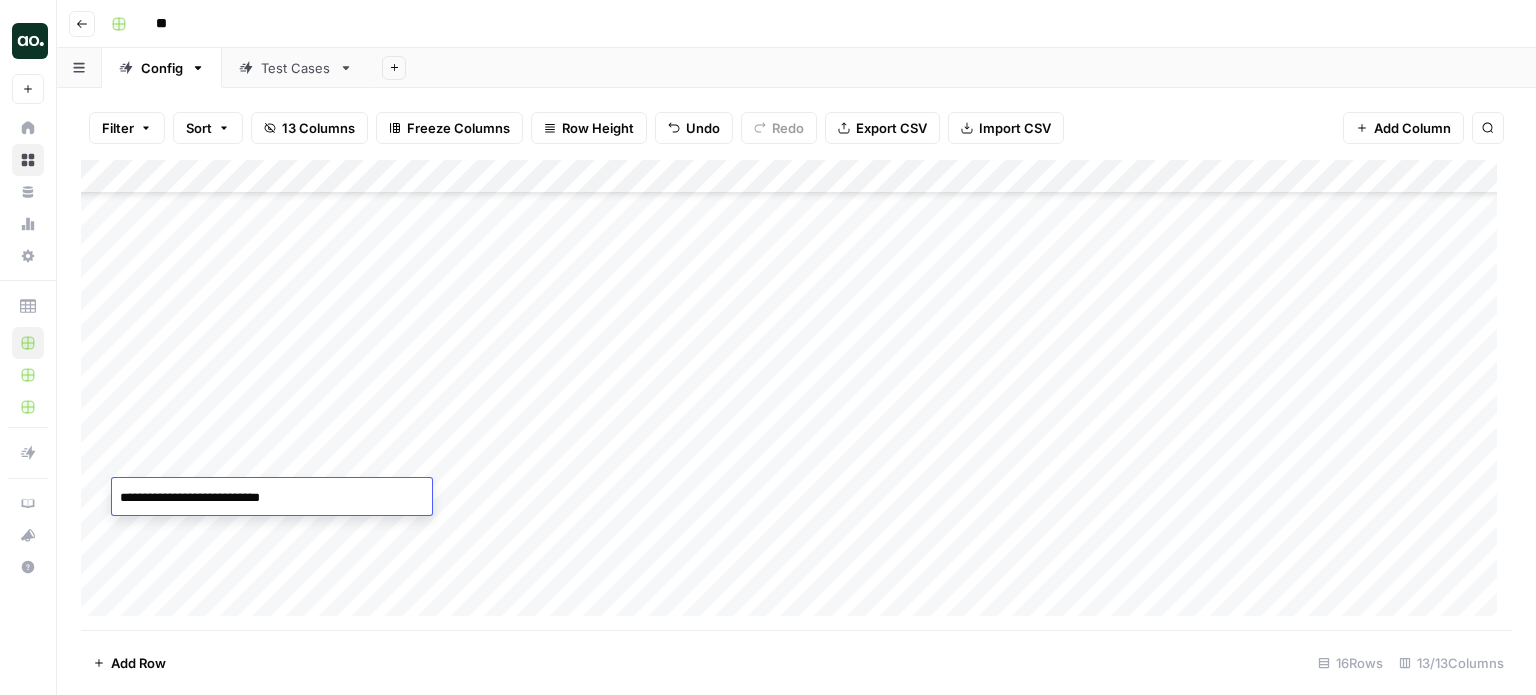 drag, startPoint x: 330, startPoint y: 499, endPoint x: 99, endPoint y: 515, distance: 231.55345 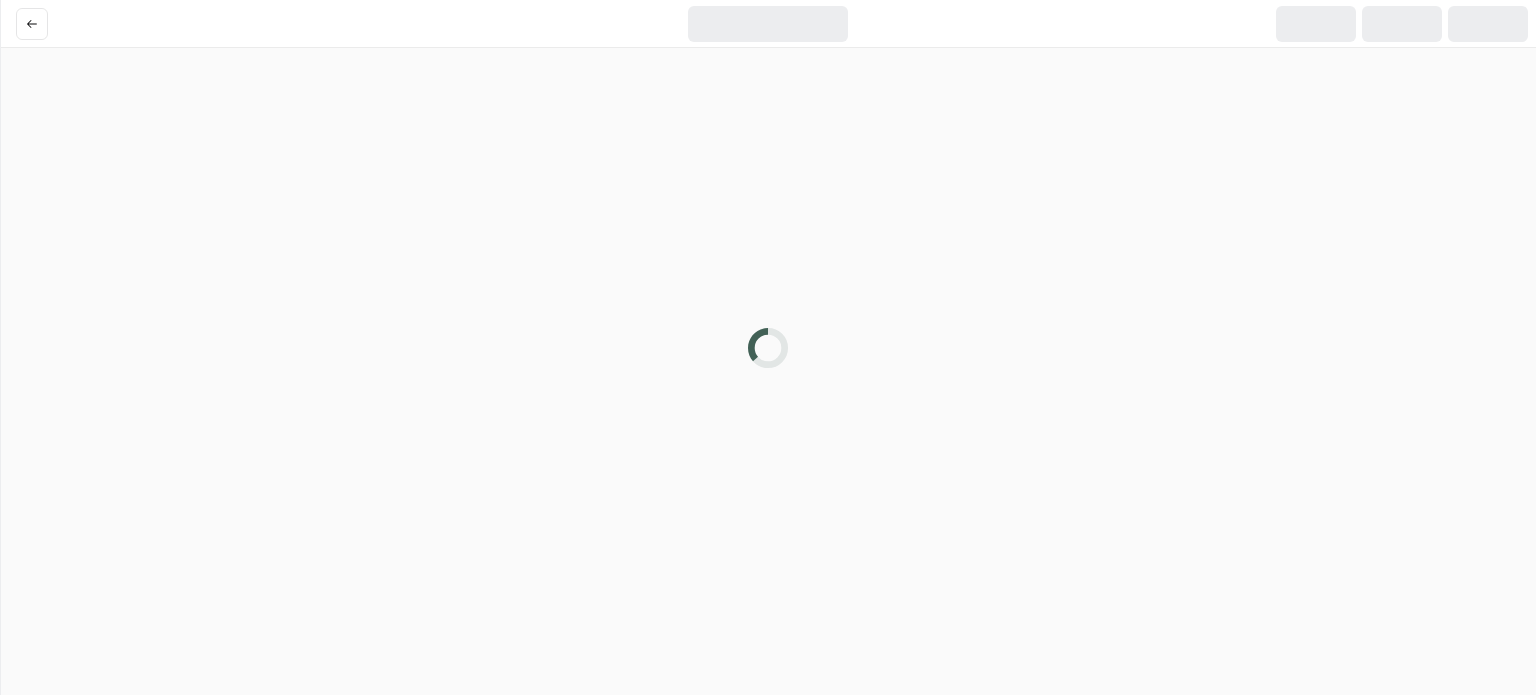 scroll, scrollTop: 0, scrollLeft: 0, axis: both 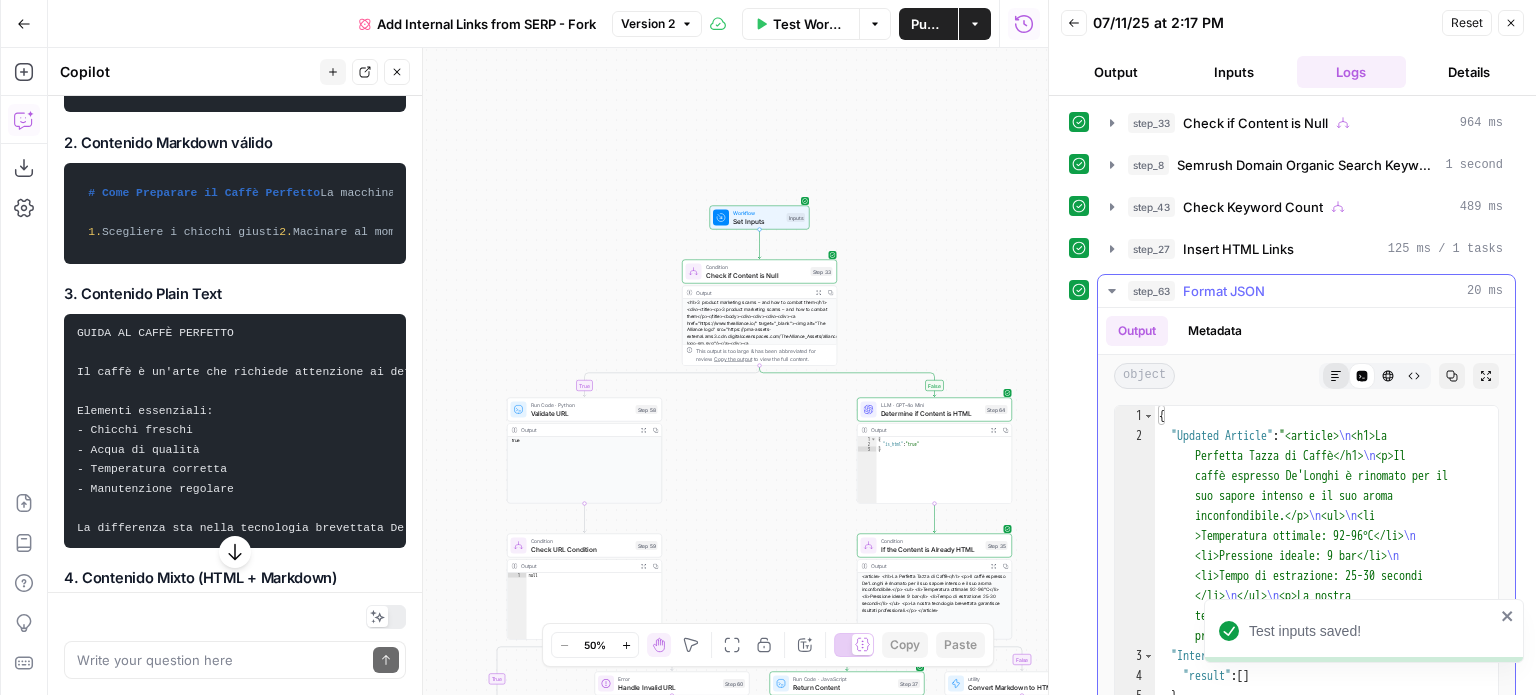 click on "Markdown" at bounding box center [1336, 376] 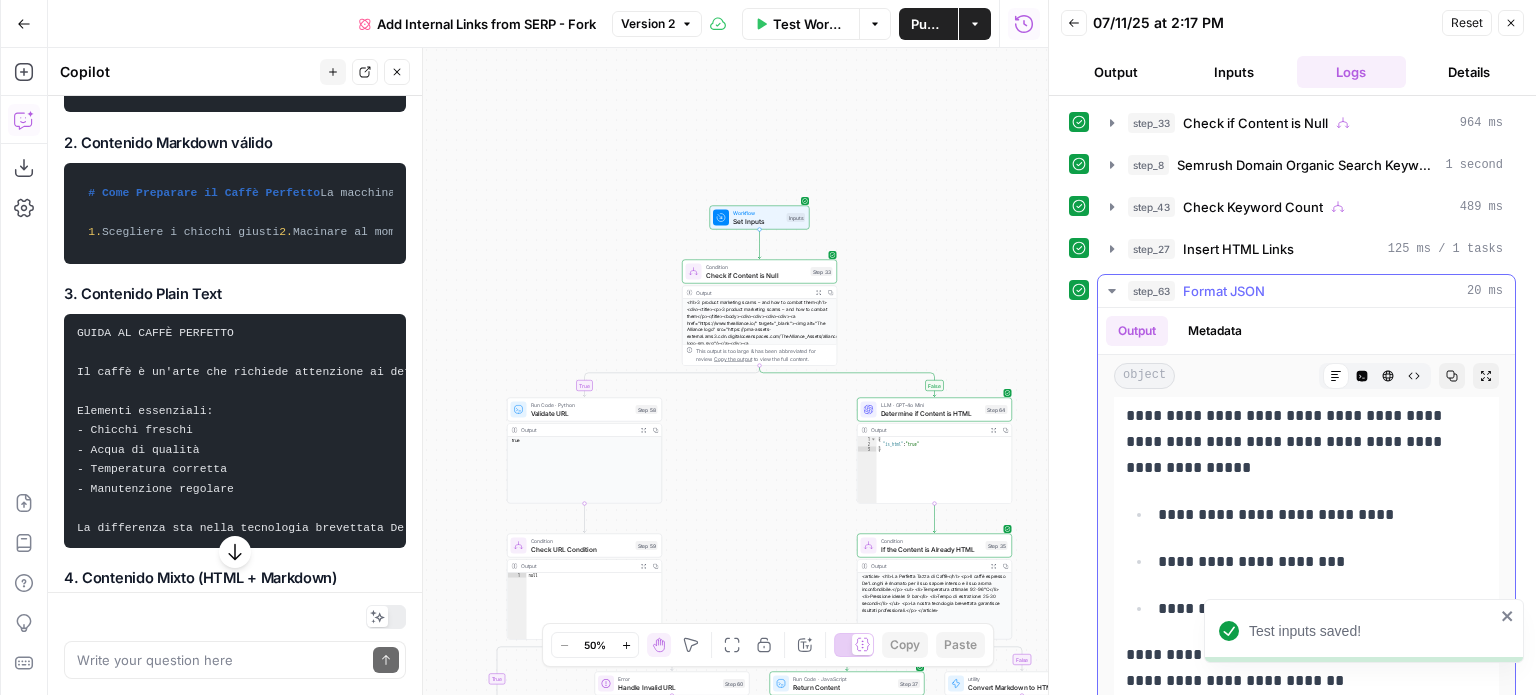 scroll, scrollTop: 207, scrollLeft: 0, axis: vertical 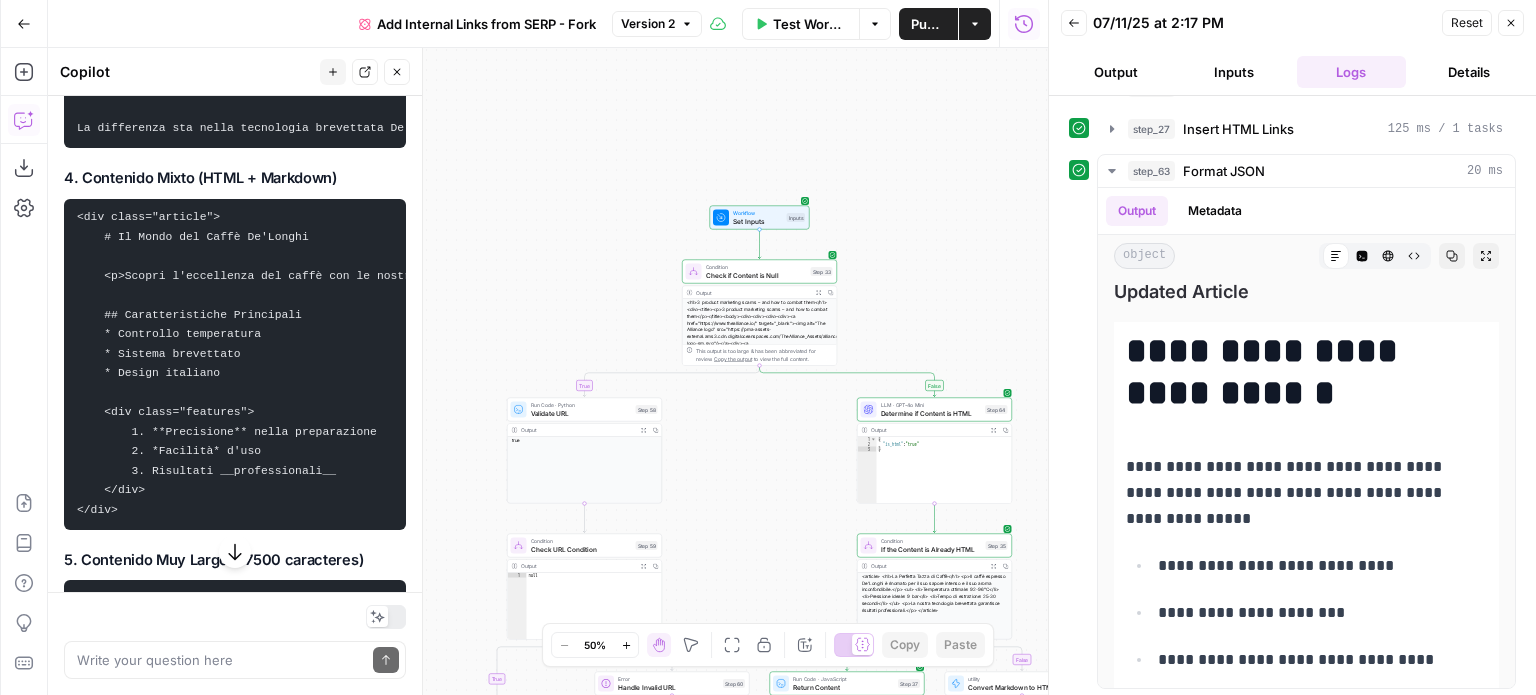 drag, startPoint x: 90, startPoint y: 177, endPoint x: 81, endPoint y: 266, distance: 89.453896 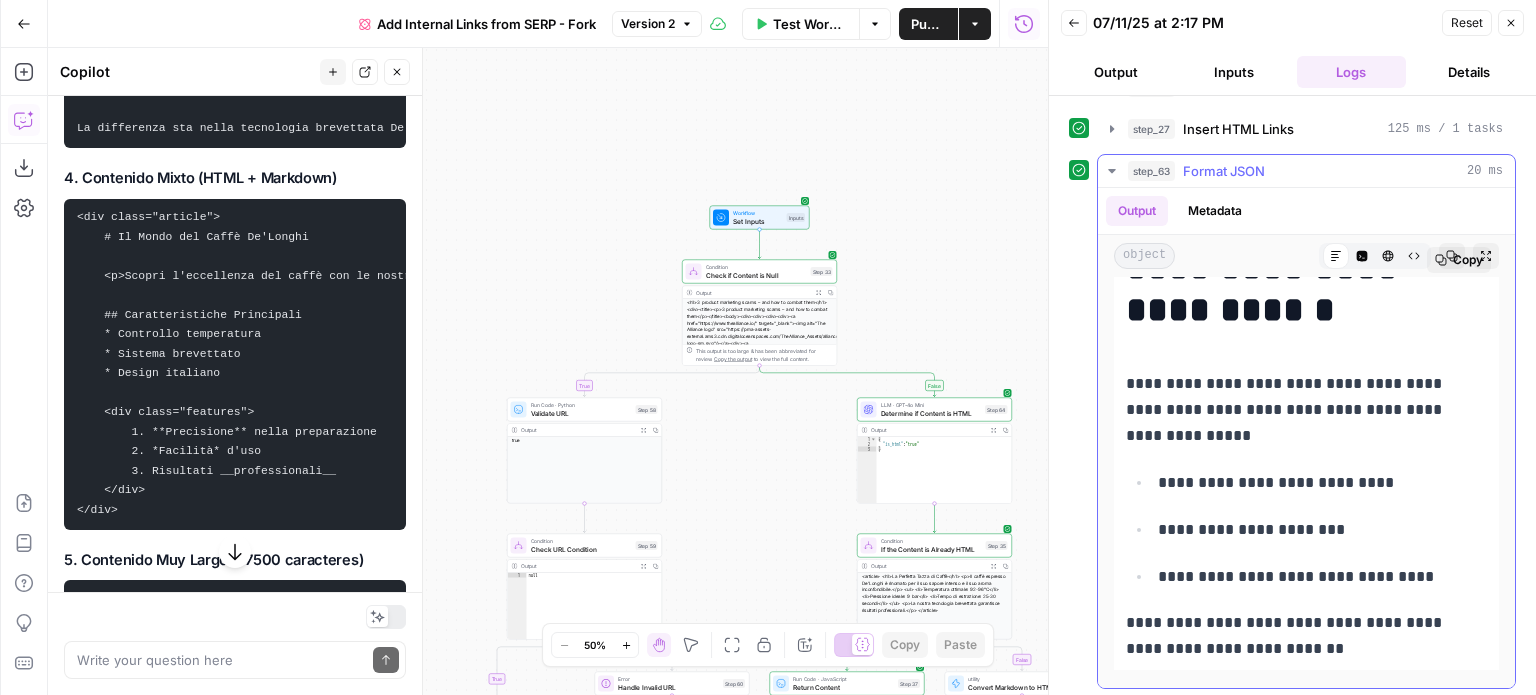 scroll, scrollTop: 207, scrollLeft: 0, axis: vertical 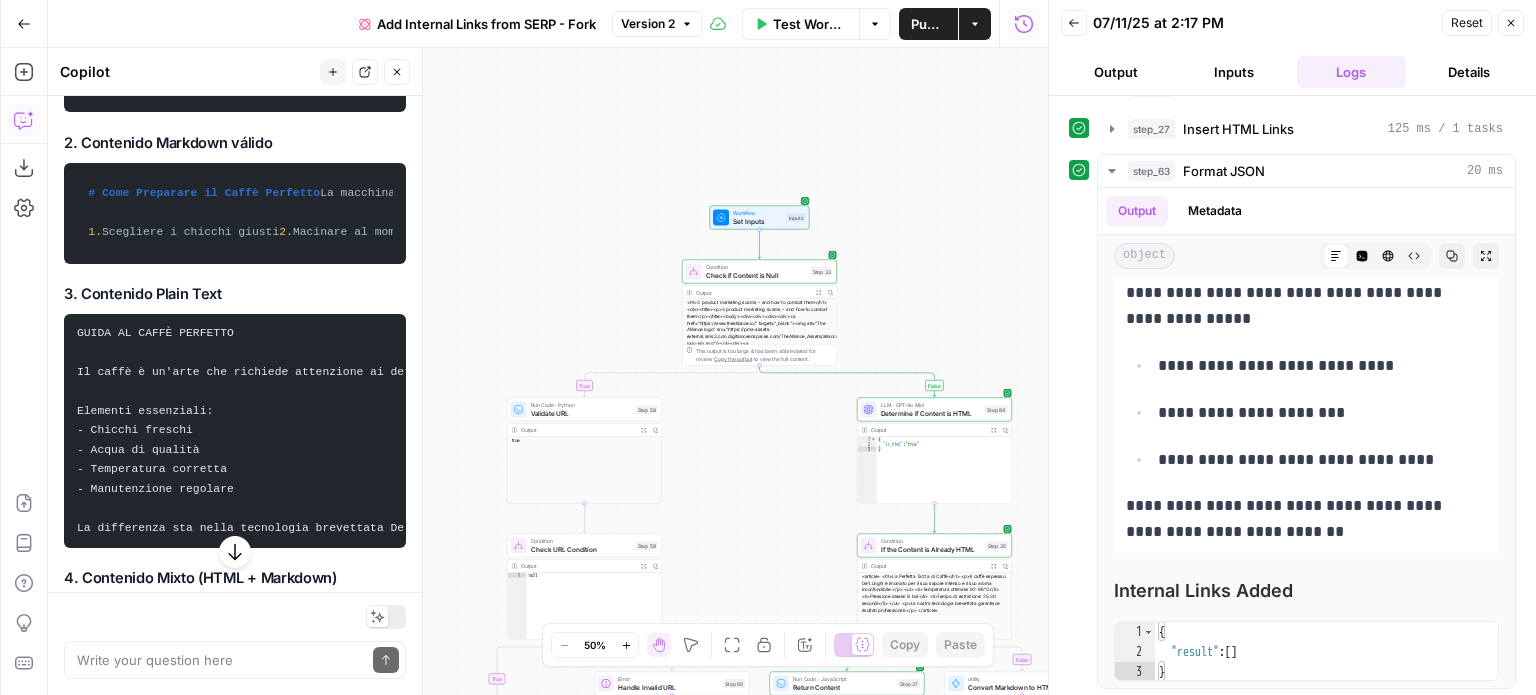 drag, startPoint x: 164, startPoint y: 450, endPoint x: 63, endPoint y: 269, distance: 207.27277 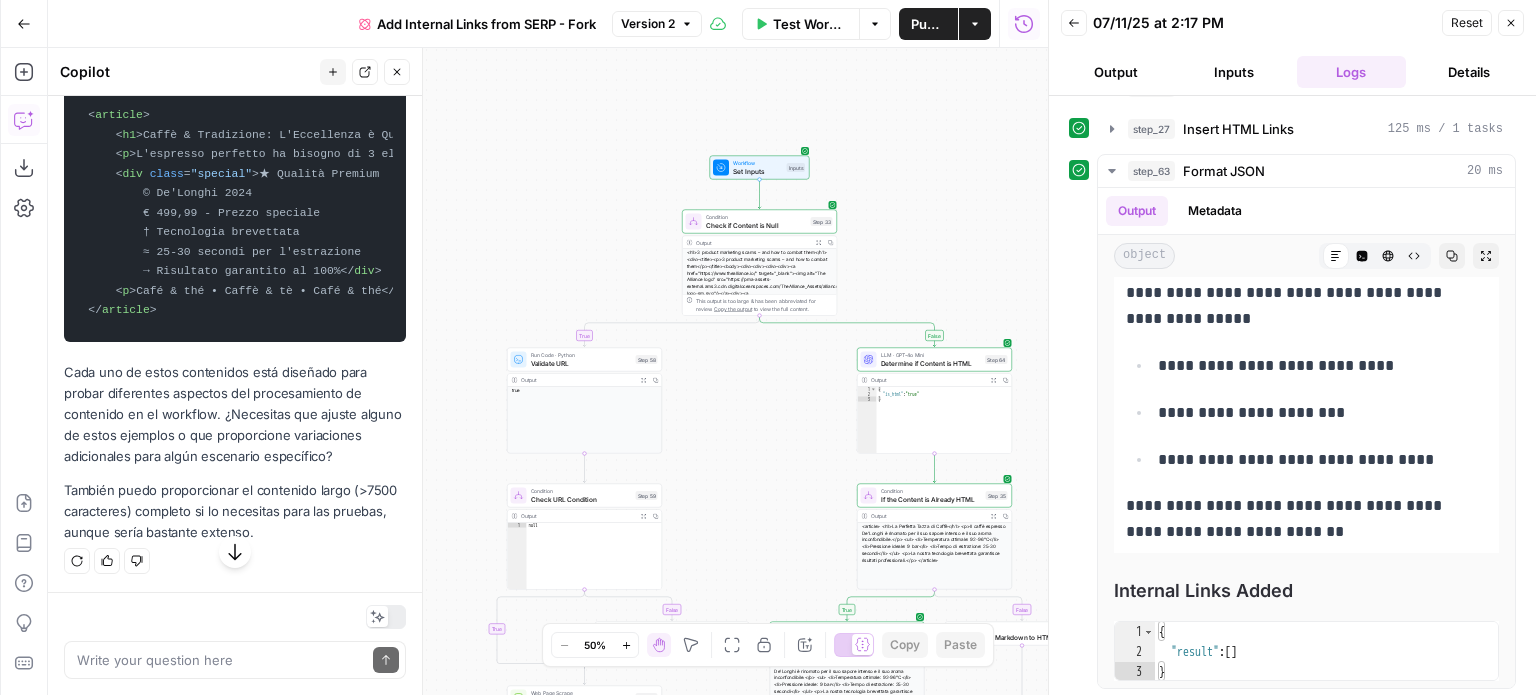 scroll, scrollTop: 14875, scrollLeft: 0, axis: vertical 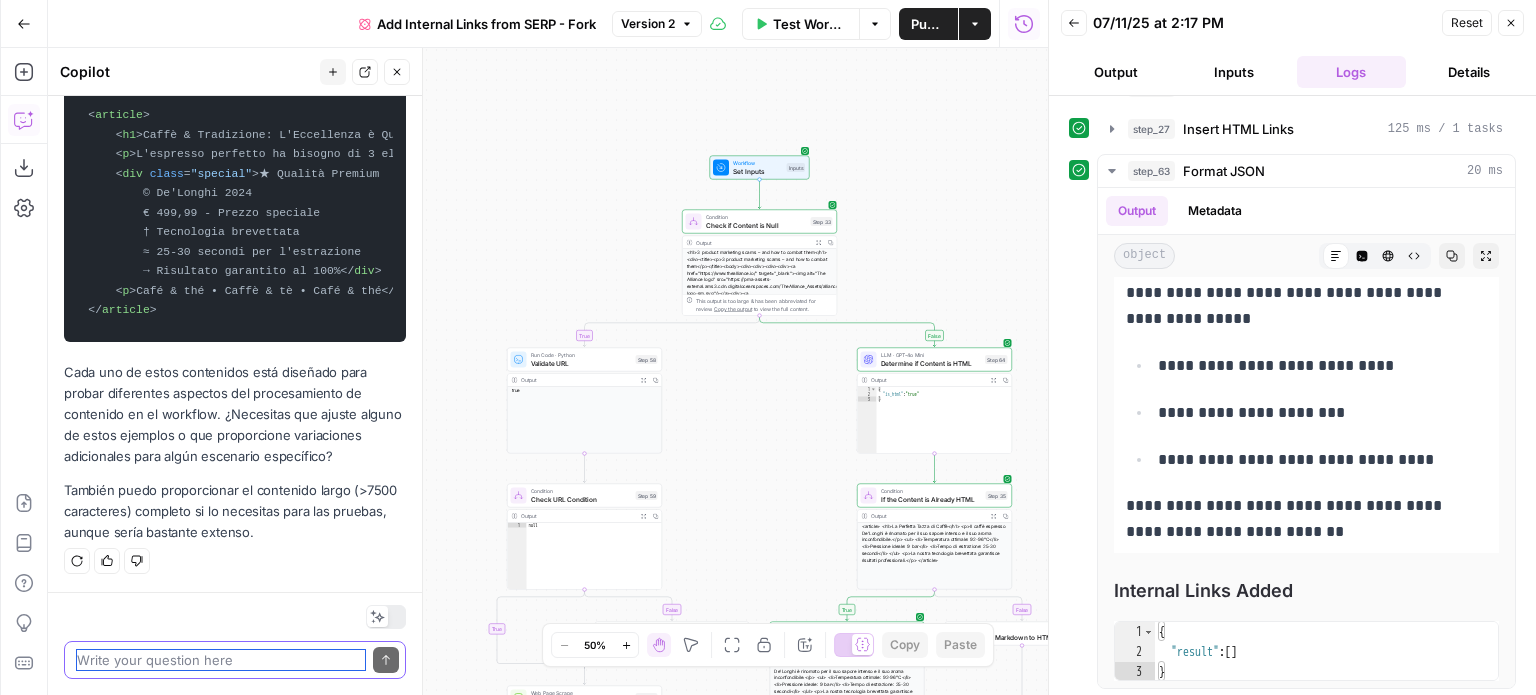 click at bounding box center (221, 660) 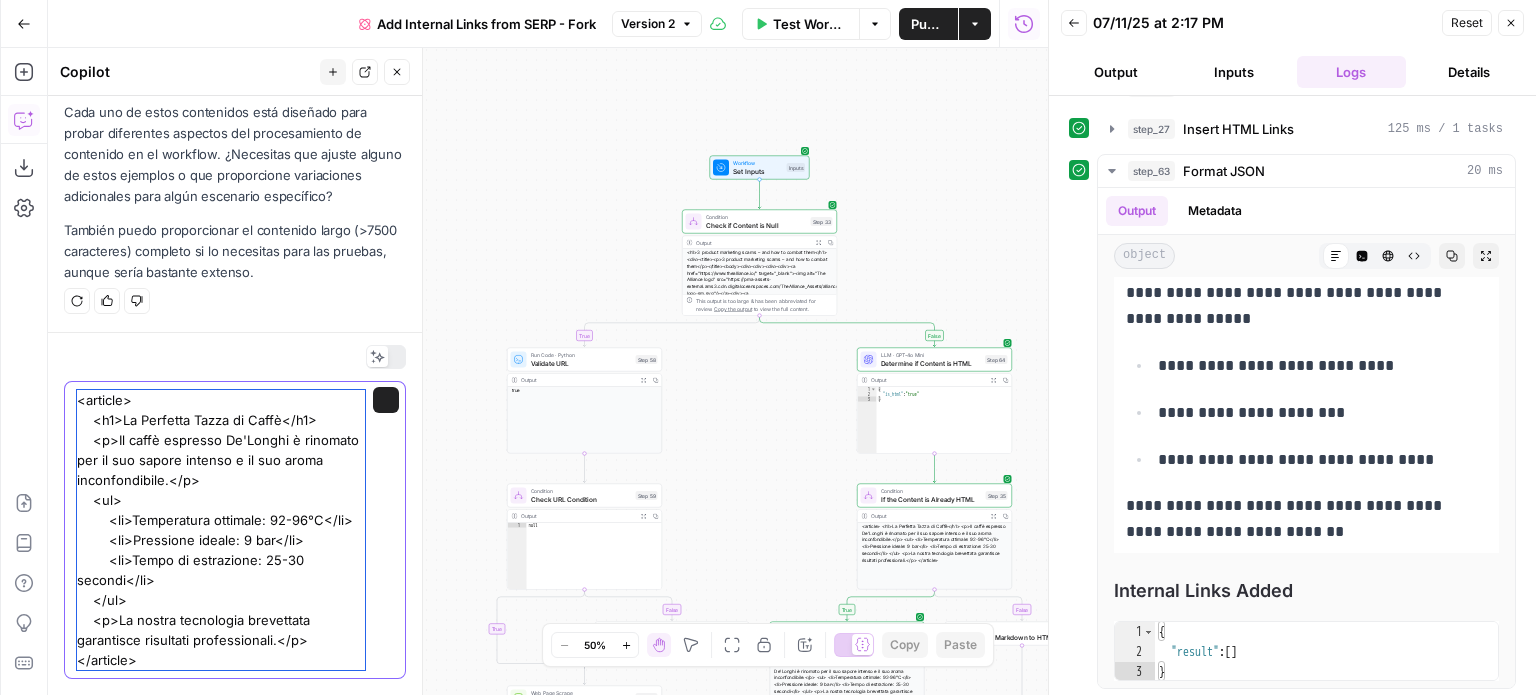 scroll, scrollTop: 15135, scrollLeft: 0, axis: vertical 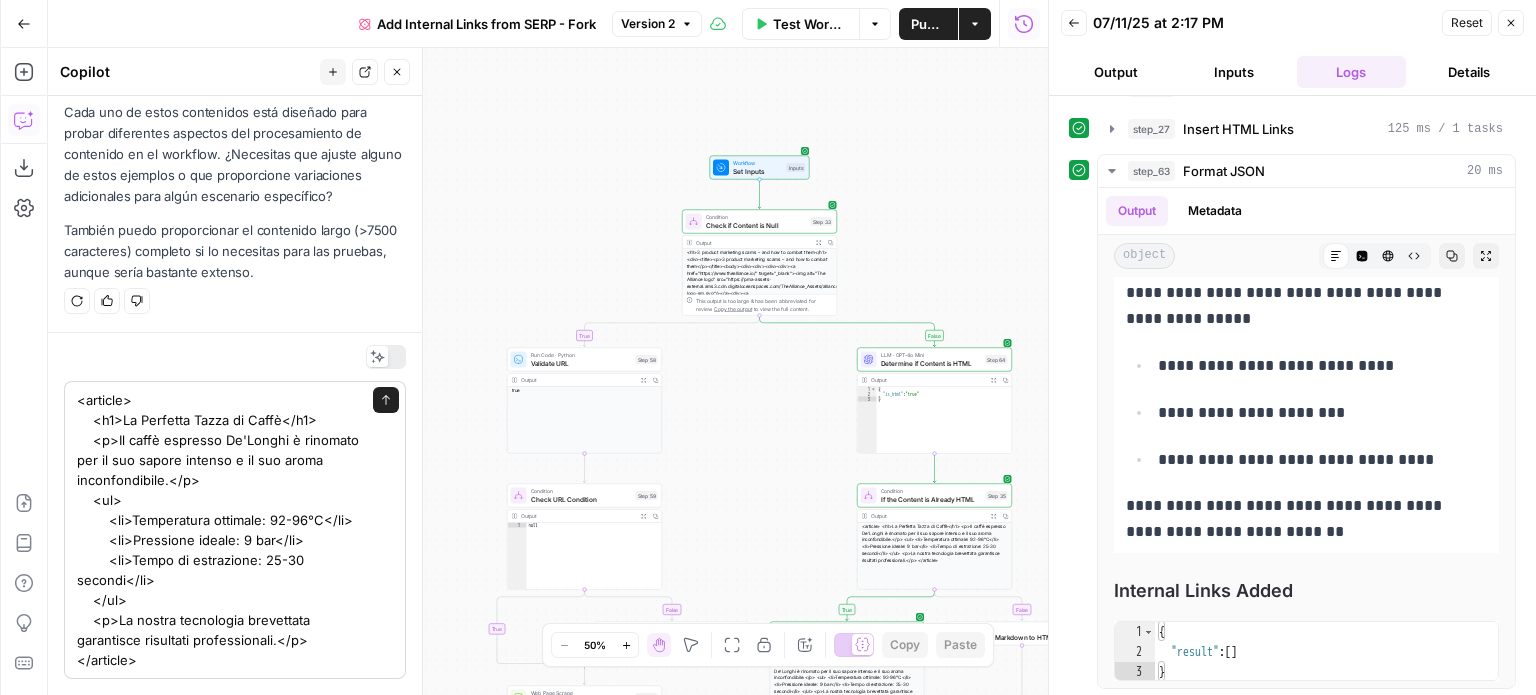 click on "<article>
<h1>La Perfetta Tazza di Caffè</h1>
<p>Il caffè espresso De'Longhi è rinomato per il suo sapore intenso e il suo aroma inconfondibile.</p>
<ul>
<li>Temperatura ottimale: [TEMP]</li>
<li>Pressione ideale: [PRESSURE]</li>
<li>Tempo di estrazione: [TIME]</li>
</ul>
<p>La nostra tecnologia brevettata garantisce risultati professionali.</p>
</article> <article>
<h1>La Perfetta Tazza di Caffè</h1>
<p>Il caffè espresso De'Longhi è rinomato per il suo sapore intenso e il suo aroma inconfondibile.</p>
<ul>
<li>Temperatura ottimale: [TEMP]</li>
<li>Pressione ideale: [PRESSURE]</li>
<li>Tempo di estrazione: [TIME]</li>
</ul>
<p>La nostra tecnologia brevettata garantisce risultati professionali.</p>
</article> Send" at bounding box center [235, 530] 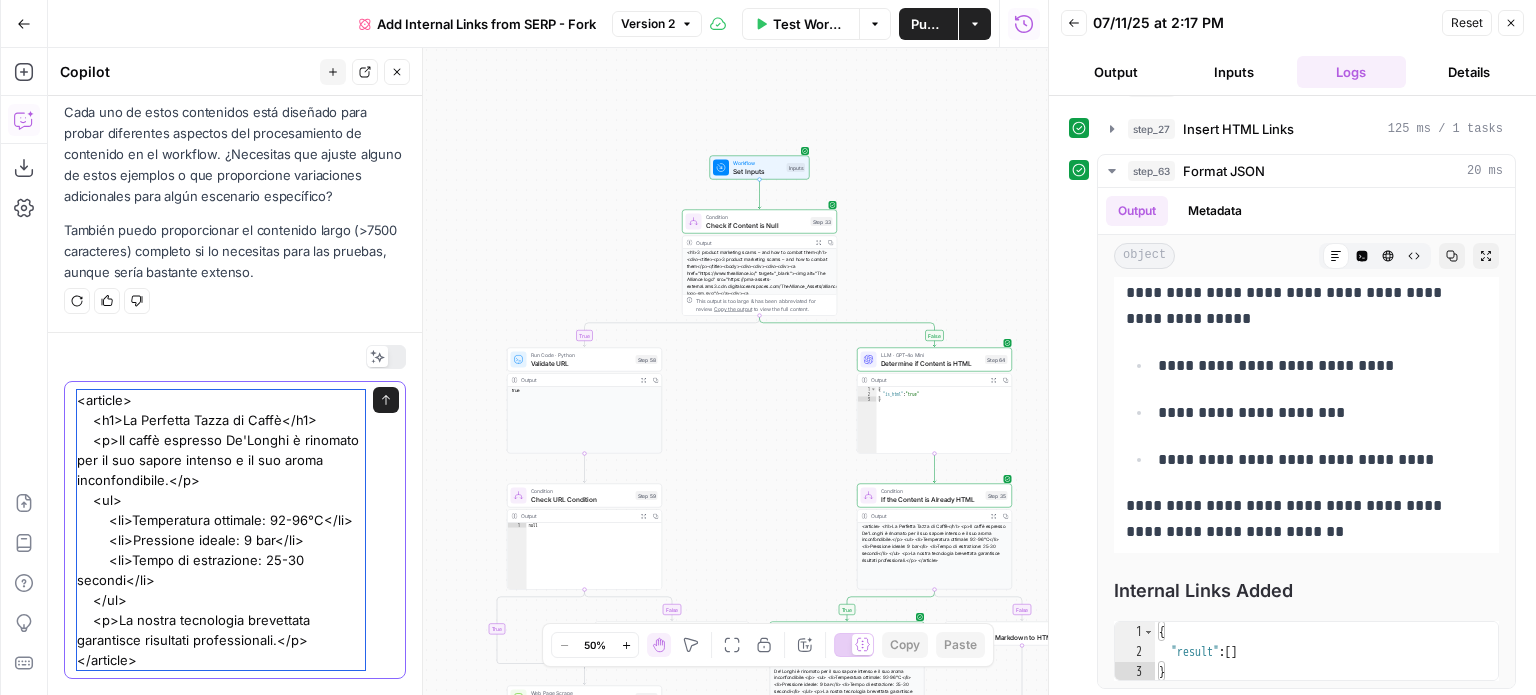 click on "<article>
<h1>La Perfetta Tazza di Caffè</h1>
<p>Il caffè espresso De'Longhi è rinomato per il suo sapore intenso e il suo aroma inconfondibile.</p>
<ul>
<li>Temperatura ottimale: 92-96°C</li>
<li>Pressione ideale: 9 bar</li>
<li>Tempo di estrazione: 25-30 secondi</li>
</ul>
<p>La nostra tecnologia brevettata garantisce risultati professionali.</p>
</article>" at bounding box center [221, 530] 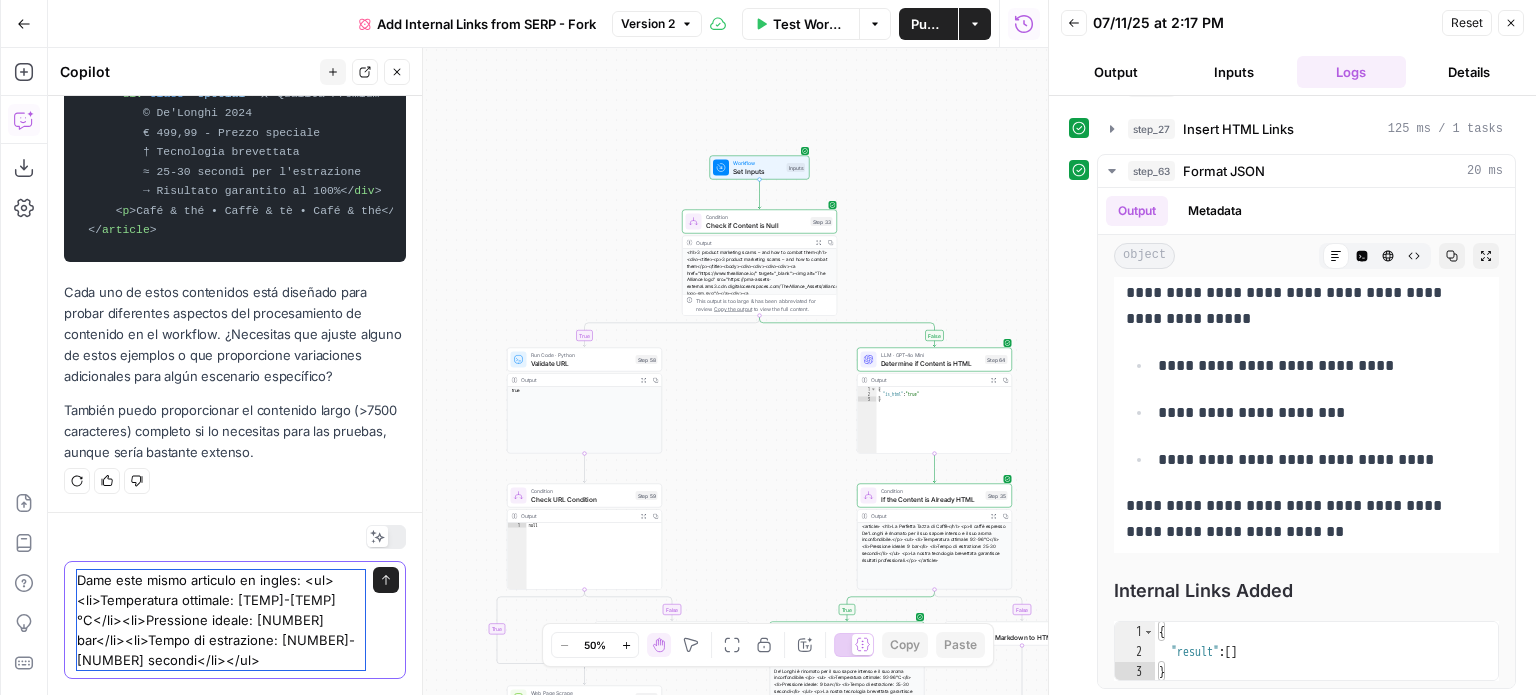 scroll, scrollTop: 15155, scrollLeft: 0, axis: vertical 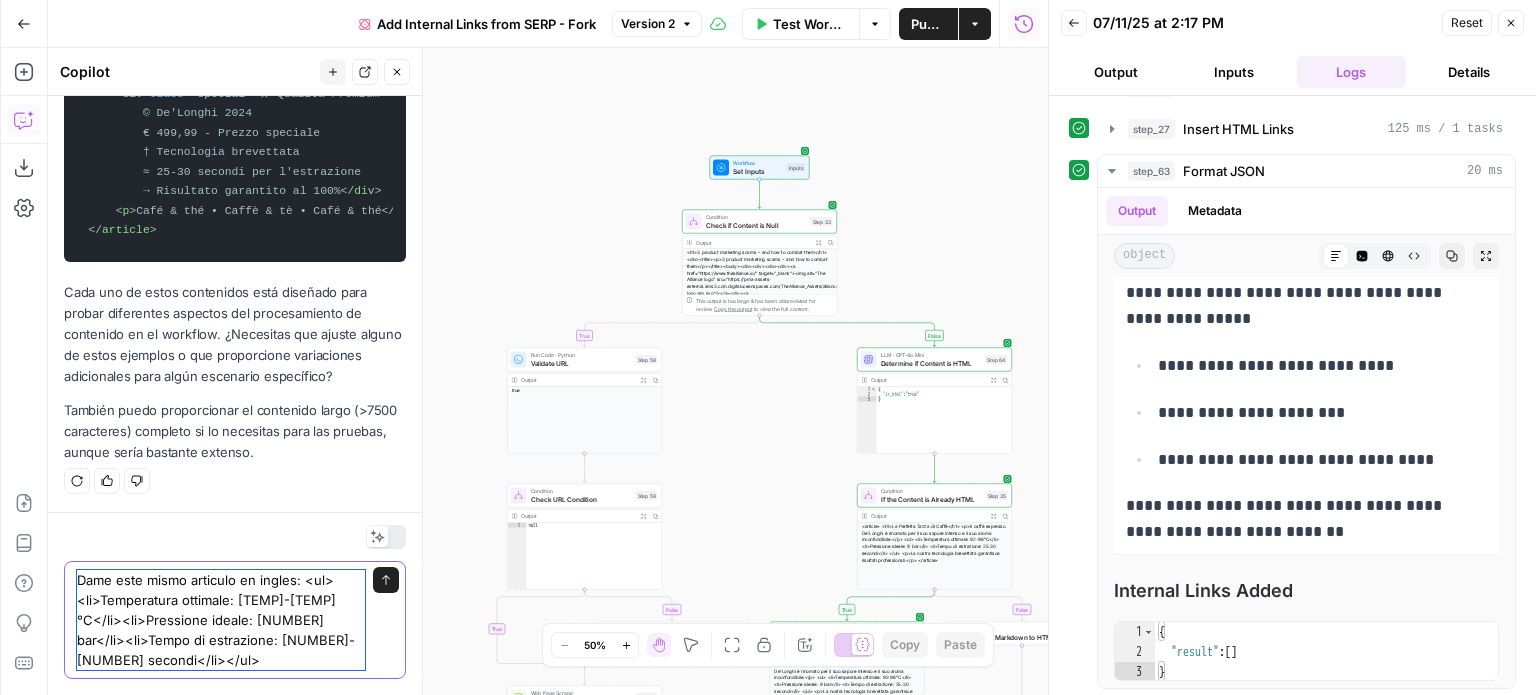 type on "Dame este mismo articulo en ingles: <ul><li>Temperatura ottimale: [TEMP]-[TEMP]°C</li><li>Pressione ideale: [NUMBER] bar</li><li>Tempo di estrazione: [NUMBER]-[NUMBER] secondi</li></ul>" 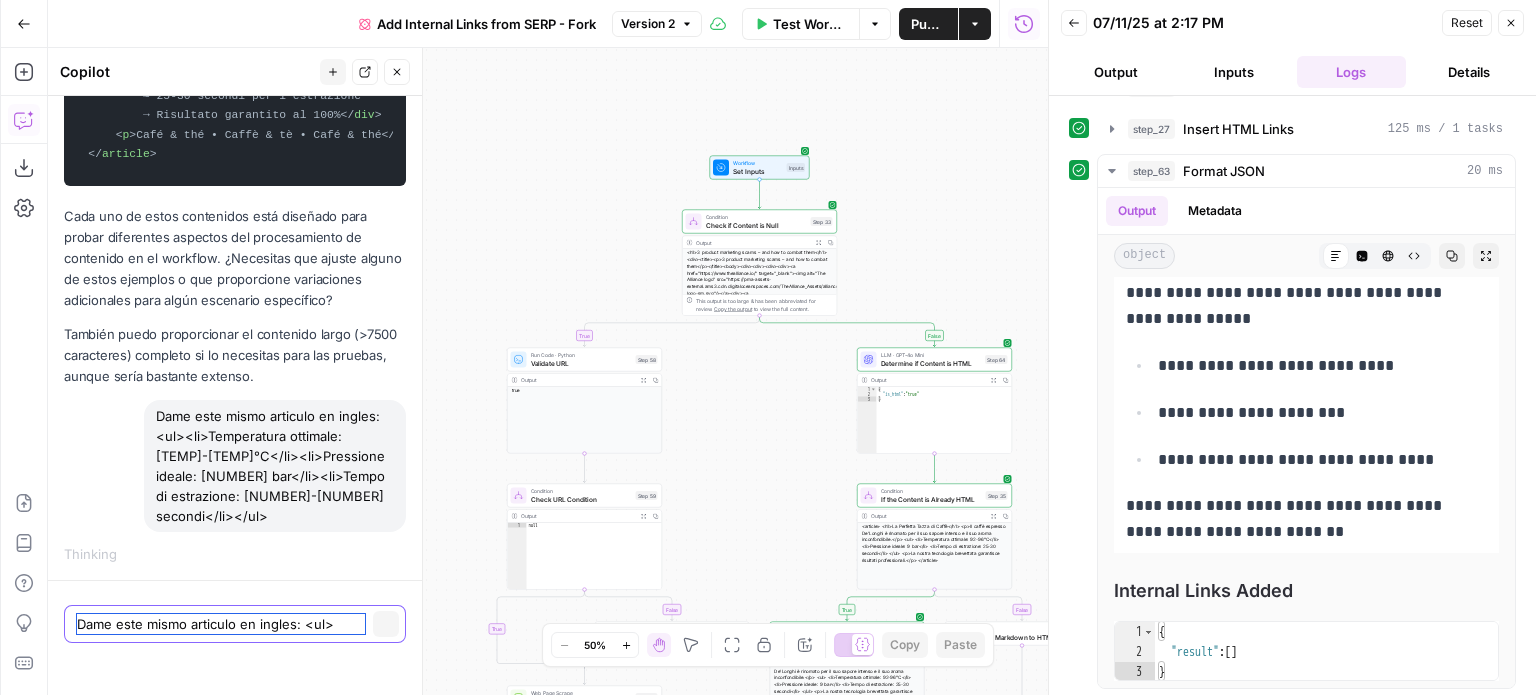 scroll, scrollTop: 15235, scrollLeft: 0, axis: vertical 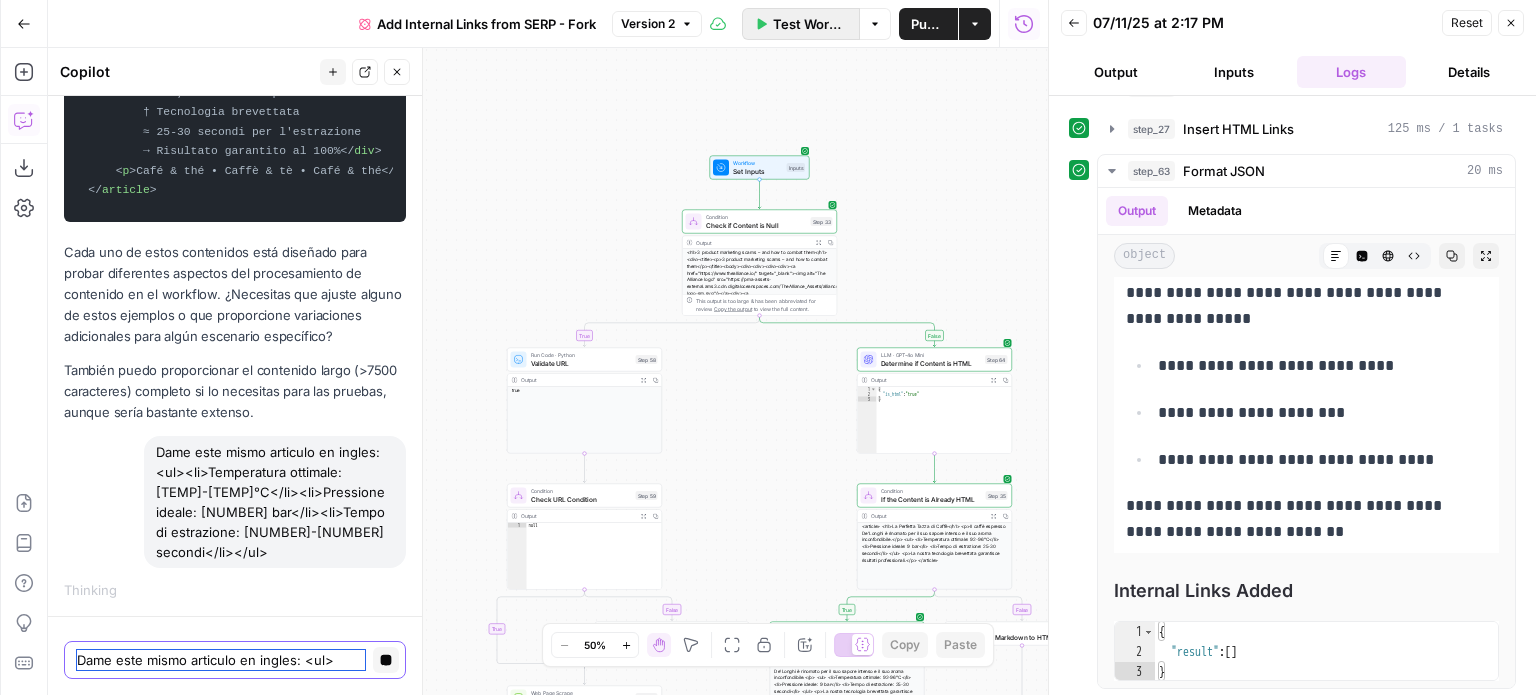 type 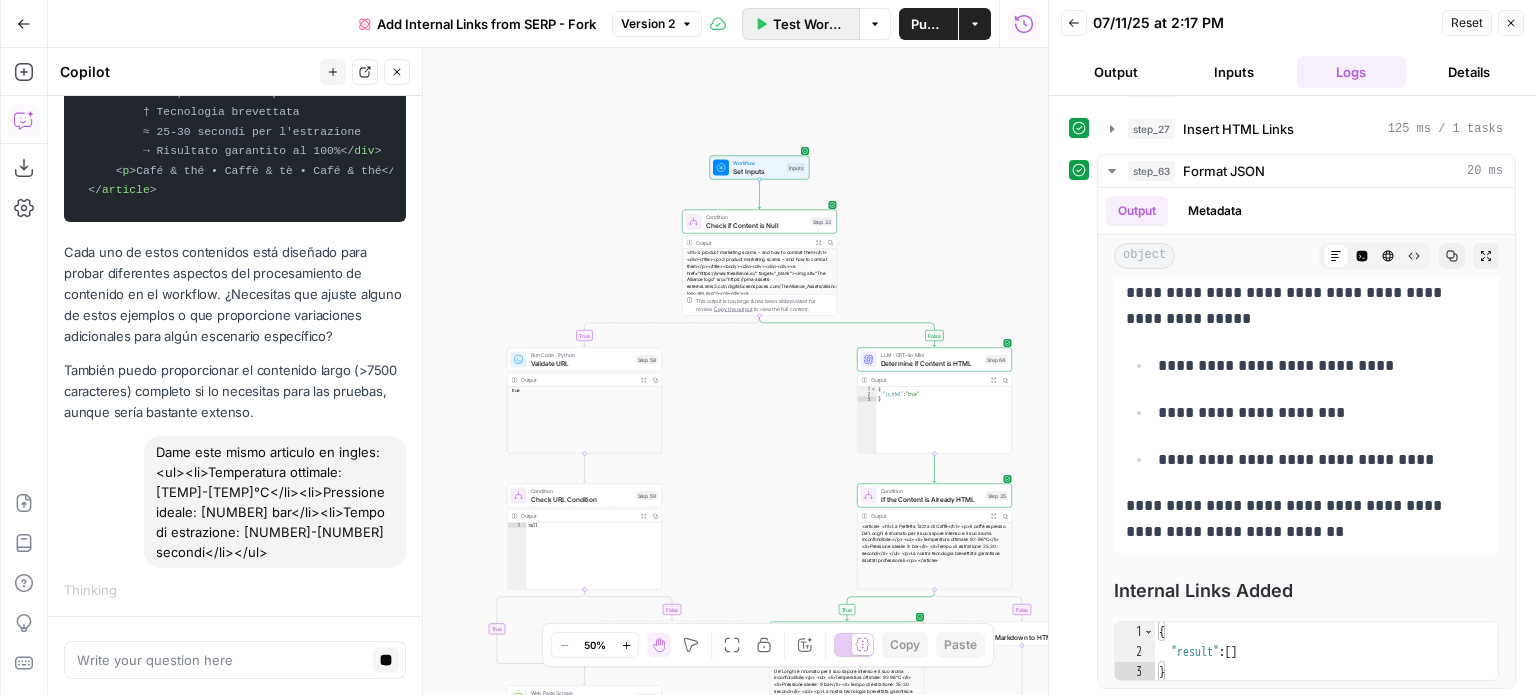 click on "Test Workflow" at bounding box center (810, 24) 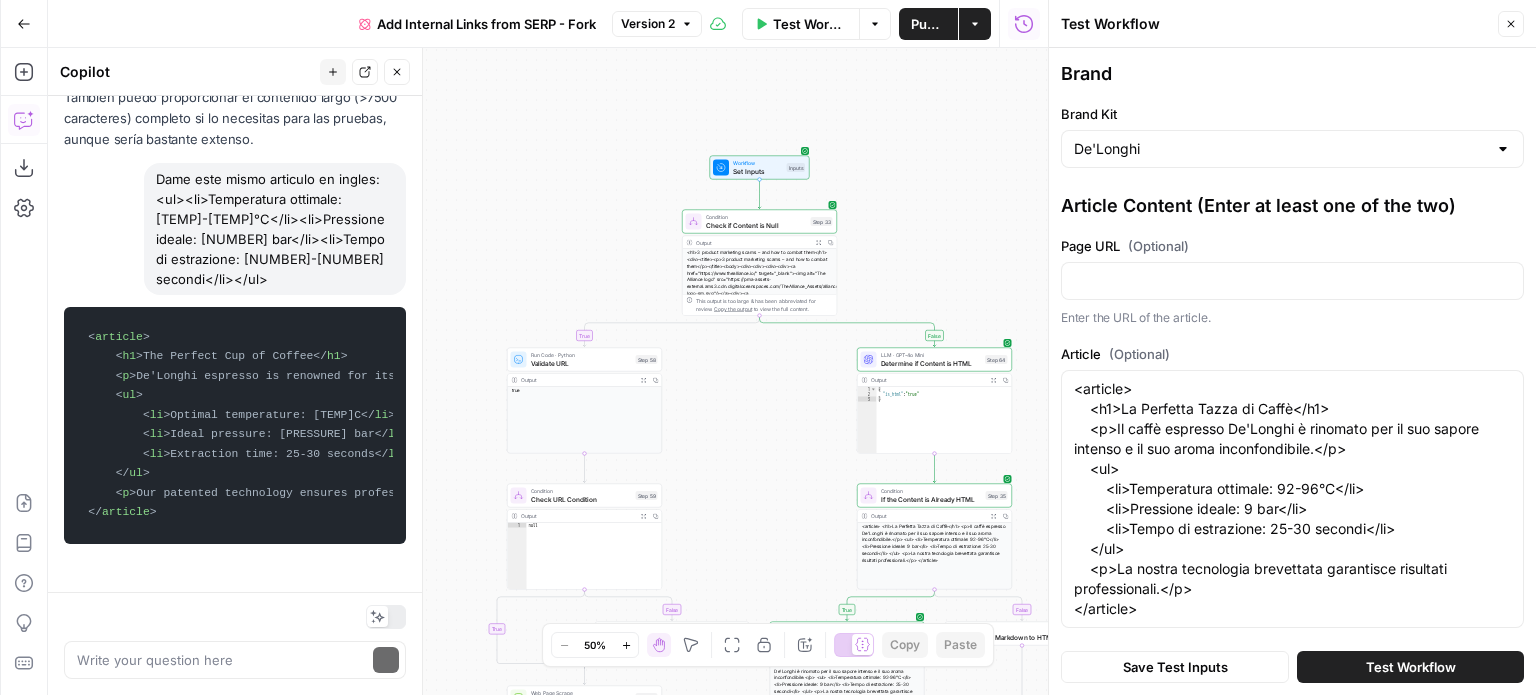 scroll, scrollTop: 15524, scrollLeft: 0, axis: vertical 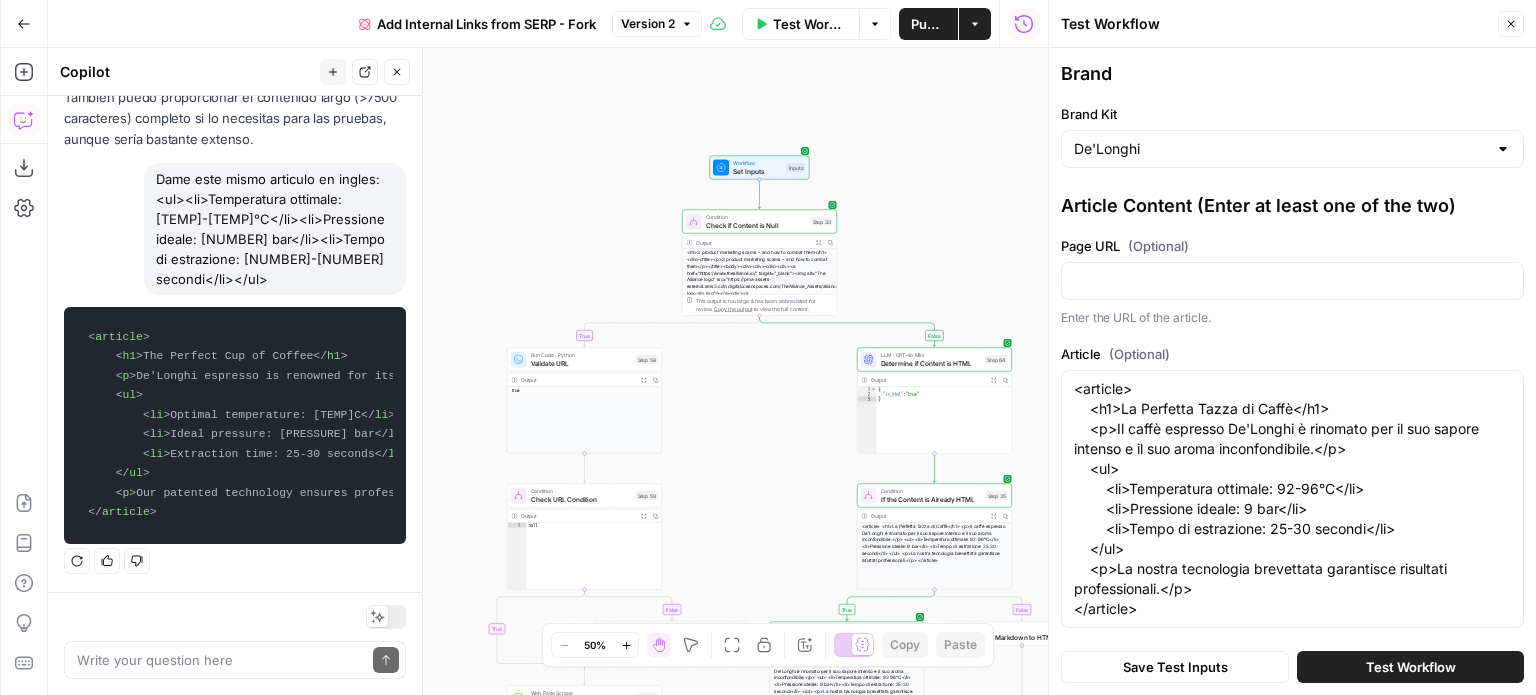 drag, startPoint x: 88, startPoint y: 323, endPoint x: 165, endPoint y: 492, distance: 185.71483 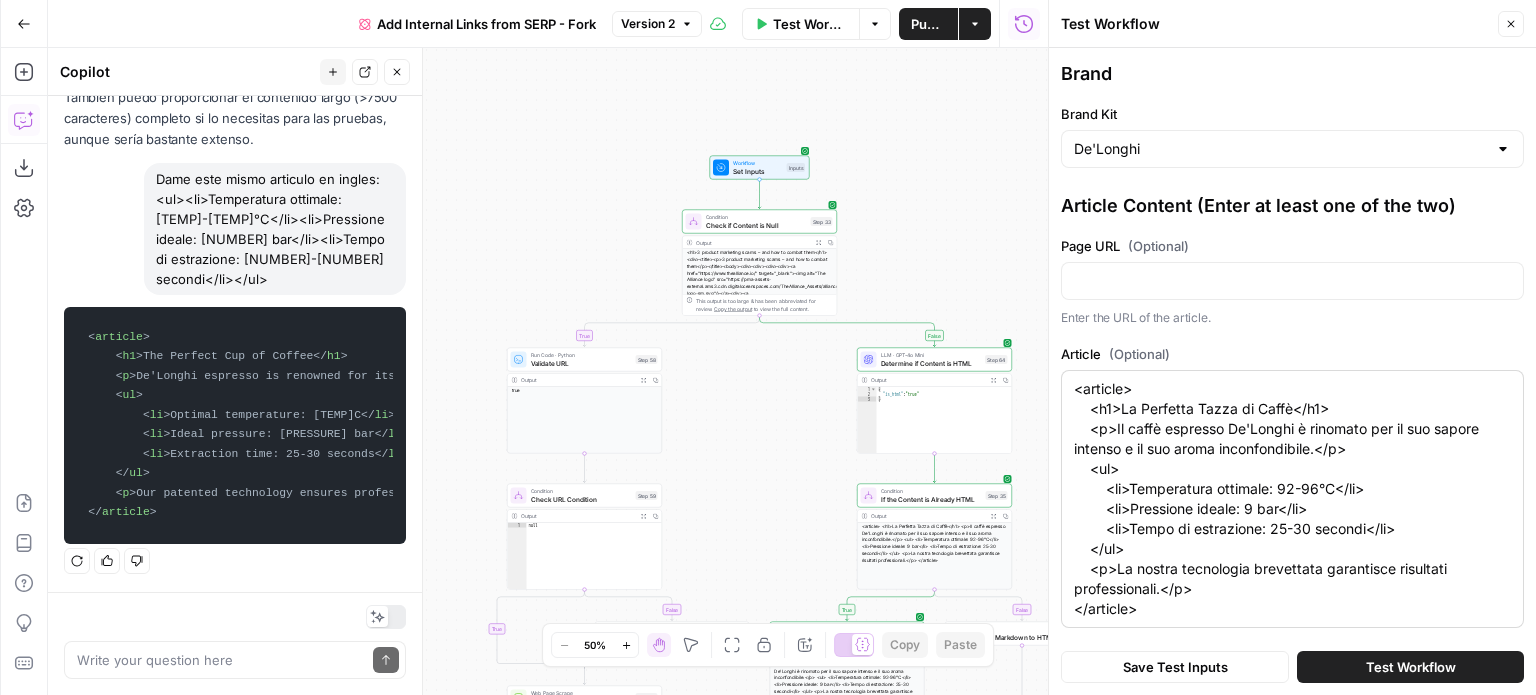 drag, startPoint x: 1078, startPoint y: 389, endPoint x: 1148, endPoint y: 482, distance: 116.40017 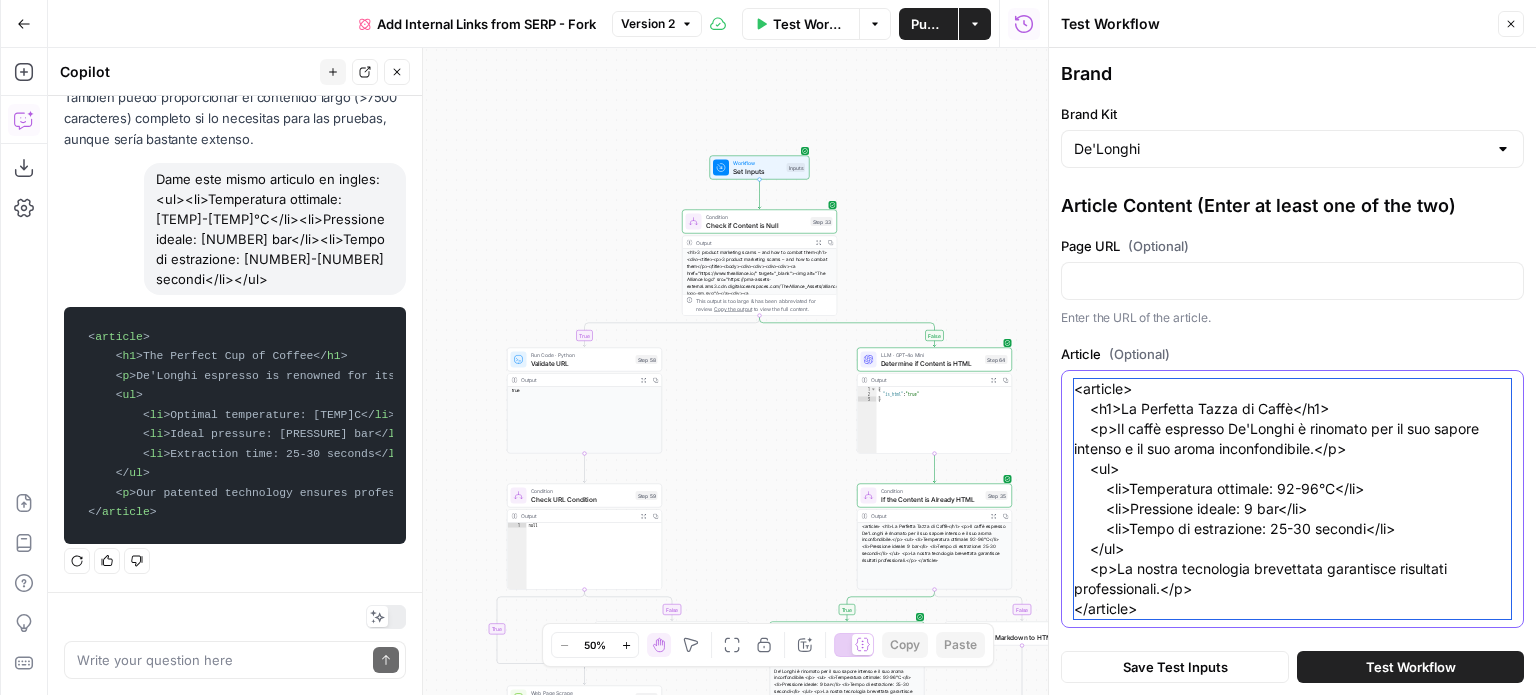 drag, startPoint x: 1075, startPoint y: 385, endPoint x: 1217, endPoint y: 607, distance: 263.52988 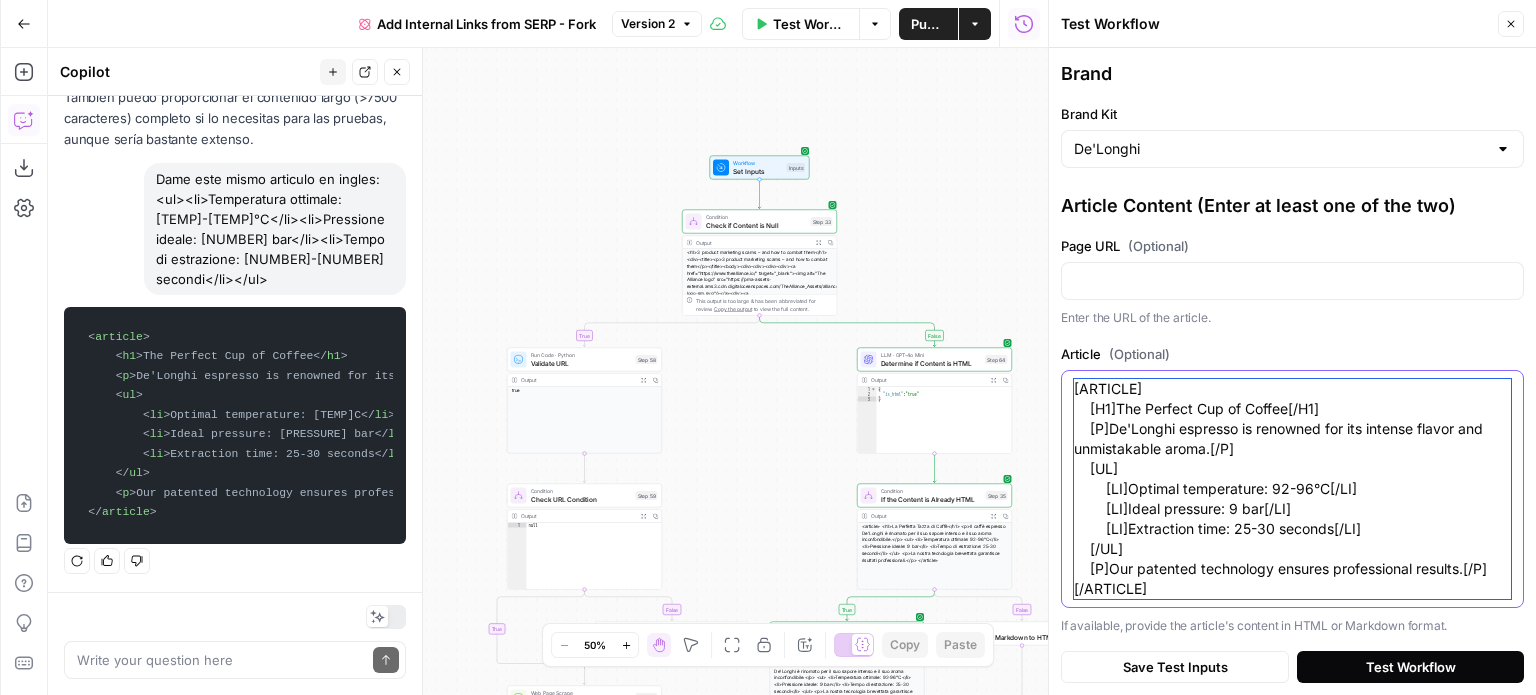type on "[ARTICLE]
[H1]The Perfect Cup of Coffee[/H1]
[P]De'Longhi espresso is renowned for its intense flavor and unmistakable aroma.[/P]
[UL]
[LI]Optimal temperature: 92-96°C[/LI]
[LI]Ideal pressure: 9 bar[/LI]
[LI]Extraction time: 25-30 seconds[/LI]
[/UL]
[P]Our patented technology ensures professional results.[/P]
[/ARTICLE]" 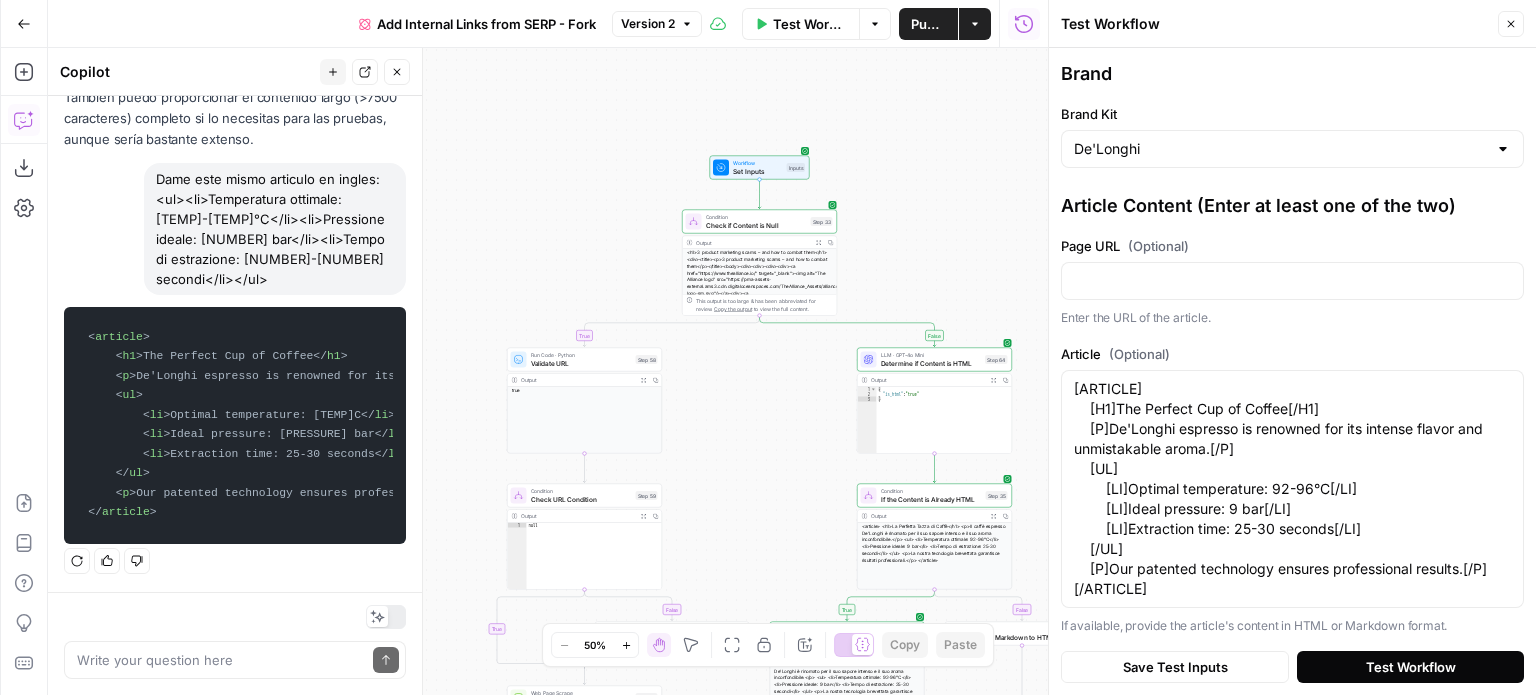 click on "Test Workflow" at bounding box center [1410, 667] 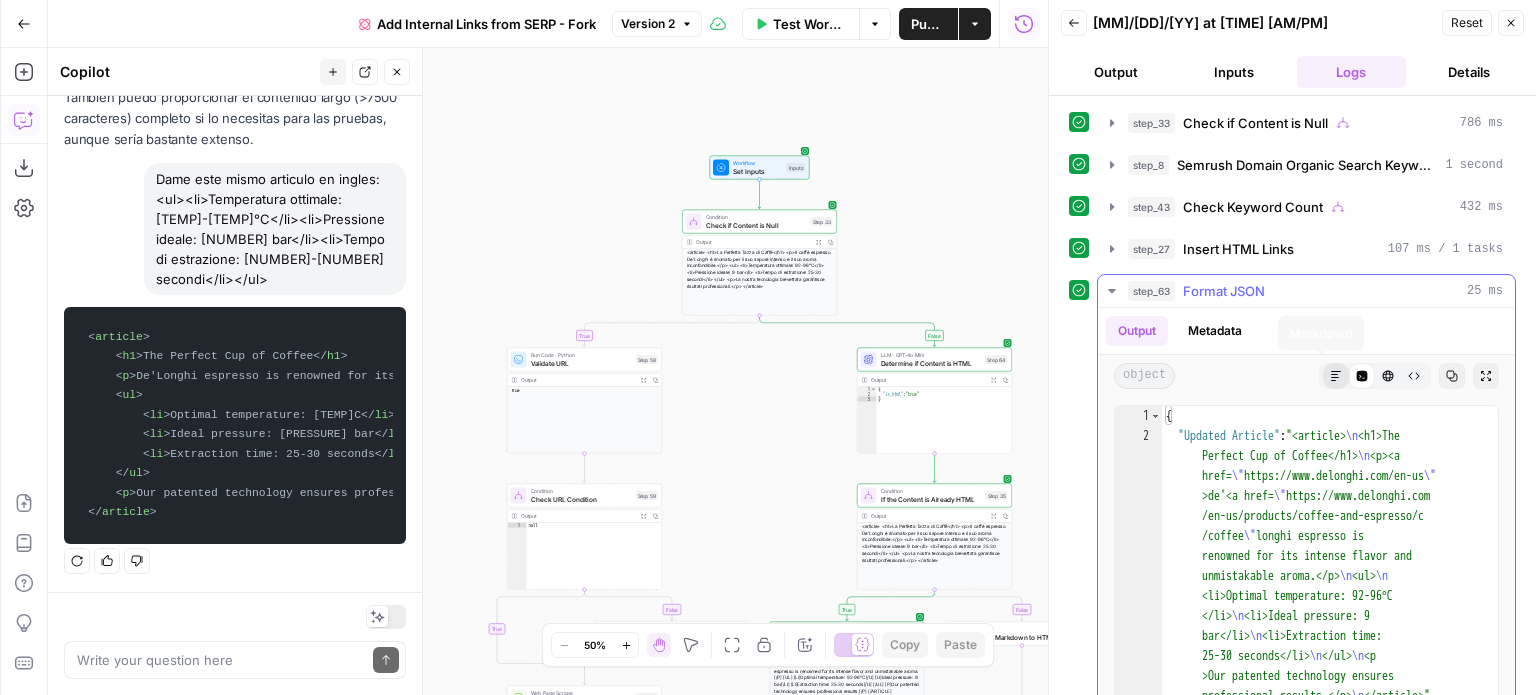 click 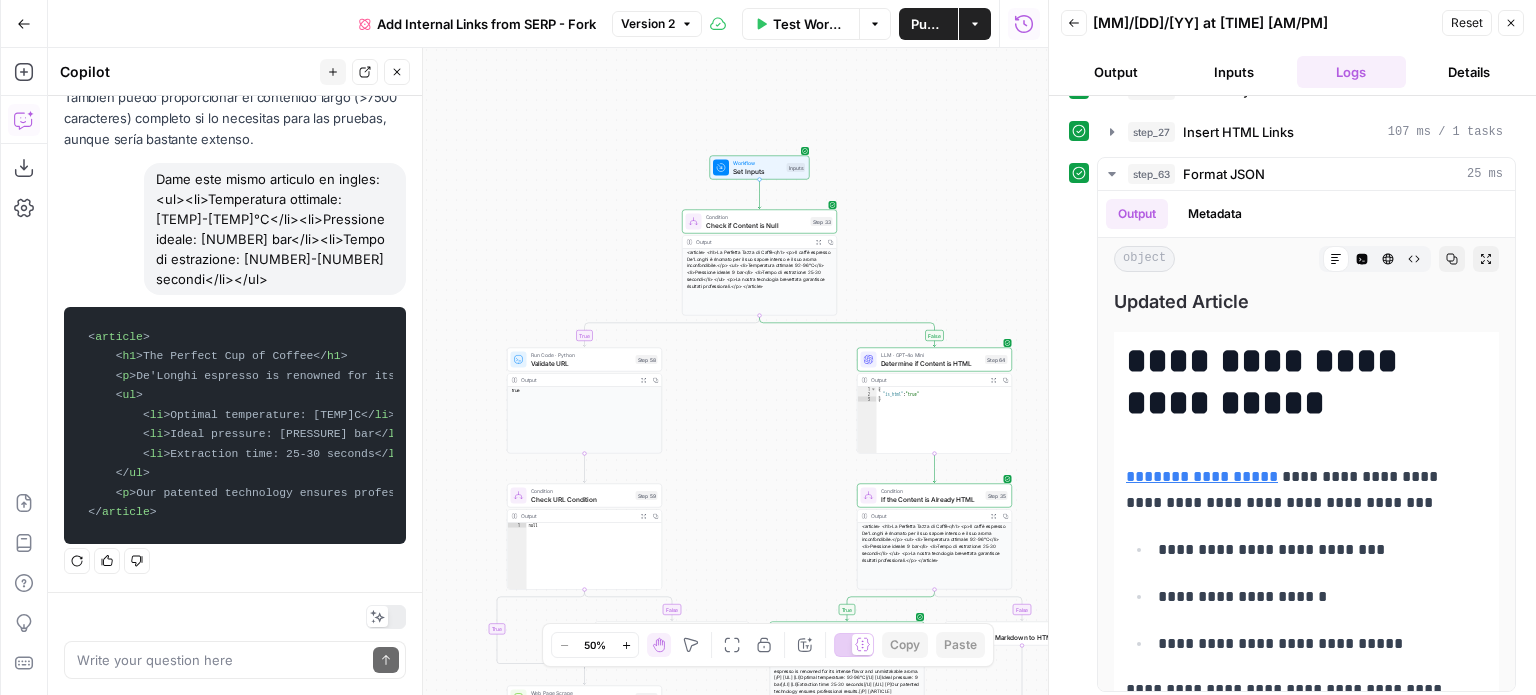 scroll, scrollTop: 120, scrollLeft: 0, axis: vertical 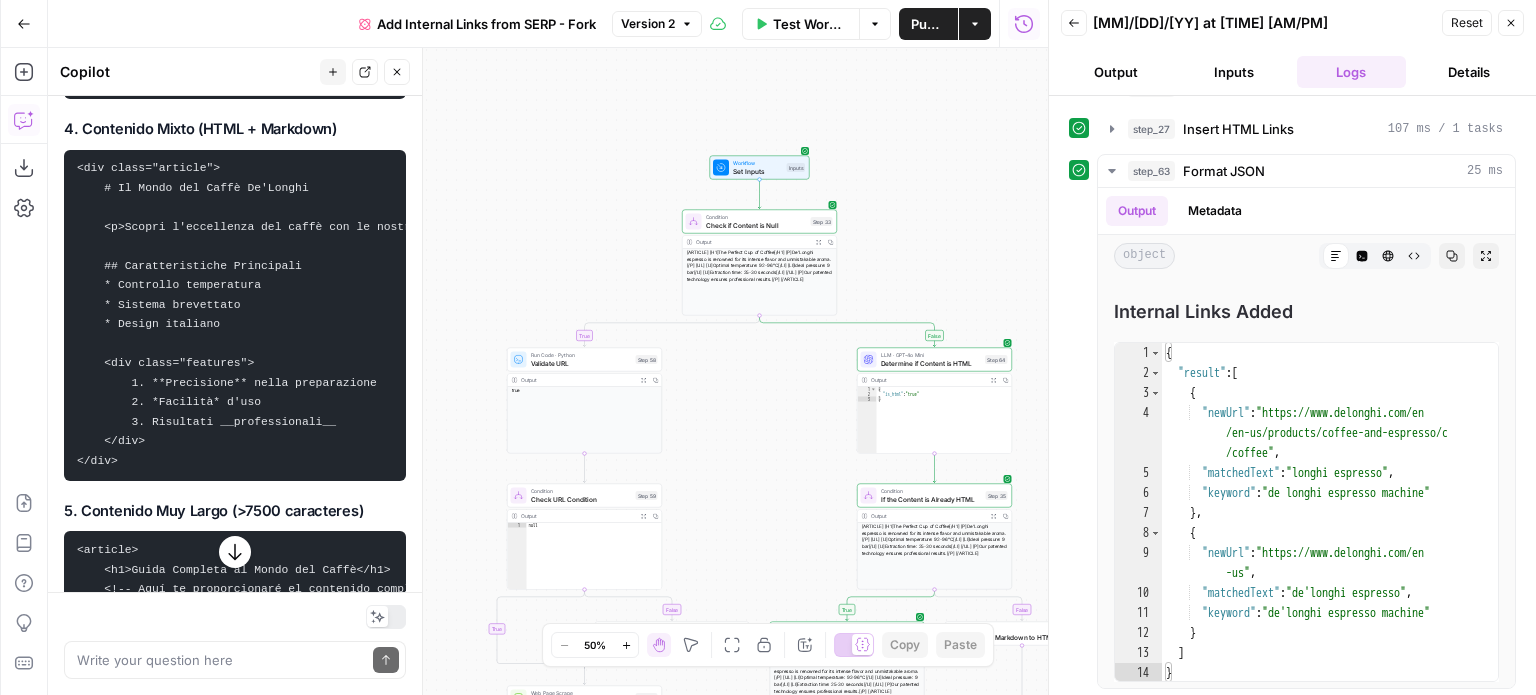drag, startPoint x: 88, startPoint y: 123, endPoint x: 374, endPoint y: 422, distance: 413.75958 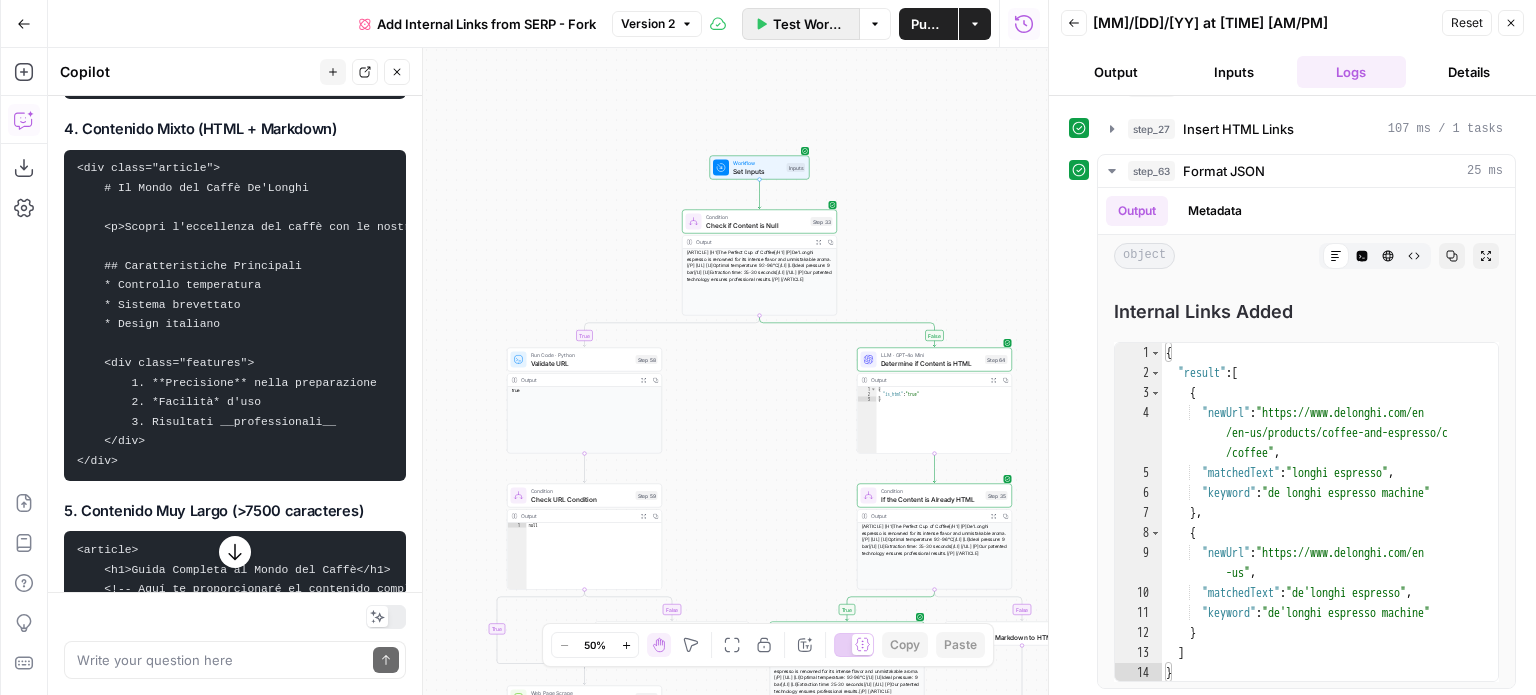 click on "Test Workflow" at bounding box center (801, 24) 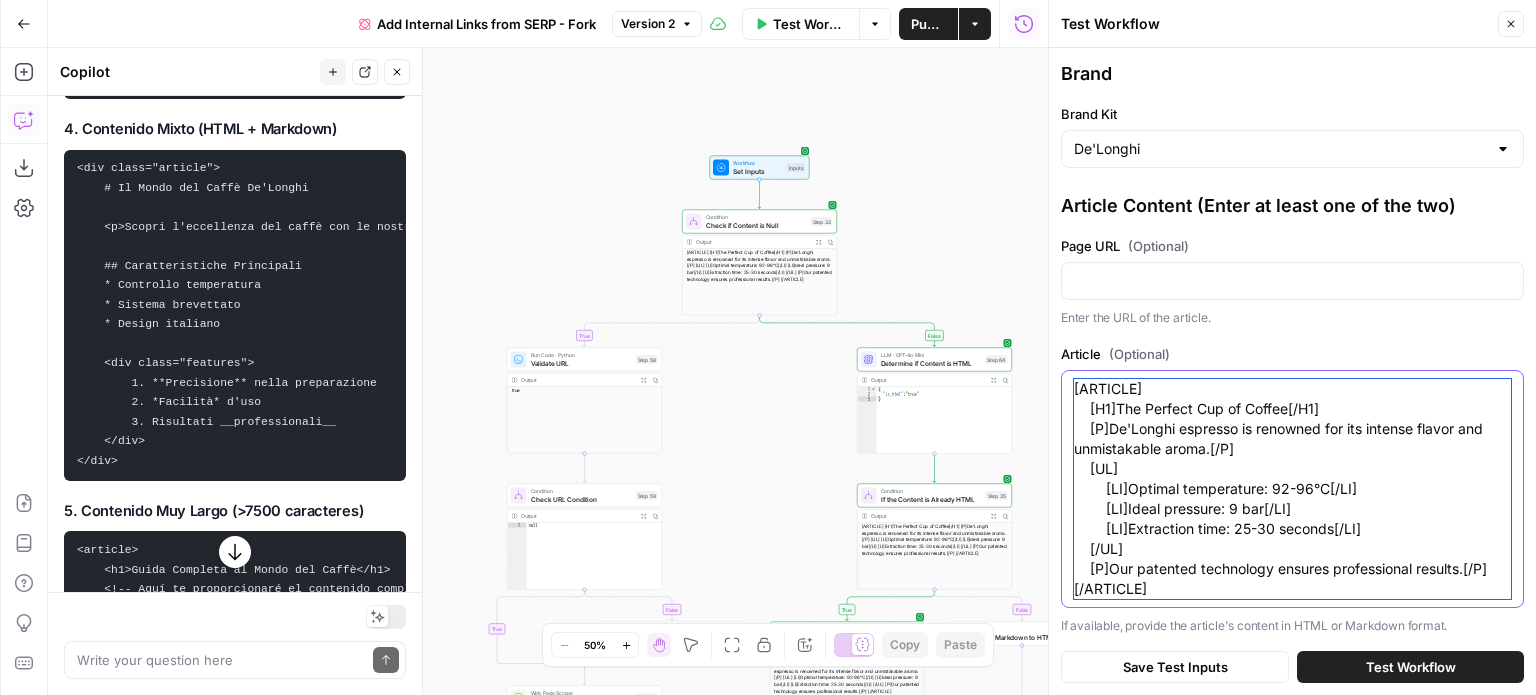 drag, startPoint x: 1075, startPoint y: 388, endPoint x: 1200, endPoint y: 615, distance: 259.1409 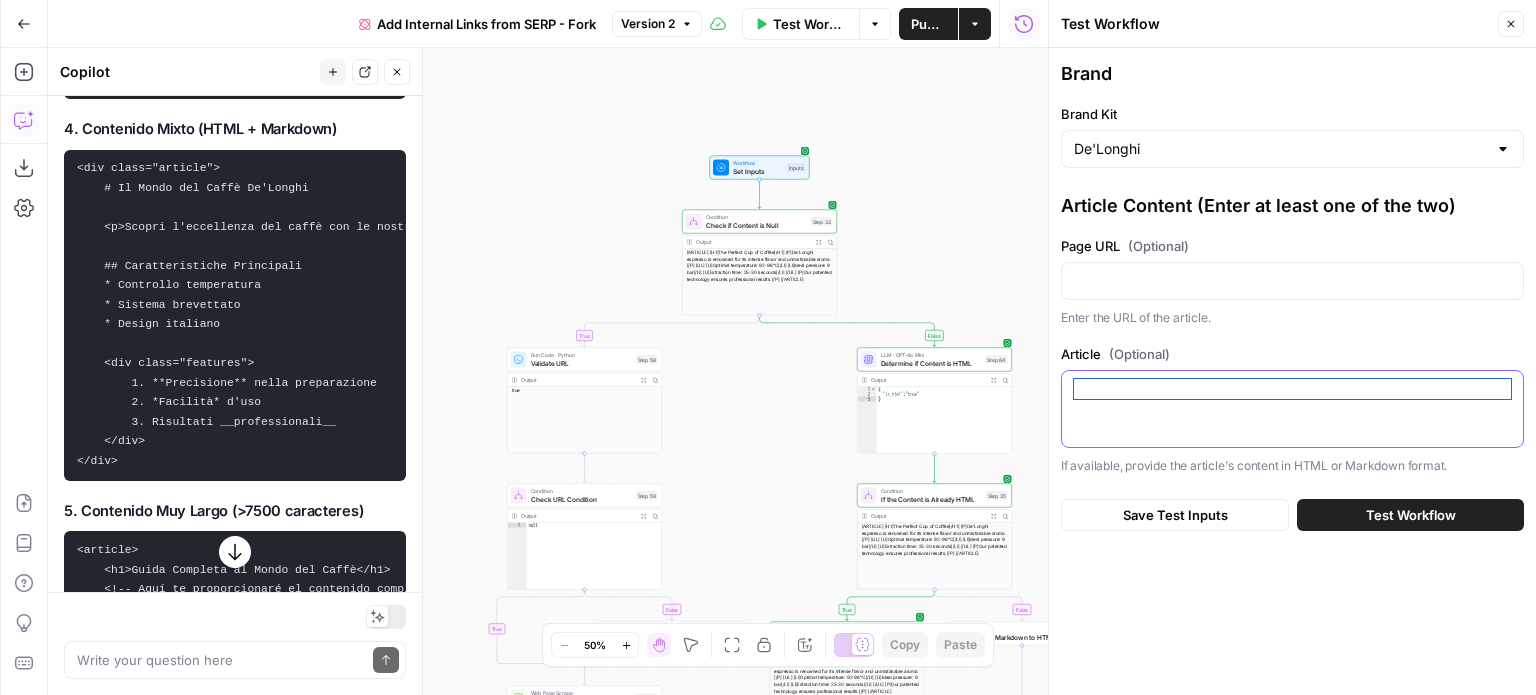 paste on "# Come Preparare il Caffè Perfetto
La macchina De'Longhi garantisce:
* Estrazione ottimale
* Crema perfetta
* Aroma intenso
## Passaggi Principali
1. Scegliere i chicchi giusti
2. Macinare al momento
3. Utilizzare acqua filtrata
> Il segreto è nella costanza della temperatura e nella pressione precisa." 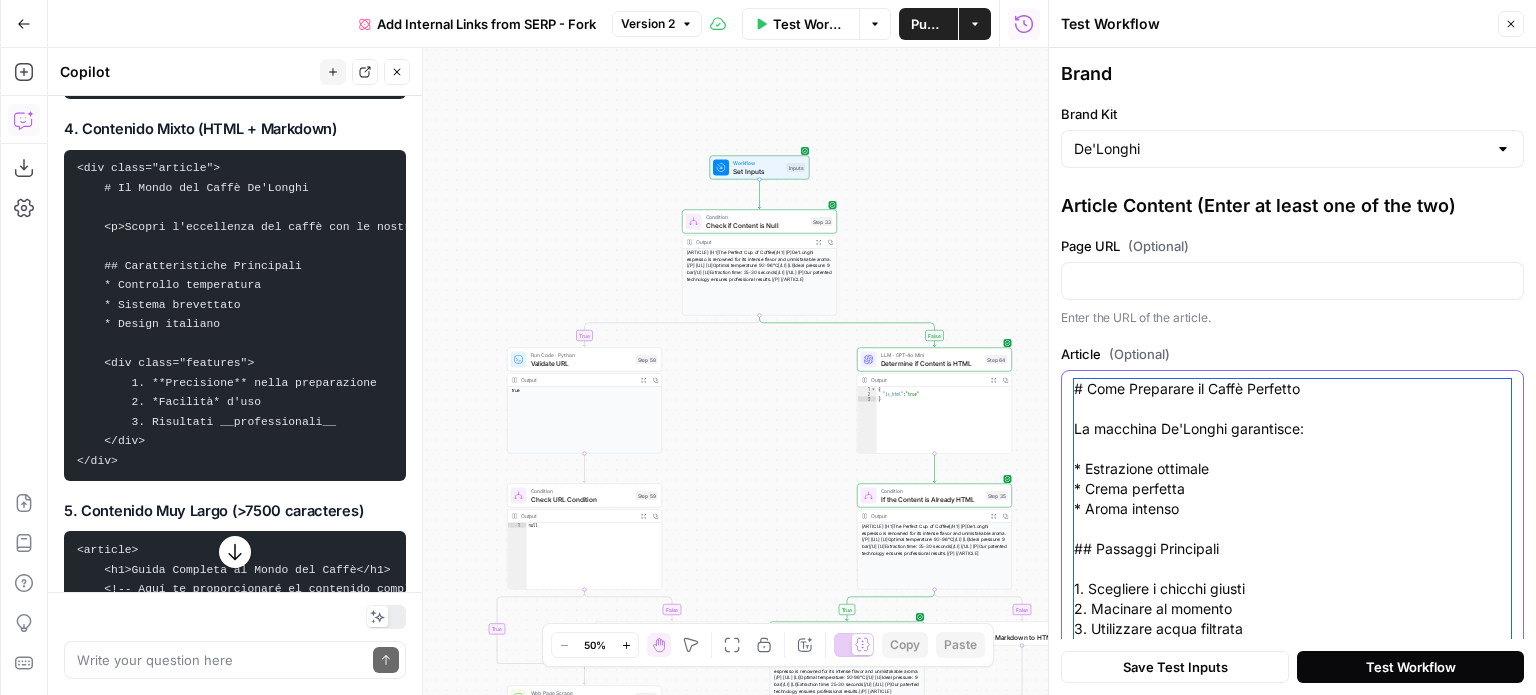 type on "# Come Preparare il Caffè Perfetto
La macchina De'Longhi garantisce:
* Estrazione ottimale
* Crema perfetta
* Aroma intenso
## Passaggi Principali
1. Scegliere i chicchi giusti
2. Macinare al momento
3. Utilizzare acqua filtrata
> Il segreto è nella costanza della temperatura e nella pressione precisa." 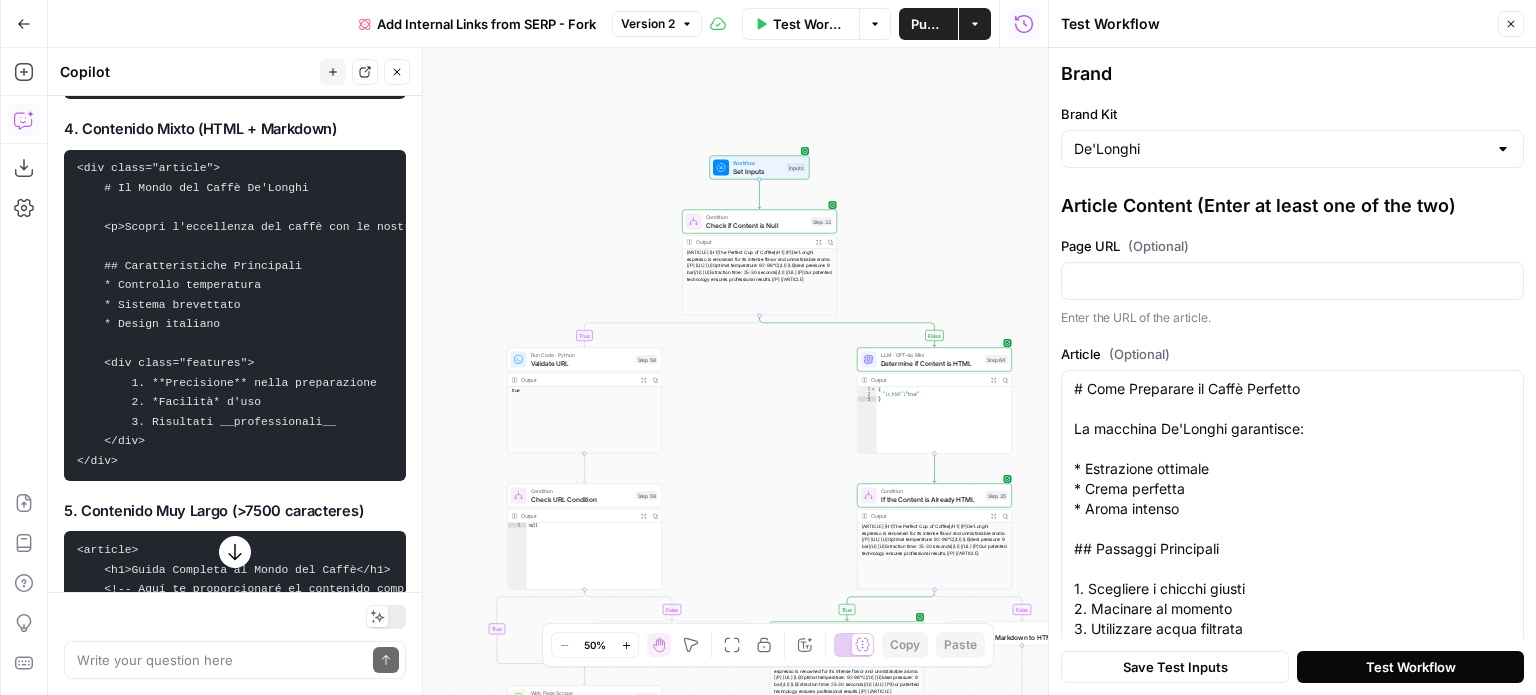 click on "Test Workflow" at bounding box center (1411, 667) 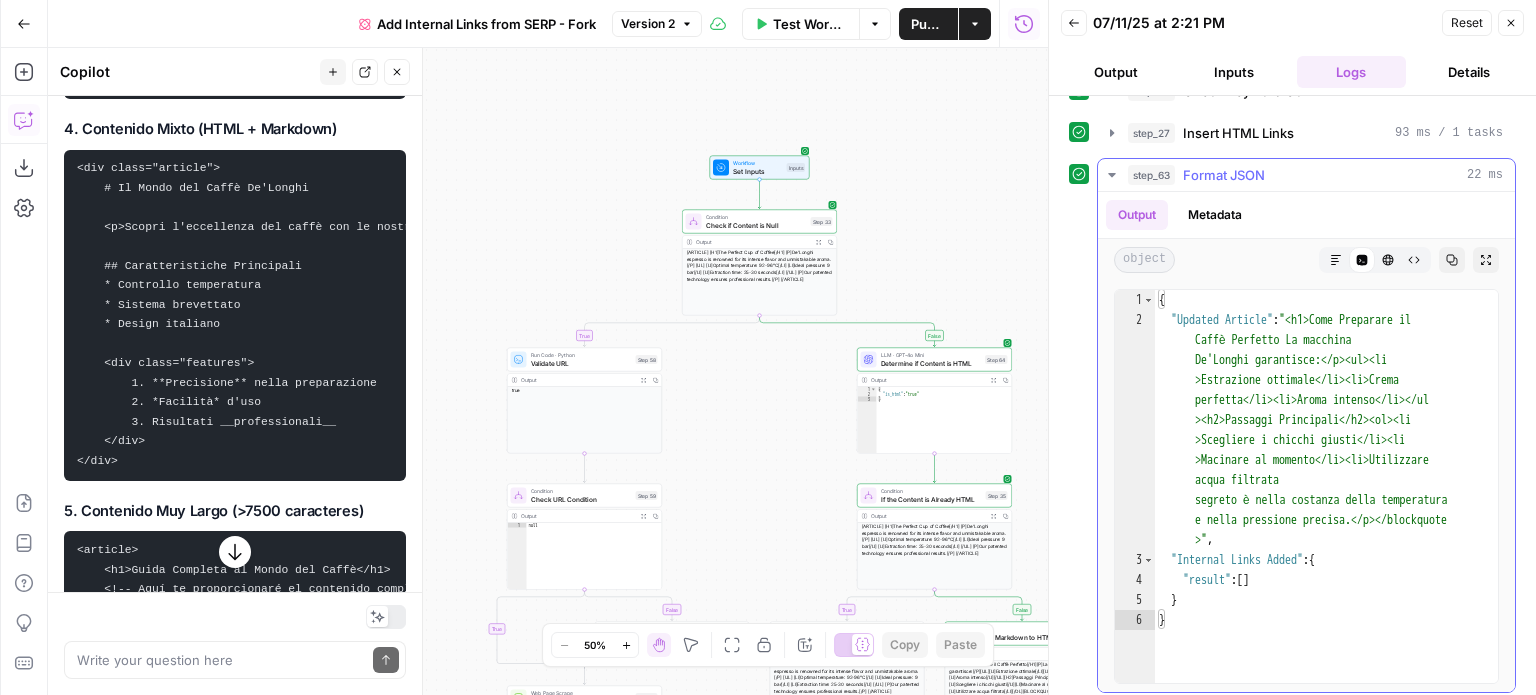 scroll, scrollTop: 120, scrollLeft: 0, axis: vertical 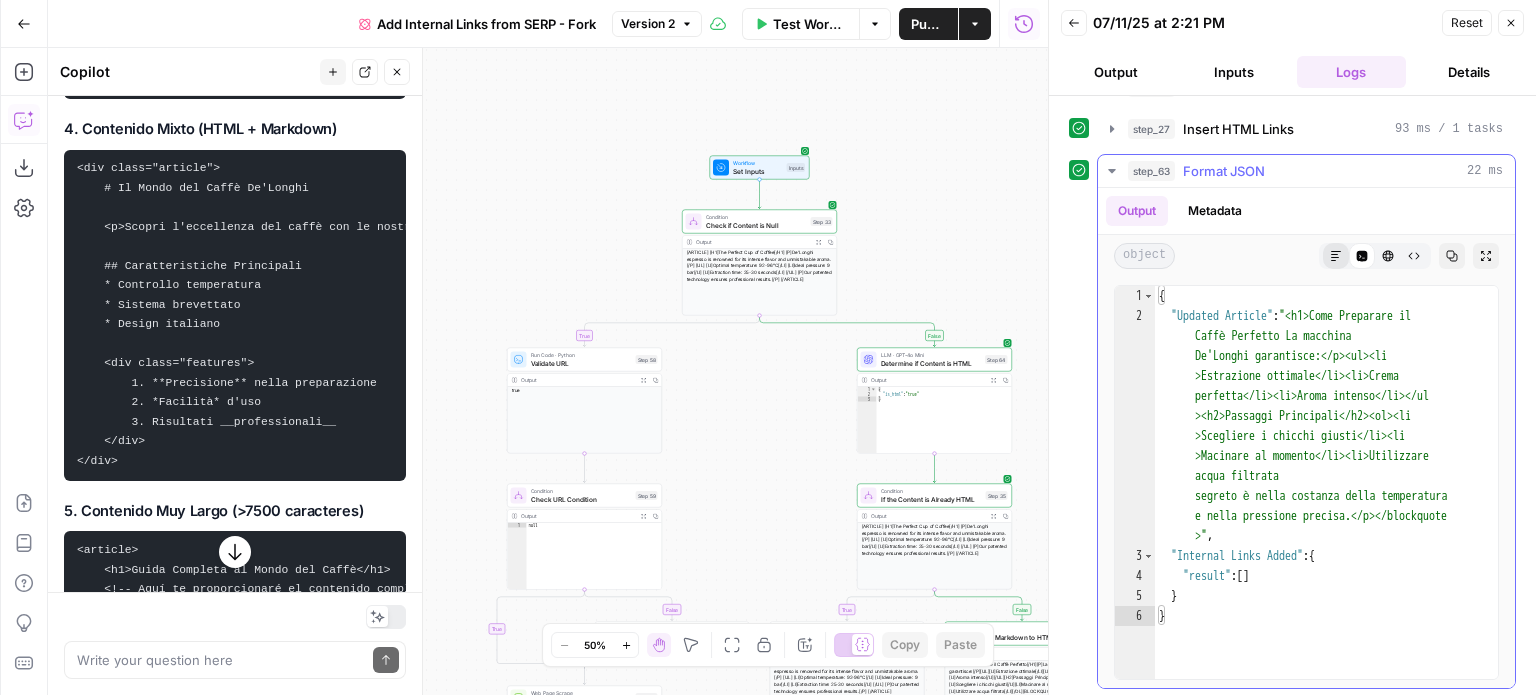 click 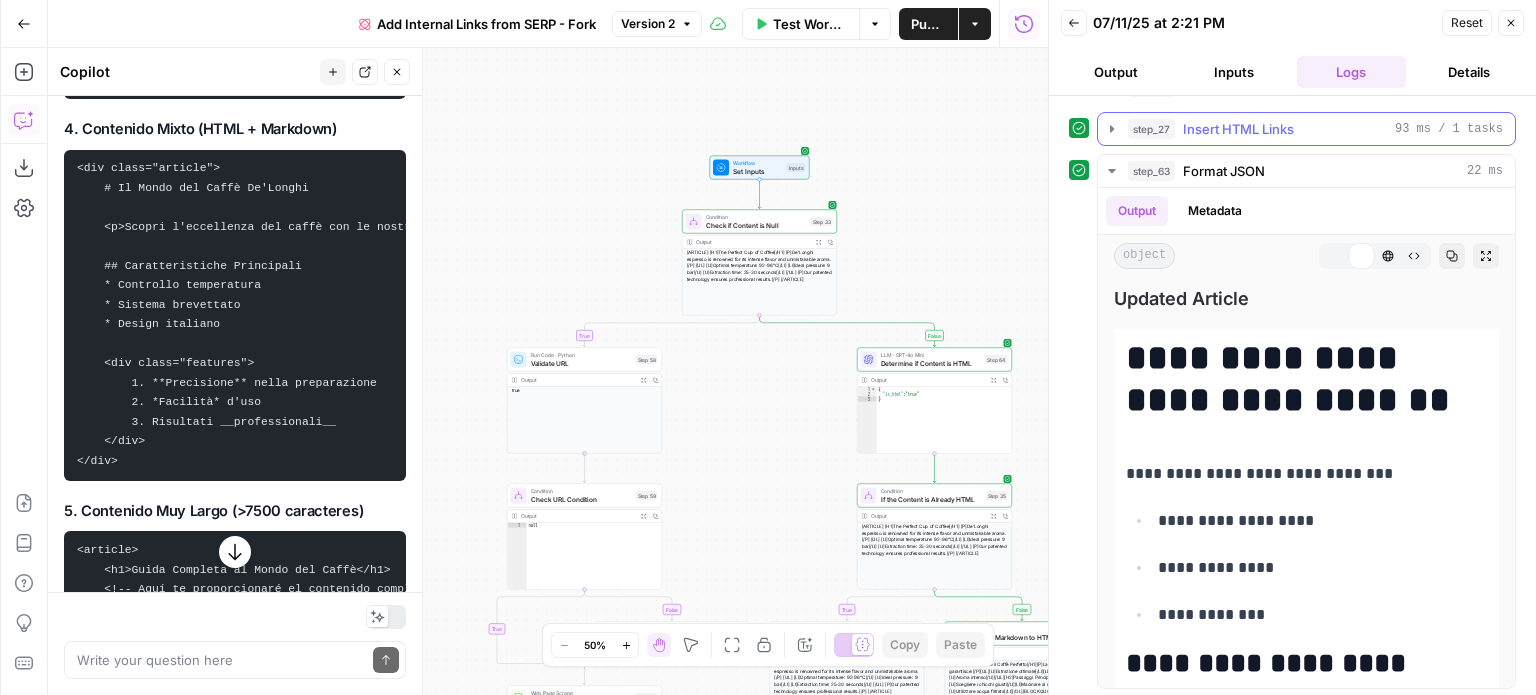 scroll, scrollTop: 0, scrollLeft: 0, axis: both 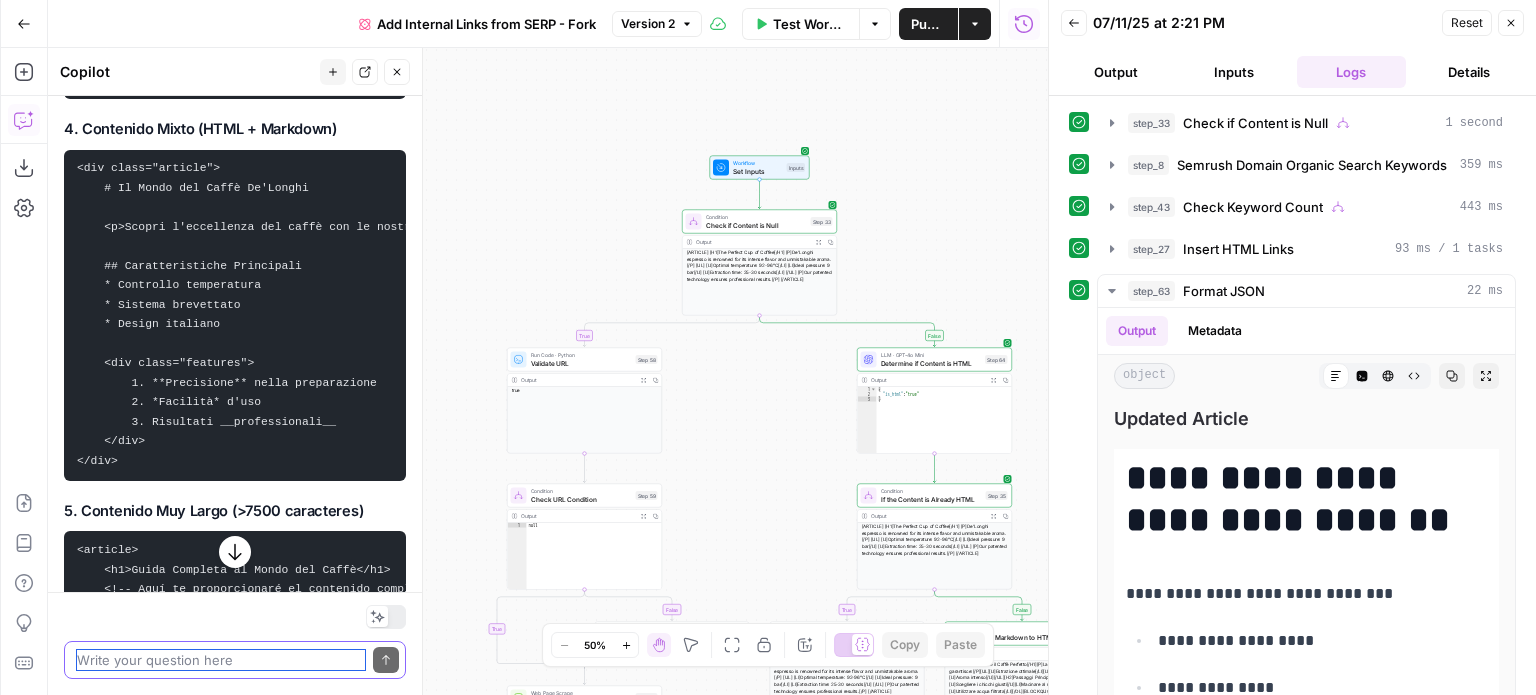 click at bounding box center (221, 660) 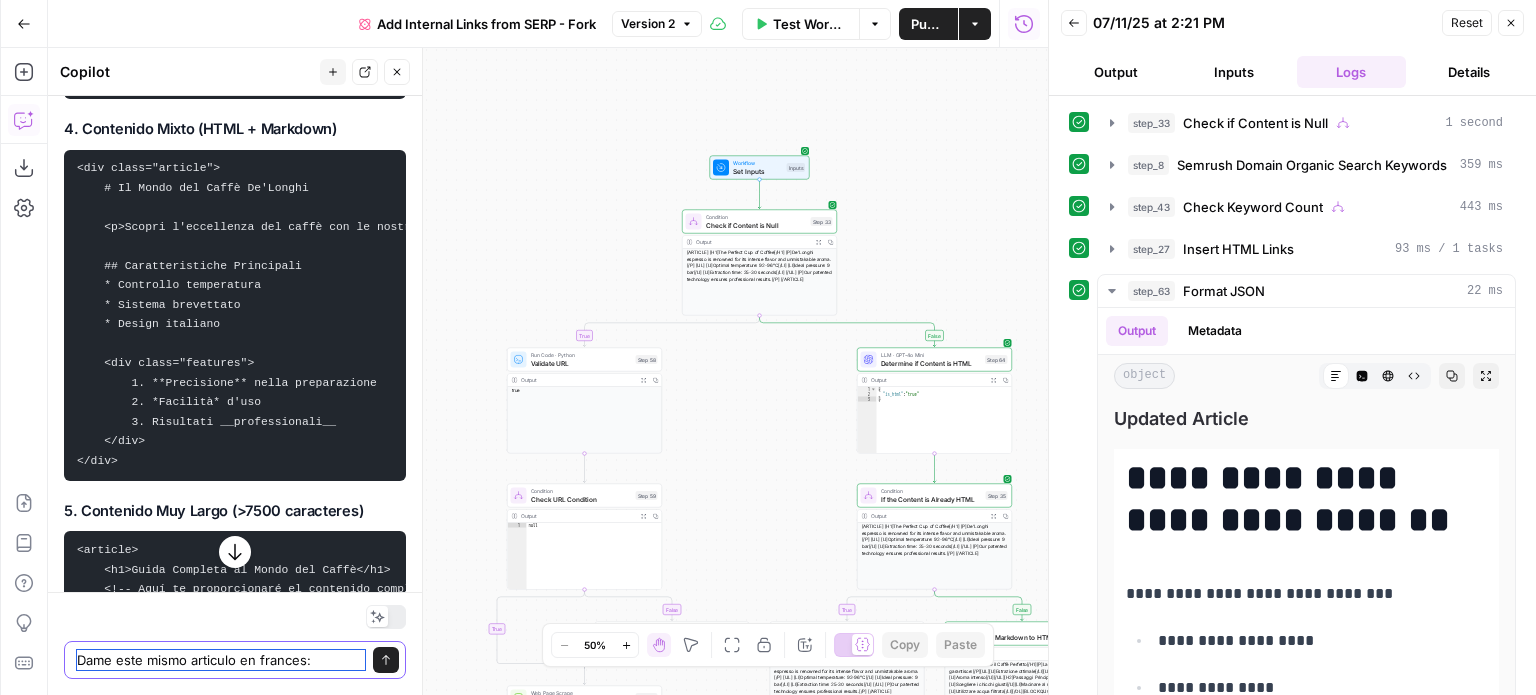 paste on "# Come Preparare il Caffè Perfetto
La macchina De'Longhi garantisce:
* Estrazione ottimale
* Crema perfetta
* Aroma intenso
## Passaggi Principali
1. Scegliere i chicchi giusti
2. Macinare al momento
3. Utilizzare acqua filtrata
> Il segreto è nella costanza della temperatura e nella pressione precisa." 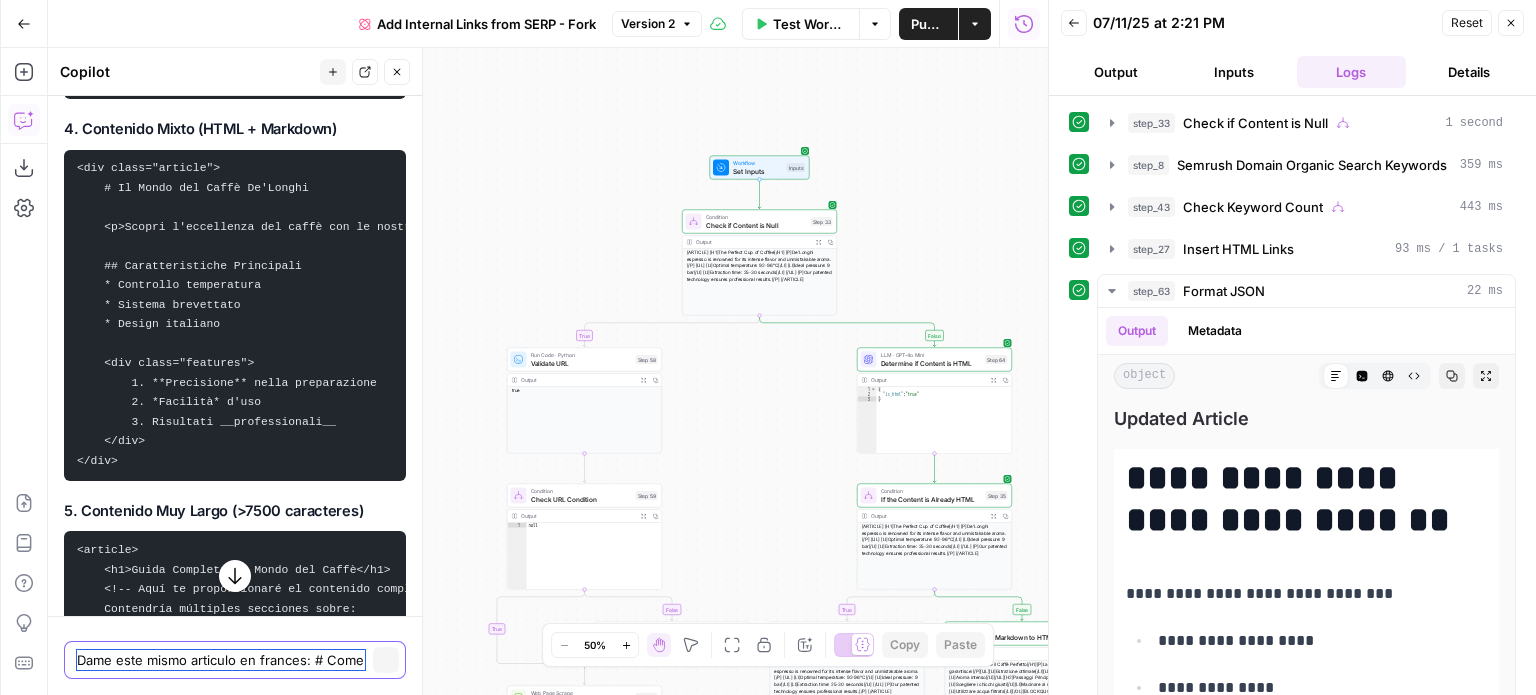 scroll, scrollTop: 0, scrollLeft: 0, axis: both 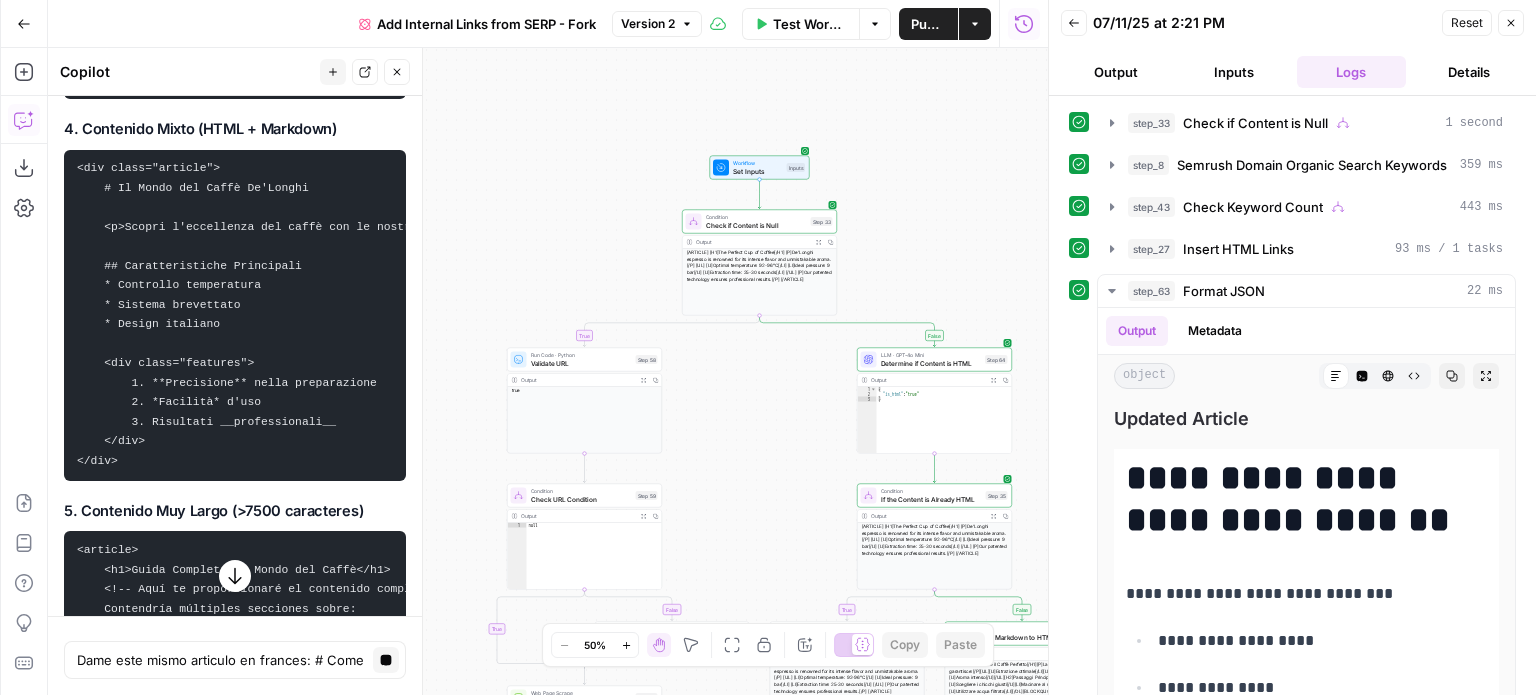 click 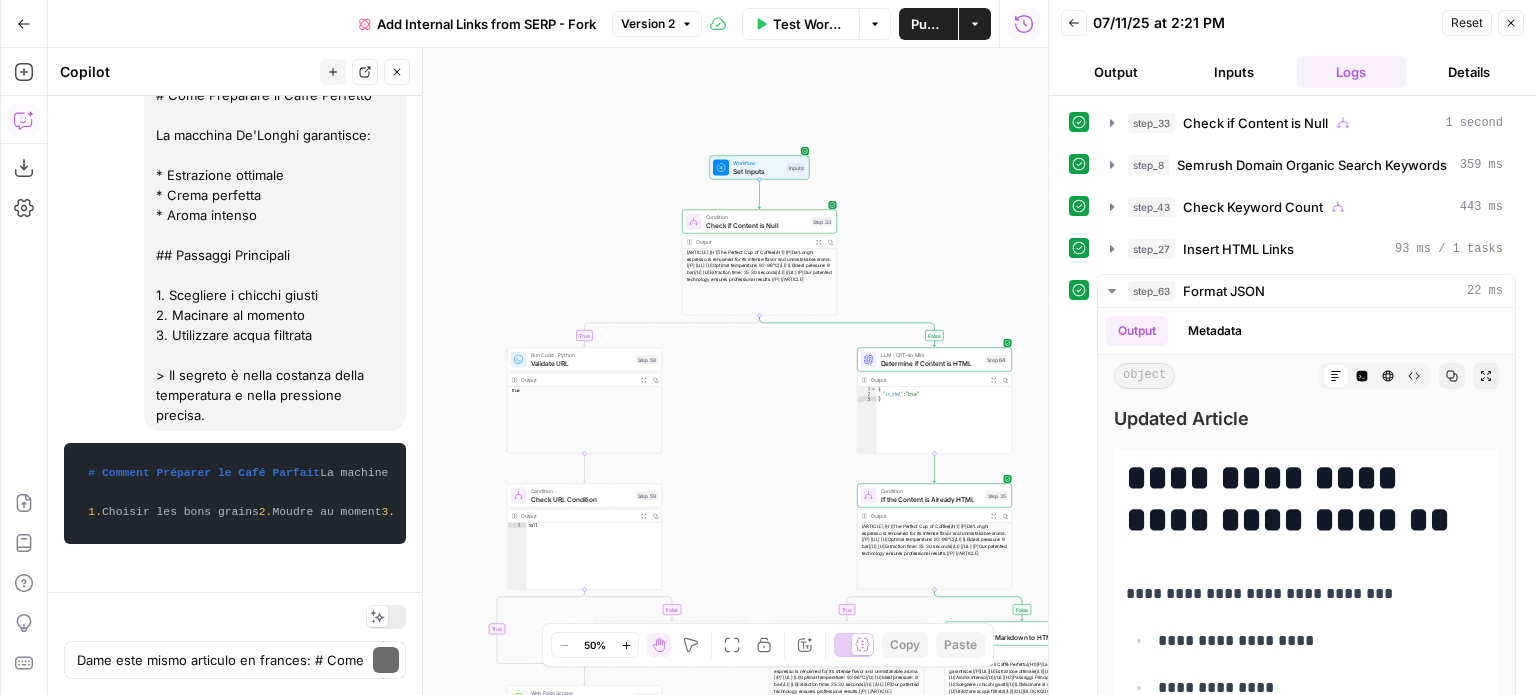 scroll, scrollTop: 16289, scrollLeft: 0, axis: vertical 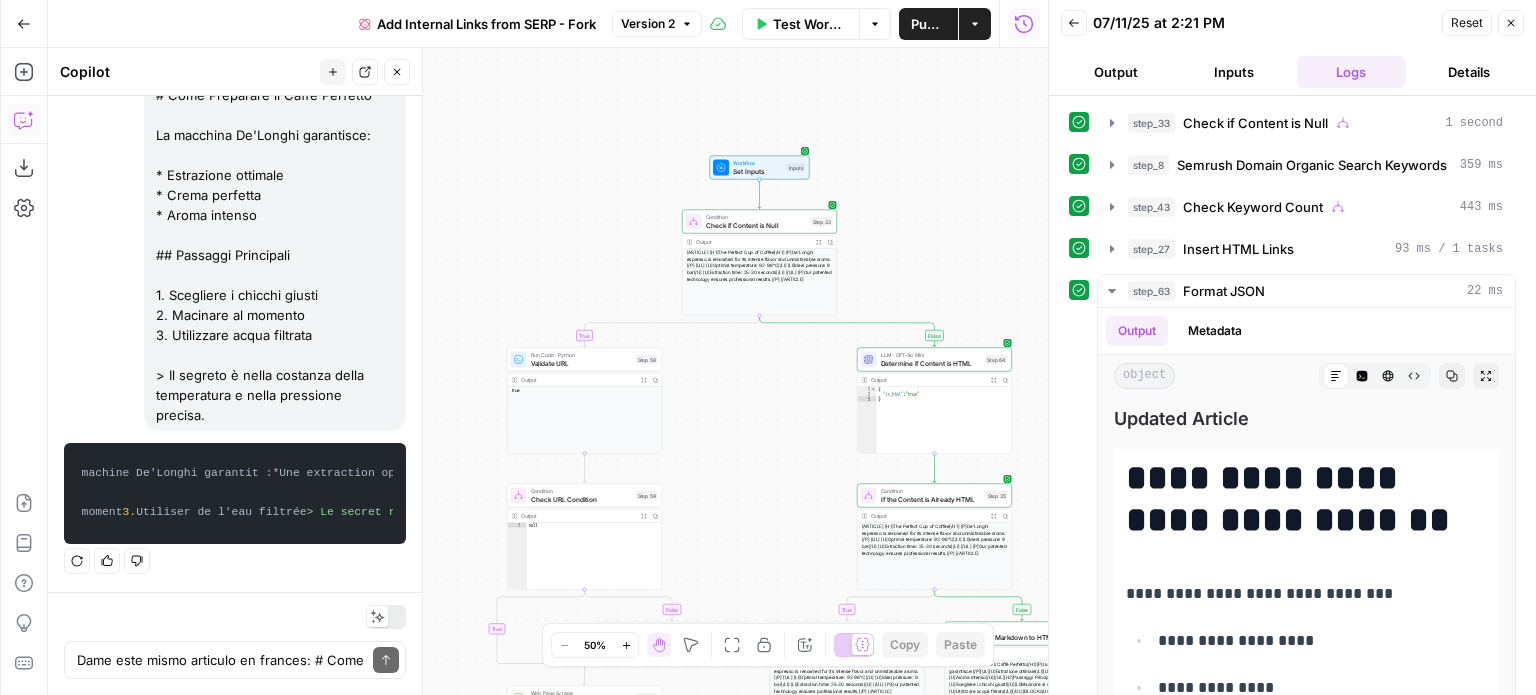 drag, startPoint x: 88, startPoint y: 221, endPoint x: 386, endPoint y: 506, distance: 412.34573 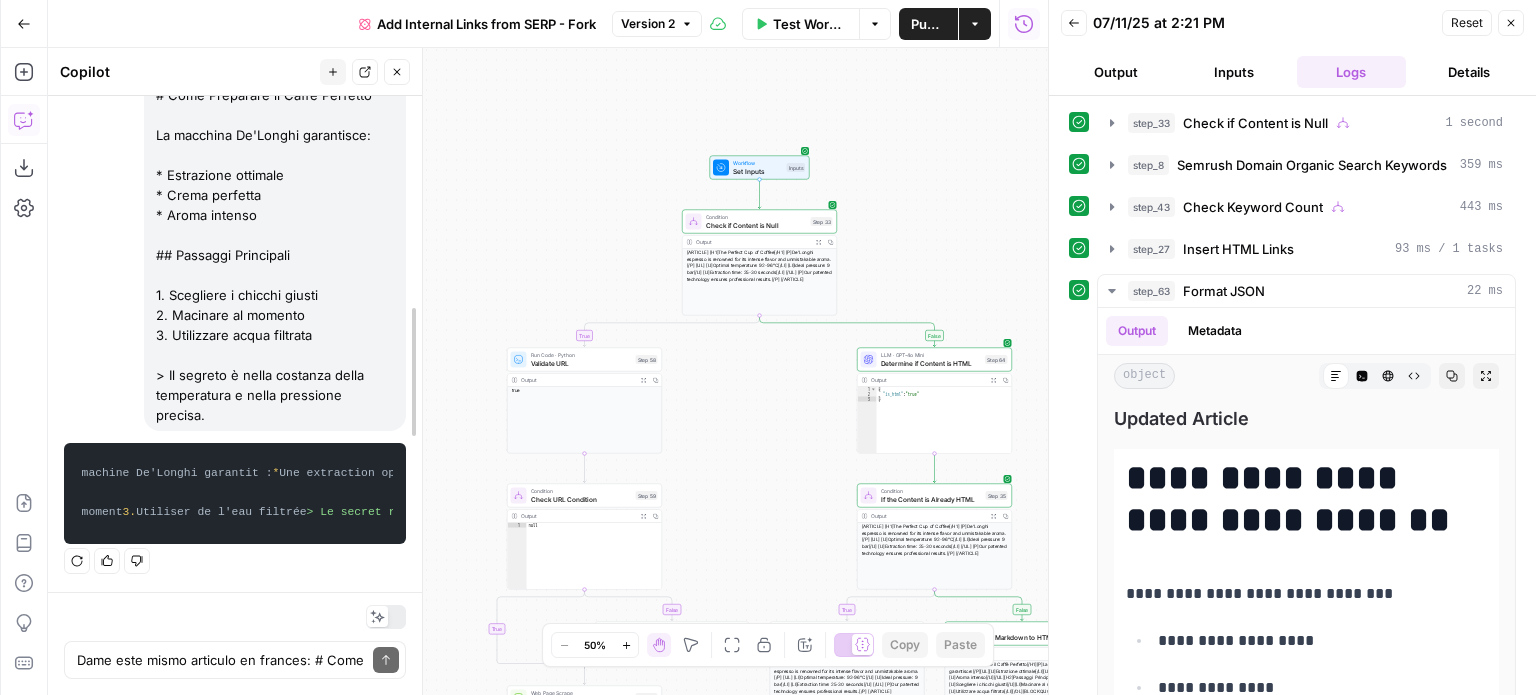 copy on "# Comment Préparer le Café Parfait
La machine De'Longhi garantit :
*  Une extraction optimale
*  Une crème parfaite
*  Un arôme intense
## Étapes Principales
1.  Choisir les bons grains
2.  Moudre au moment
3.  Utiliser de l'eau filtrée
> Le secret réside dans la constance de la température et la précision de la pression." 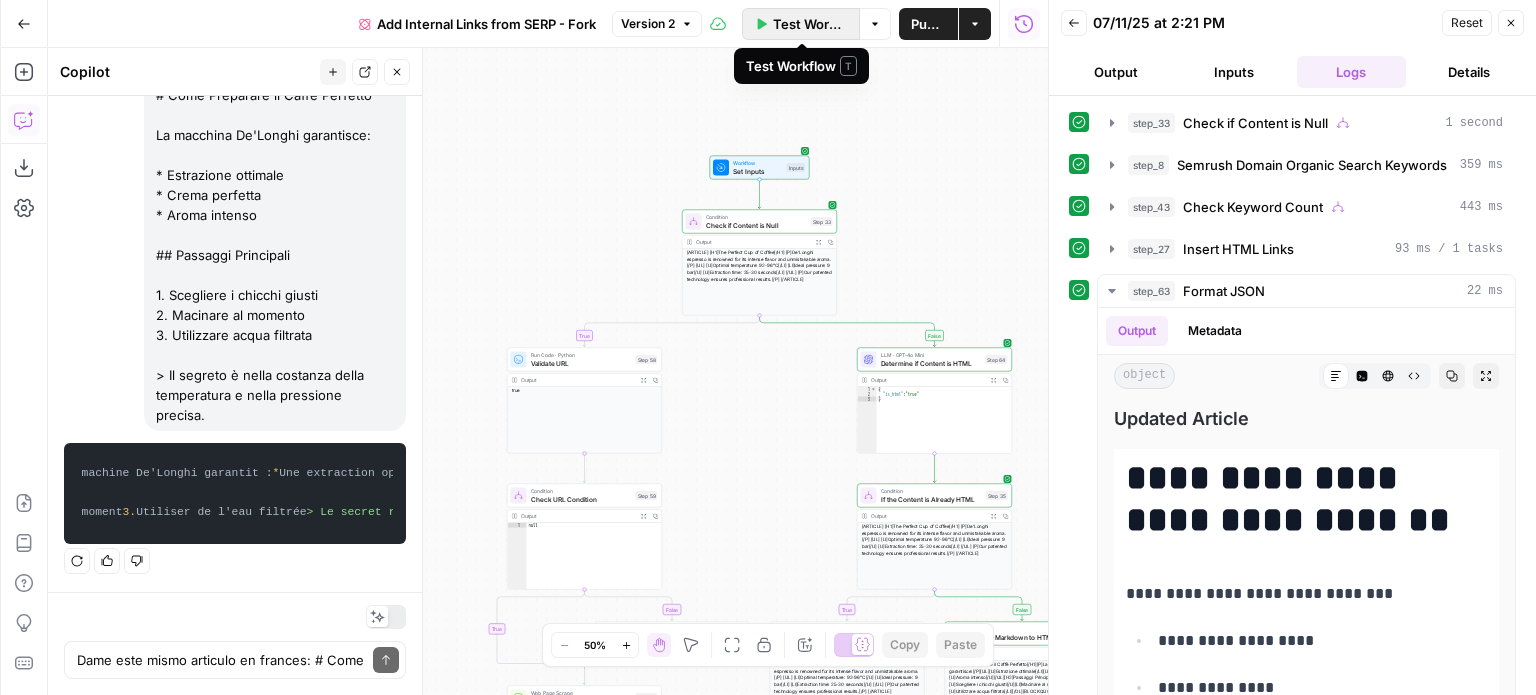 click on "Test Workflow" at bounding box center (810, 24) 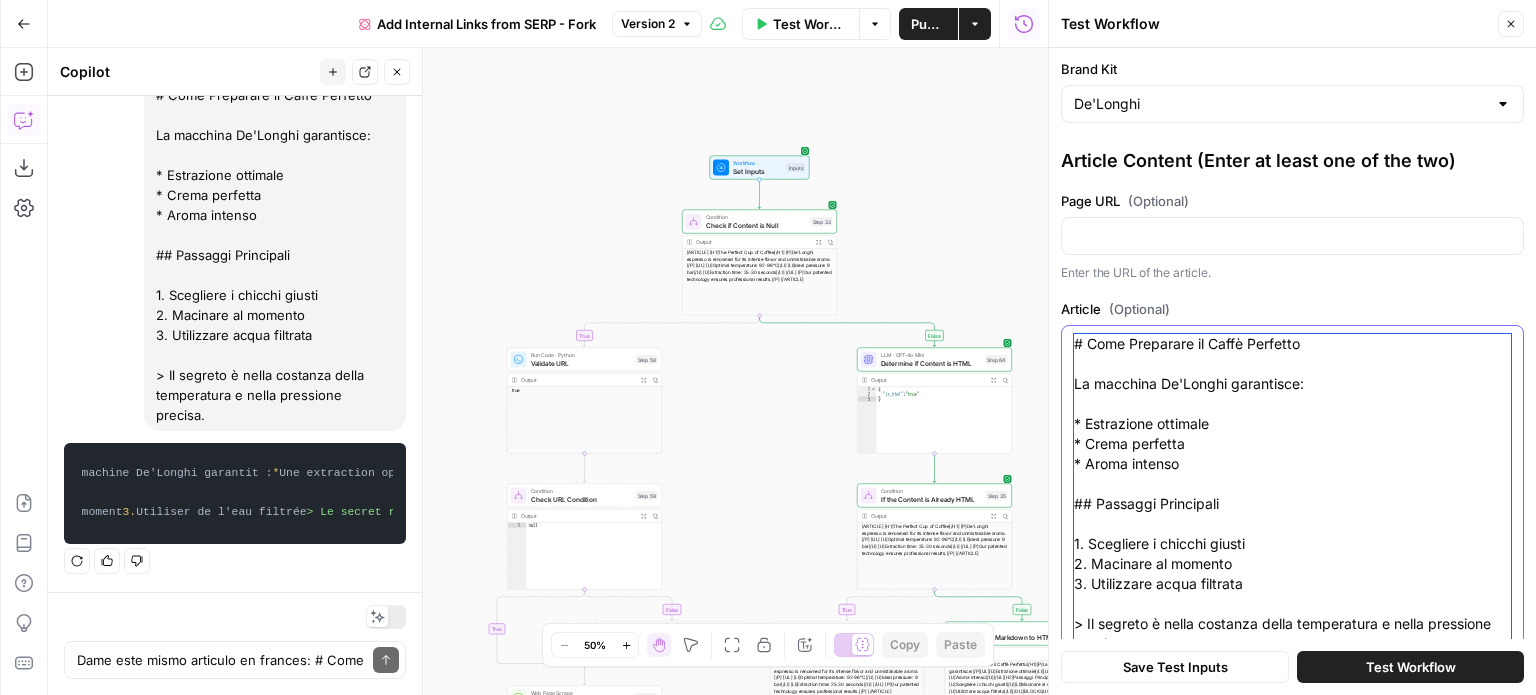 scroll, scrollTop: 106, scrollLeft: 0, axis: vertical 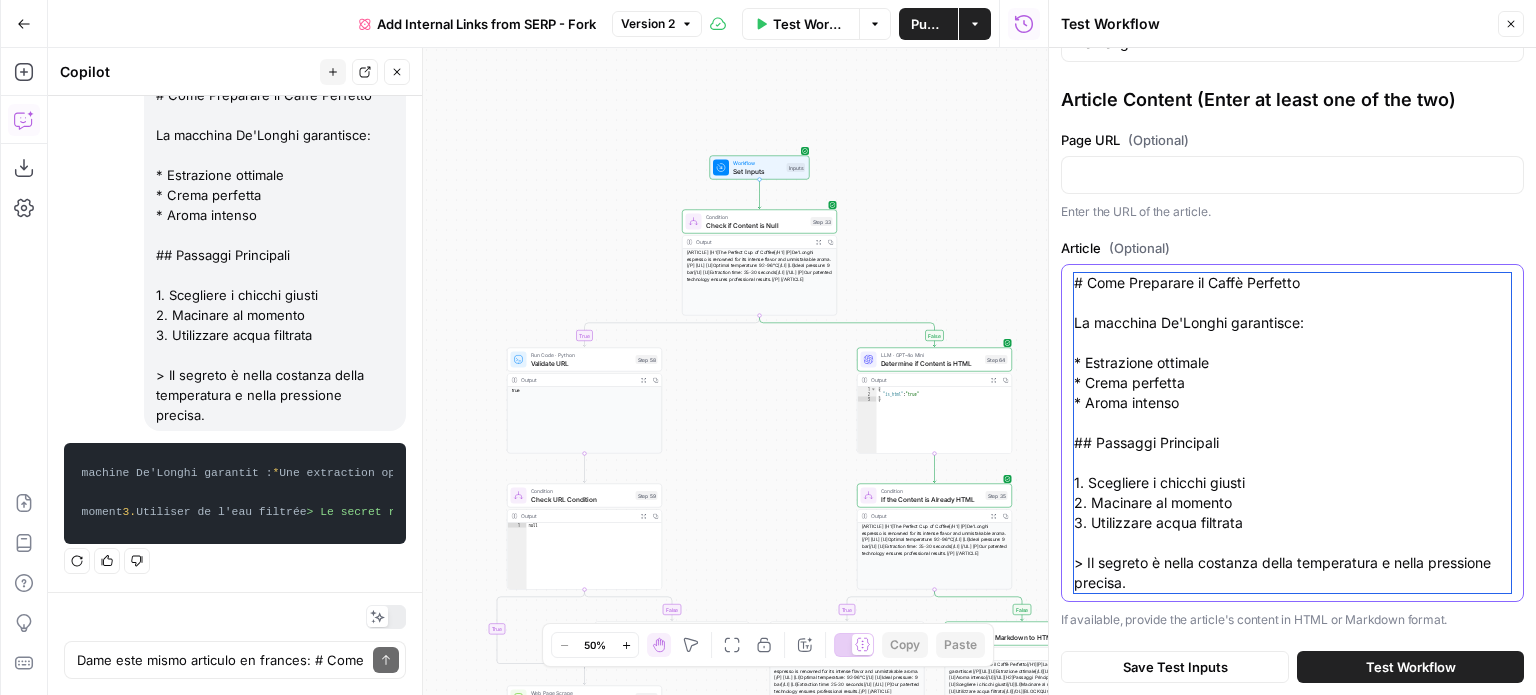 drag, startPoint x: 1075, startPoint y: 383, endPoint x: 1352, endPoint y: 615, distance: 361.3212 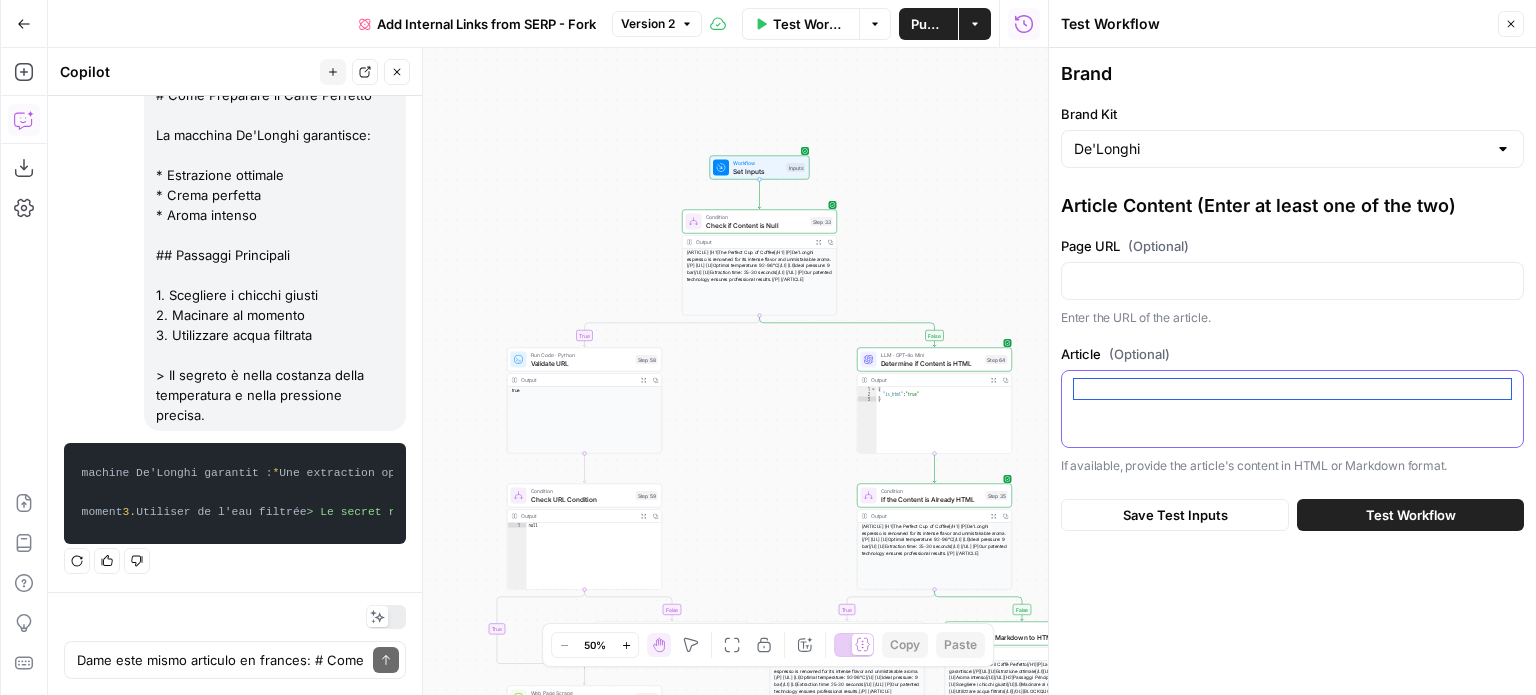 scroll, scrollTop: 0, scrollLeft: 0, axis: both 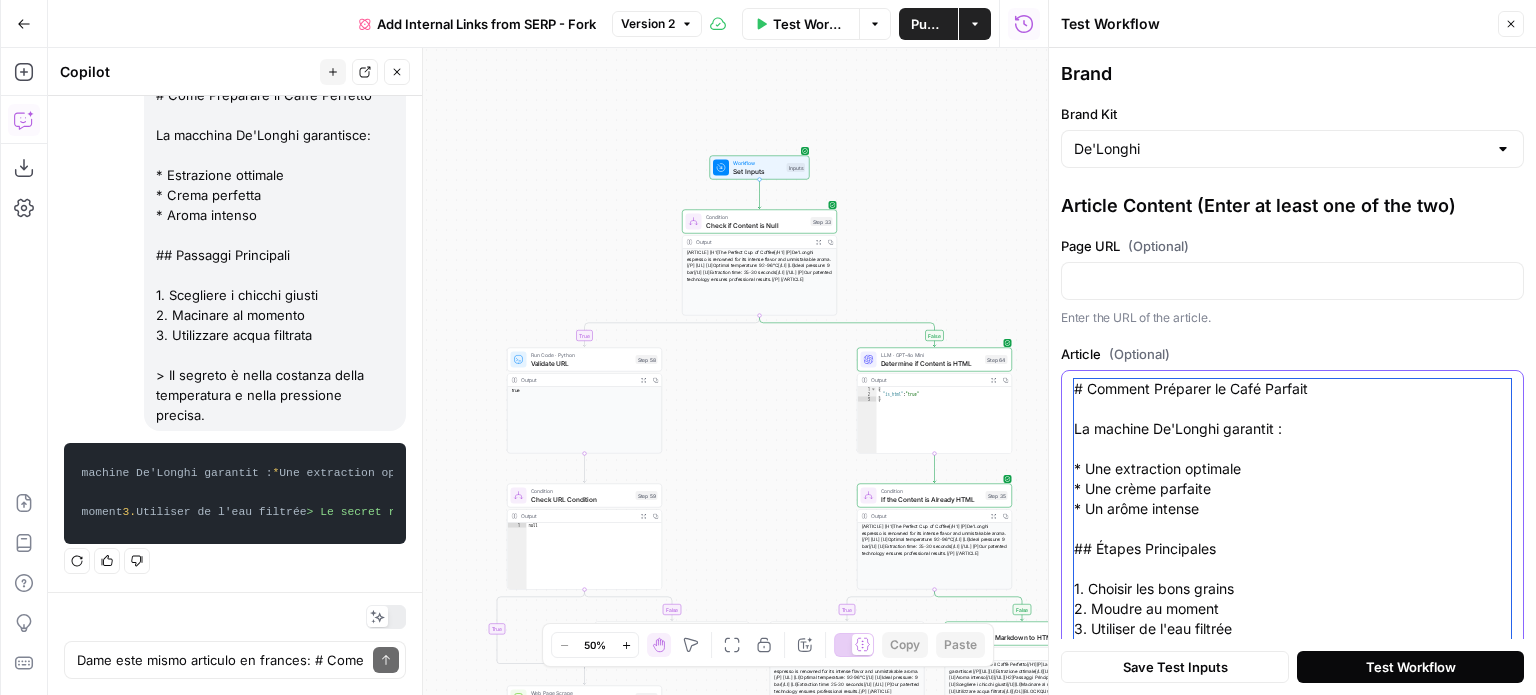type on "# Comment Préparer le Café Parfait
La machine De'Longhi garantit :
* Une extraction optimale
* Une crème parfaite
* Un arôme intense
## Étapes Principales
1. Choisir les bons grains
2. Moudre au moment
3. Utiliser de l'eau filtrée
> Le secret réside dans la constance de la température et la précision de la pression." 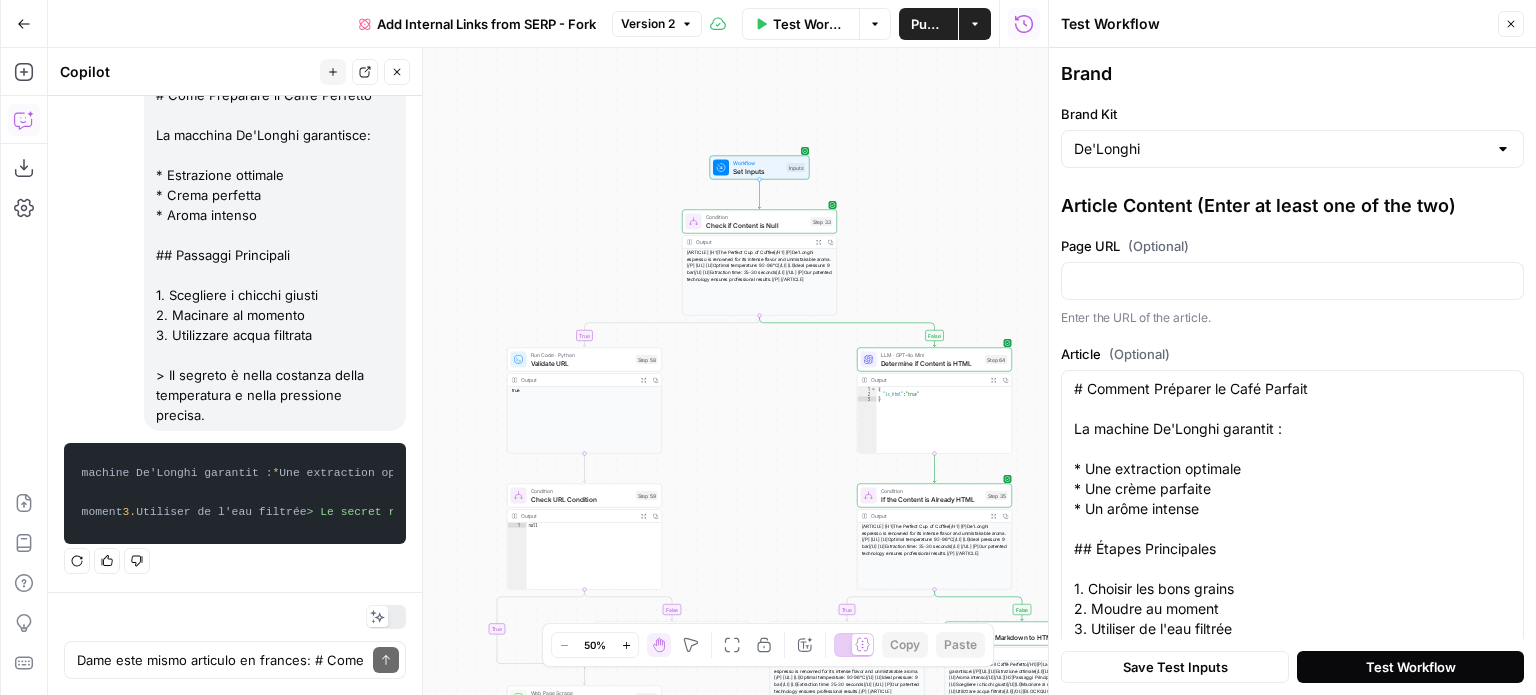 click on "Test Workflow" at bounding box center [1410, 667] 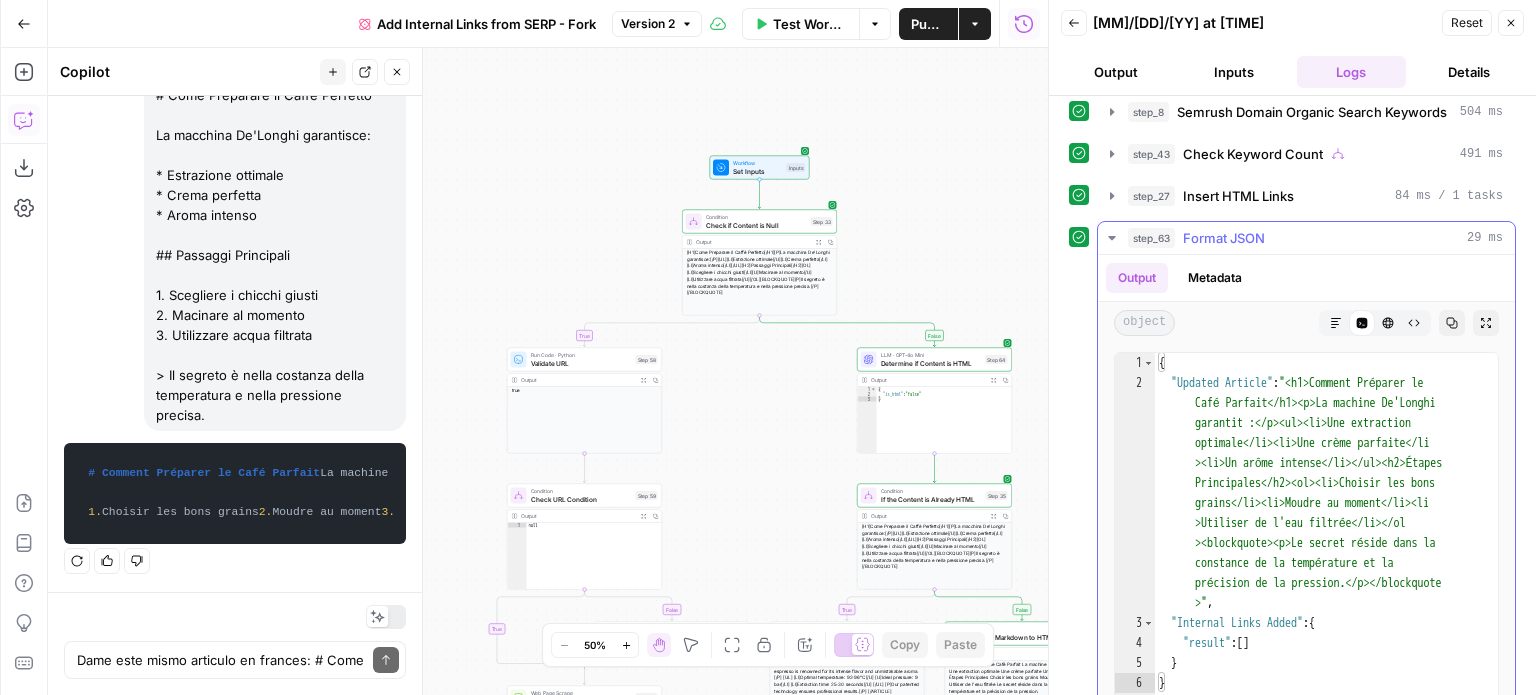 scroll, scrollTop: 120, scrollLeft: 0, axis: vertical 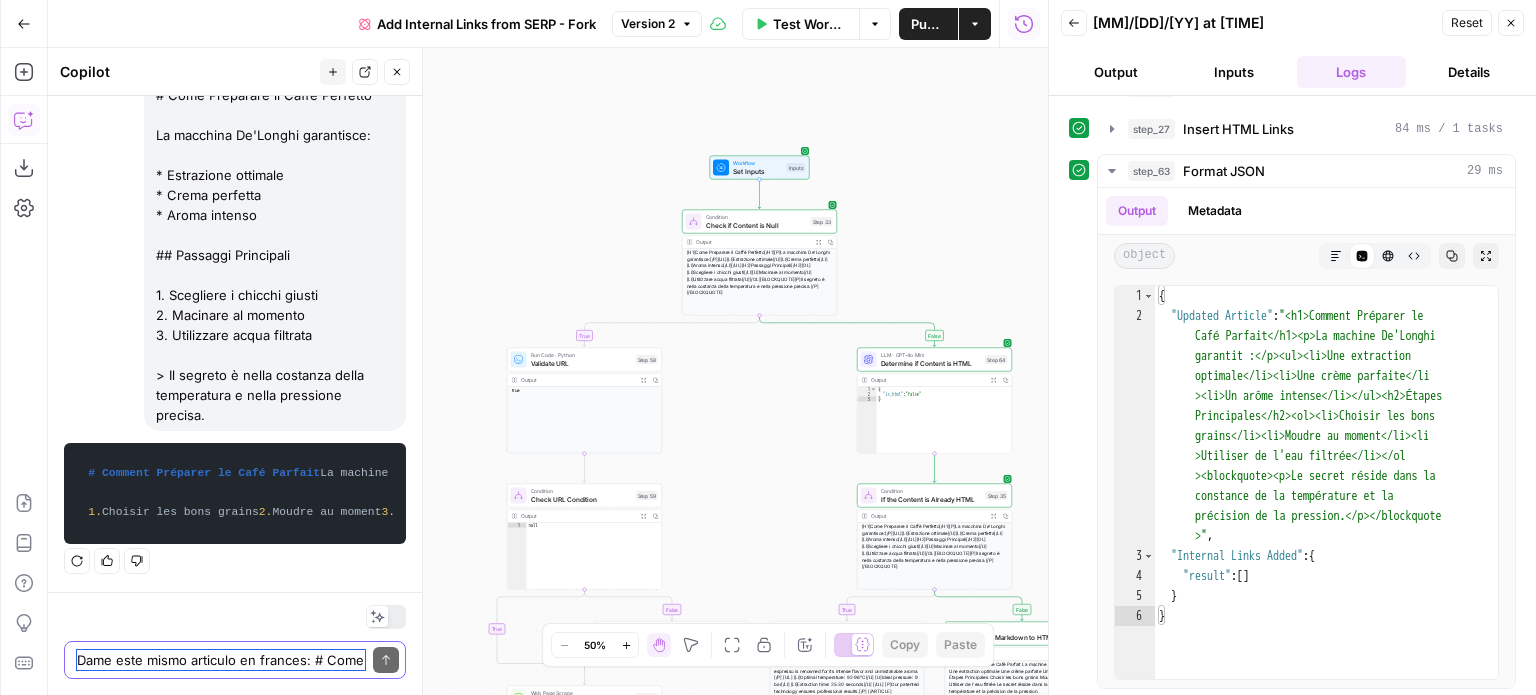 click on "Dame este mismo articulo en frances: # Come Preparare il Caffè Perfetto
La macchina De'Longhi garantisce:
* Estrazione ottimale
* Crema perfetta
* Aroma intenso
## Passaggi Principali
1. Scegliere i chicchi giusti
2. Macinare al momento
3. Utilizzare acqua filtrata
> Il segreto è nella costanza della temperatura e nella pressione precisa." at bounding box center [221, 660] 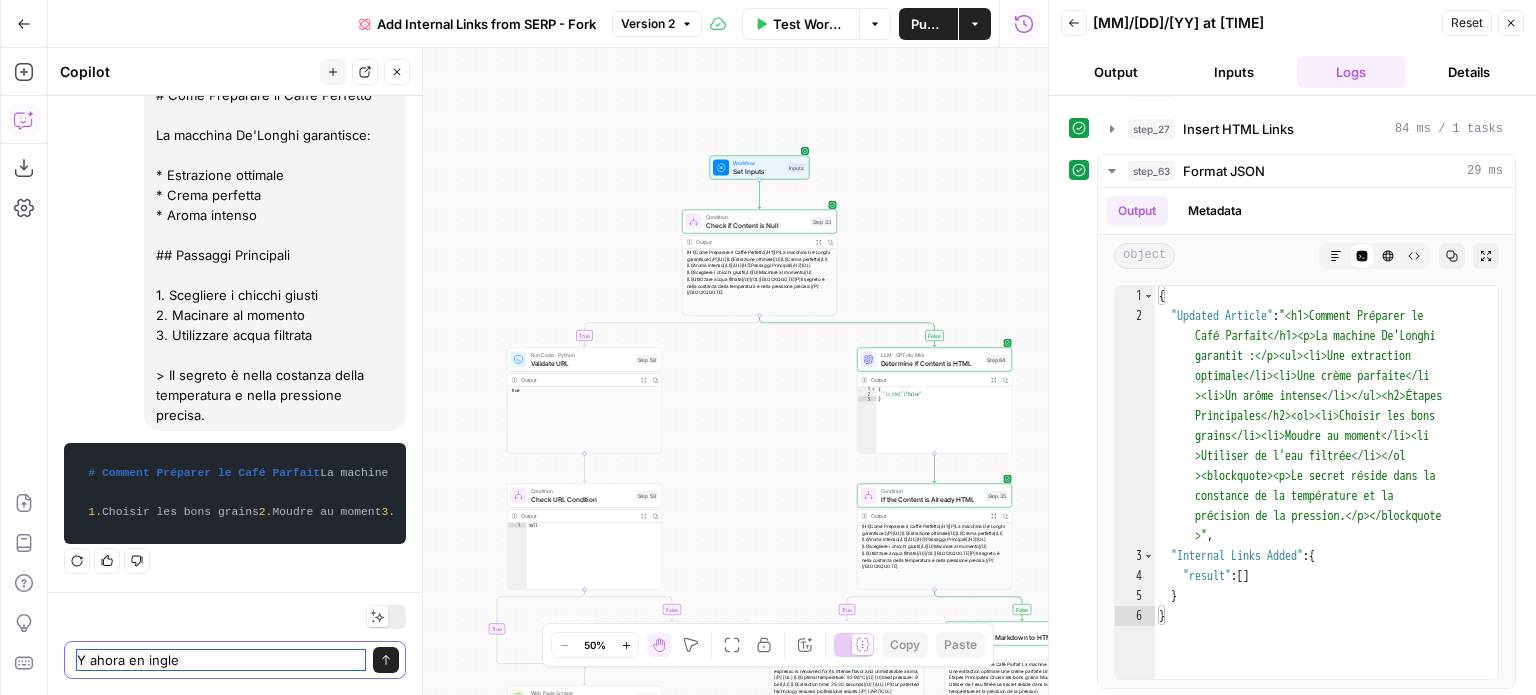type on "Y ahora en ingles" 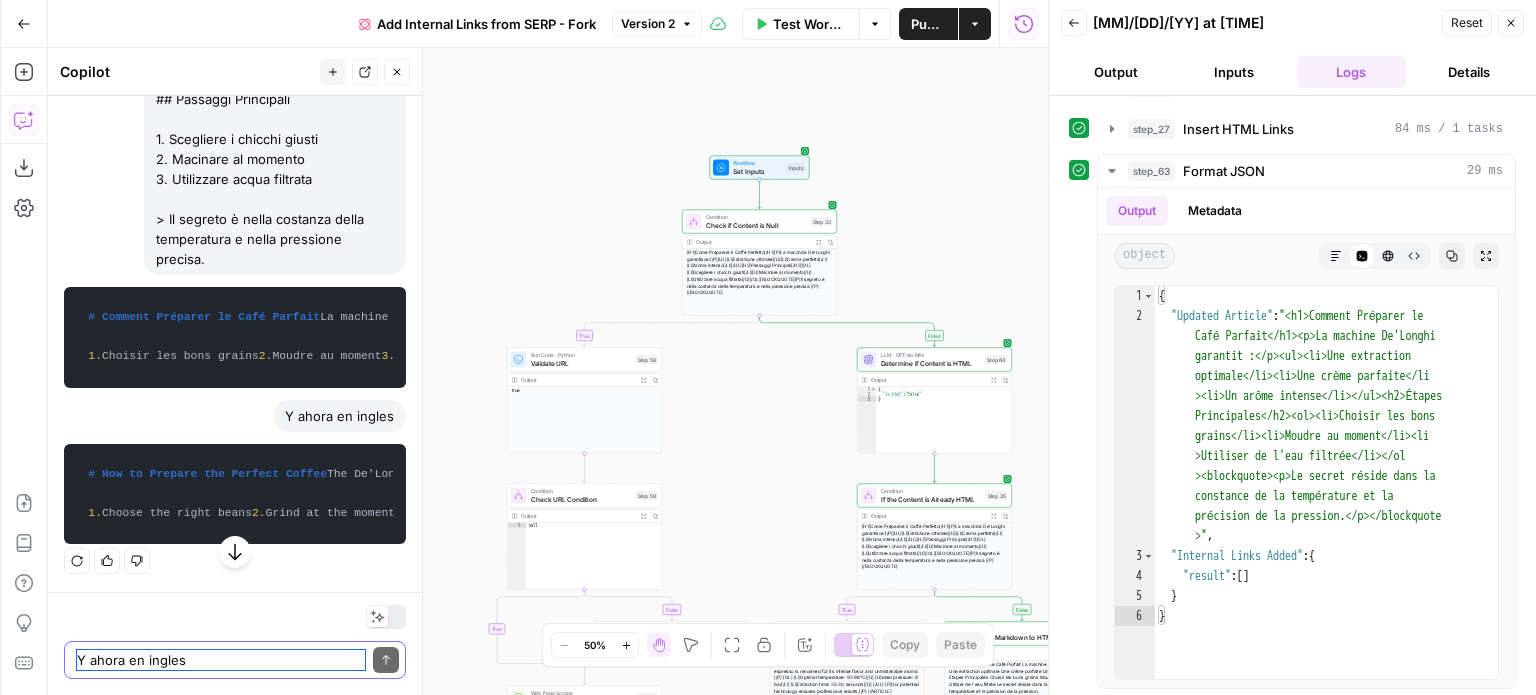 scroll, scrollTop: 16695, scrollLeft: 0, axis: vertical 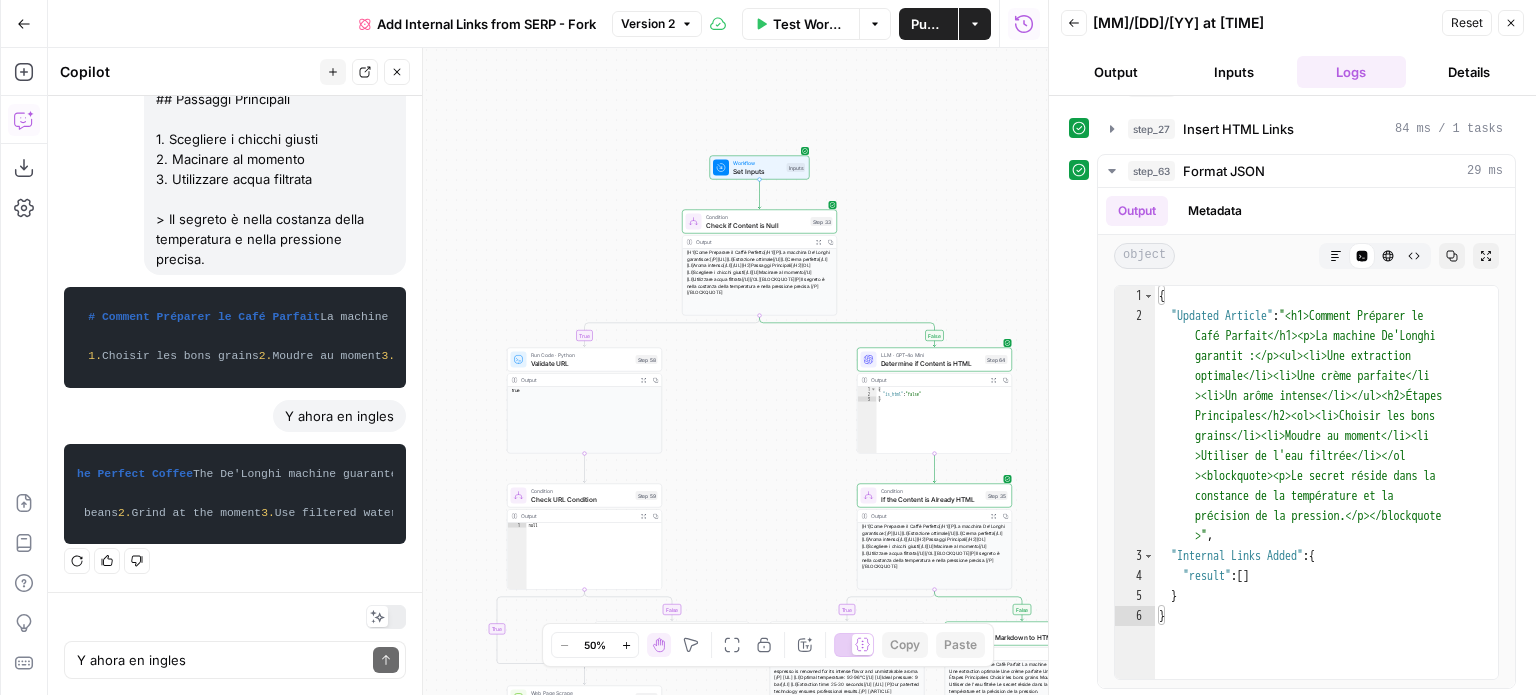 drag, startPoint x: 86, startPoint y: 222, endPoint x: 407, endPoint y: 495, distance: 421.39056 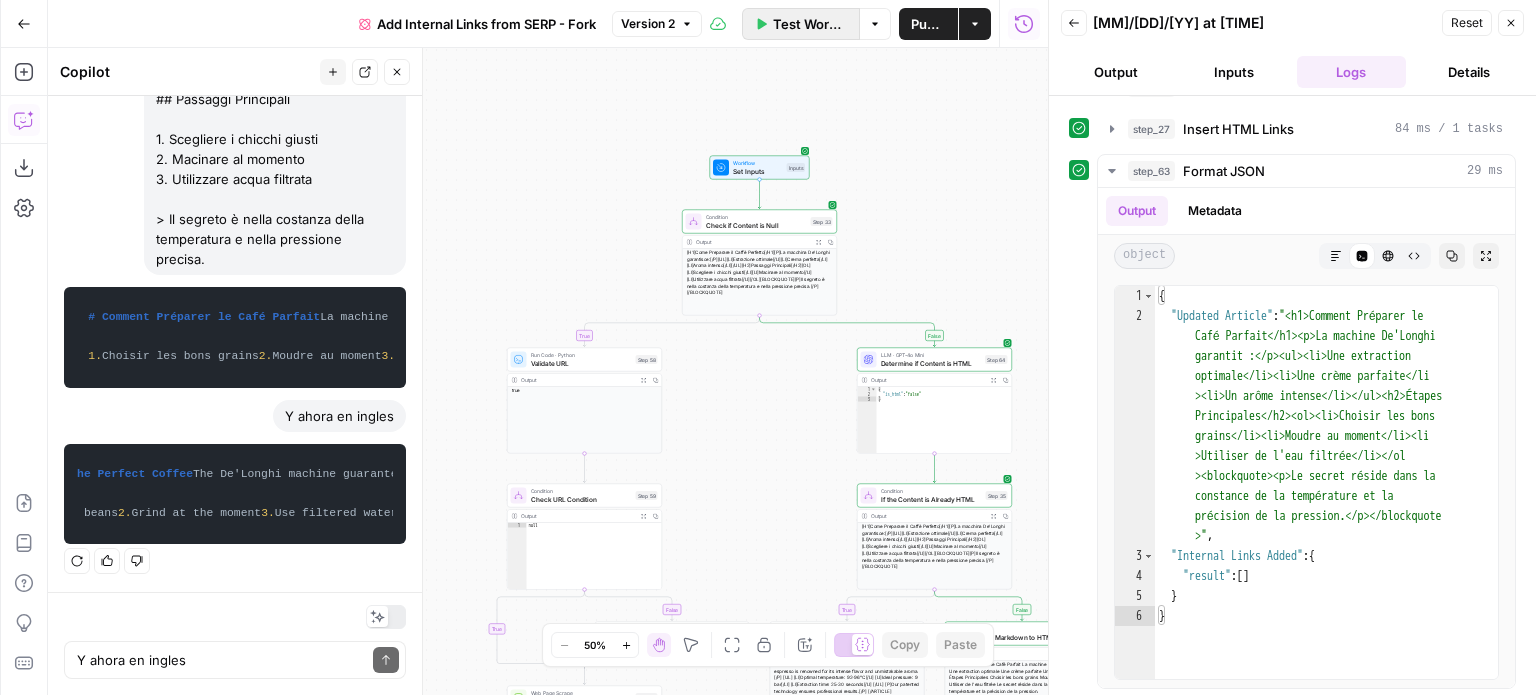 click on "Test Workflow" at bounding box center (801, 24) 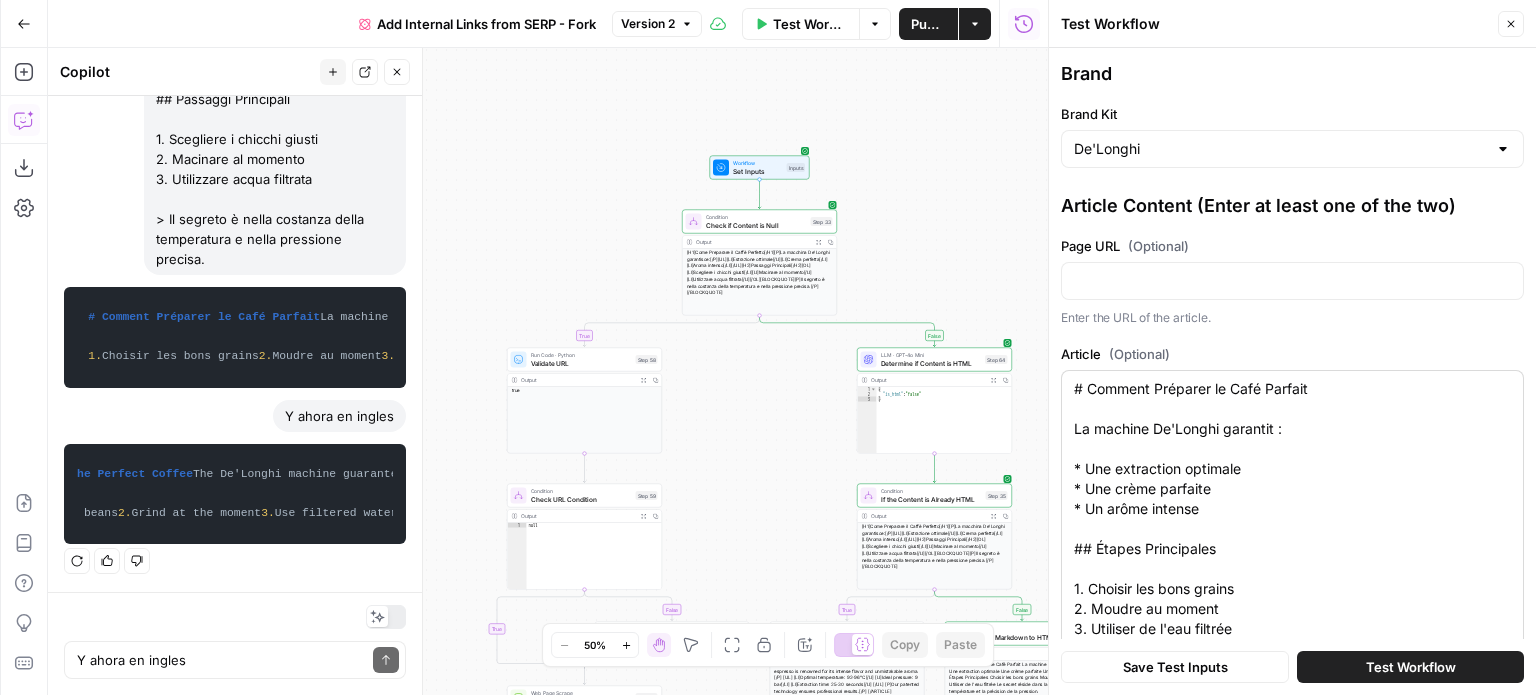 drag, startPoint x: 1072, startPoint y: 387, endPoint x: 1197, endPoint y: 500, distance: 168.50519 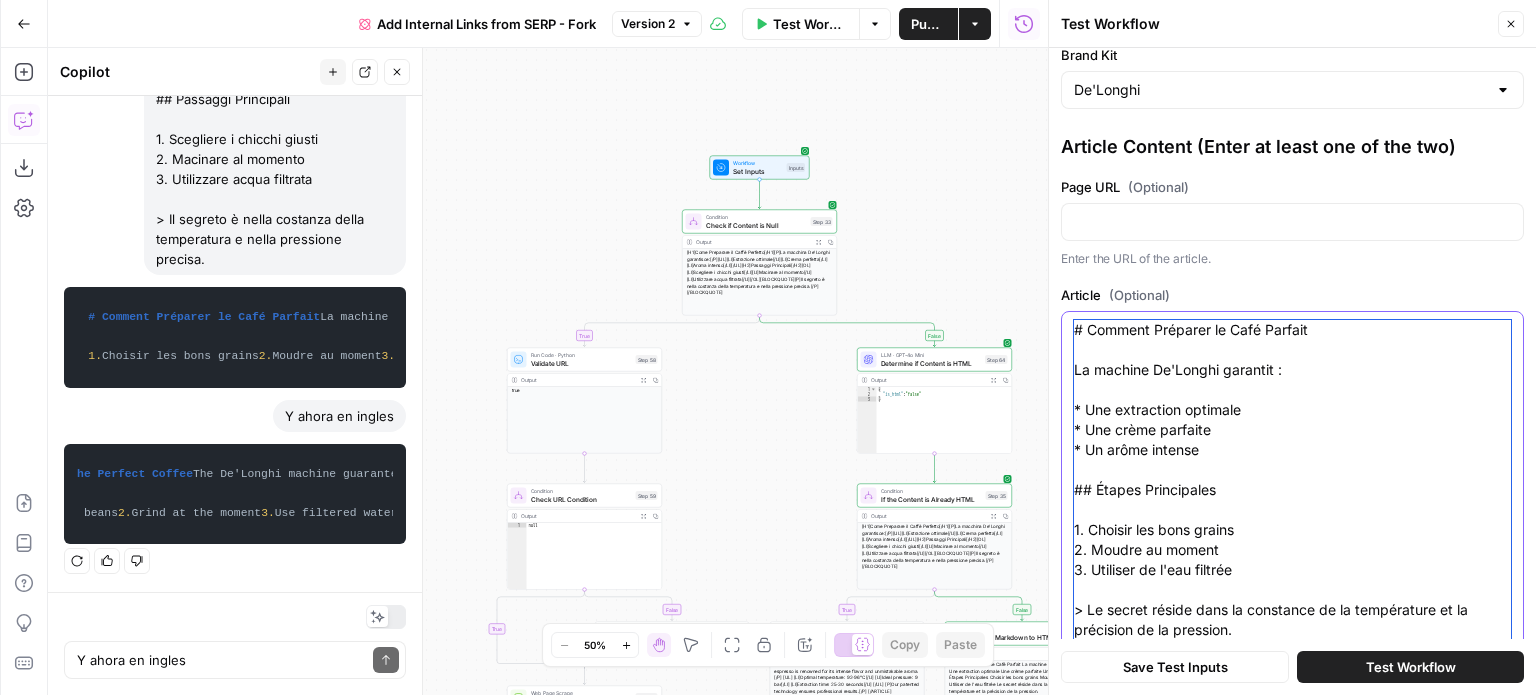 scroll, scrollTop: 106, scrollLeft: 0, axis: vertical 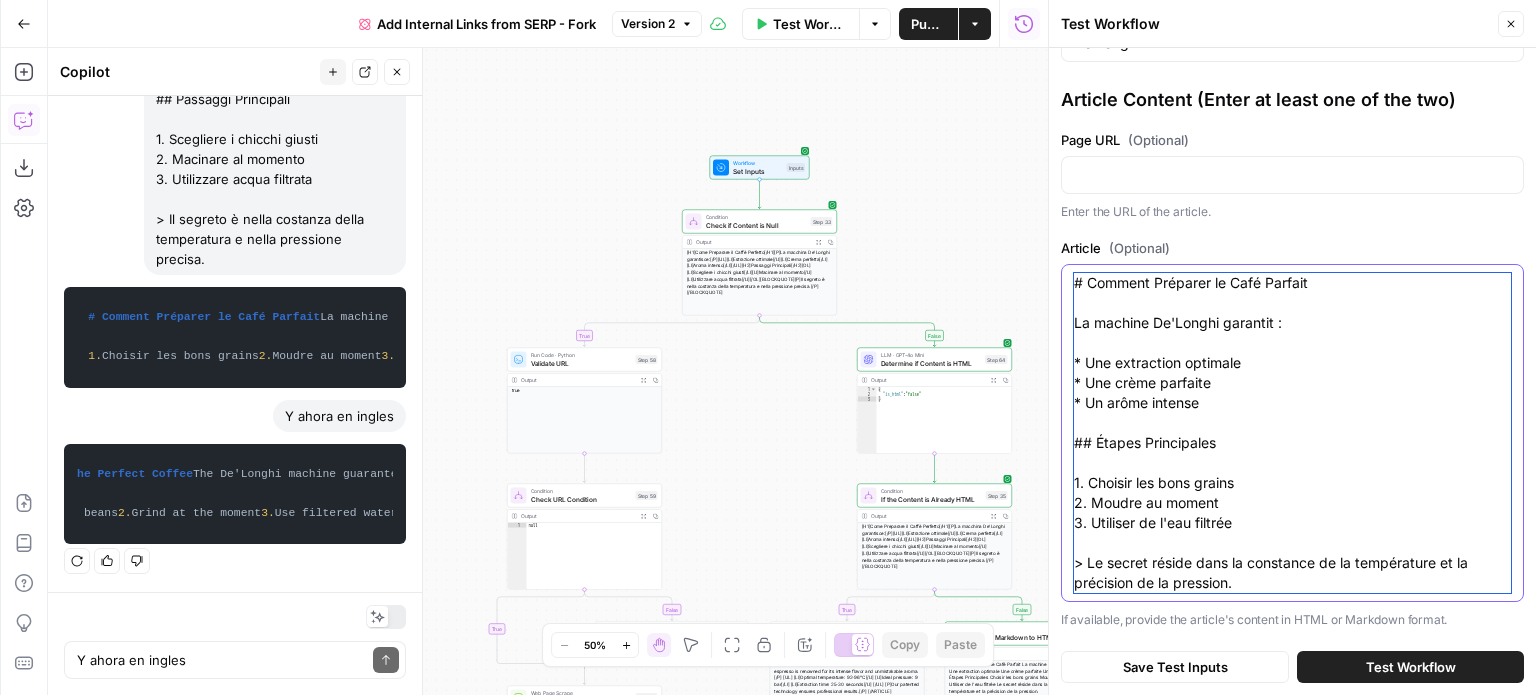 drag, startPoint x: 1074, startPoint y: 383, endPoint x: 1254, endPoint y: 587, distance: 272.0588 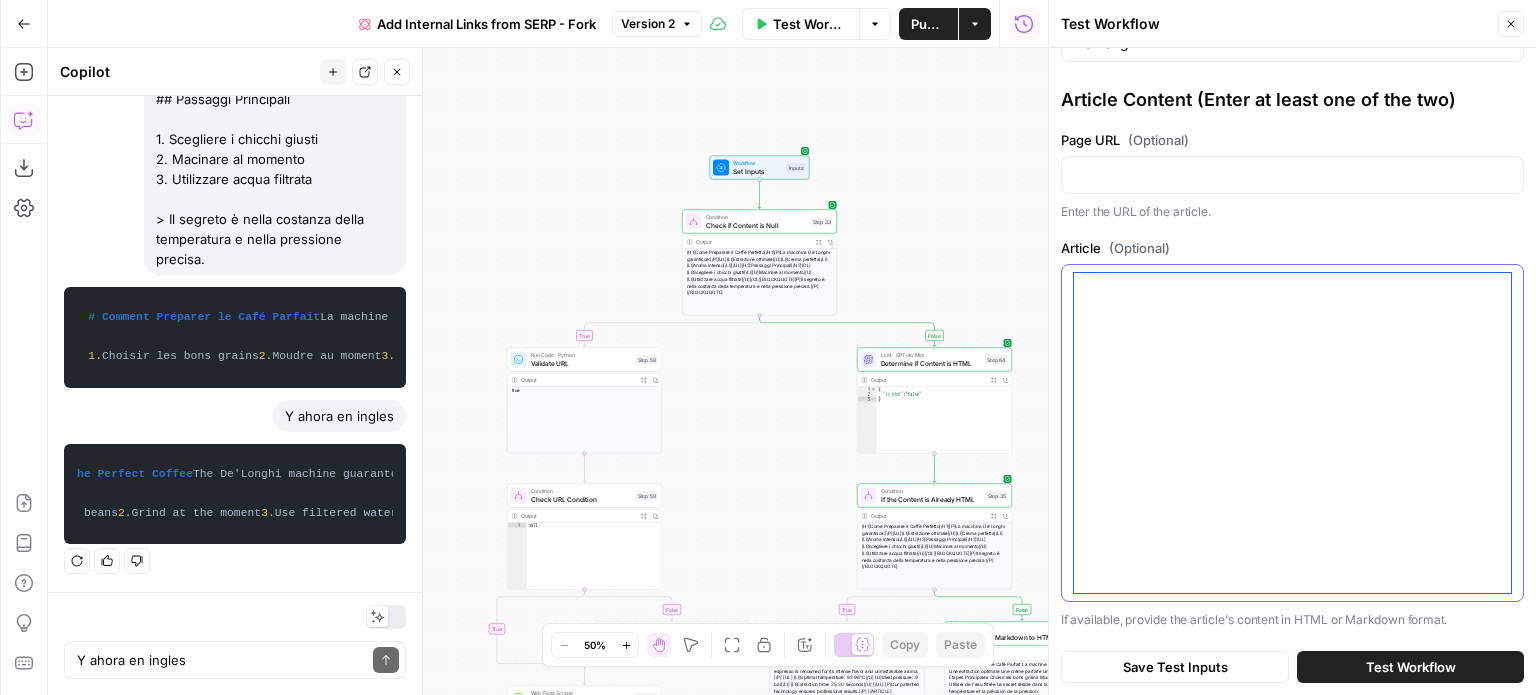 scroll, scrollTop: 0, scrollLeft: 0, axis: both 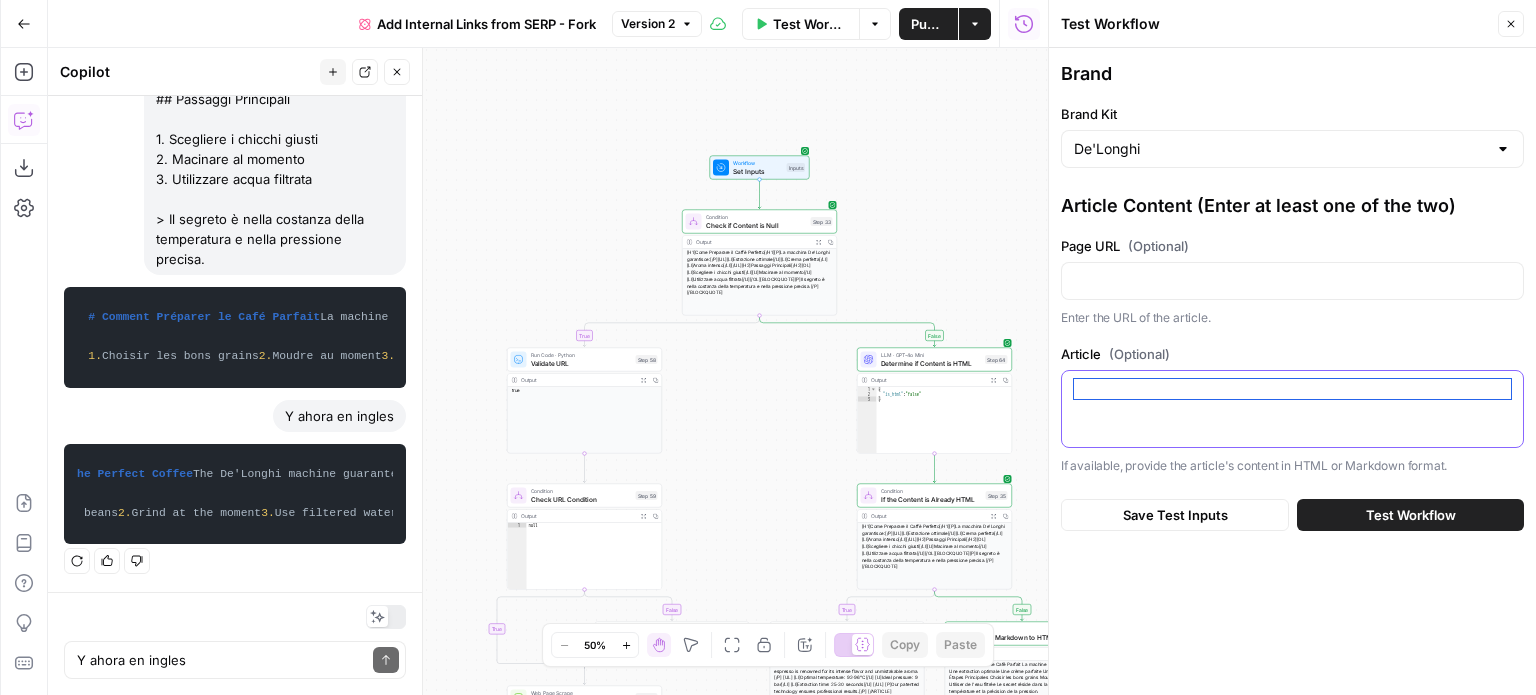 paste on "# How to Prepare the Perfect Coffee
The De'Longhi machine guarantees:
* Optimal extraction
* Perfect crema
* Intense aroma
## Main Steps
1. Choose the right beans
2. Grind at the moment
3. Use filtered water
> The secret lies in temperature consistency and precise pressure." 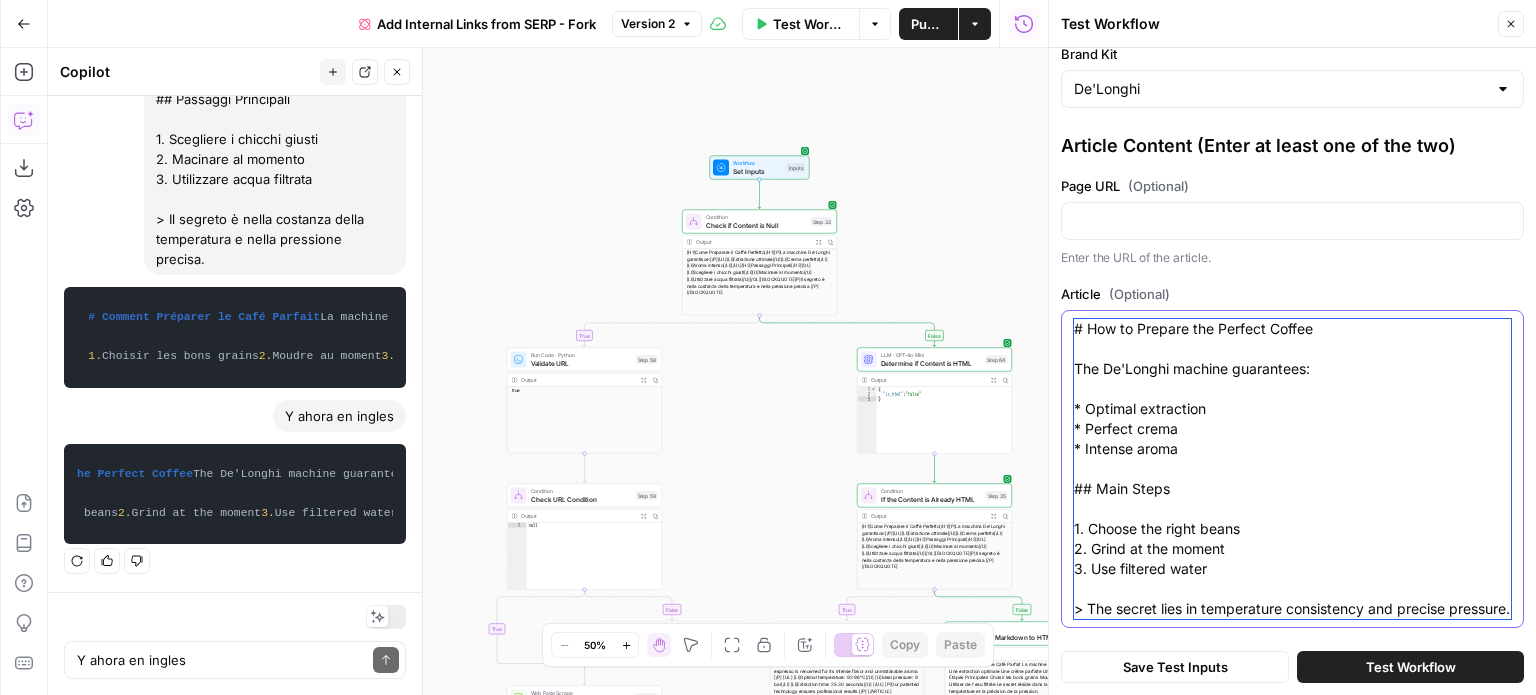 scroll, scrollTop: 106, scrollLeft: 0, axis: vertical 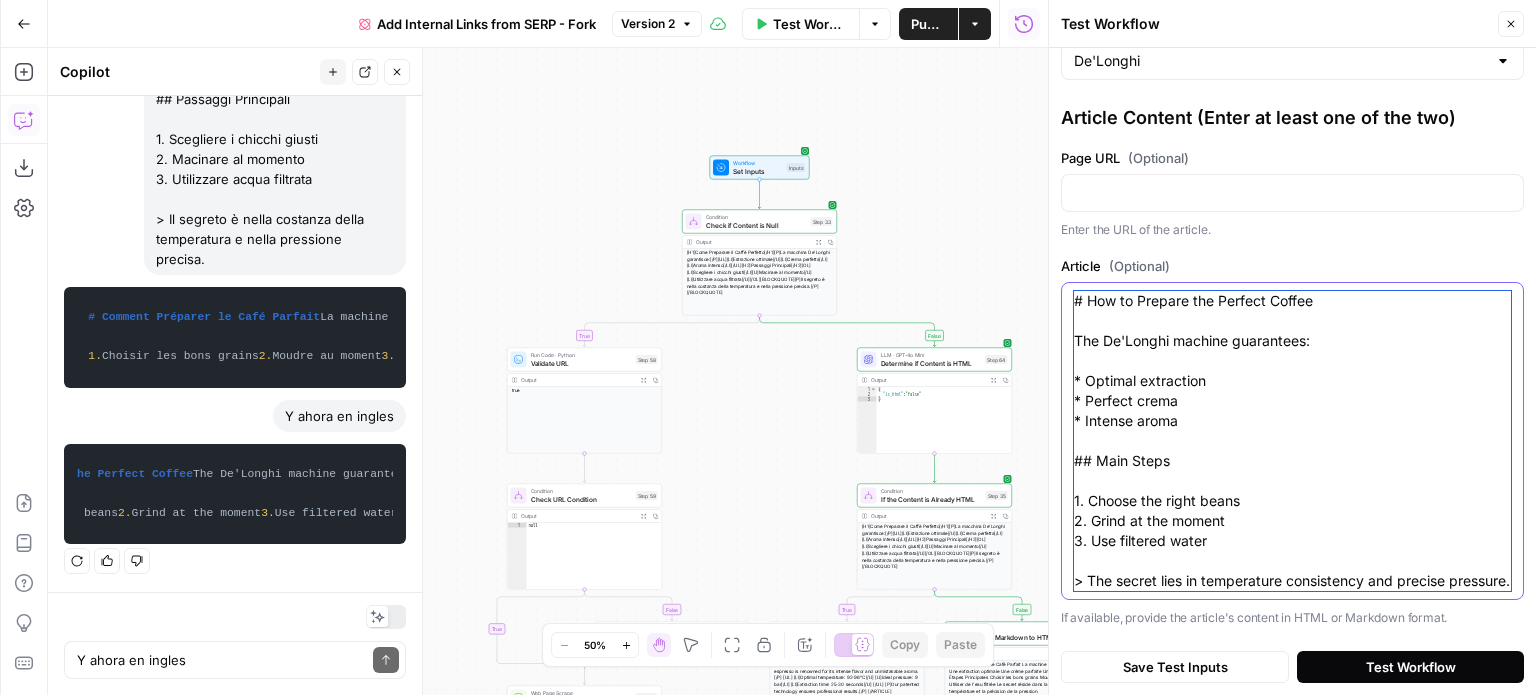 type on "# How to Prepare the Perfect Coffee
The De'Longhi machine guarantees:
* Optimal extraction
* Perfect crema
* Intense aroma
## Main Steps
1. Choose the right beans
2. Grind at the moment
3. Use filtered water
> The secret lies in temperature consistency and precise pressure." 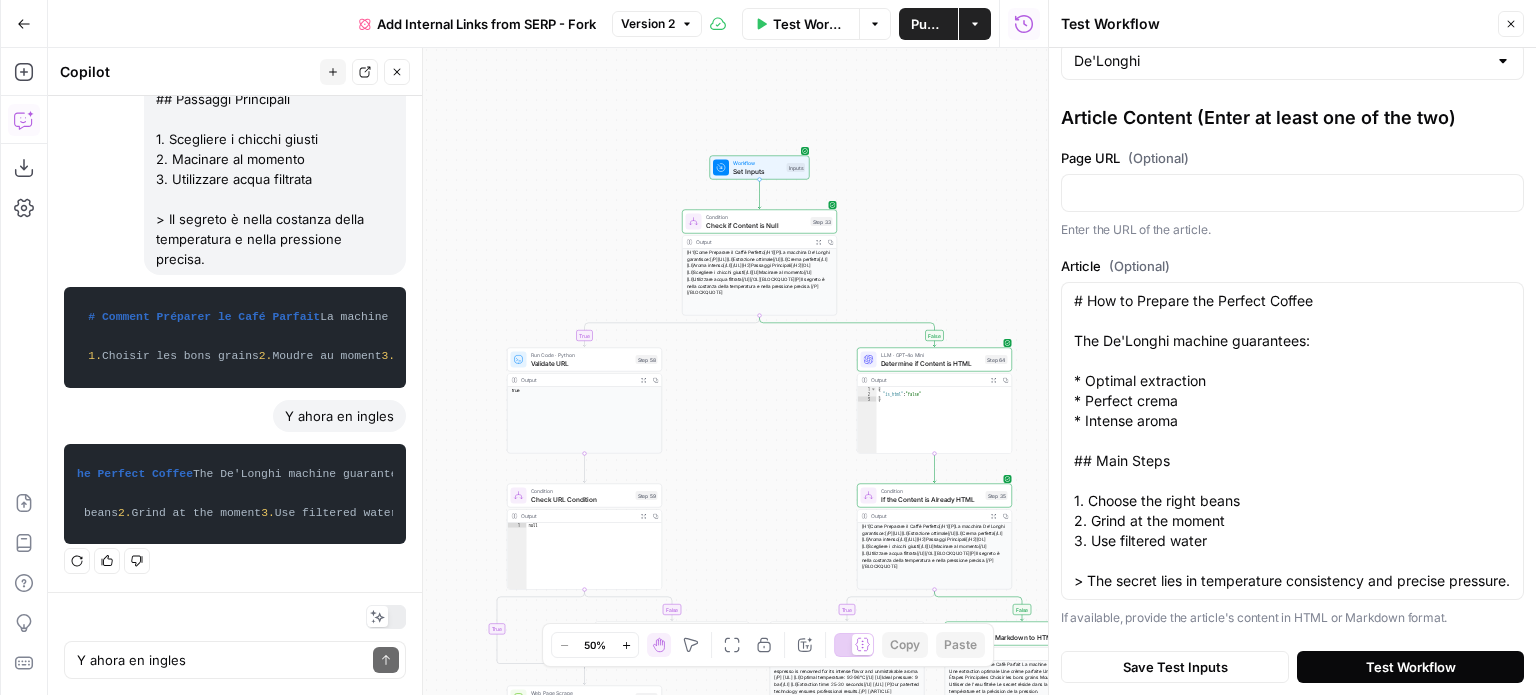 click on "Test Workflow" at bounding box center (1411, 667) 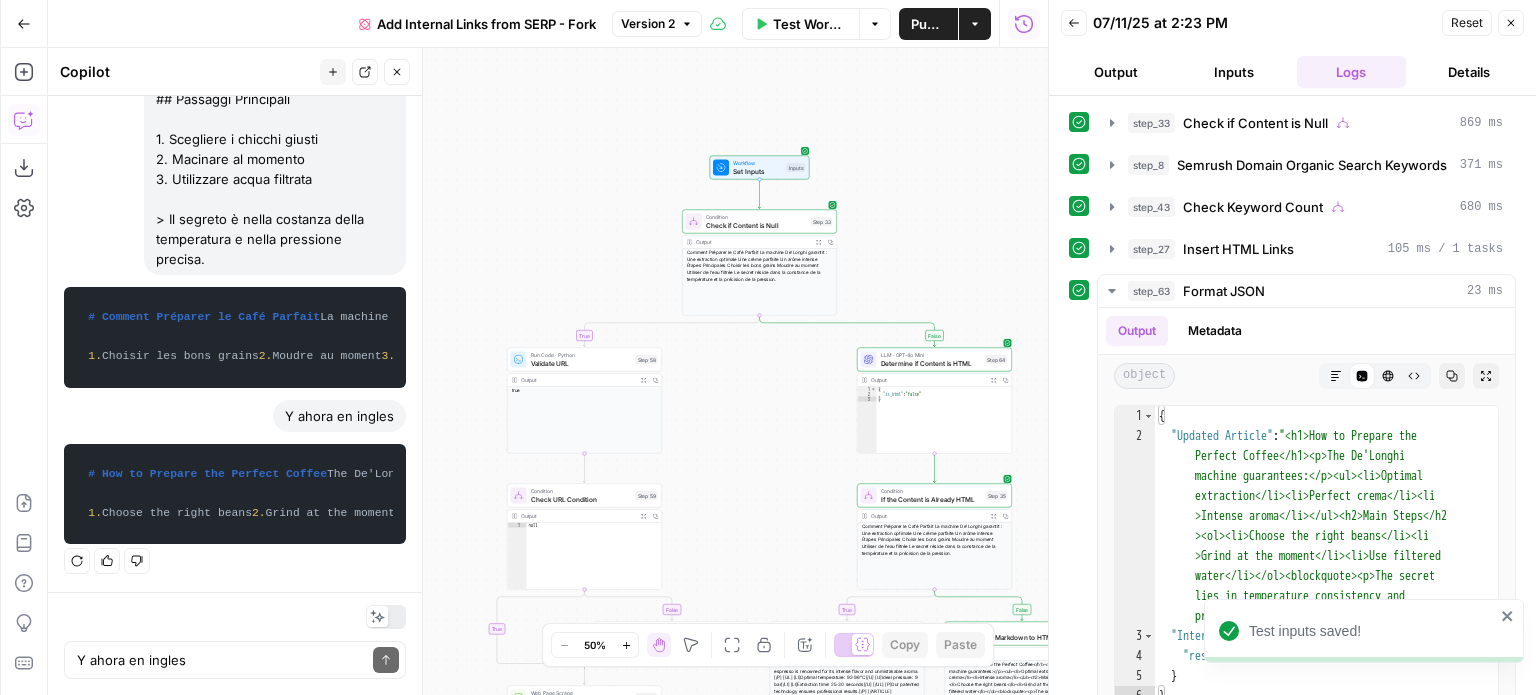 scroll, scrollTop: 120, scrollLeft: 0, axis: vertical 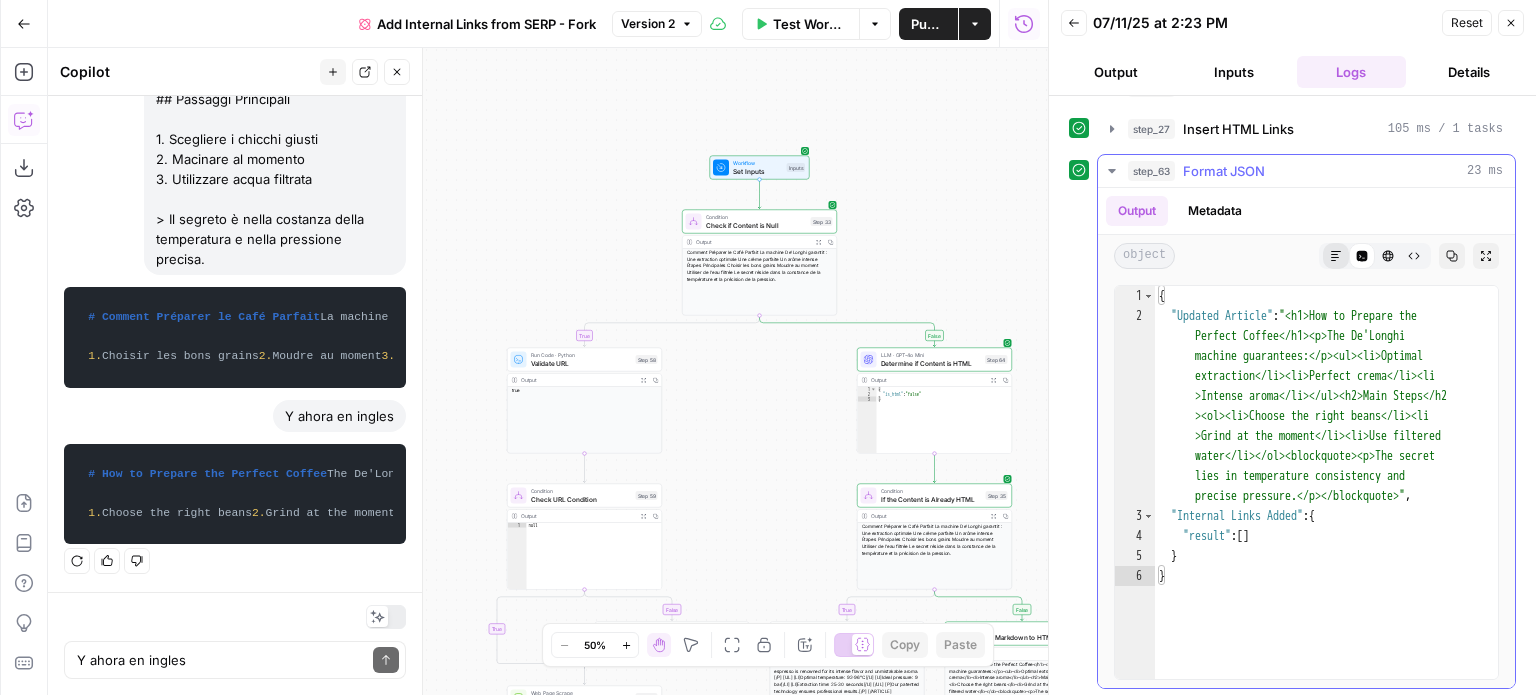 click on "Markdown" at bounding box center [1336, 256] 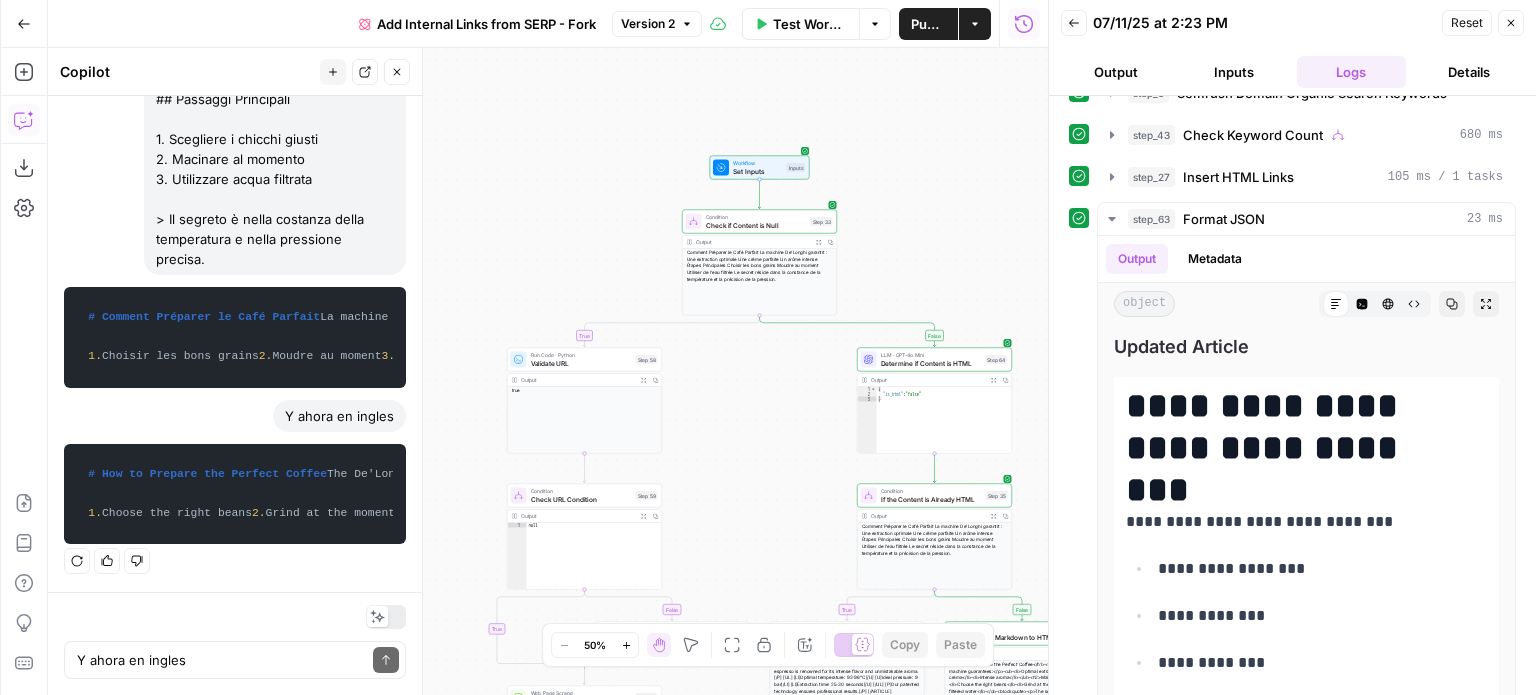 scroll, scrollTop: 120, scrollLeft: 0, axis: vertical 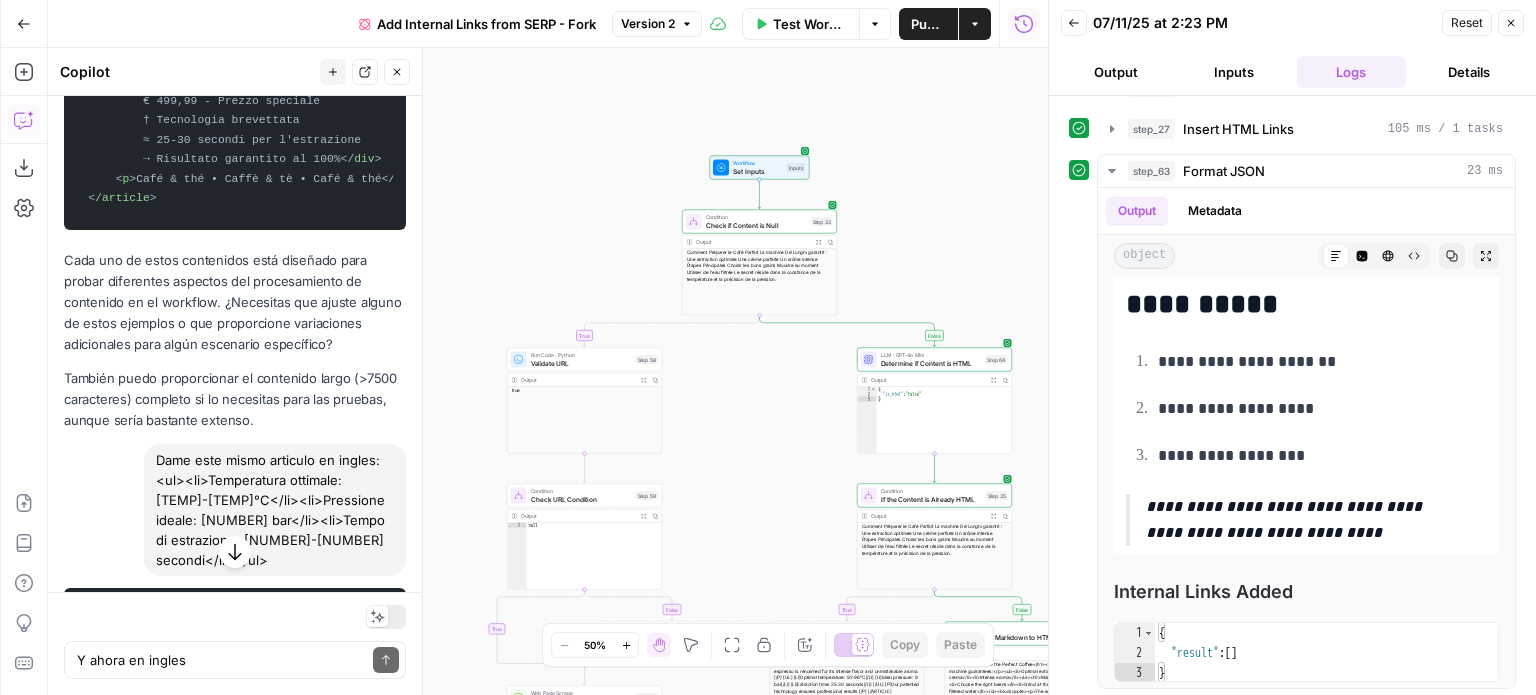 drag, startPoint x: 76, startPoint y: 283, endPoint x: 160, endPoint y: 514, distance: 245.79869 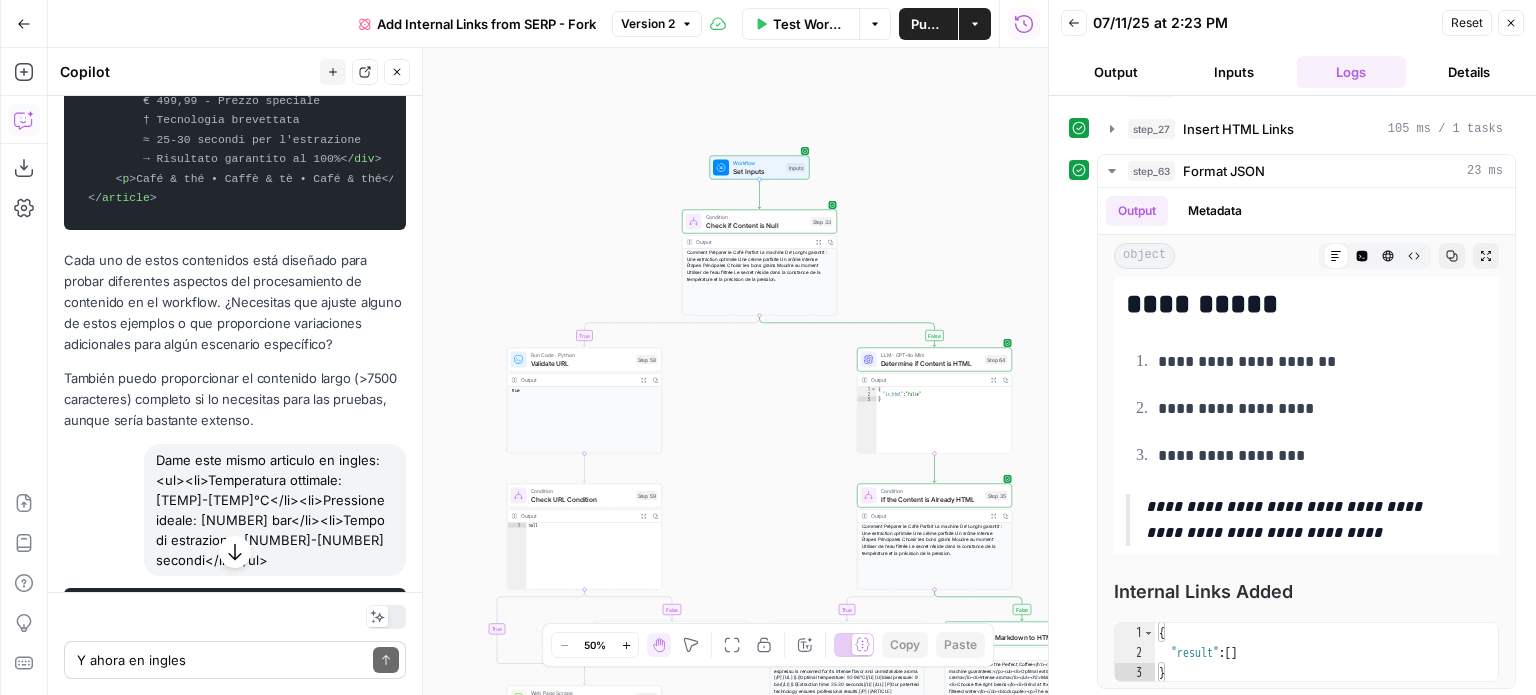 click on "Y ahora en ingle Write your question here Send" at bounding box center [235, 660] 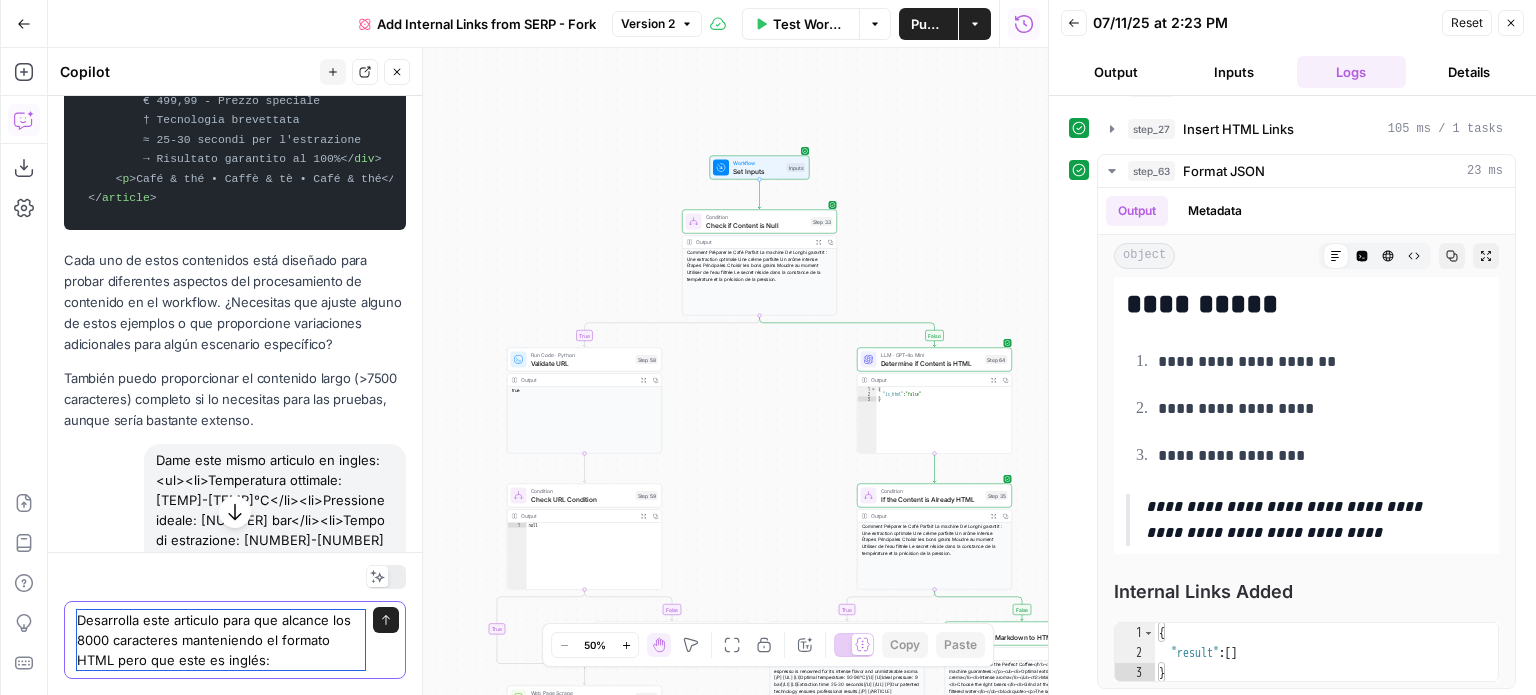 paste on "<article>
<h1>Guida Completa al Mondo del Caffè</h1>
<!-- Aquí te proporcionaré el contenido completo si lo necesitas, pero sería muy extenso para mostrarlo aquí.
Contendría múltiples secciones sobre:
- Historia del café
- Tipos de granos
- Métodos de preparación
- Tecnología De'Longhi
- Recetas
- Consejos de mantenimiento
- etc.
Con aproximadamente 8000 caracteres -->
</article>" 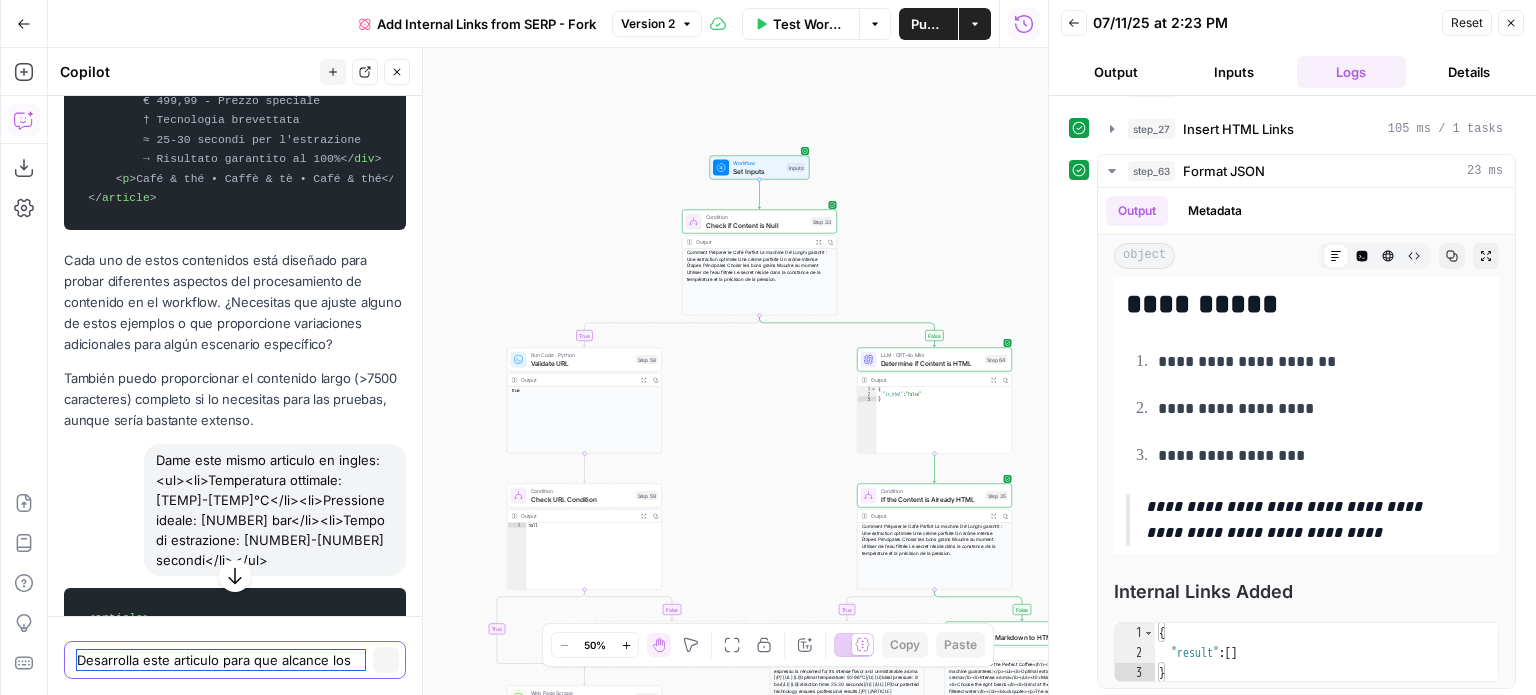 scroll, scrollTop: 0, scrollLeft: 0, axis: both 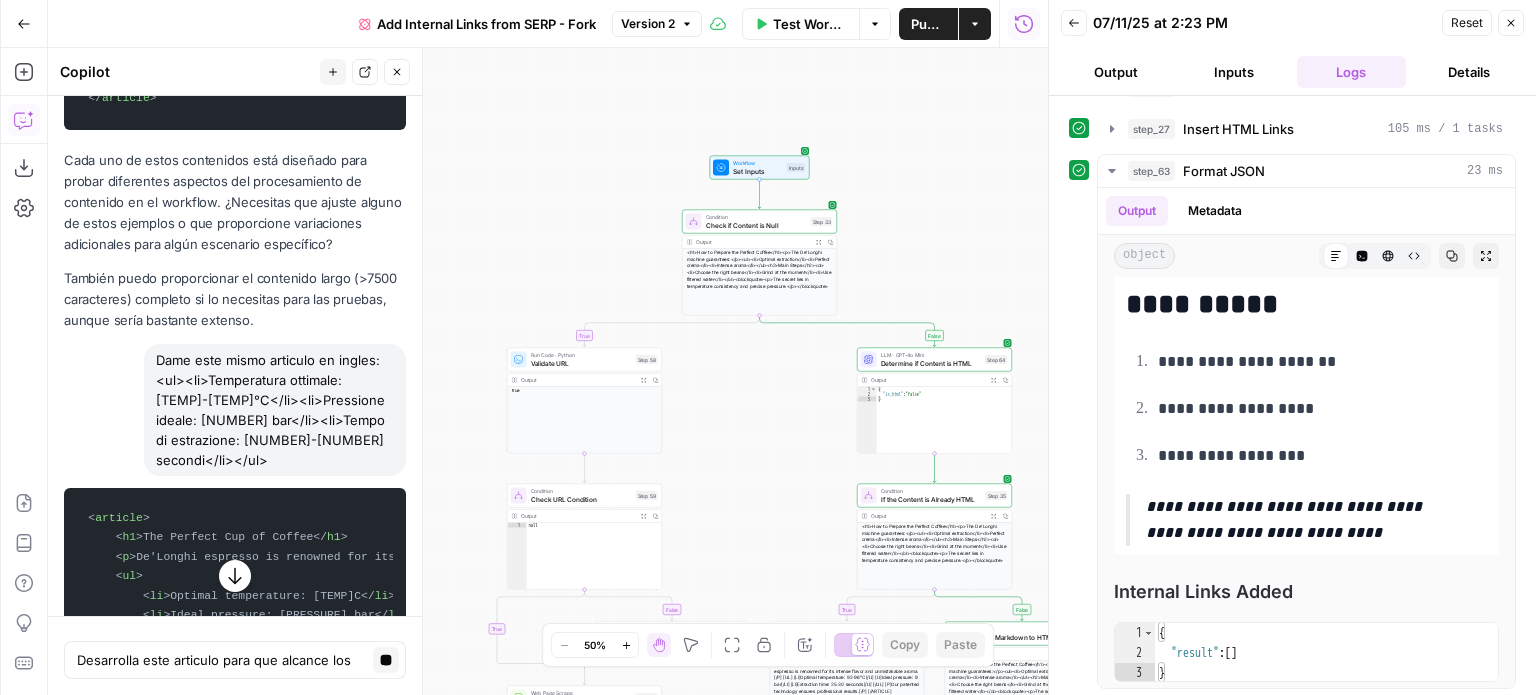 click 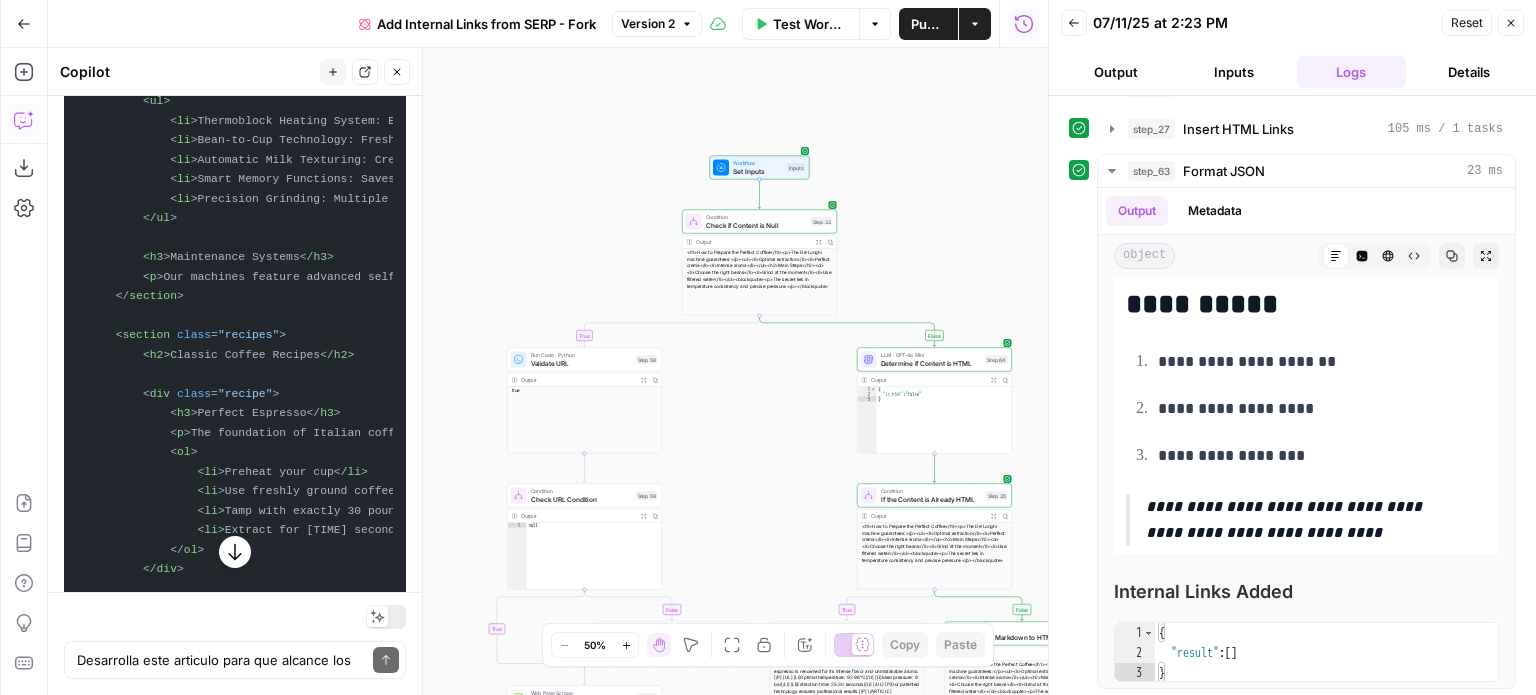 scroll, scrollTop: 17585, scrollLeft: 0, axis: vertical 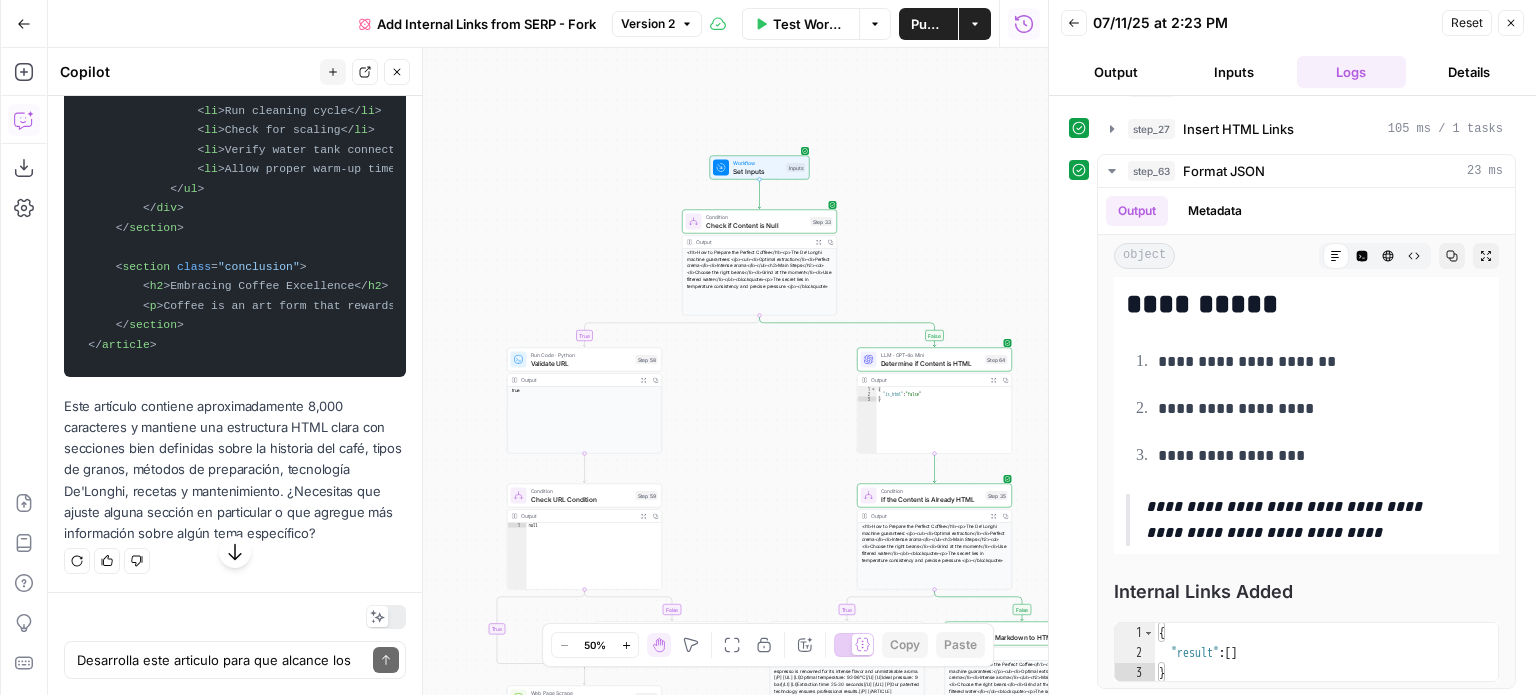 drag, startPoint x: 90, startPoint y: 199, endPoint x: 236, endPoint y: 425, distance: 269.05762 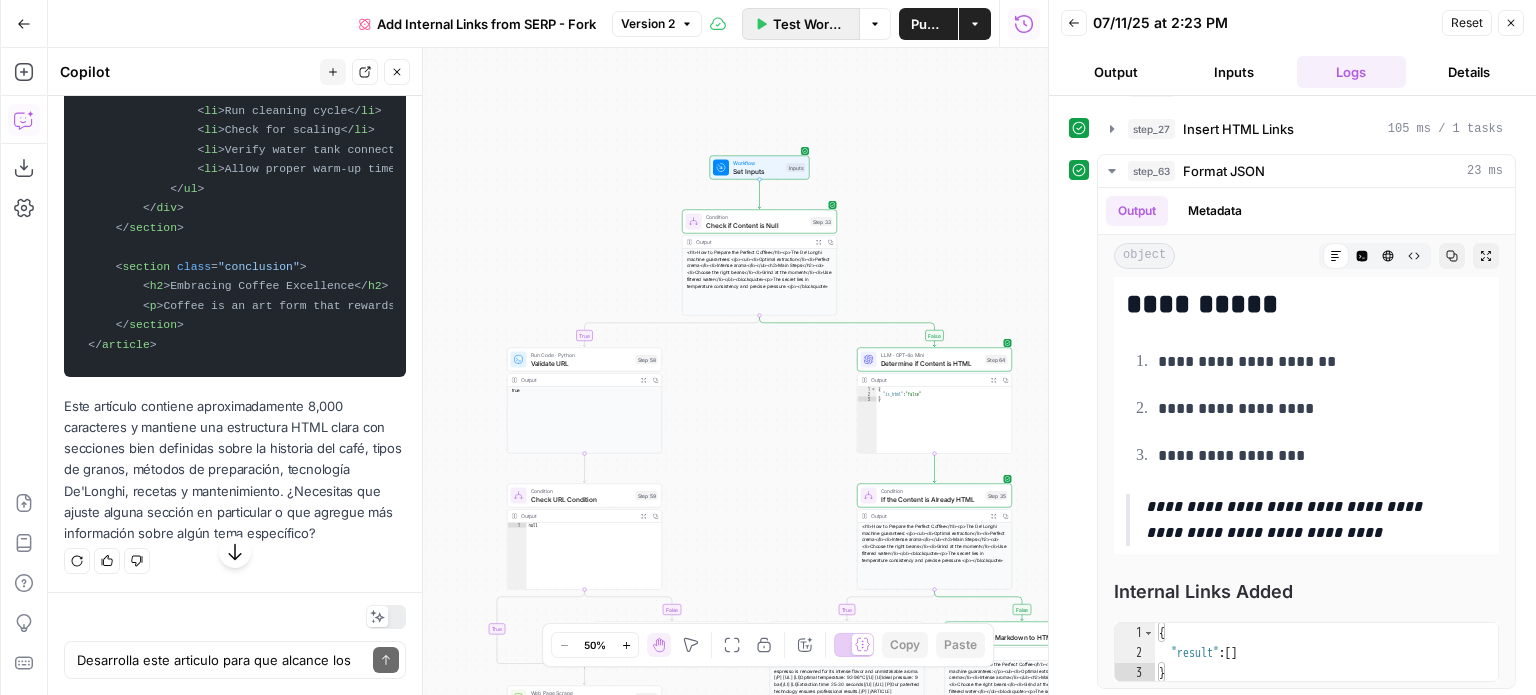 click on "Test Workflow" at bounding box center [810, 24] 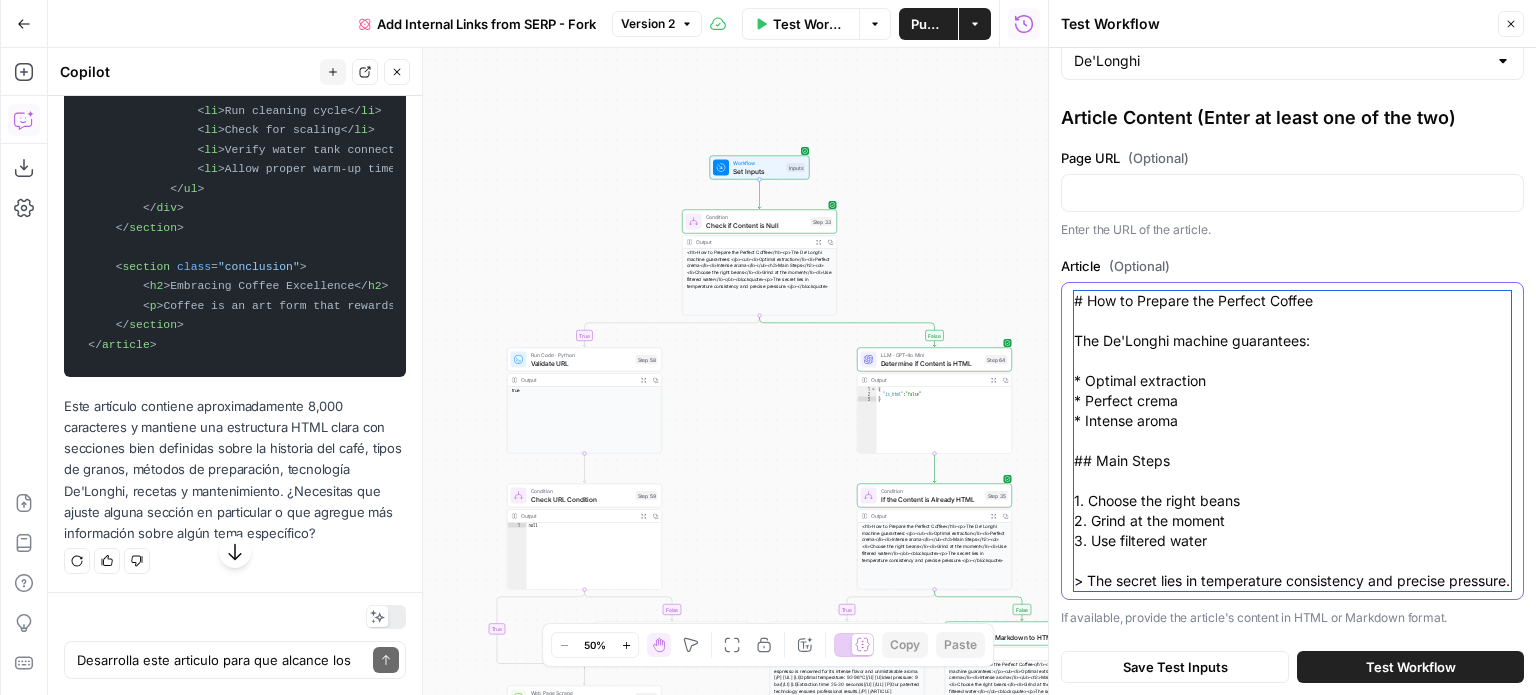scroll, scrollTop: 106, scrollLeft: 0, axis: vertical 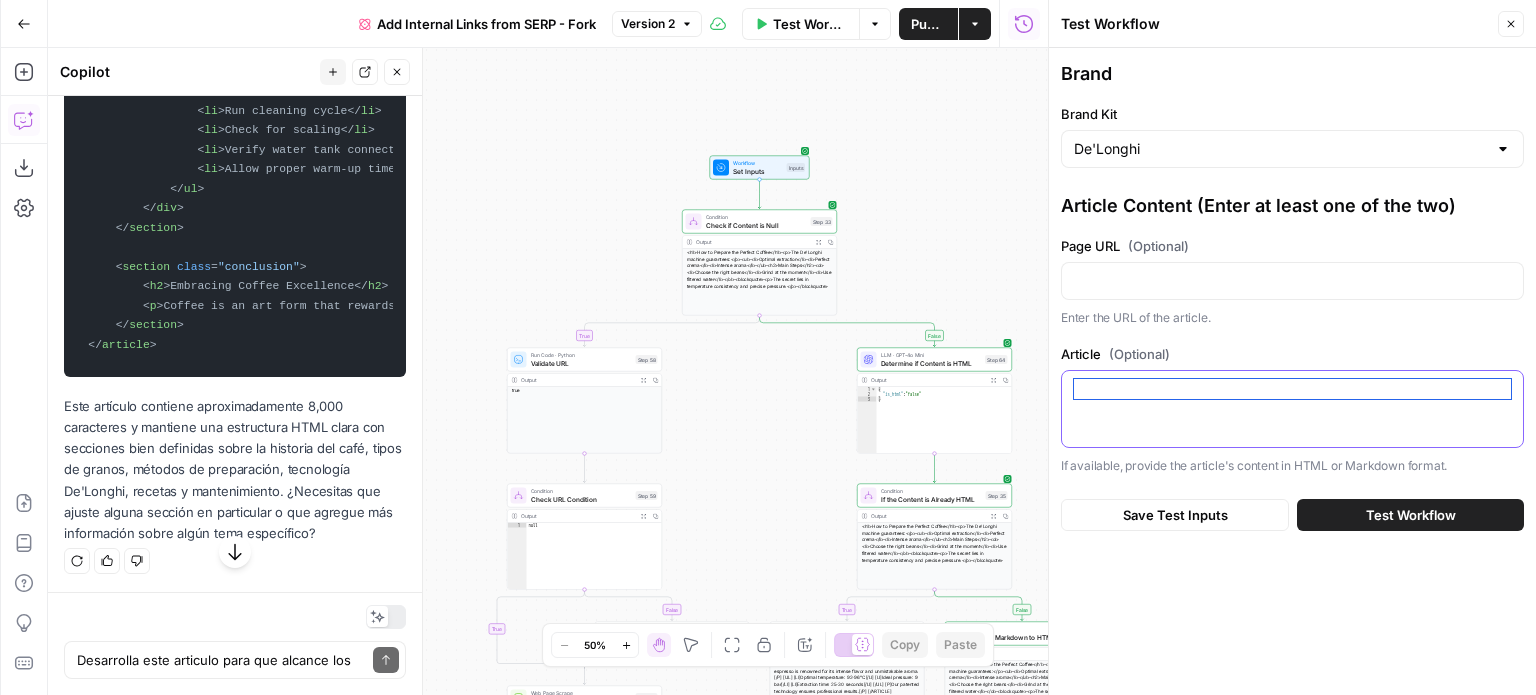 paste on "<article>
<h1>Complete Guide to the World of Coffee</h1>
<section class="introduction">
<h2>Introduction to Coffee Excellence</h2>
<p>Coffee is more than just a beverage; it's a global culture that brings people together. At De'Longhi, we understand that each cup represents a moment of pleasure, a boost of energy, and an appreciation for centuries of coffee-making tradition. This comprehensive guide will take you through everything you need to know about coffee, from its rich history to the latest brewing technologies.</p>
</section>
<section class="history">
<h2>The Rich History of Coffee</h2>
<p>Coffee's journey began in the Ethiopian highlands, where legend tells of a goat herder named Kaldi who discovered coffee's energizing effects when his goats ate the red berries from a certain tree. From these humble beginnings, coffee spread across the Arabian Peninsula in the 15th century, eventually reaching Europe, Asia, and the Americas.</p>
..." 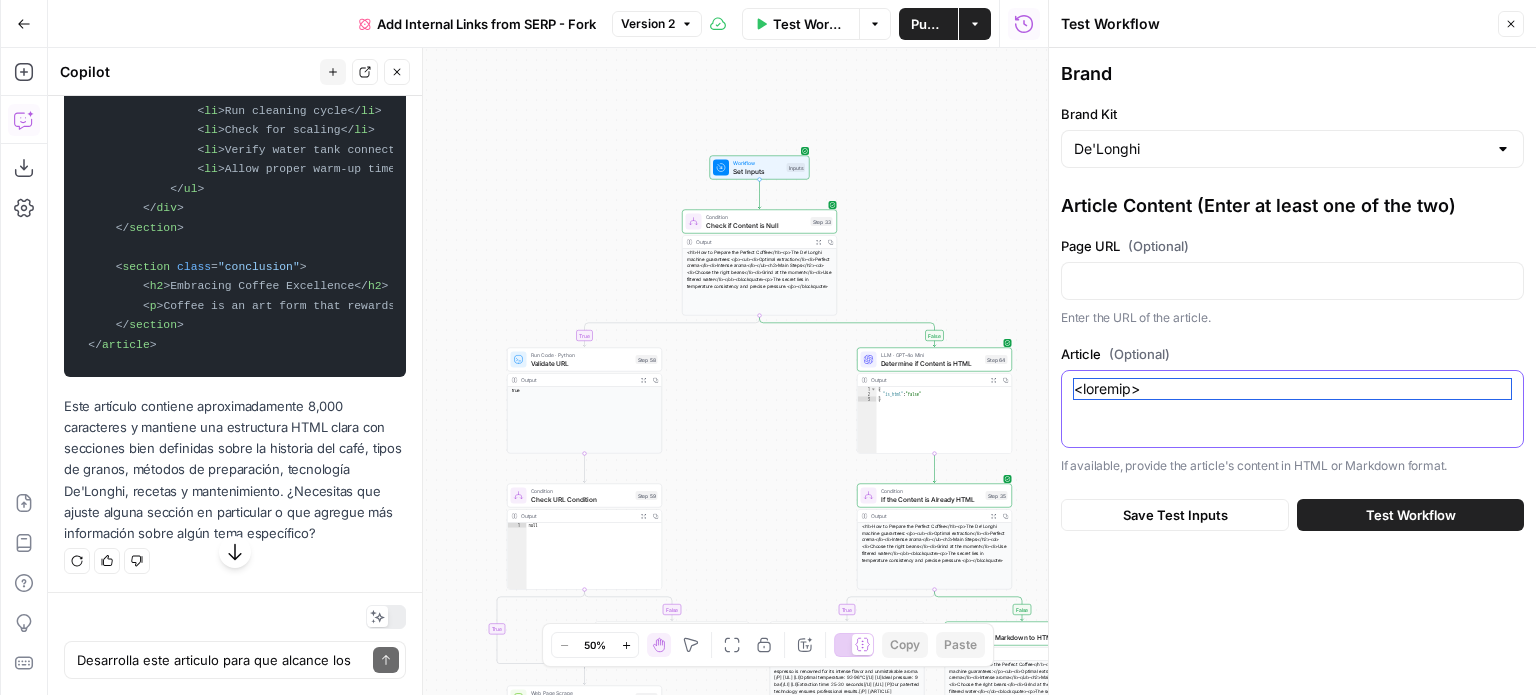 scroll, scrollTop: 4513, scrollLeft: 0, axis: vertical 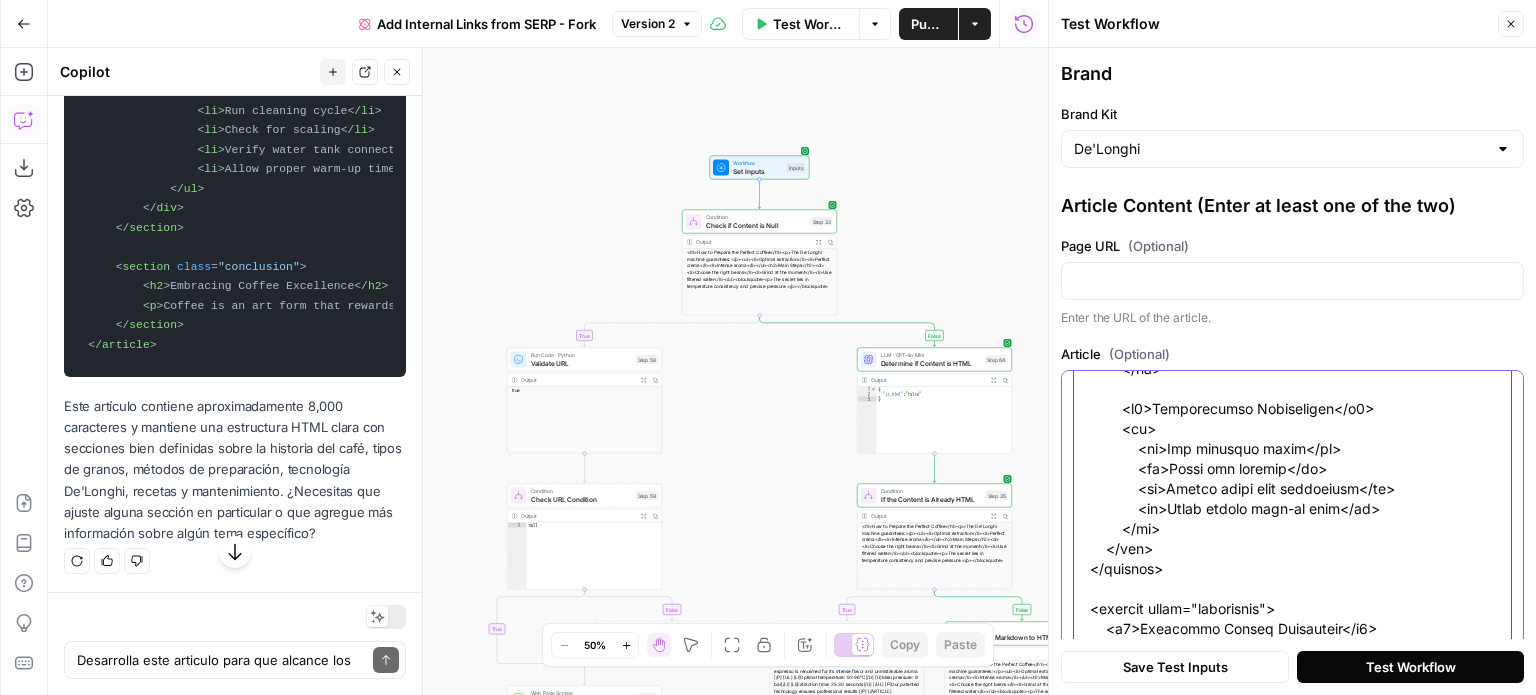 type on "<article>
<h1>Complete Guide to the World of Coffee</h1>
<section class="introduction">
<h2>Introduction to Coffee Excellence</h2>
<p>Coffee is more than just a beverage; it's a global culture that brings people together. At De'Longhi, we understand that each cup represents a moment of pleasure, a boost of energy, and an appreciation for centuries of coffee-making tradition. This comprehensive guide will take you through everything you need to know about coffee, from its rich history to the latest brewing technologies.</p>
</section>
<section class="history">
<h2>The Rich History of Coffee</h2>
<p>Coffee's journey began in the Ethiopian highlands, where legend tells of a goat herder named Kaldi who discovered coffee's energizing effects when his goats ate the red berries from a certain tree. From these humble beginnings, coffee spread across the Arabian Peninsula in the 15th century, eventually reaching Europe, Asia, and the Americas.</p>
..." 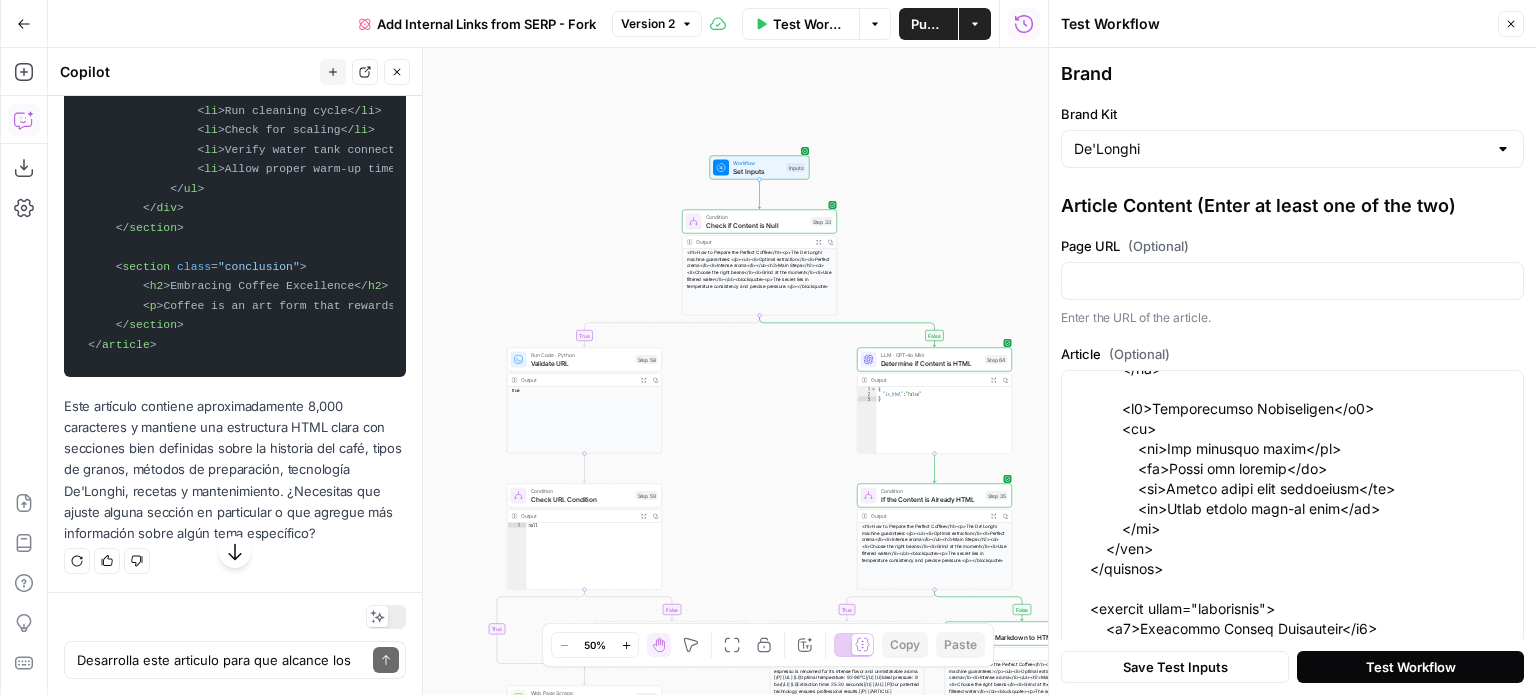 click on "Test Workflow" at bounding box center [1411, 667] 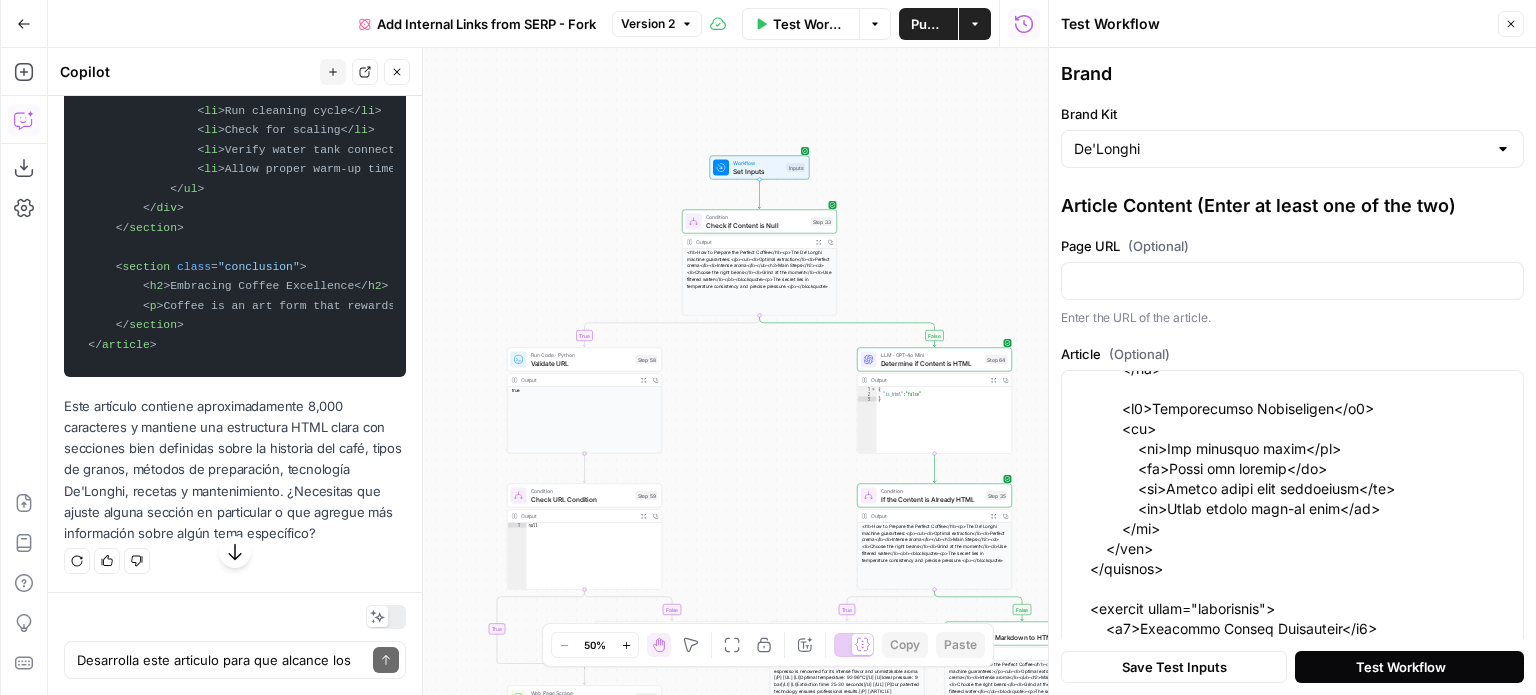 scroll, scrollTop: 0, scrollLeft: 0, axis: both 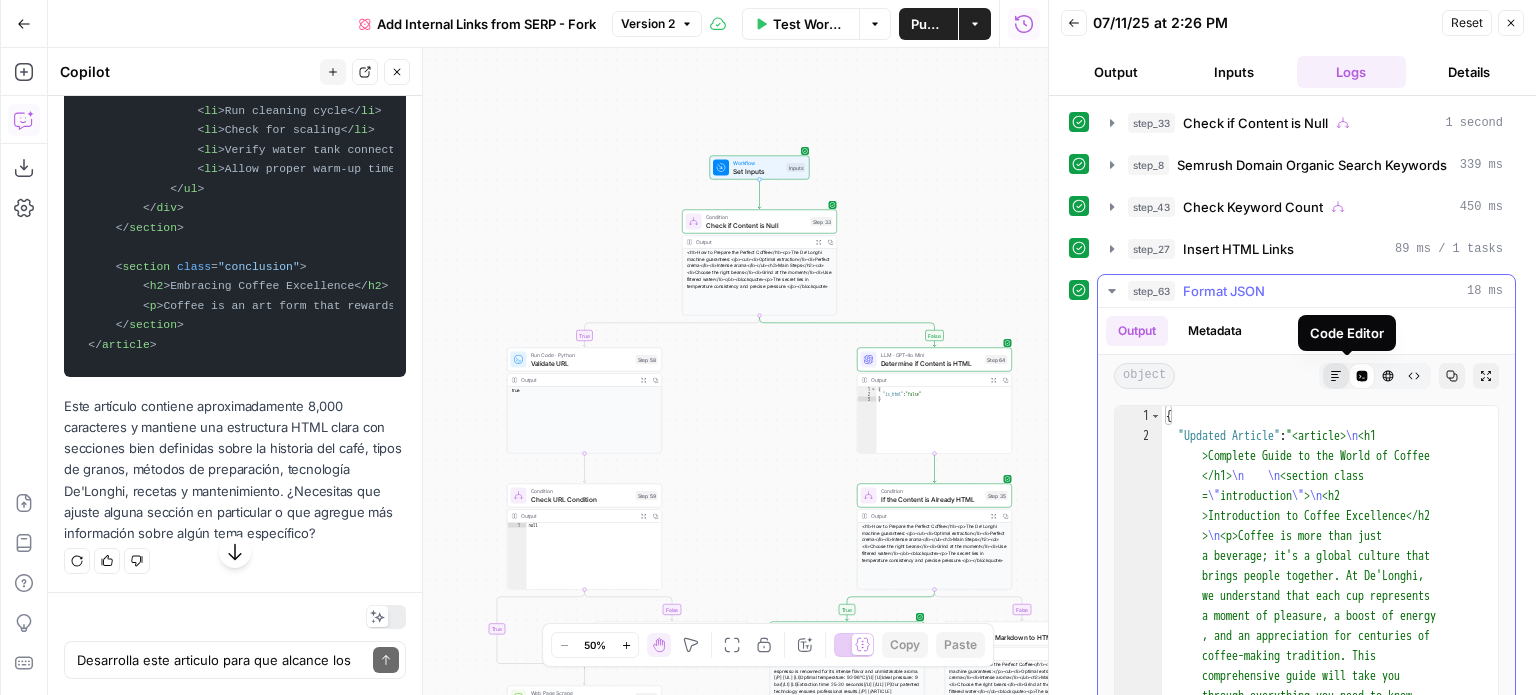 click 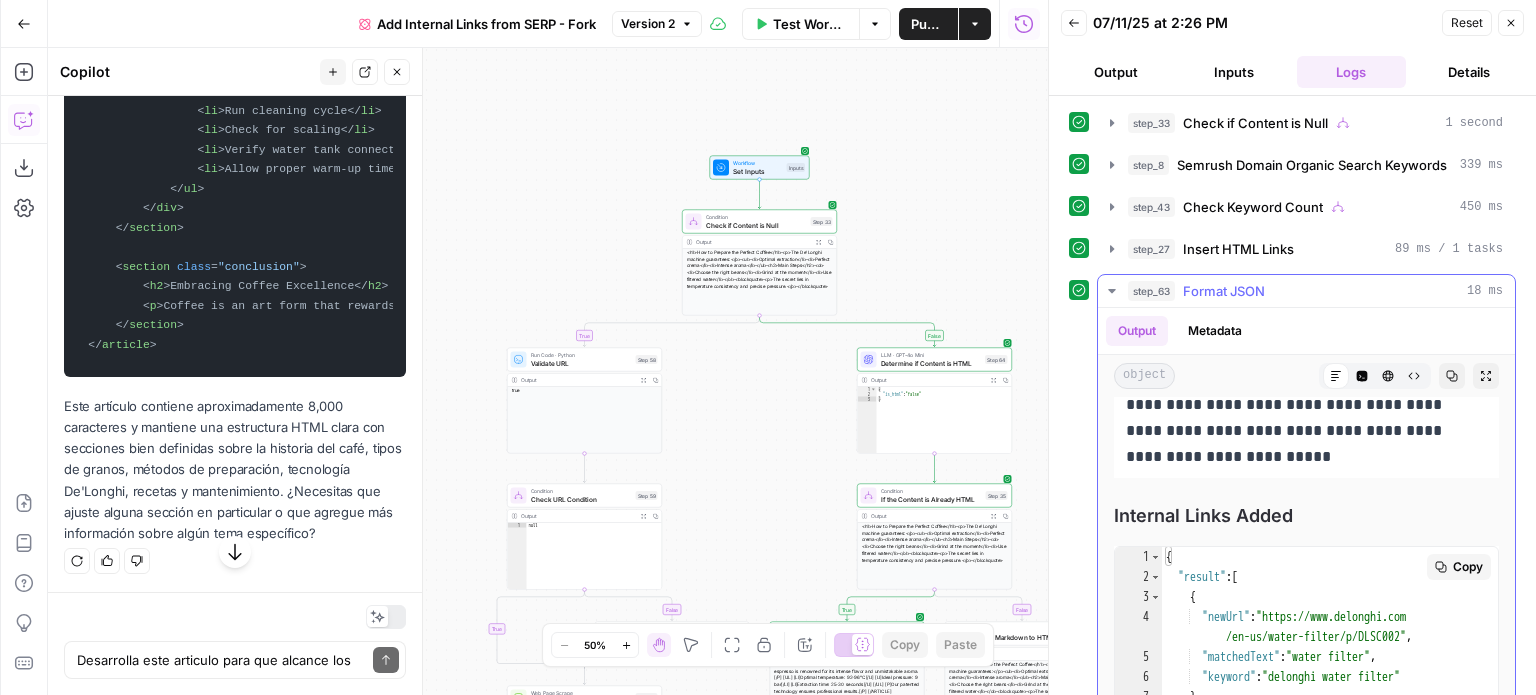 scroll, scrollTop: 7660, scrollLeft: 0, axis: vertical 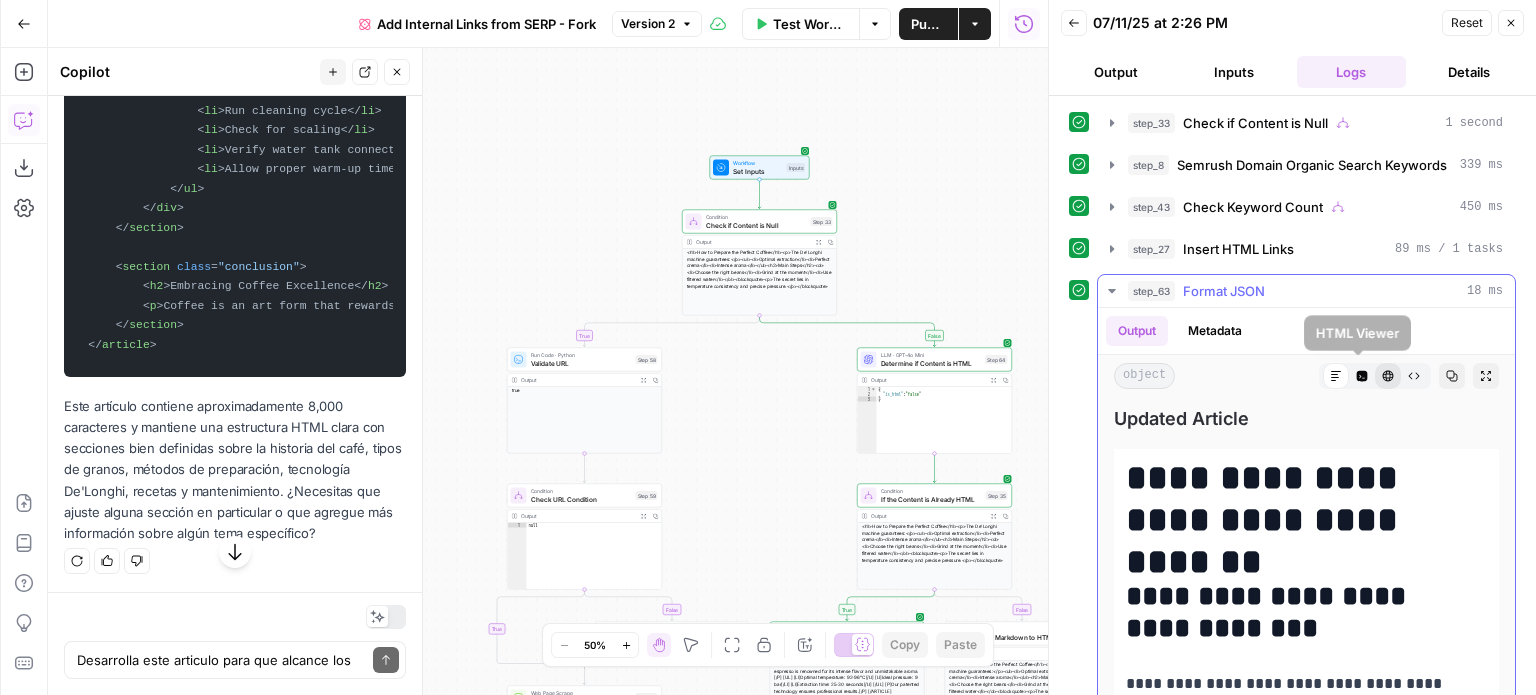 click 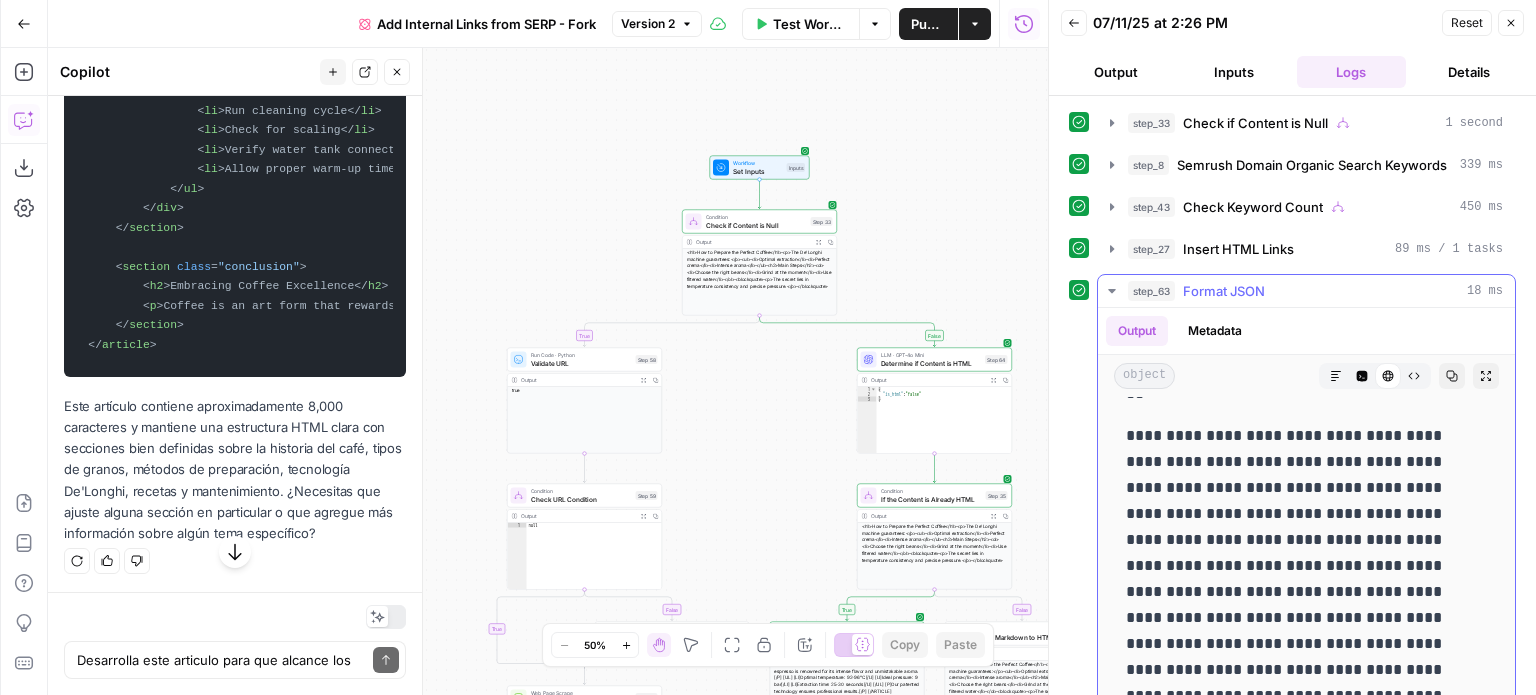 scroll, scrollTop: 14716, scrollLeft: 0, axis: vertical 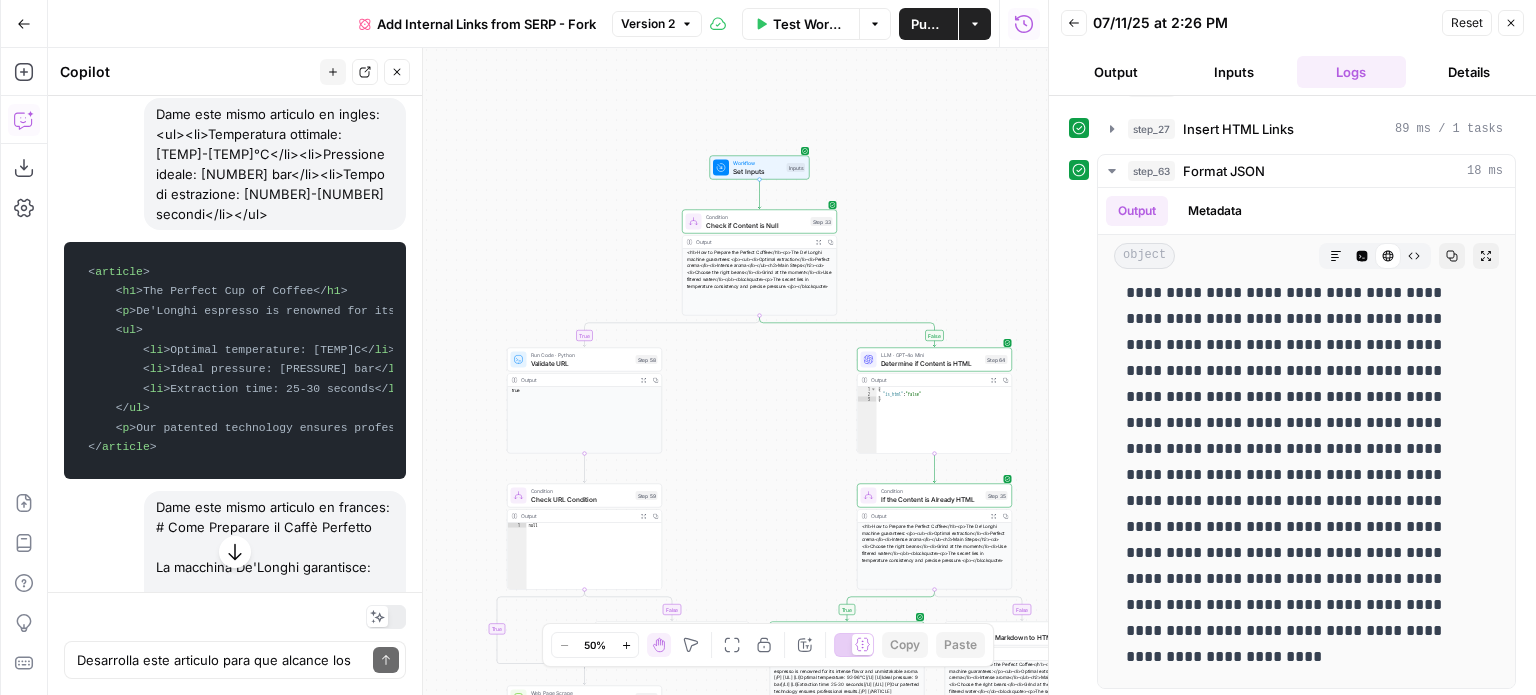 drag, startPoint x: 346, startPoint y: 272, endPoint x: 76, endPoint y: 281, distance: 270.14996 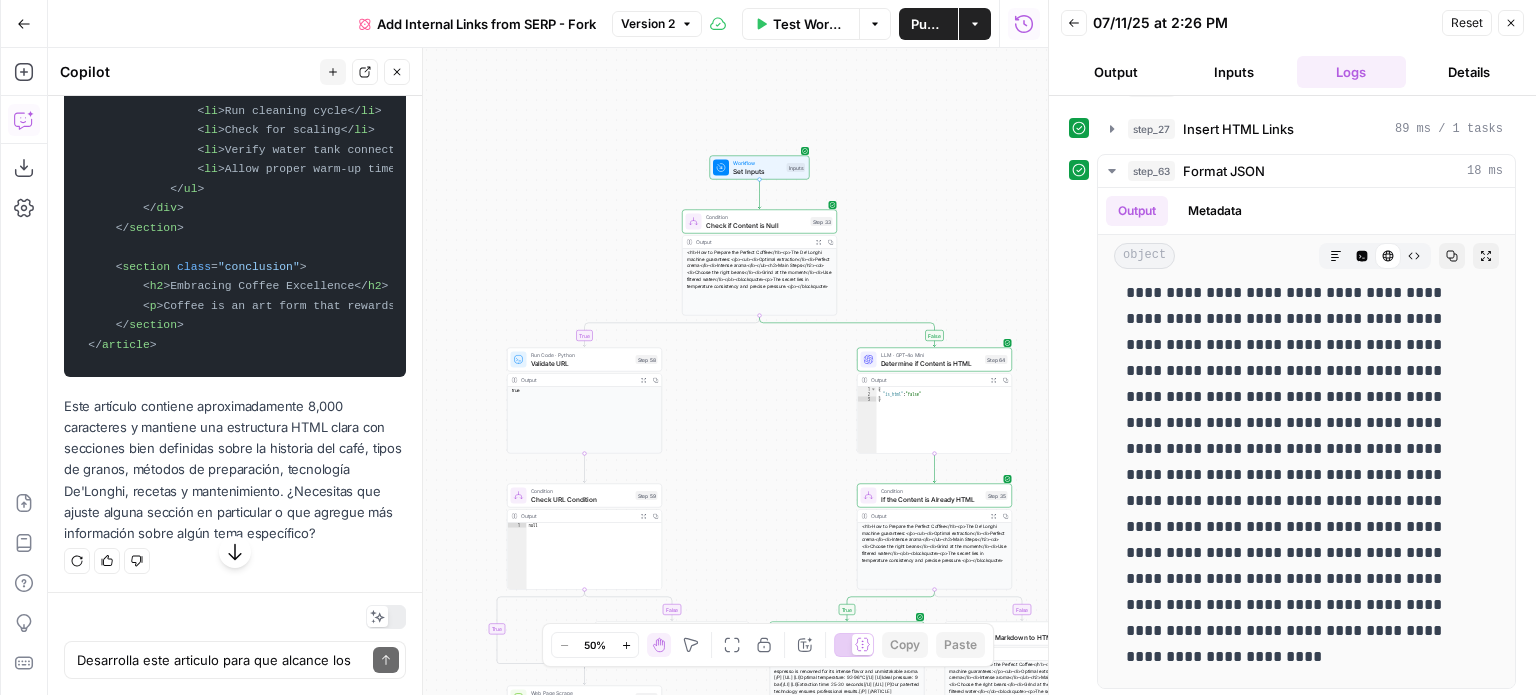 scroll, scrollTop: 21141, scrollLeft: 0, axis: vertical 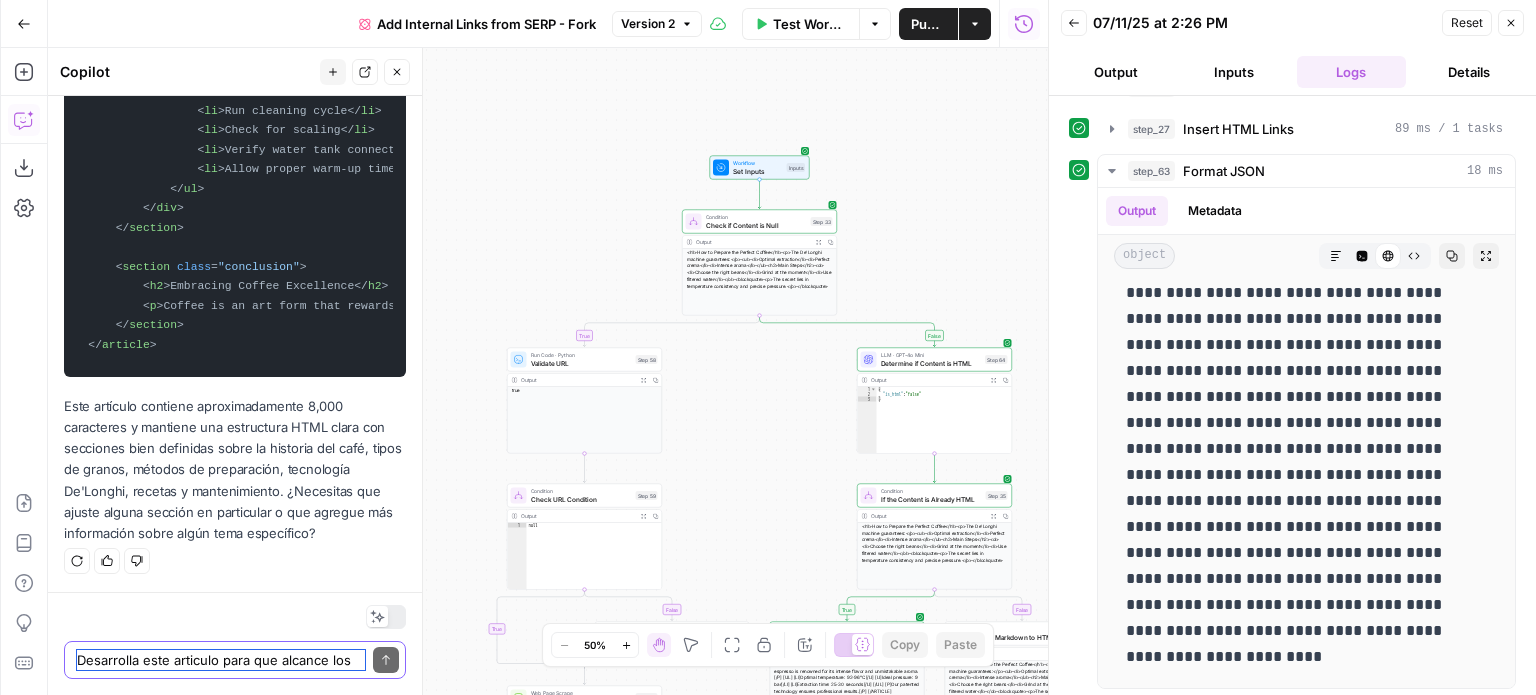 click on "Desarrolla este articulo para que alcance los 8000 caracteres manteniendo el formato HTML pero que este es inglés:
Guida Completa al Mondo del Caffè
<!-- Aquí te proporcionaré el contenido completo si lo necesitas, pero sería muy extenso para mostrarlo aquí.
Contendría múltiples secciones sobre:
- Historia del café
- Tipos de granos
- Métodos de preparación
- Tecnología De'Longhi
- Recetas
- Consejos de mantenimiento
- etc.
Con aproximadamente 8000 caracteres -->" at bounding box center (221, 660) 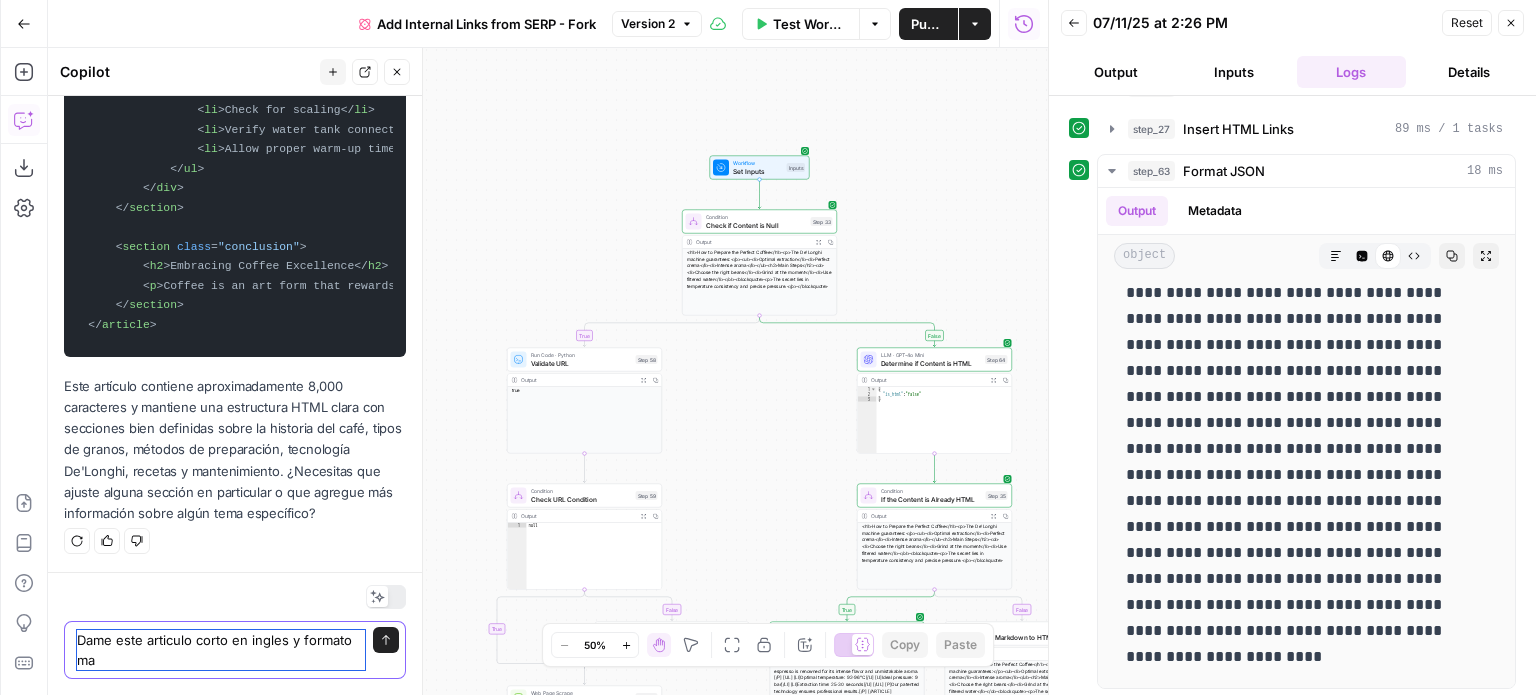 scroll, scrollTop: 21161, scrollLeft: 0, axis: vertical 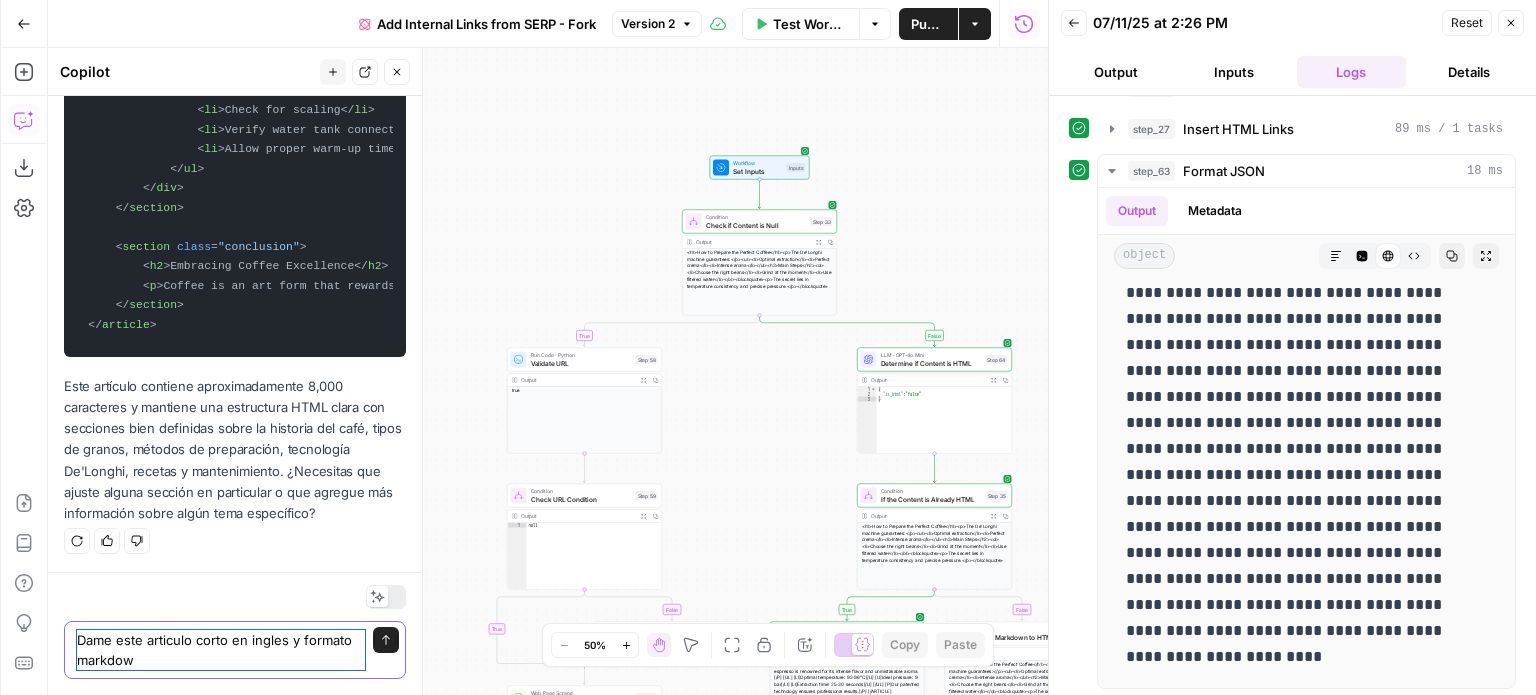 type on "Dame este articulo corto en ingles y formato markdown" 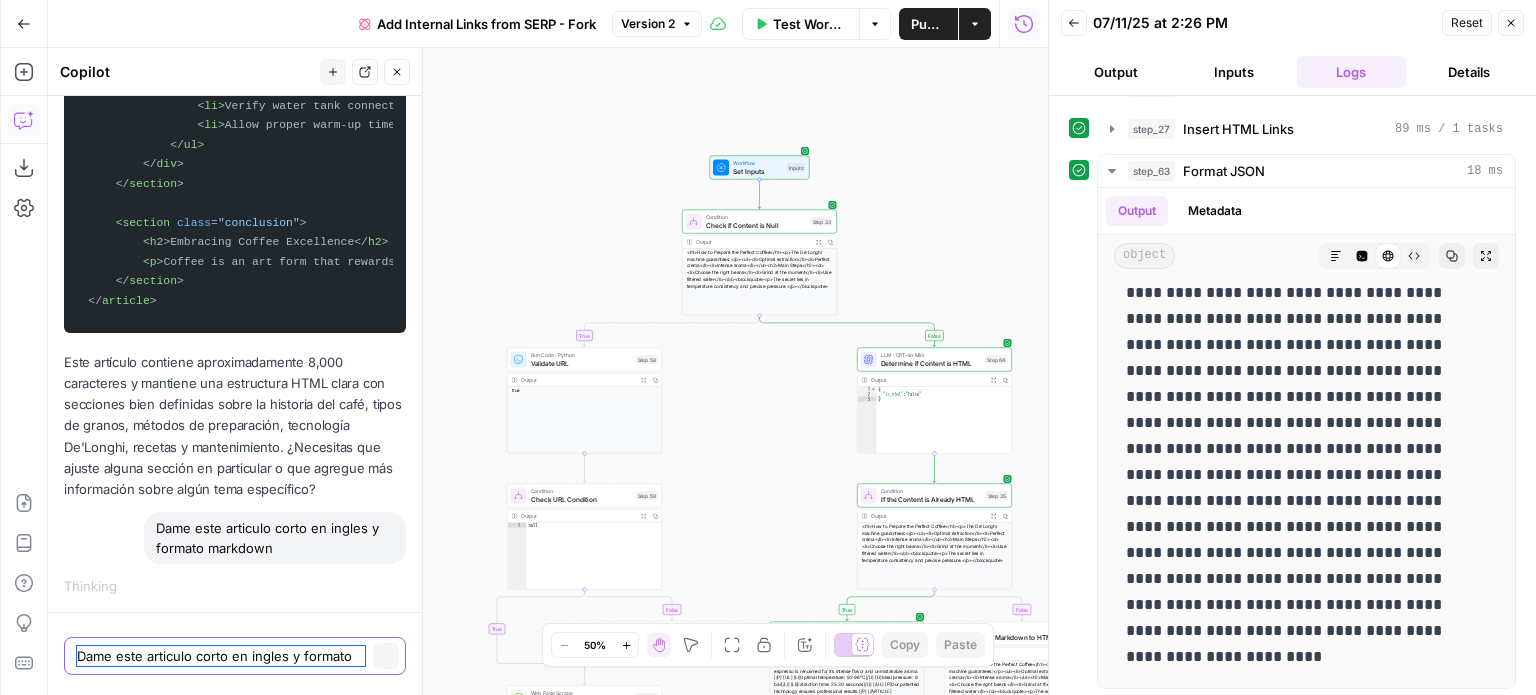 scroll, scrollTop: 21181, scrollLeft: 0, axis: vertical 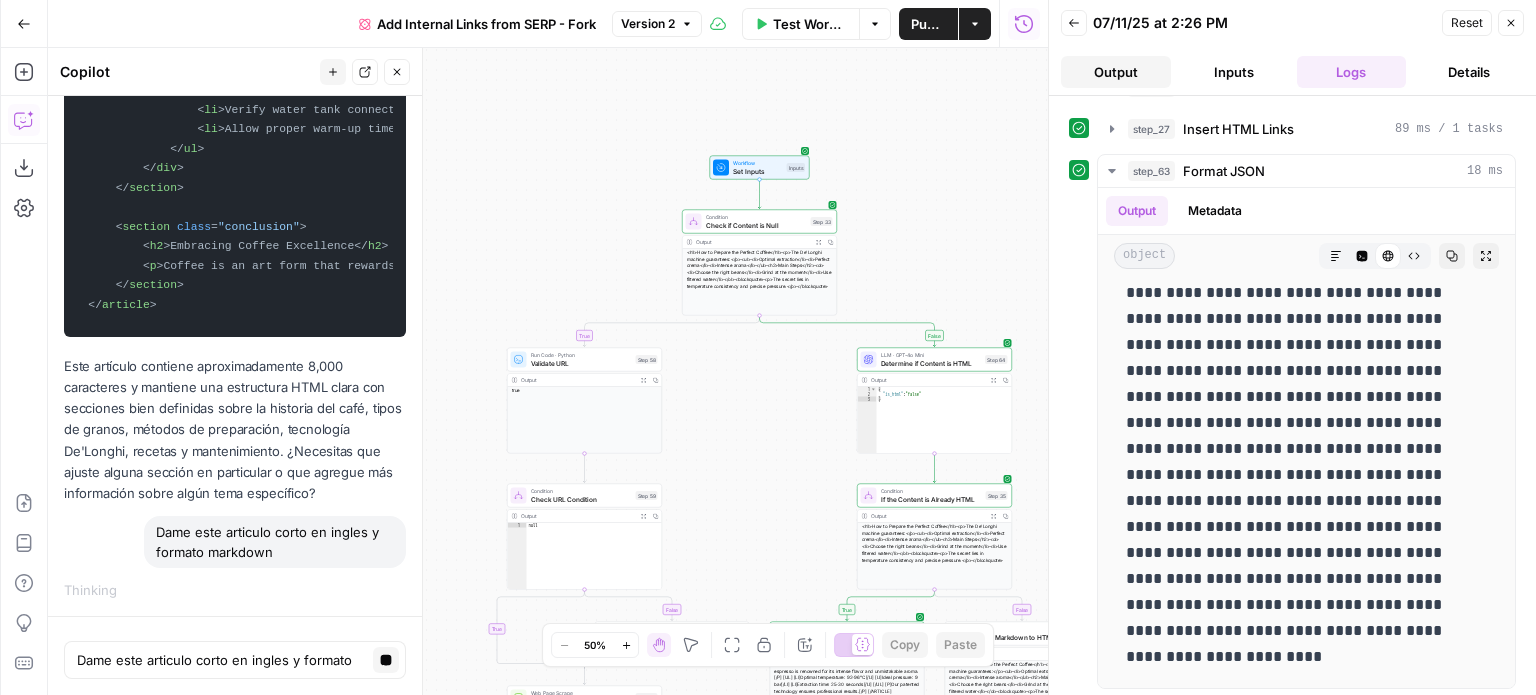 click on "Output" at bounding box center [1116, 72] 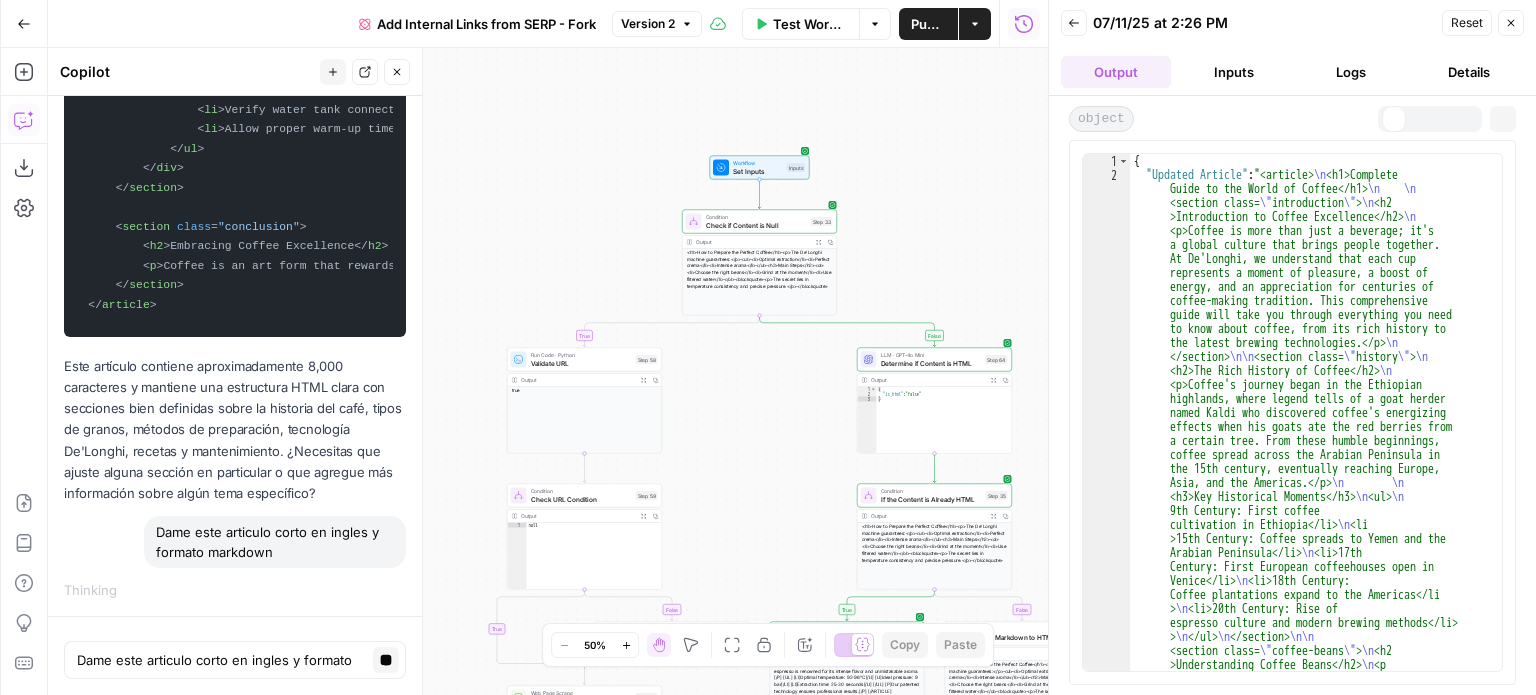 scroll, scrollTop: 0, scrollLeft: 0, axis: both 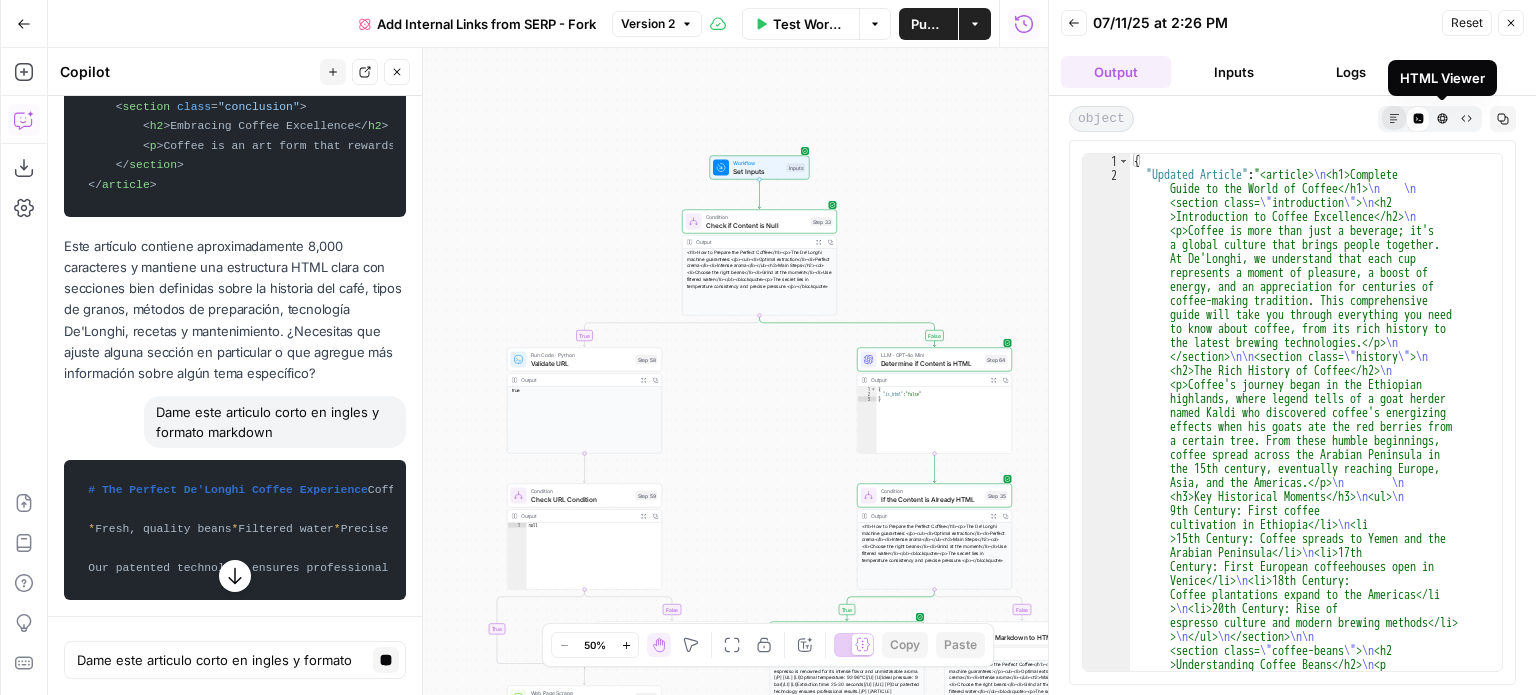 click 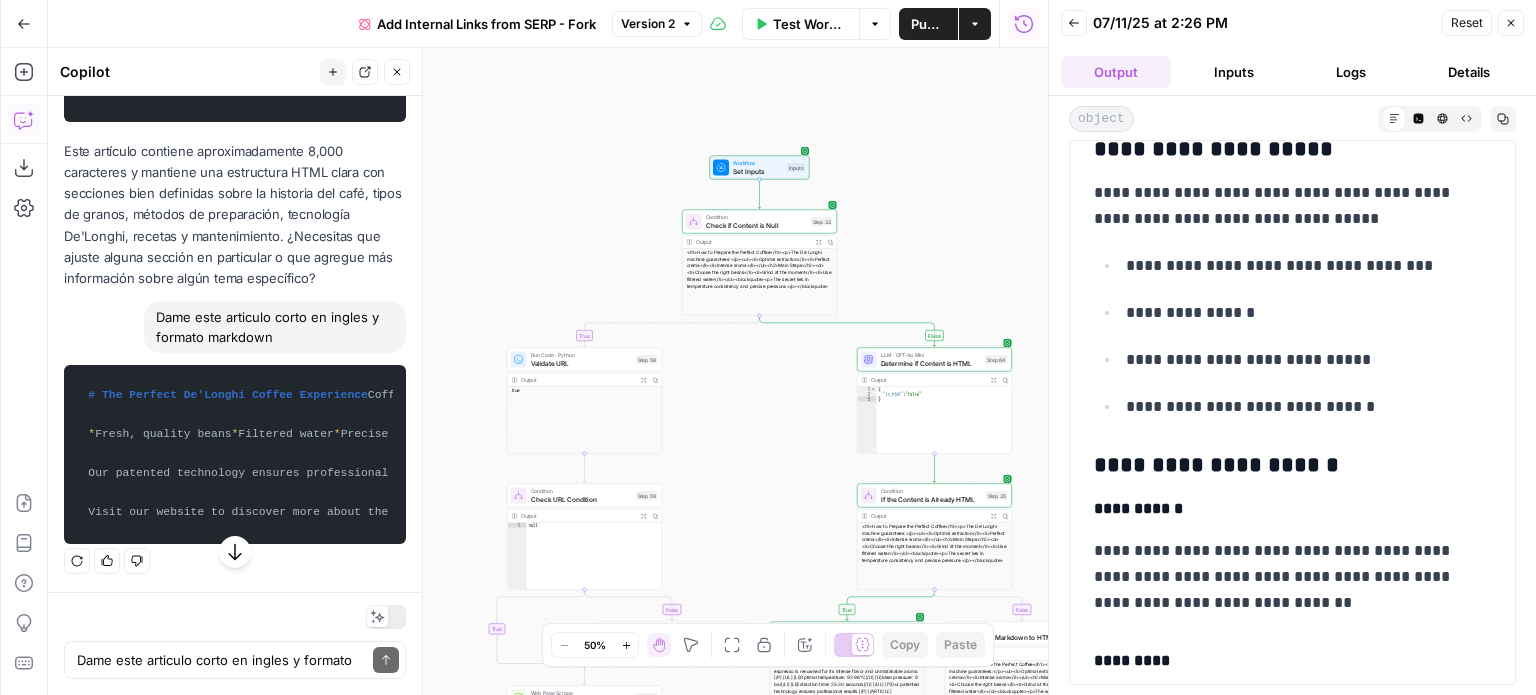 scroll, scrollTop: 2411, scrollLeft: 0, axis: vertical 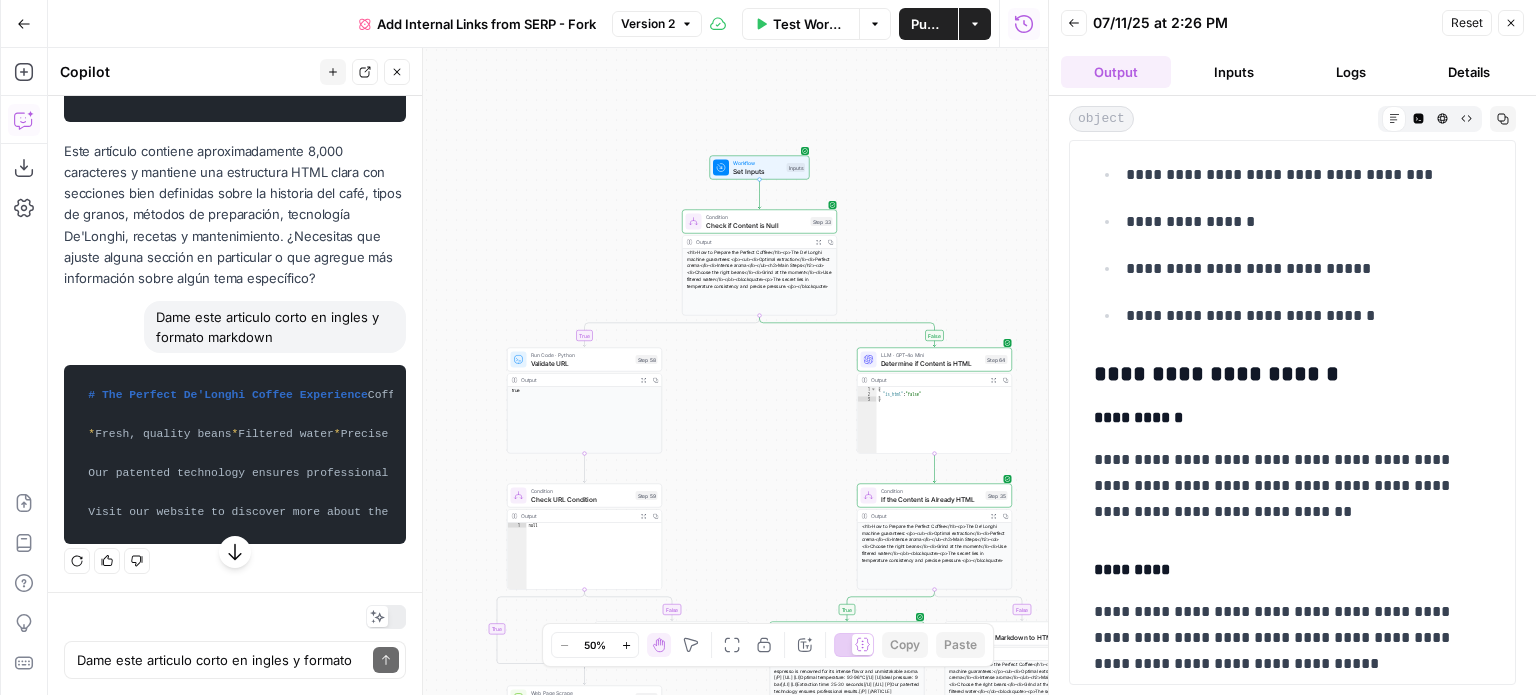 drag, startPoint x: 285, startPoint y: 451, endPoint x: 156, endPoint y: 429, distance: 130.86252 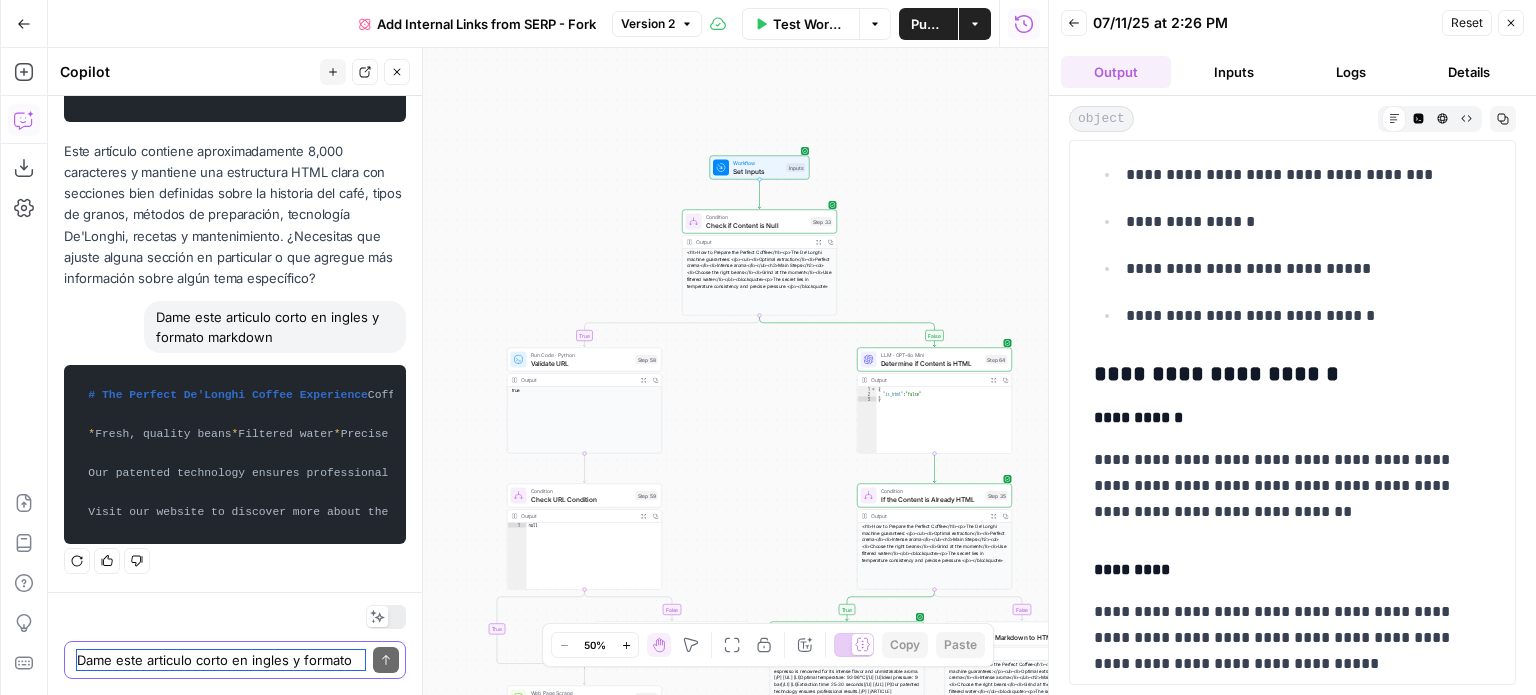 click on "Dame este articulo corto en ingles y formato markdown" at bounding box center (221, 660) 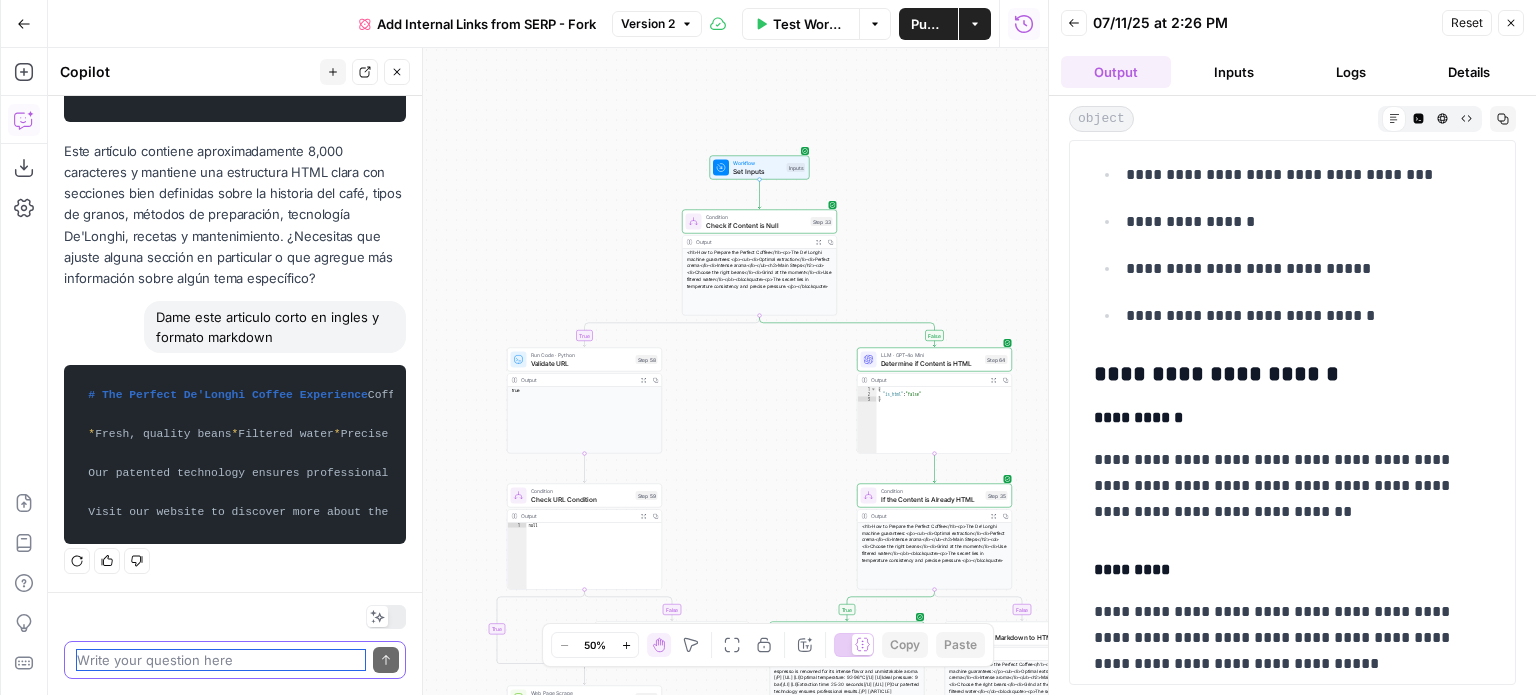 paste on "Dame este articulo corto en ingles y formato markdown" 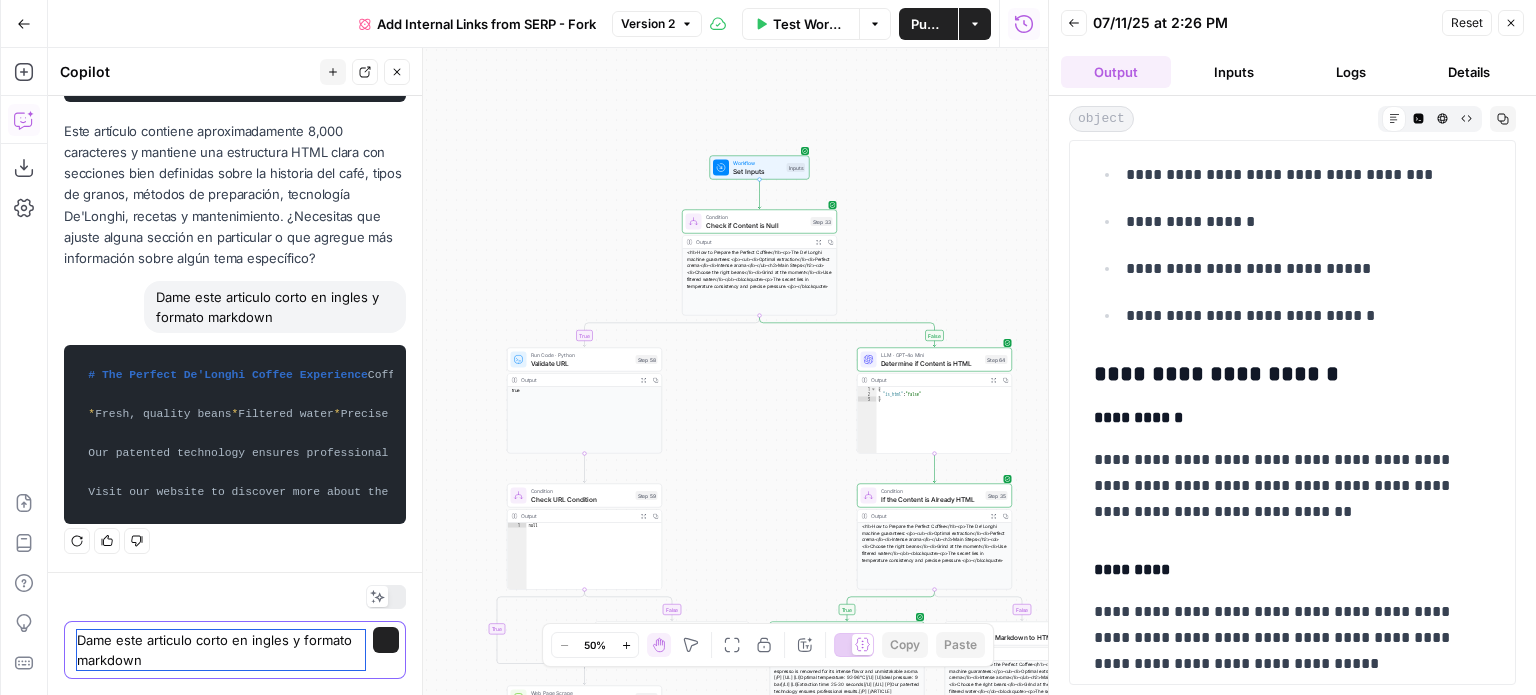 scroll, scrollTop: 21704, scrollLeft: 0, axis: vertical 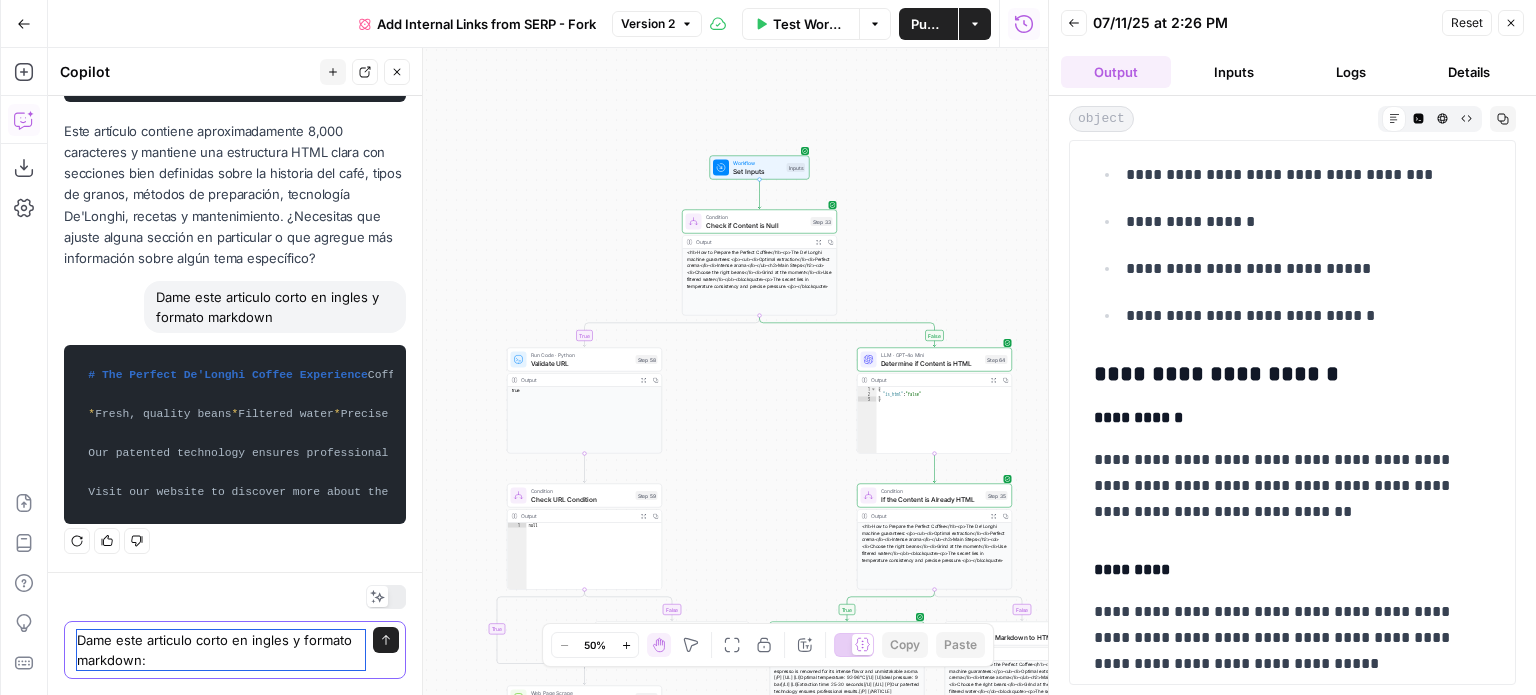 click on "Dame este articulo corto en ingles y formato markdown:" at bounding box center (221, 650) 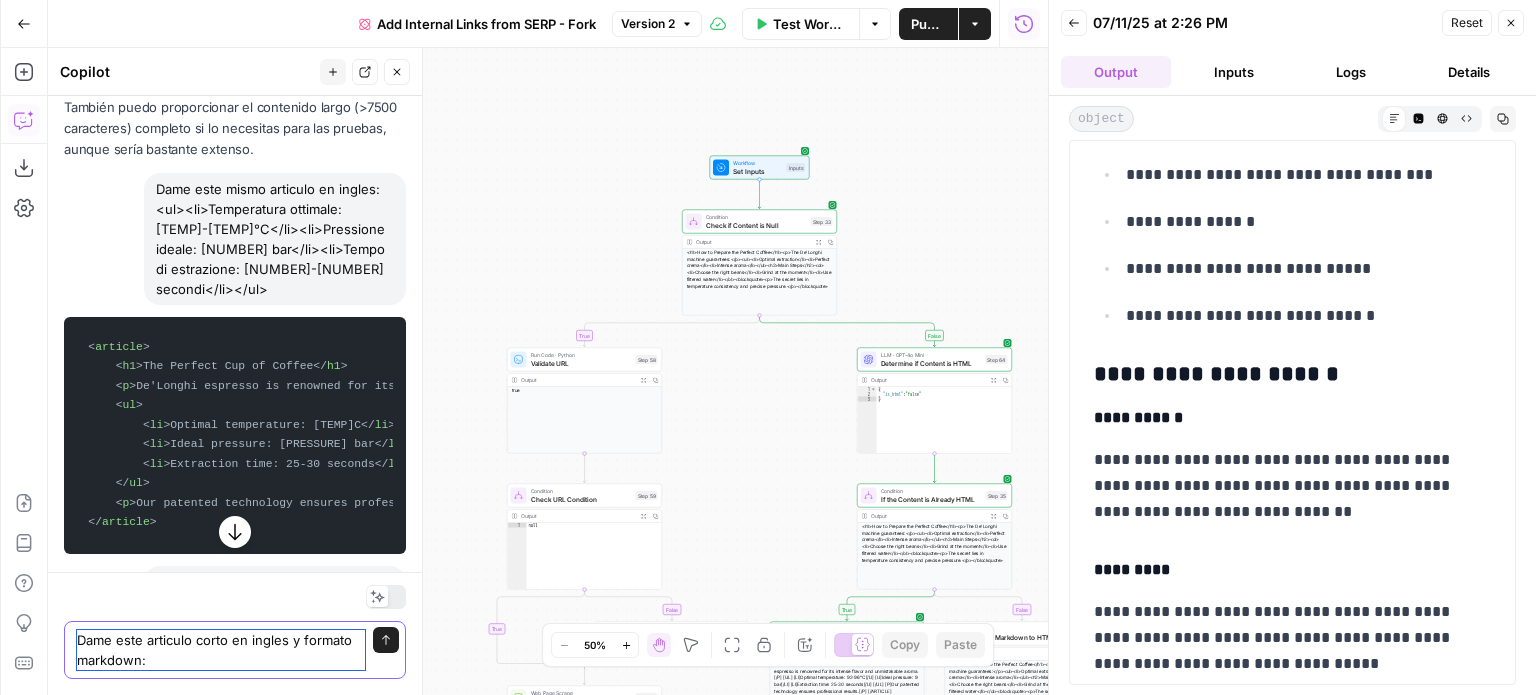 scroll, scrollTop: 14524, scrollLeft: 0, axis: vertical 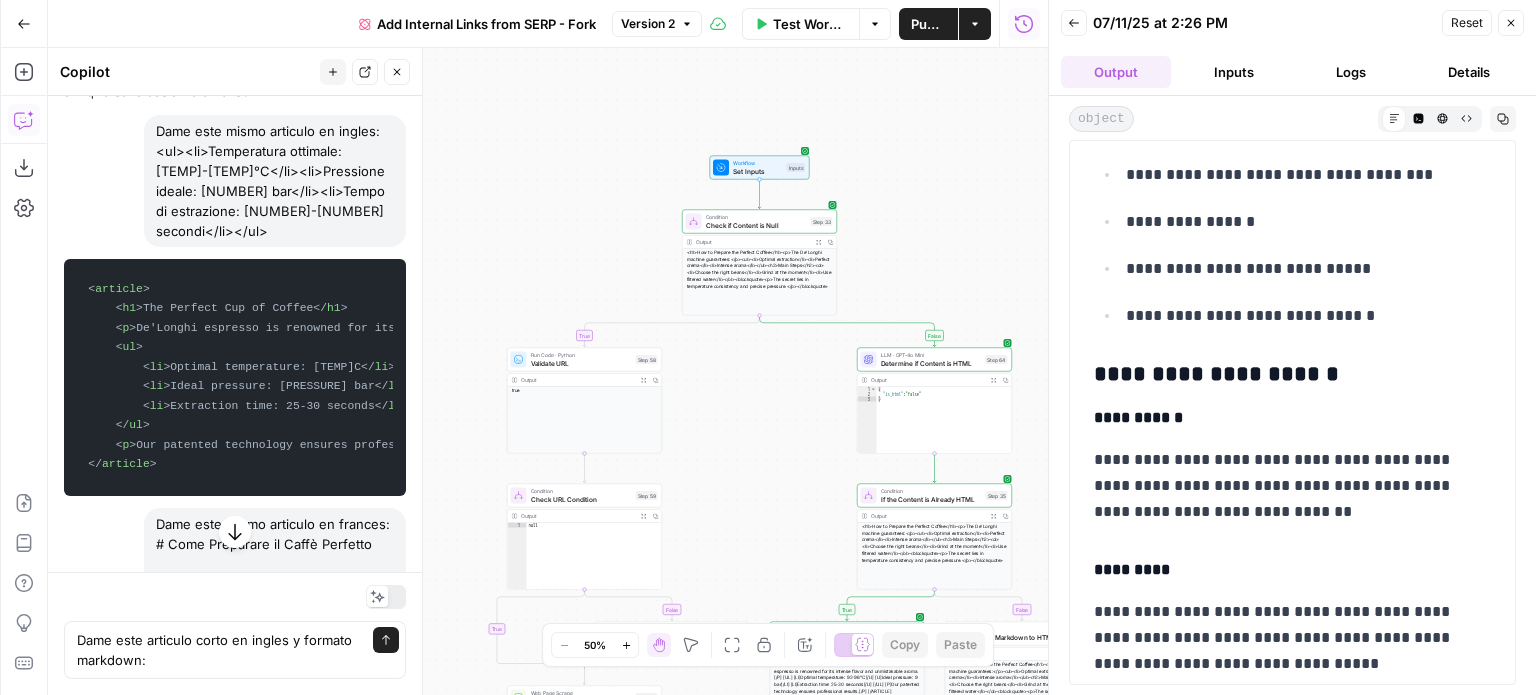drag, startPoint x: 354, startPoint y: 286, endPoint x: 54, endPoint y: 295, distance: 300.13498 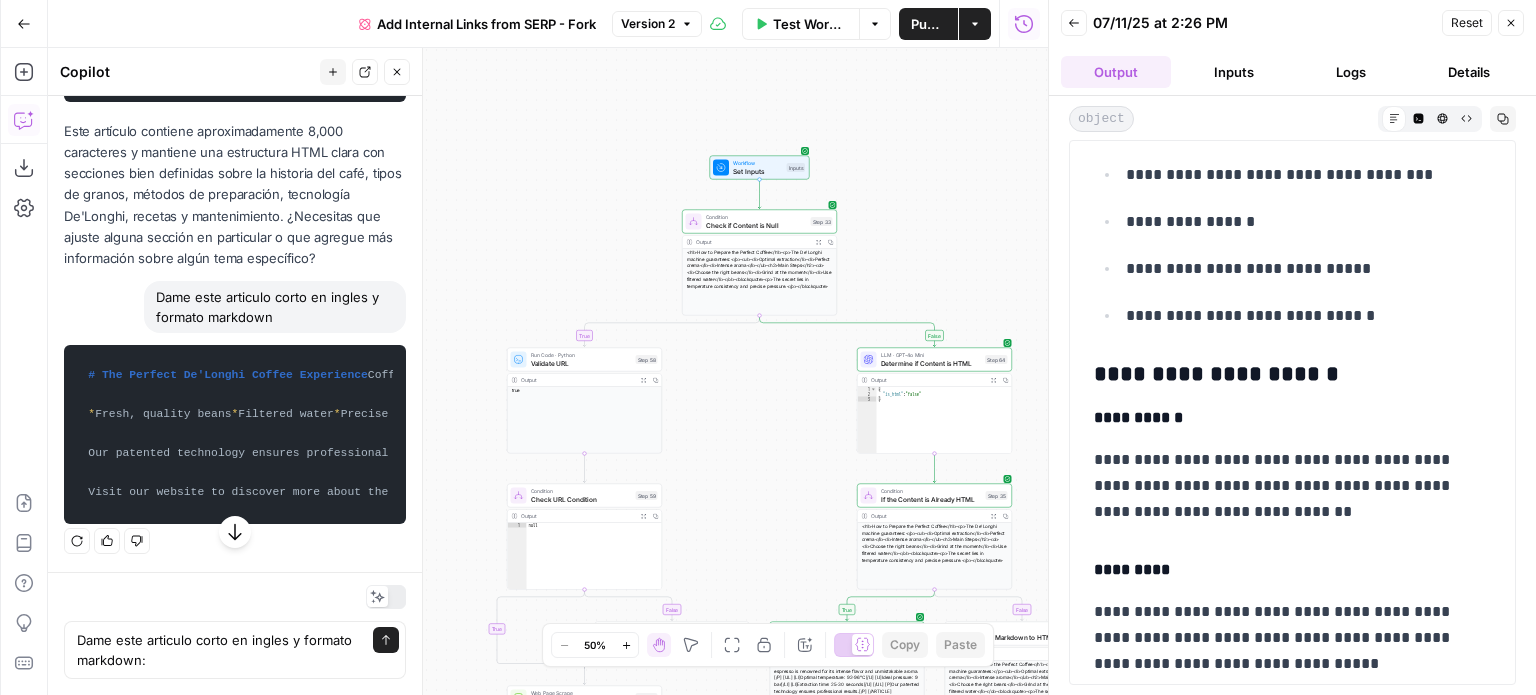 scroll, scrollTop: 21724, scrollLeft: 0, axis: vertical 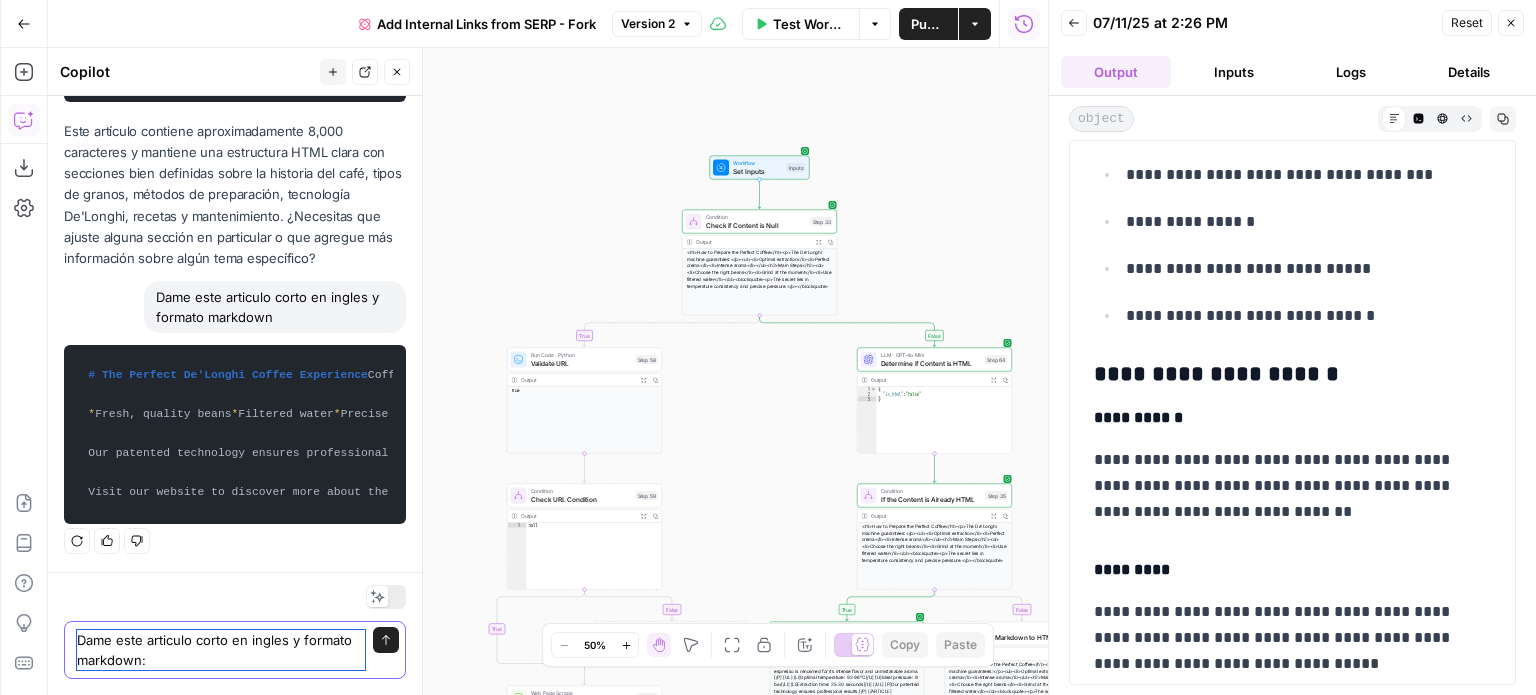 click on "Dame este articulo corto en ingles y formato markdown:" at bounding box center (221, 650) 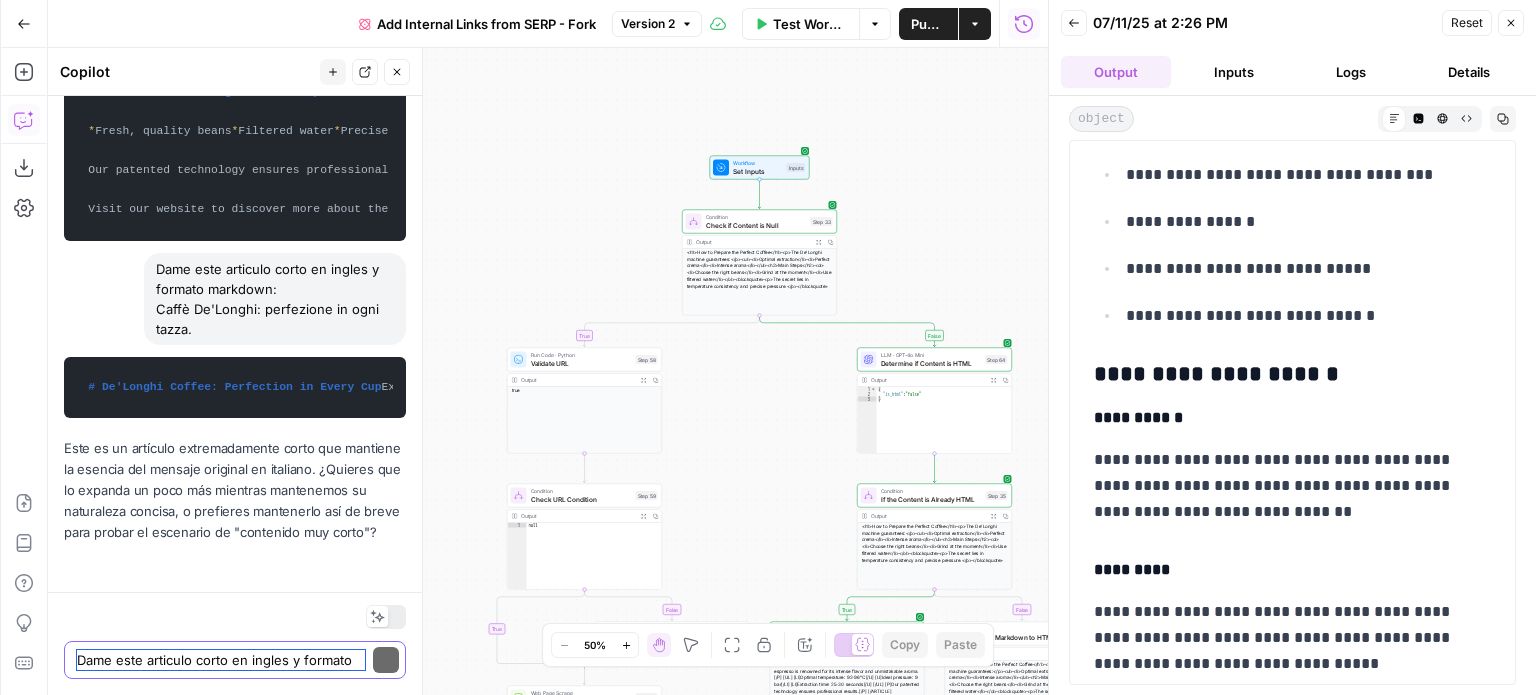 scroll, scrollTop: 22121, scrollLeft: 0, axis: vertical 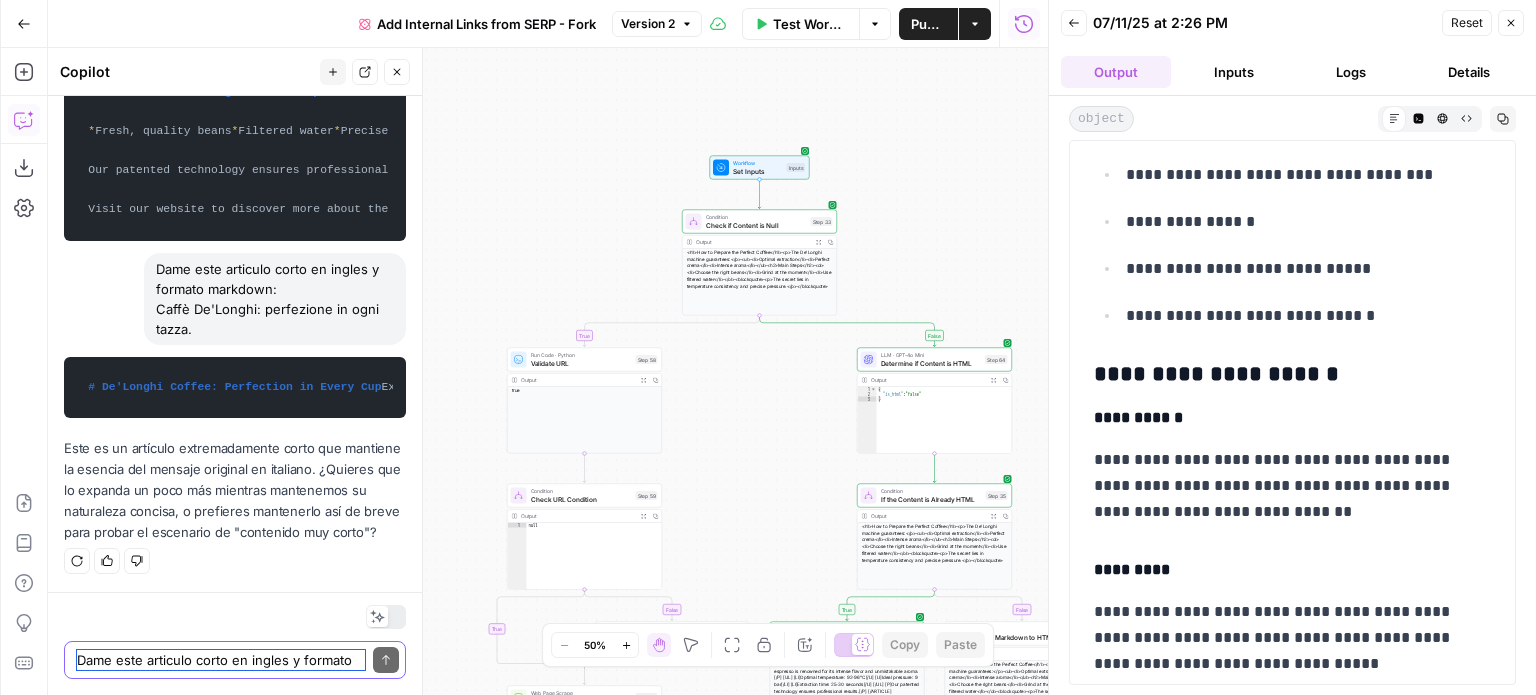 type 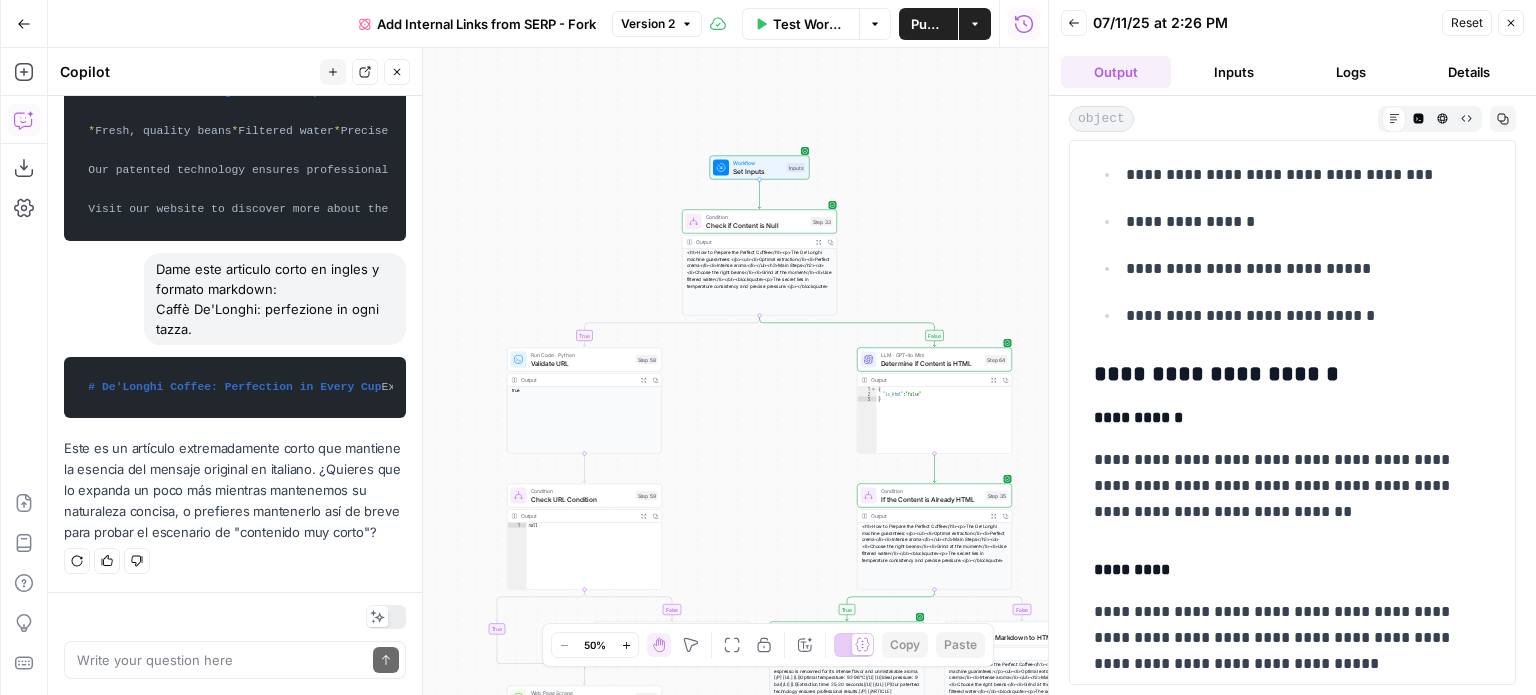 drag, startPoint x: 91, startPoint y: 271, endPoint x: 301, endPoint y: 347, distance: 223.32935 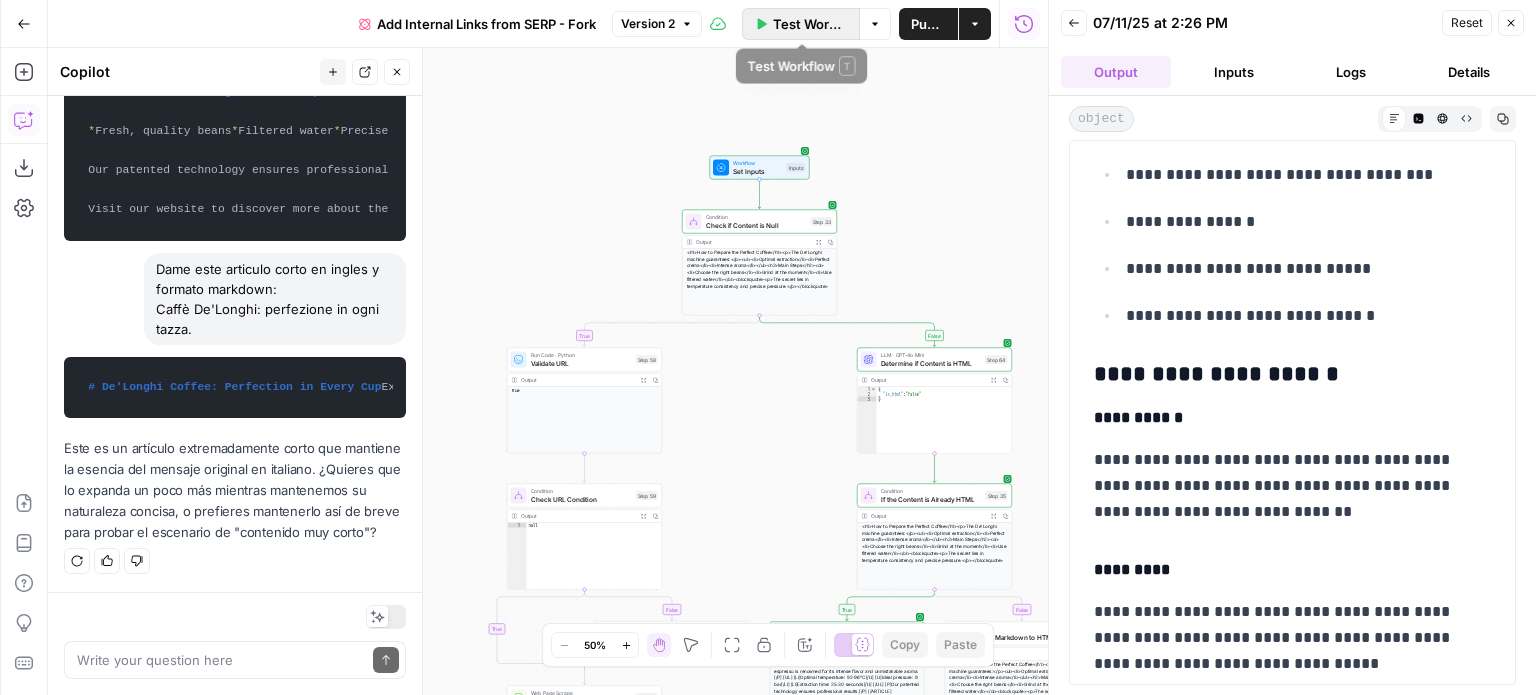 click on "Test Workflow" at bounding box center [810, 24] 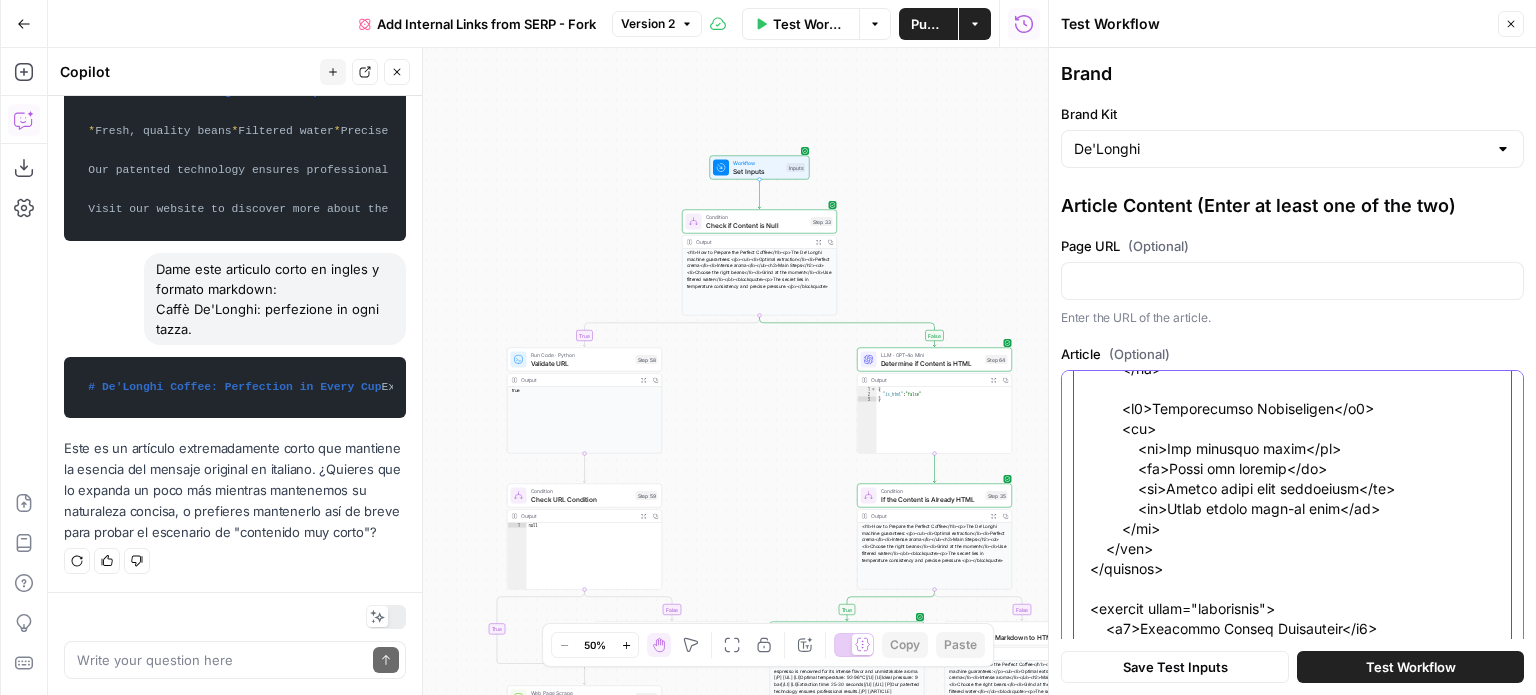 scroll, scrollTop: 4519, scrollLeft: 0, axis: vertical 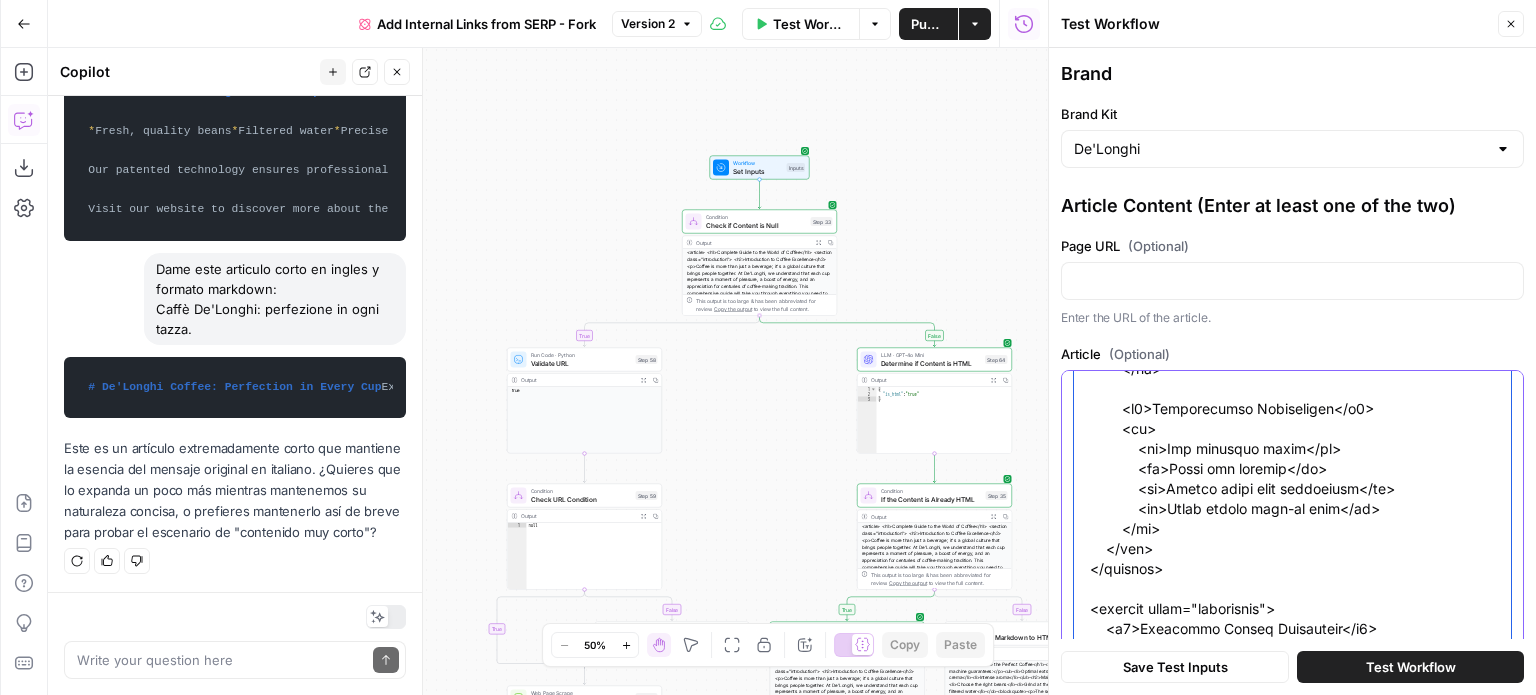 drag, startPoint x: 1073, startPoint y: 387, endPoint x: 1480, endPoint y: 622, distance: 469.97235 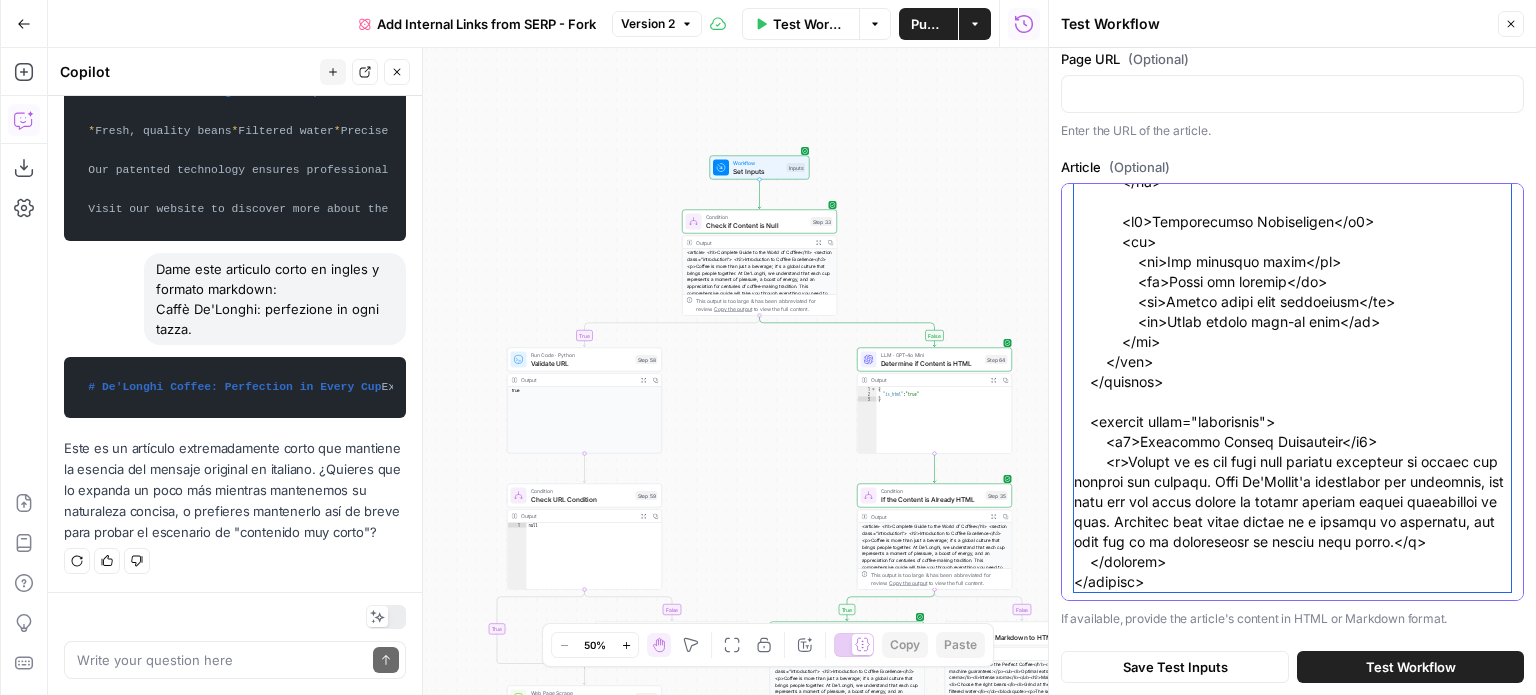 click on "Article   (Optional)" at bounding box center [1292, -1808] 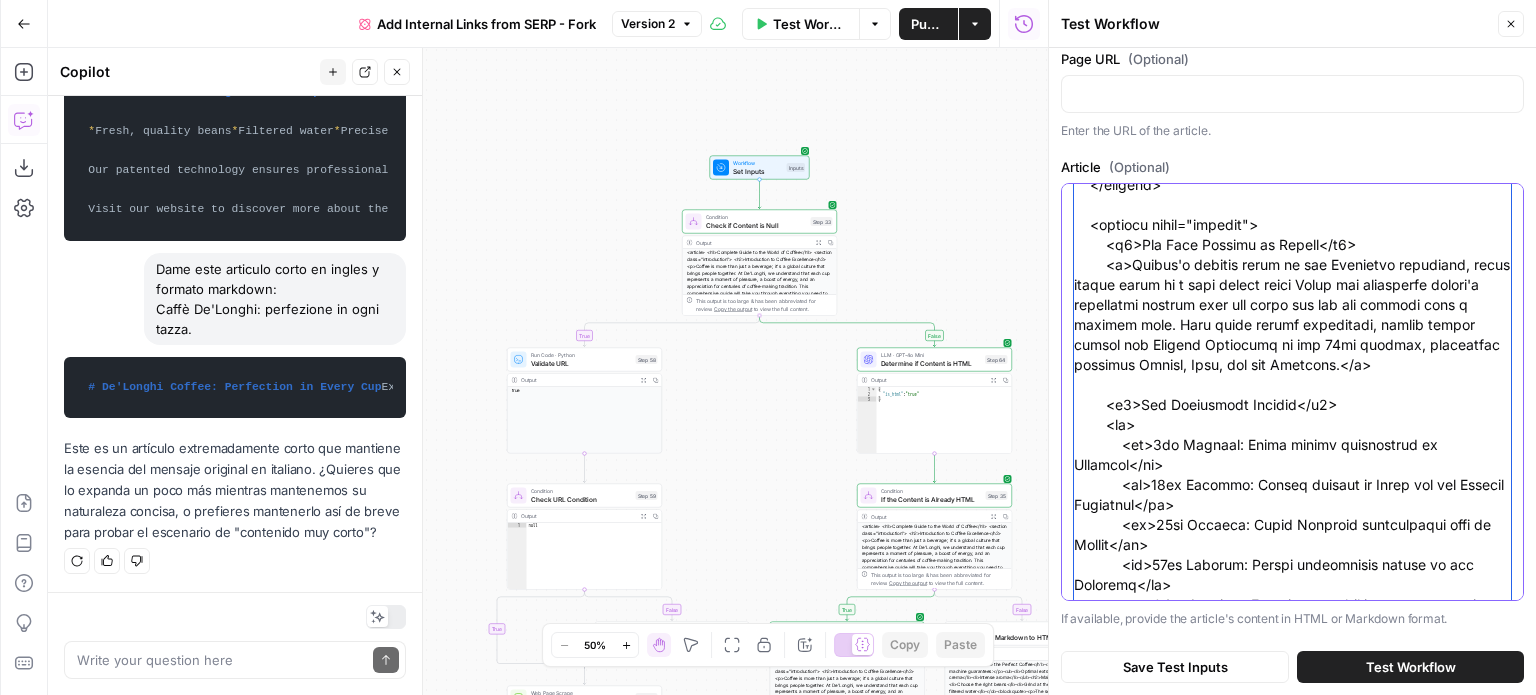 scroll, scrollTop: 0, scrollLeft: 0, axis: both 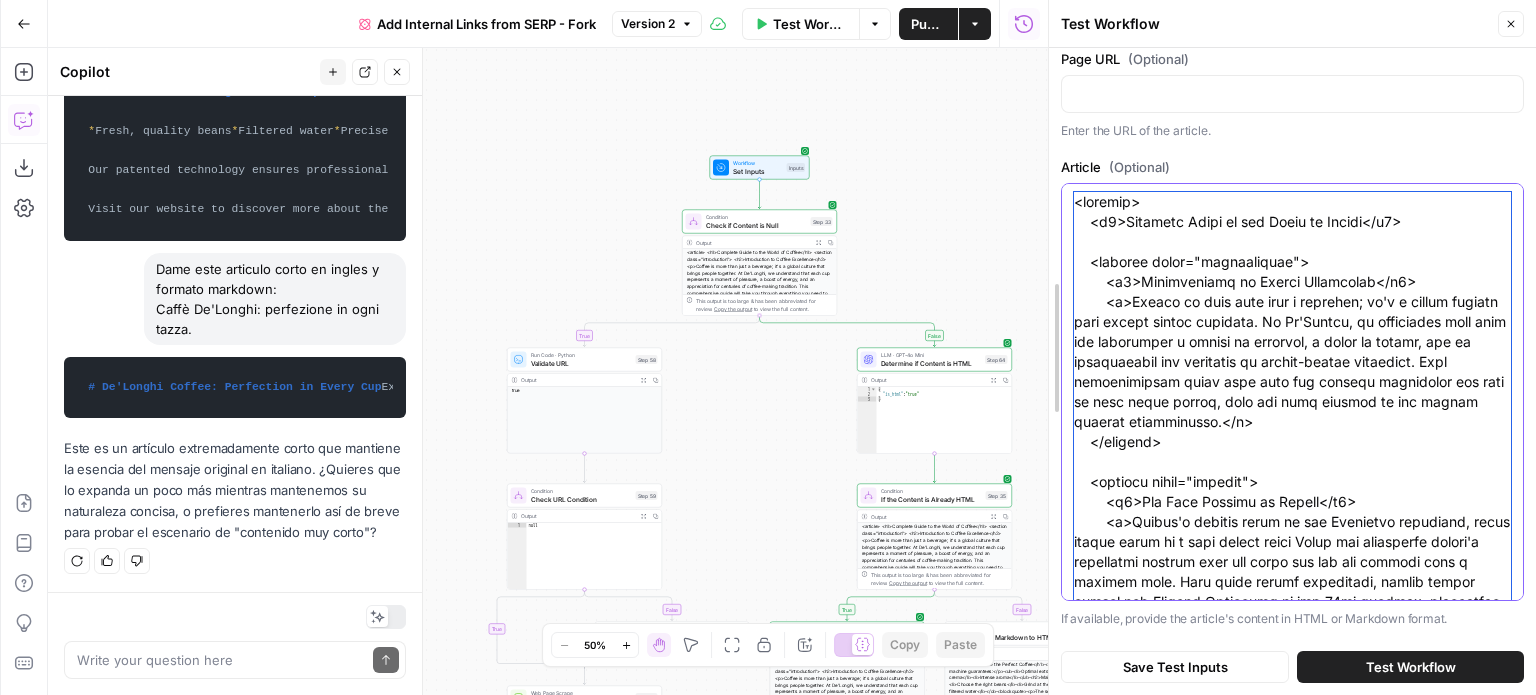 drag, startPoint x: 1234, startPoint y: 577, endPoint x: 1055, endPoint y: 175, distance: 440.05115 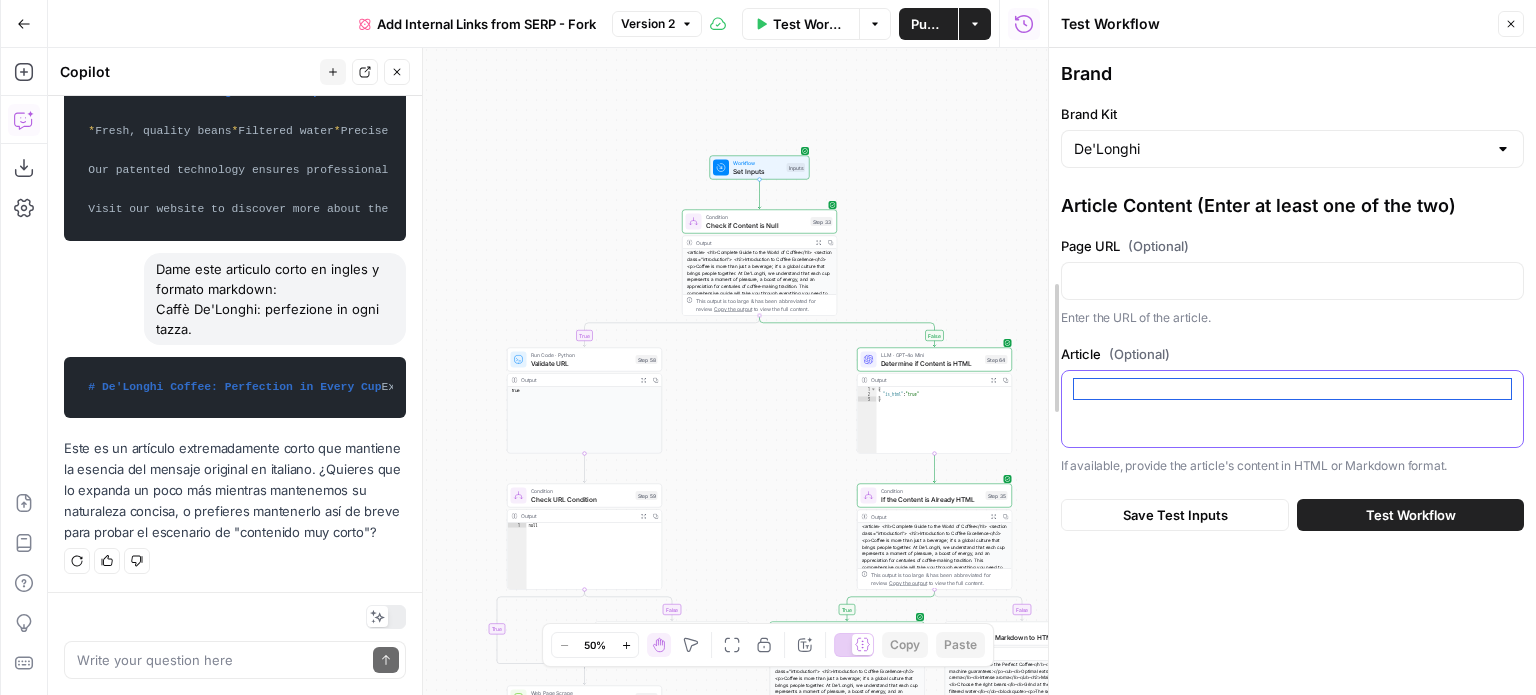 scroll, scrollTop: 0, scrollLeft: 0, axis: both 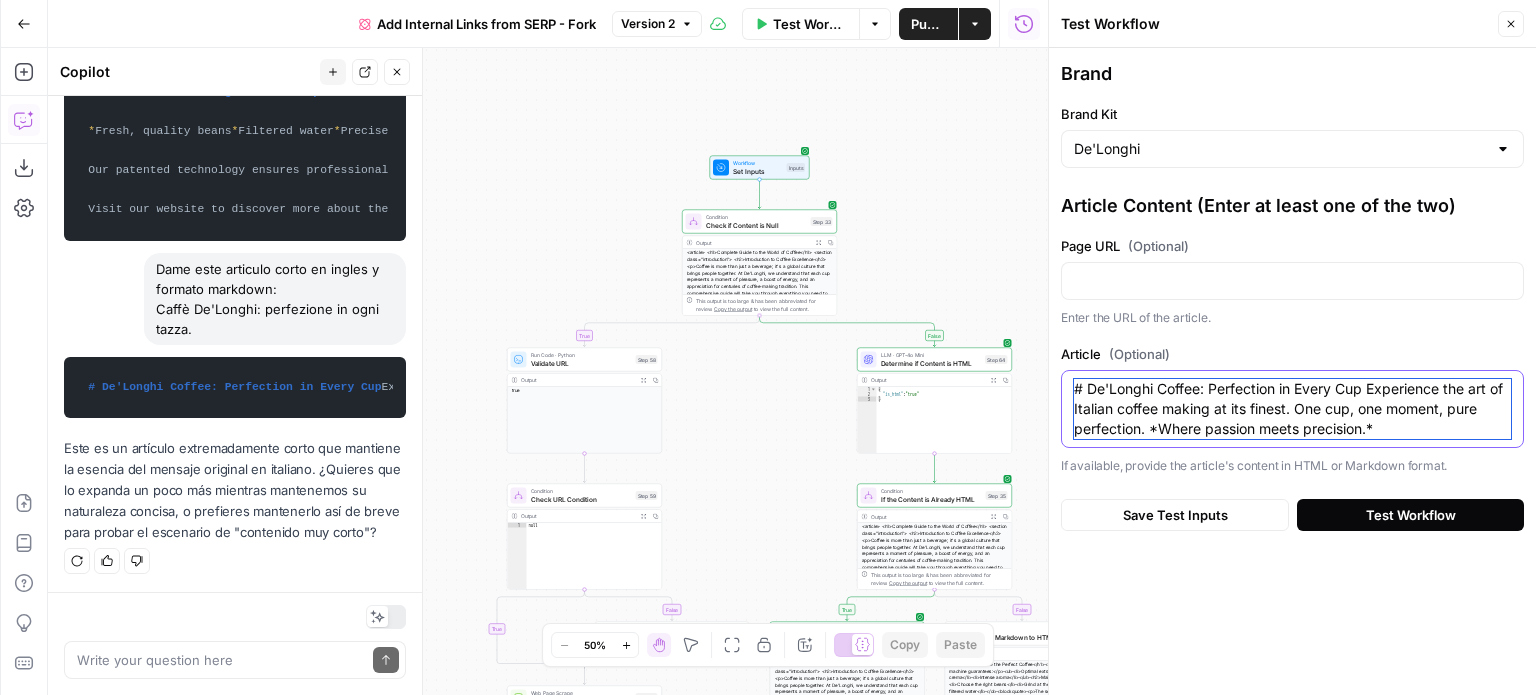 type on "# De'Longhi Coffee: Perfection in Every Cup Experience the art of Italian coffee making at its finest. One cup, one moment, pure perfection. *Where passion meets precision.*" 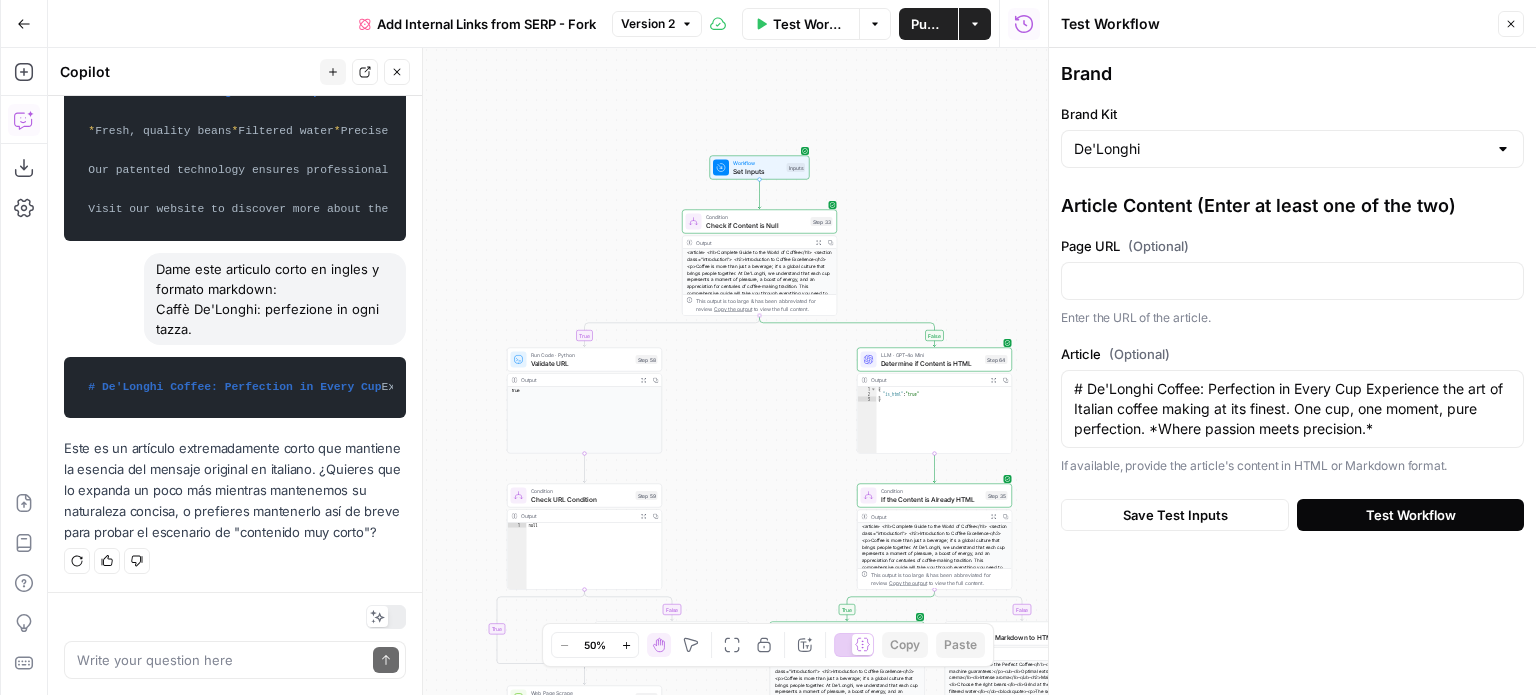 click on "Test Workflow" at bounding box center (1410, 515) 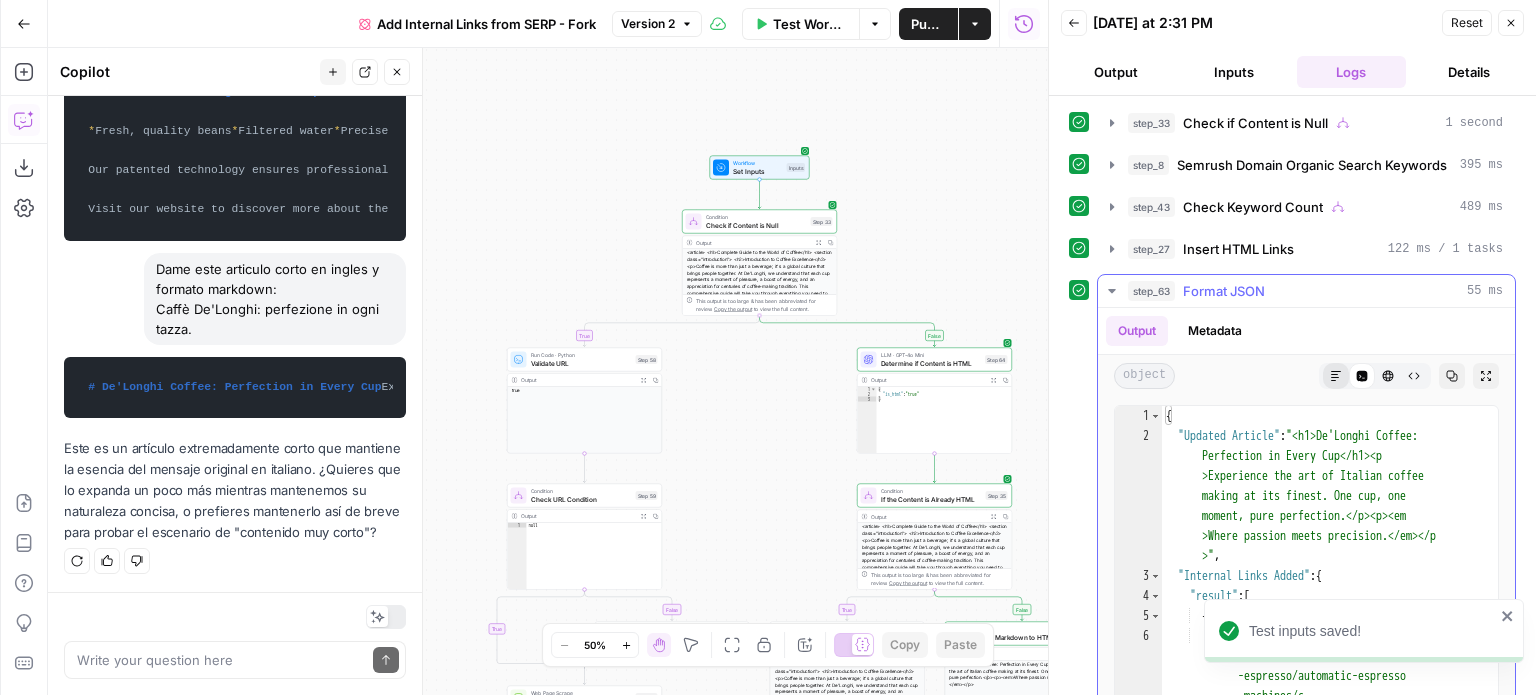 click on "Markdown" at bounding box center (1336, 376) 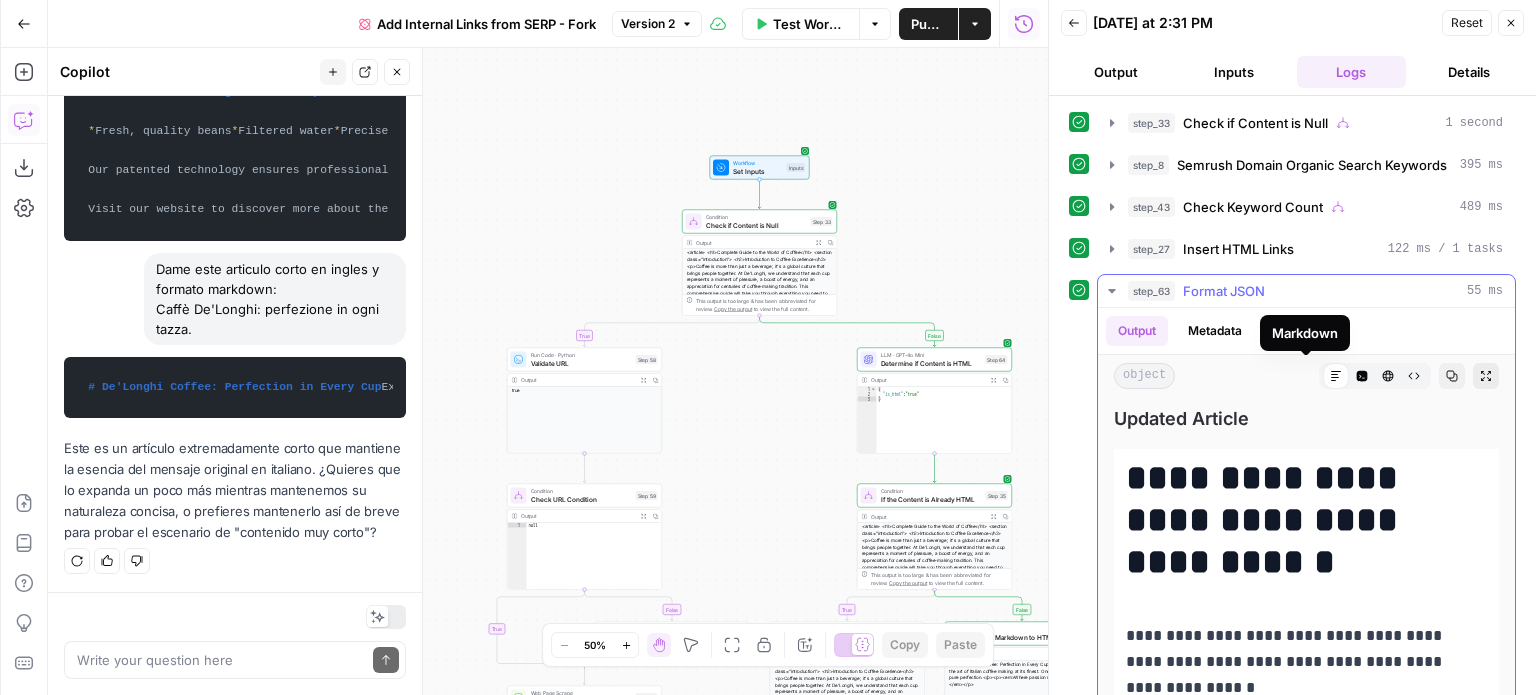 click 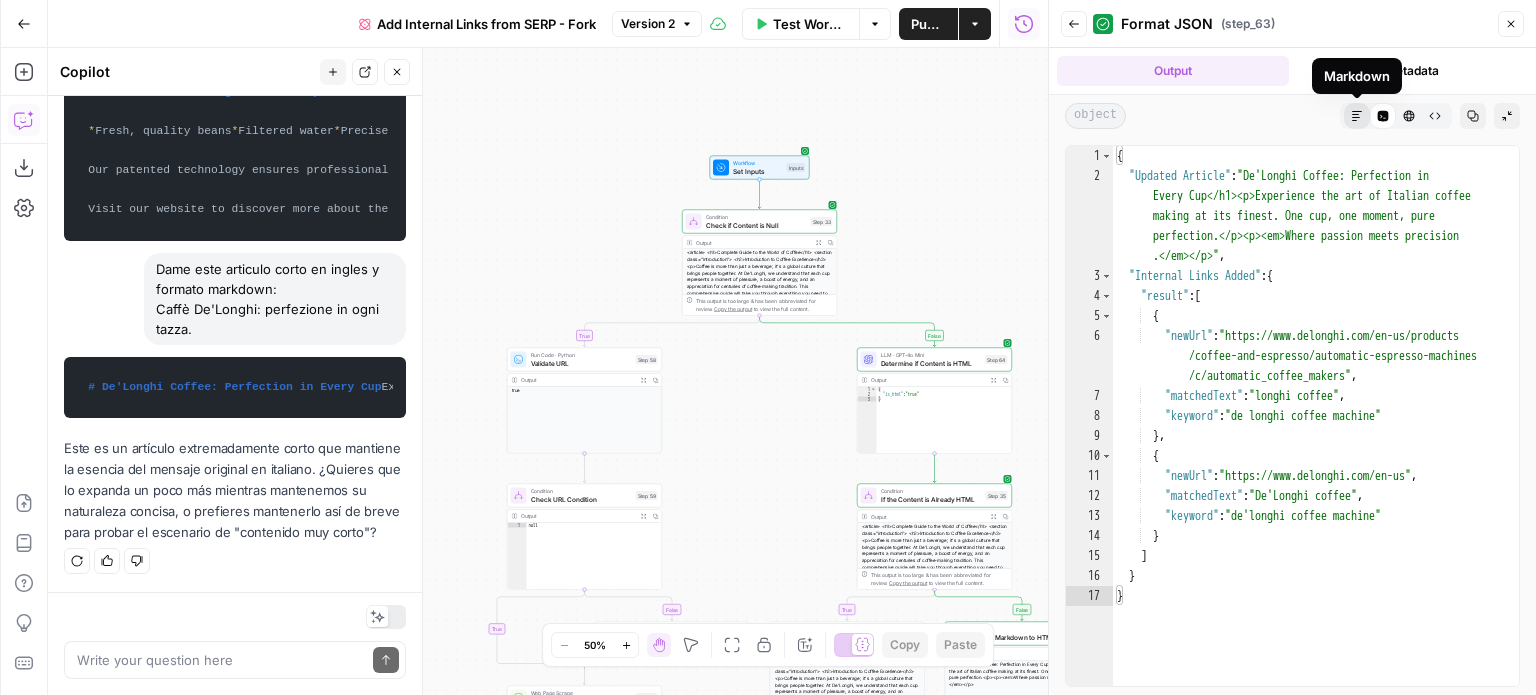 click 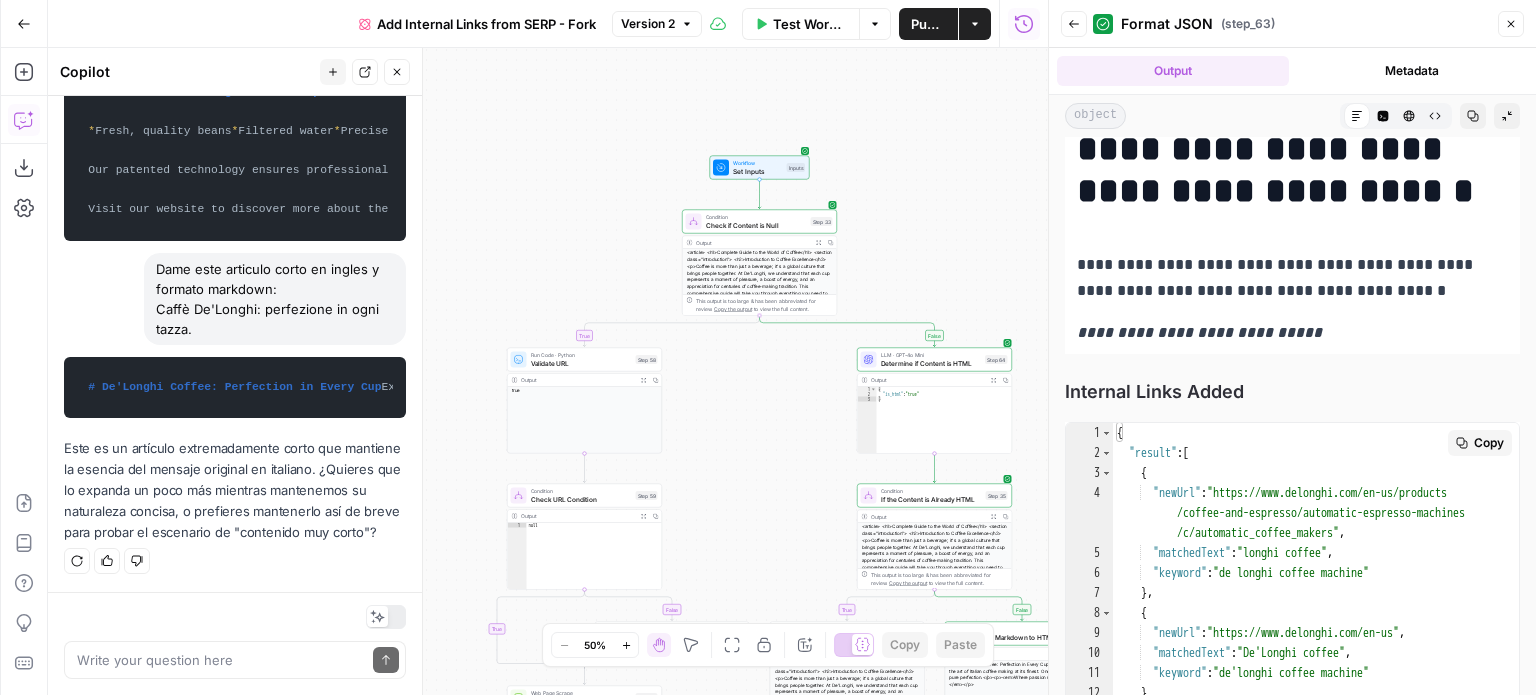 scroll, scrollTop: 0, scrollLeft: 0, axis: both 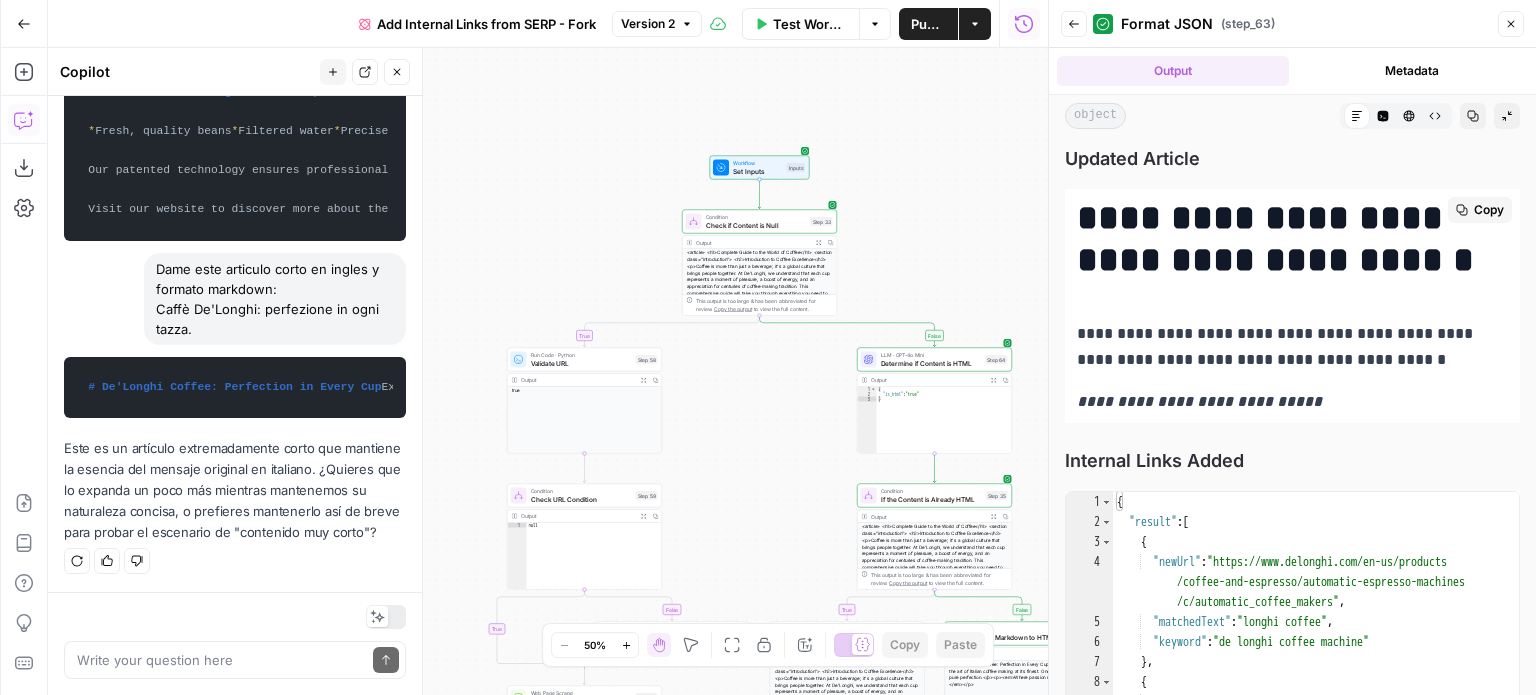 click on "**********" at bounding box center (1285, 347) 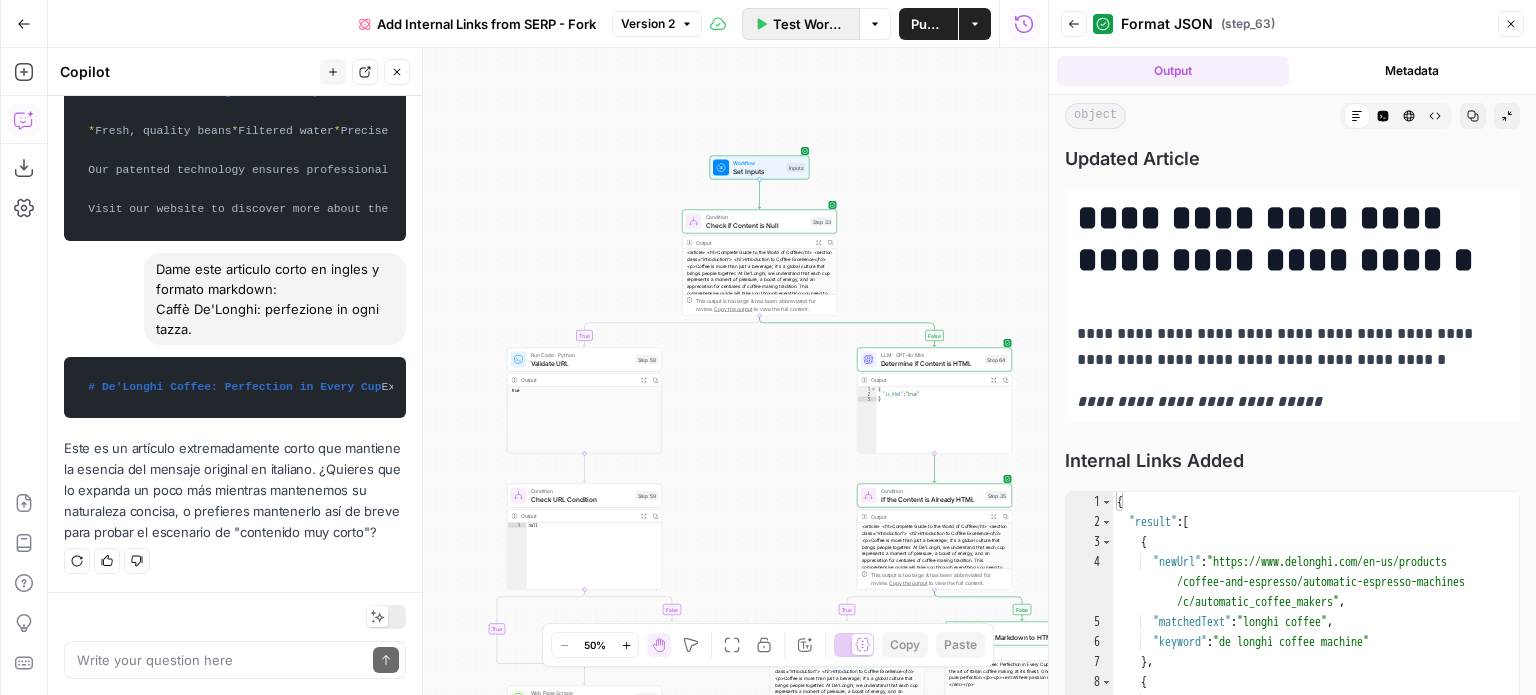 click on "Test Workflow" at bounding box center [810, 24] 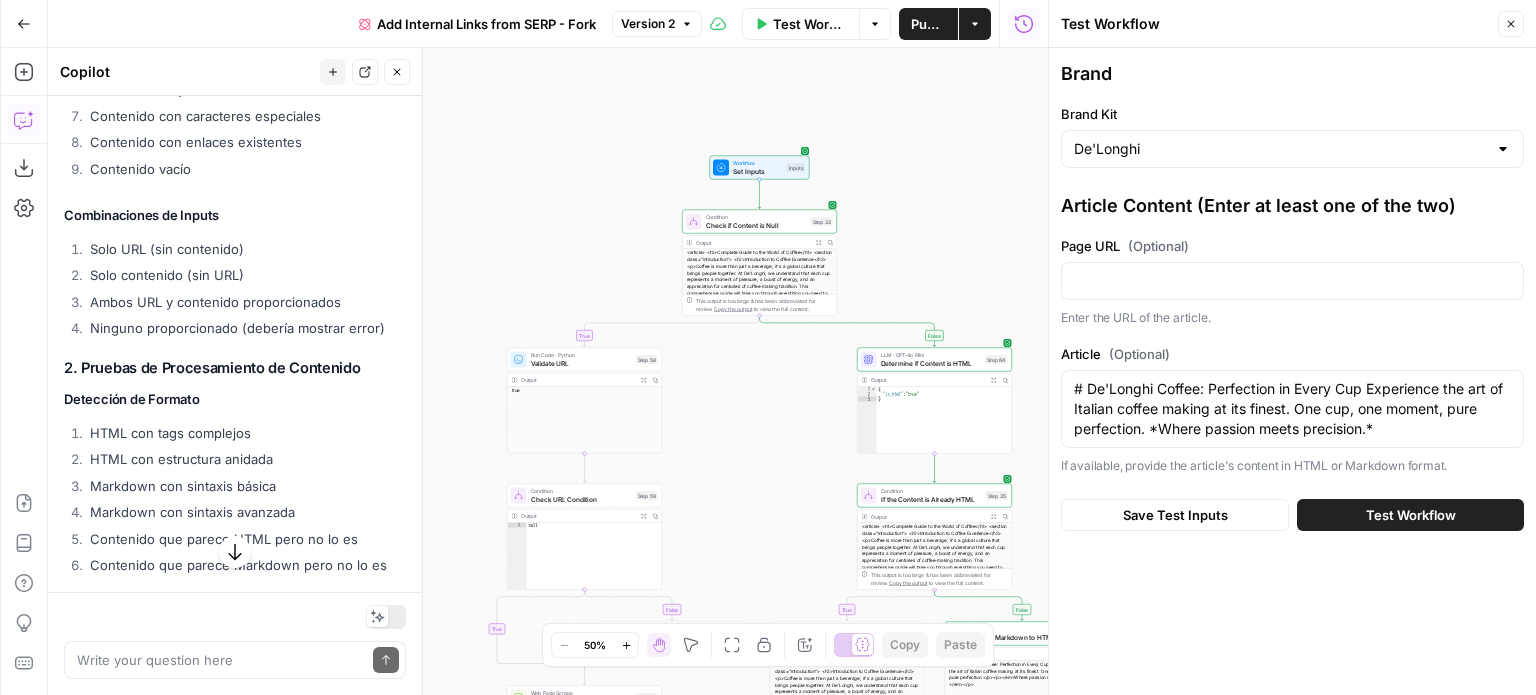 scroll, scrollTop: 3021, scrollLeft: 0, axis: vertical 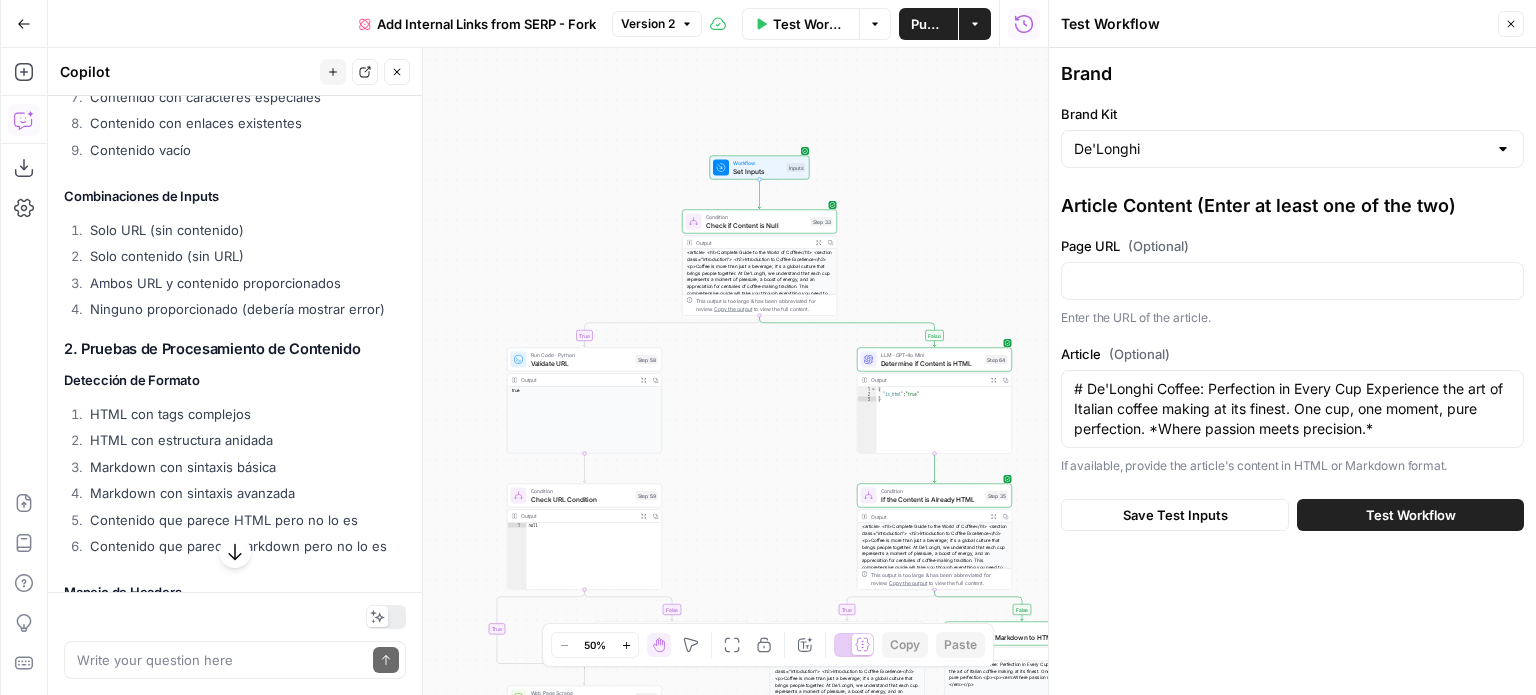 click on "Page URL   (Optional) Enter the URL of the article." at bounding box center [1292, 282] 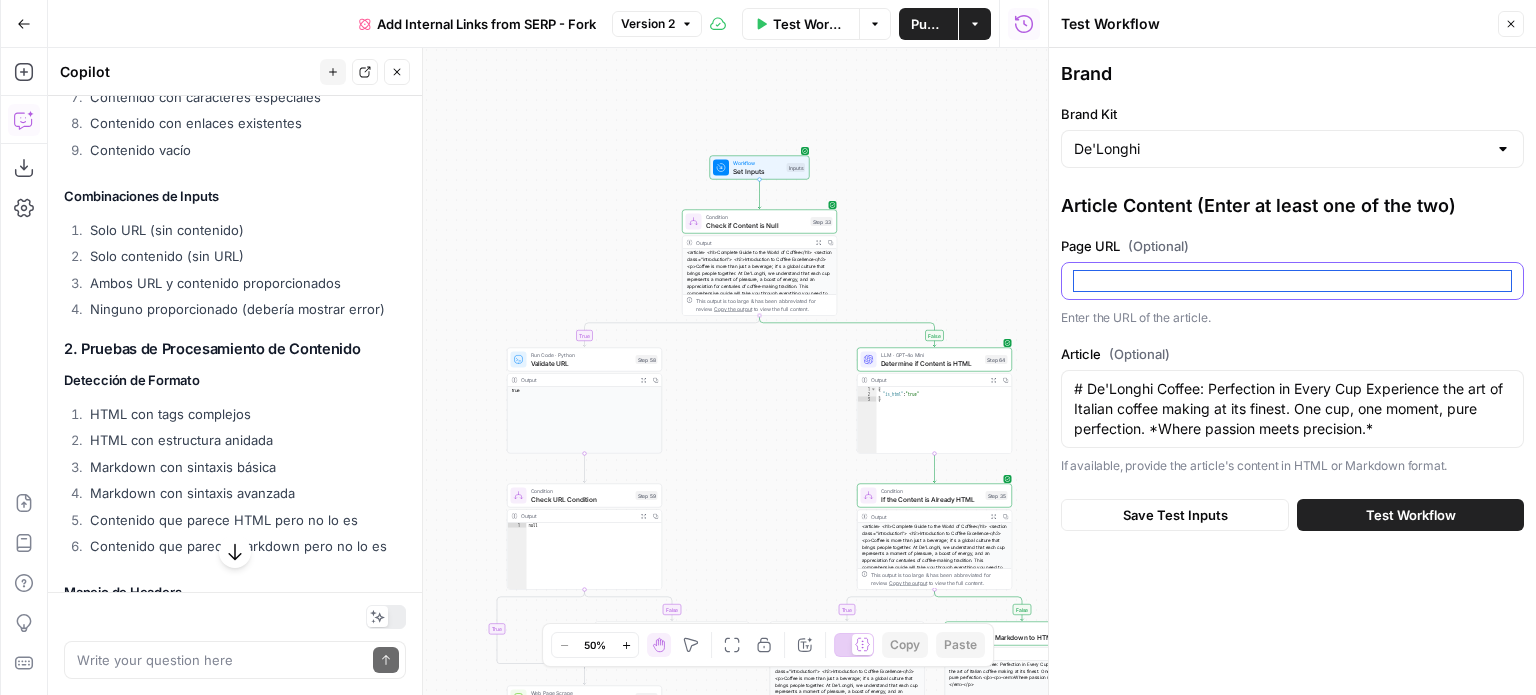 click on "Page URL   (Optional)" at bounding box center (1292, 281) 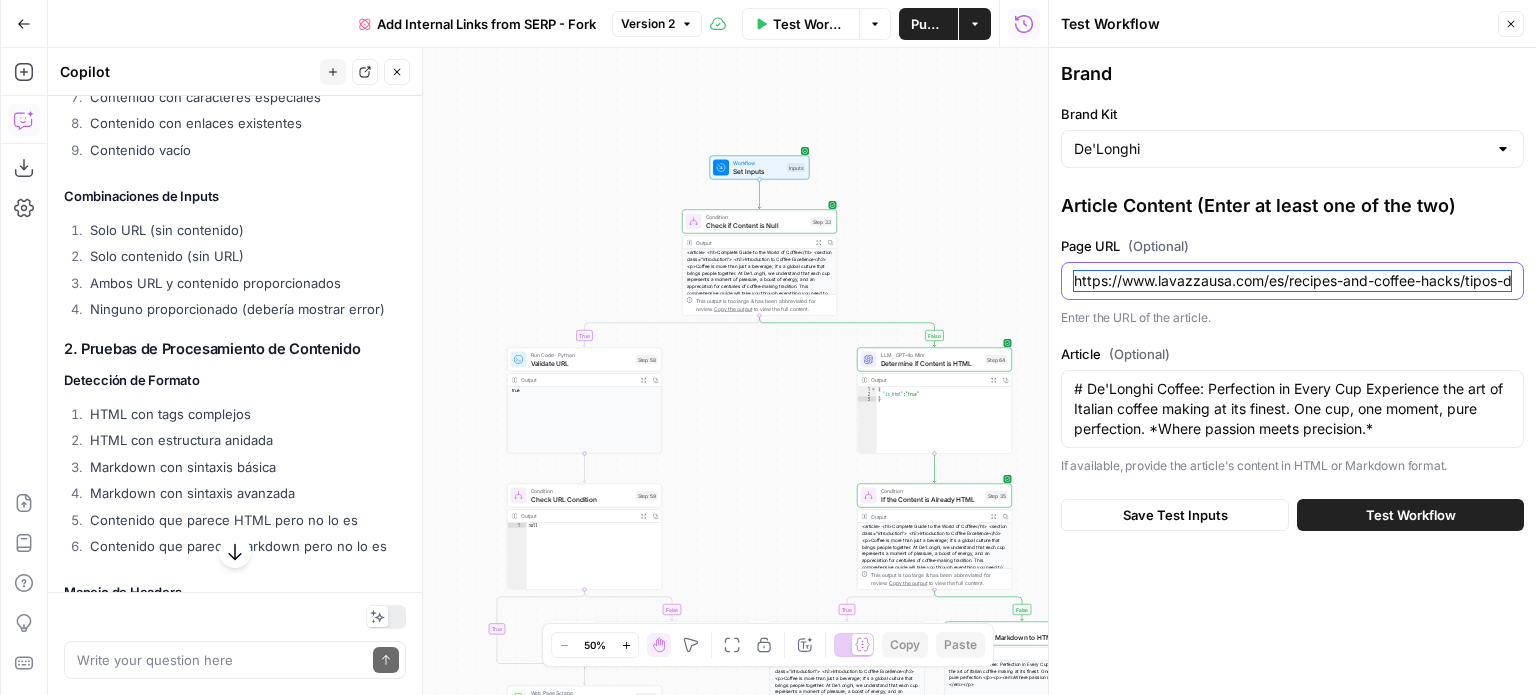 scroll, scrollTop: 0, scrollLeft: 264, axis: horizontal 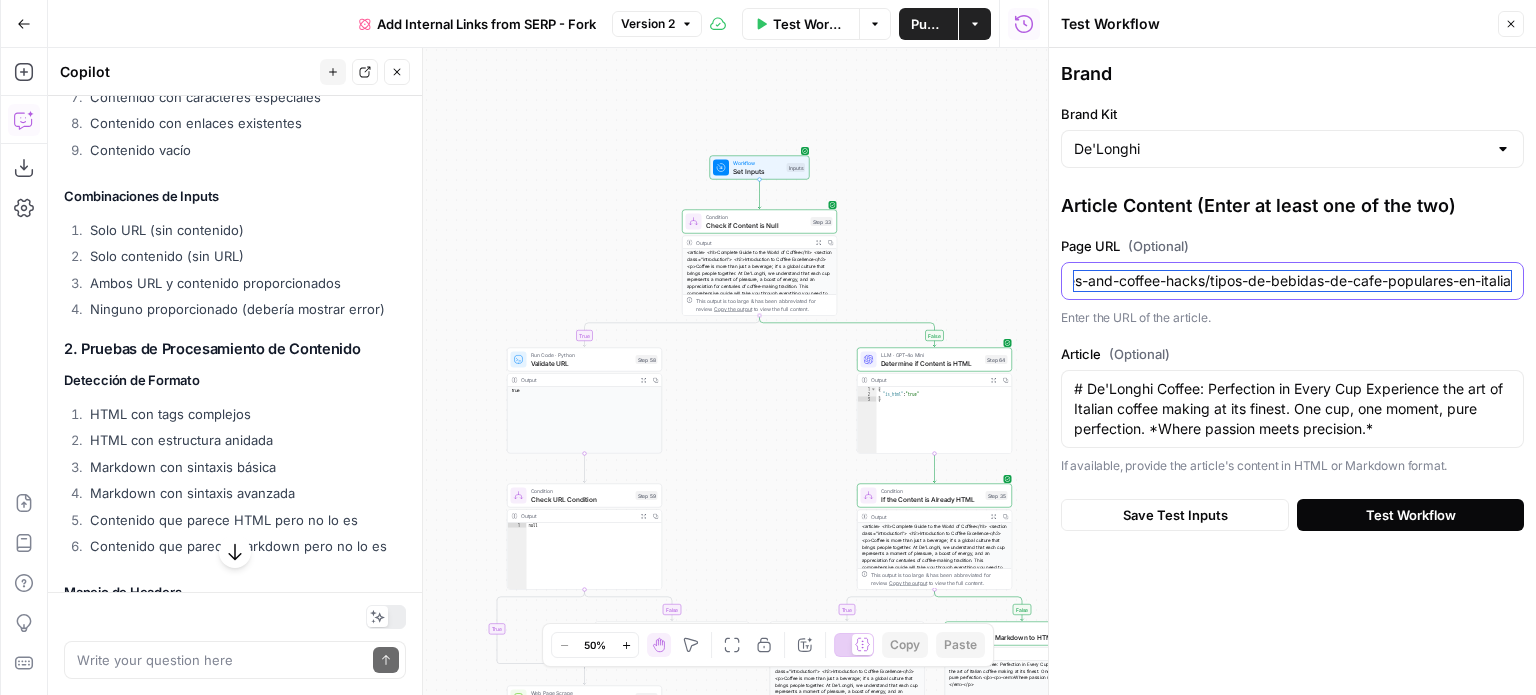 type on "https://www.lavazzausa.com/es/recipes-and-coffee-hacks/tipos-de-bebidas-de-cafe-populares-en-italia" 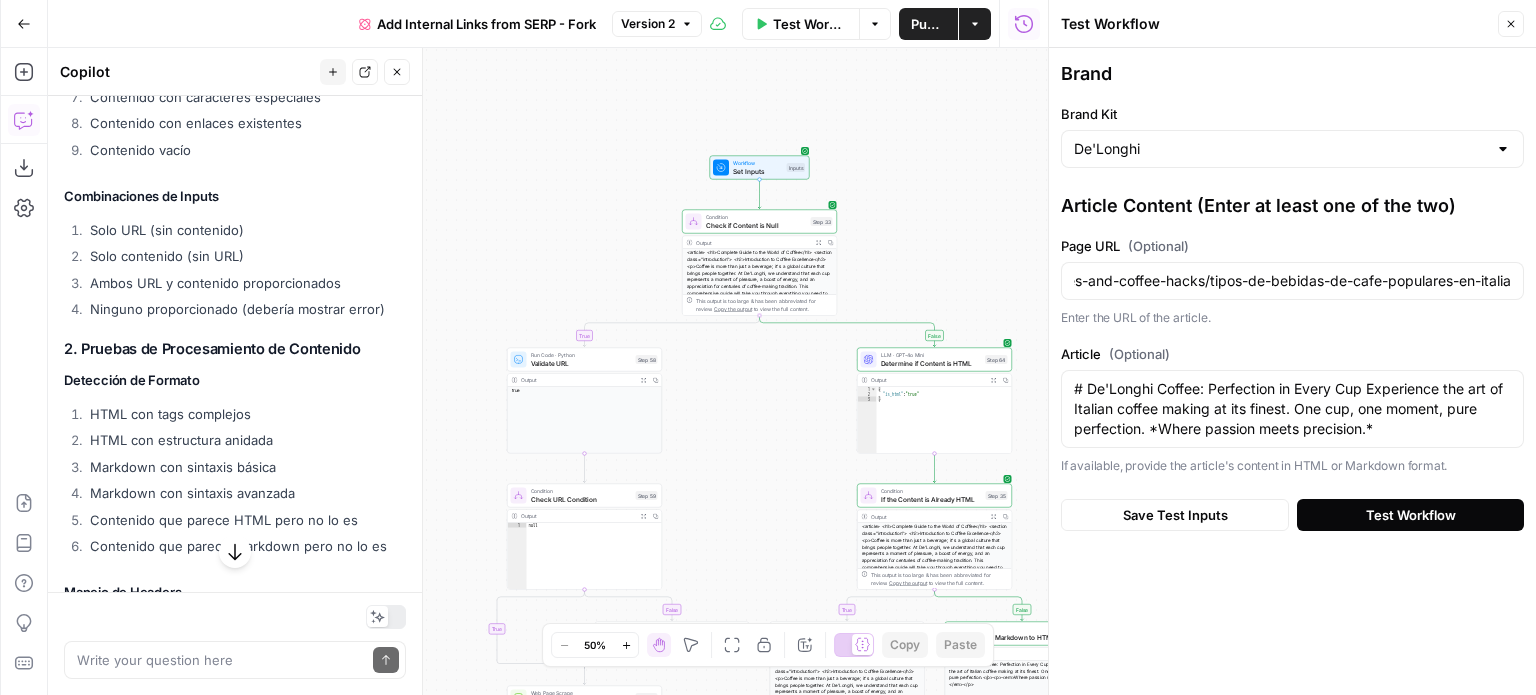 click on "Test Workflow" at bounding box center [1411, 515] 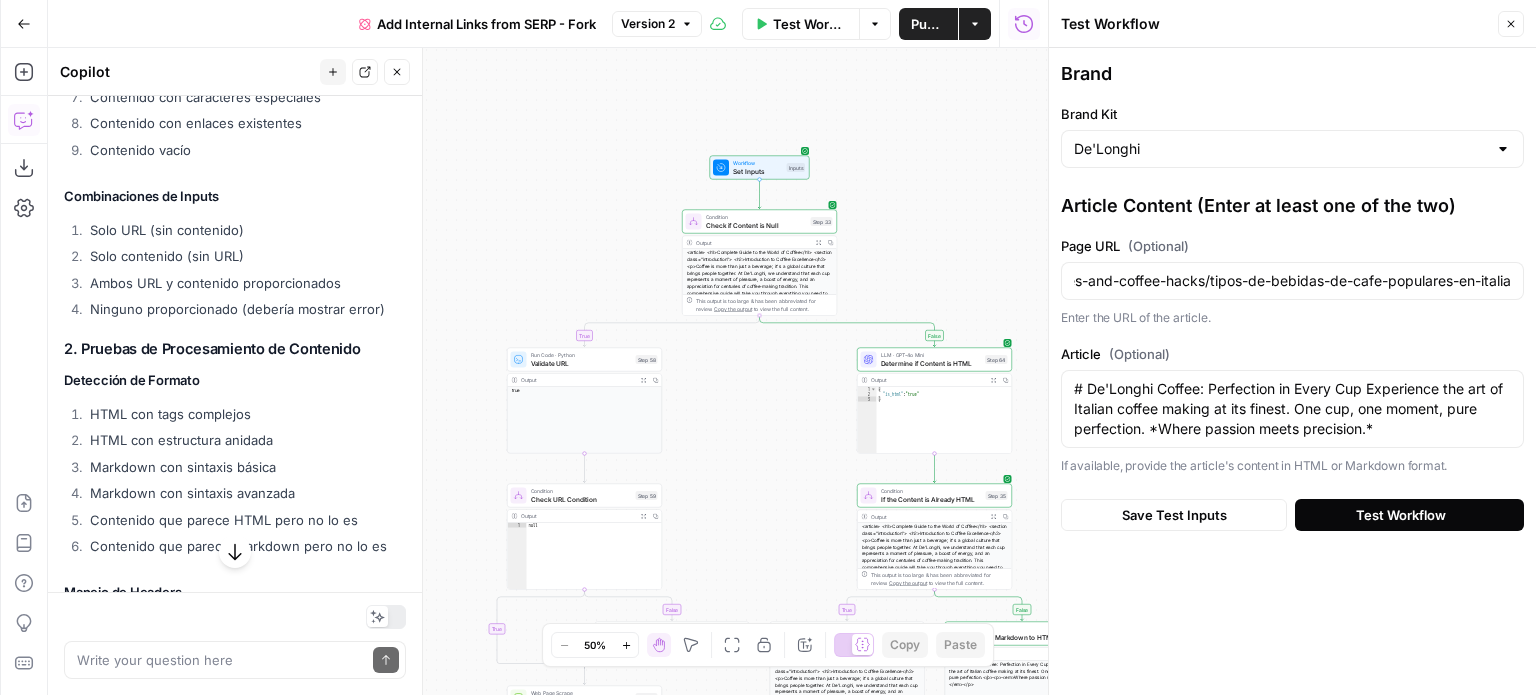 scroll, scrollTop: 0, scrollLeft: 0, axis: both 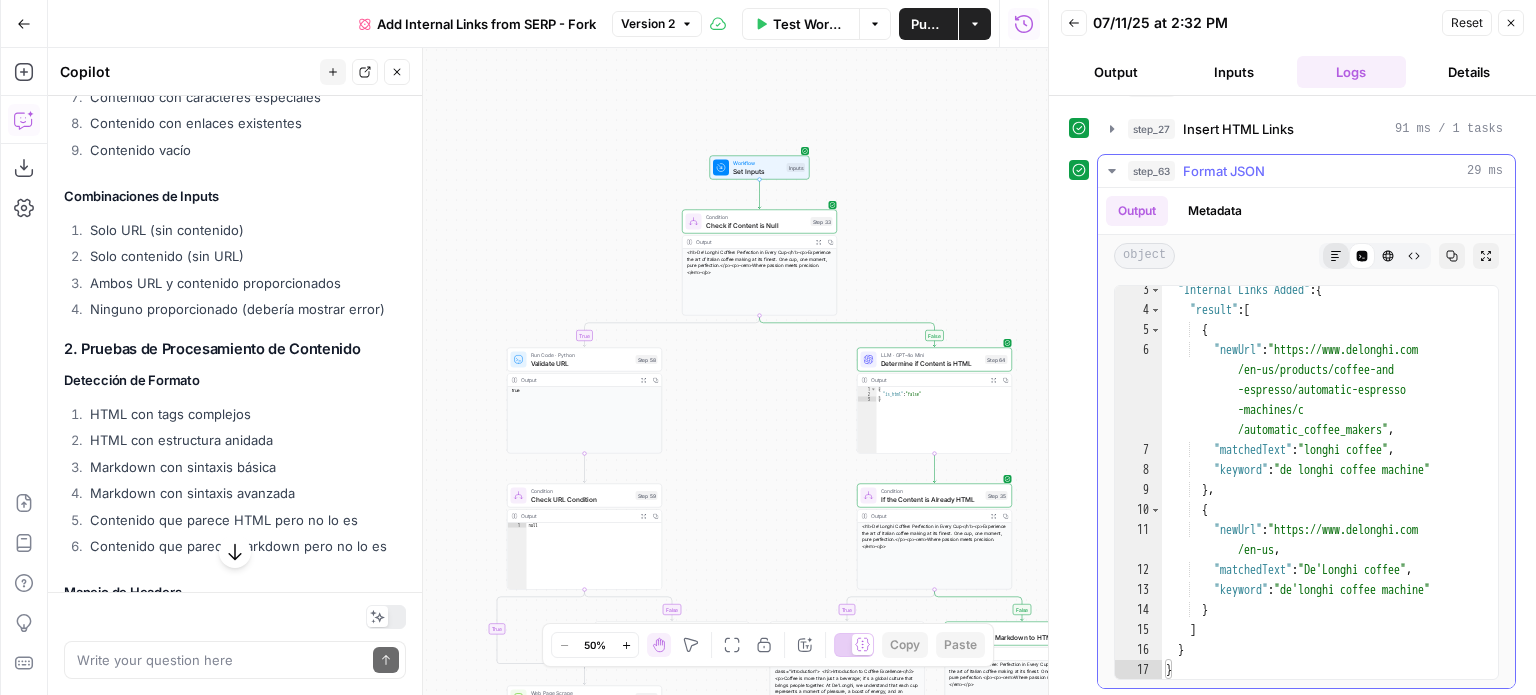 click 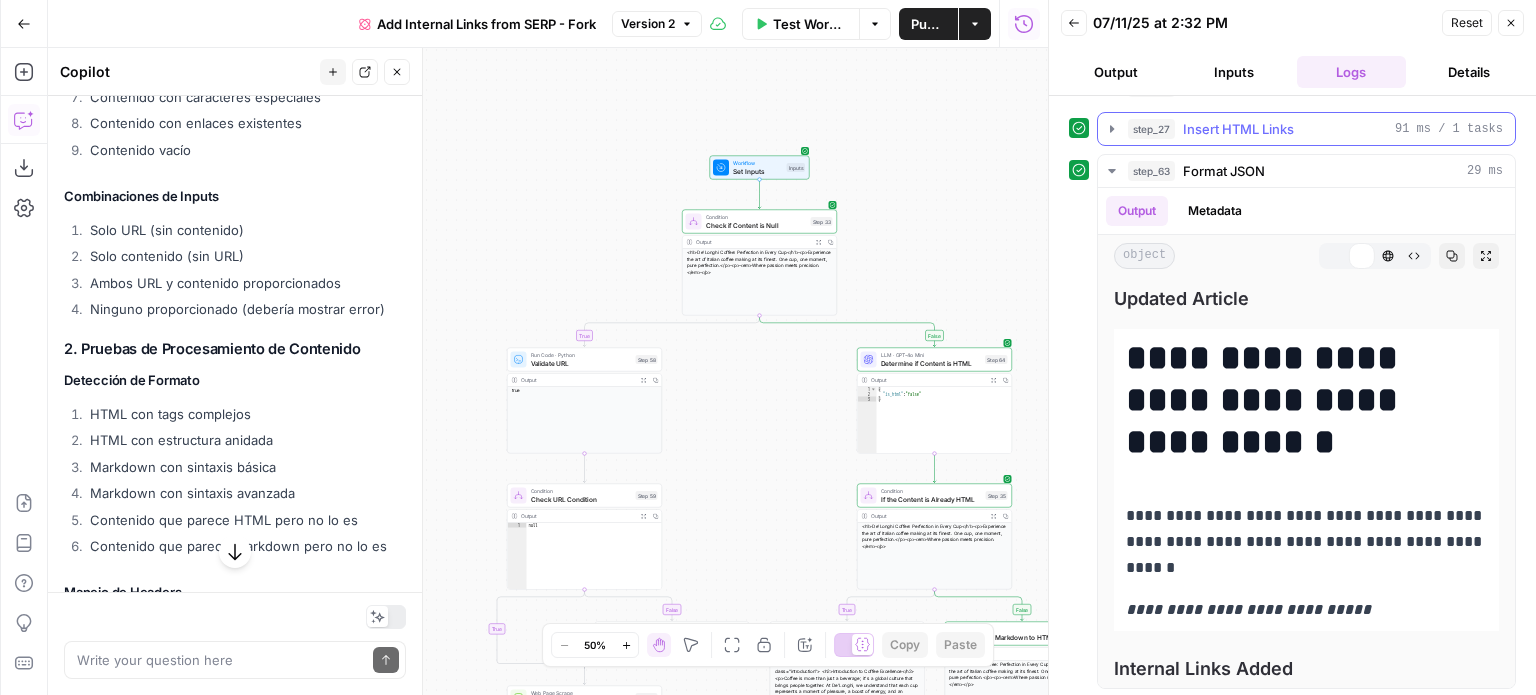 scroll, scrollTop: 0, scrollLeft: 0, axis: both 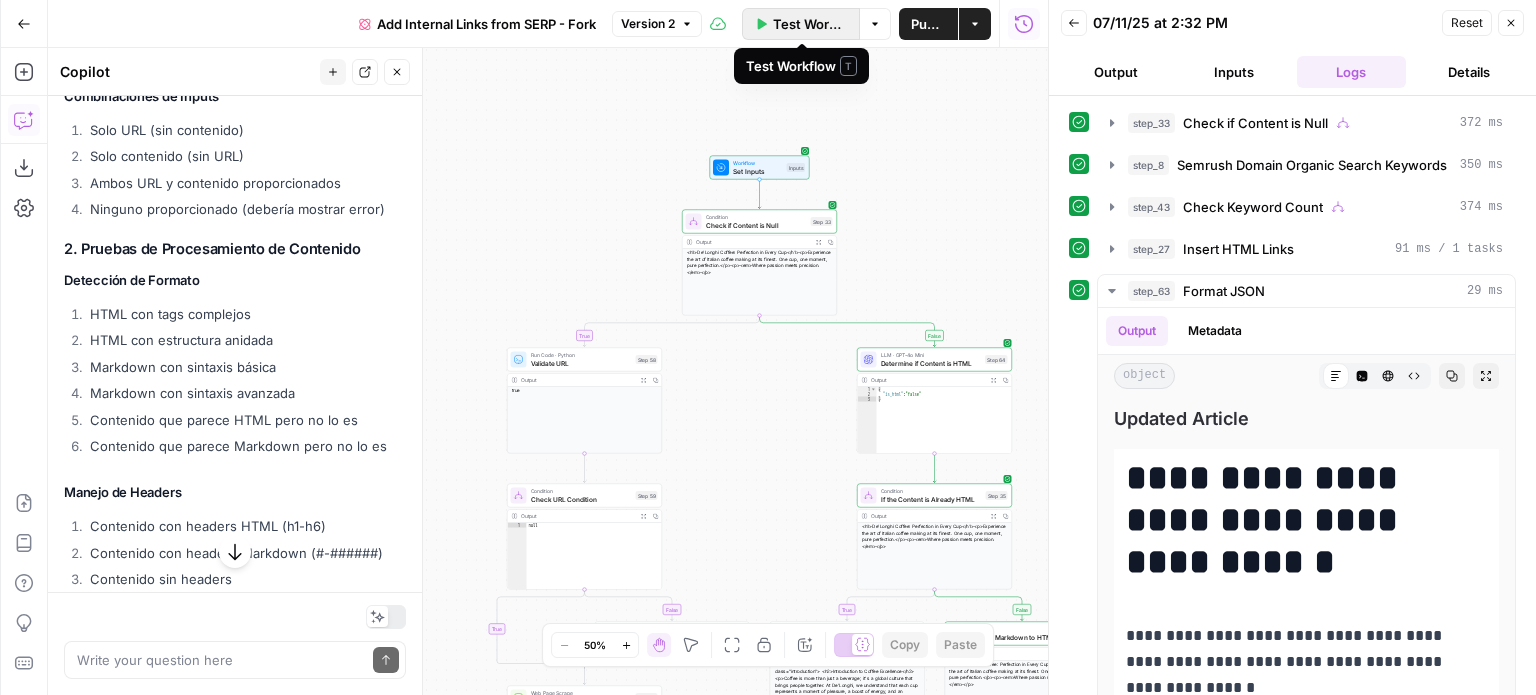 click on "Test Workflow" at bounding box center [810, 24] 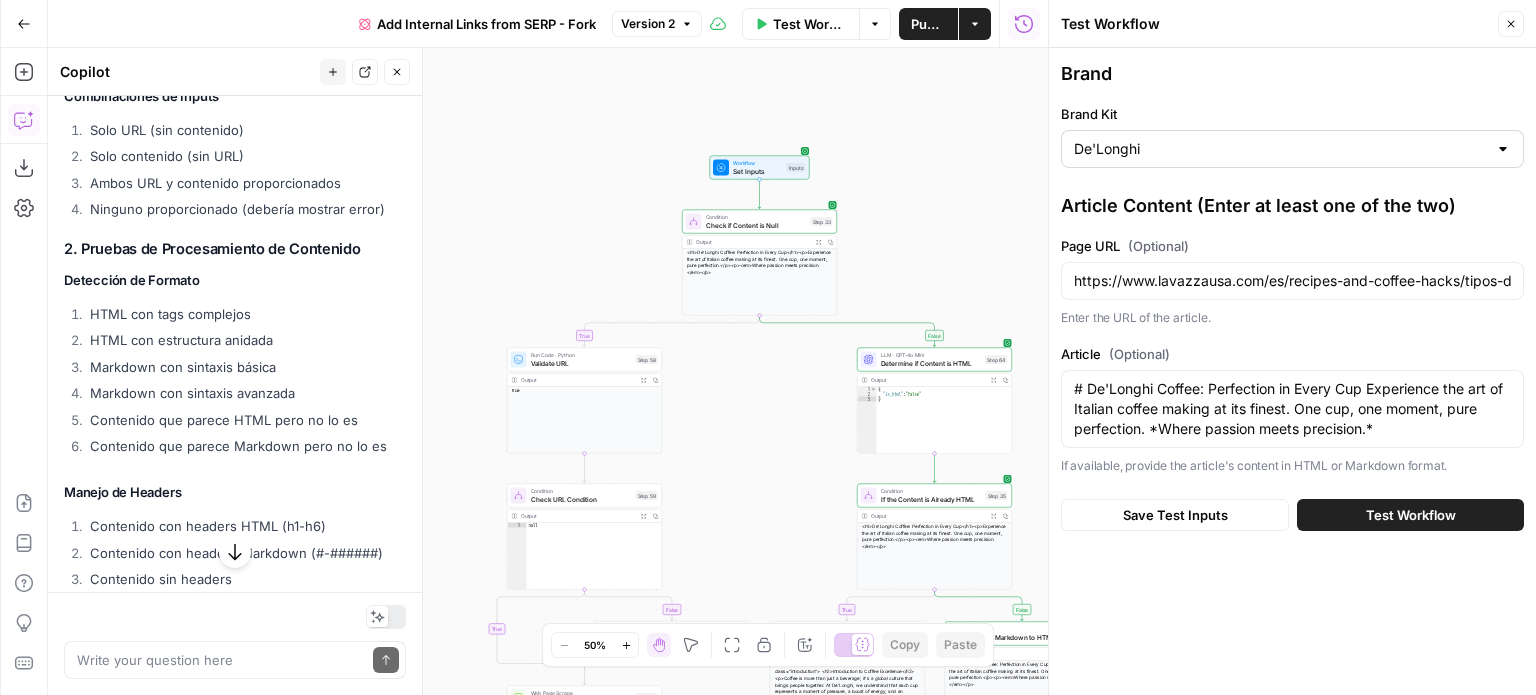 click at bounding box center [1503, 149] 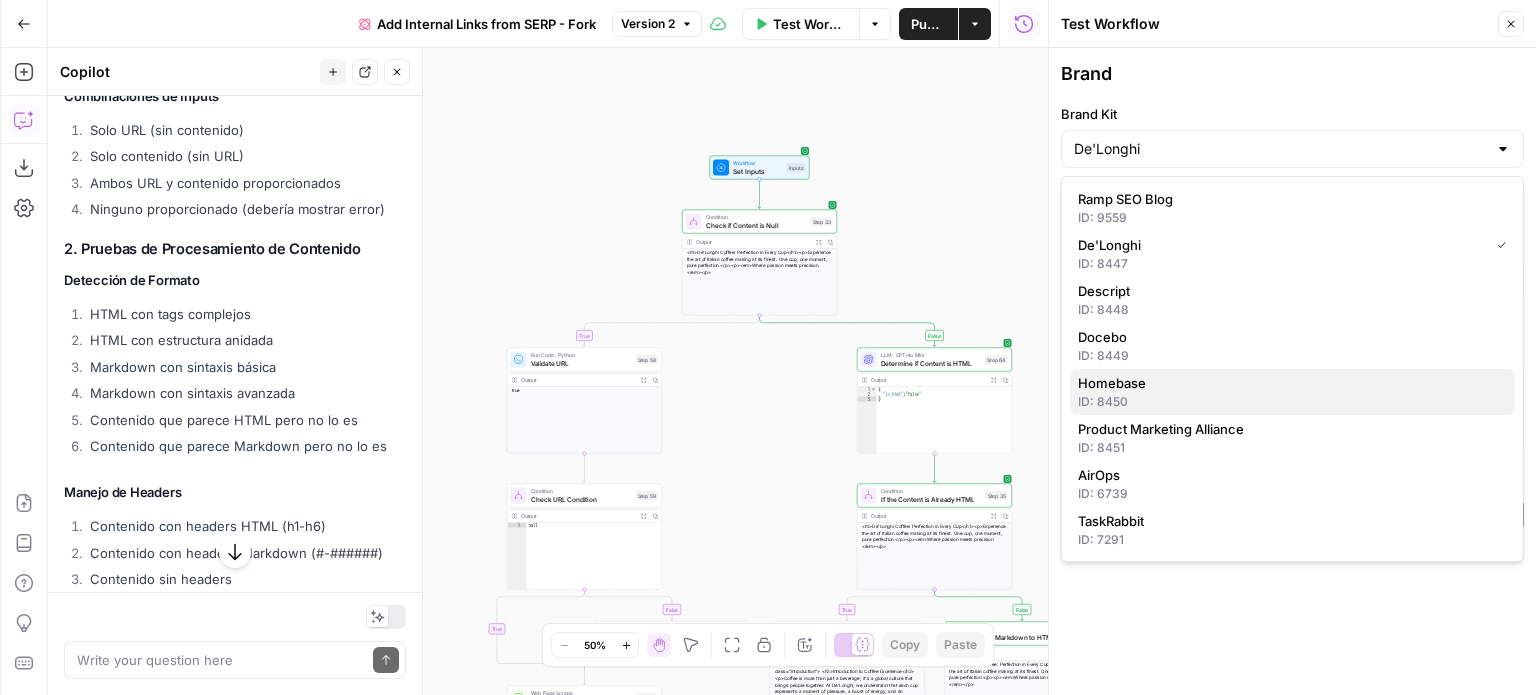 click on "Homebase" at bounding box center (1112, 383) 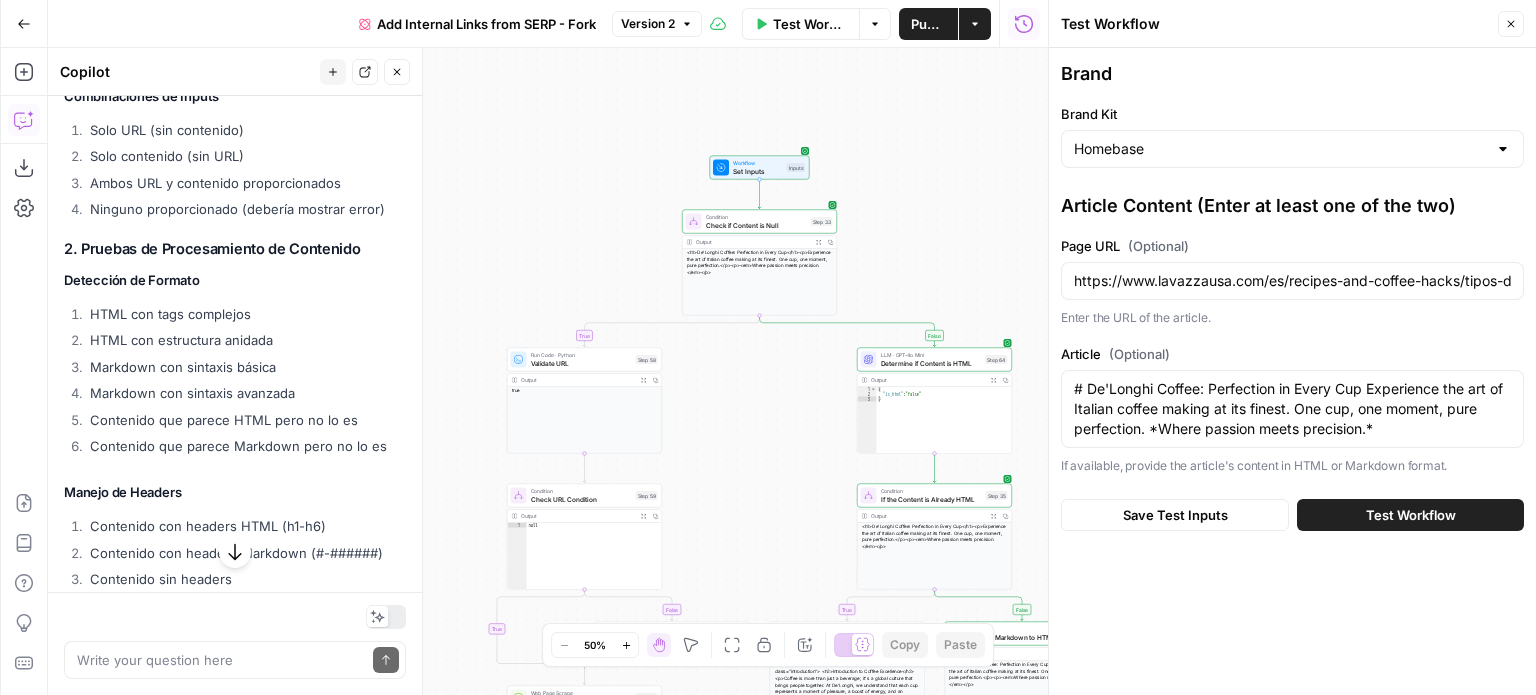 drag, startPoint x: 302, startPoint y: 433, endPoint x: 88, endPoint y: 439, distance: 214.08409 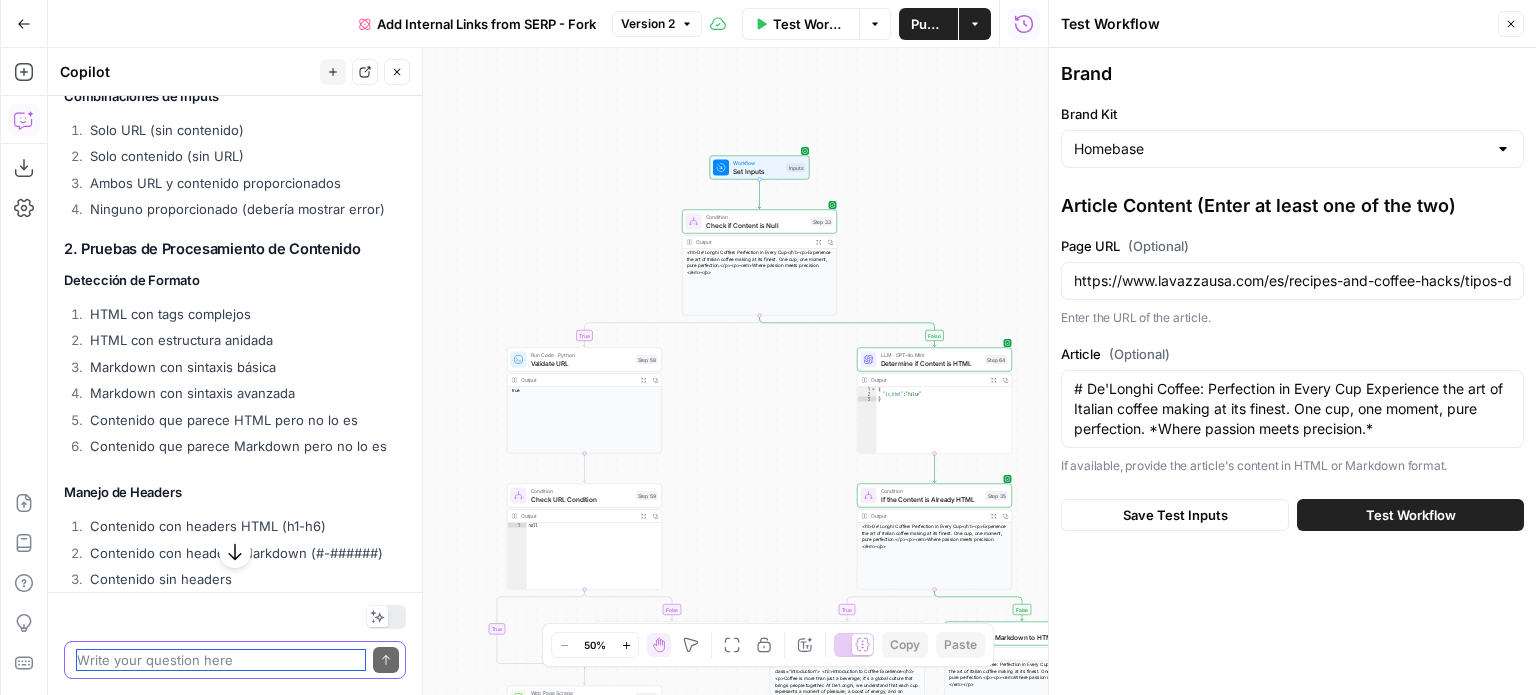 click at bounding box center (221, 660) 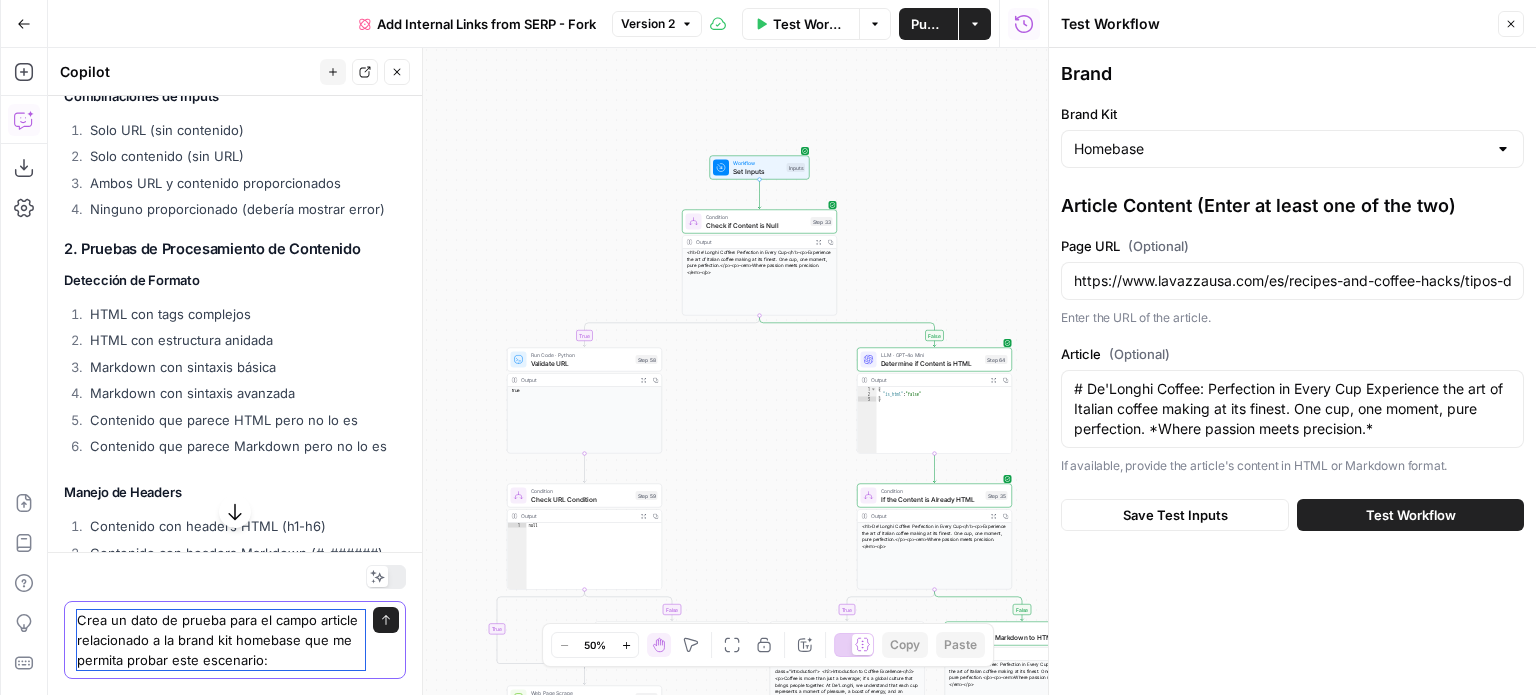 paste on "Markdown con sintaxis avanzada" 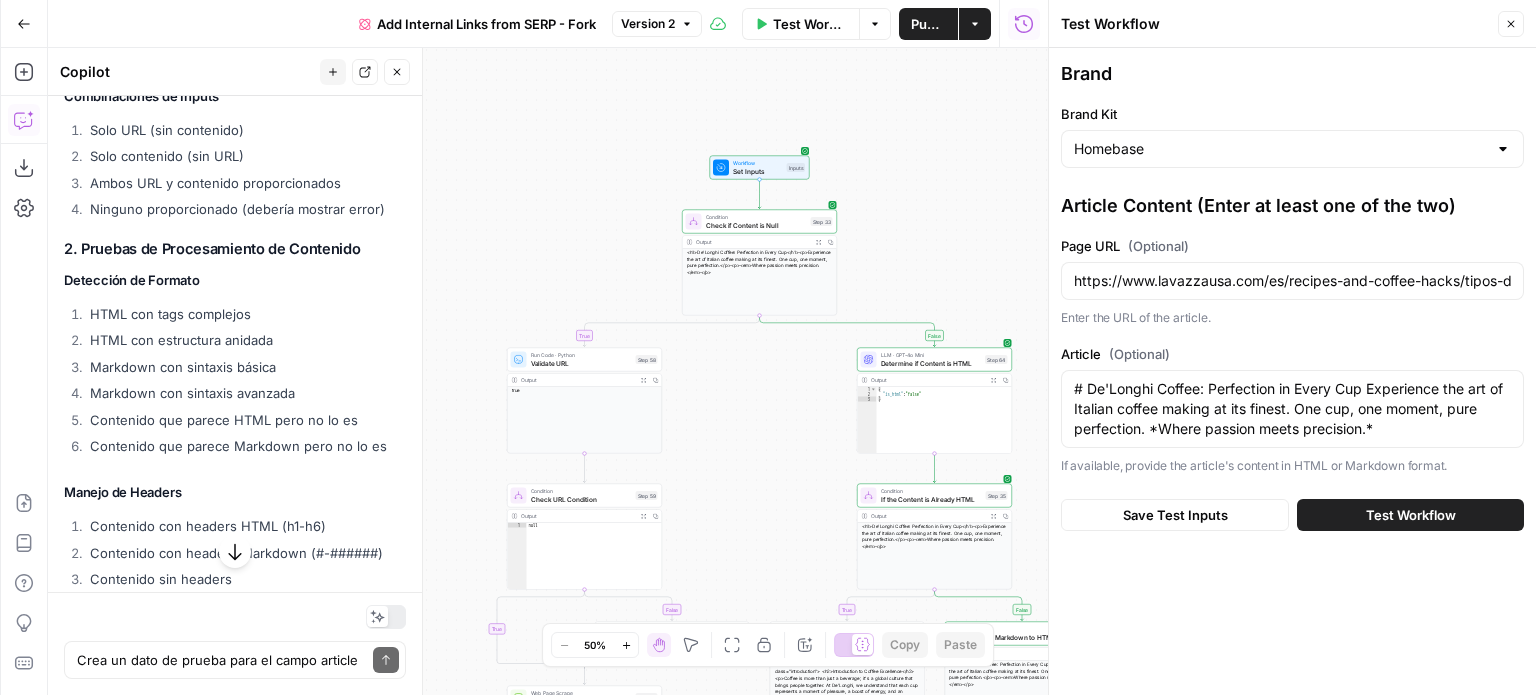click 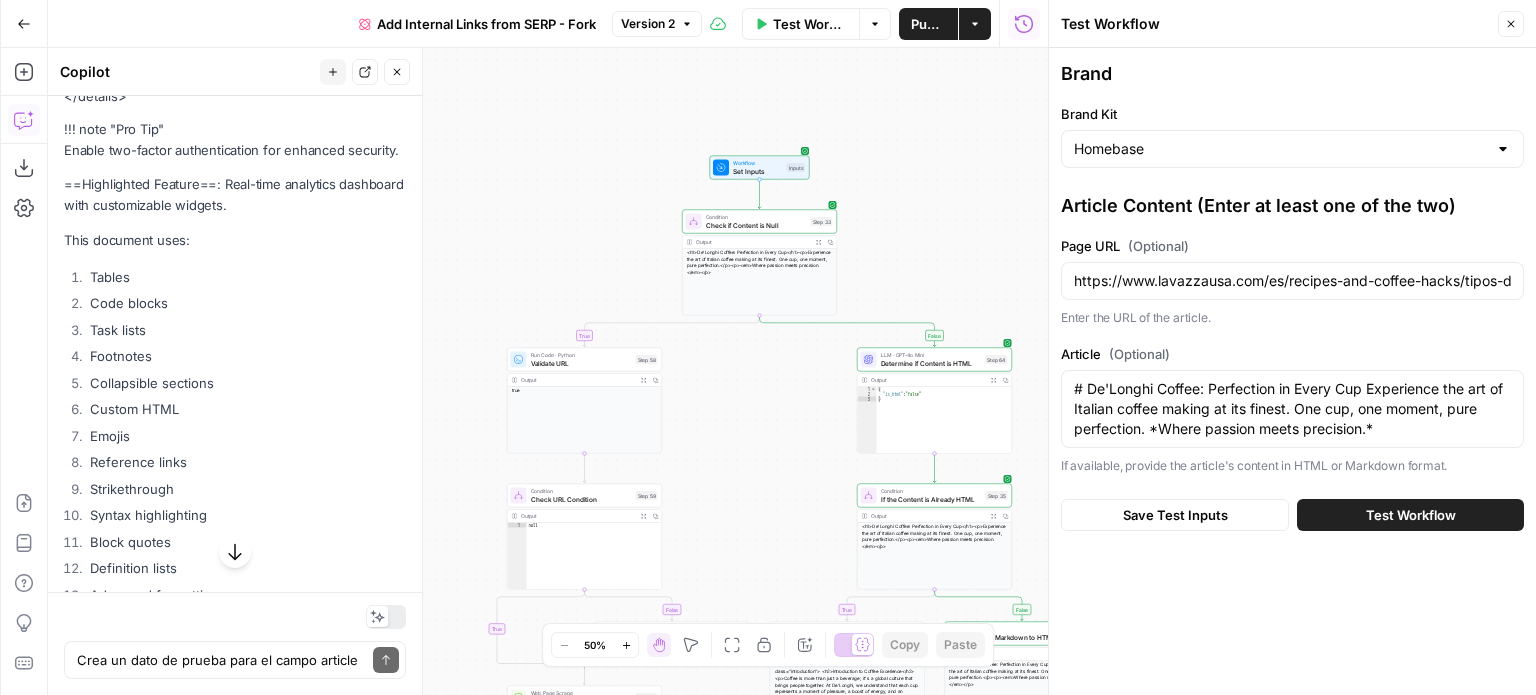 scroll, scrollTop: 22608, scrollLeft: 0, axis: vertical 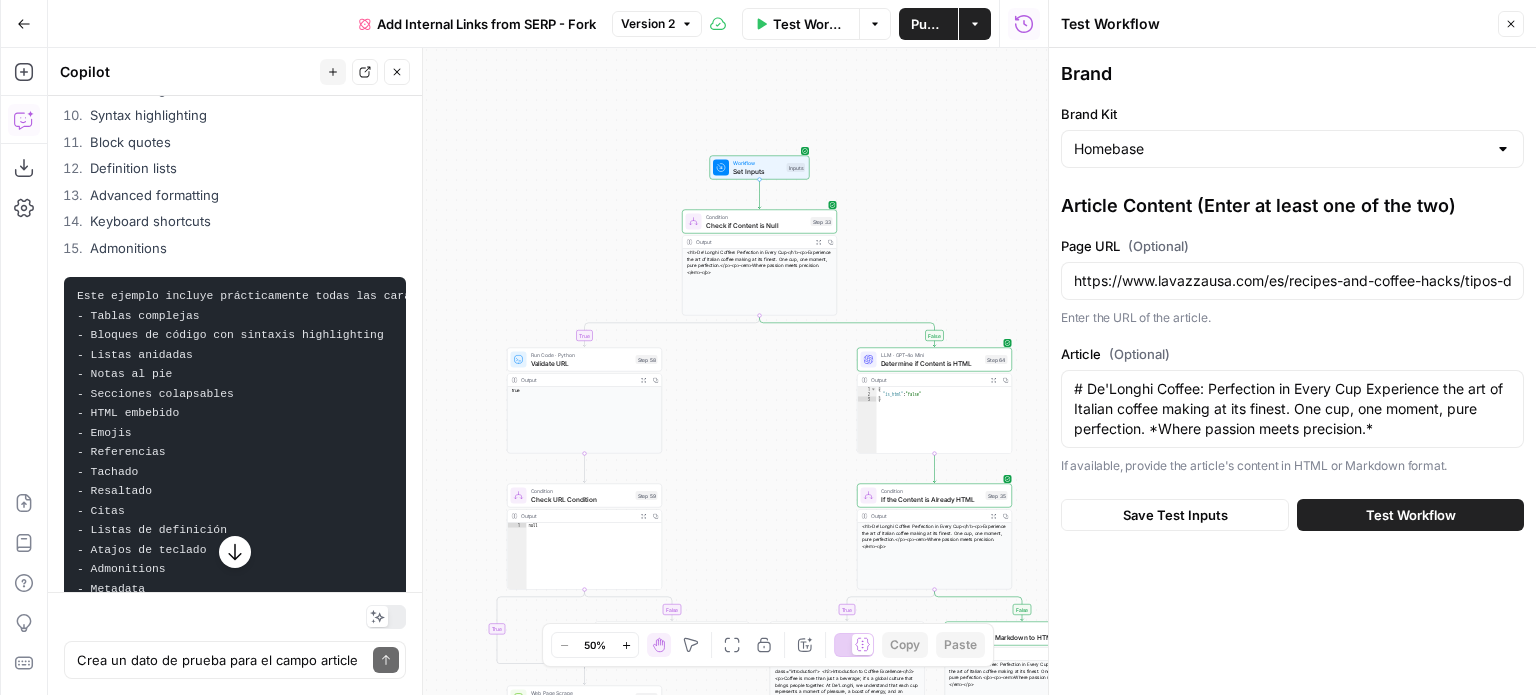drag, startPoint x: 89, startPoint y: 225, endPoint x: 128, endPoint y: 522, distance: 299.54965 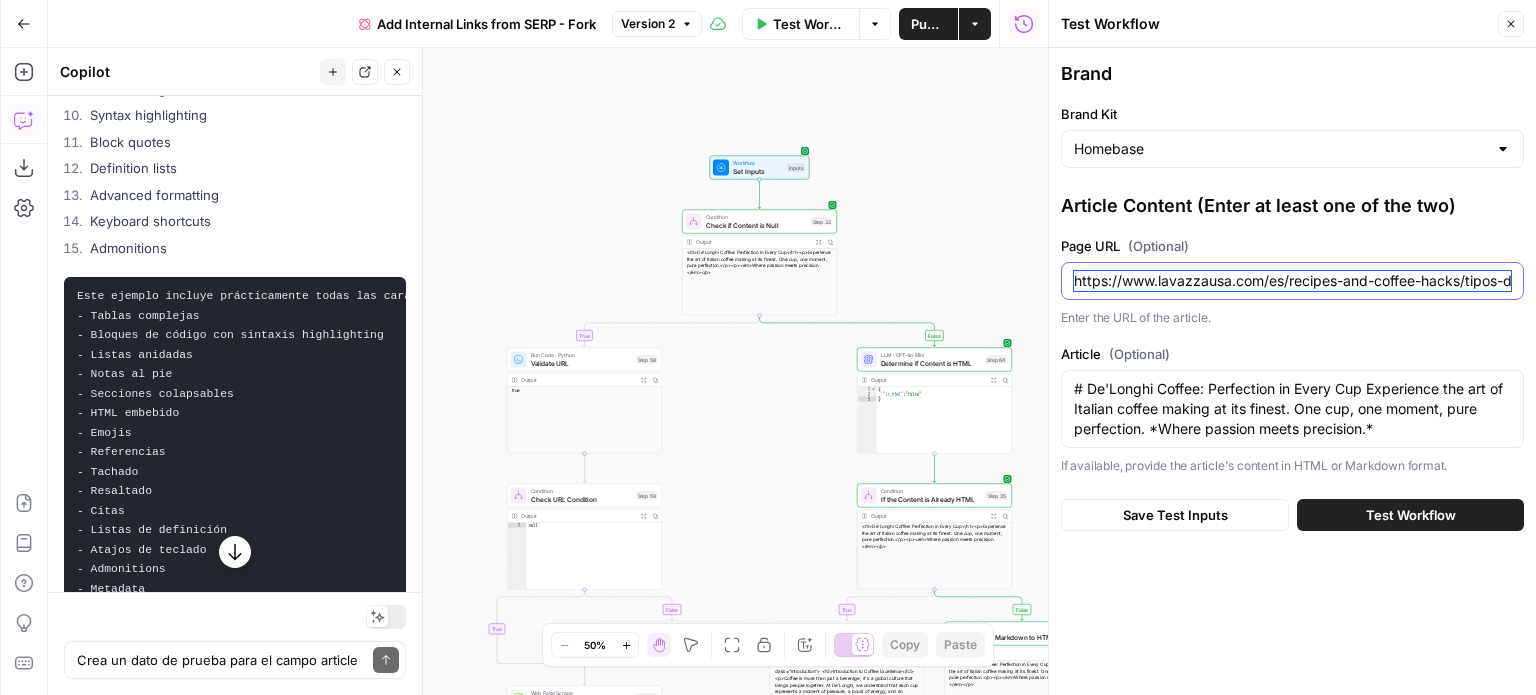 click on "https://www.lavazzausa.com/es/recipes-and-coffee-hacks/tipos-de-bebidas-de-cafe-populares-en-italia" at bounding box center [1292, 281] 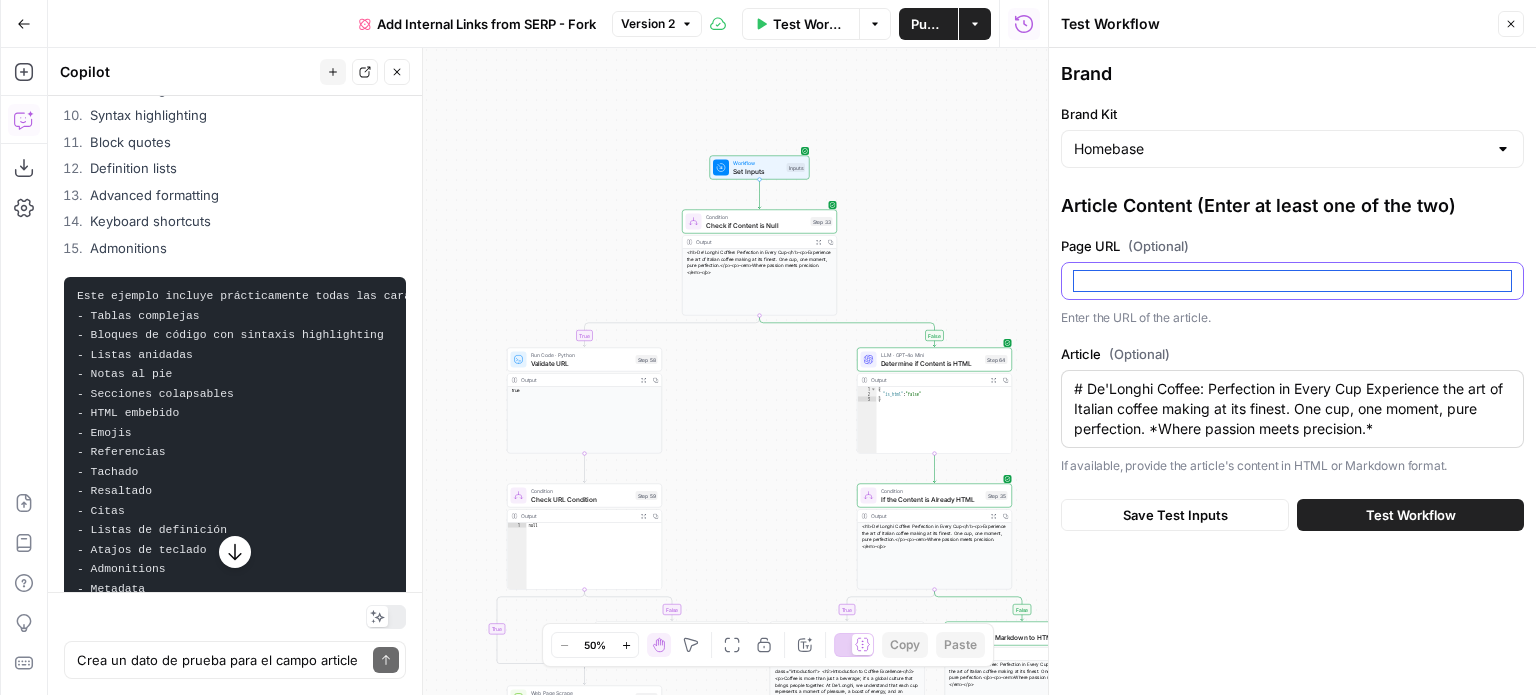 type 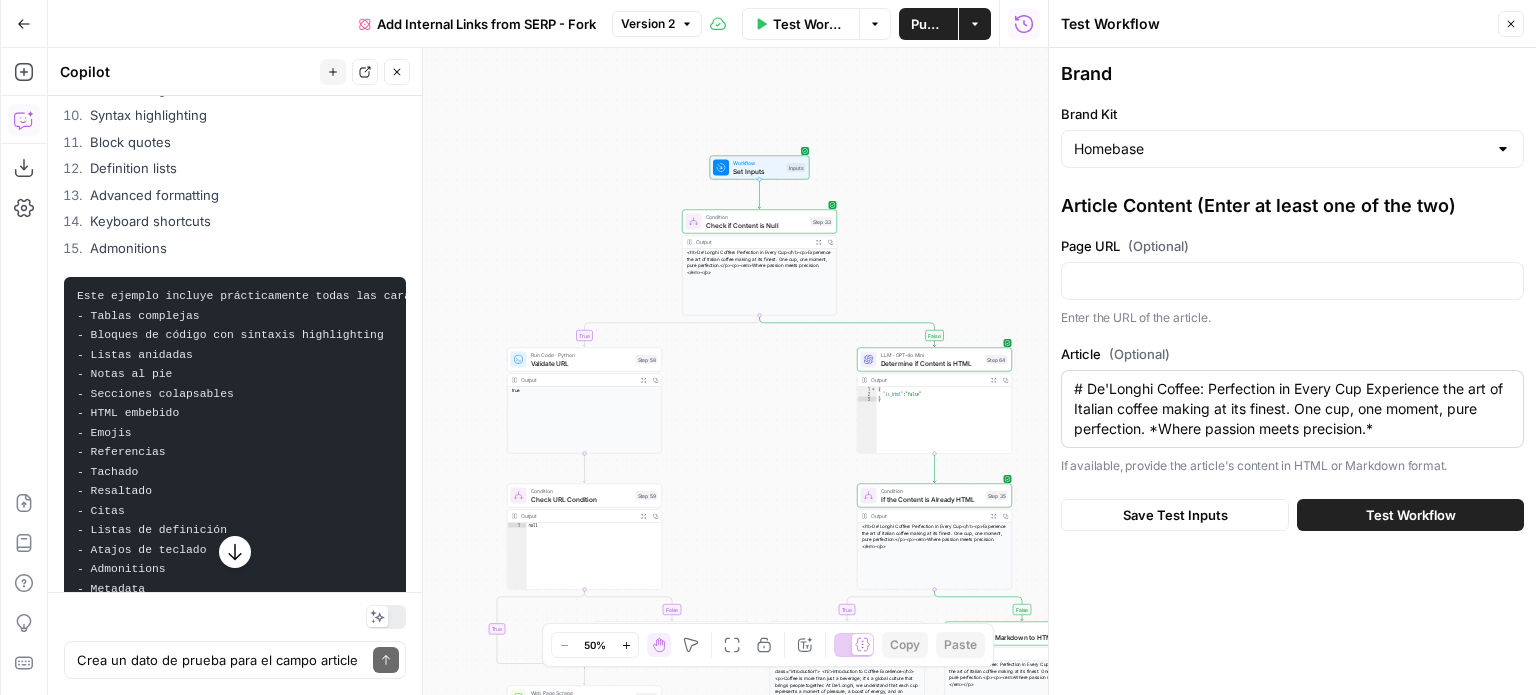 drag, startPoint x: 1072, startPoint y: 388, endPoint x: 1288, endPoint y: 471, distance: 231.39792 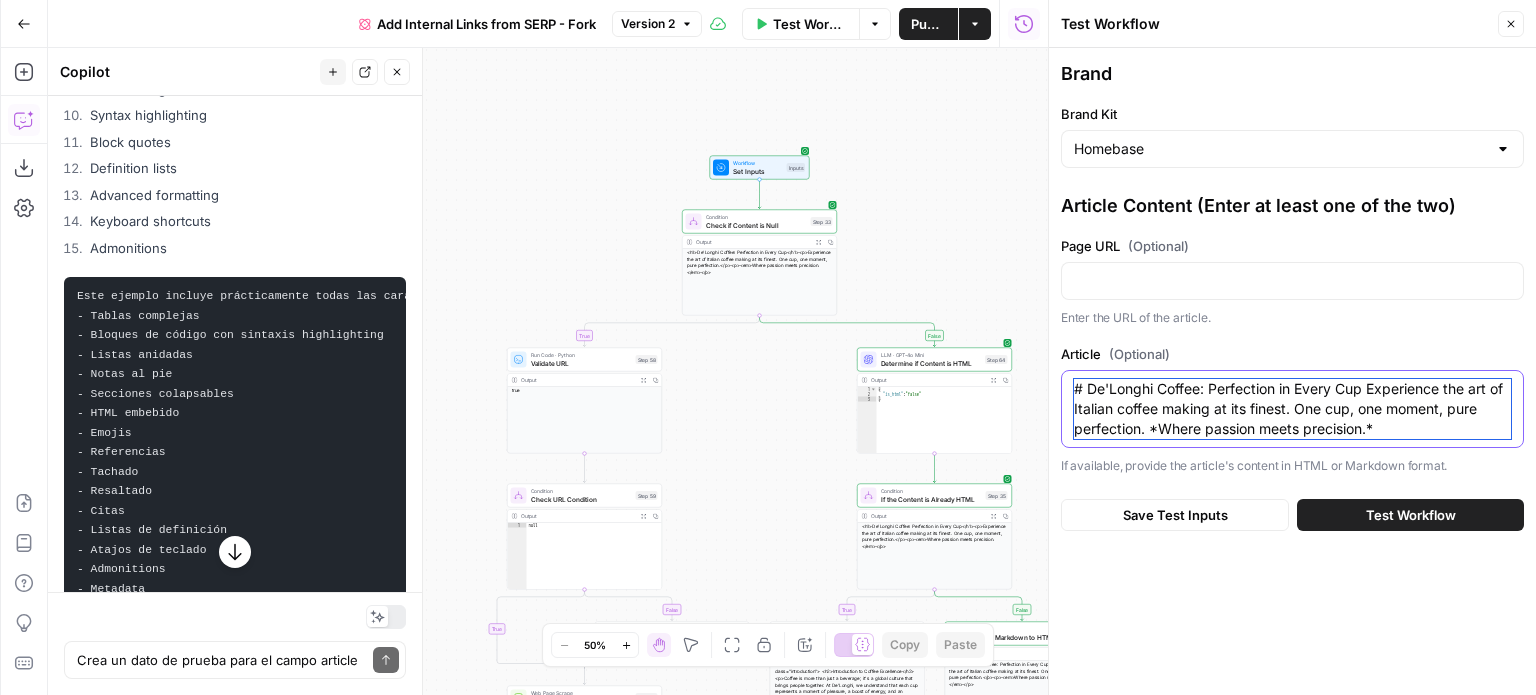 drag, startPoint x: 1336, startPoint y: 483, endPoint x: 1074, endPoint y: 388, distance: 278.6916 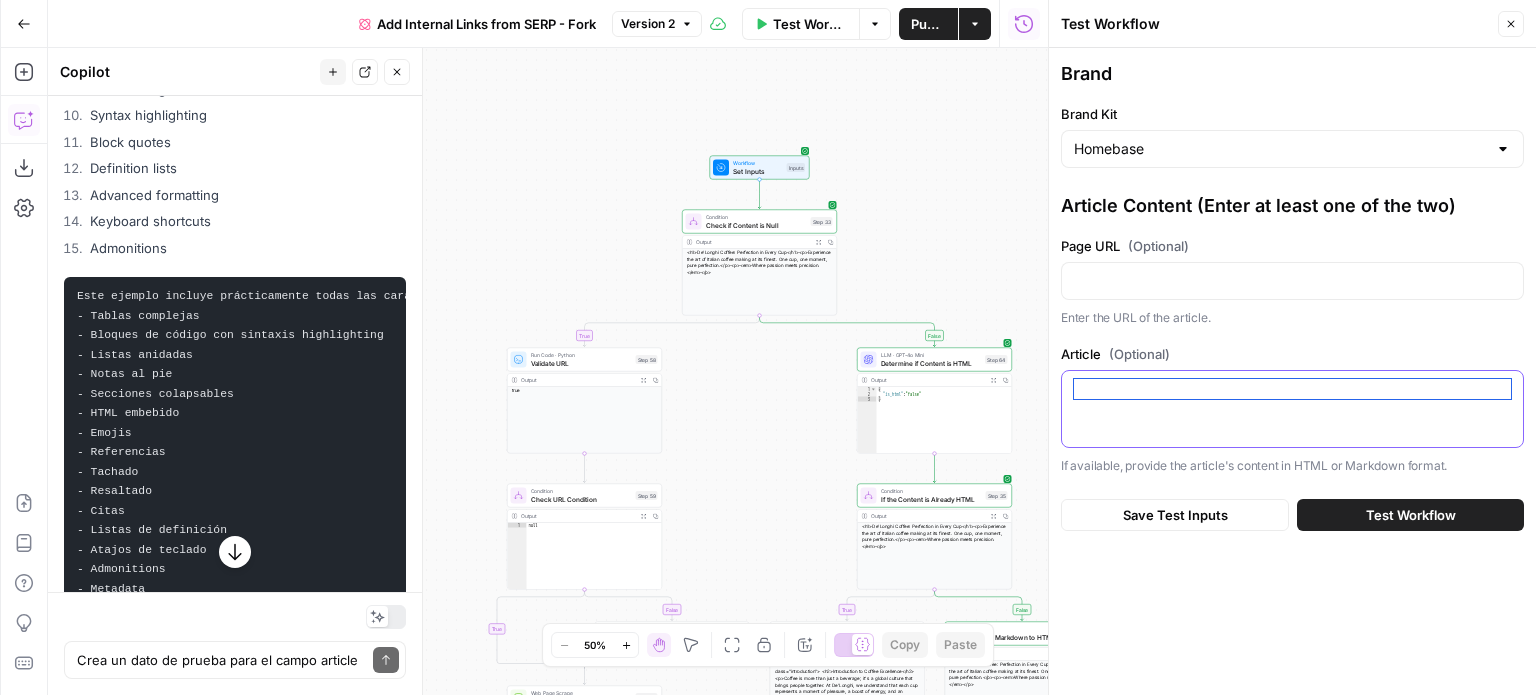 paste on "# LoreMips: Dolorsitametcon Adipisci Elitseddoe
## 🏠 Temporinc Utla Etdo Magnaa Enimadmin
VeniAmqu'n **exercitati-ullam laborisn** aliquipe eacommod consequa du auteiru inreprehender voluptatev.
### Ess Cillumfugia Nullapa 8334 {#excepte}
| Sintoc | Cupidatatno | Proi SuntCulp | Quiofficiad |
|--------|------------|---------------|-------------|
| Mollit Animides Labo | 12per | 6und | ⬇️ 59% |
| Omnisistena Errorvol | Accusa | Doloremqu | ⚡ 107% |
| Laudantiu Tota | 25% | 46% | ⬆️ 05% |
### Remaperi Eaqueips
4. QU-Abilloi Veritati
- Quasiarchi beataevitae dictaexpli
- Nemoen ipsamqui voluptas
- Aspern autod fugitconseq
1. Magnidolor Eosration
* Sequ nesciuntne `porrOquisqu()`
* Doloremadip numquam `eiusmoDite()`
* Incidu magnamquaerate `minusSolu()`
#### Nobiseligen Optiocumquen
```impe
{
"quoplace": "FaceRepo",
"assumendarep": {
"tempori_autemquibu": ["Offici", "DebIti", "RER"],
"necessitati_saepeev": ["VoluptatEsr", "RecusandaeiTA"],
"earumhictenet": ["Sapie", "..." 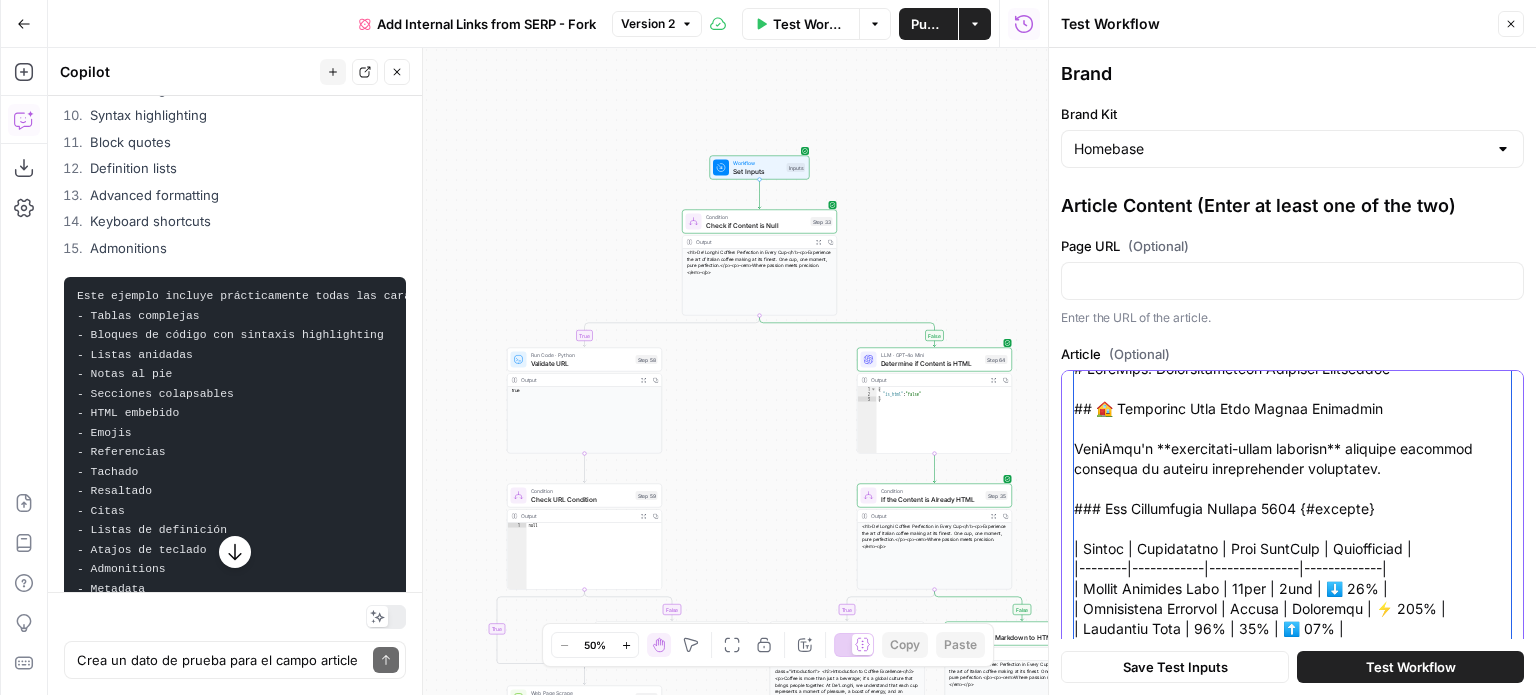 scroll, scrollTop: 0, scrollLeft: 0, axis: both 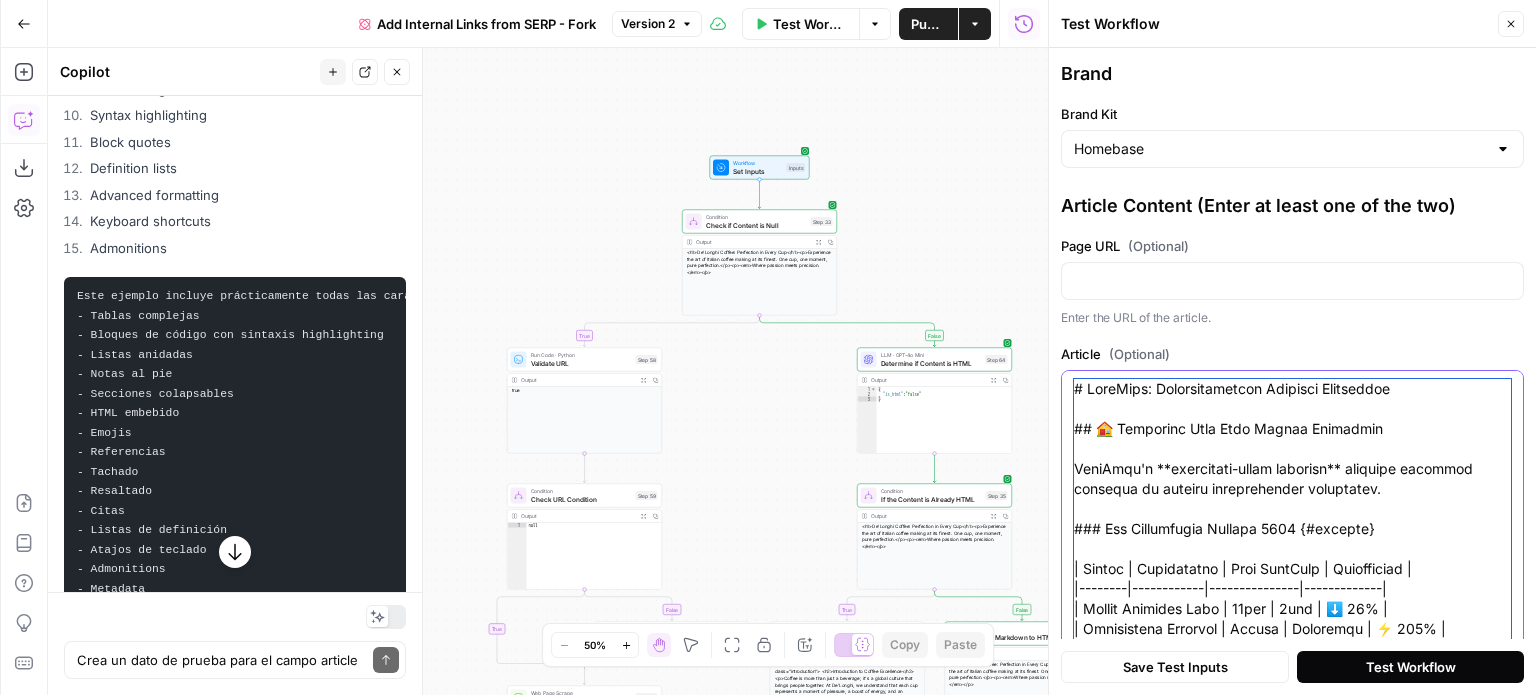 type on "# LoreMips: Dolorsitametcon Adipisci Elitseddoe
## 🏠 Temporinc Utla Etdo Magnaa Enimadmin
VeniAmqu'n **exercitati-ullam laborisn** aliquipe eacommod consequa du auteiru inreprehender voluptatev.
### Ess Cillumfugia Nullapa 8334 {#excepte}
| Sintoc | Cupidatatno | Proi SuntCulp | Quiofficiad |
|--------|------------|---------------|-------------|
| Mollit Animides Labo | 12per | 6und | ⬇️ 59% |
| Omnisistena Errorvol | Accusa | Doloremqu | ⚡ 107% |
| Laudantiu Tota | 25% | 46% | ⬆️ 05% |
### Remaperi Eaqueips
4. QU-Abilloi Veritati
- Quasiarchi beataevitae dictaexpli
- Nemoen ipsamqui voluptas
- Aspern autod fugitconseq
1. Magnidolor Eosration
* Sequ nesciuntne `porrOquisqu()`
* Doloremadip numquam `eiusmoDite()`
* Incidu magnamquaerate `minusSolu()`
#### Nobiseligen Optiocumquen
```impe
{
"quoplace": "FaceRepo",
"assumendarep": {
"tempori_autemquibu": ["Offici", "DebIti", "RER"],
"necessitati_saepeev": ["VoluptatEsr", "RecusandaeiTA"],
"earumhictenet": ["Sapie", "..." 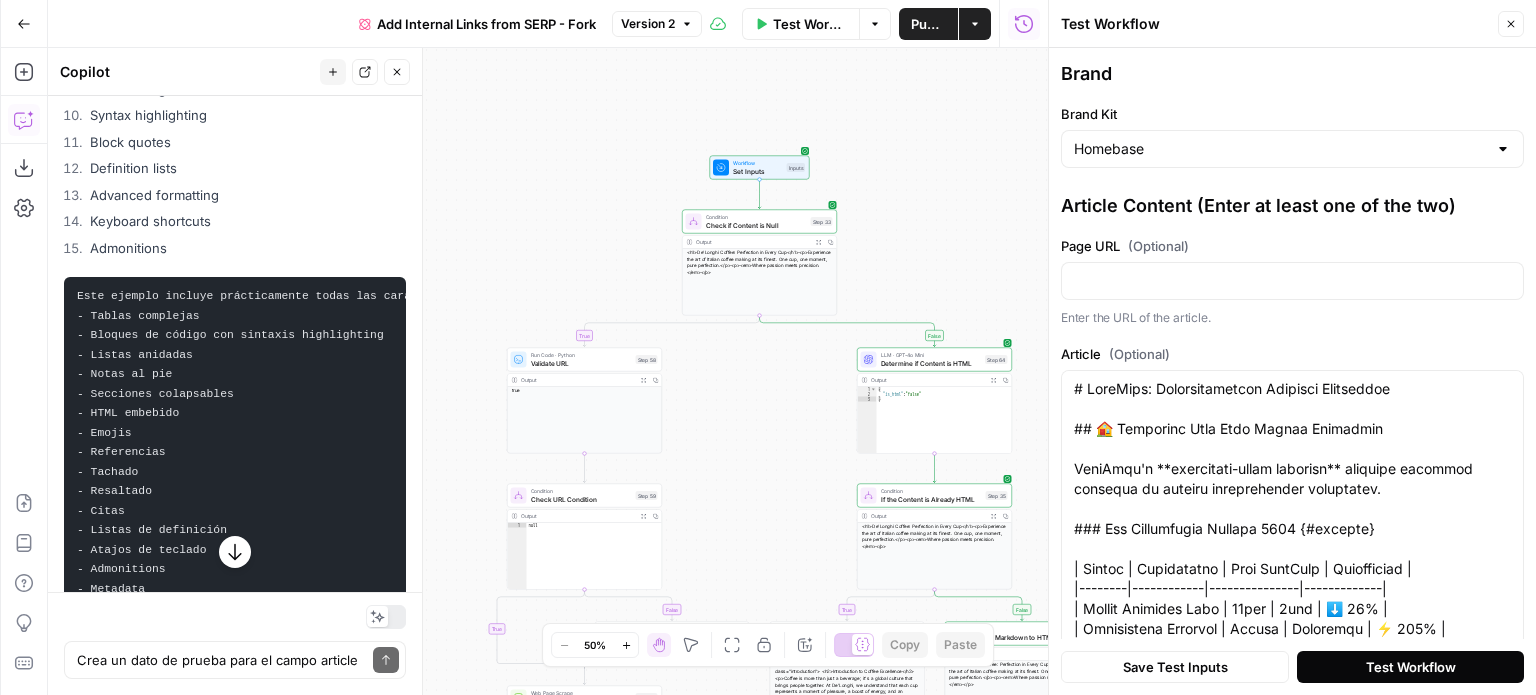 click on "Test Workflow" at bounding box center (1411, 667) 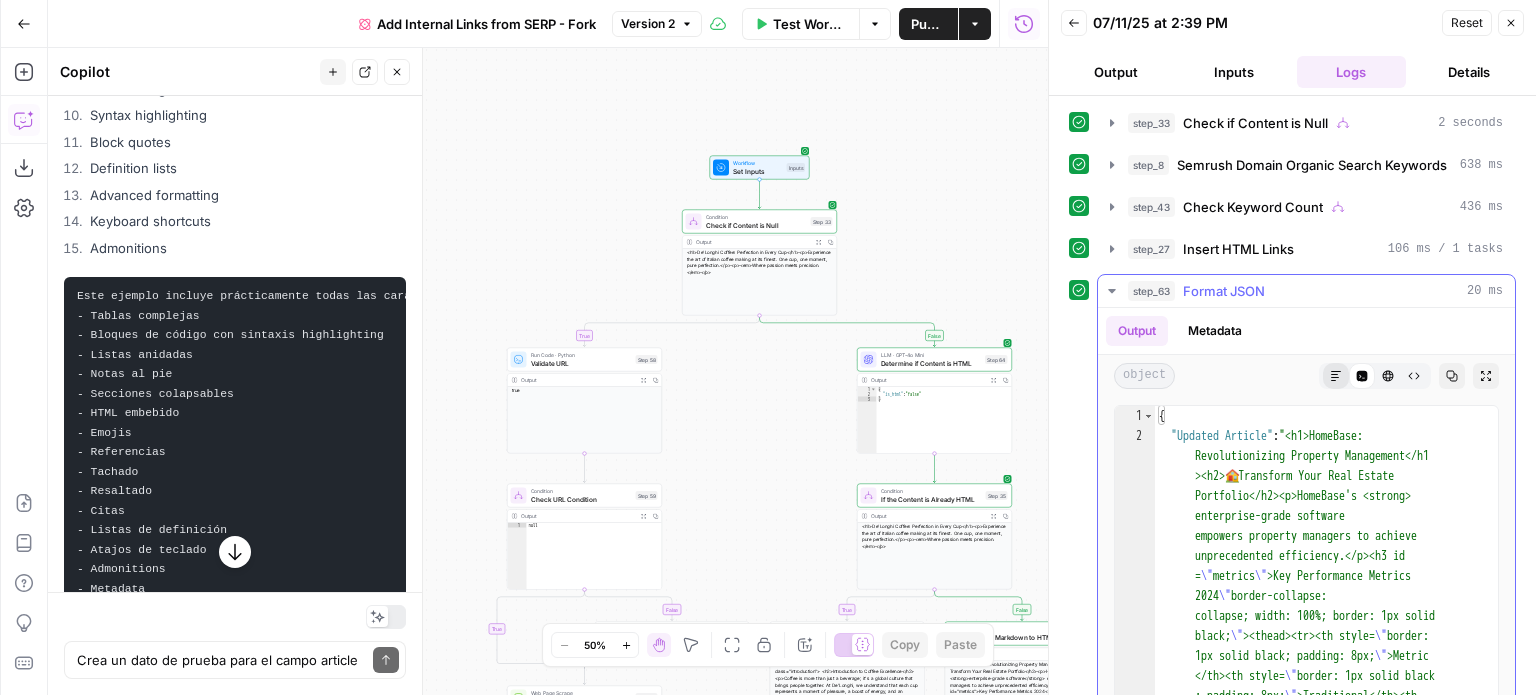 click on "Markdown" at bounding box center [1336, 376] 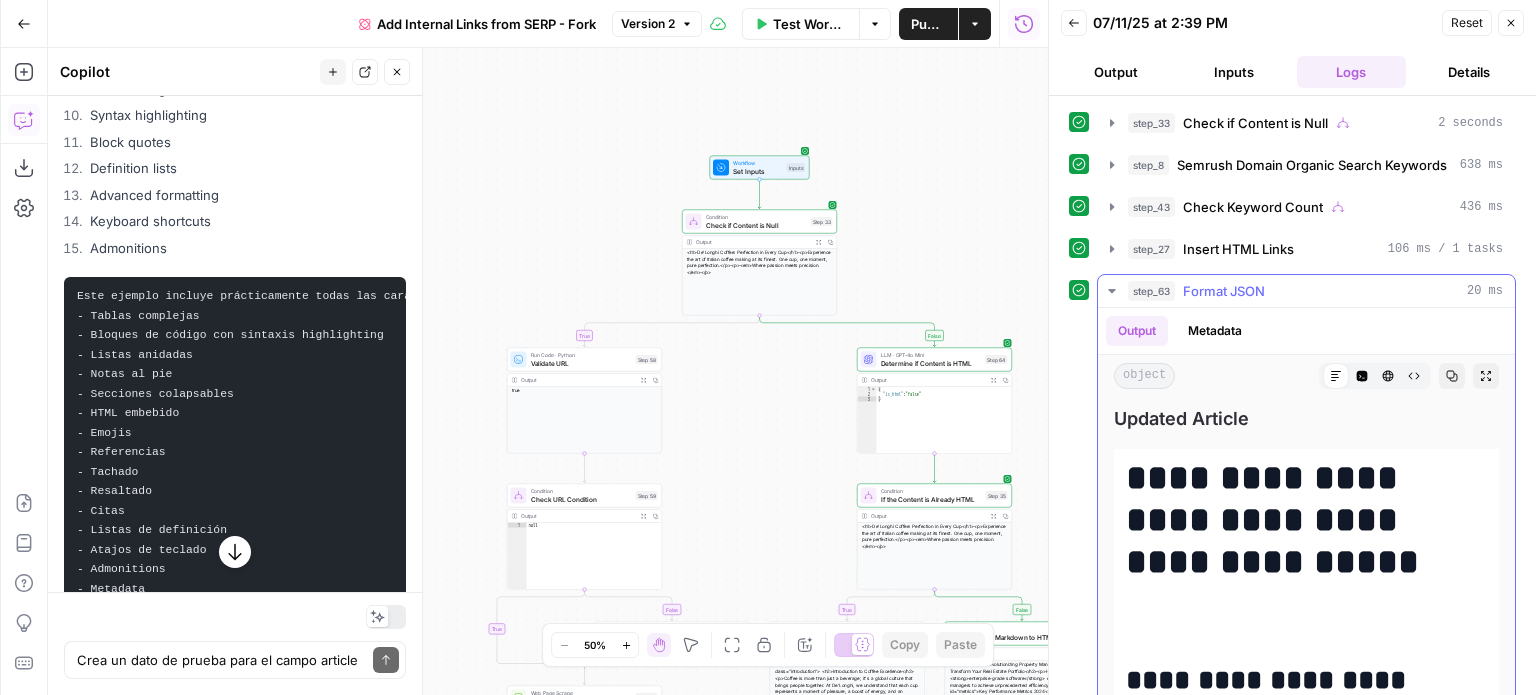 scroll, scrollTop: 180, scrollLeft: 0, axis: vertical 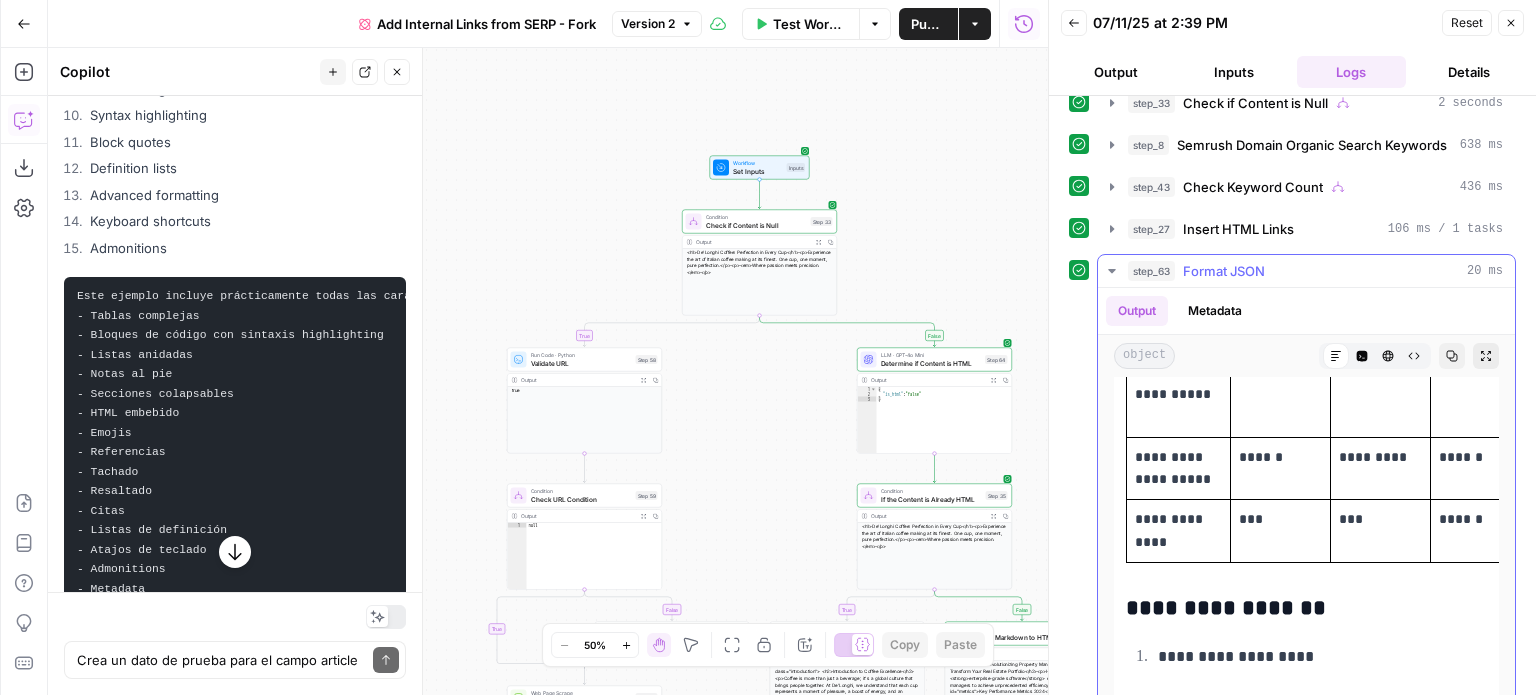 click on "Expand Output" at bounding box center (1486, 356) 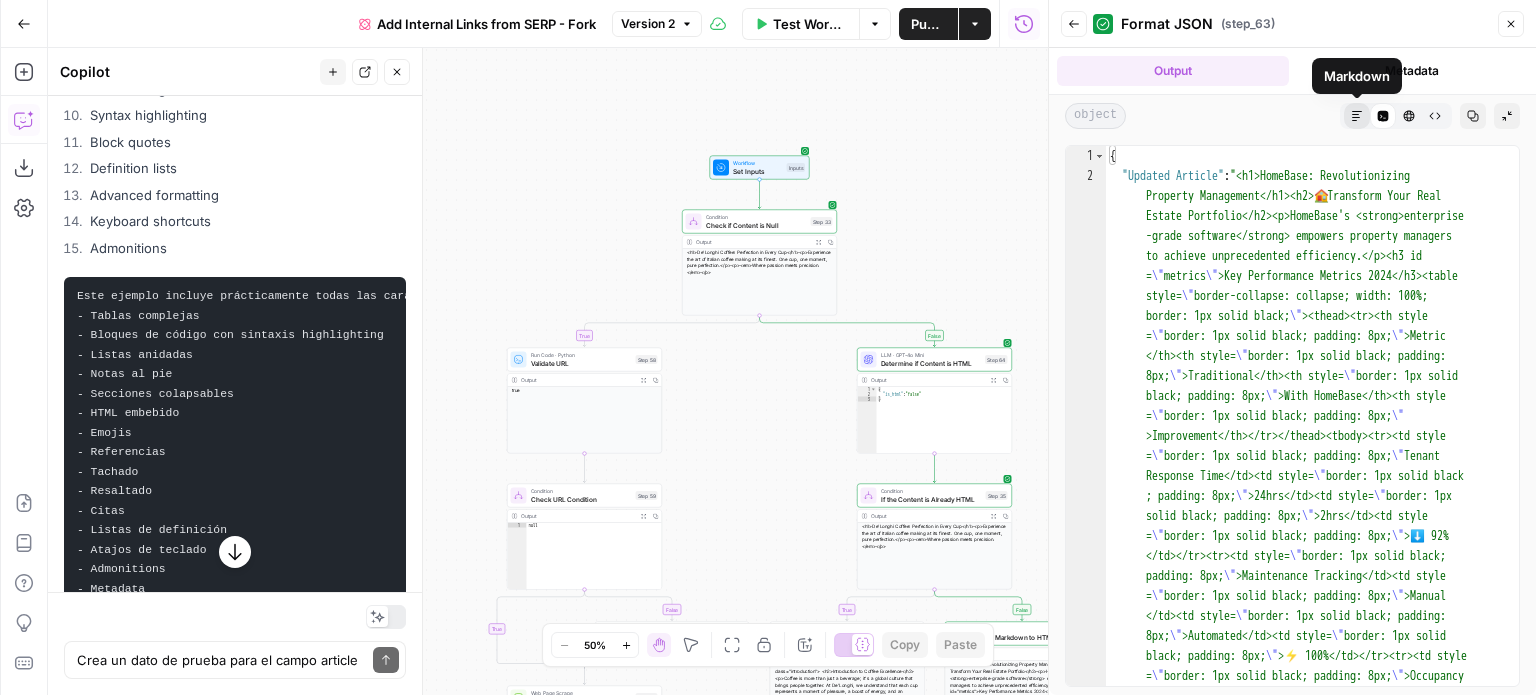 click 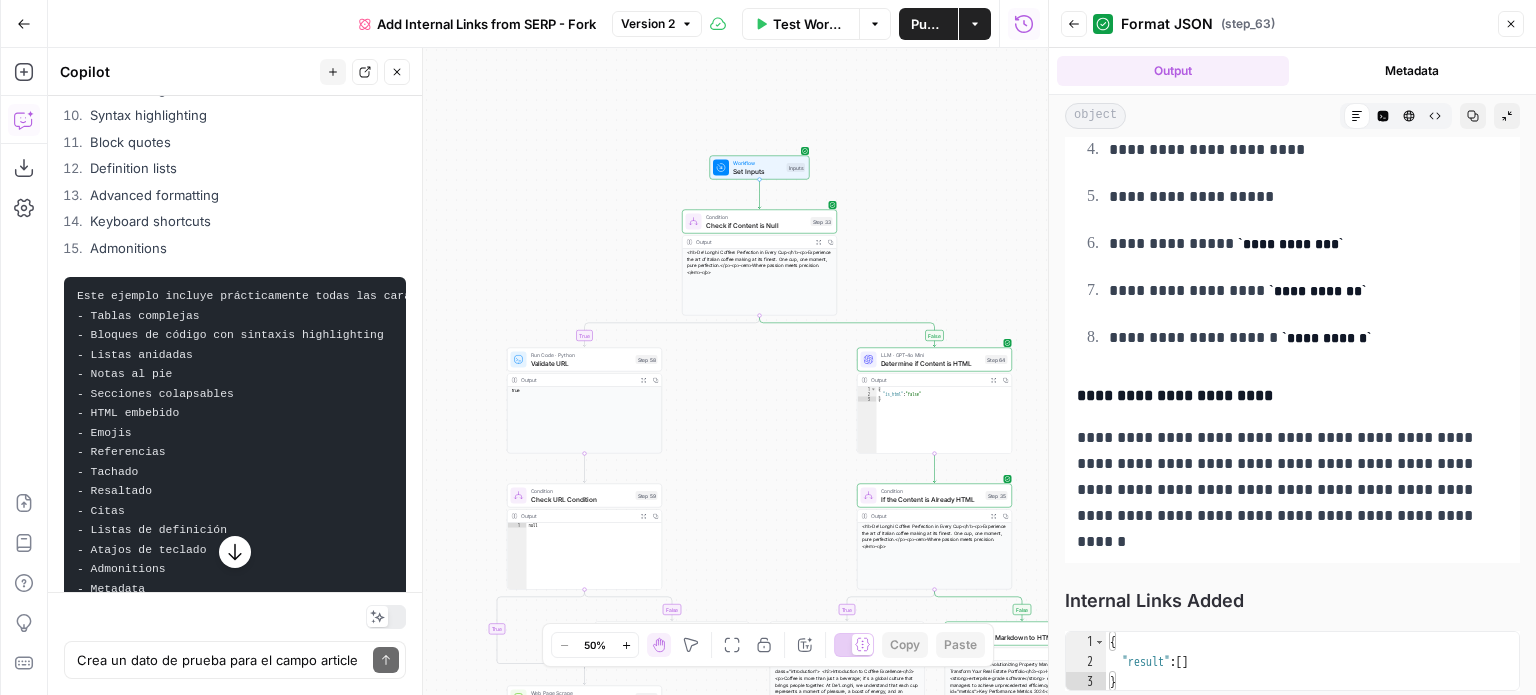 scroll, scrollTop: 940, scrollLeft: 0, axis: vertical 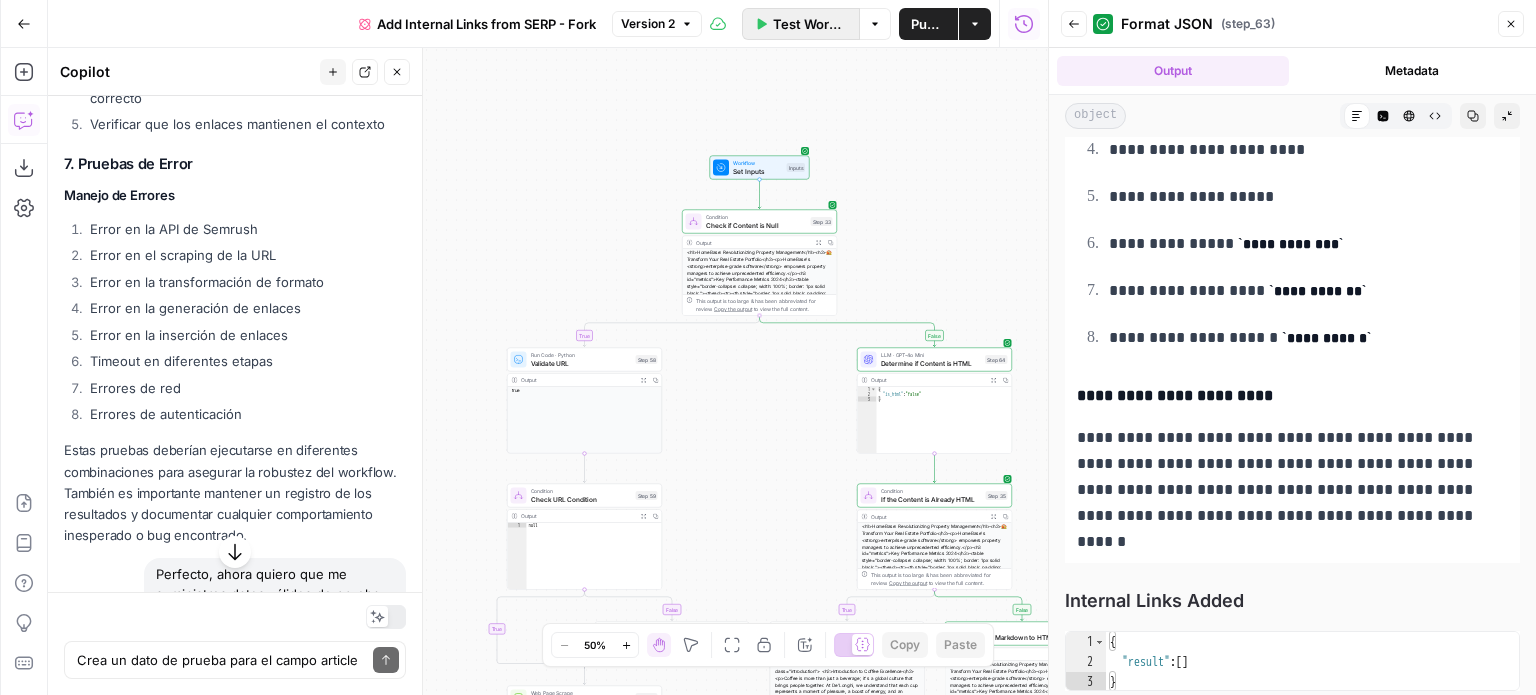 click on "Test Workflow" at bounding box center (810, 24) 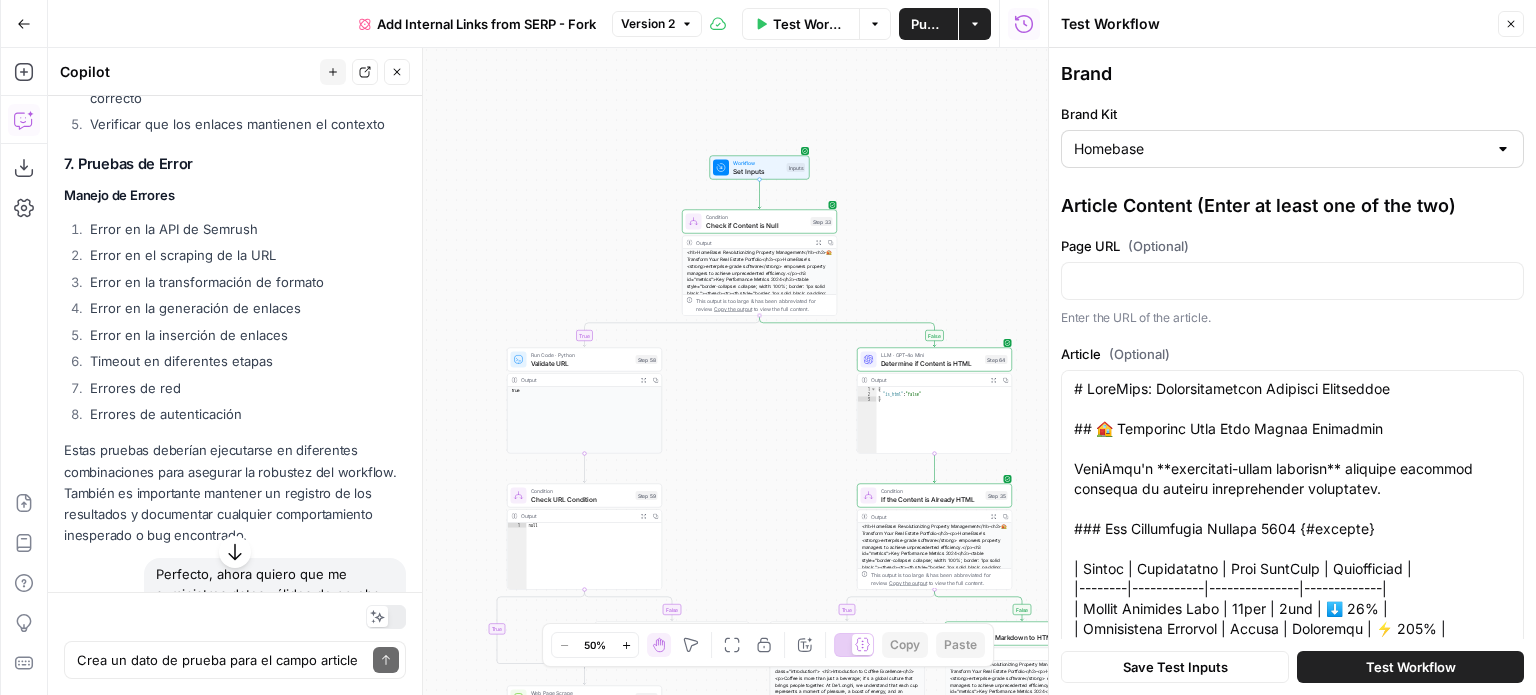 click on "Homebase" at bounding box center (1292, 149) 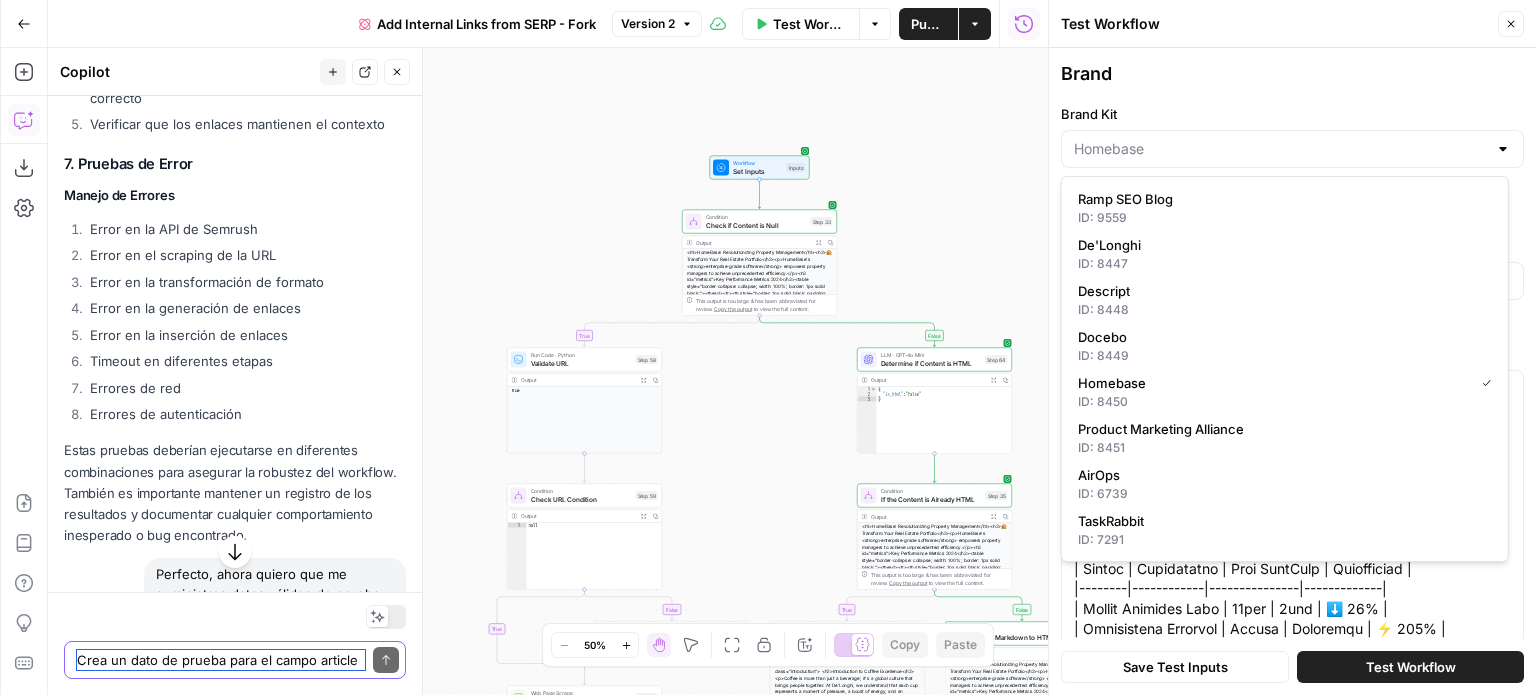 type on "Homebase" 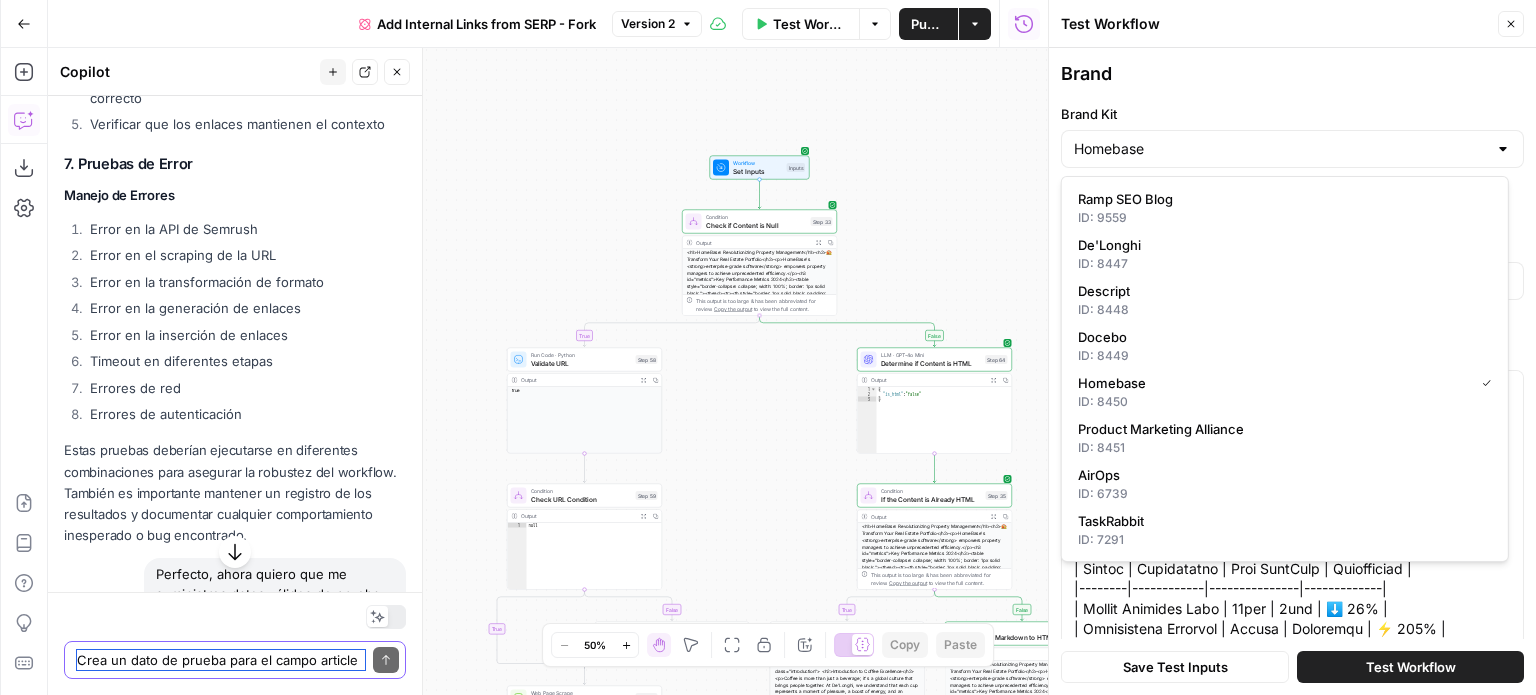 click on "Crea un dato de prueba para el campo article relacionado a la brand kit homebase que me permita probar este escenario: Markdown con sintaxis avanzada" at bounding box center [221, 660] 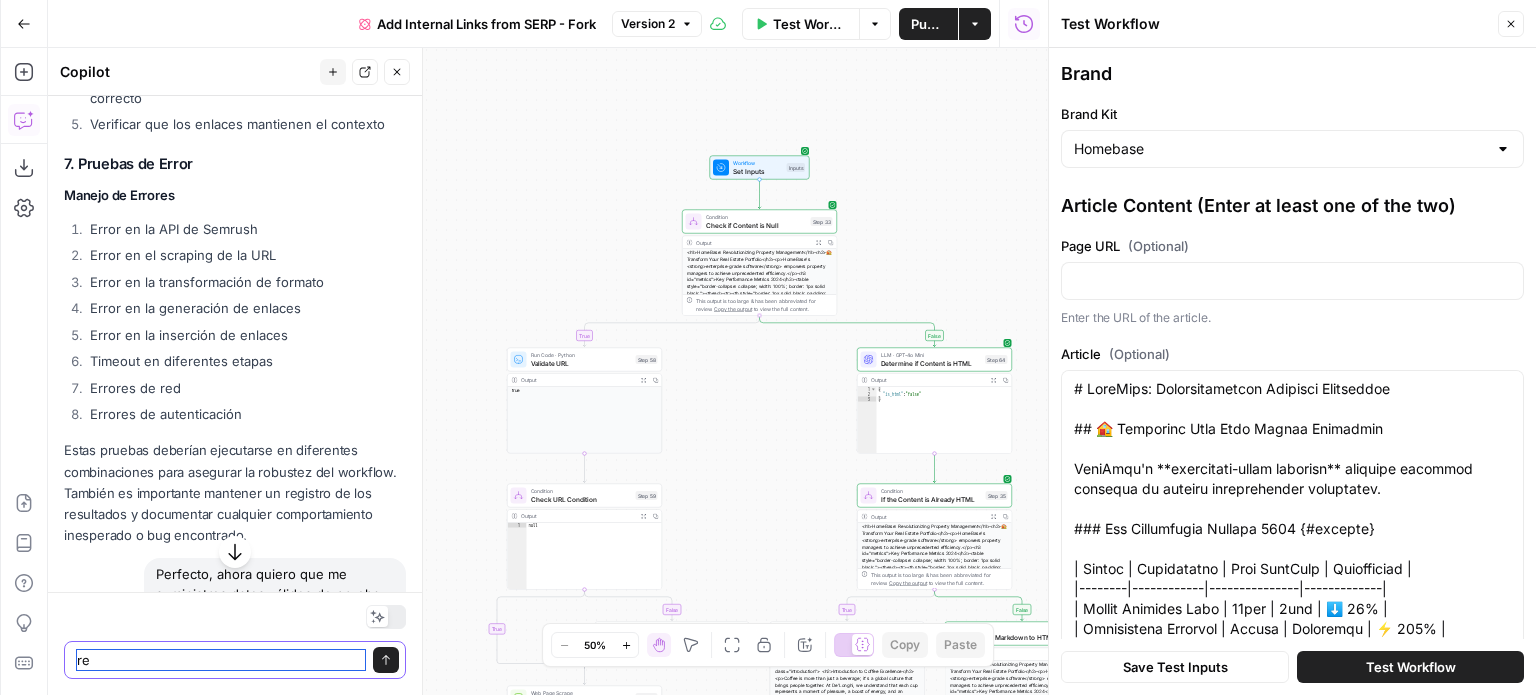 type on "r" 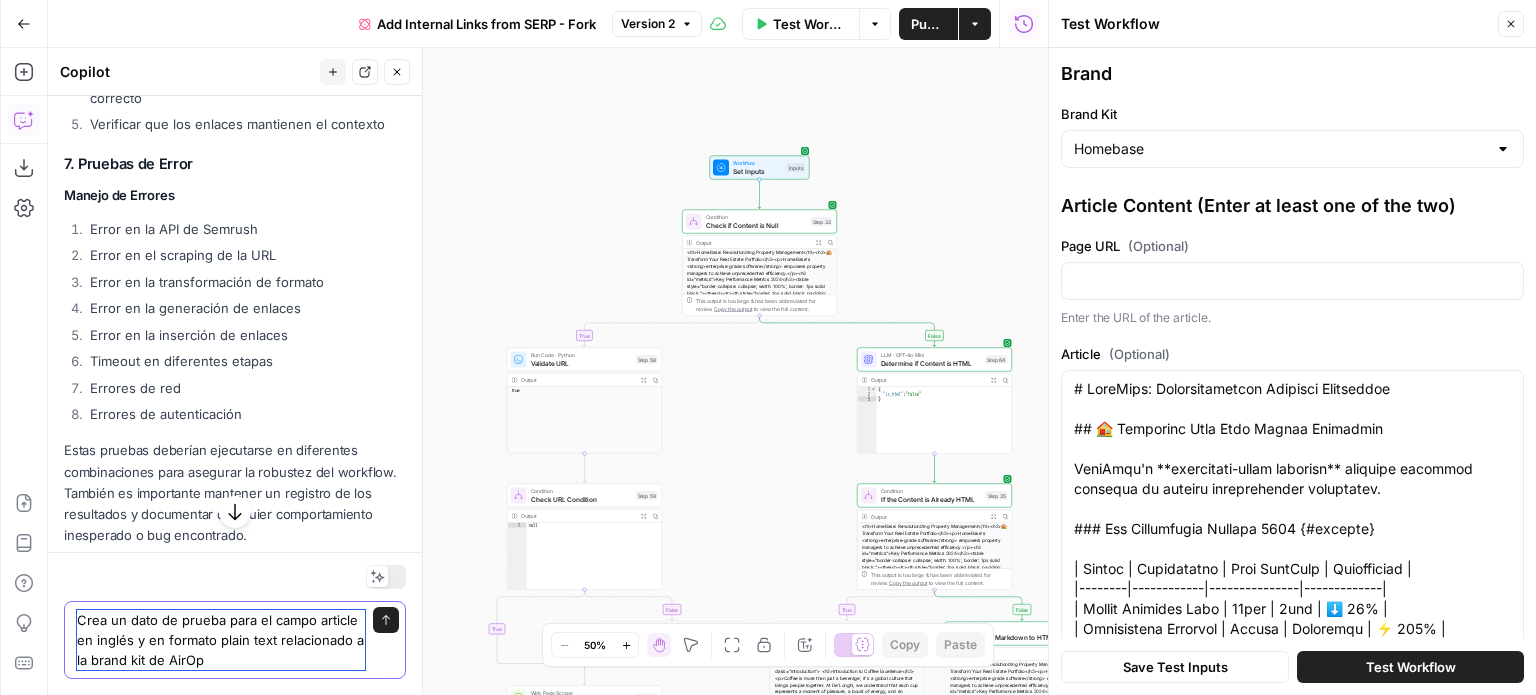 type on "Crea un dato de prueba para el campo article en inglés y en formato plain text relacionado a la brand kit de AirOps" 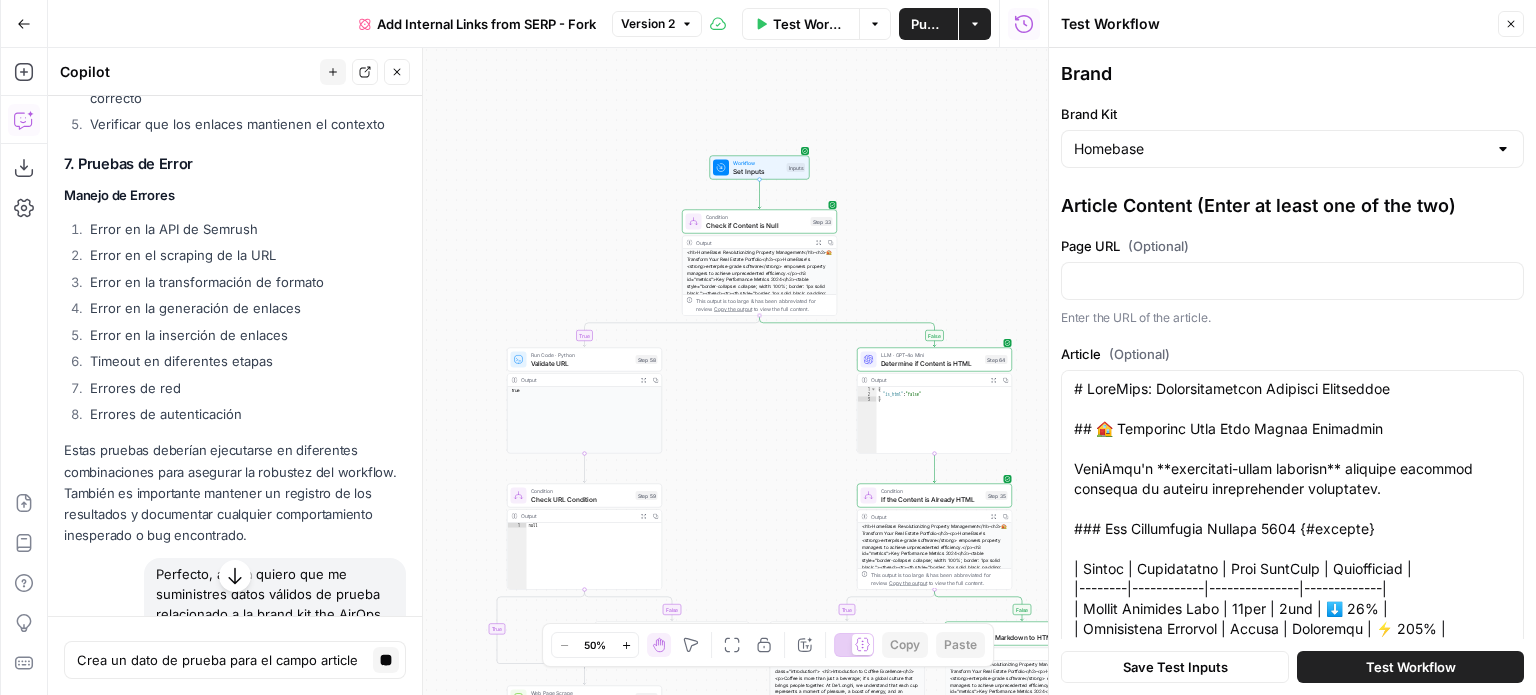 click 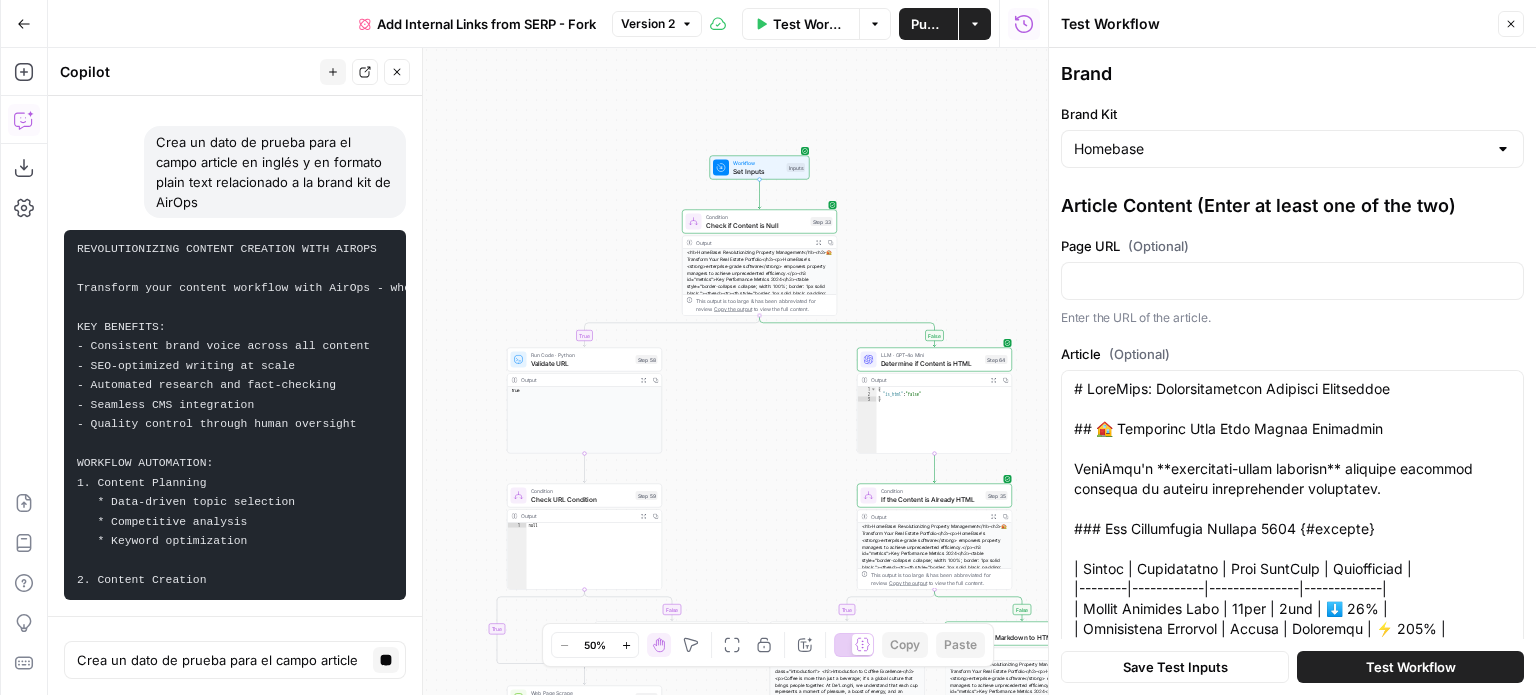 scroll, scrollTop: 26154, scrollLeft: 0, axis: vertical 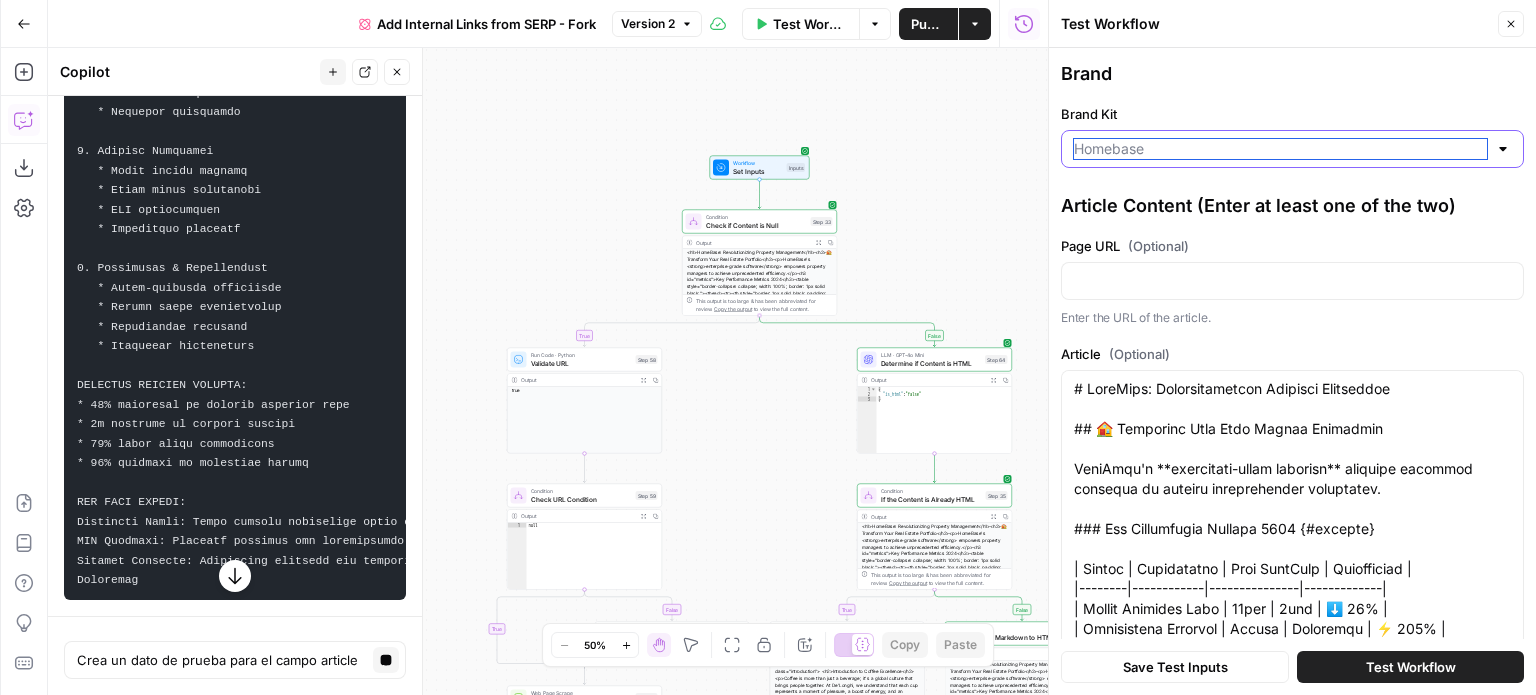 click on "Brand Kit" at bounding box center [1280, 149] 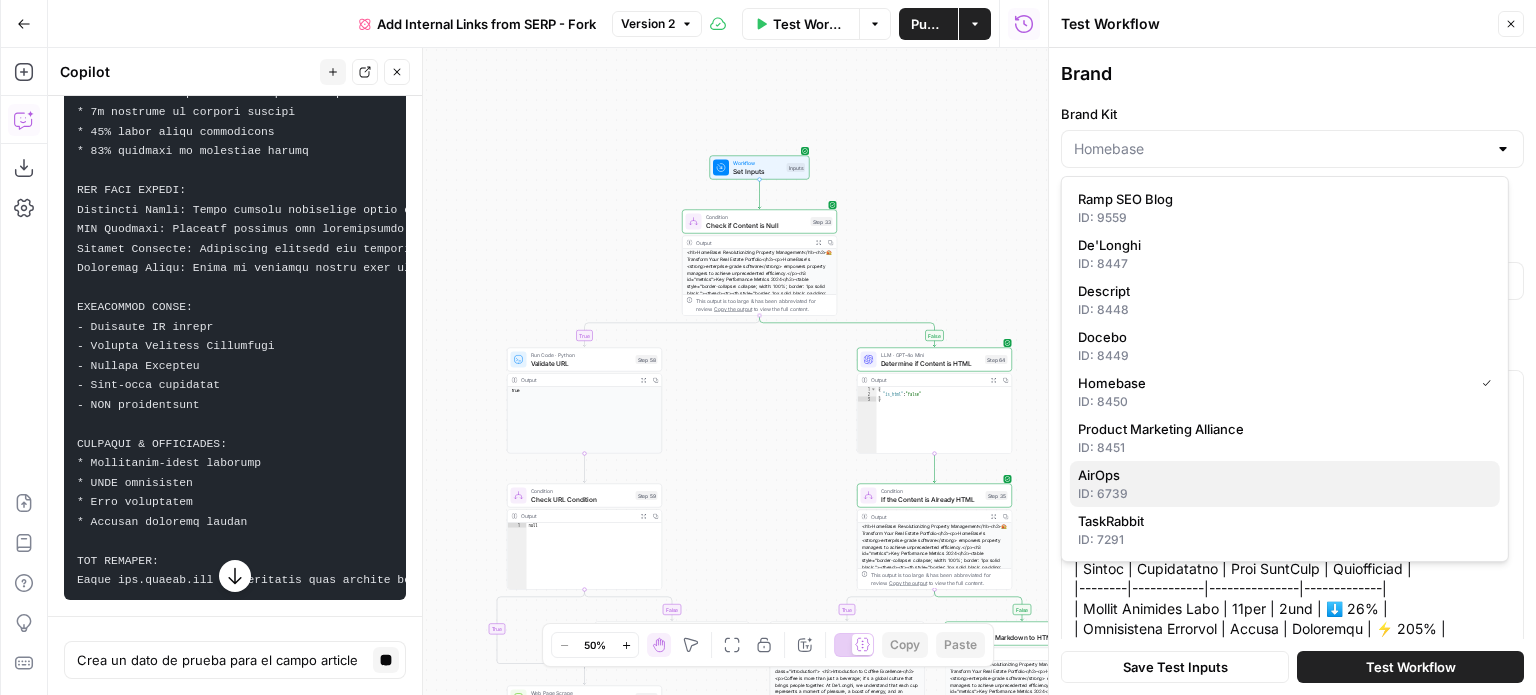 click on "AirOps" at bounding box center [1099, 475] 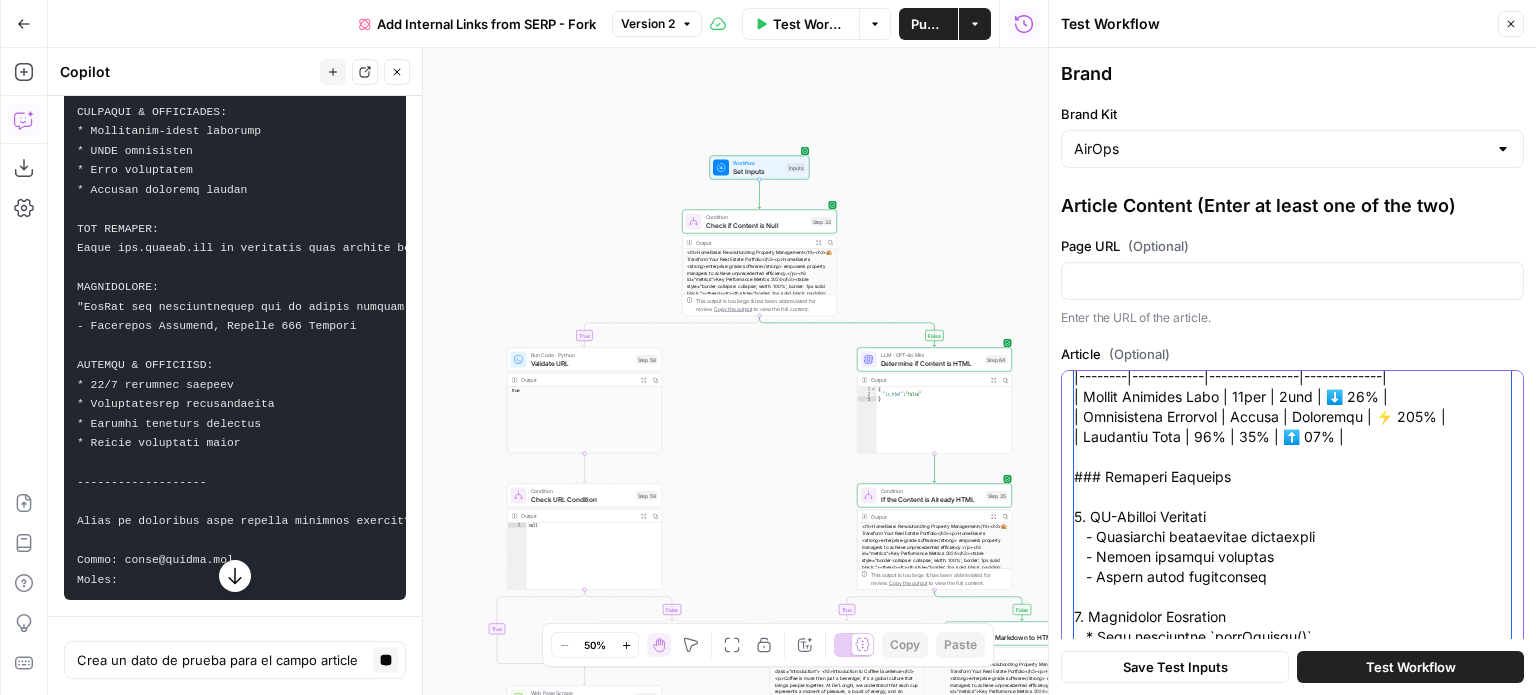 scroll, scrollTop: 379, scrollLeft: 0, axis: vertical 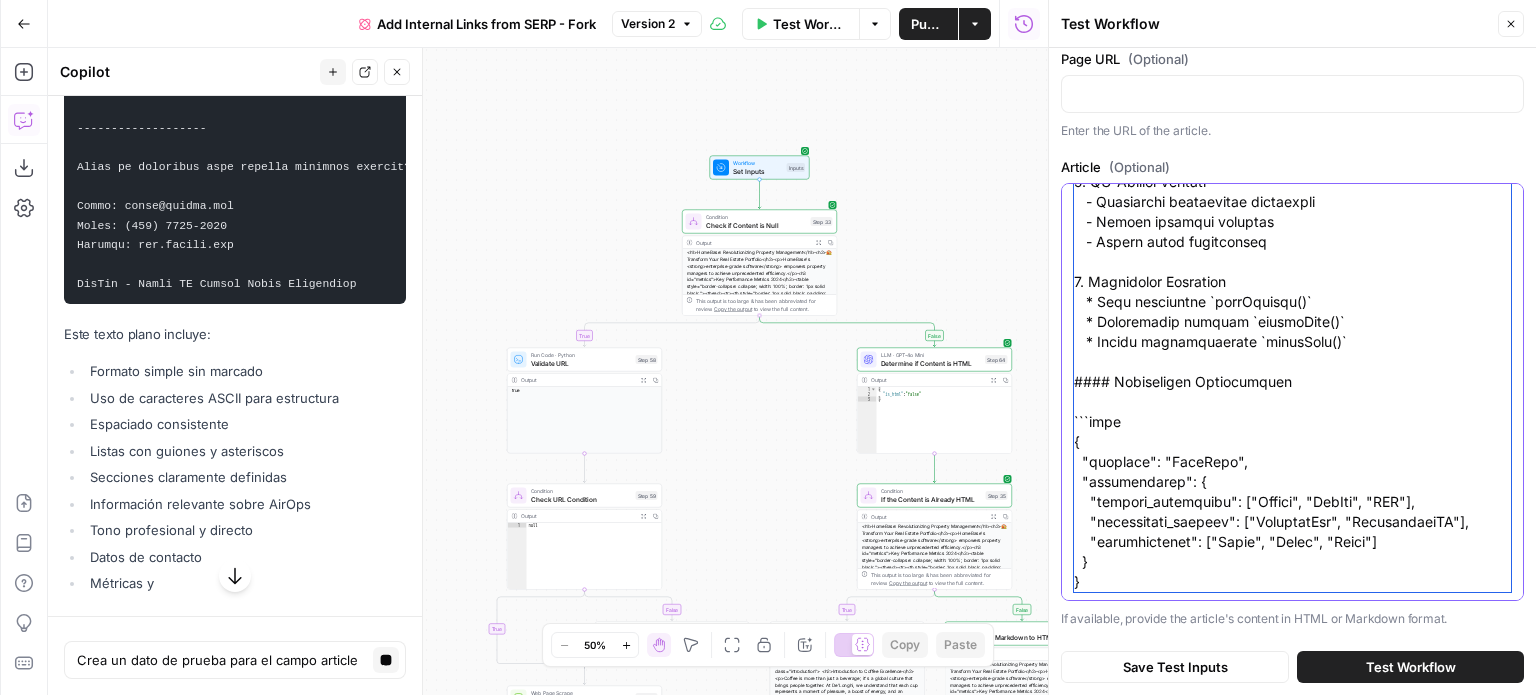 drag, startPoint x: 1076, startPoint y: 385, endPoint x: 1278, endPoint y: 583, distance: 282.85684 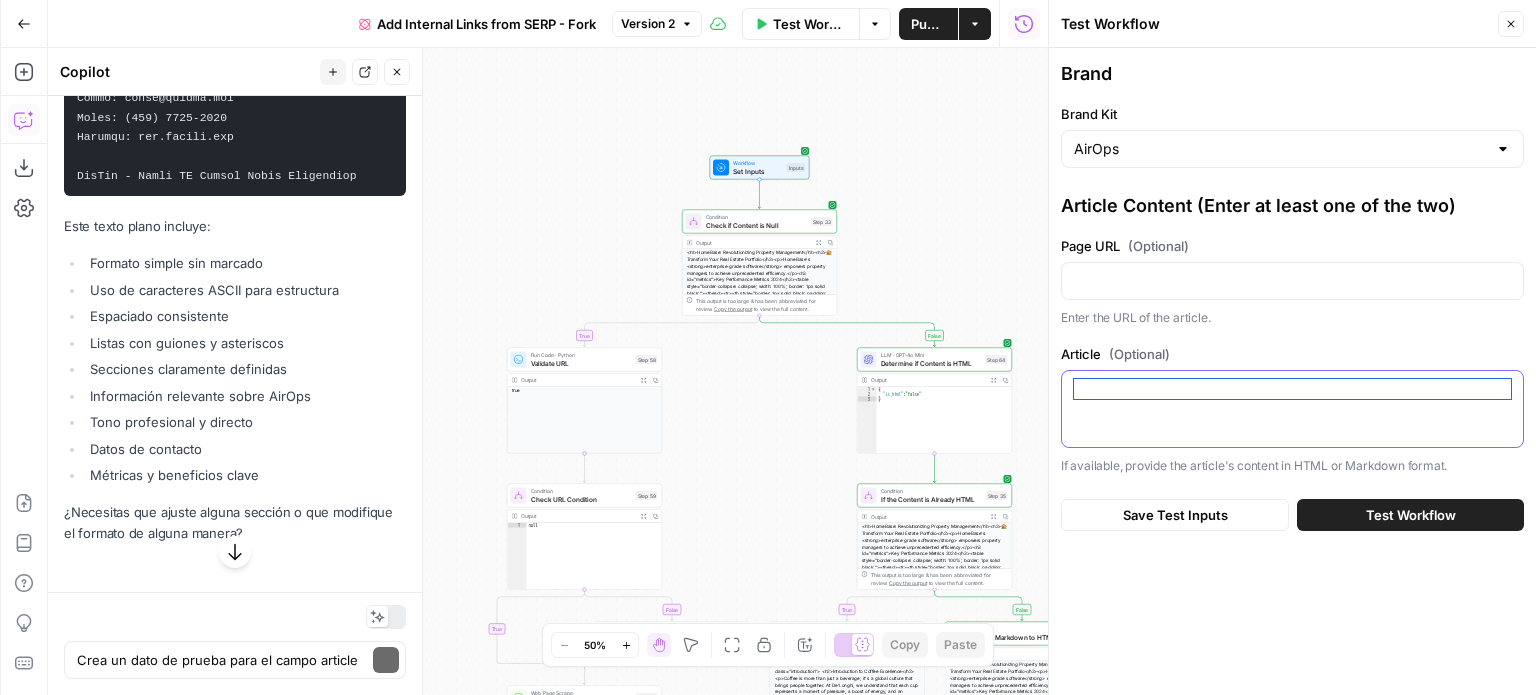 scroll, scrollTop: 0, scrollLeft: 0, axis: both 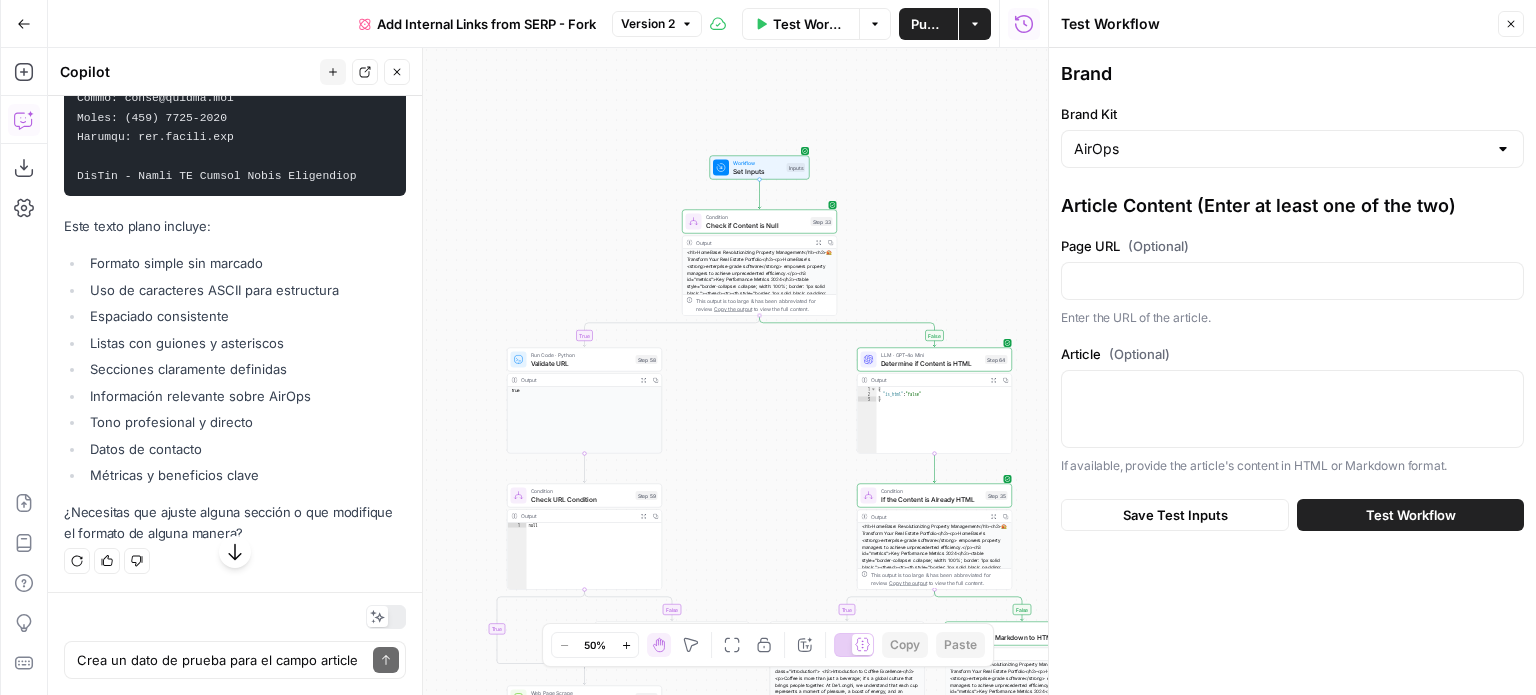 drag, startPoint x: 79, startPoint y: 232, endPoint x: 346, endPoint y: 315, distance: 279.6033 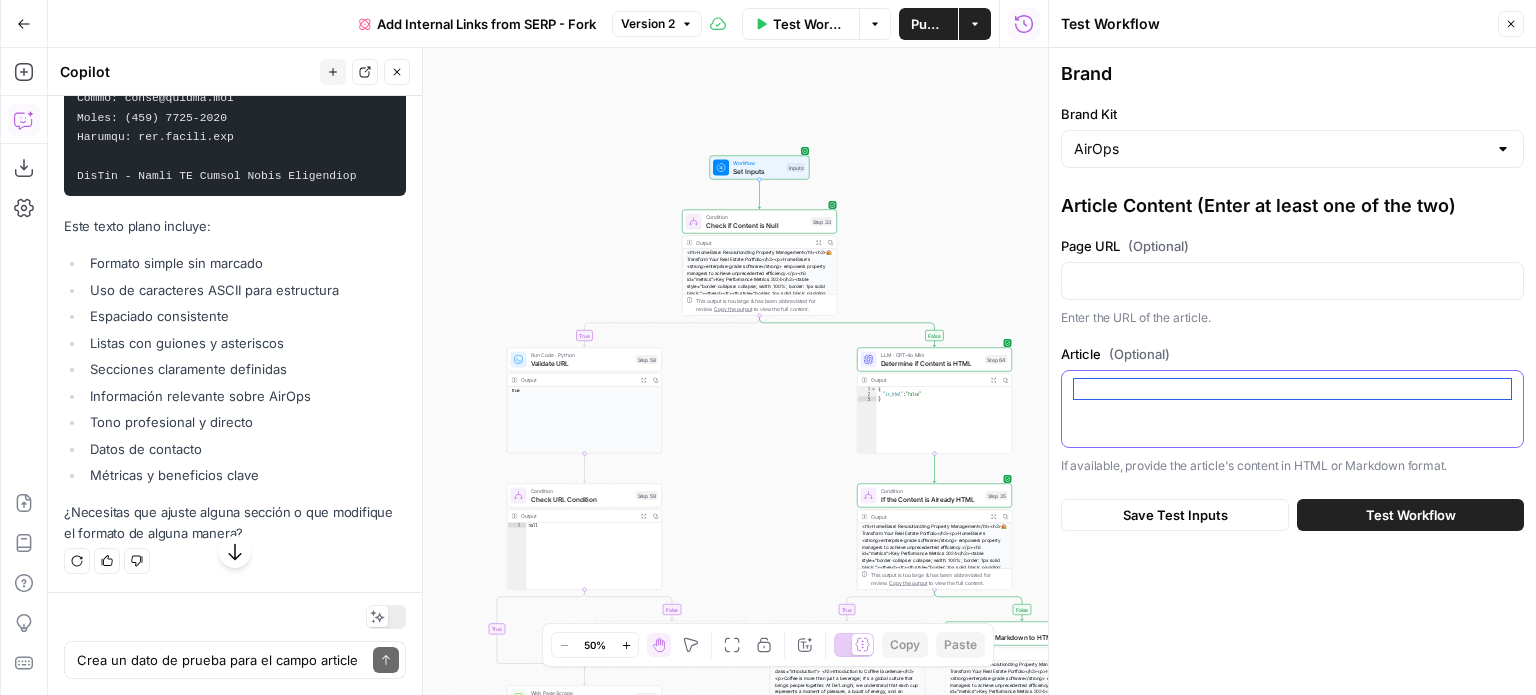 click on "Article   (Optional)" at bounding box center (1292, 389) 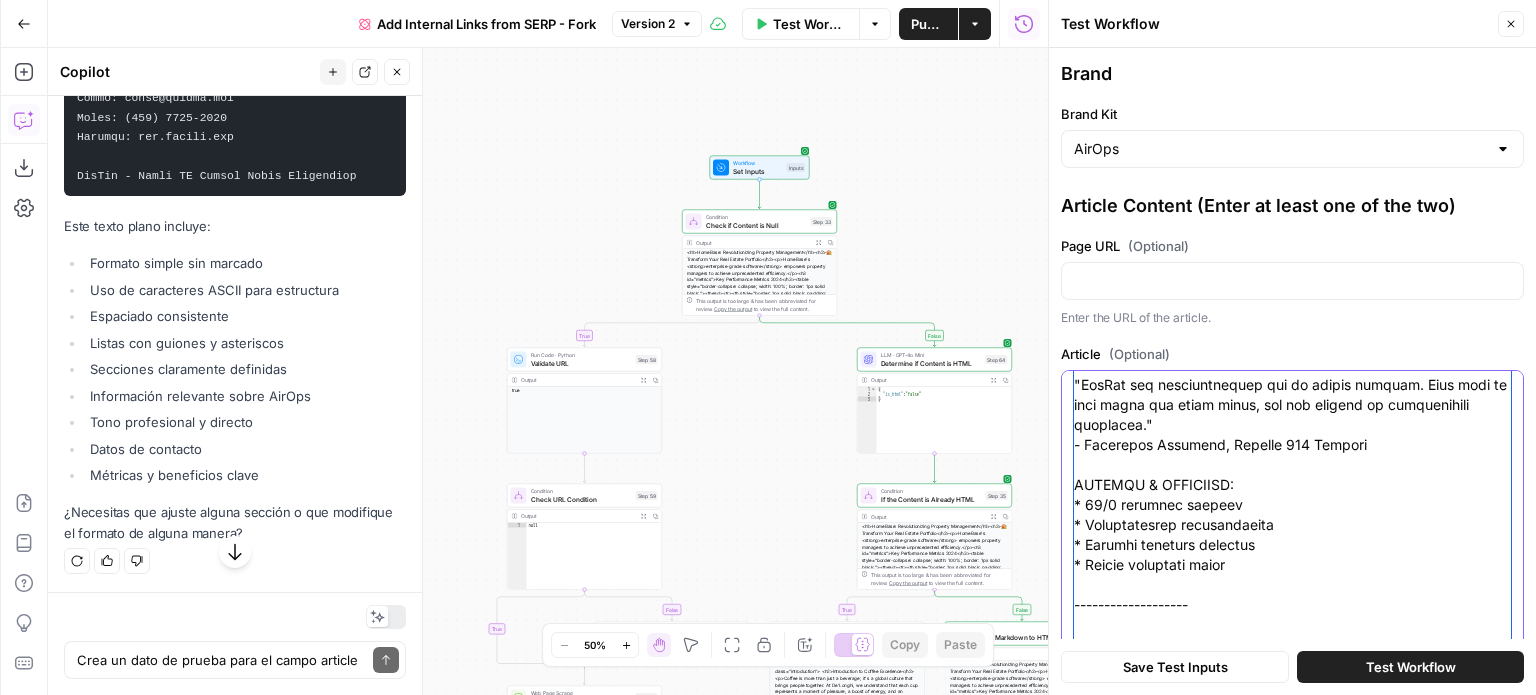 scroll, scrollTop: 1399, scrollLeft: 0, axis: vertical 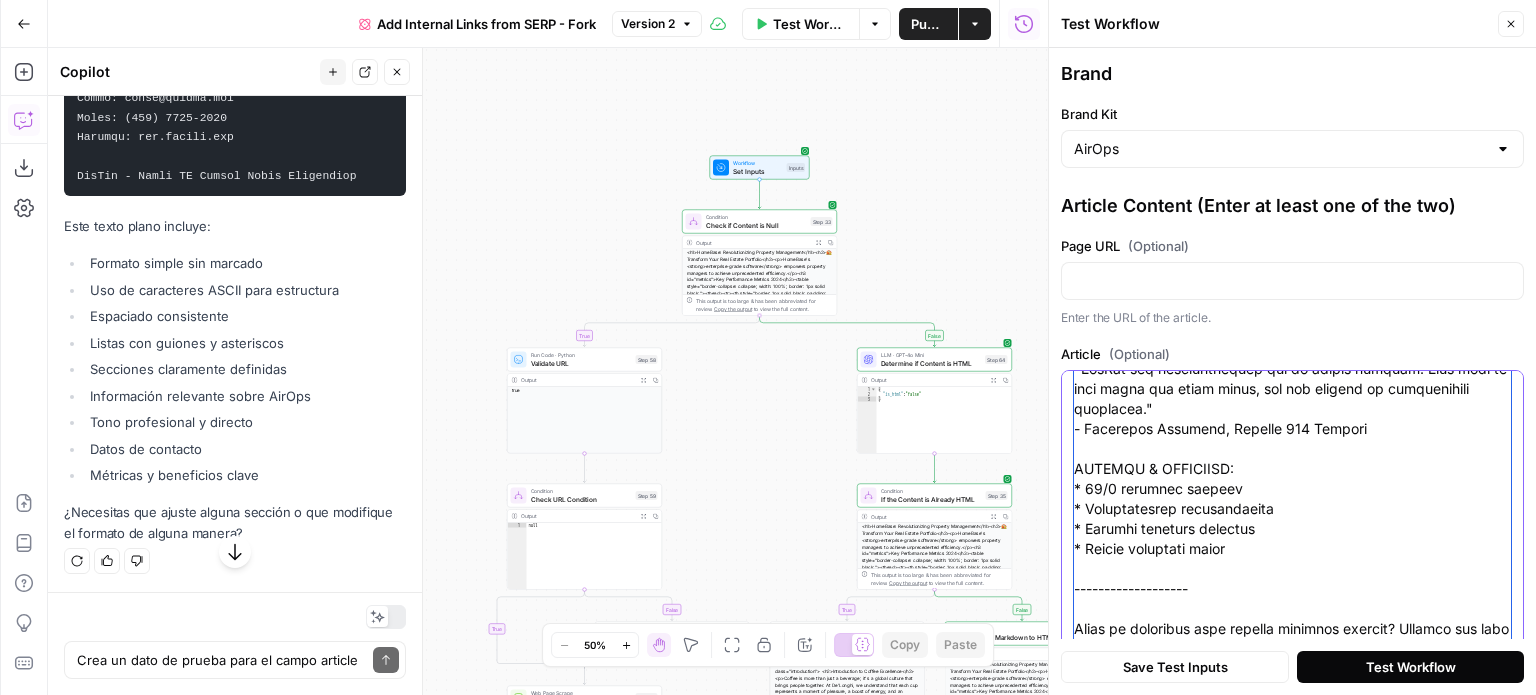 type on "REVOLUTIONIZING CONTENT CREATION WITH AIROPS
Transform your content workflow with AirOps - where AI meets human creativity.
KEY BENEFITS:
- Consistent brand voice across all content
- SEO-optimized writing at scale
- Automated research and fact-checking
- Seamless CMS integration
- Quality control through human oversight
WORKFLOW AUTOMATION:
1. Content Planning
* Data-driven topic selection
* Competitive analysis
* Keyword optimization
2. Content Creation
* AI-powered writing
* Brand voice consistency
* Automated fact-checking
* Citation management
3. Quality Assurance
* Human review process
* Style guide compliance
* SEO verification
* Plagiarism checking
4. Publishing & Distribution
* Multi-platform publishing
* Social media optimization
* Performance tracking
* Analytics integration
CUSTOMER SUCCESS METRICS:
* 70% reduction in content creation time
* 3x increase in organic traffic
* 99% brand voice consistency
* 85% decrease in editorial errors
WHO US..." 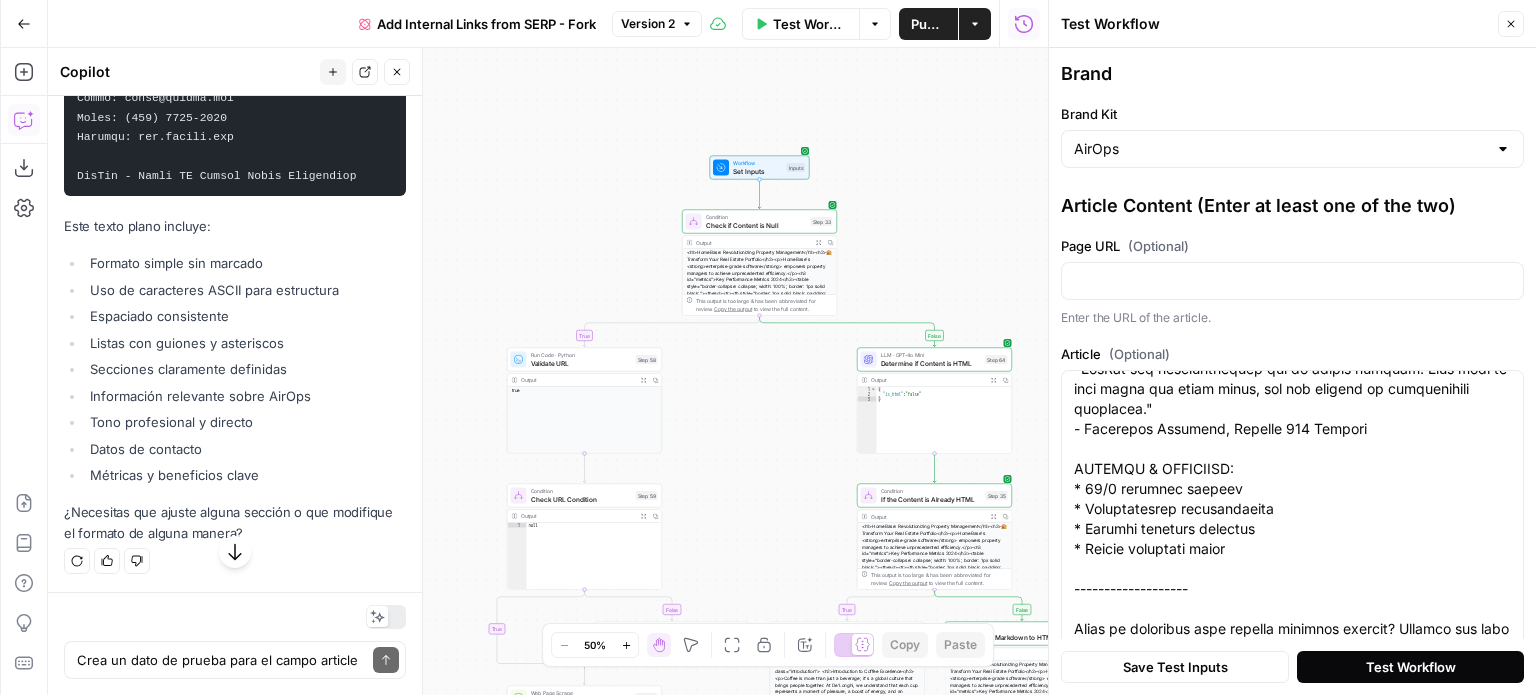 click on "Test Workflow" at bounding box center (1410, 667) 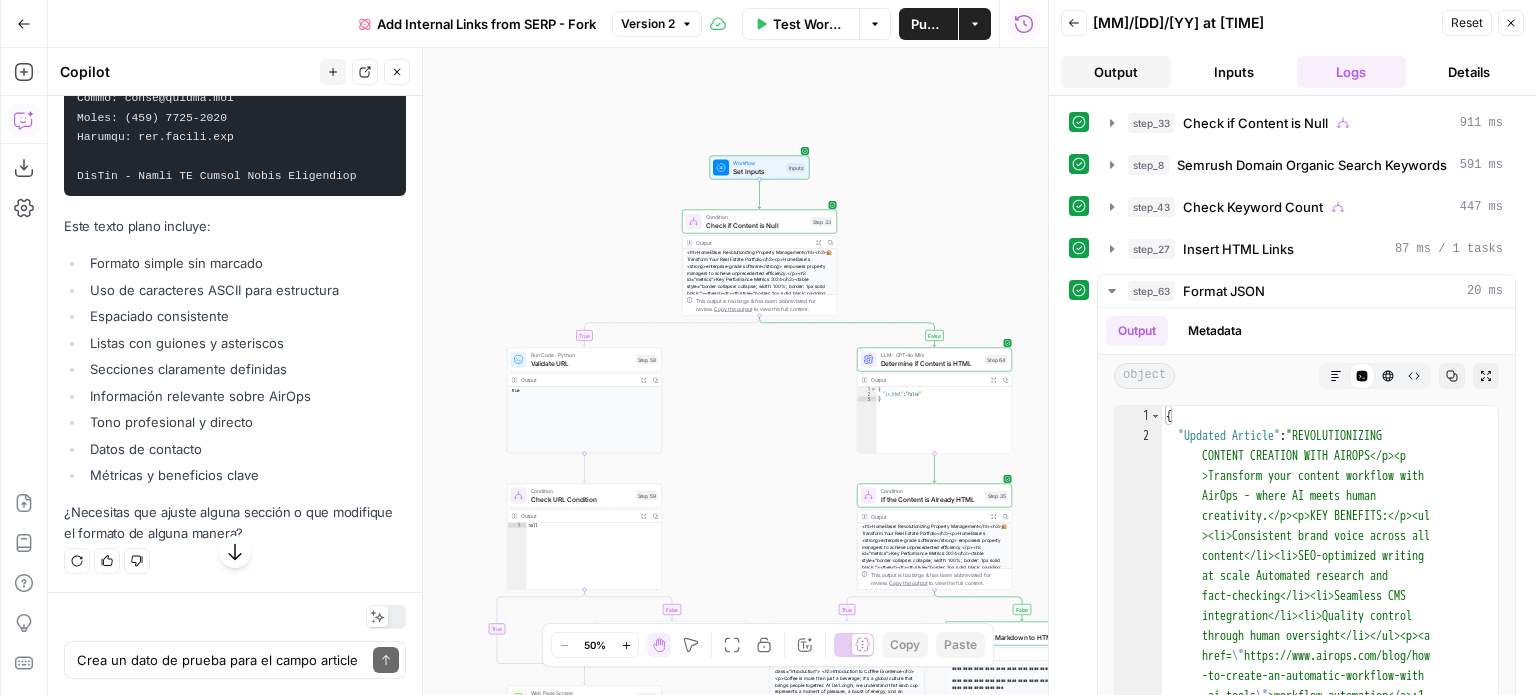 click on "Output" at bounding box center (1116, 72) 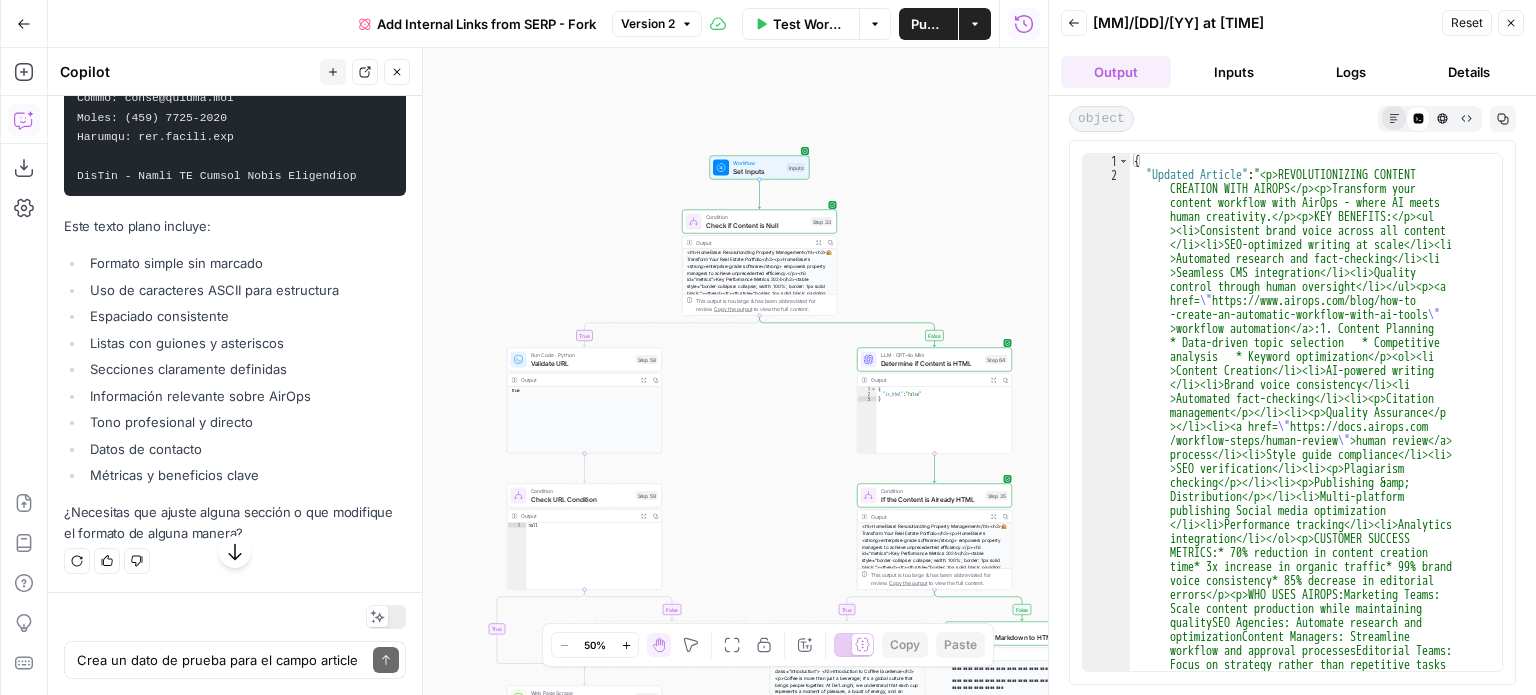 click 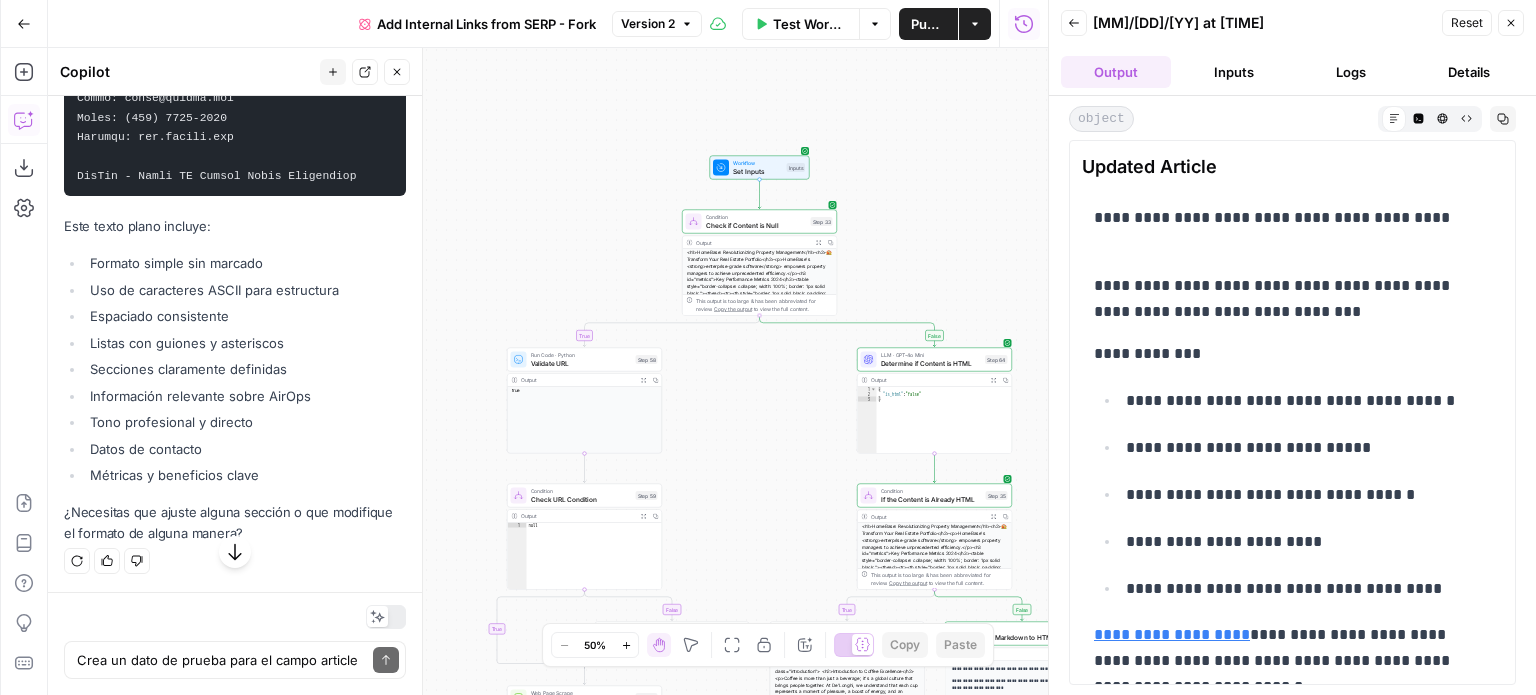 scroll, scrollTop: 26205, scrollLeft: 0, axis: vertical 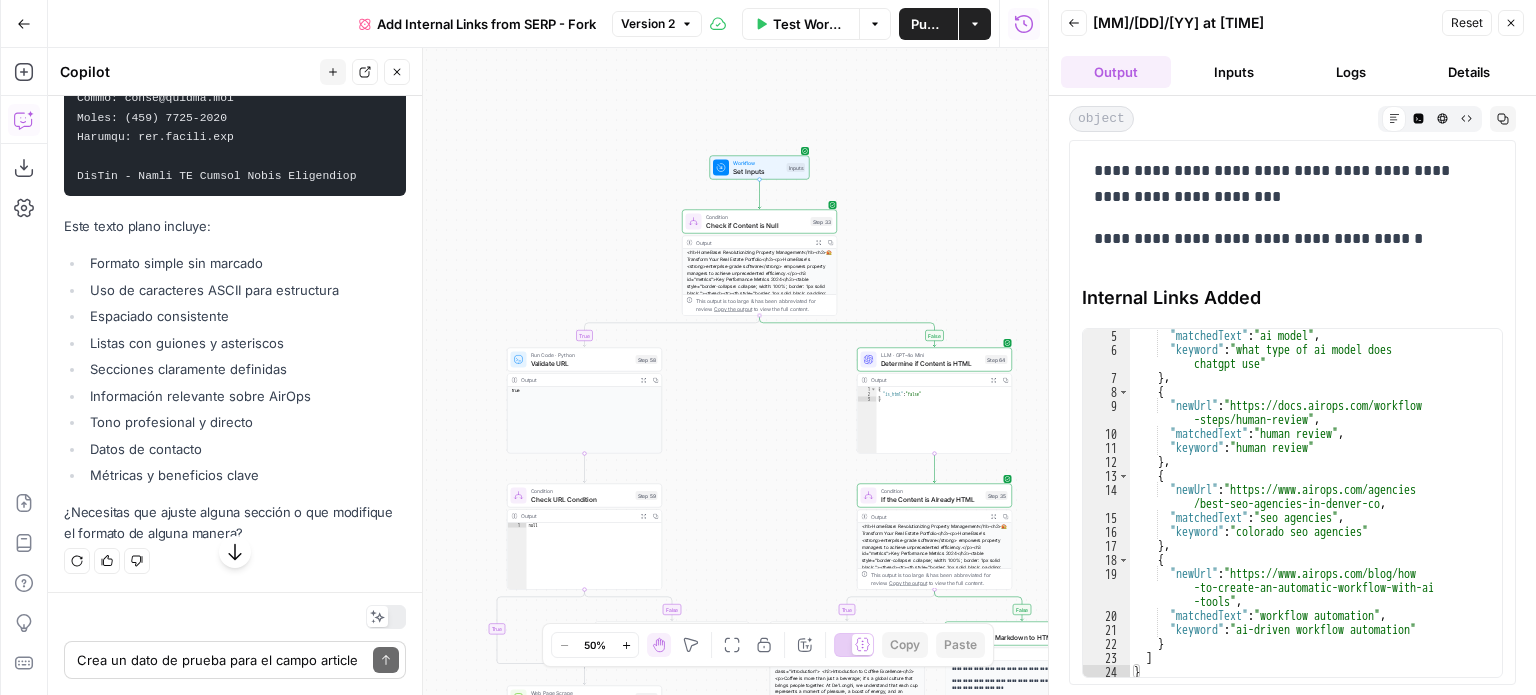 click on "Crea un dato de prueba para el campo article en inglés y en formato plain text relacionado a la brand kit de AirOps Write your question here Send" at bounding box center (235, 660) 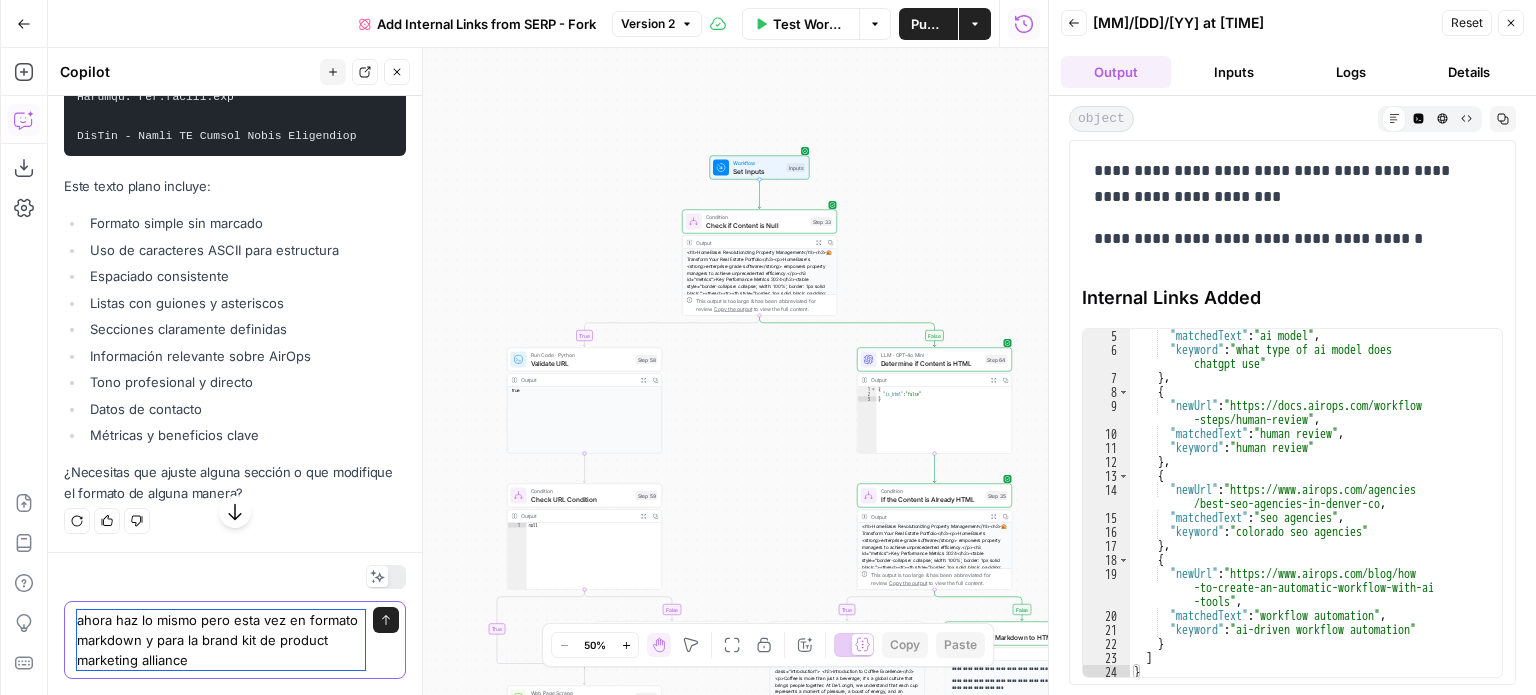 type on "ahora haz lo mismo pero esta vez en formato markdown y para la brand kit de product marketing alliance" 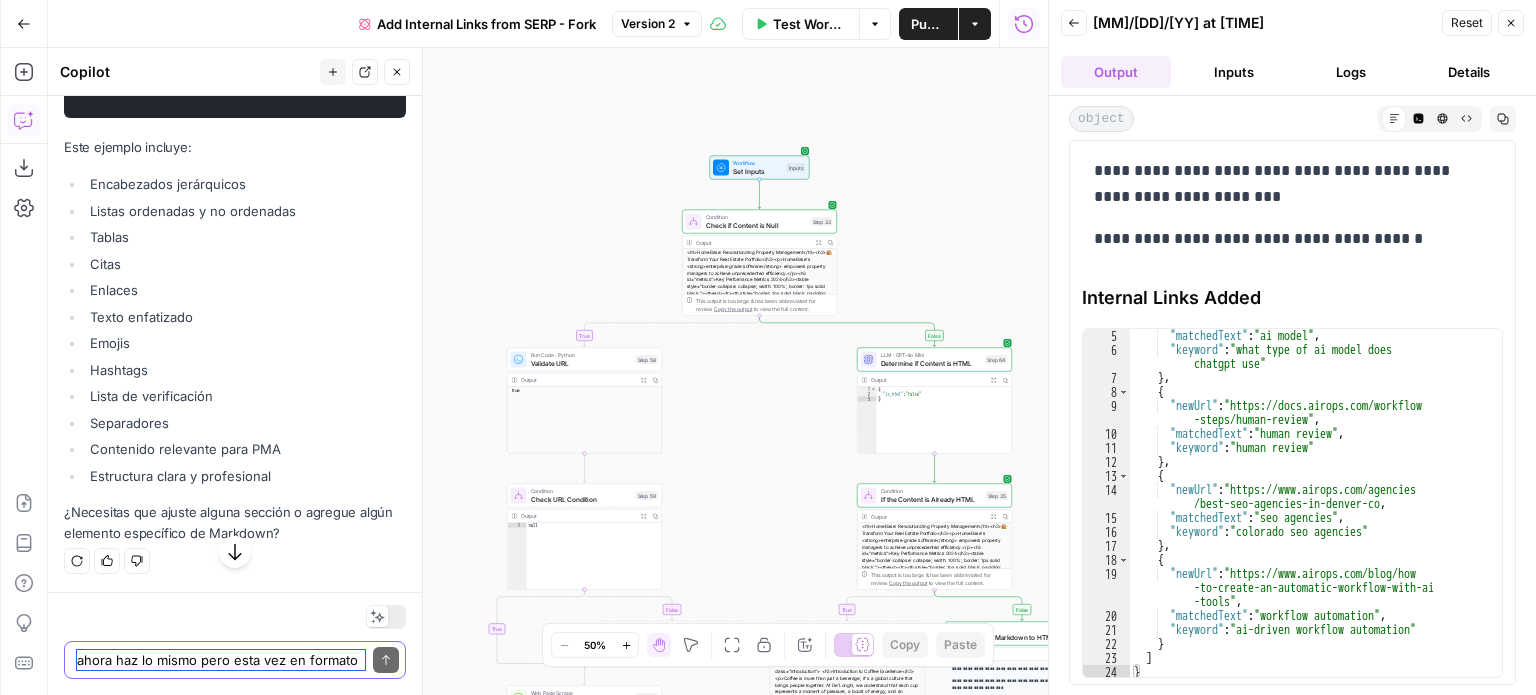 scroll, scrollTop: 28305, scrollLeft: 0, axis: vertical 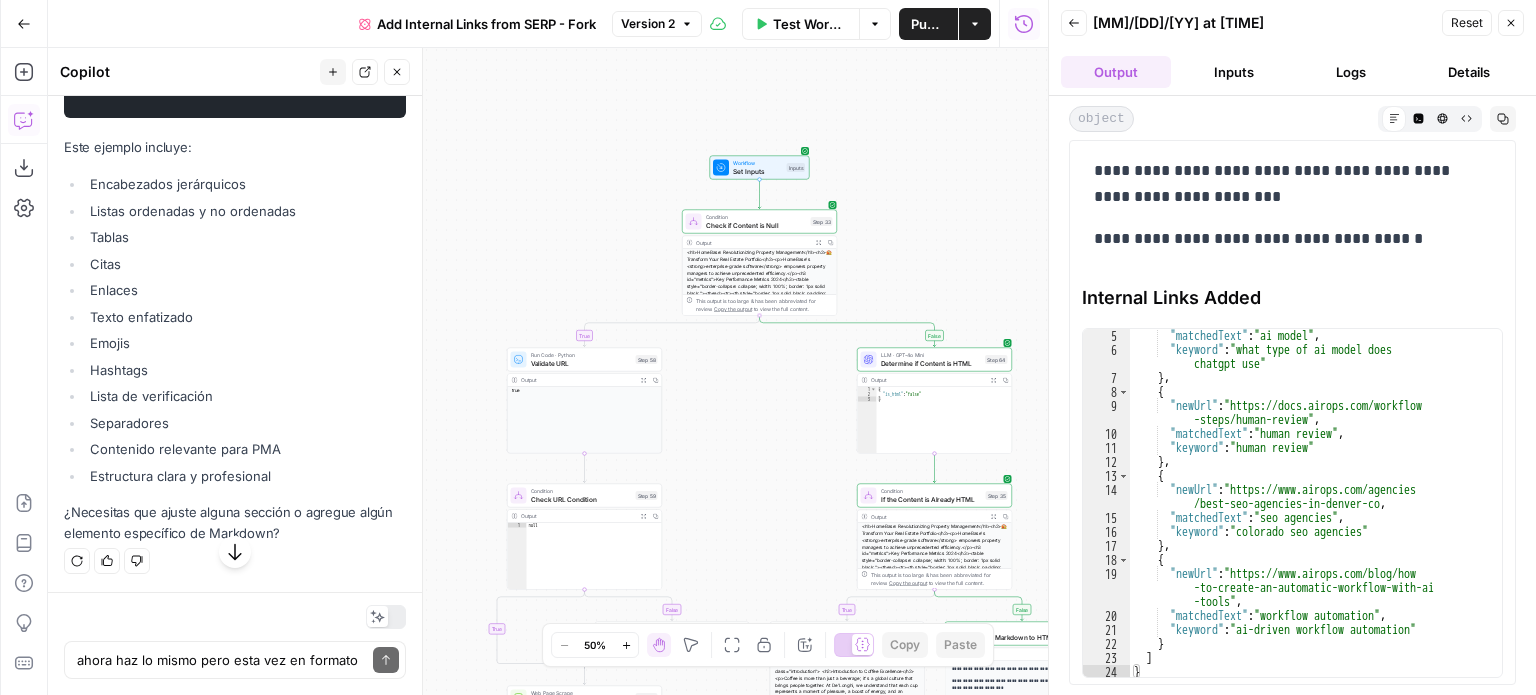 drag, startPoint x: 89, startPoint y: 190, endPoint x: 368, endPoint y: 411, distance: 355.92416 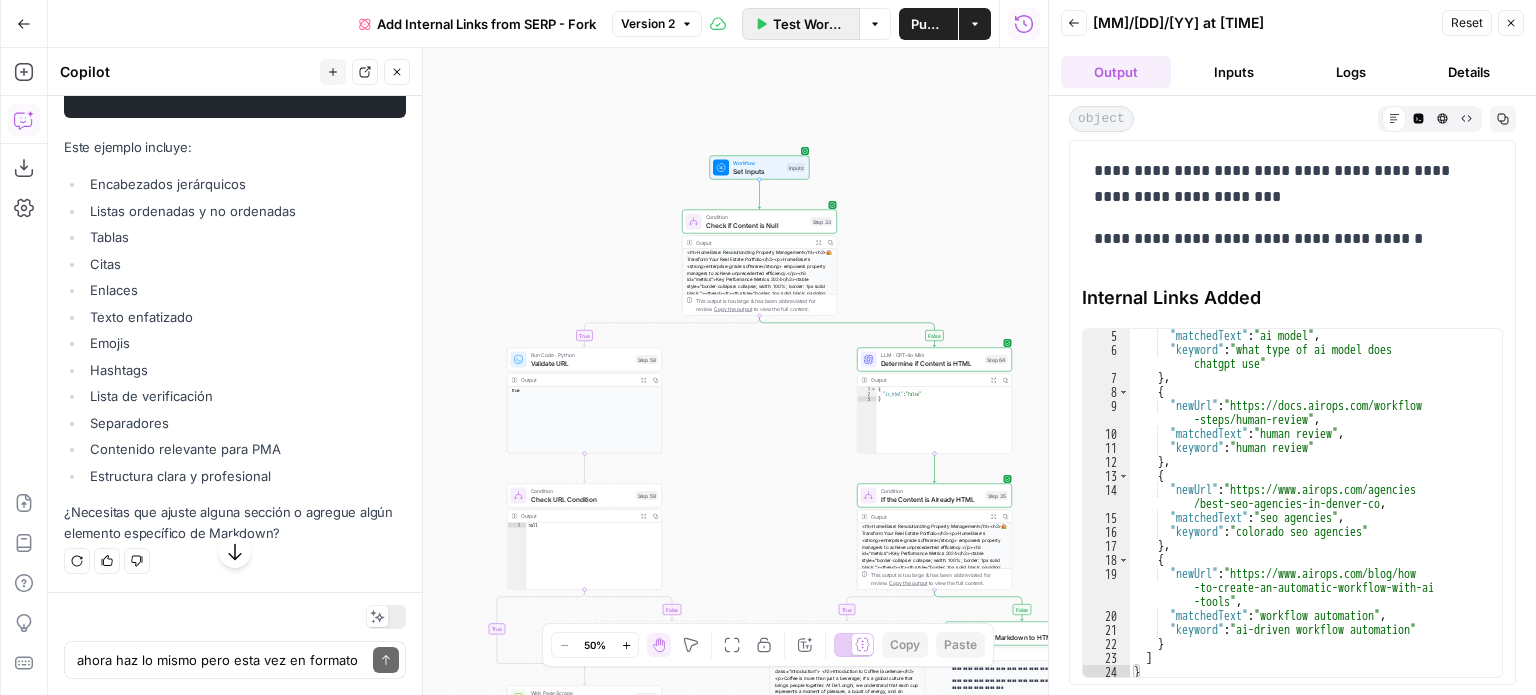 click on "Test Workflow" at bounding box center (810, 24) 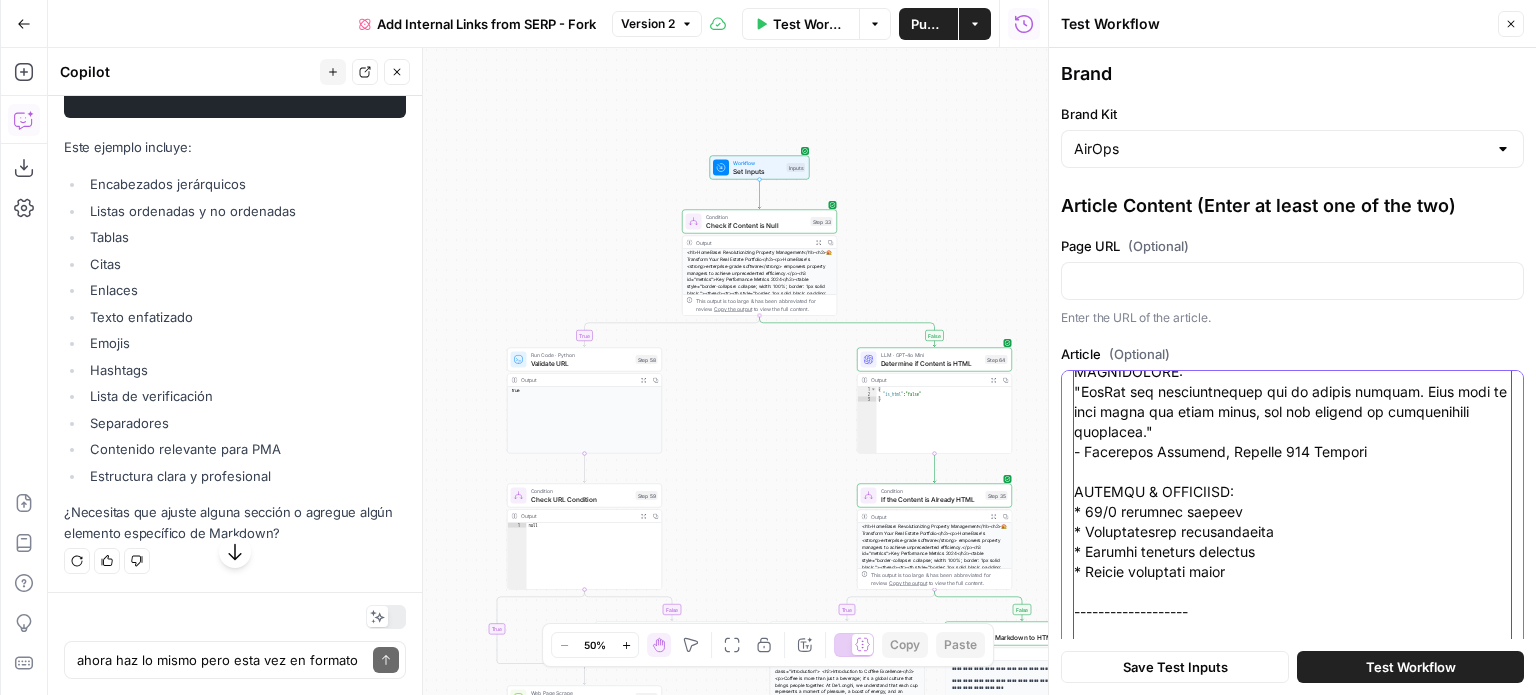 scroll, scrollTop: 1399, scrollLeft: 0, axis: vertical 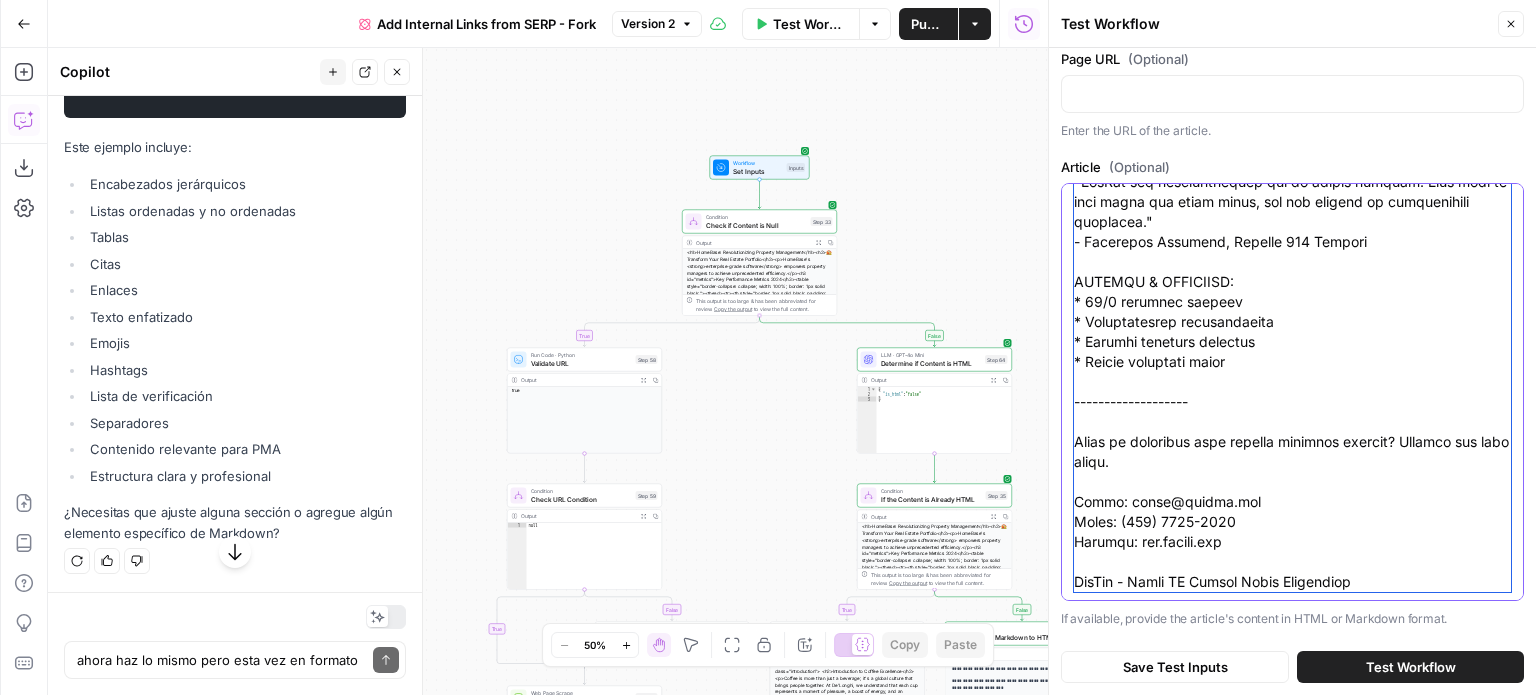 drag, startPoint x: 1077, startPoint y: 379, endPoint x: 1460, endPoint y: 591, distance: 437.75906 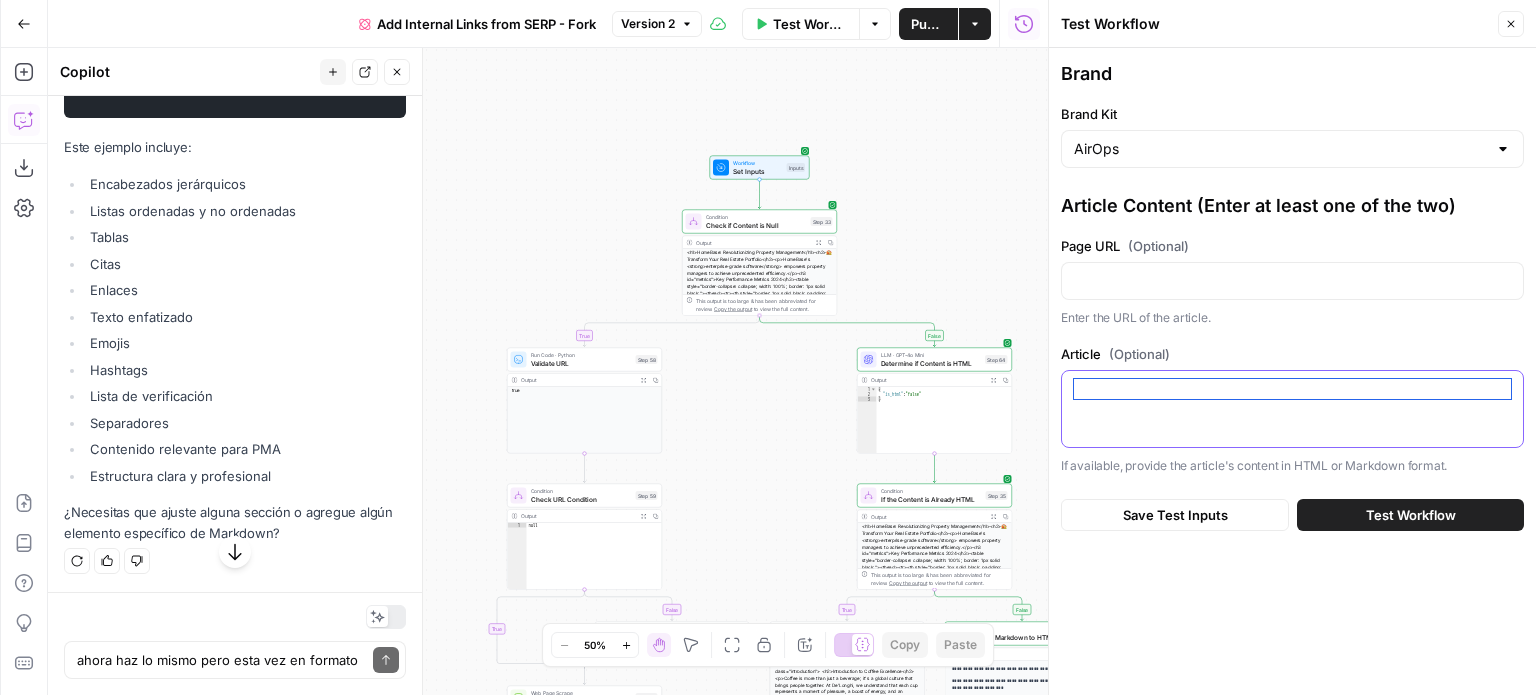 scroll, scrollTop: 0, scrollLeft: 0, axis: both 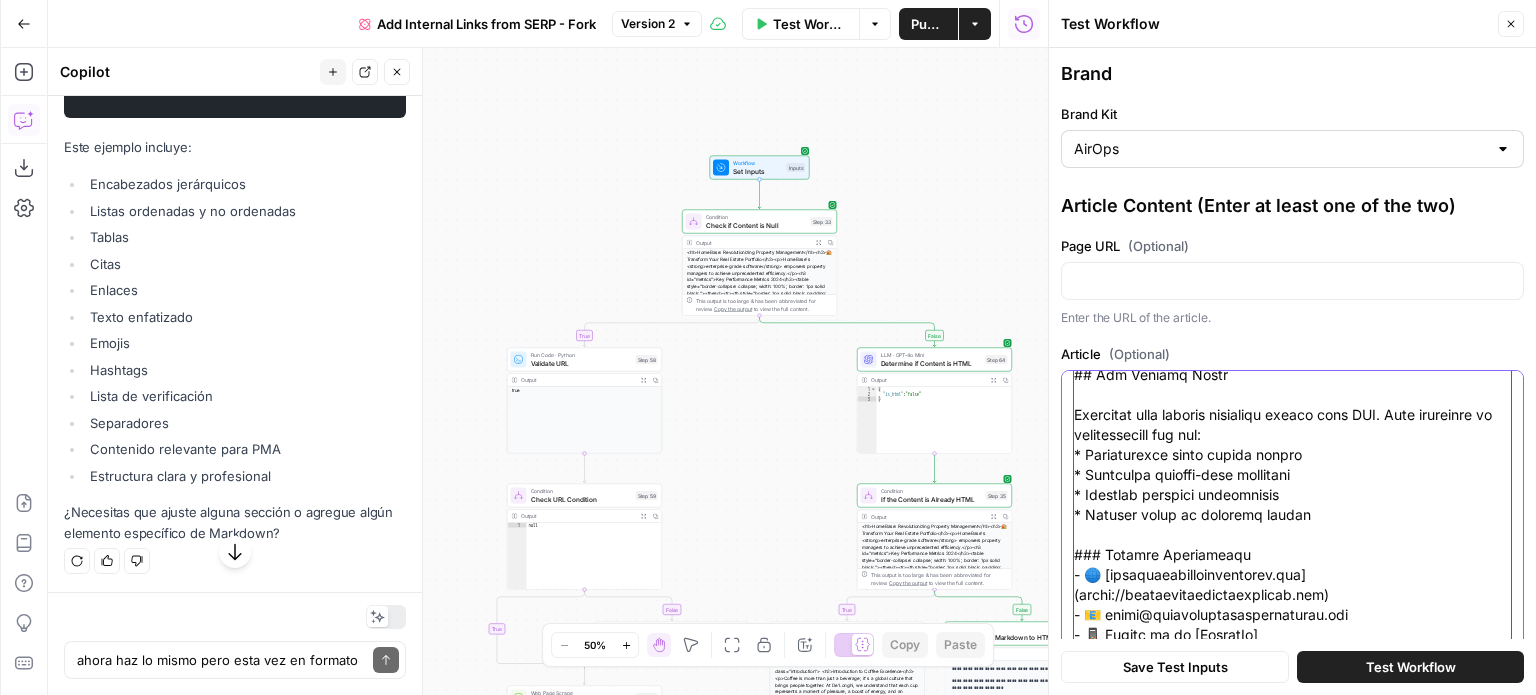 type on "# The Ultimate Guide to Product Marketing Excellence
## Transform Your Product Marketing Strategy with PMA
Product Marketing Alliance (PMA) is revolutionizing how product marketers develop, execute, and measure their strategies. Our community-driven platform empowers professionals to excel in today's dynamic market.
### Why Product Marketing Matters Now More Than Ever
* Digital transformation accelerating product cycles
* Increasing competition in every market segment
* Rising customer expectations for personalization
* Need for data-driven marketing decisions
## Core Pillars of Modern Product Marketing
### 1. Product Positioning
- Market analysis and segmentation
- Competitive differentiation
- Value proposition development
- Messaging framework creation
### 2. Go-to-Market Strategy
- Launch planning and execution
- Channel strategy optimization
- Sales enablement
- Customer journey mapping
### 3. Customer Intelligence
- Voice of customer research
- Buyer persona development
- User feedback analys..." 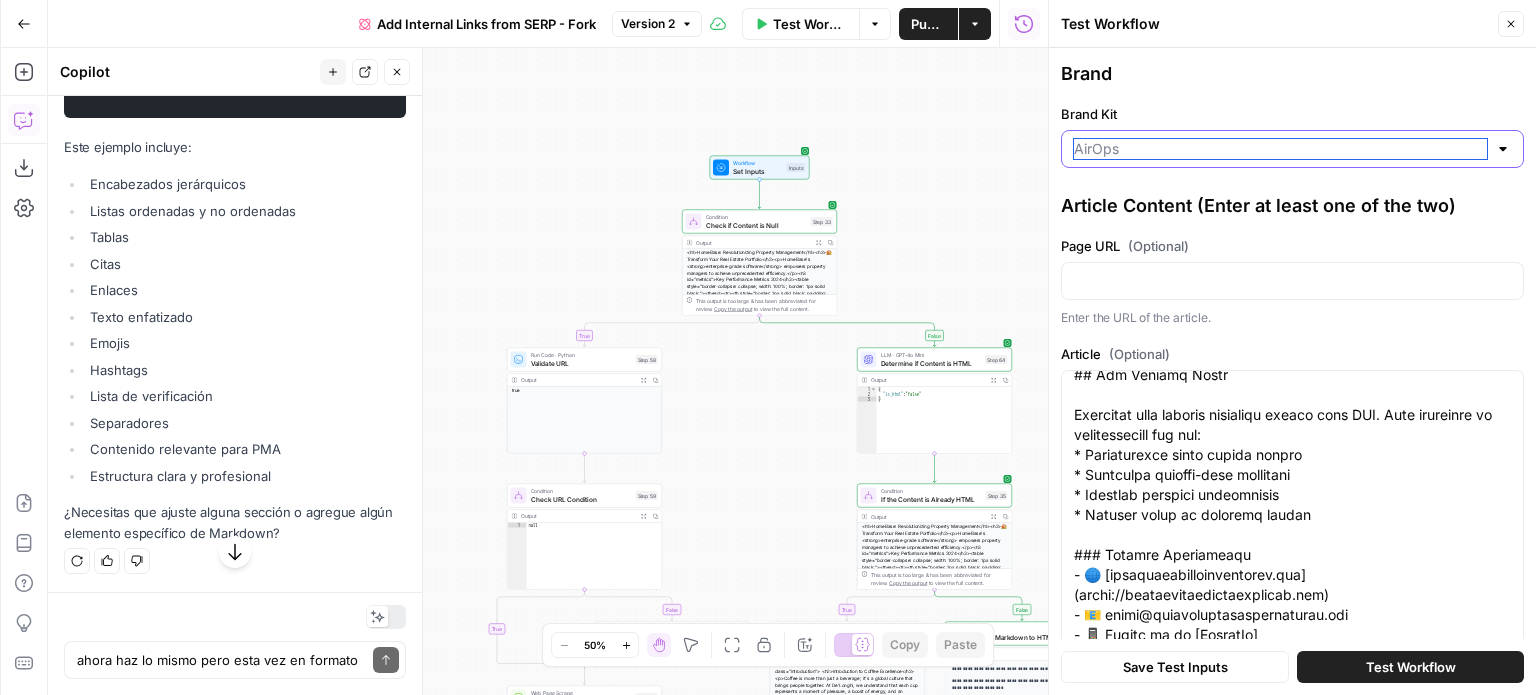 click on "Brand Kit" at bounding box center (1280, 149) 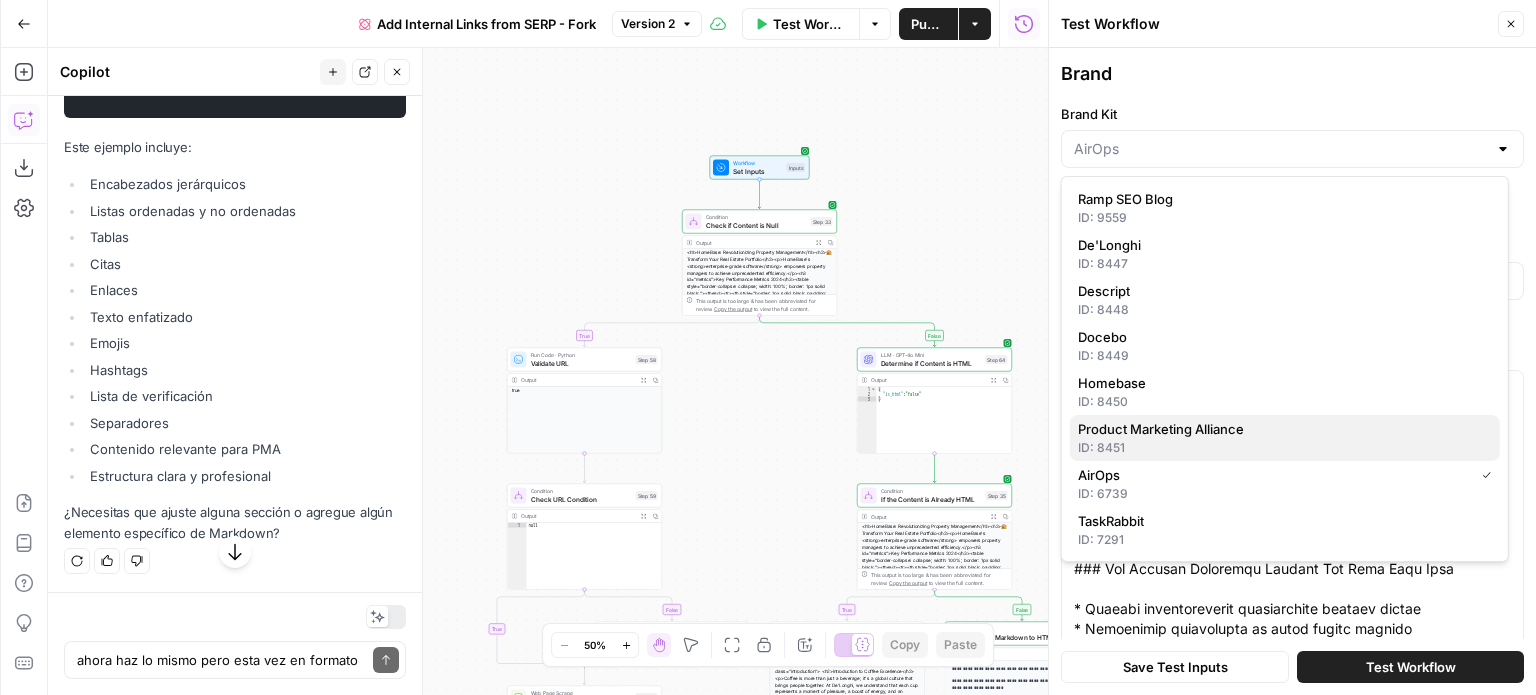 click on "Product Marketing Alliance" at bounding box center [1161, 429] 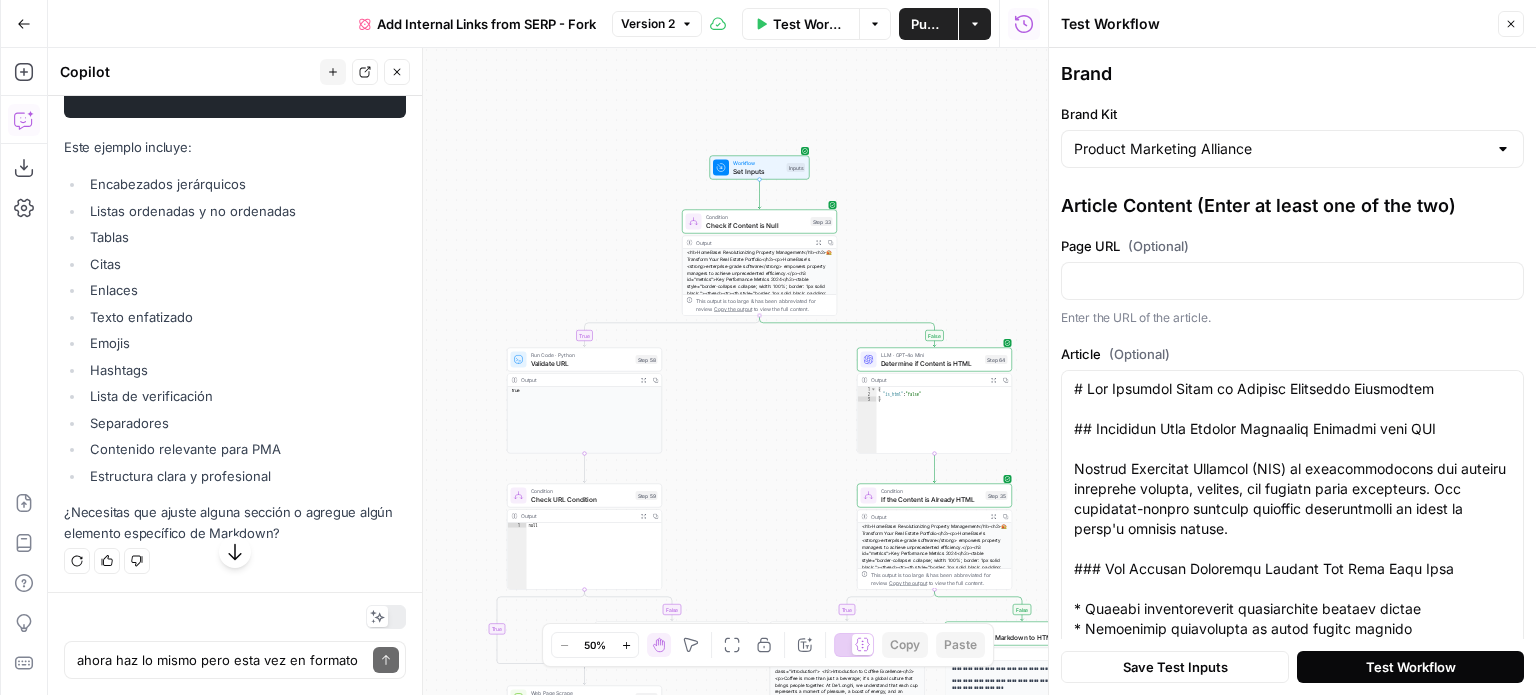click on "Test Workflow" at bounding box center [1411, 667] 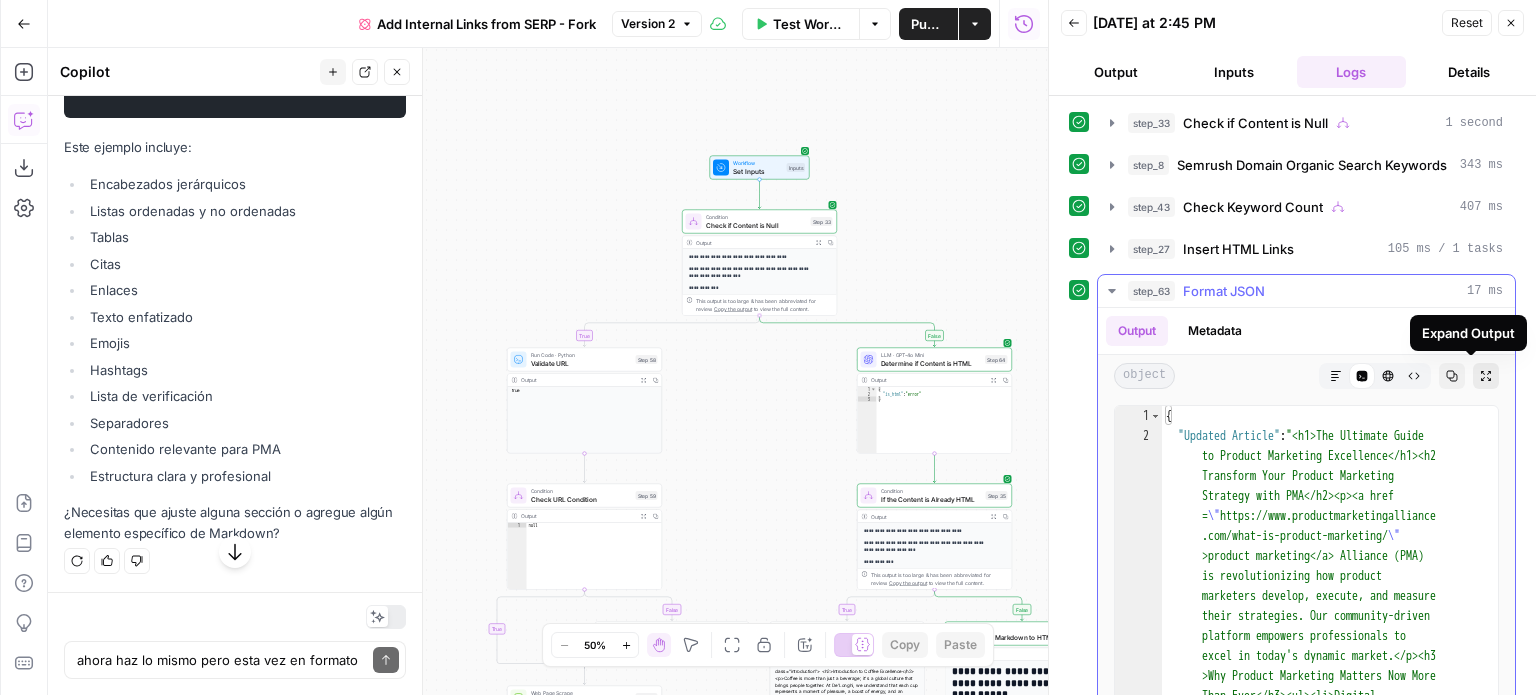 click 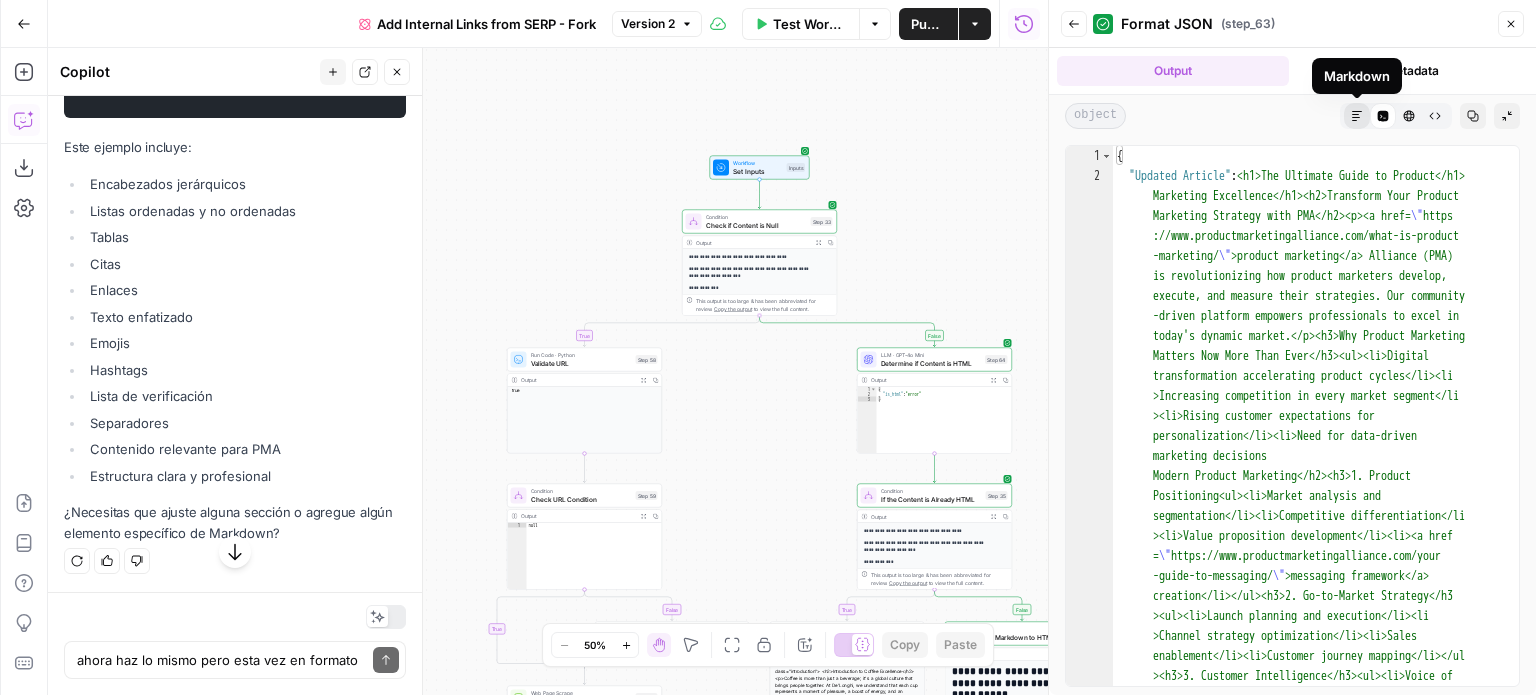click on "Markdown" at bounding box center (1357, 116) 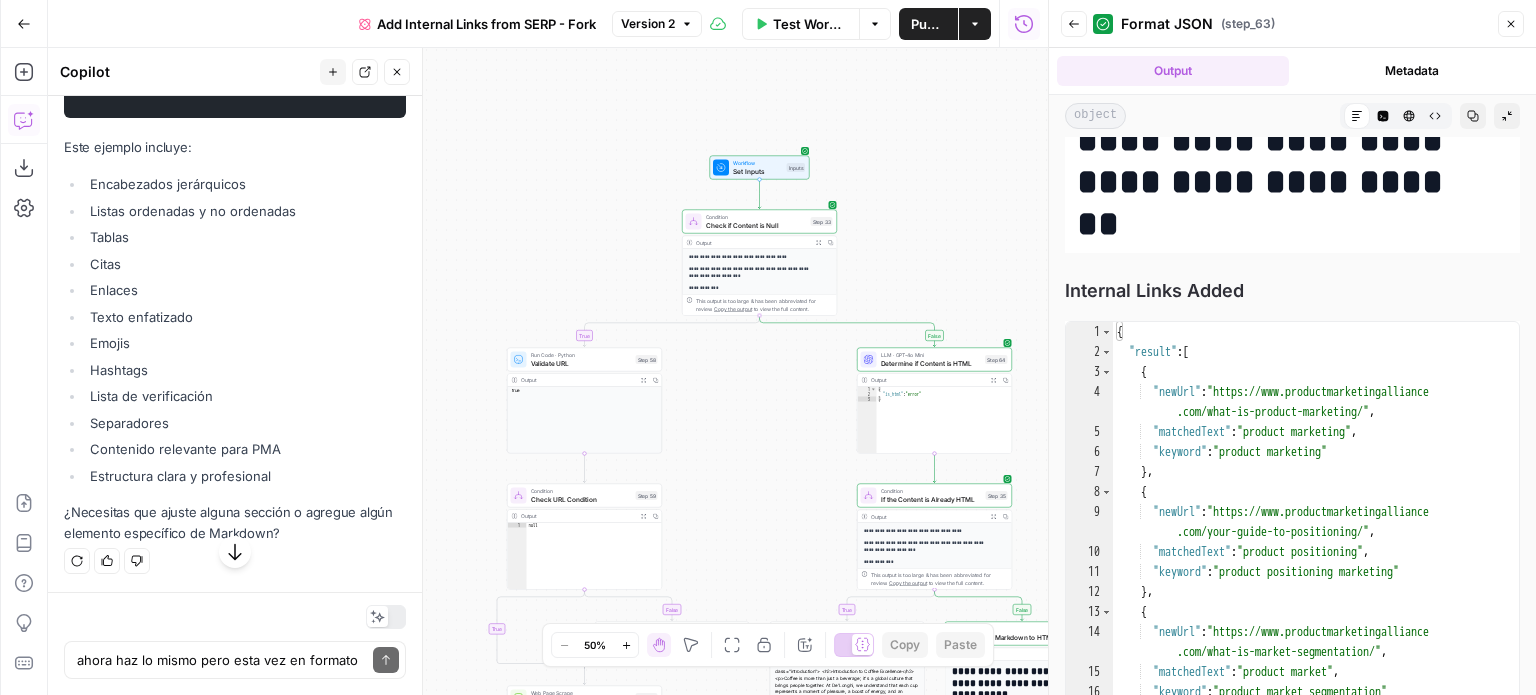 scroll, scrollTop: 4799, scrollLeft: 0, axis: vertical 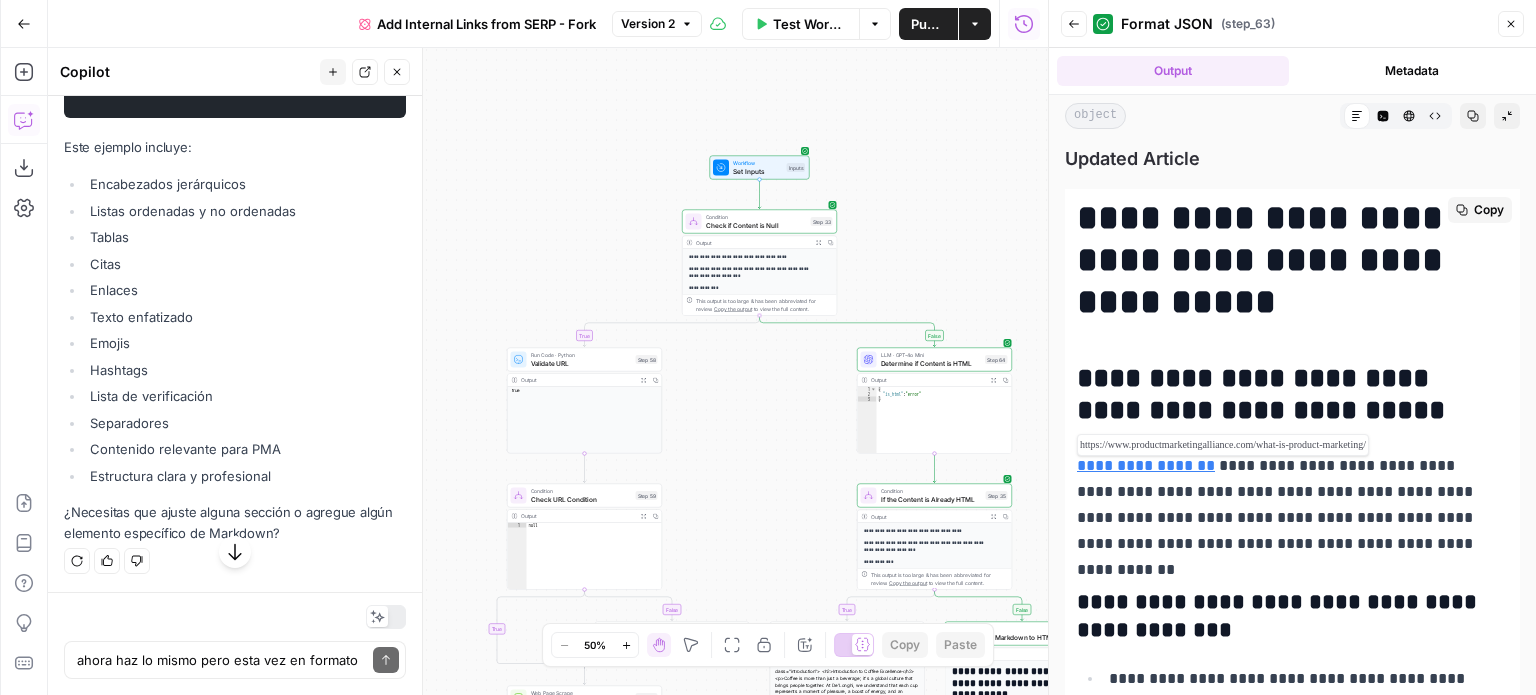 click on "**********" at bounding box center [1146, 465] 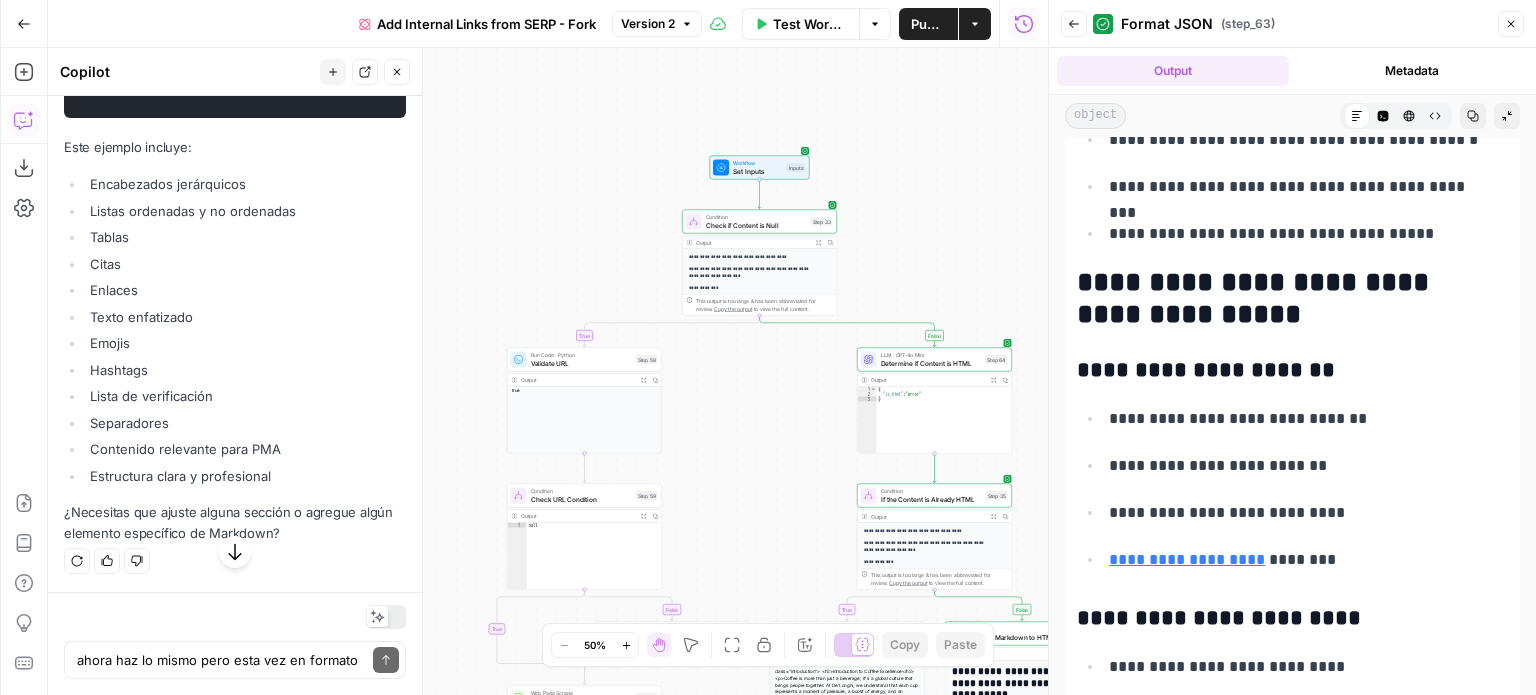 scroll, scrollTop: 700, scrollLeft: 0, axis: vertical 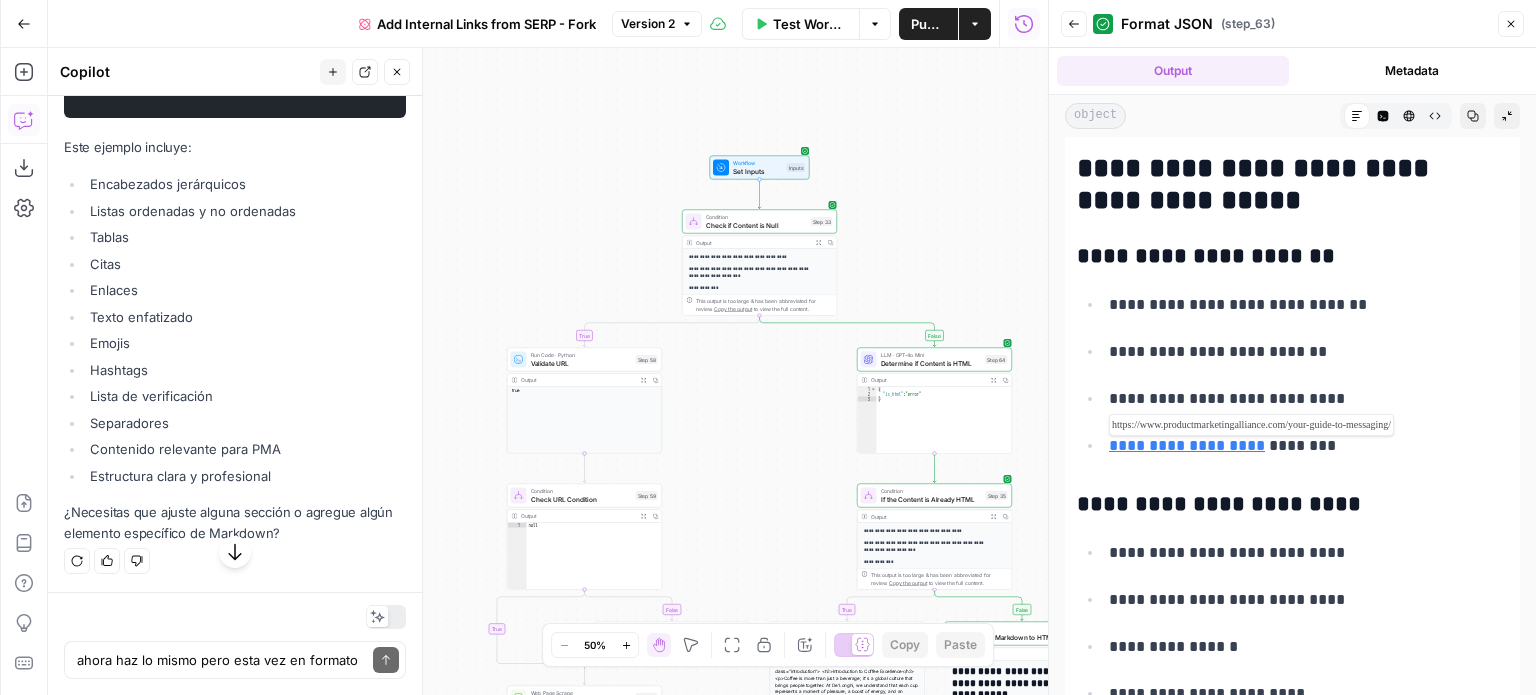 click on "**********" at bounding box center [1187, 445] 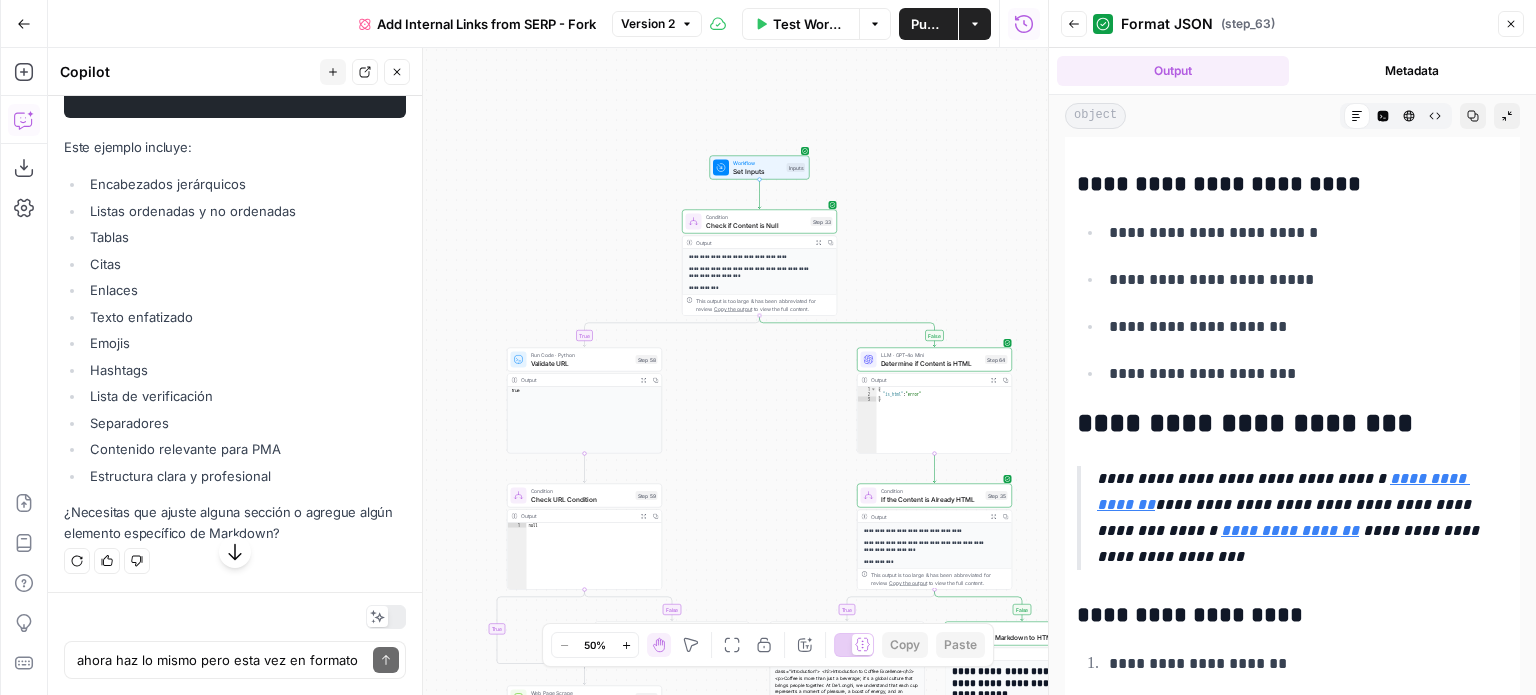 scroll, scrollTop: 1300, scrollLeft: 0, axis: vertical 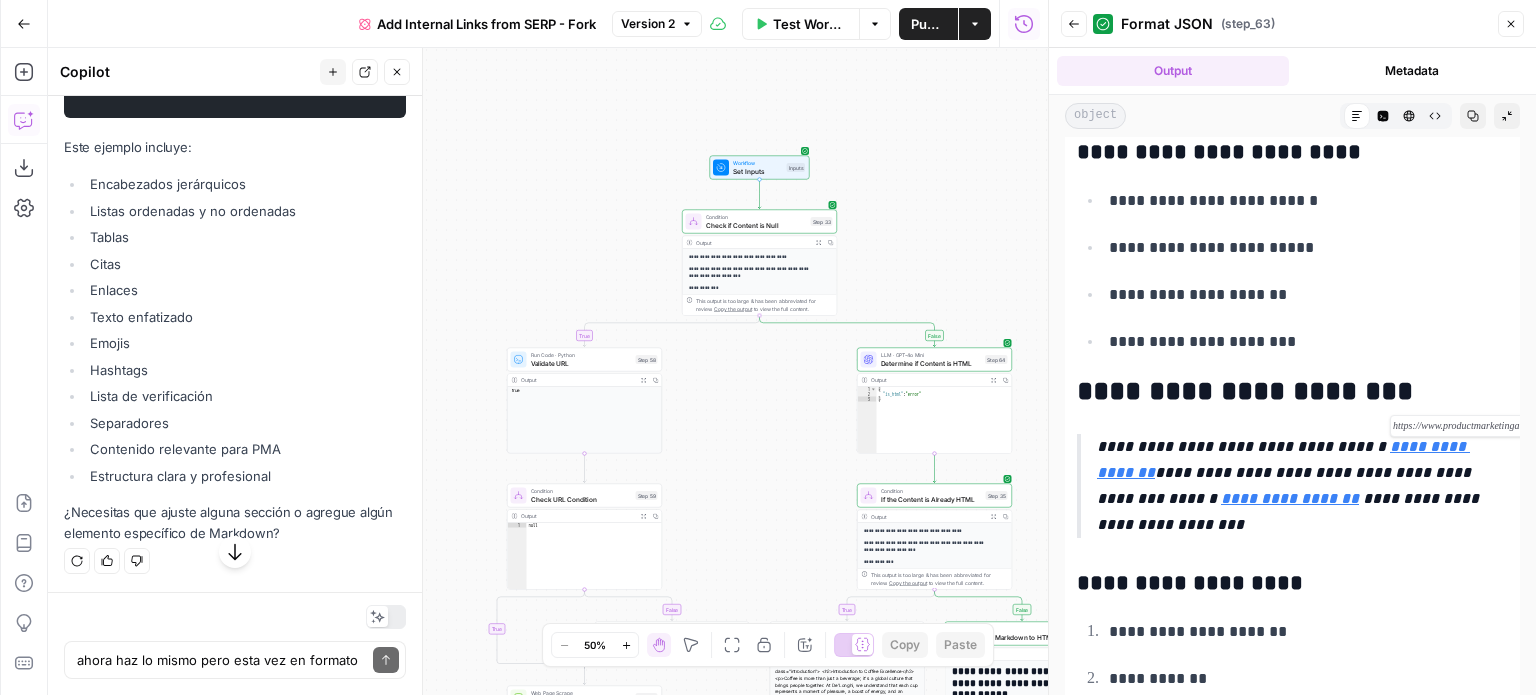 click on "**********" at bounding box center [1283, 459] 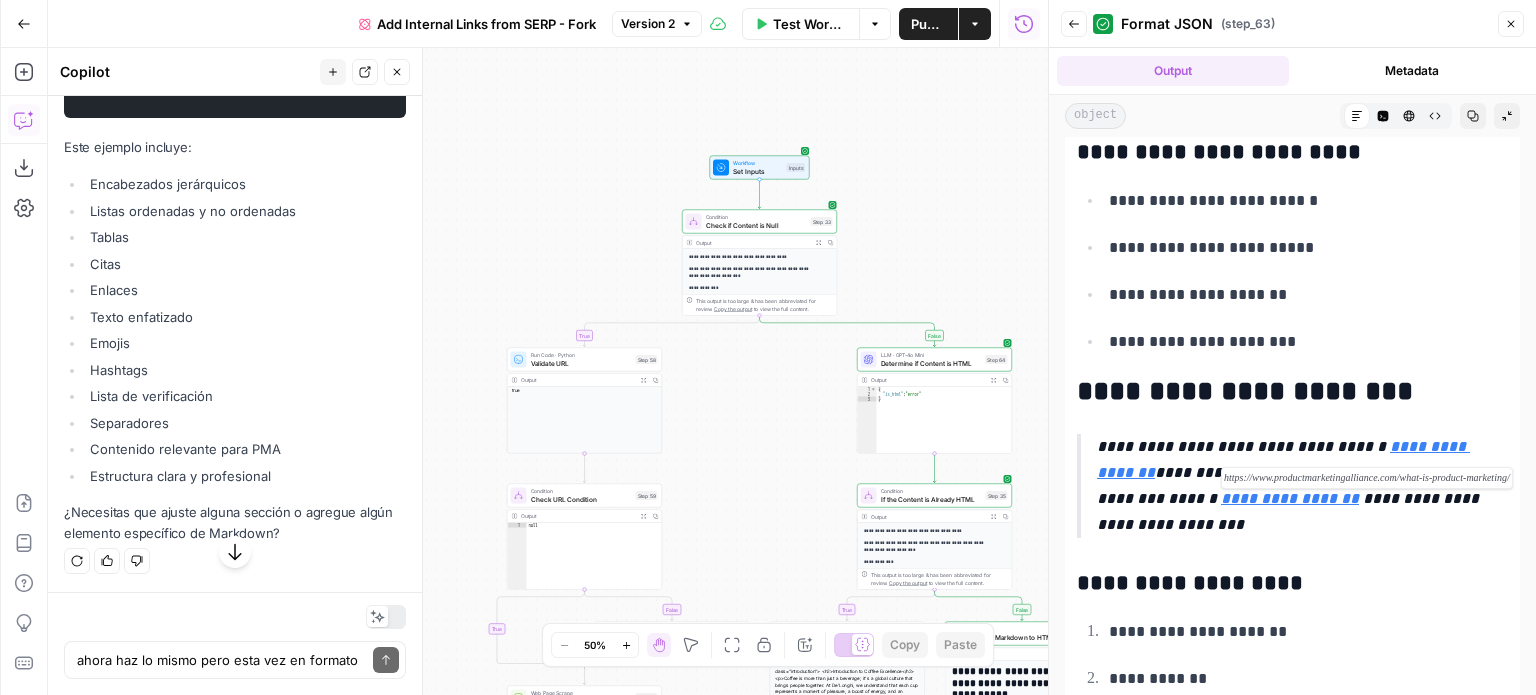 click on "**********" at bounding box center (1290, 498) 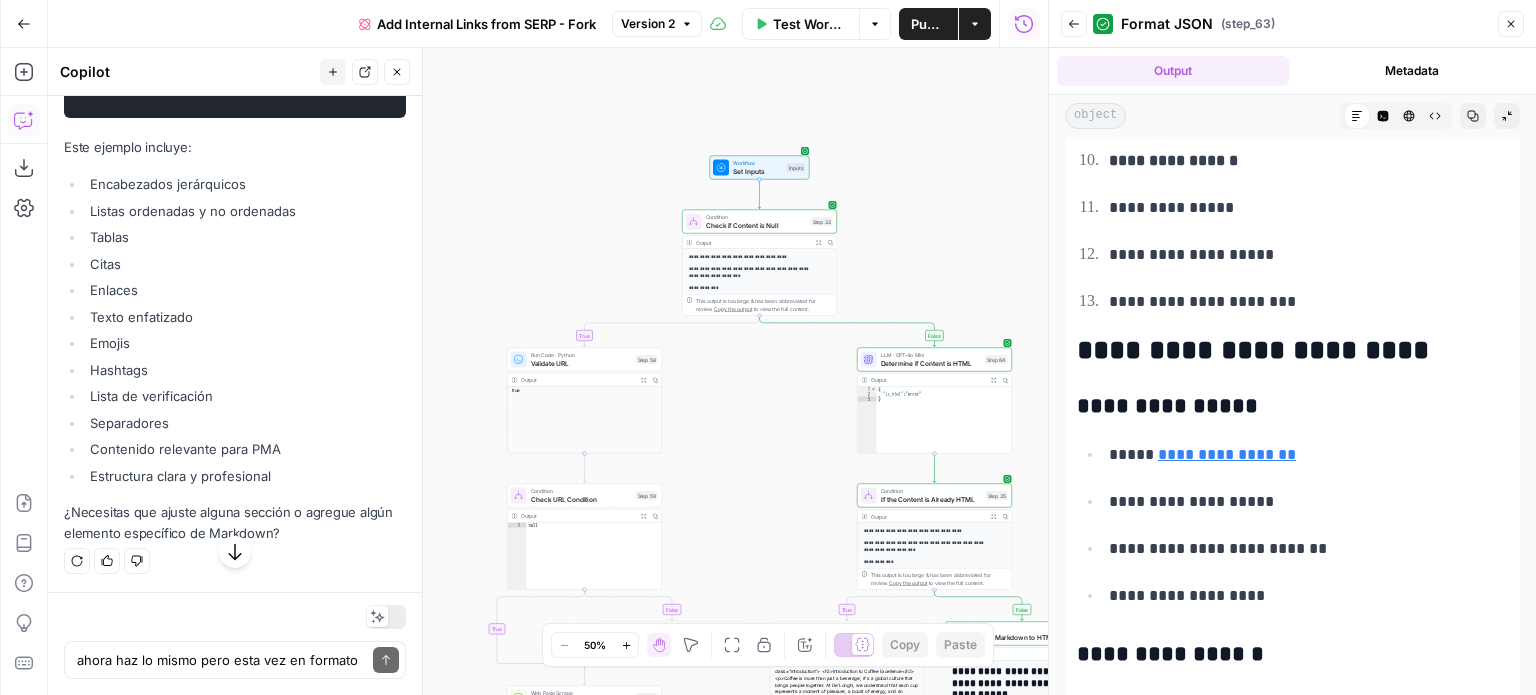 scroll, scrollTop: 3100, scrollLeft: 0, axis: vertical 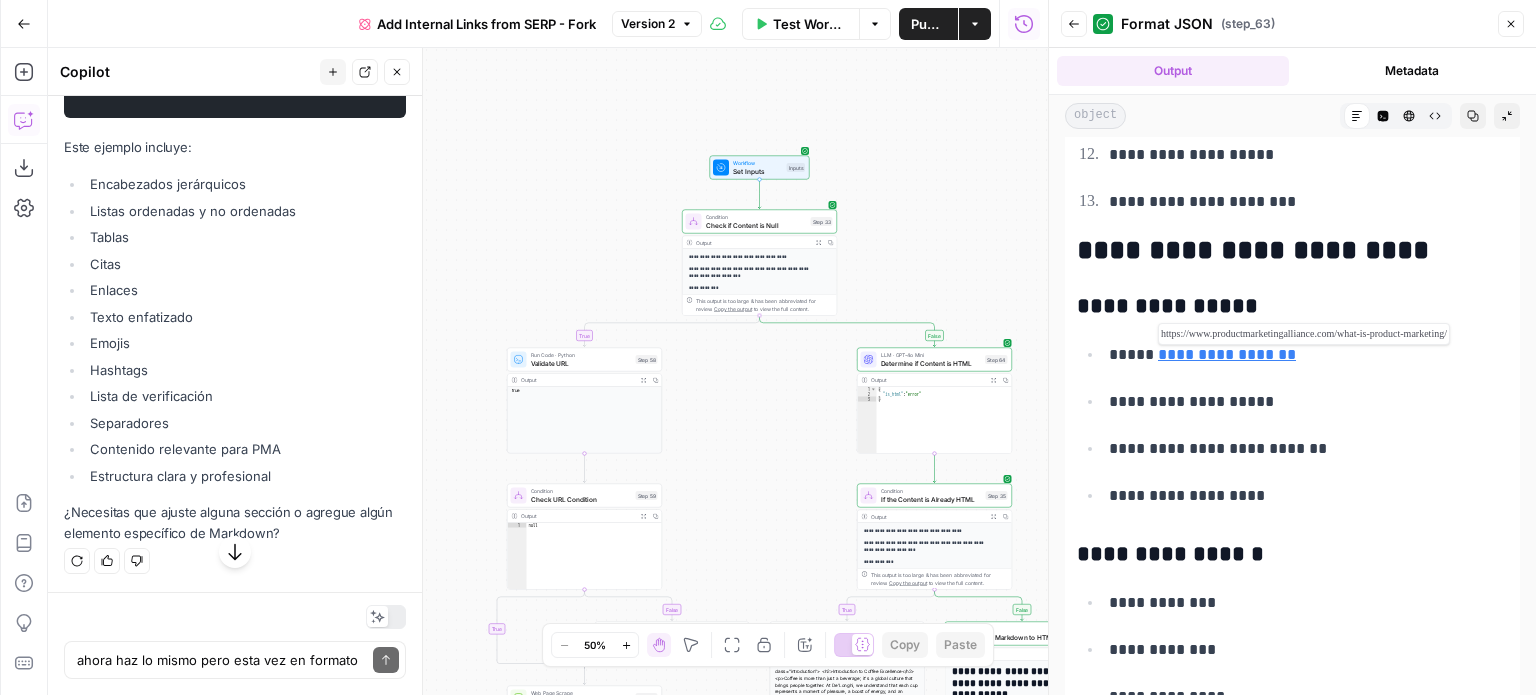 click on "**********" at bounding box center (1227, 354) 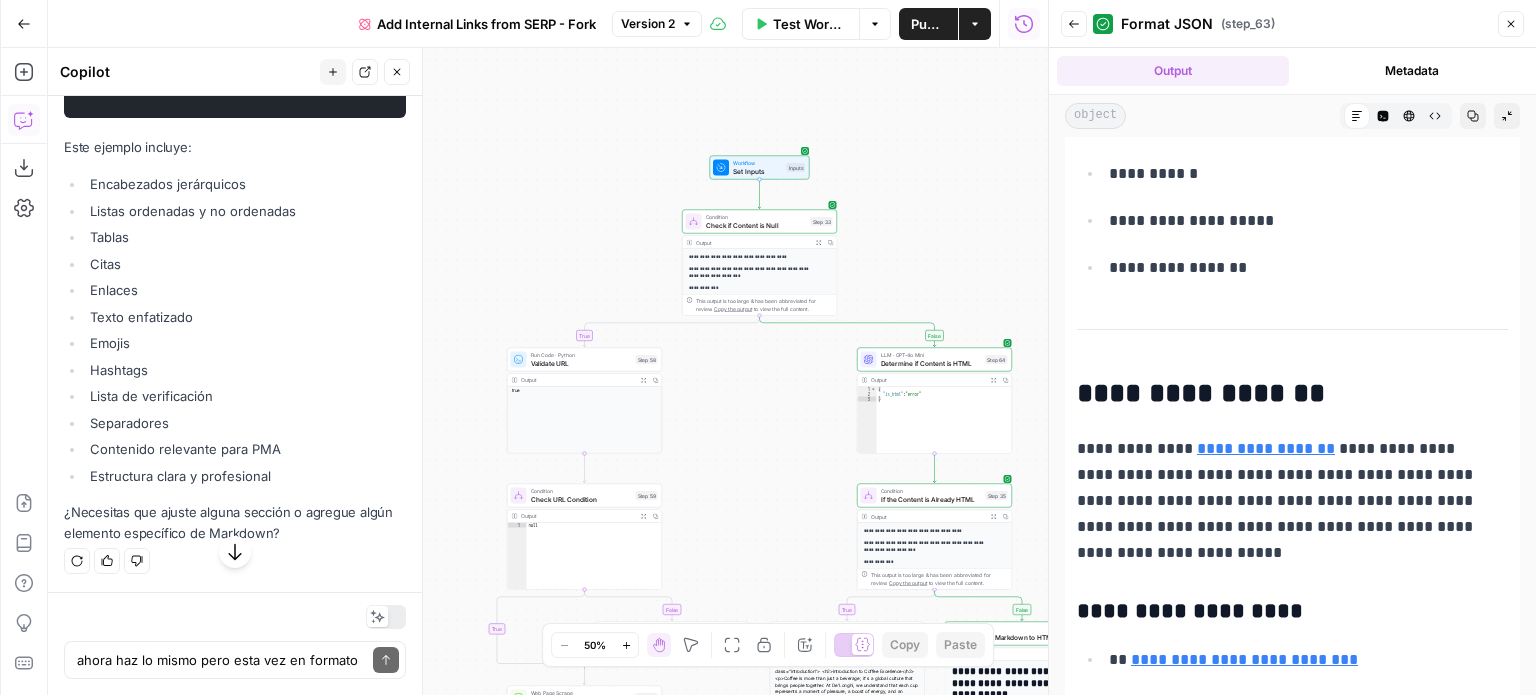 scroll, scrollTop: 3900, scrollLeft: 0, axis: vertical 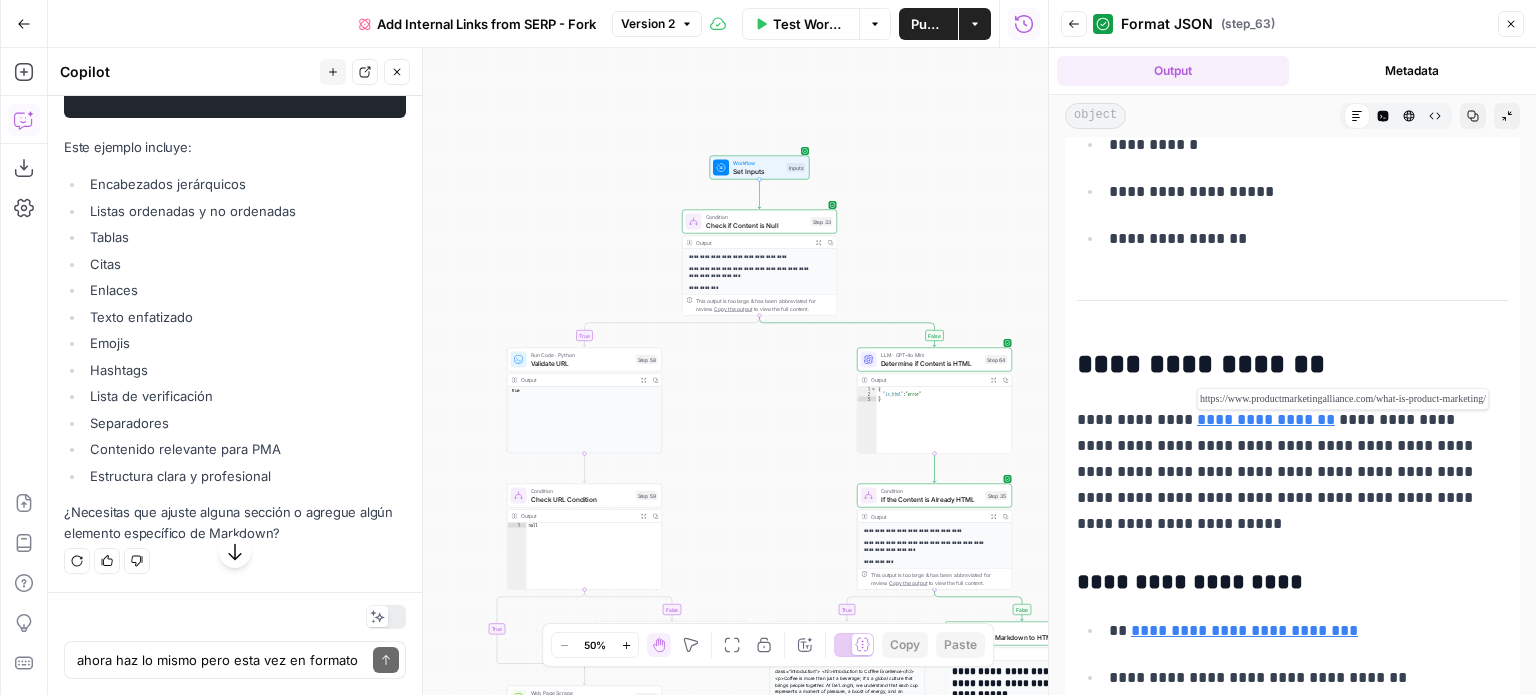 click on "**********" at bounding box center [1266, 419] 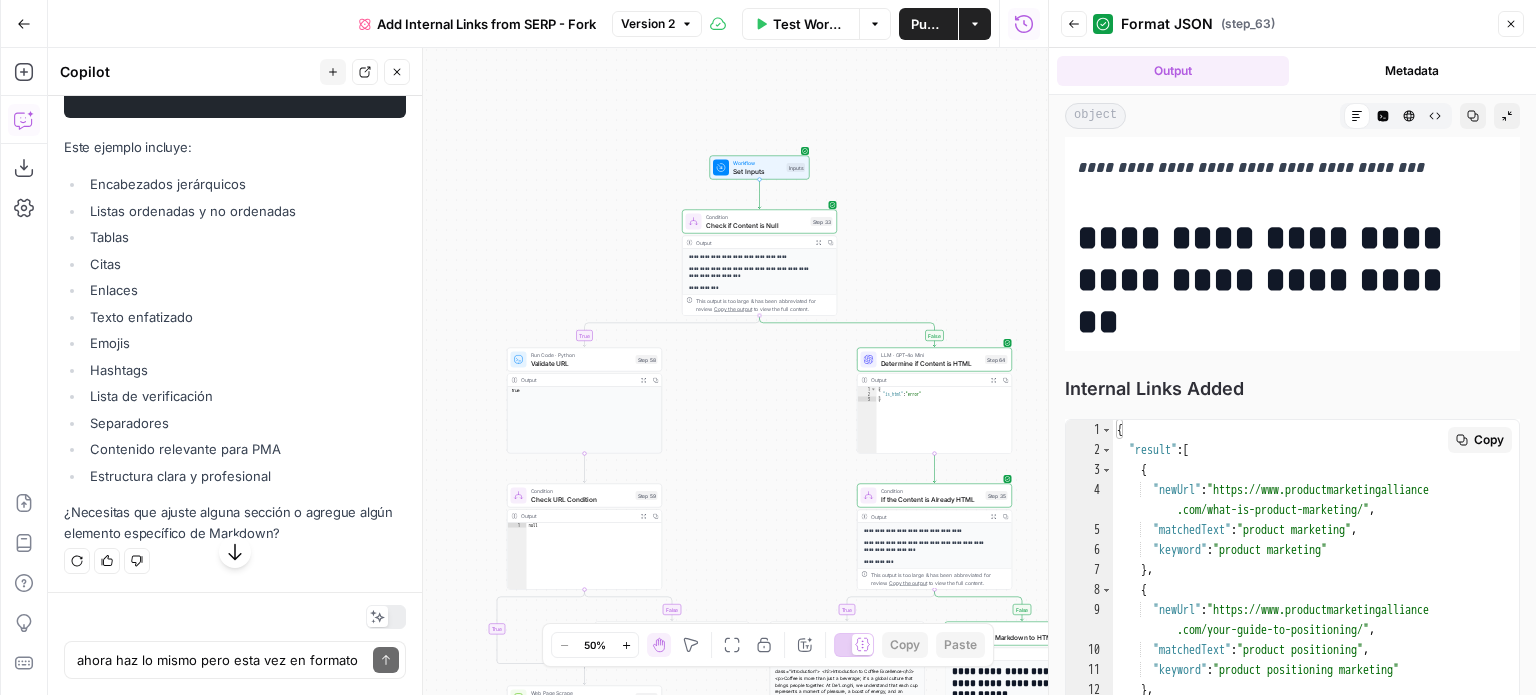 scroll, scrollTop: 4599, scrollLeft: 0, axis: vertical 